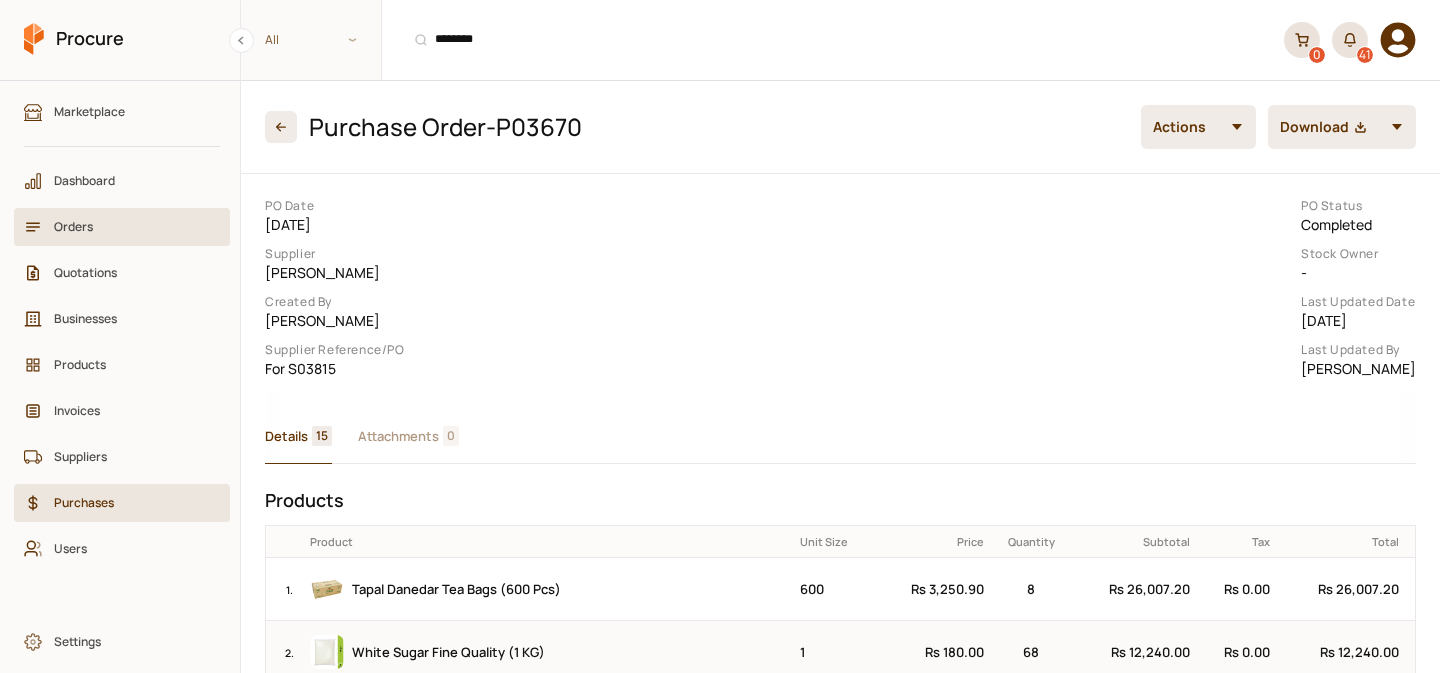 scroll, scrollTop: 0, scrollLeft: 0, axis: both 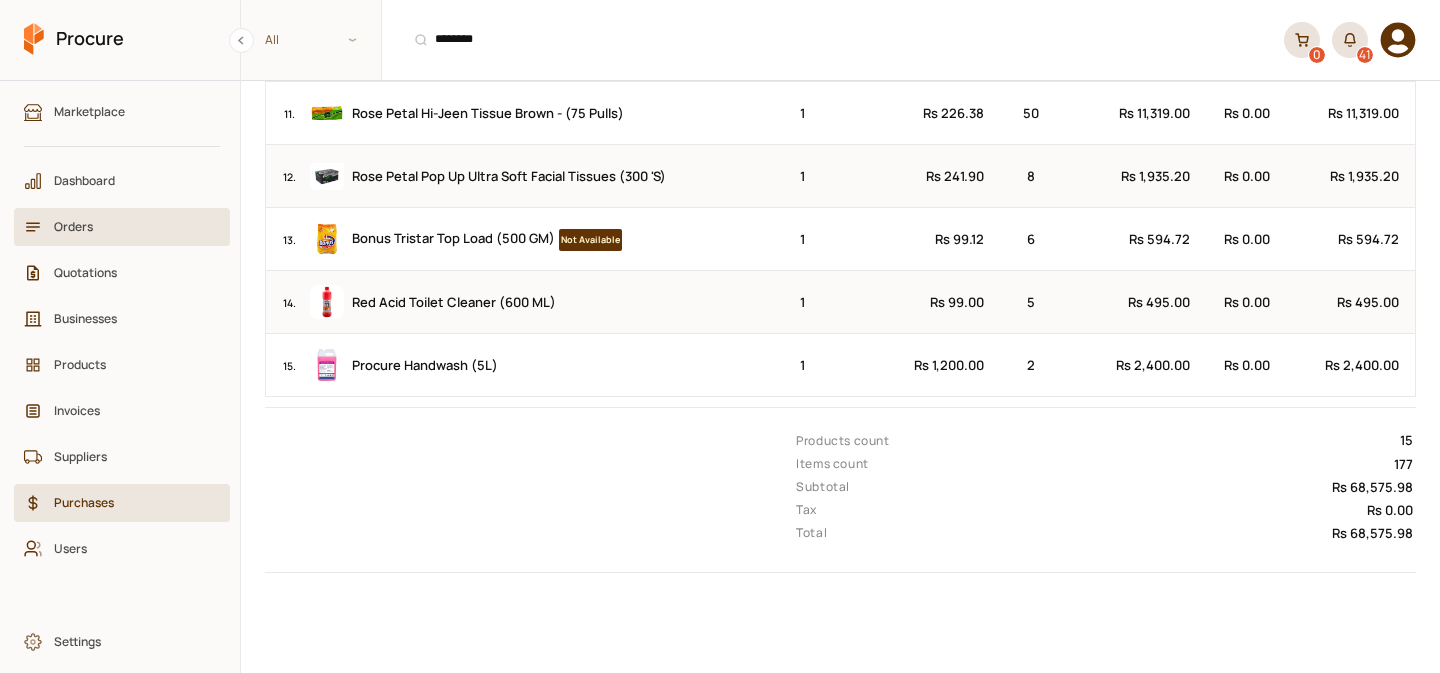 click on "Orders" at bounding box center (122, 227) 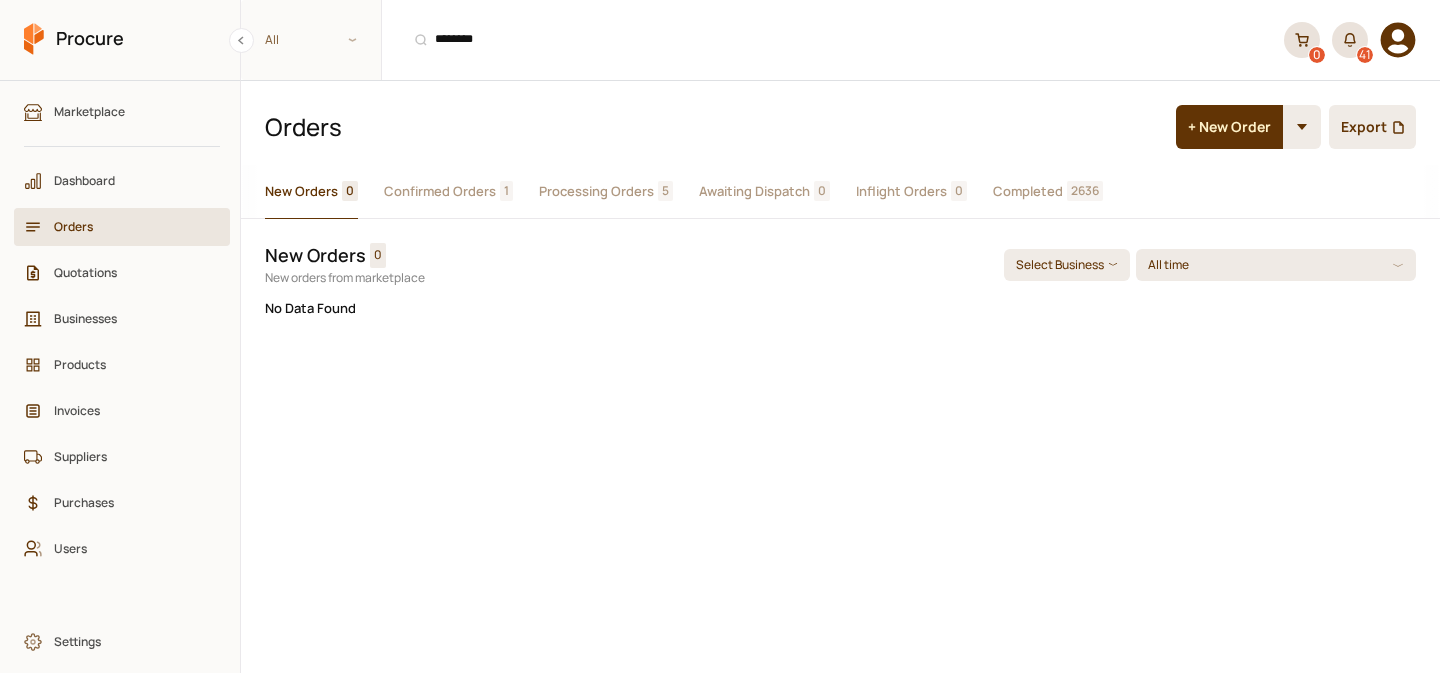 click on "Processing Orders" at bounding box center [596, 191] 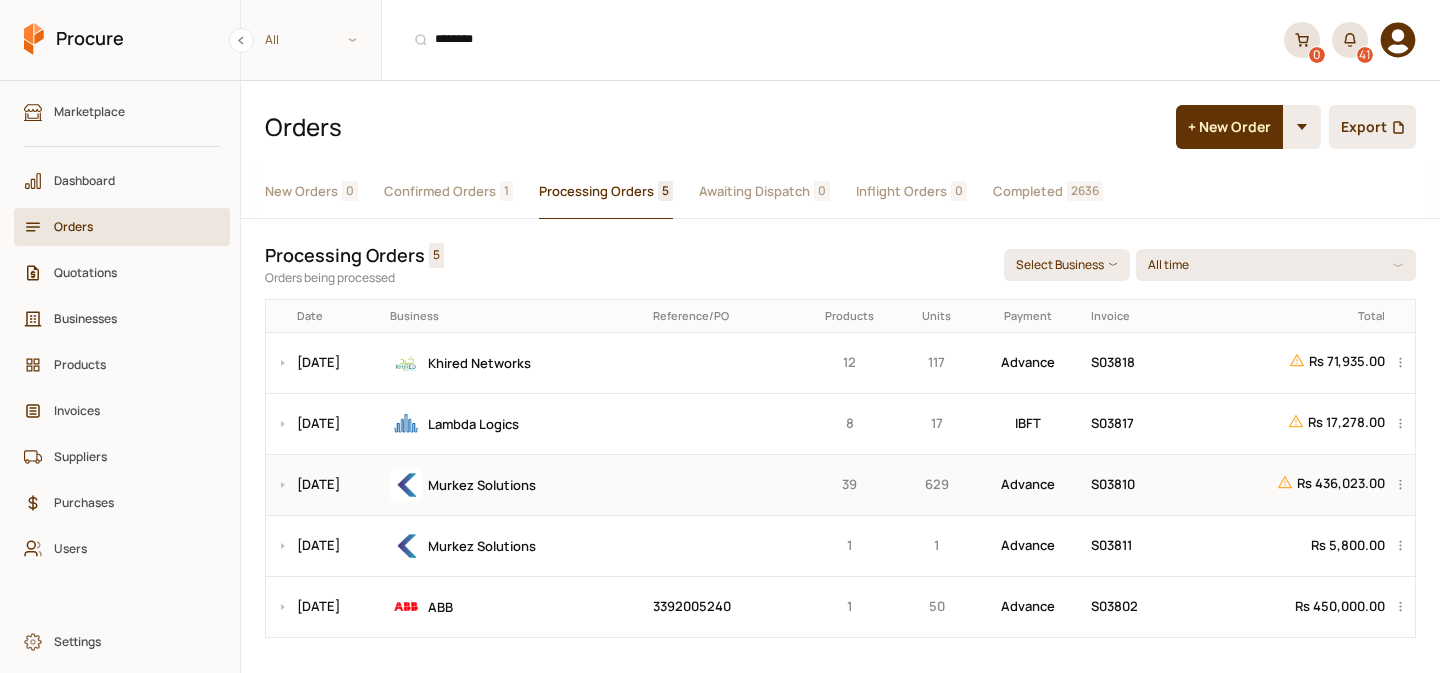 scroll, scrollTop: 12, scrollLeft: 0, axis: vertical 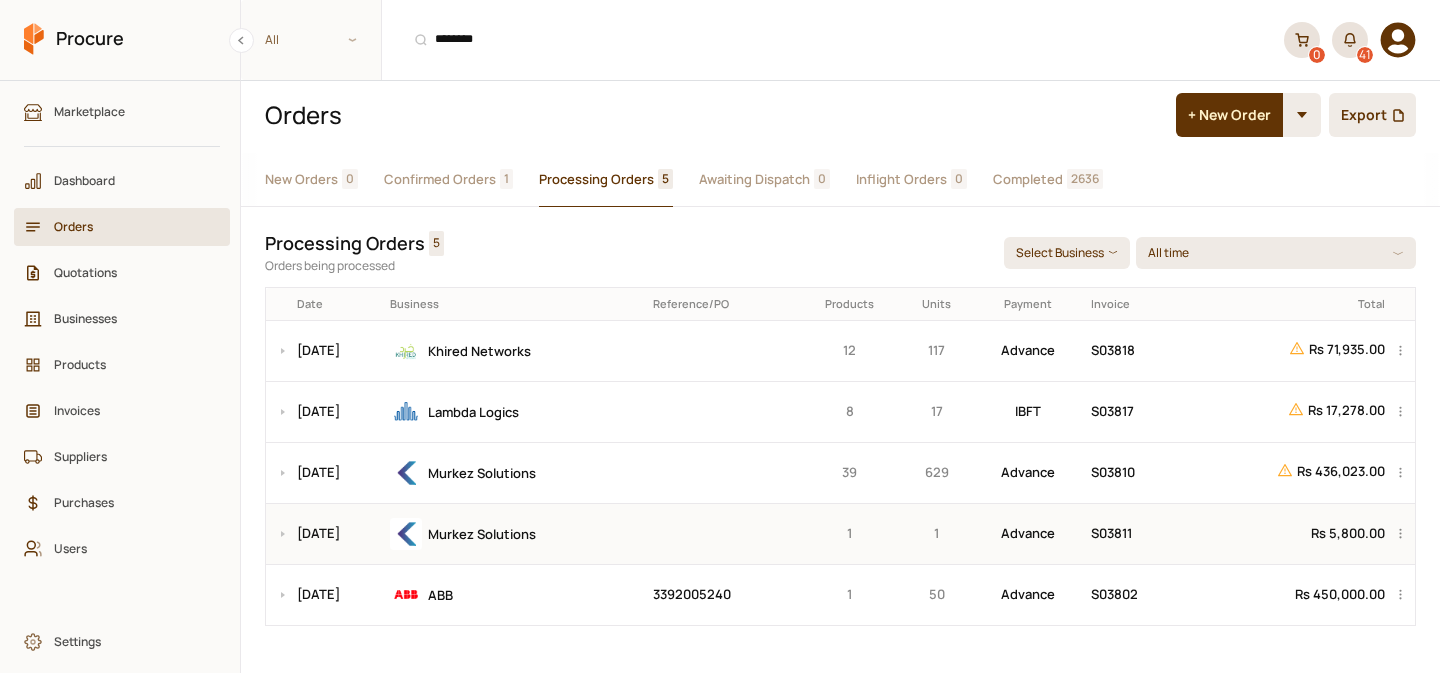 click at bounding box center (721, 533) 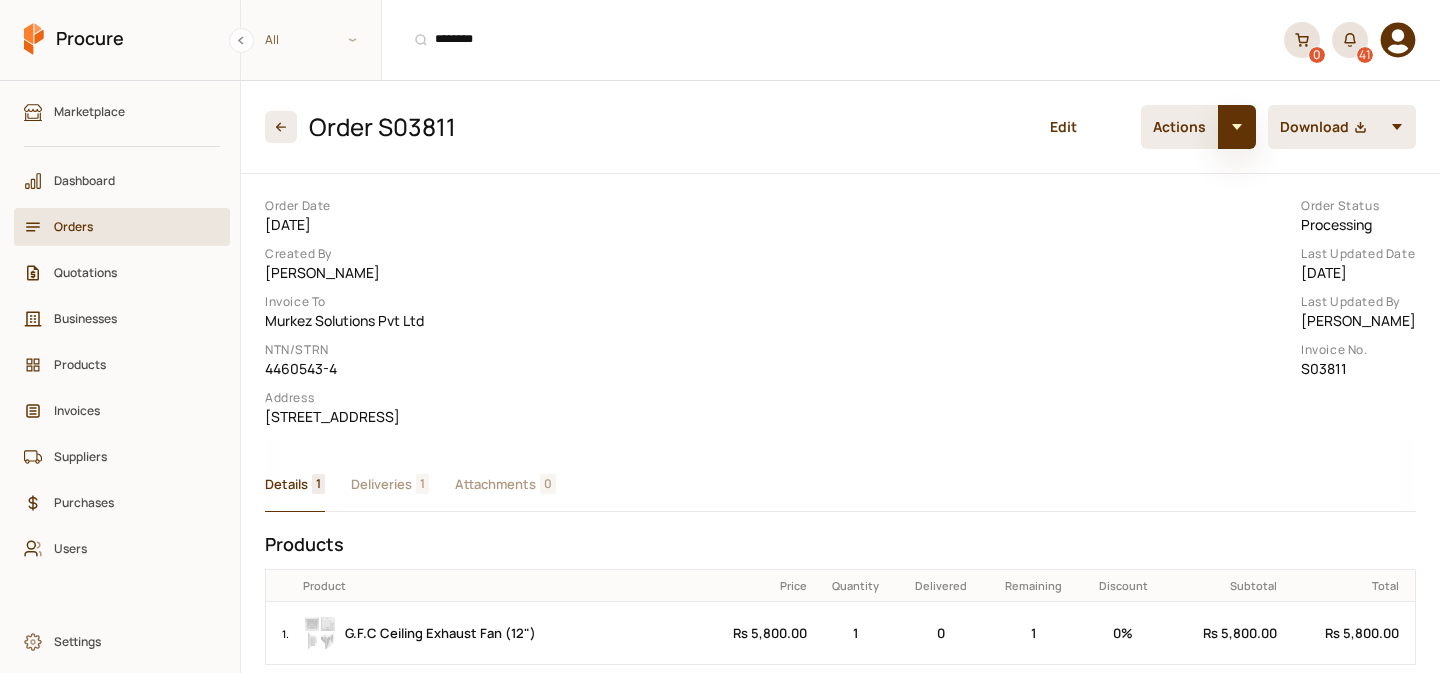 click at bounding box center [1237, 127] 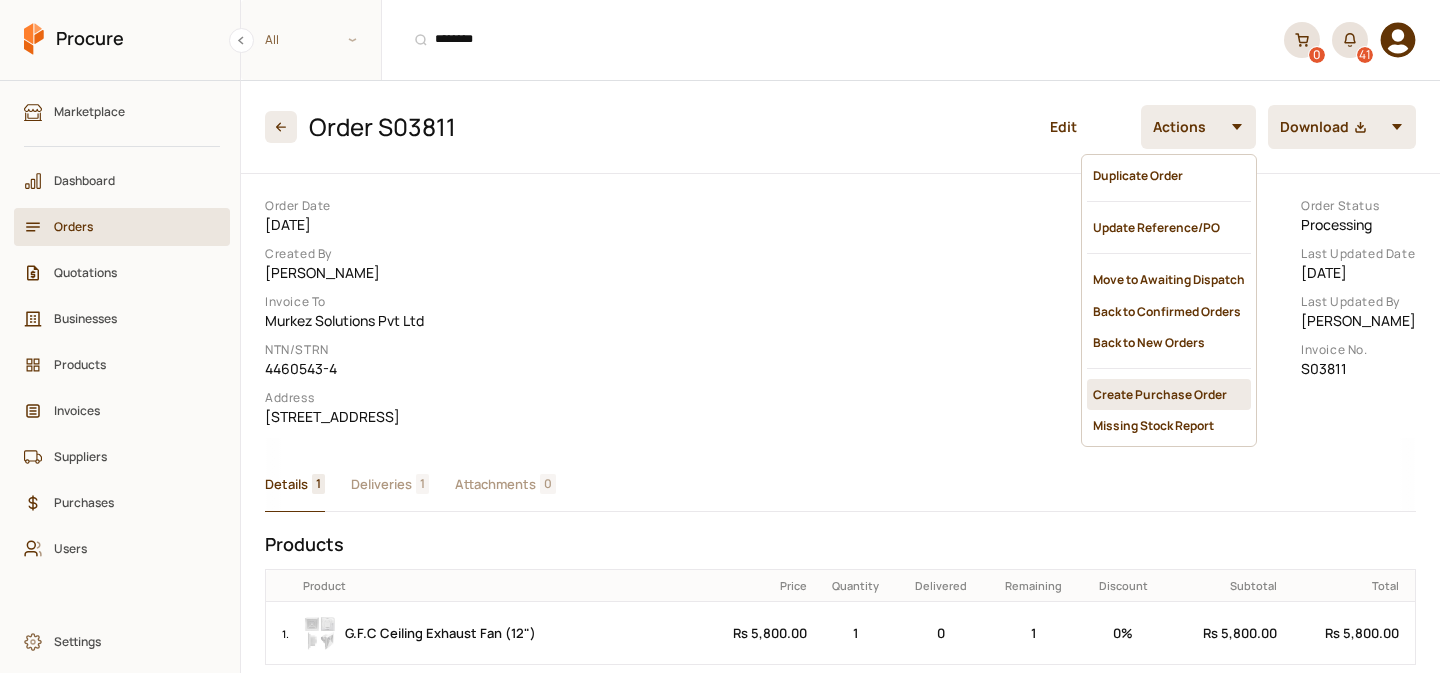 click on "Create Purchase Order" at bounding box center (1169, 394) 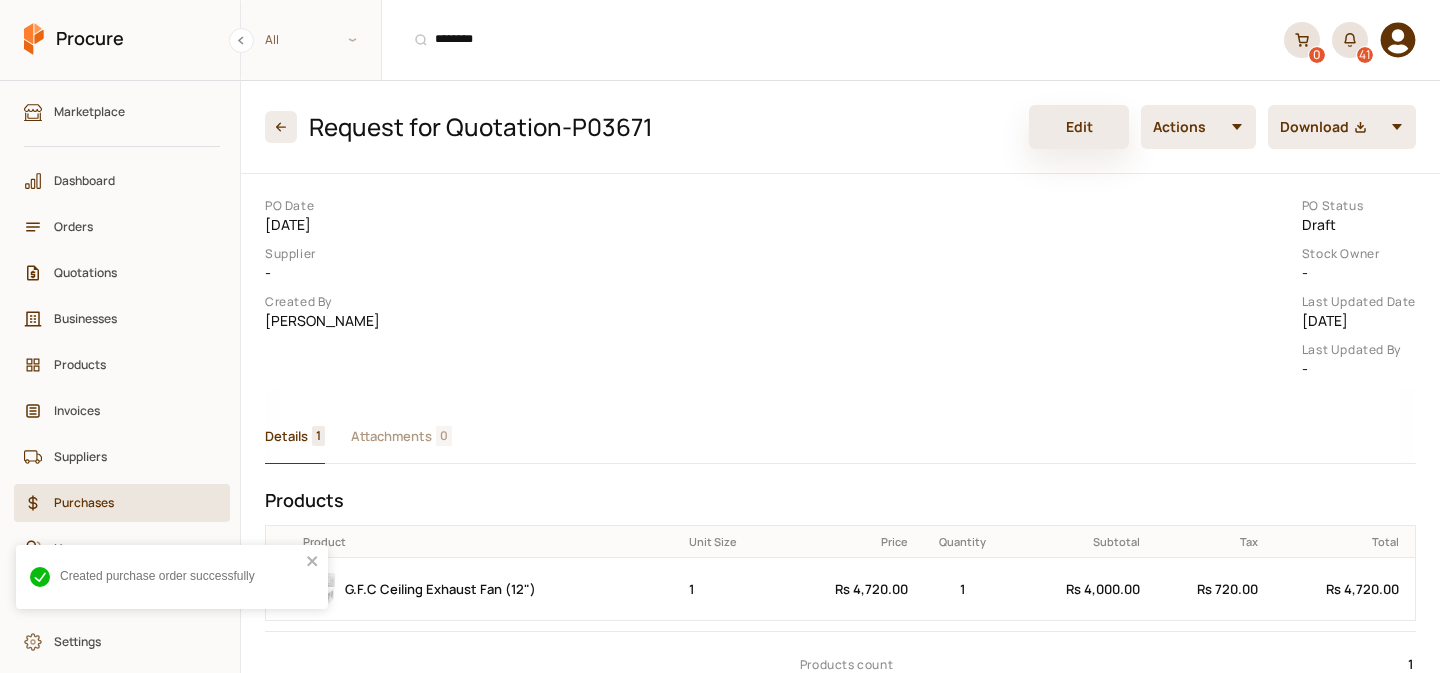 click on "Edit" at bounding box center (1079, 127) 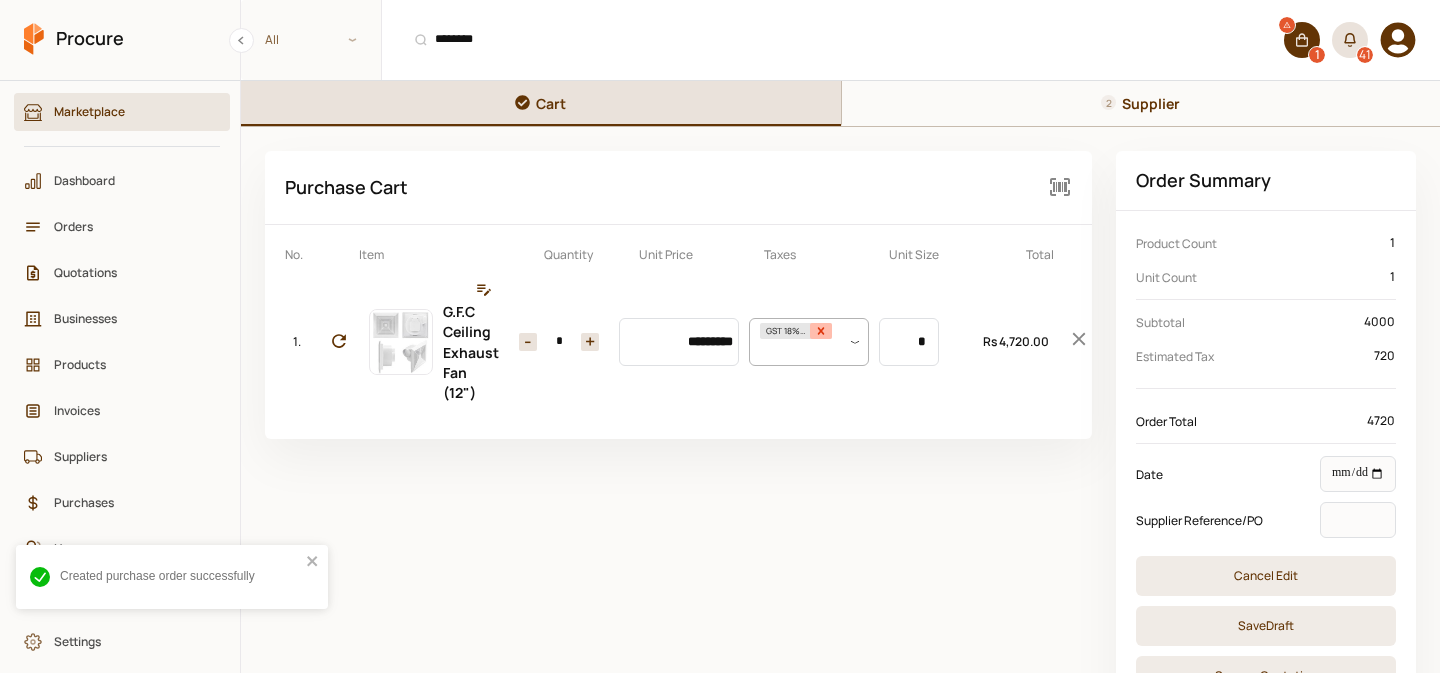 click 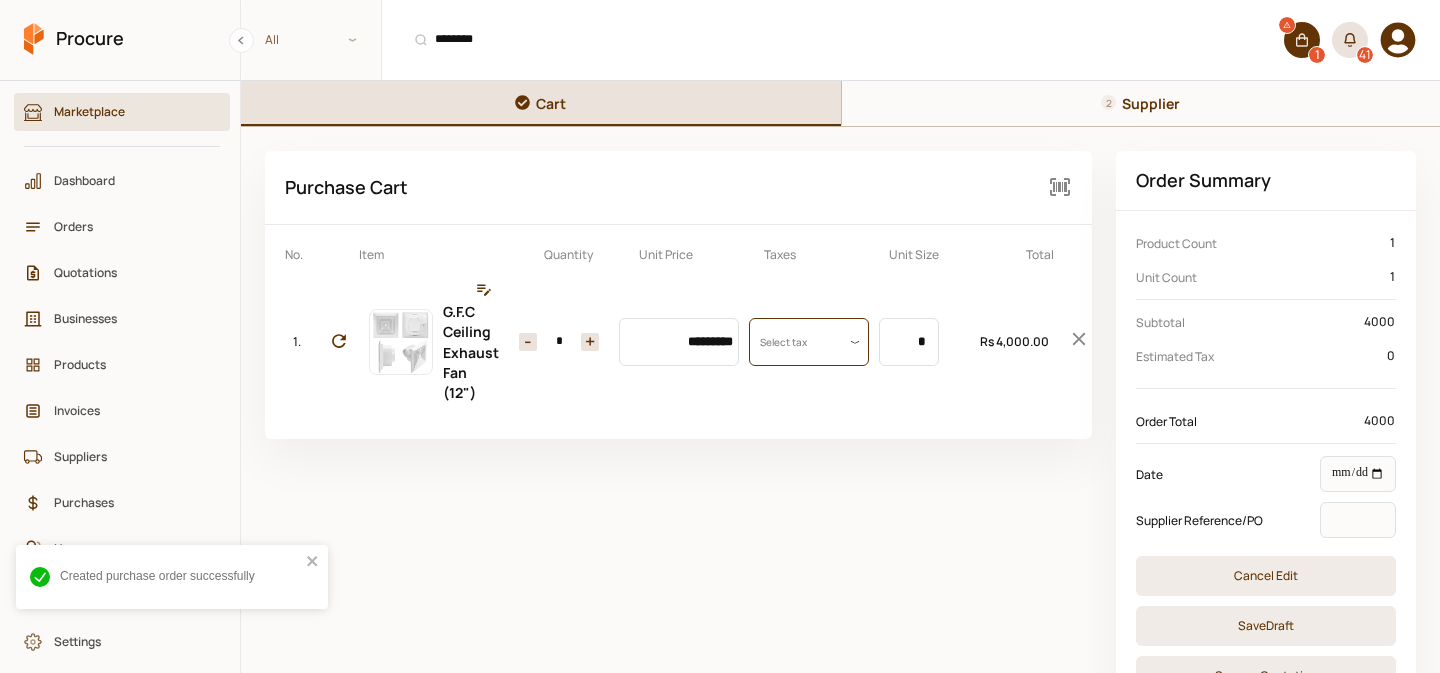 scroll, scrollTop: 0, scrollLeft: 0, axis: both 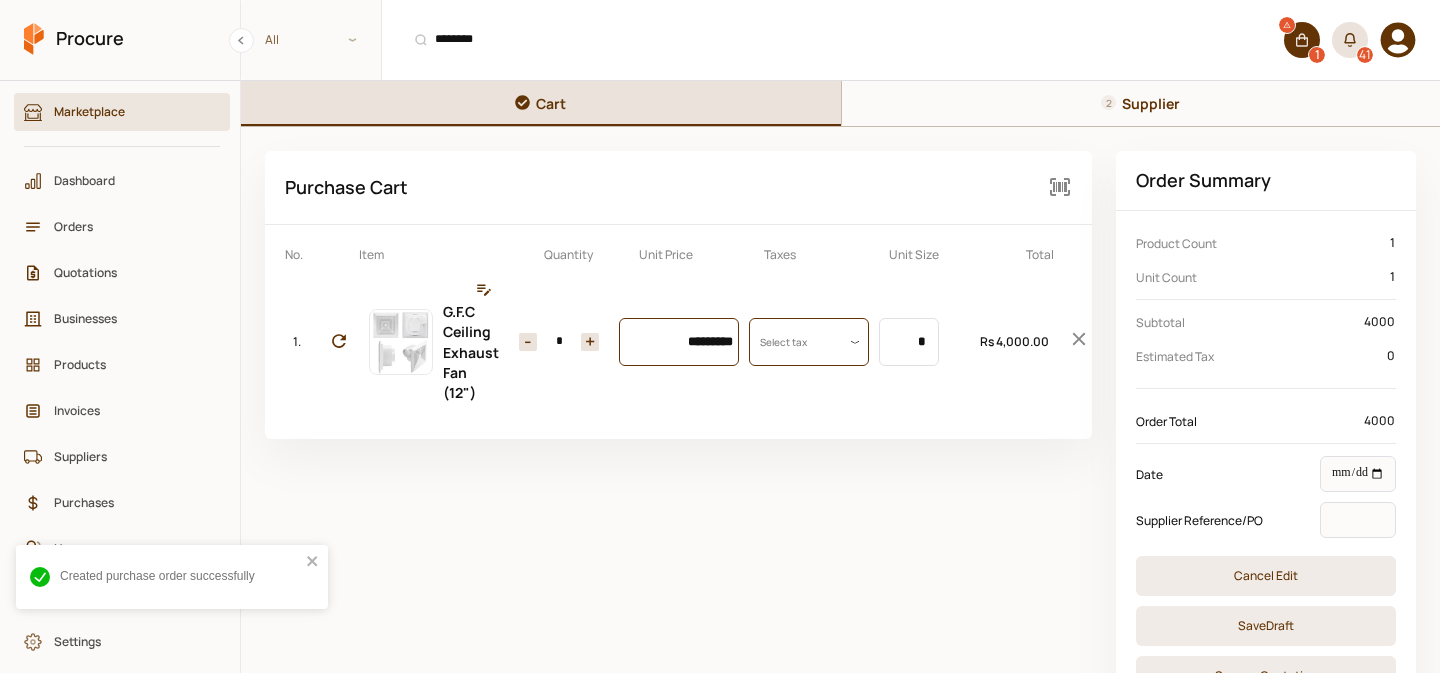 click on "*********" at bounding box center (679, 342) 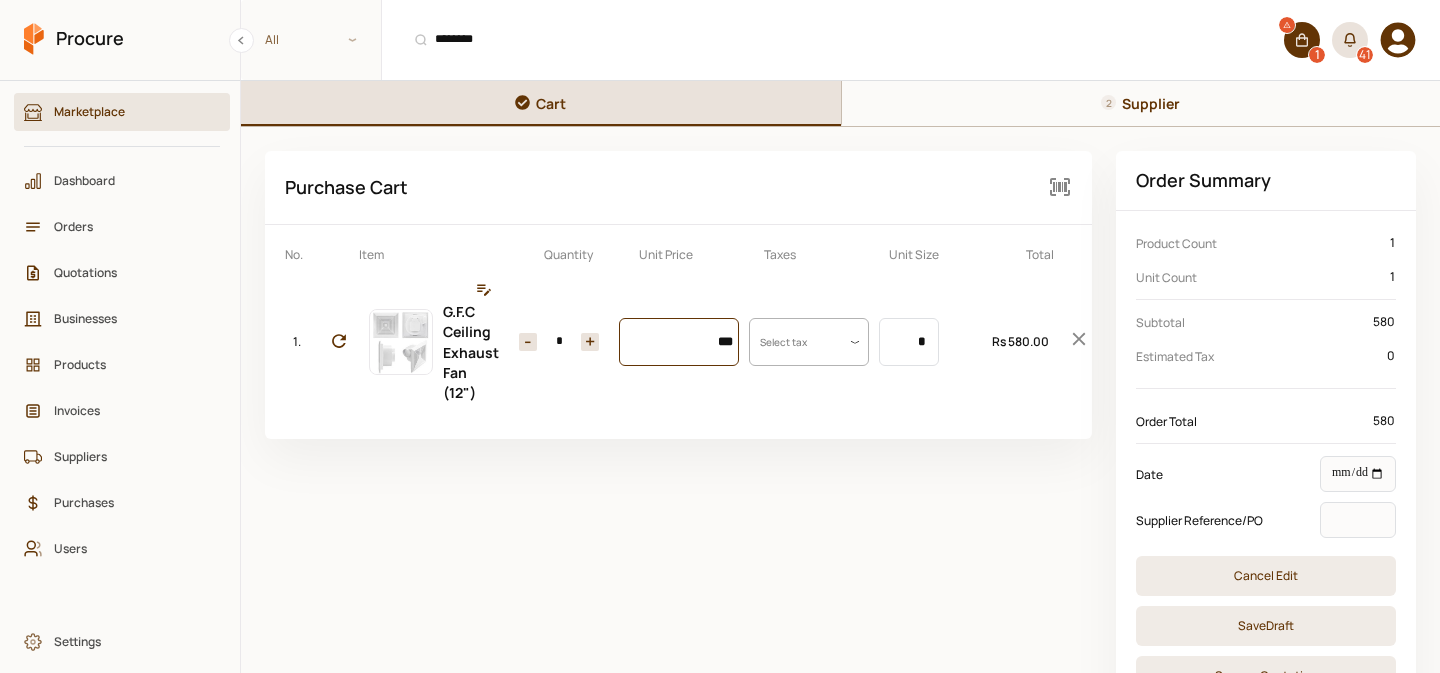 type on "****" 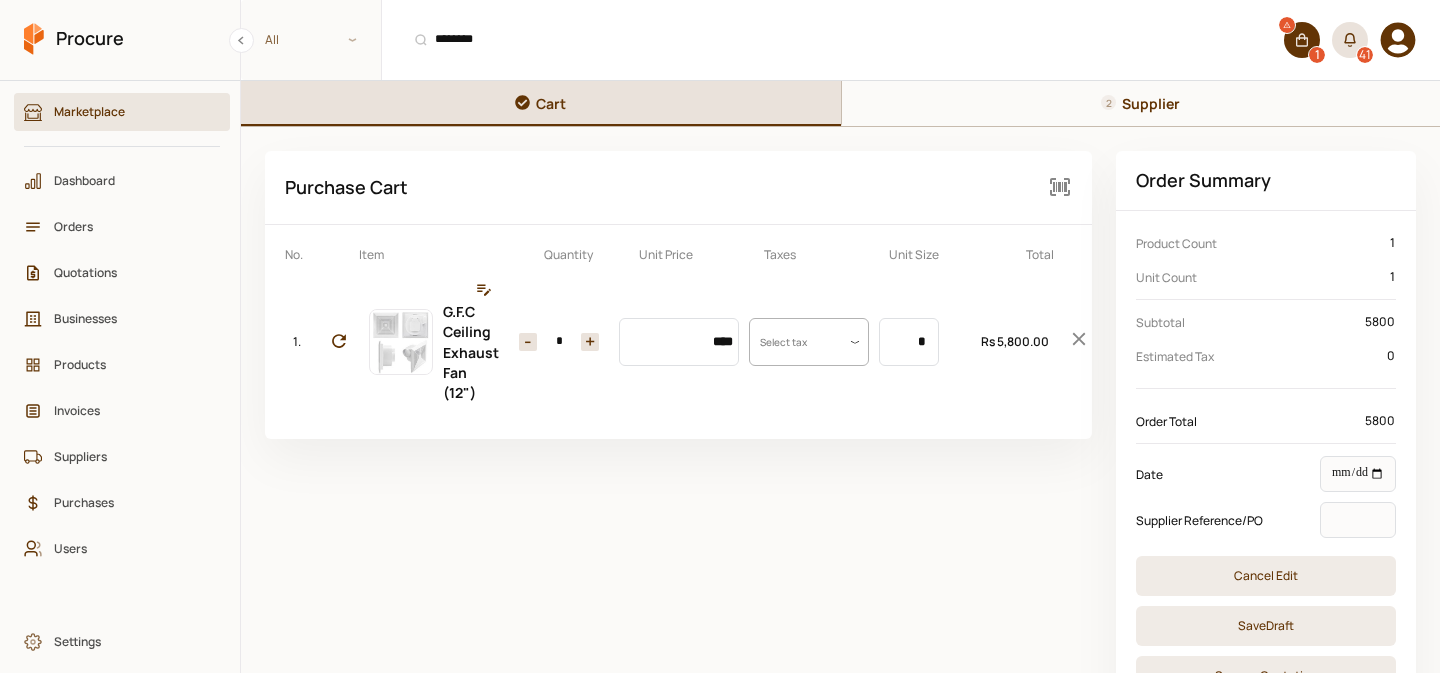 click on "Supplier" at bounding box center (1141, 103) 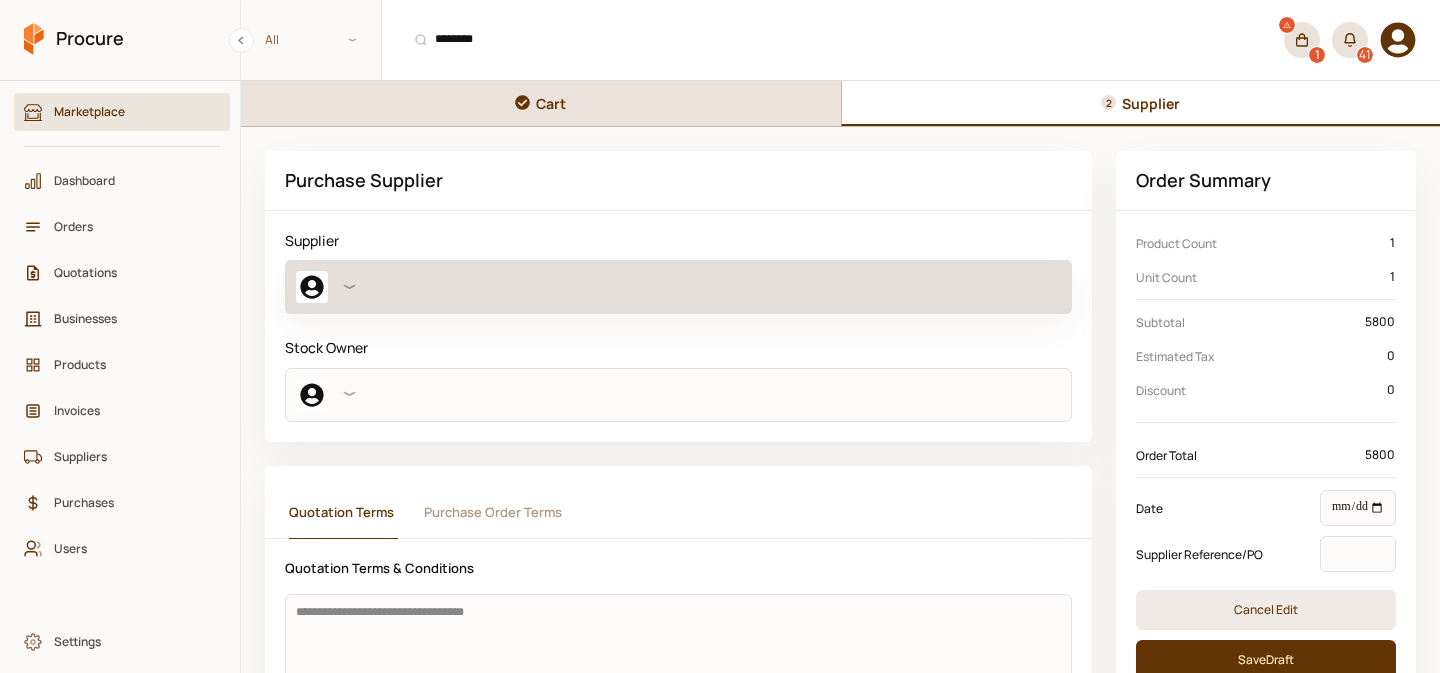 click at bounding box center [678, 287] 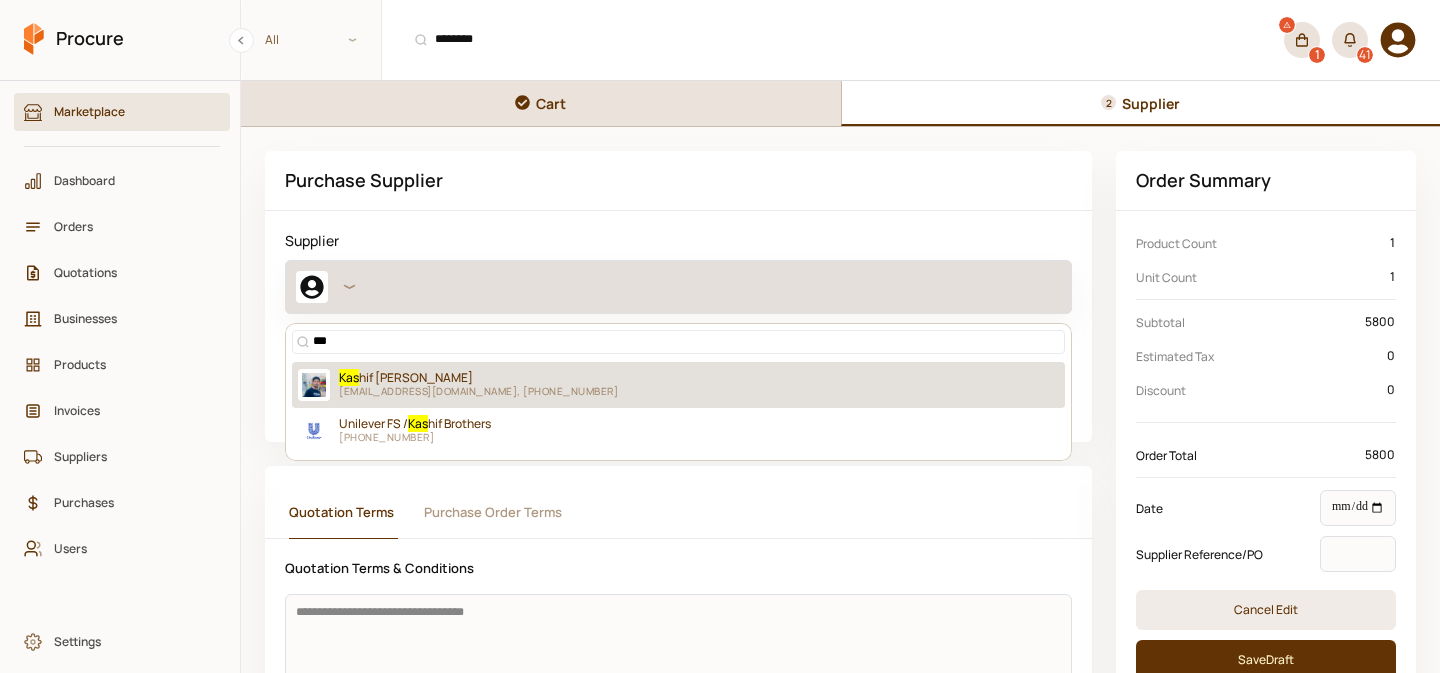 type on "****" 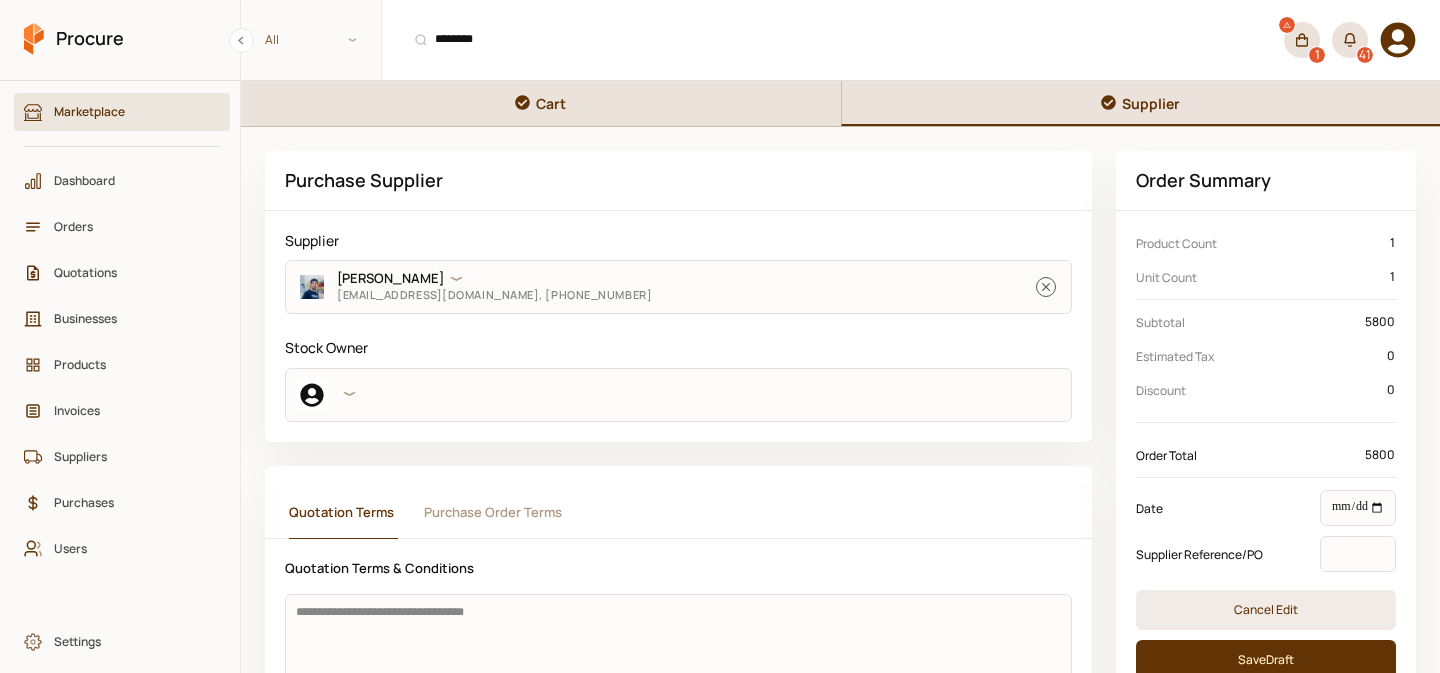 click on "Cart" at bounding box center [551, 103] 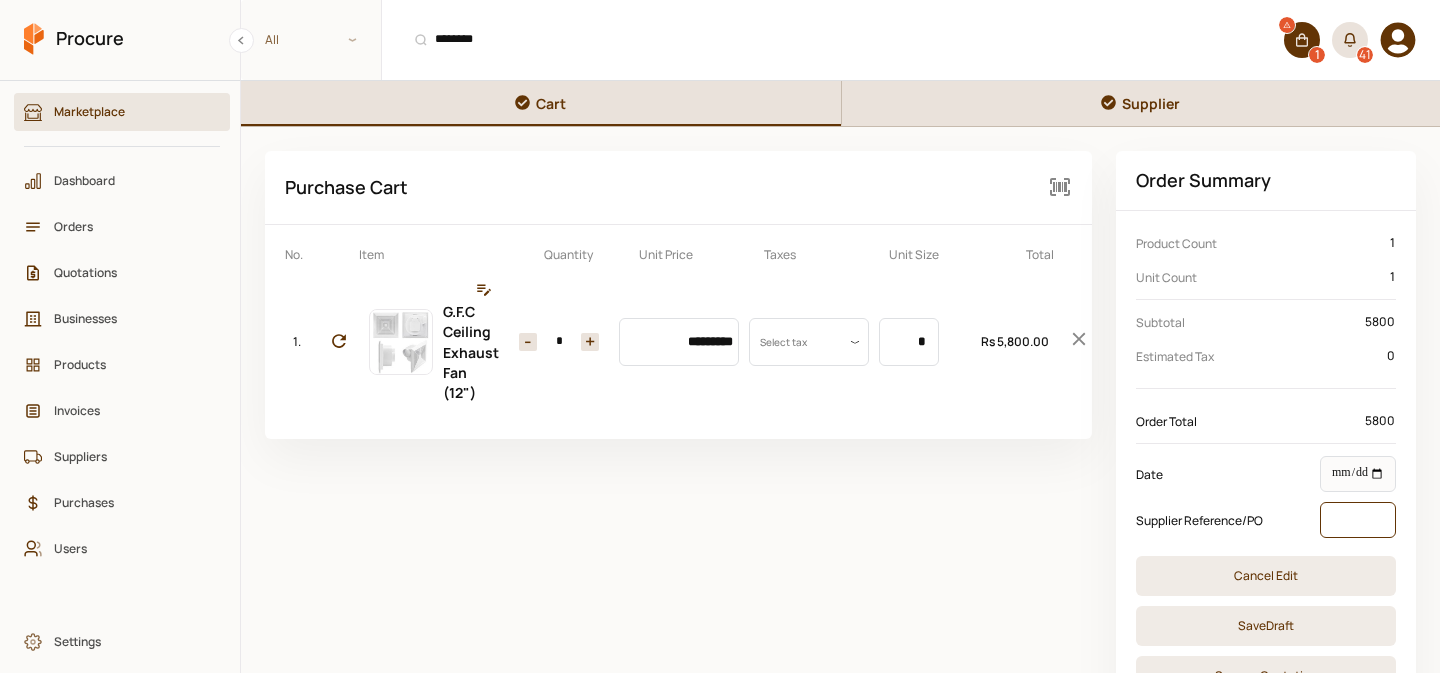 click at bounding box center [1358, 520] 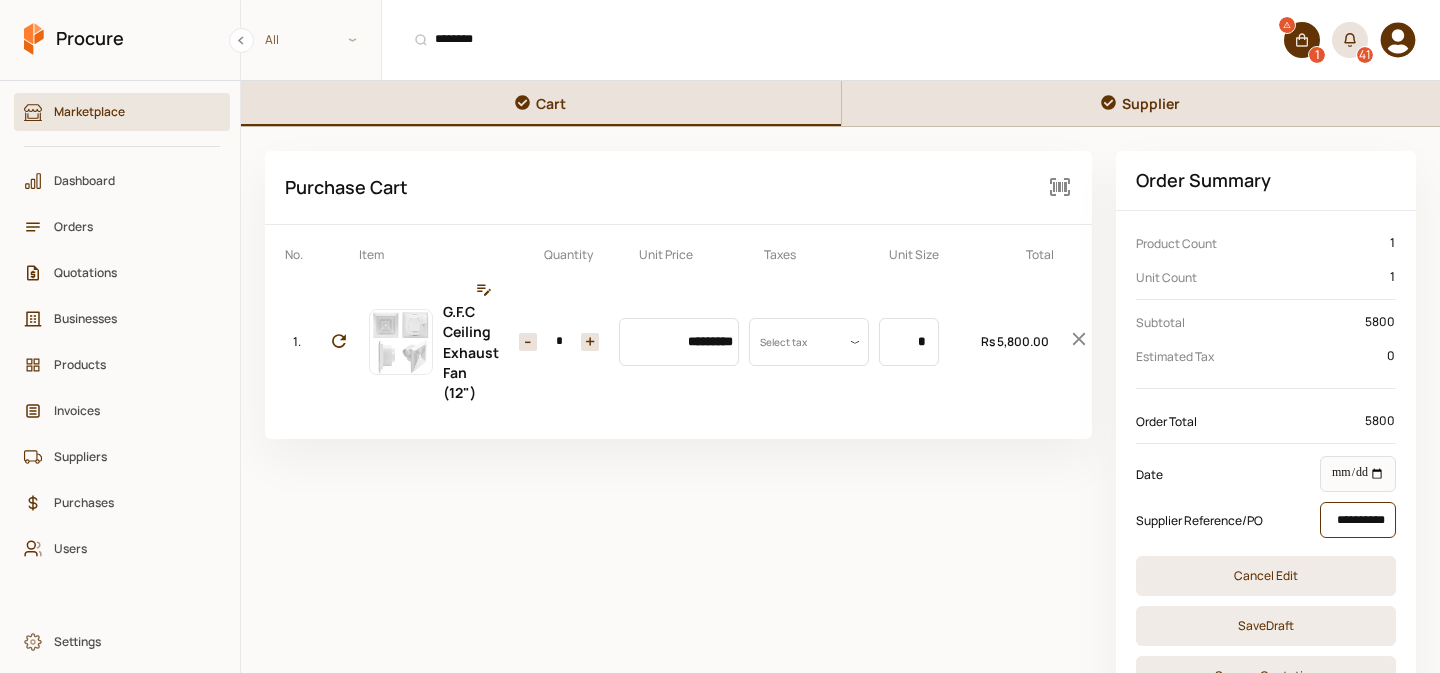 scroll, scrollTop: 0, scrollLeft: 4, axis: horizontal 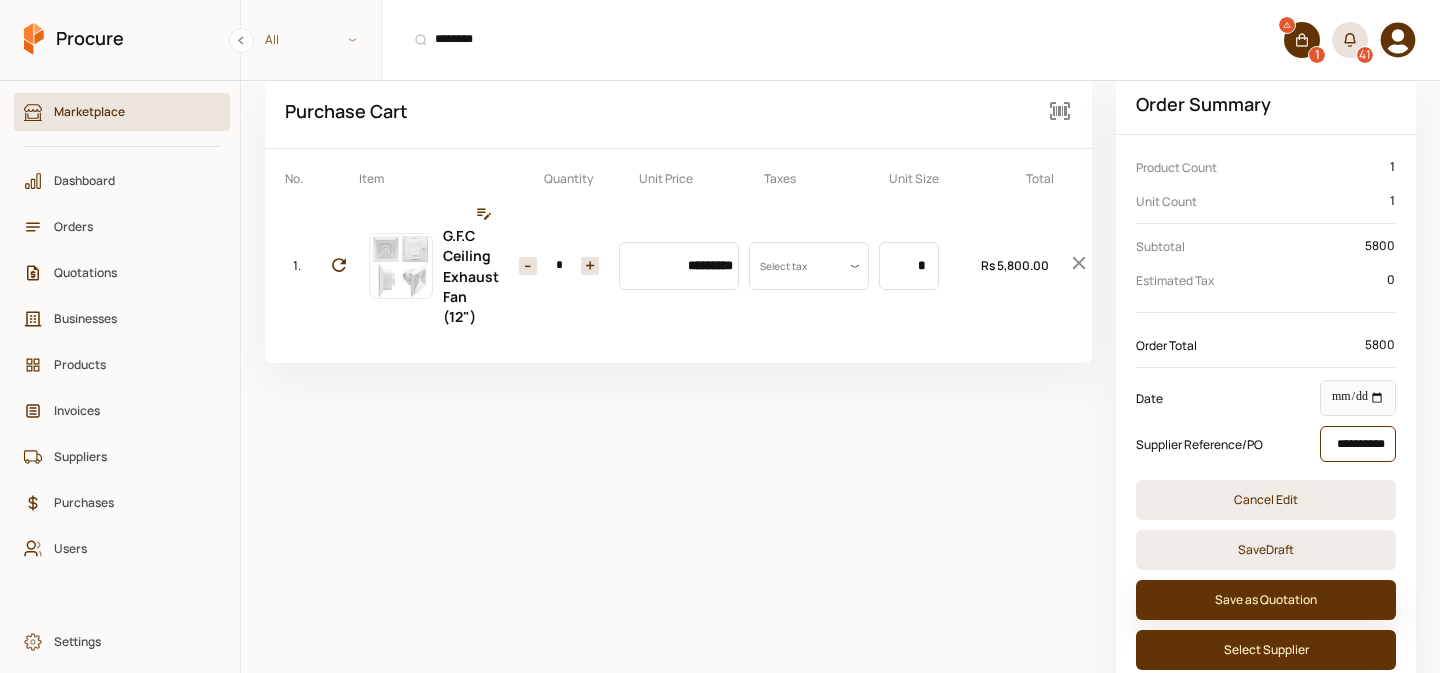 type on "**********" 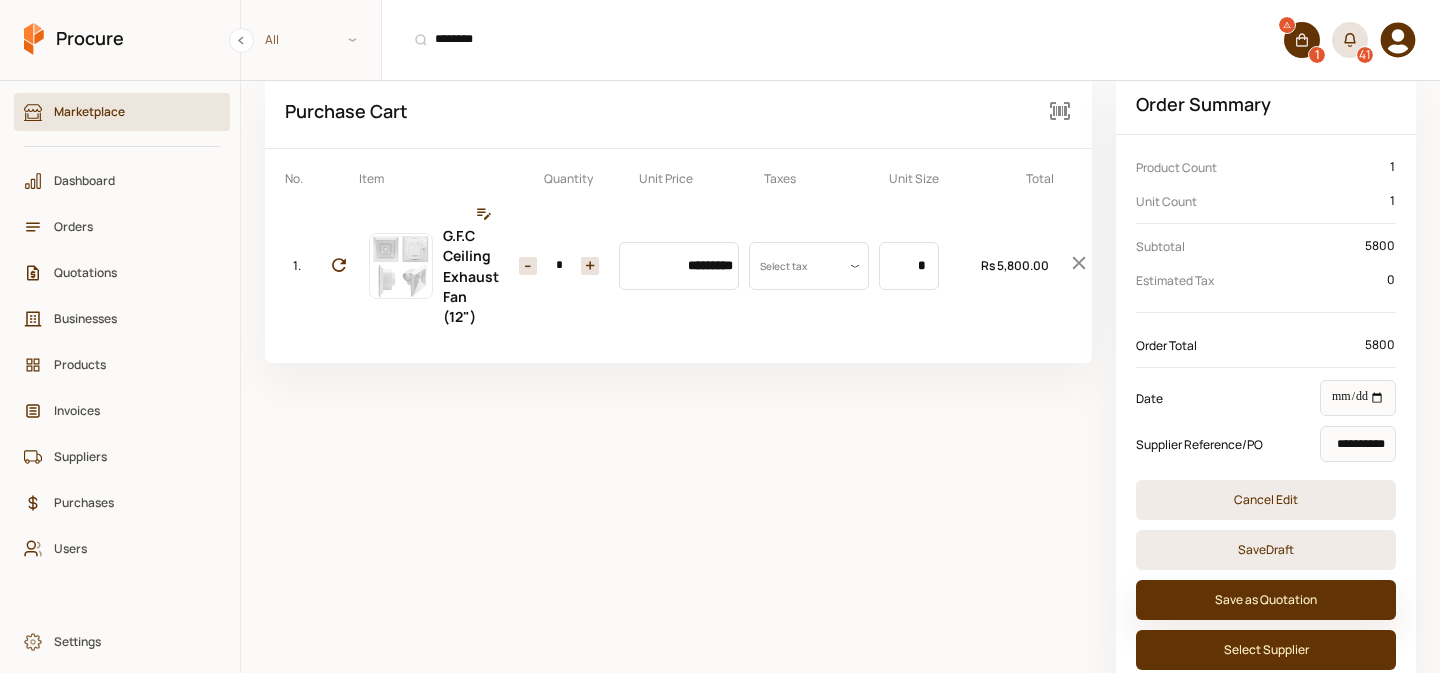 click on "Save as Quotation" at bounding box center [1266, 600] 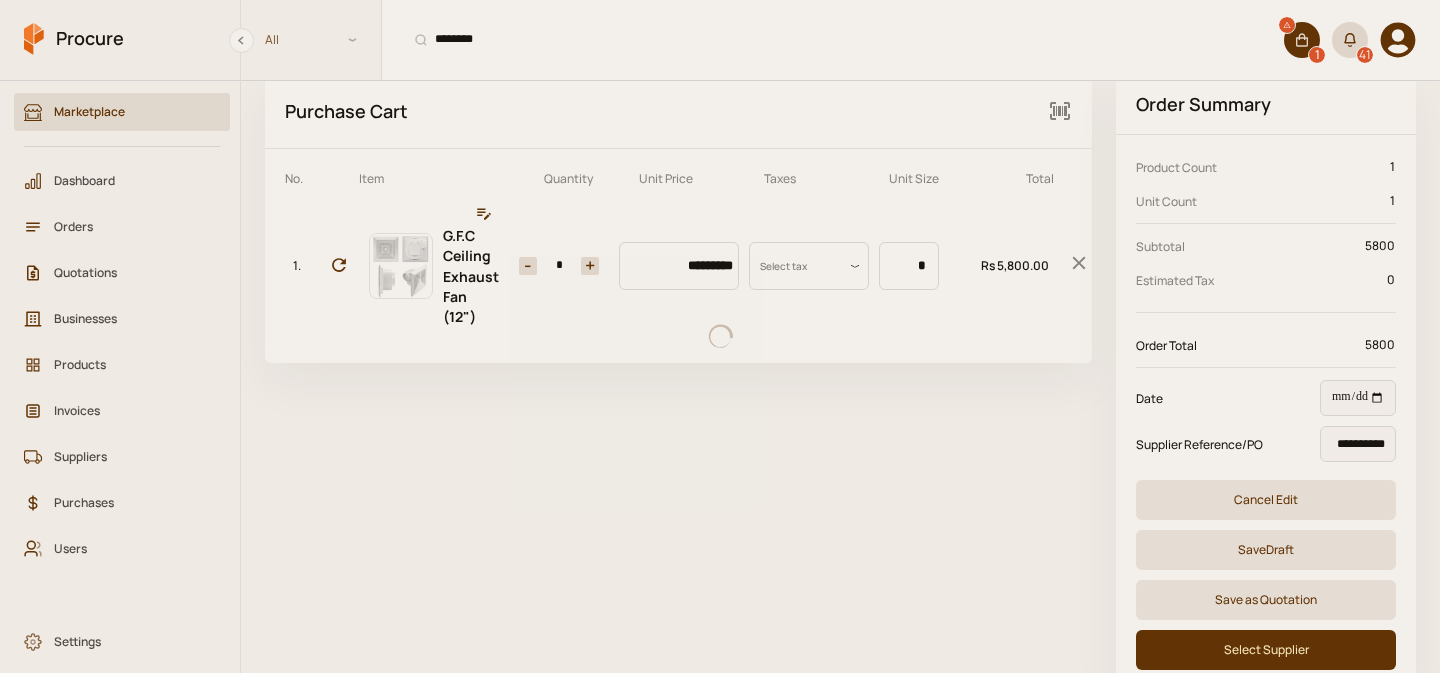 scroll, scrollTop: 0, scrollLeft: 0, axis: both 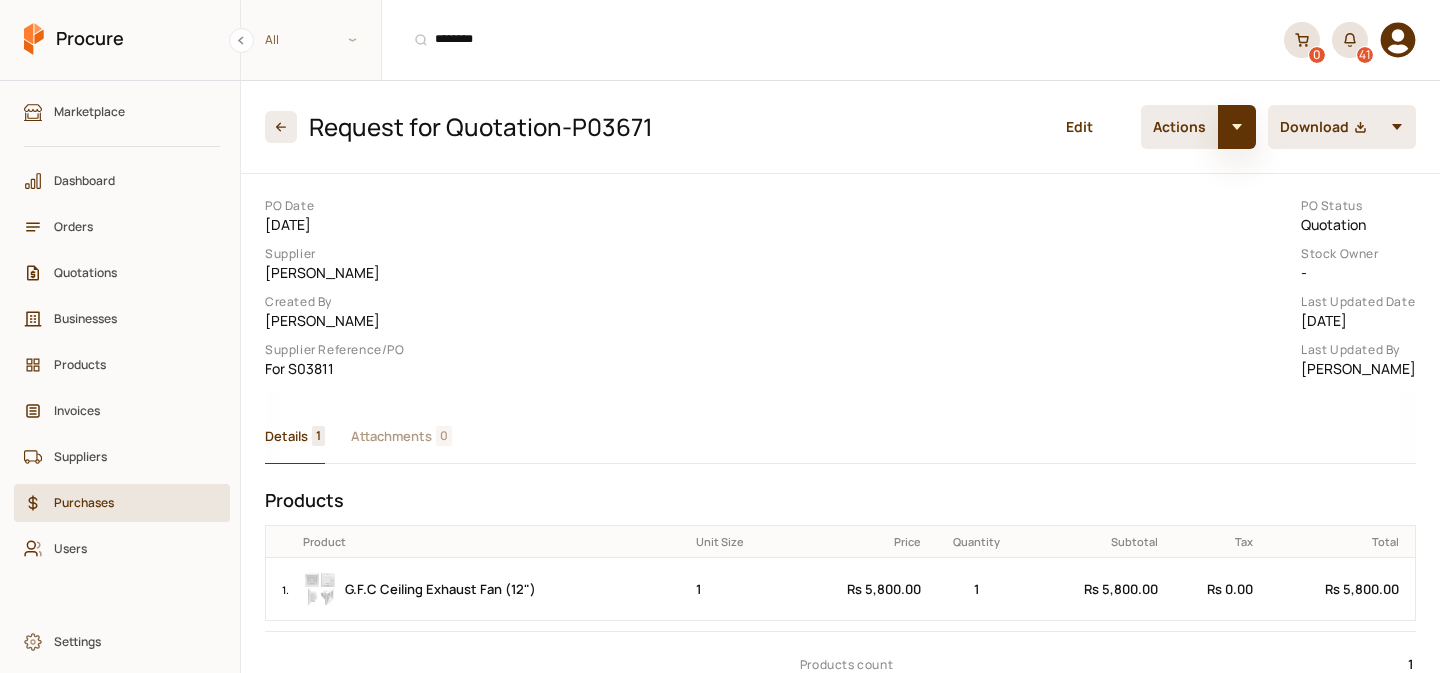 click at bounding box center (1237, 127) 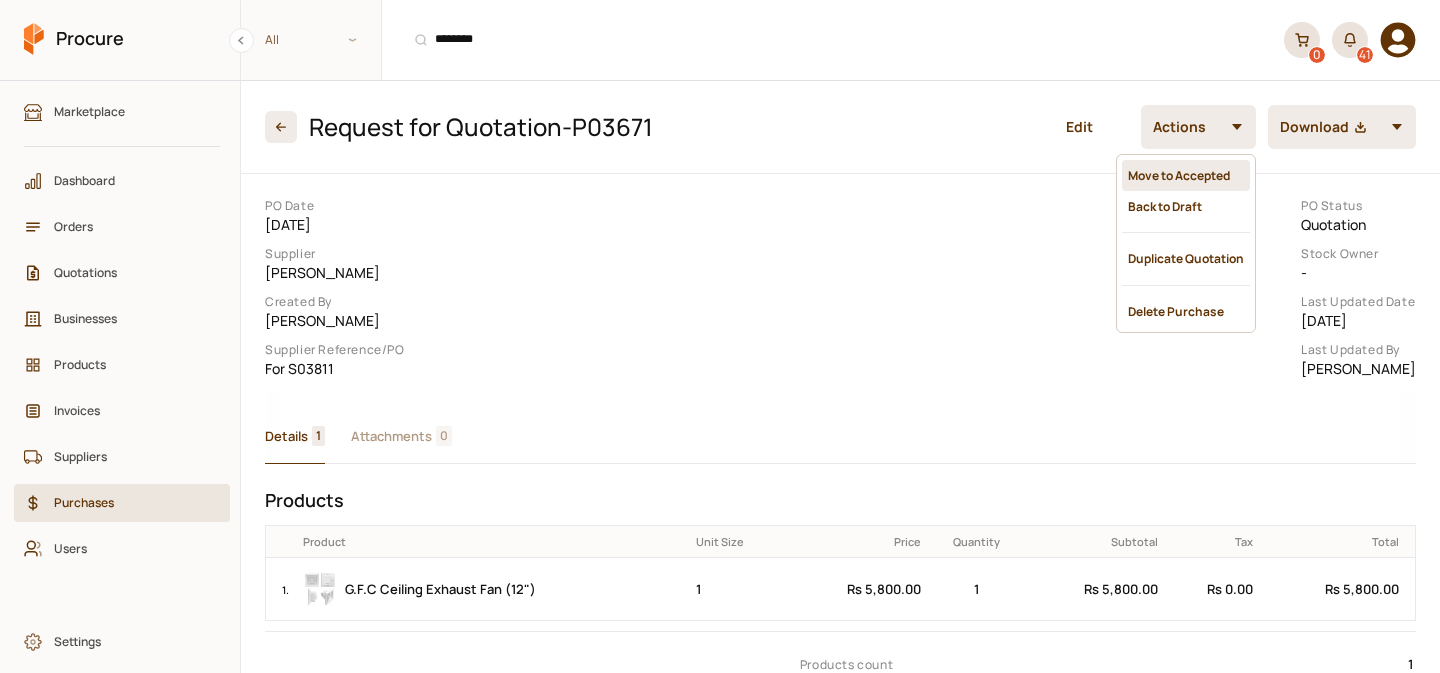 click on "Move to Accepted" at bounding box center (1186, 175) 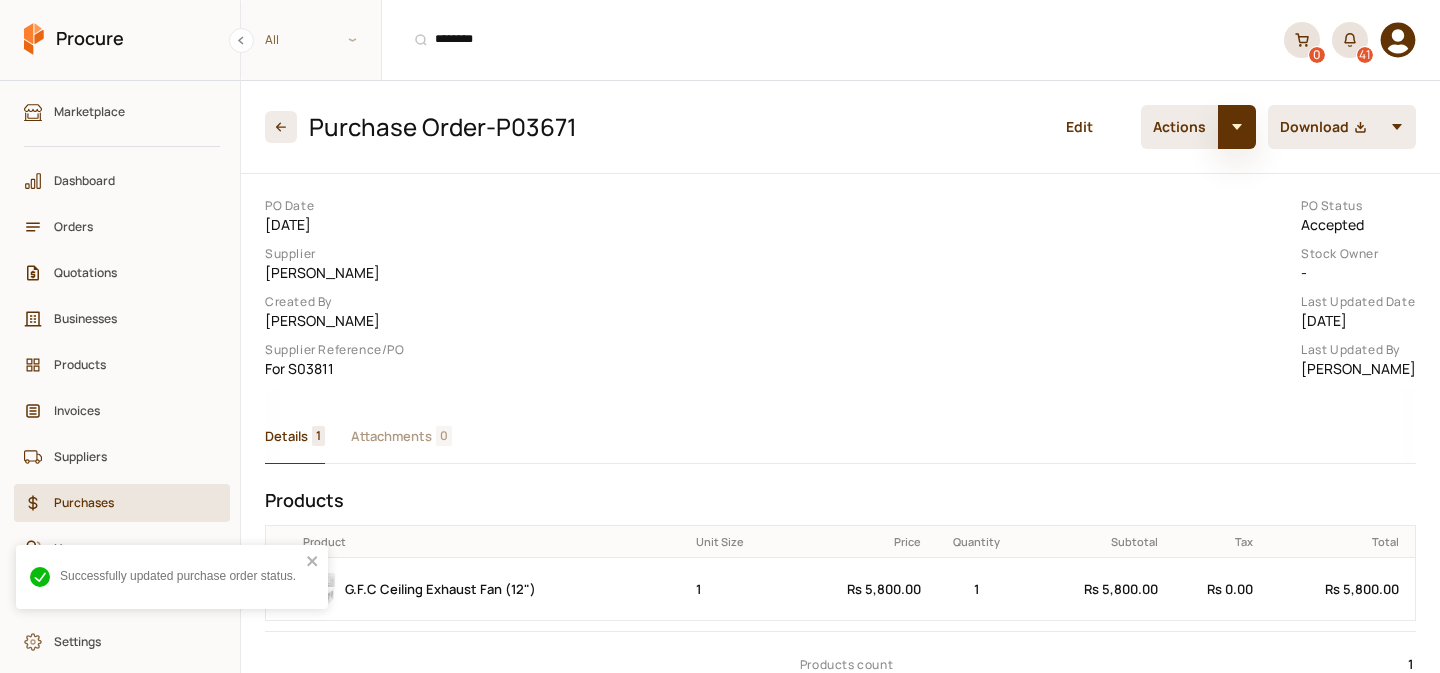 click at bounding box center [1237, 127] 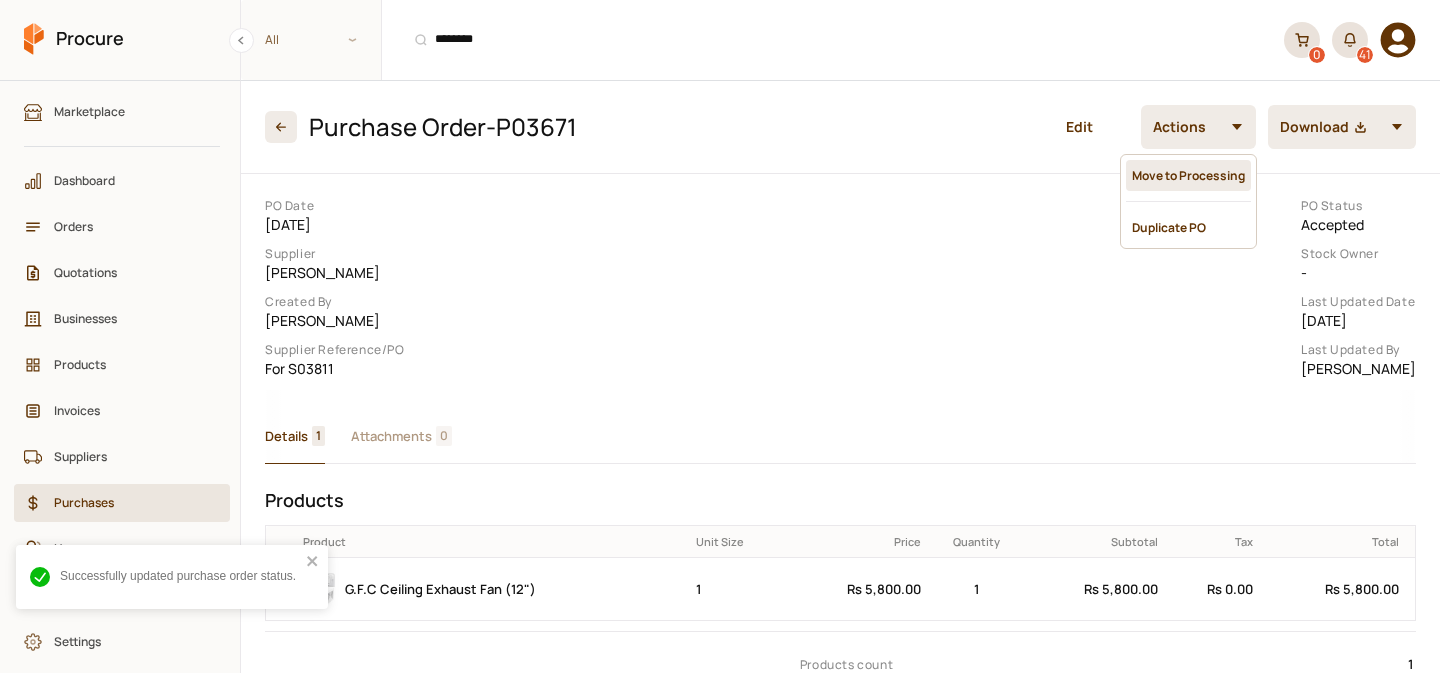 click on "Move to Processing" at bounding box center (1188, 175) 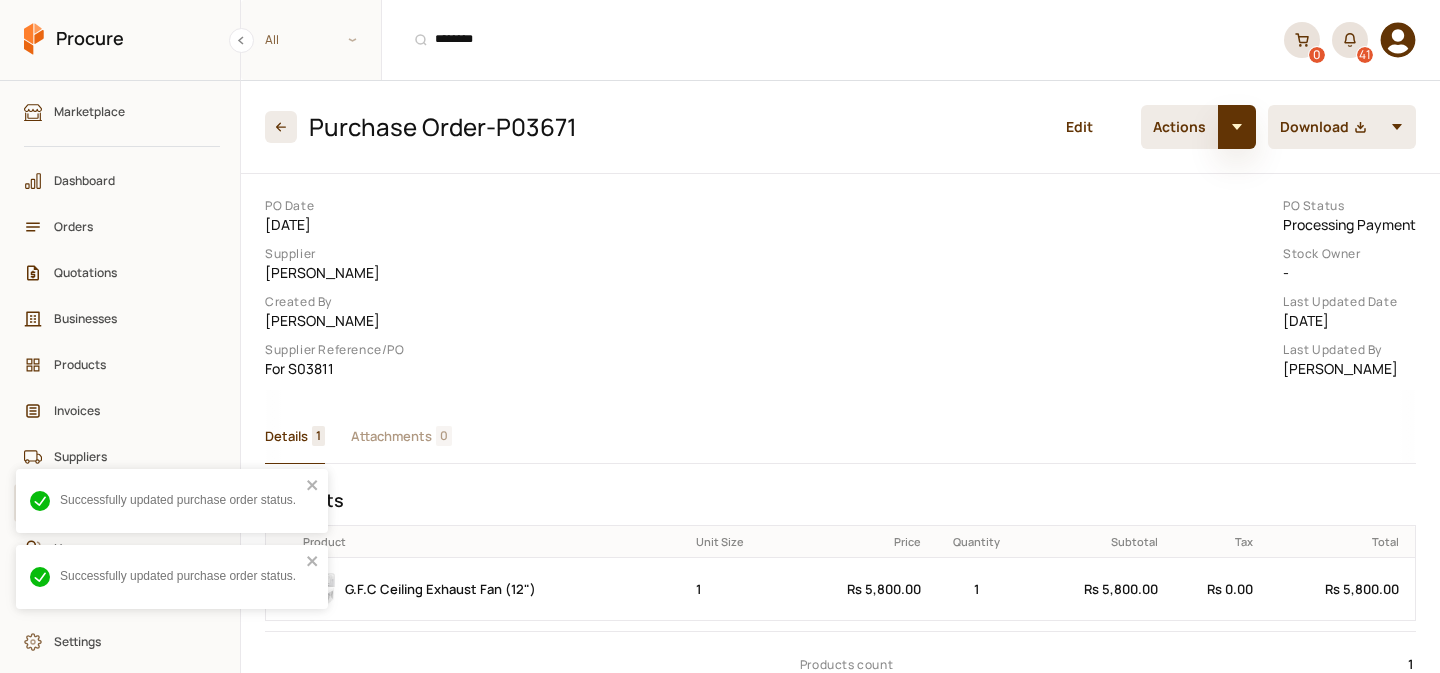 click at bounding box center (1237, 127) 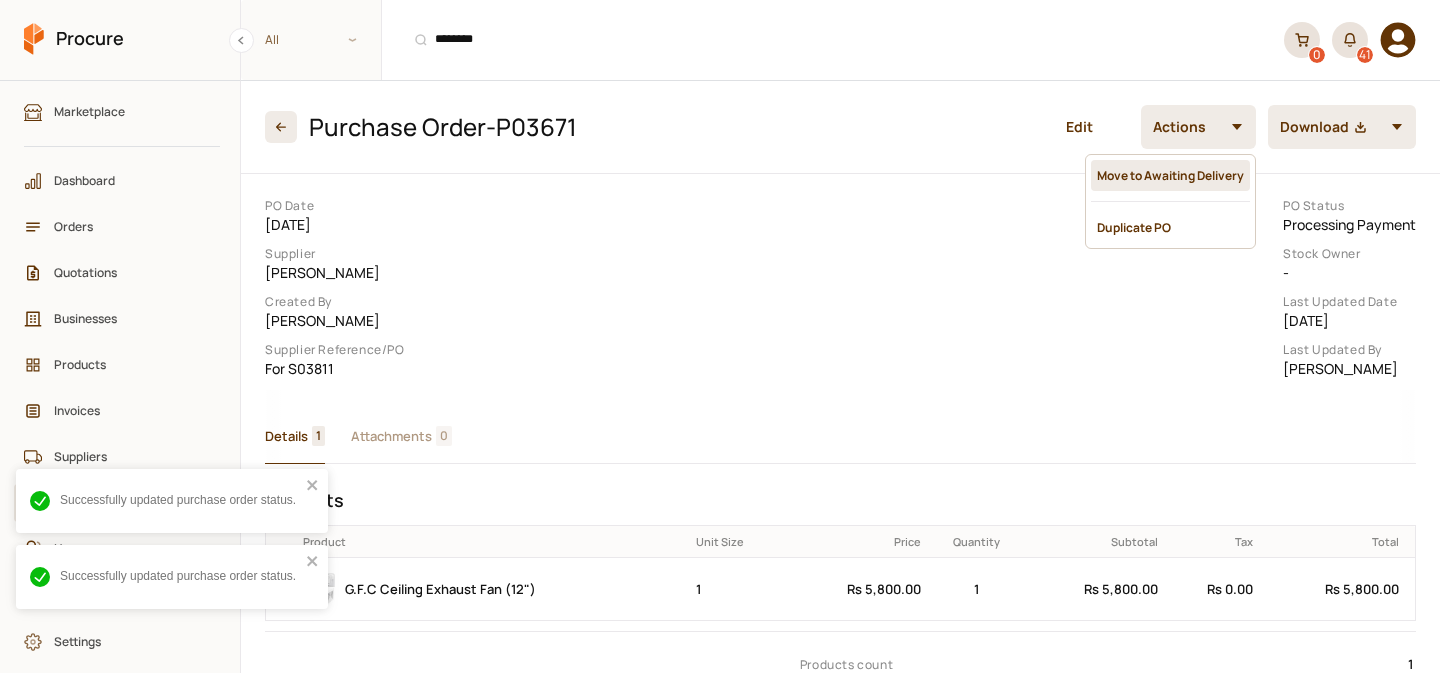 click on "Move to Awaiting Delivery" at bounding box center (1170, 175) 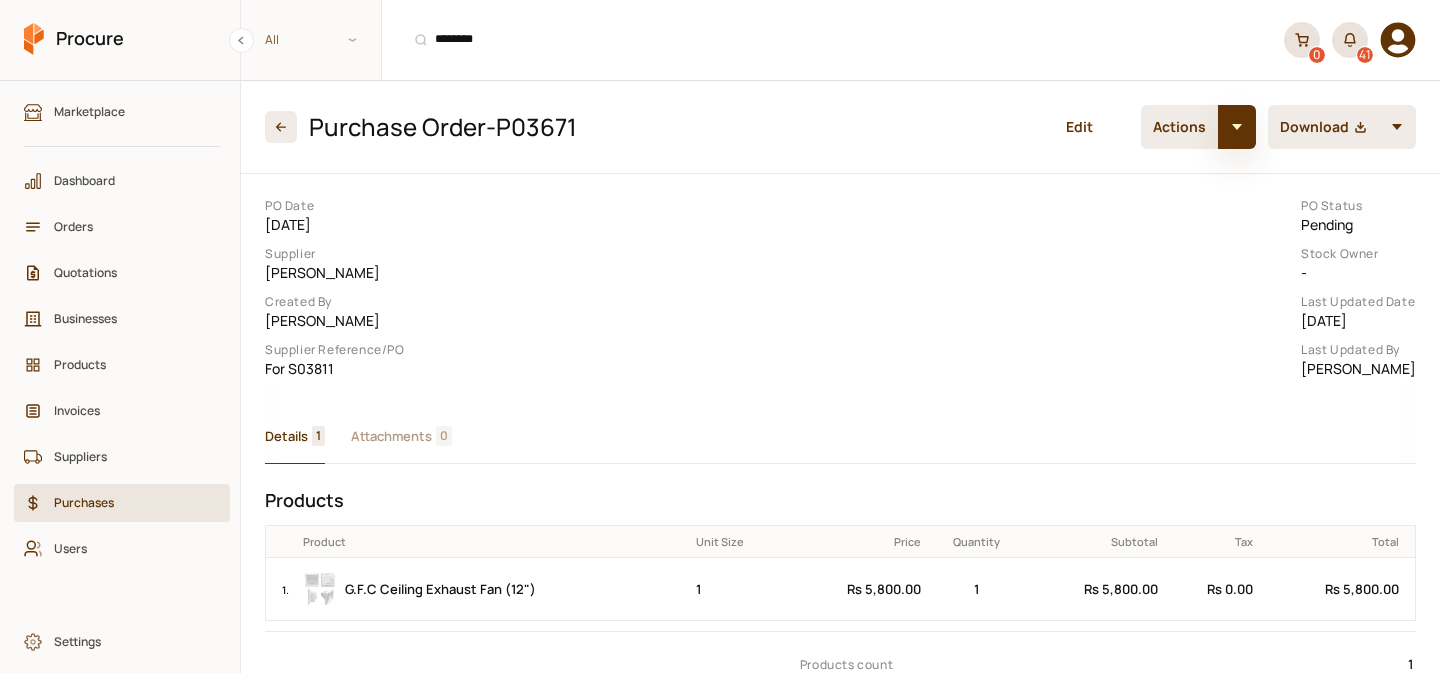 click at bounding box center [1237, 127] 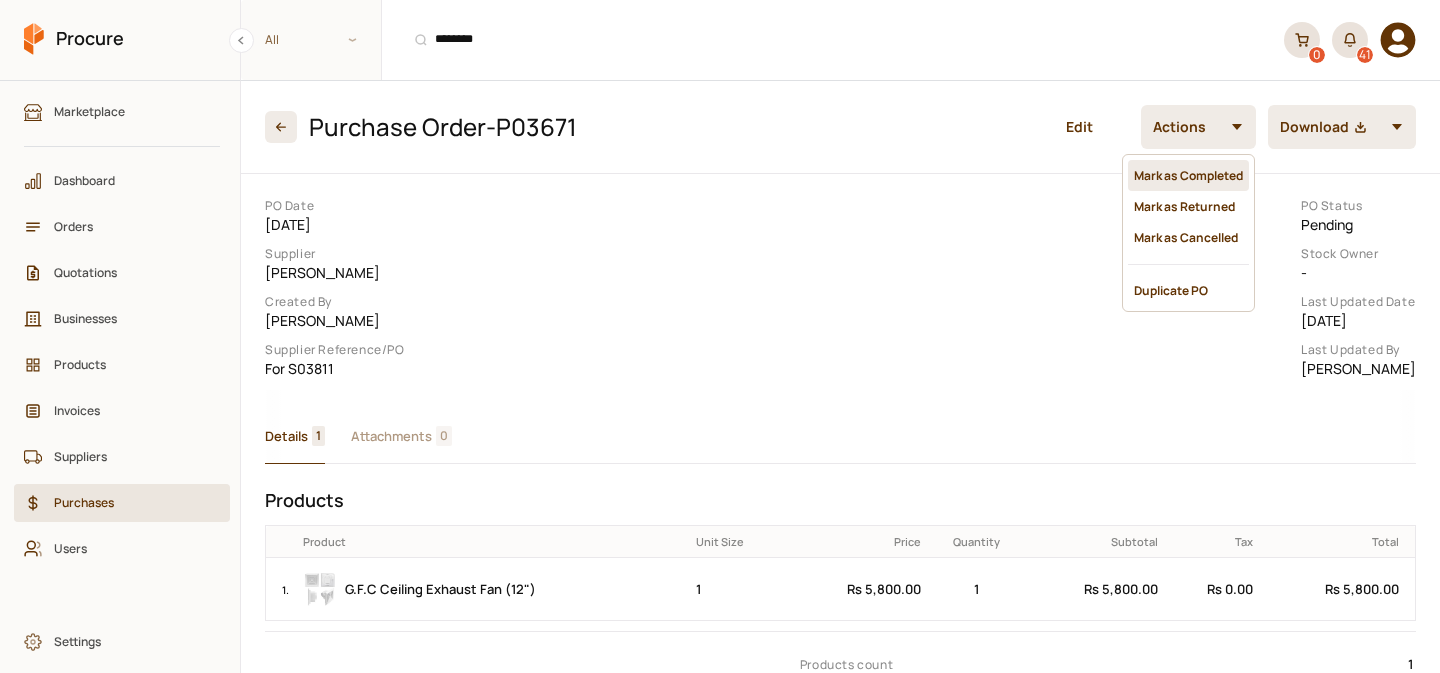 click on "Mark as Completed" at bounding box center (1188, 175) 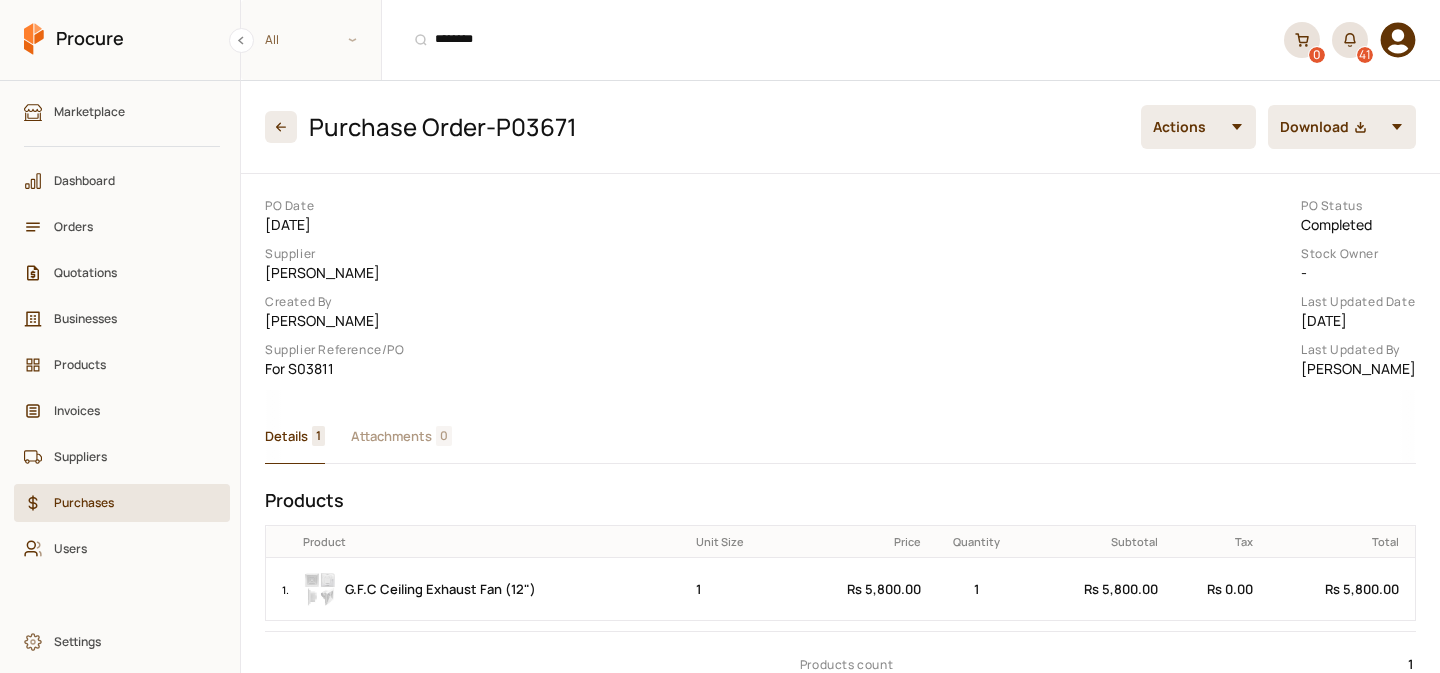 click on "Purchases" at bounding box center (129, 502) 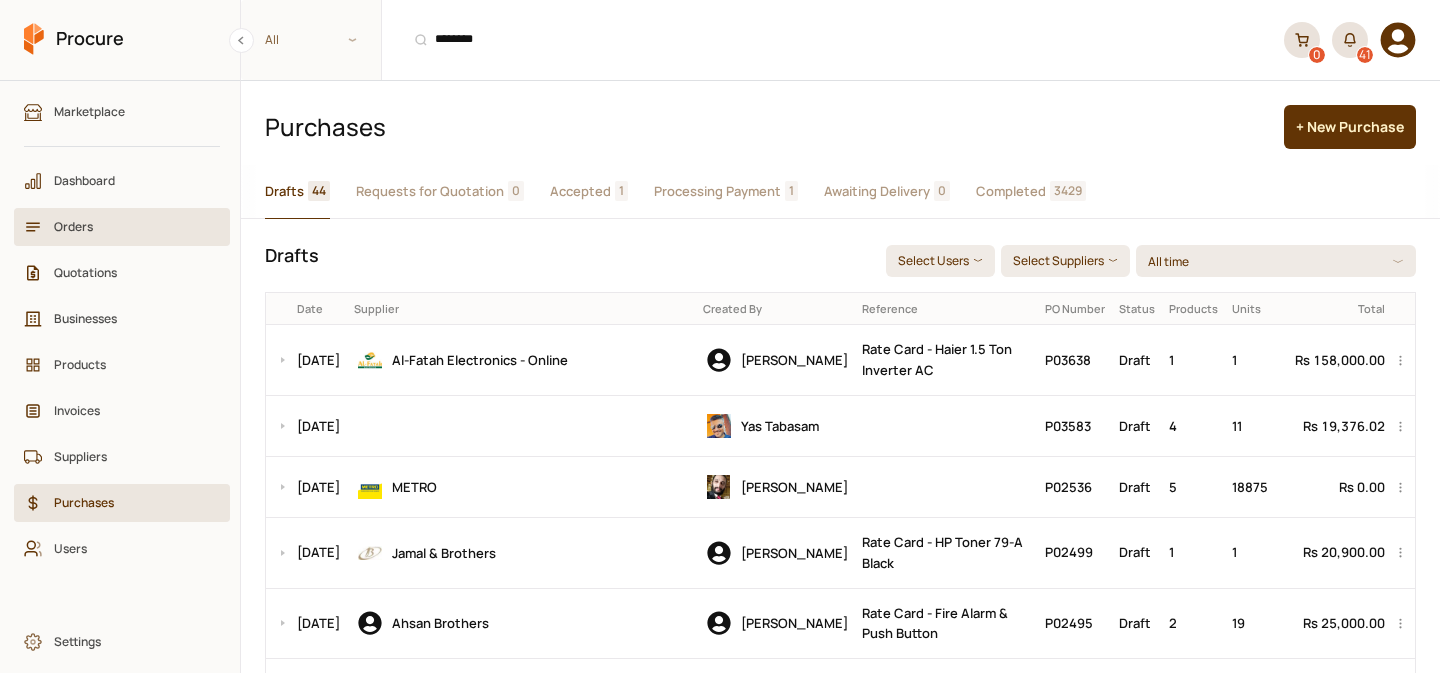 click on "Orders" at bounding box center [129, 226] 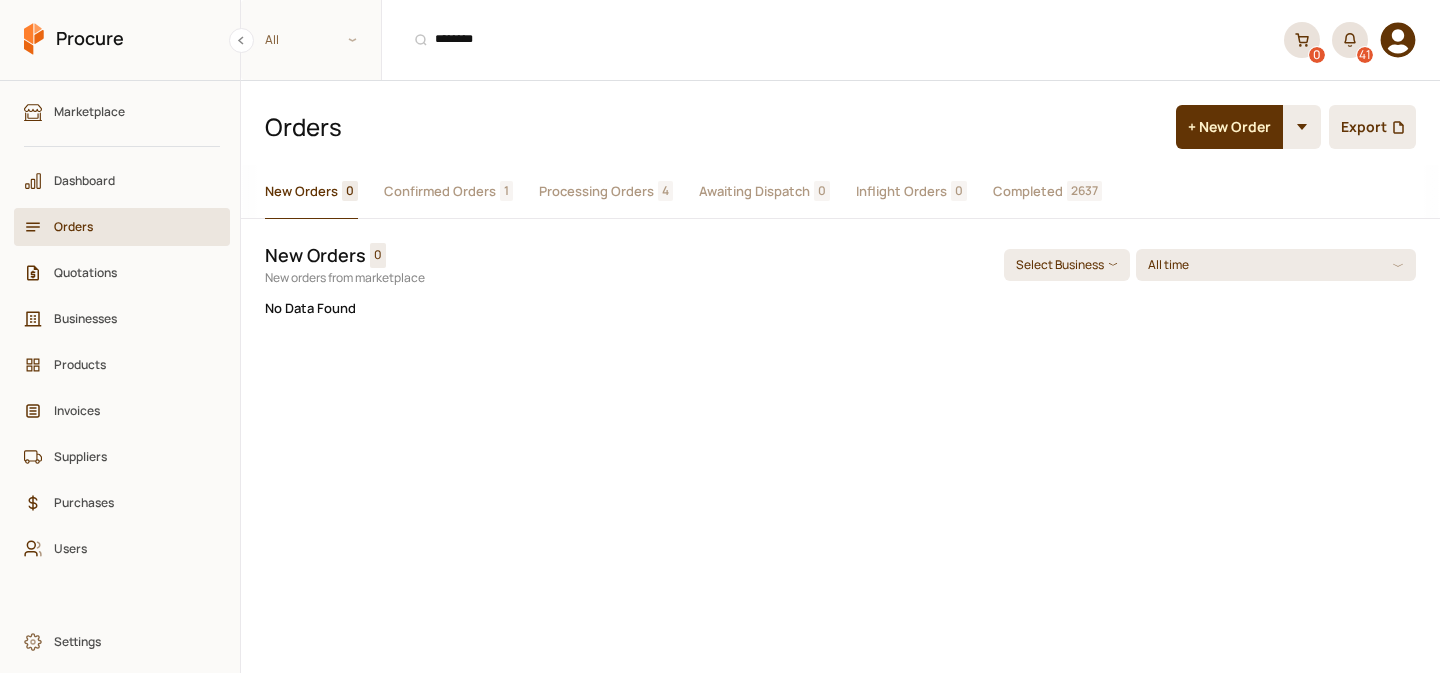 click on "Processing Orders" at bounding box center (596, 191) 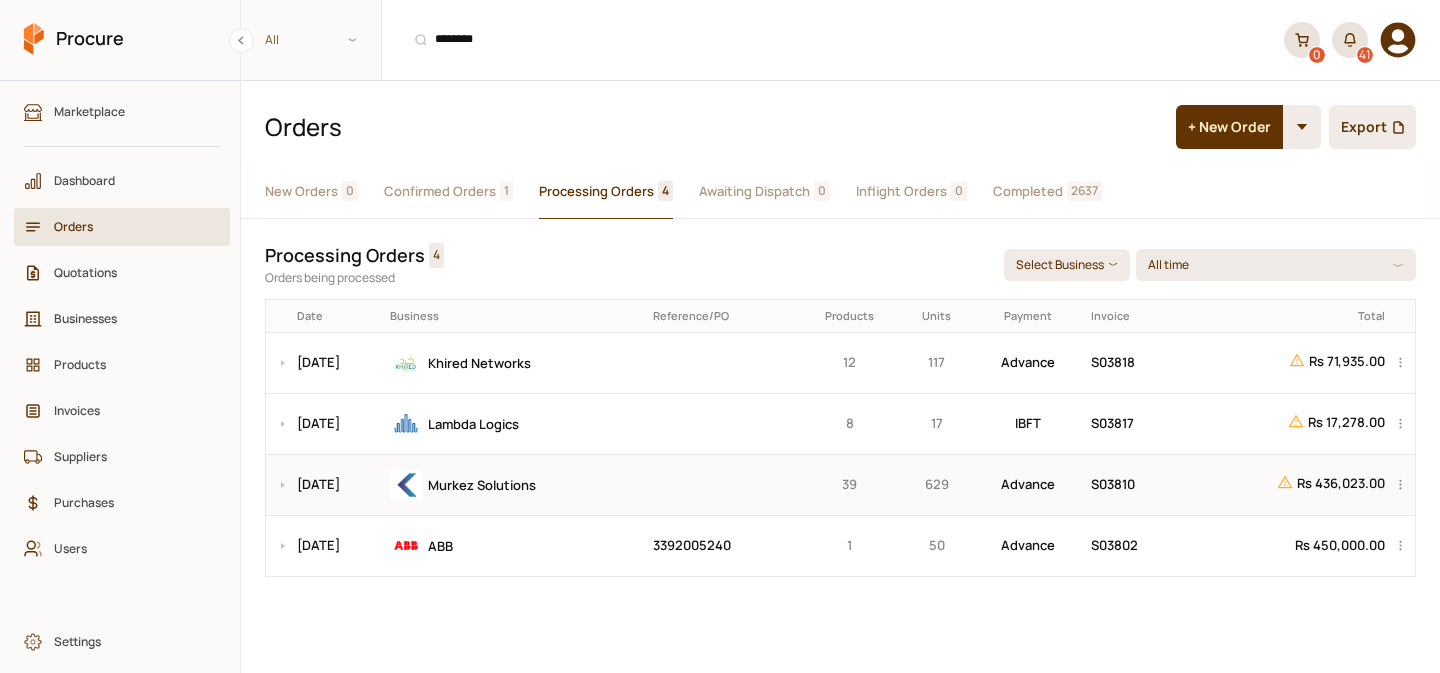 click on "Murkez Solutions" at bounding box center (514, 485) 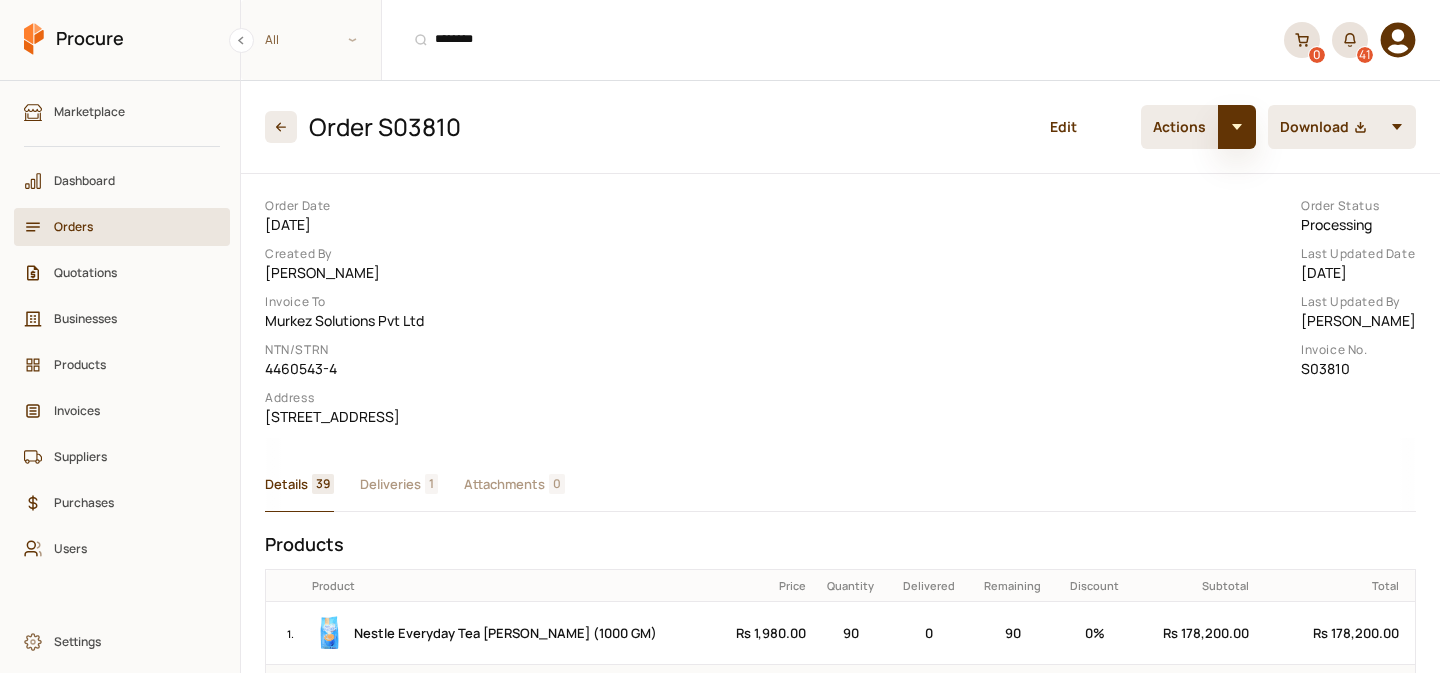 click at bounding box center [1237, 127] 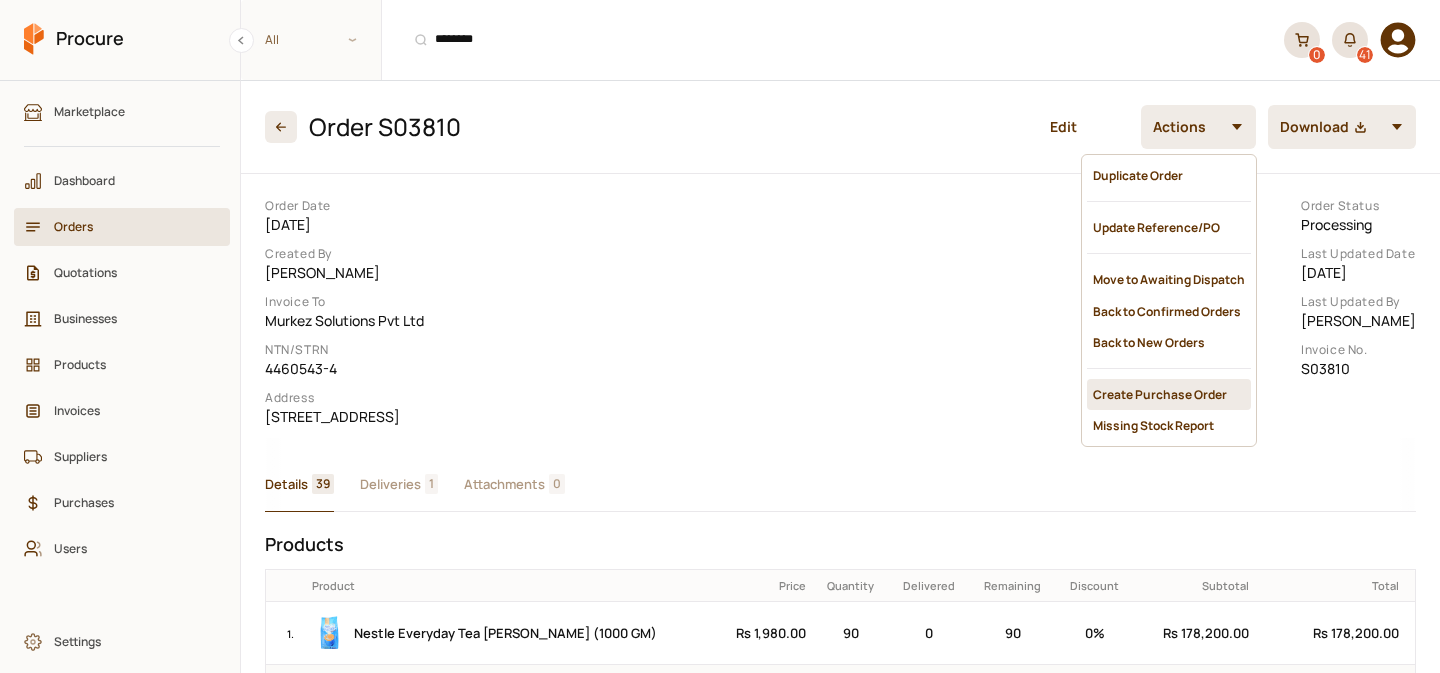 click on "Create Purchase Order" at bounding box center (1169, 394) 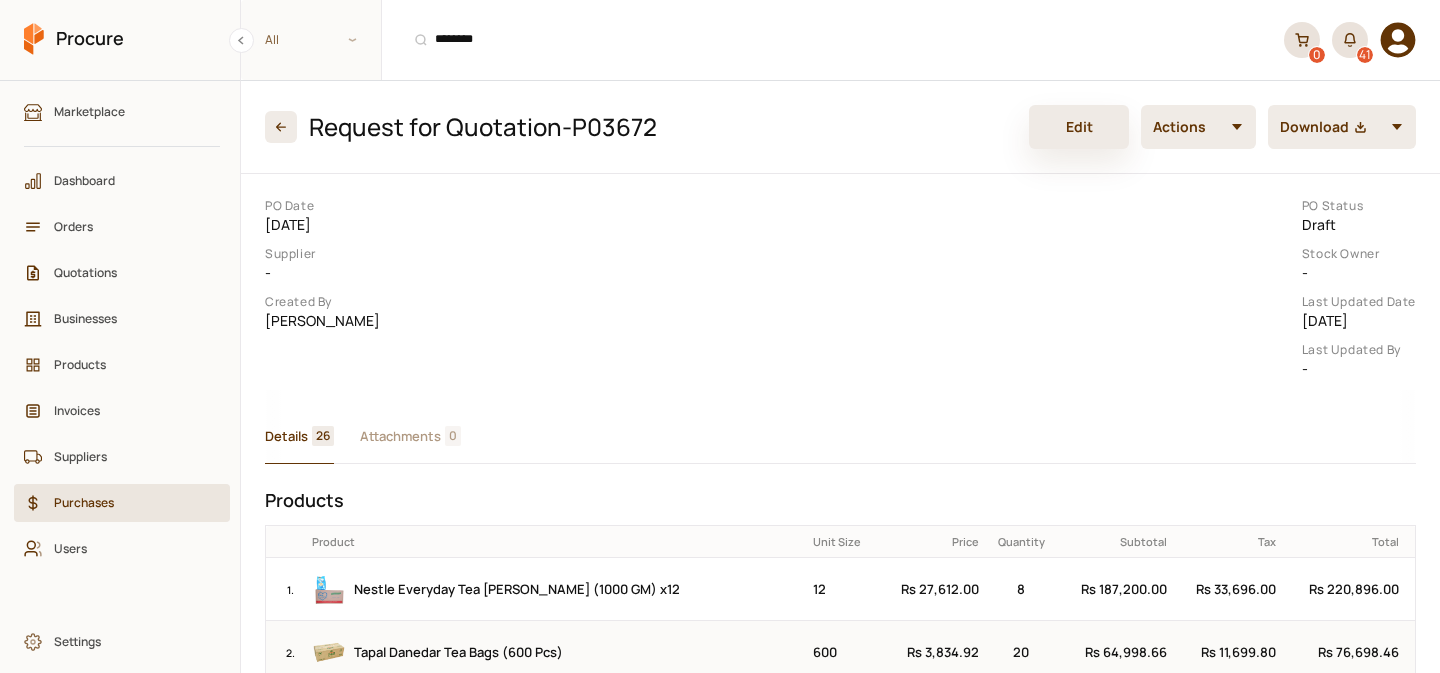 click on "Edit" at bounding box center (1079, 127) 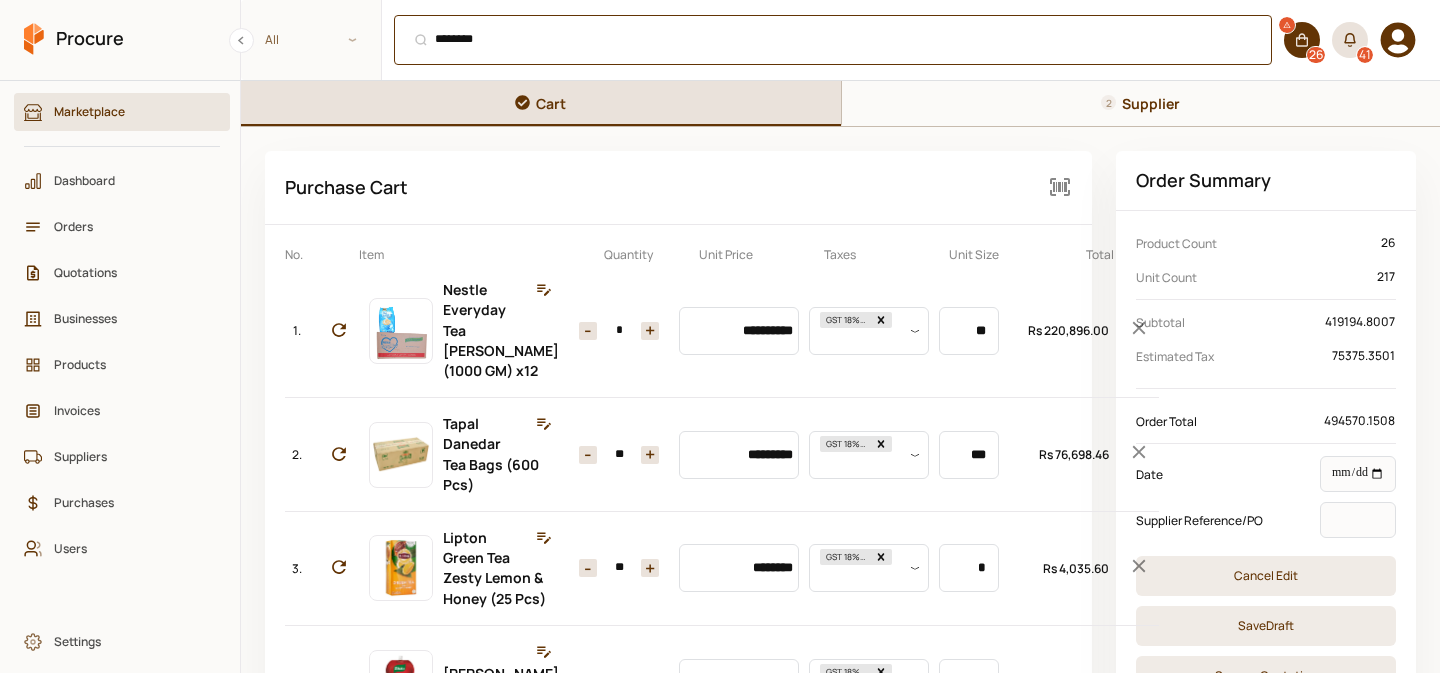 click on "******** ⌘  + K" at bounding box center [833, 40] 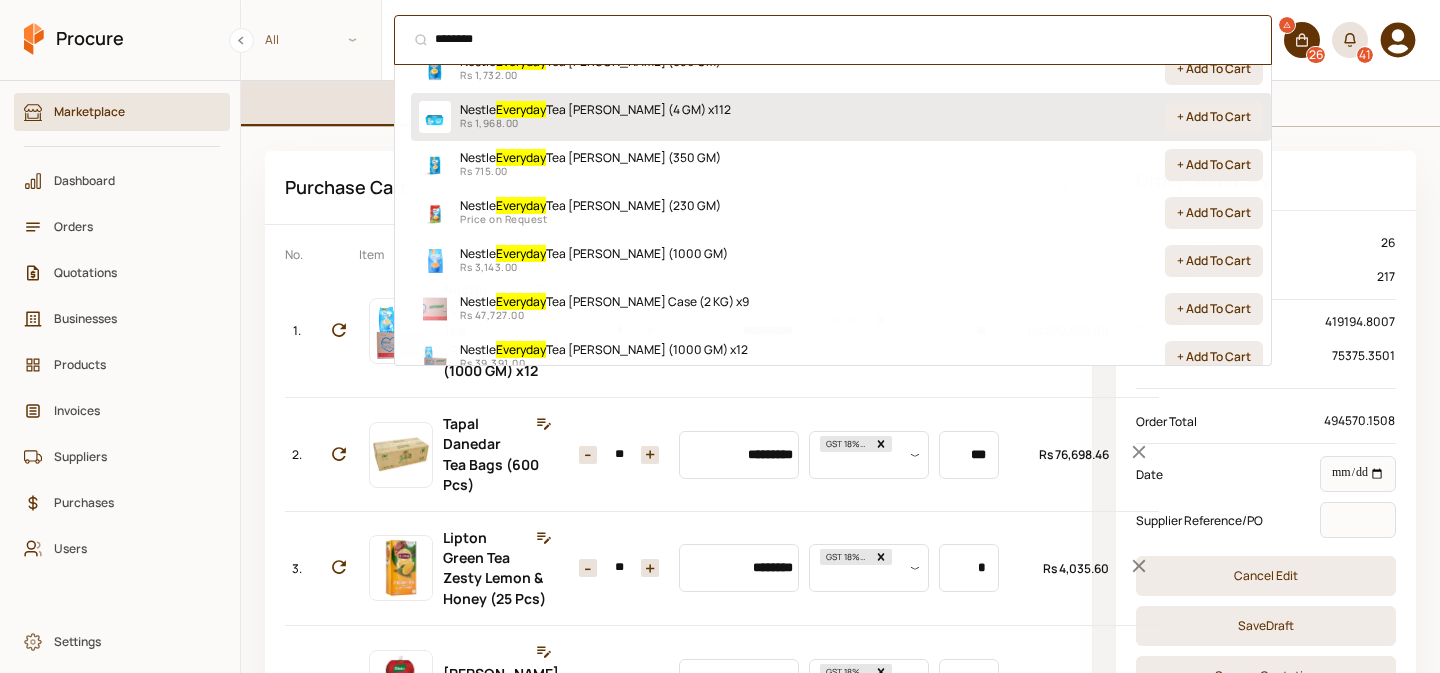 scroll, scrollTop: 158, scrollLeft: 0, axis: vertical 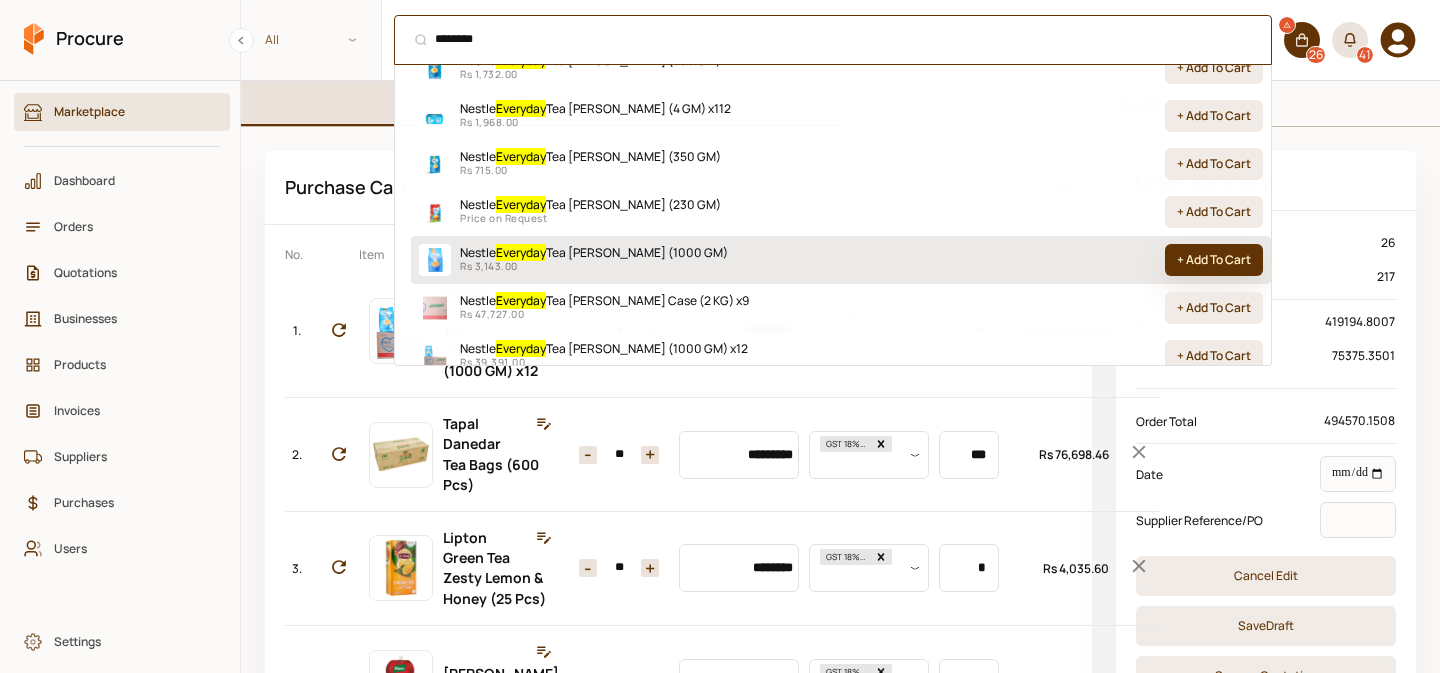 type on "********" 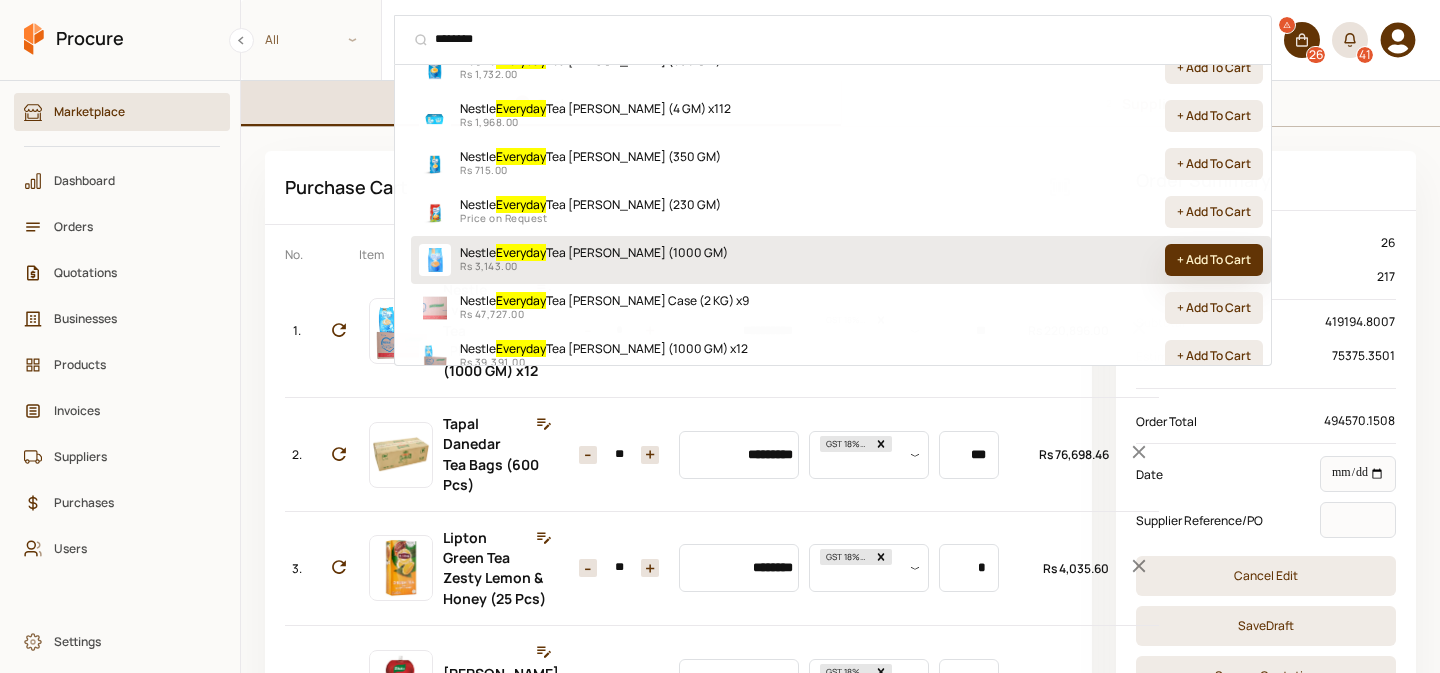 click on "+ Add To Cart" at bounding box center (1214, 260) 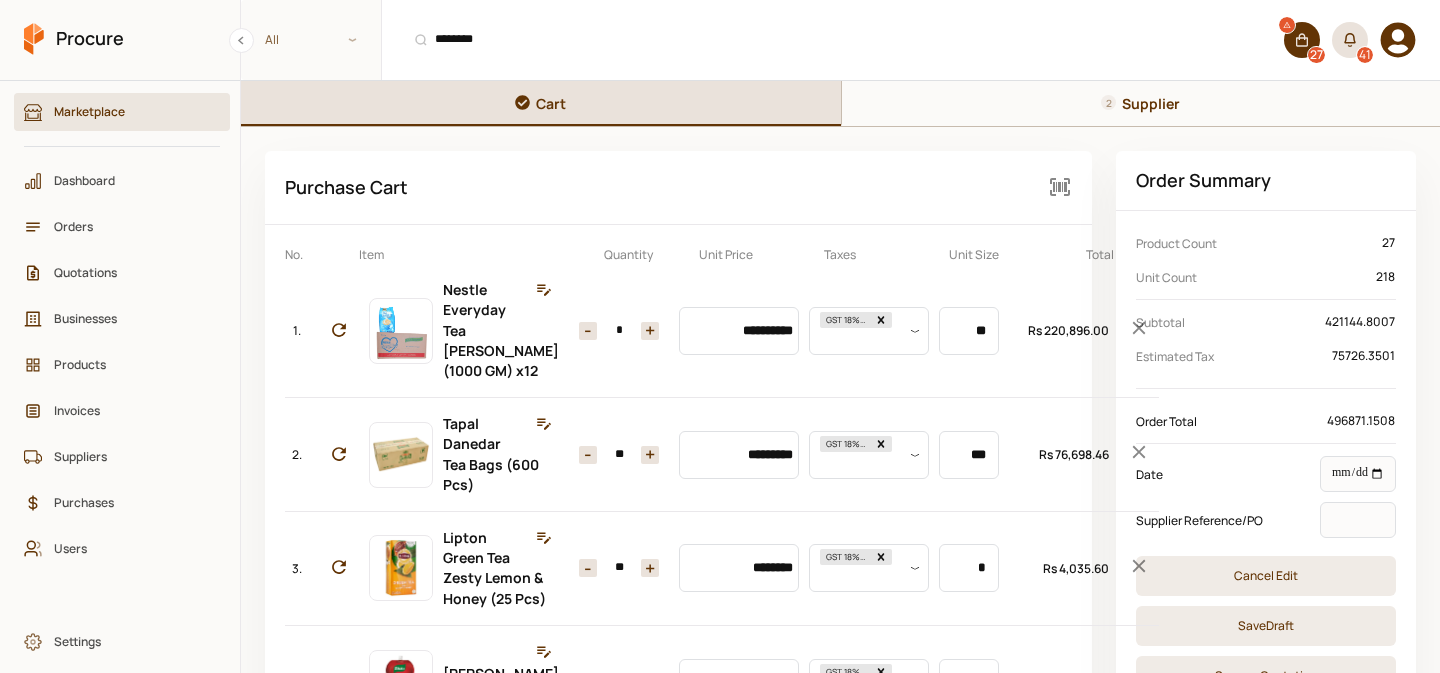 scroll, scrollTop: 2997, scrollLeft: 0, axis: vertical 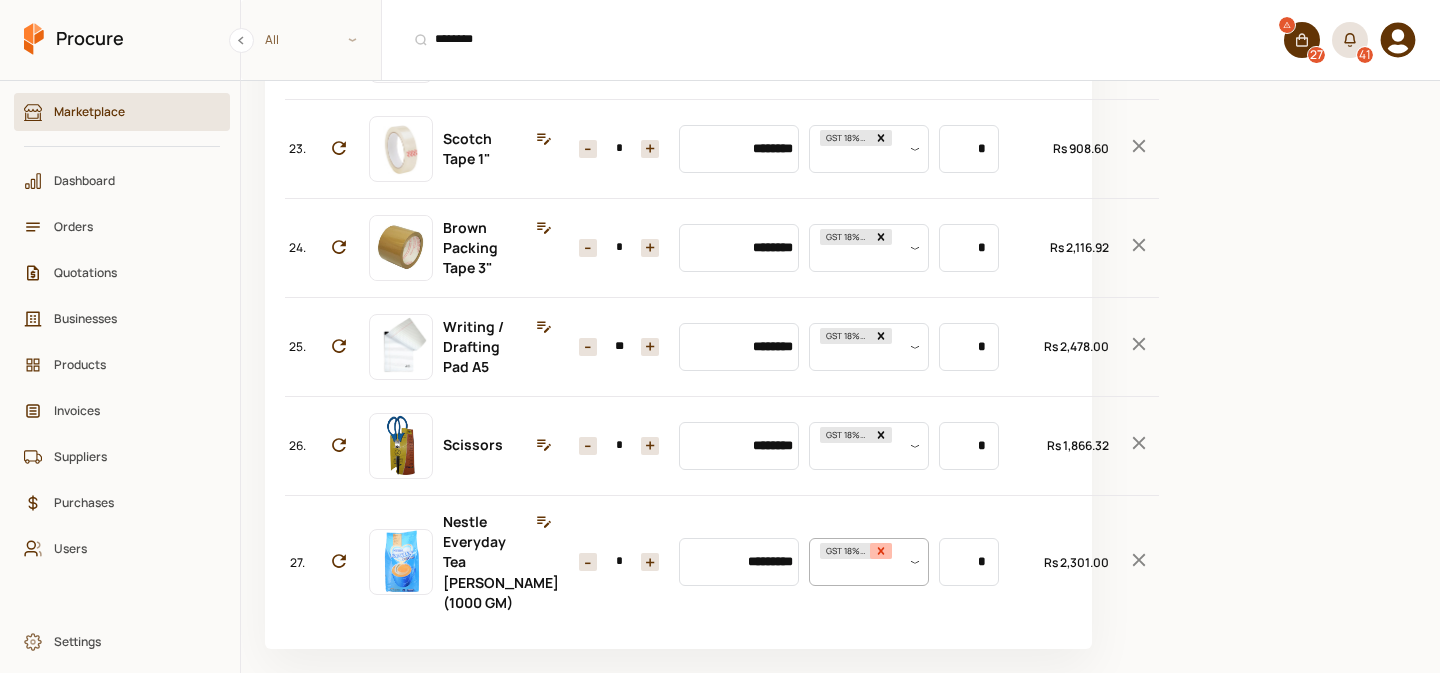 click 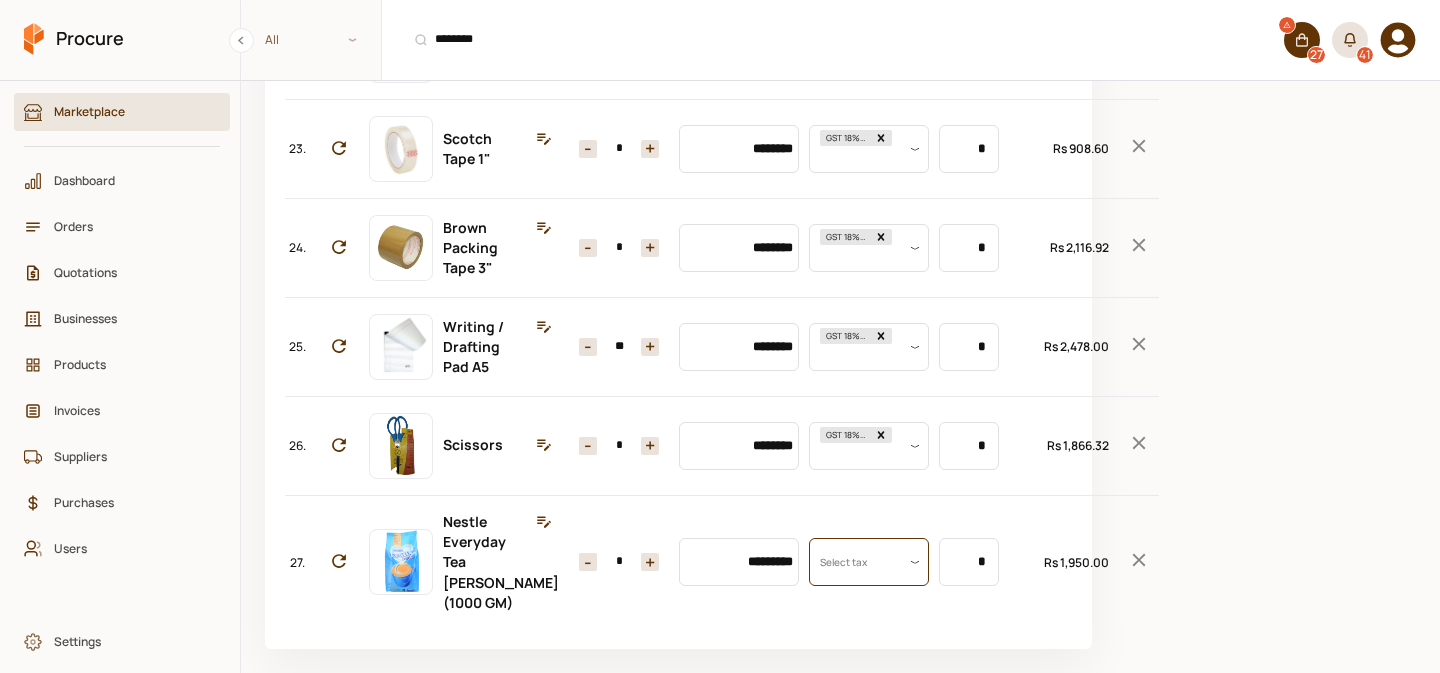click on "*" at bounding box center (619, 562) 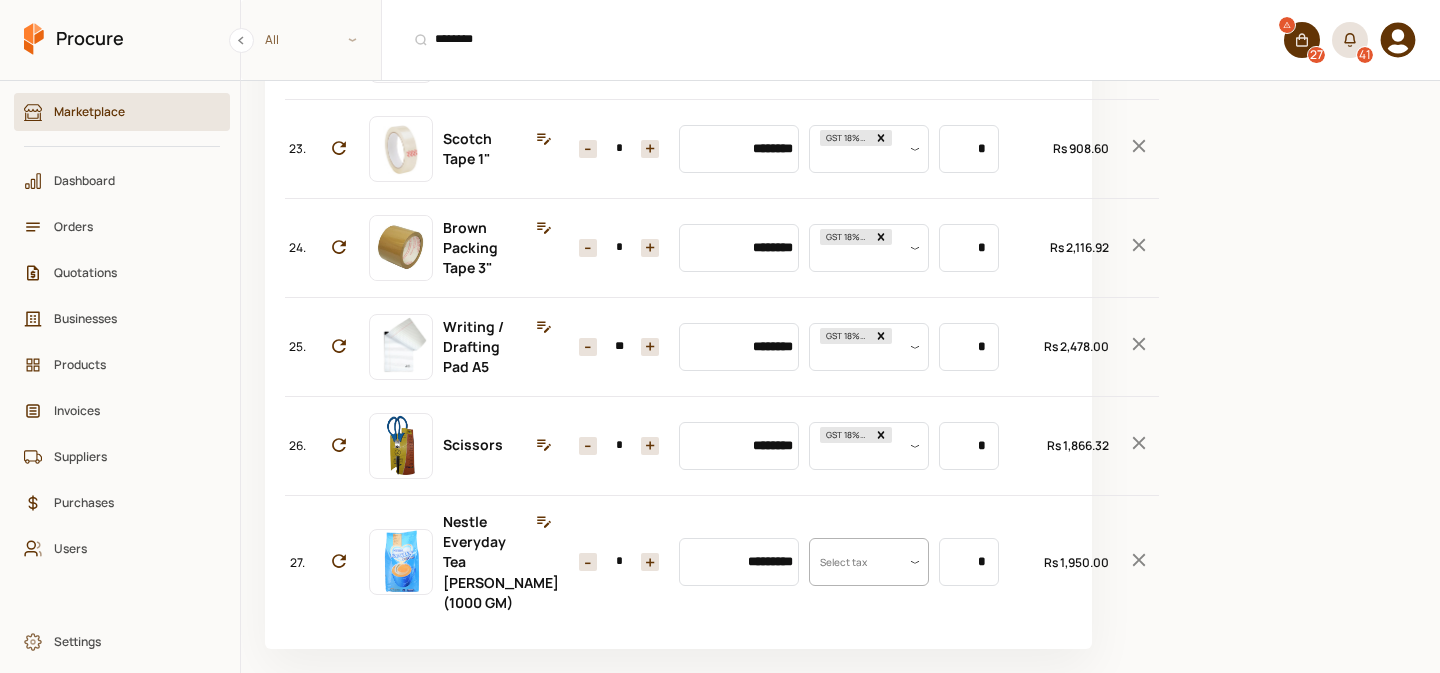 click on "*" at bounding box center (619, 562) 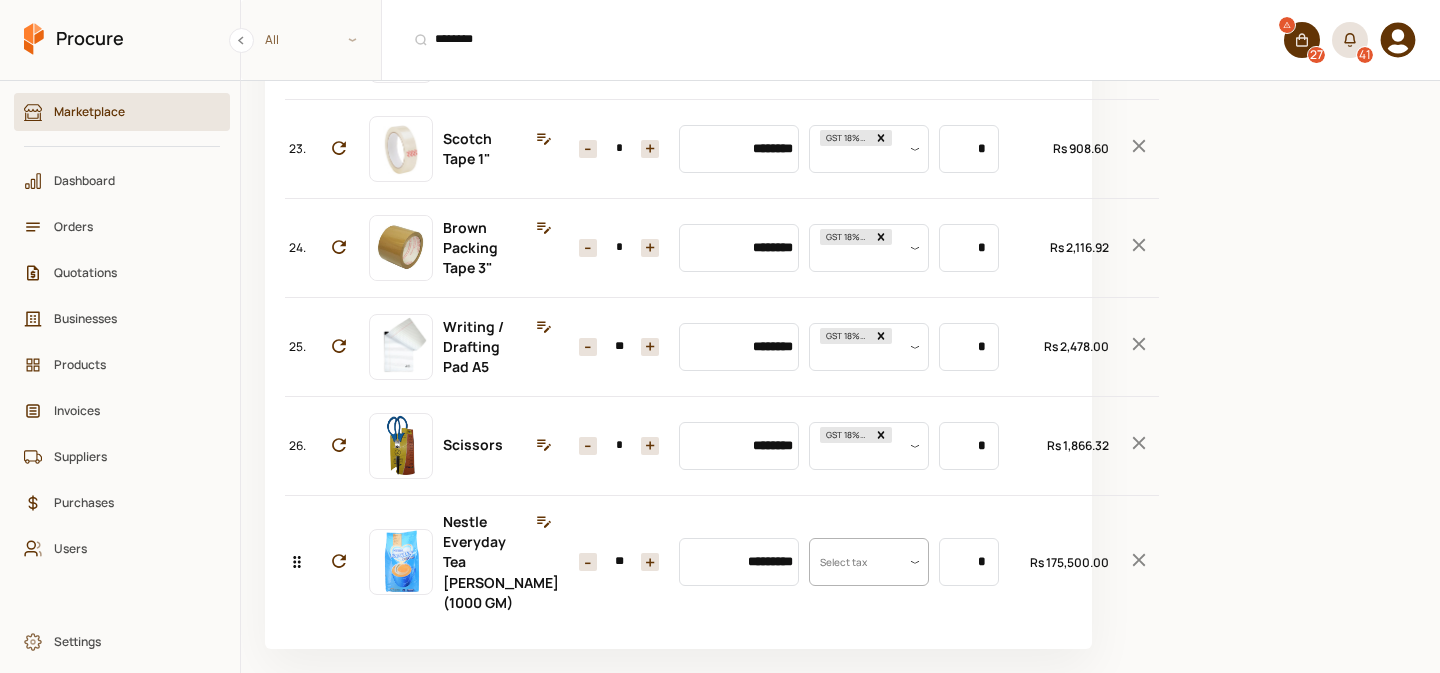 type on "**" 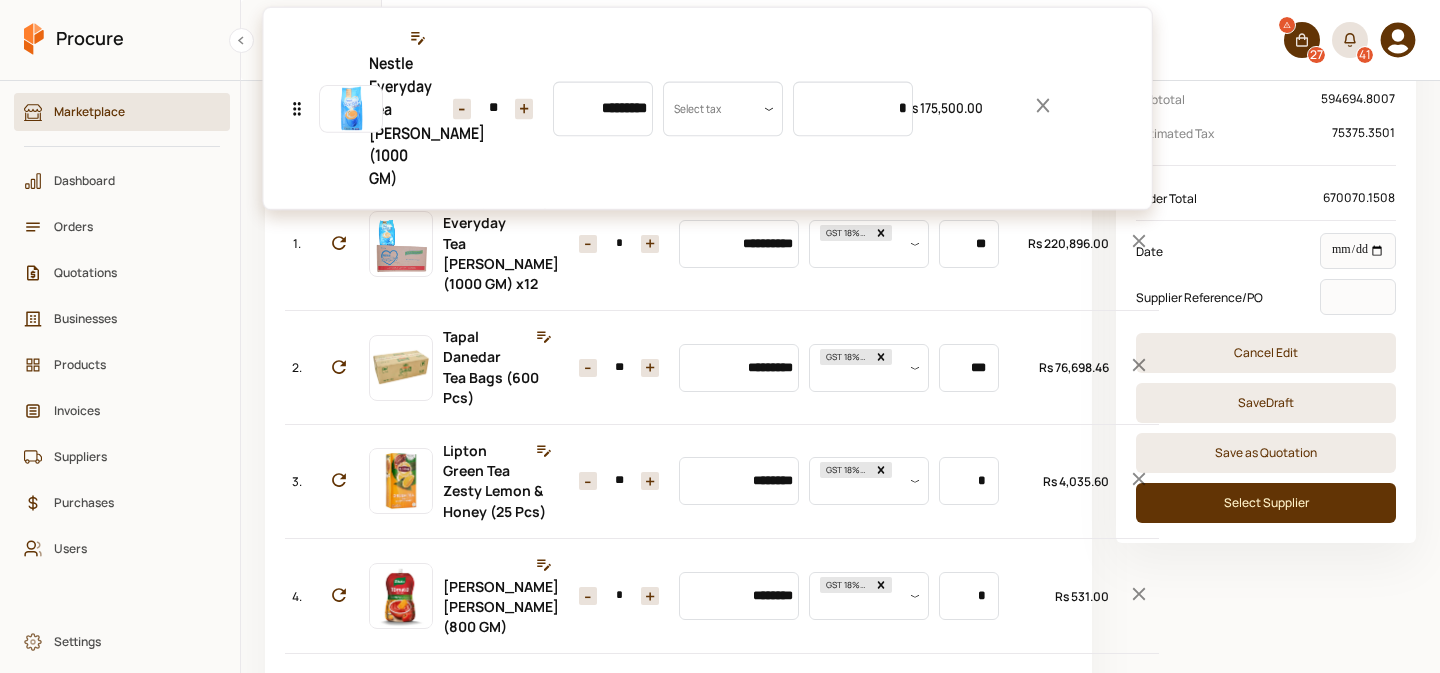 scroll, scrollTop: 0, scrollLeft: 0, axis: both 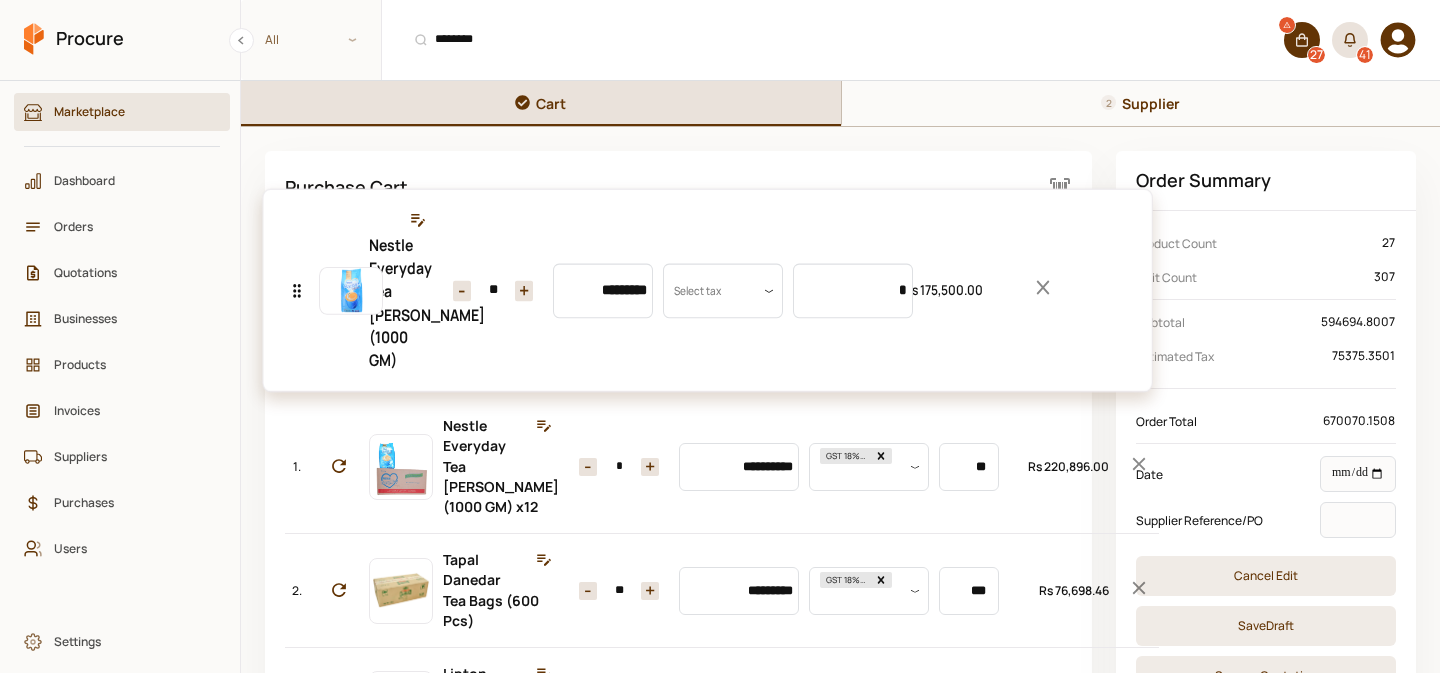drag, startPoint x: 297, startPoint y: 560, endPoint x: 375, endPoint y: 267, distance: 303.20456 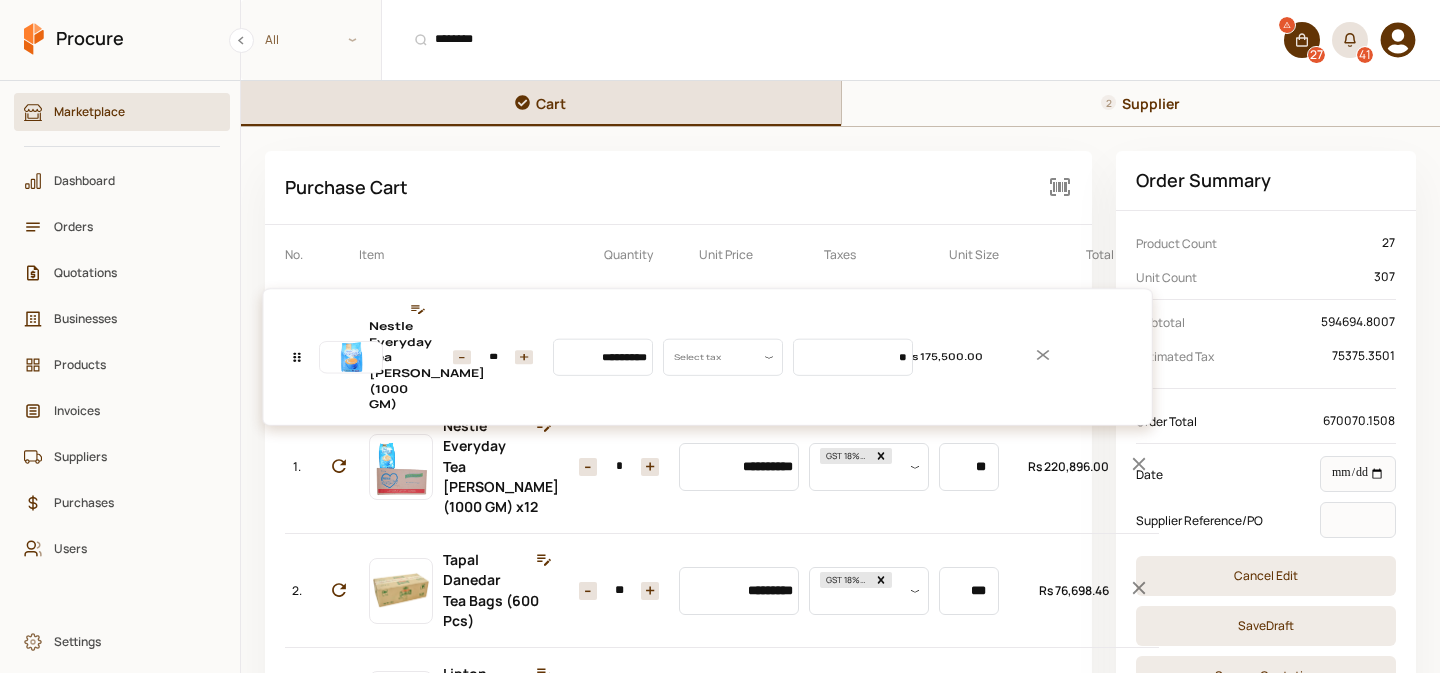 click on "**********" at bounding box center (678, 1719) 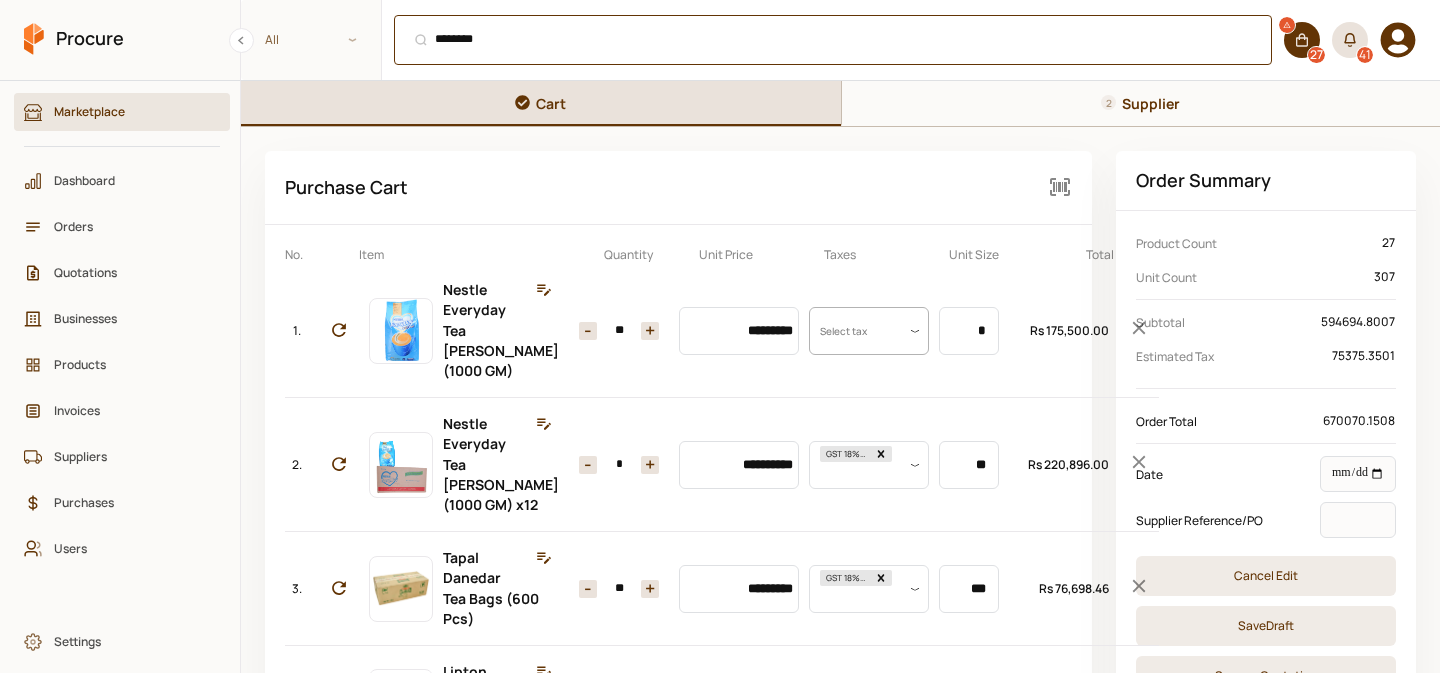 click on "******** ⌘  + K" at bounding box center [833, 40] 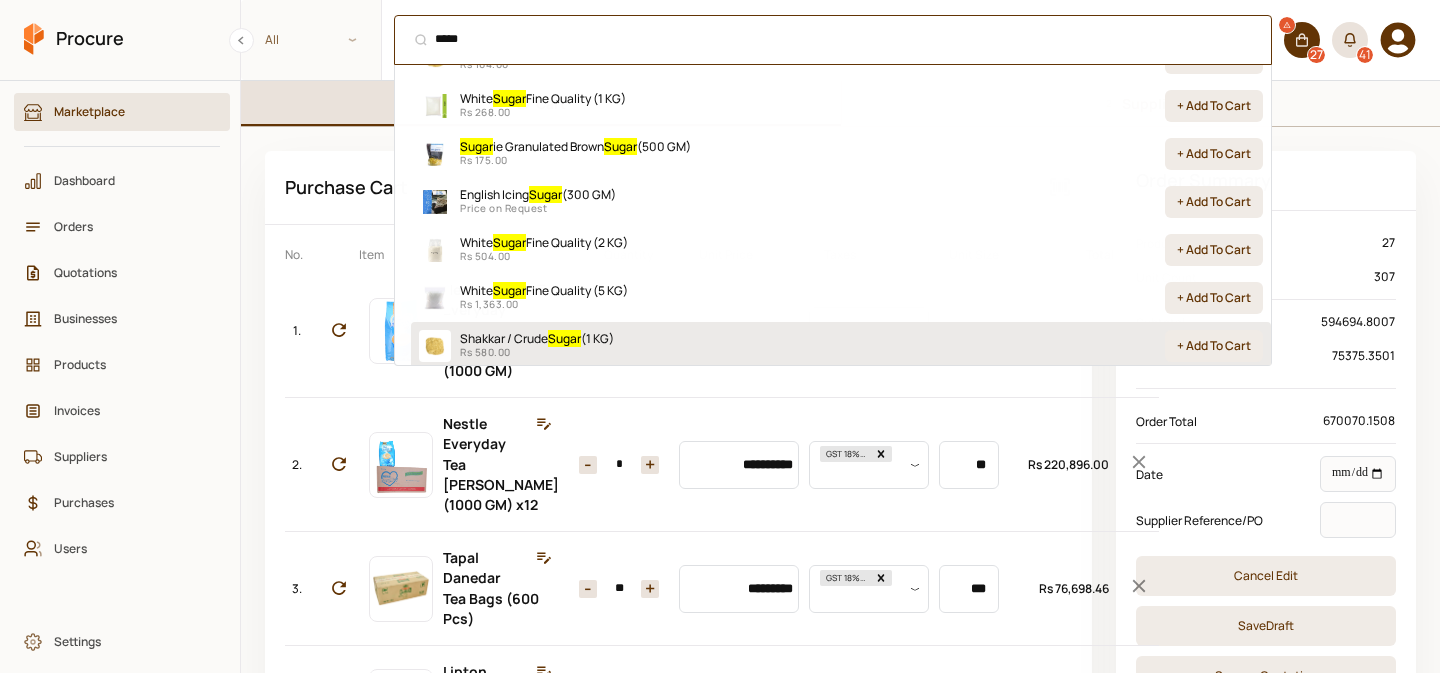 scroll, scrollTop: 27, scrollLeft: 0, axis: vertical 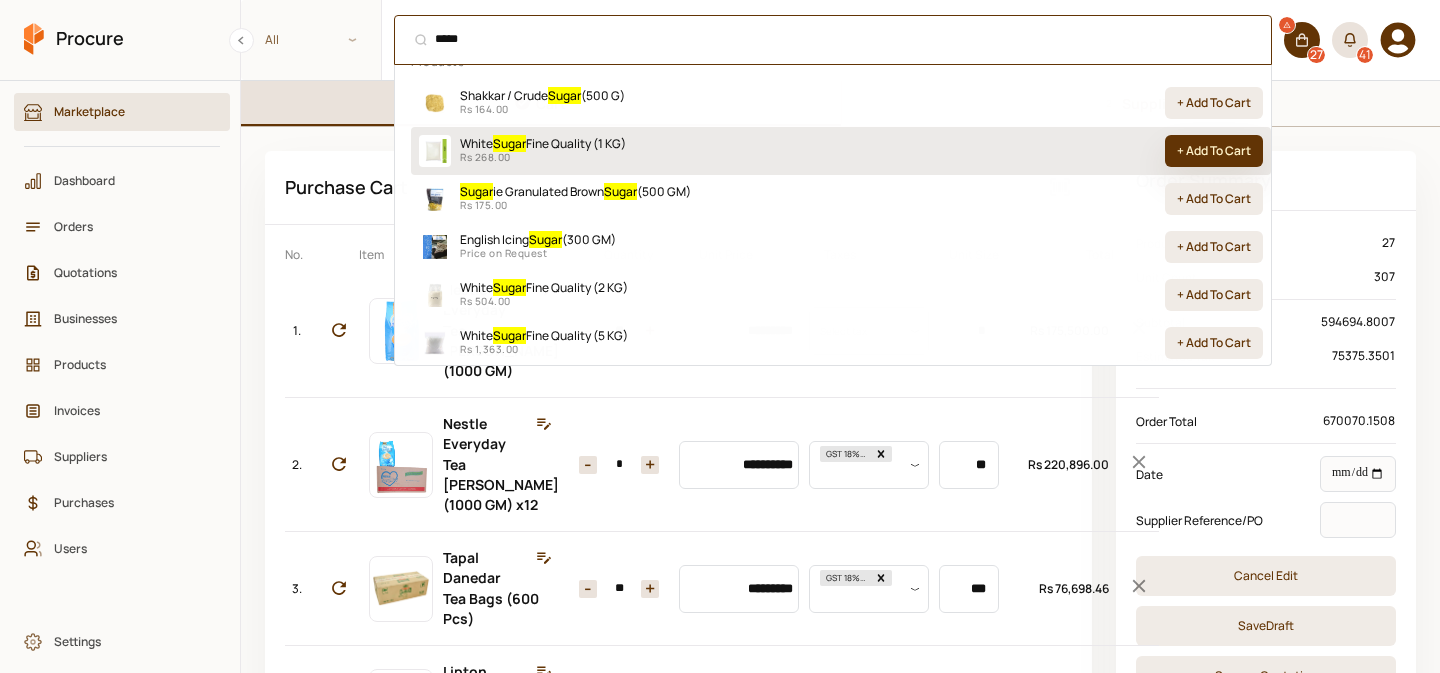 type on "*****" 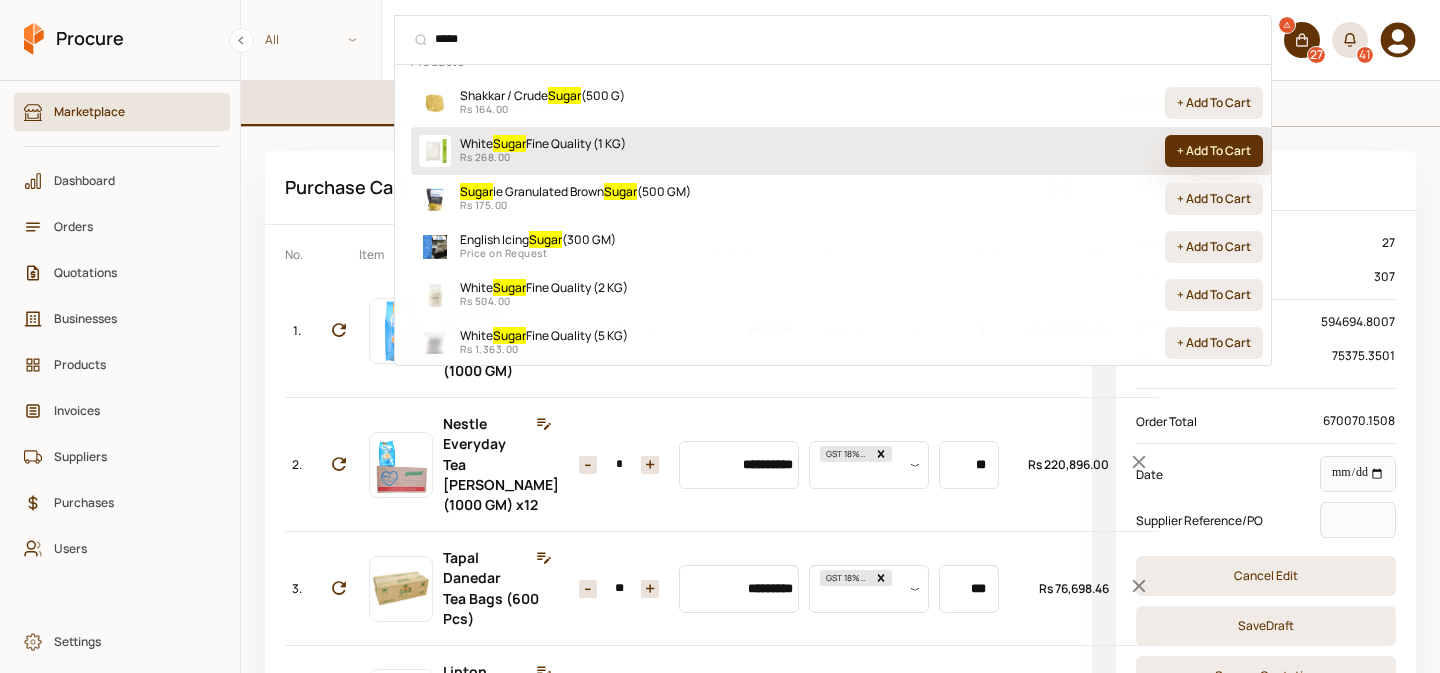 click on "+ Add To Cart" at bounding box center (1214, 151) 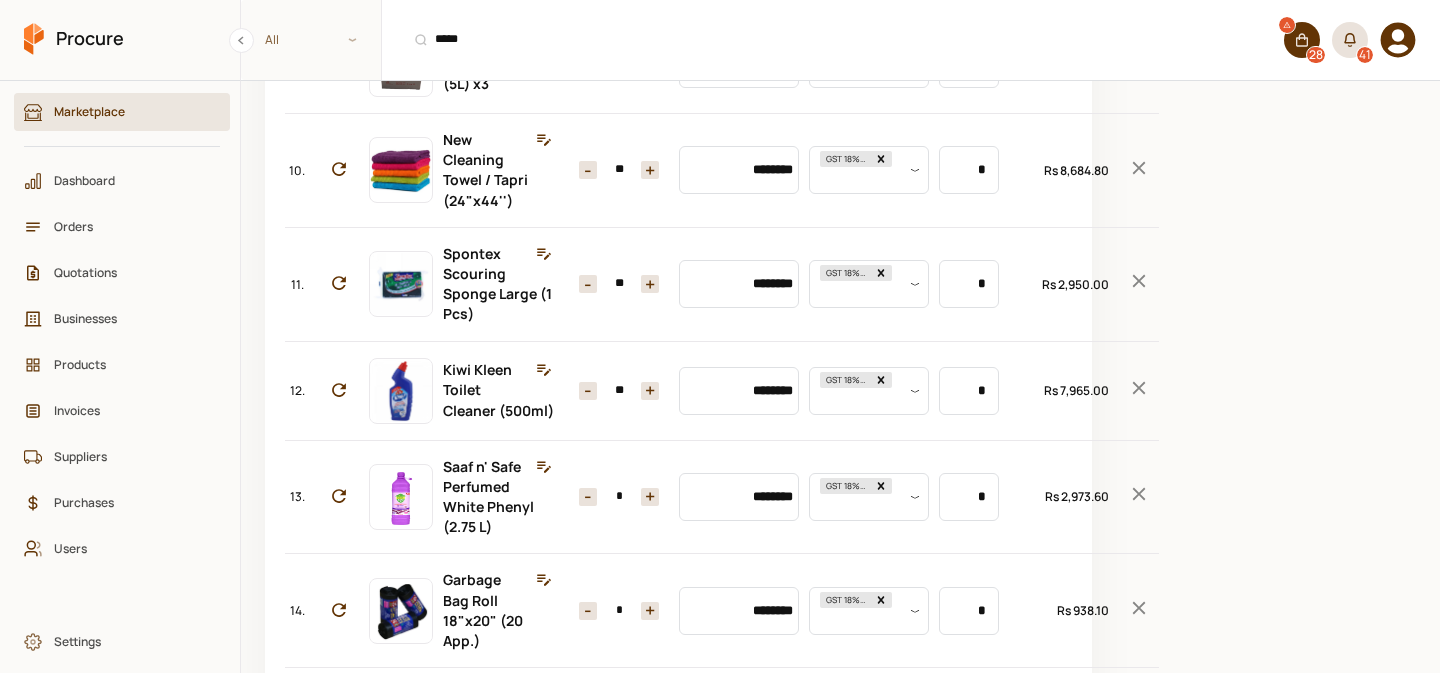 scroll, scrollTop: 3111, scrollLeft: 0, axis: vertical 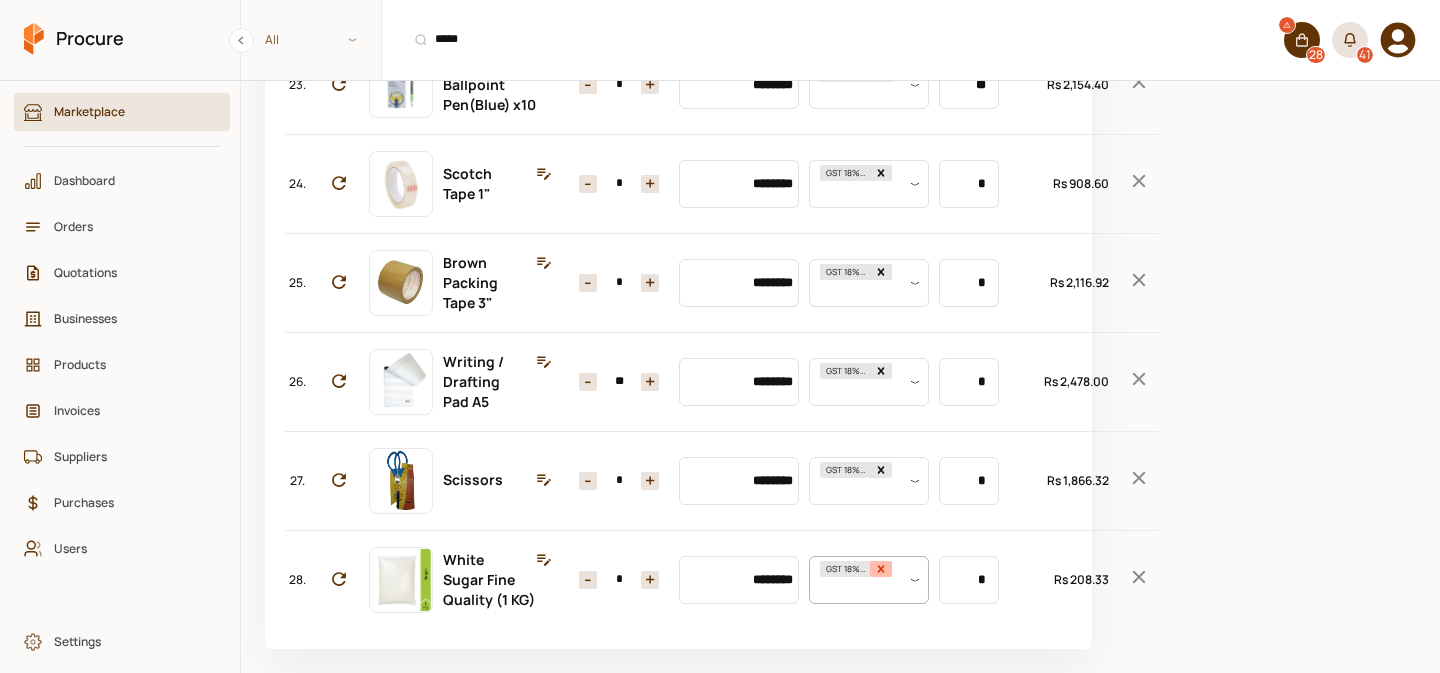 click 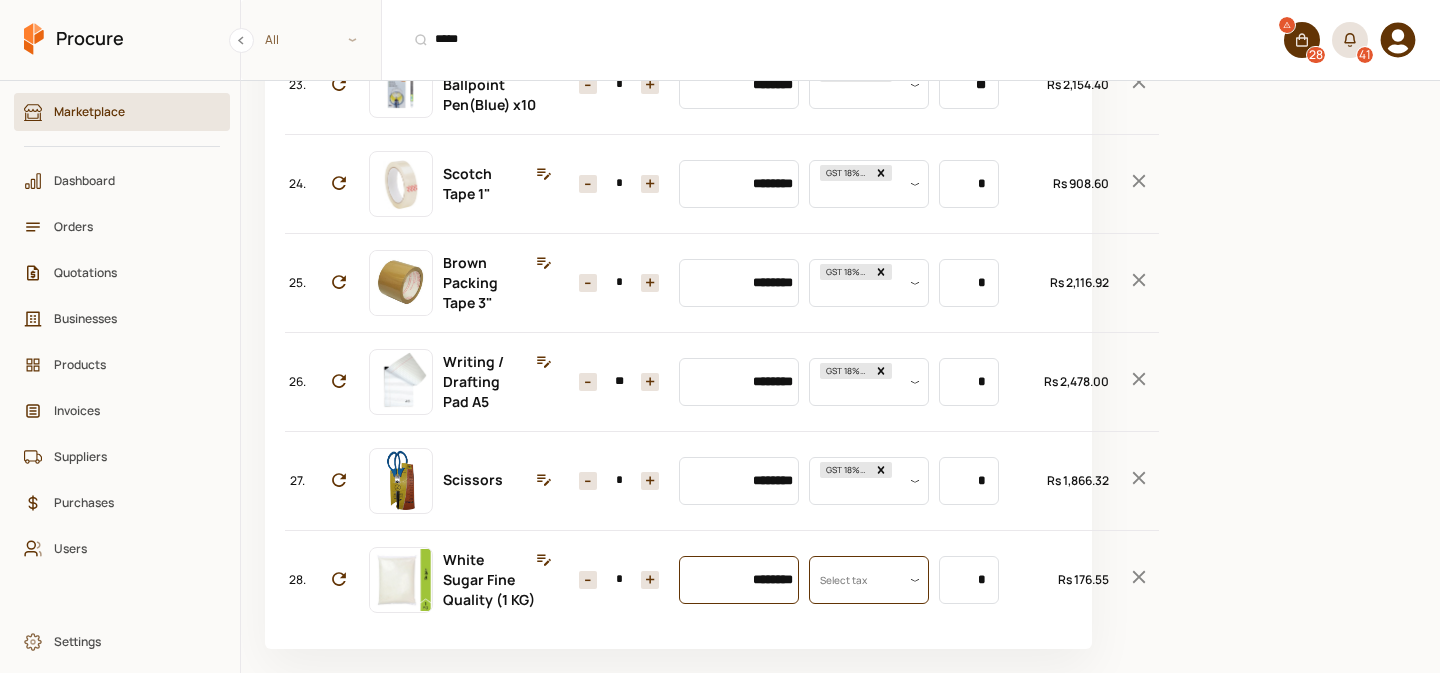 click on "********" at bounding box center (739, 580) 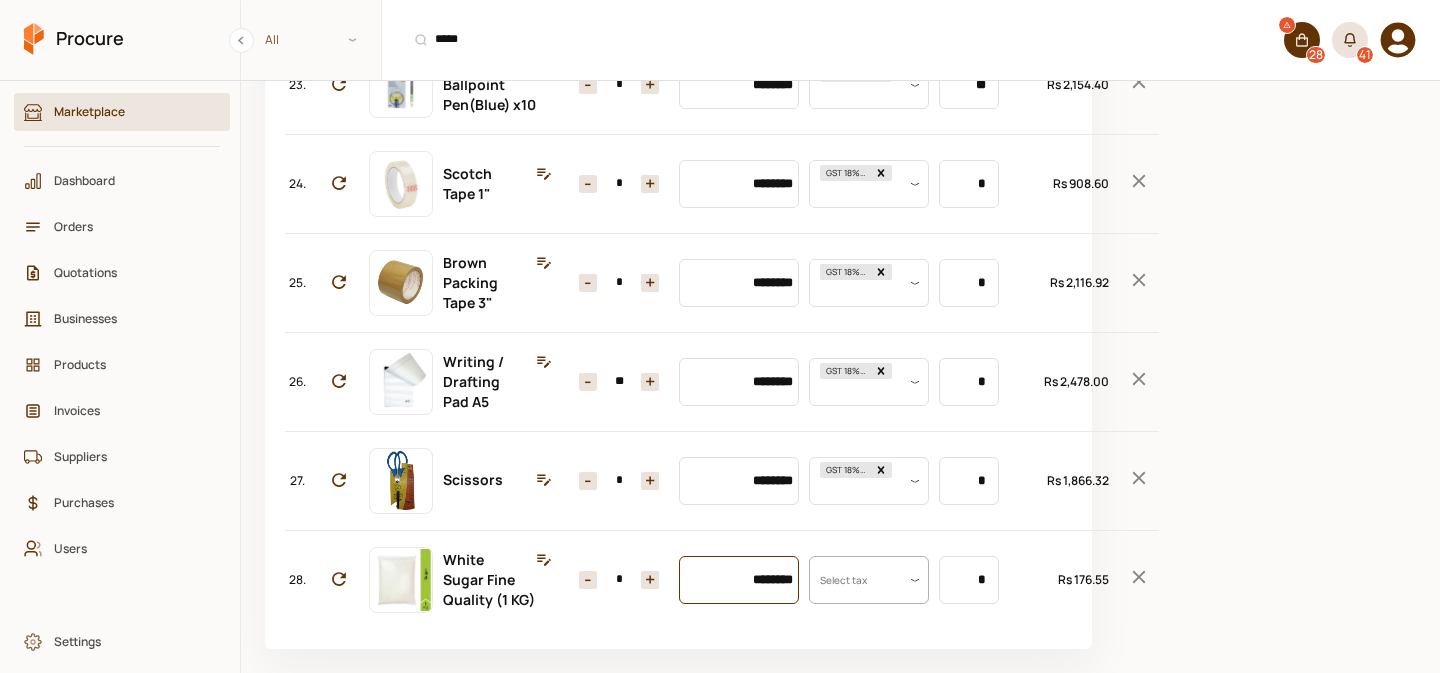 click on "********" at bounding box center (739, 580) 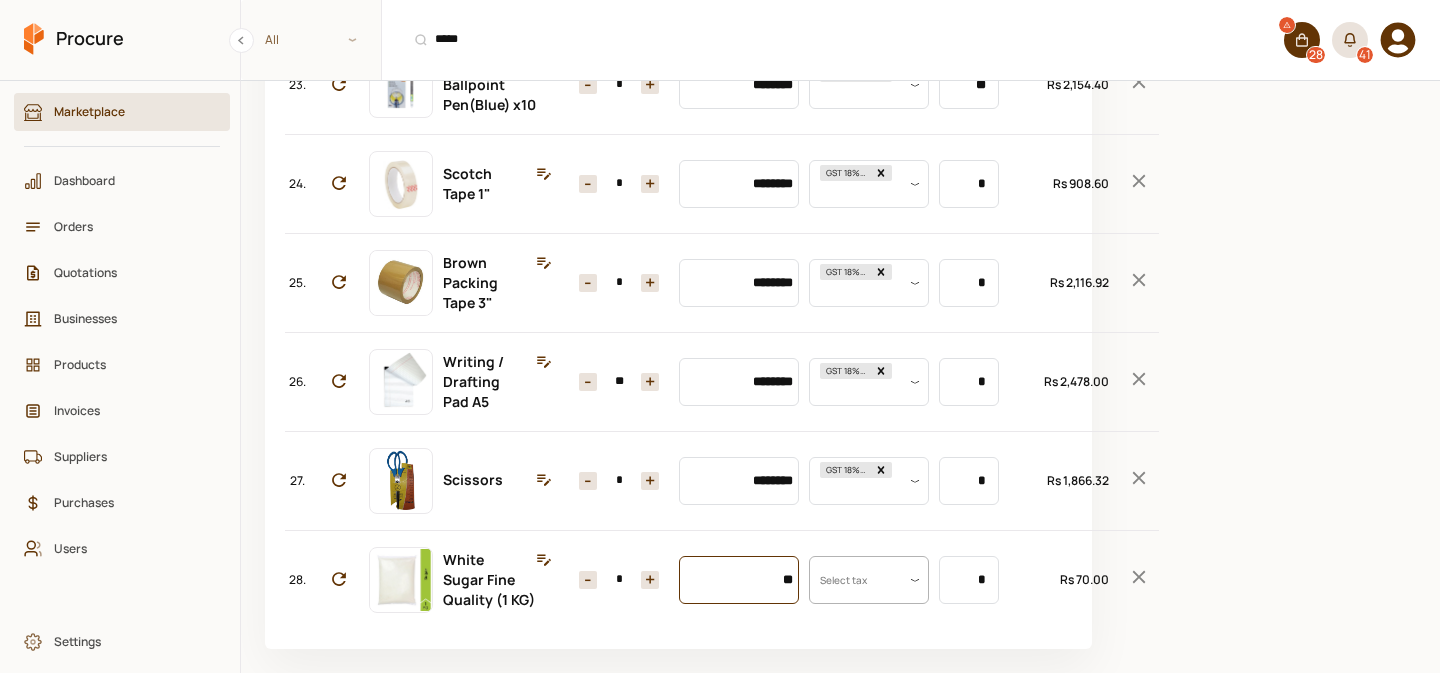 type on "*" 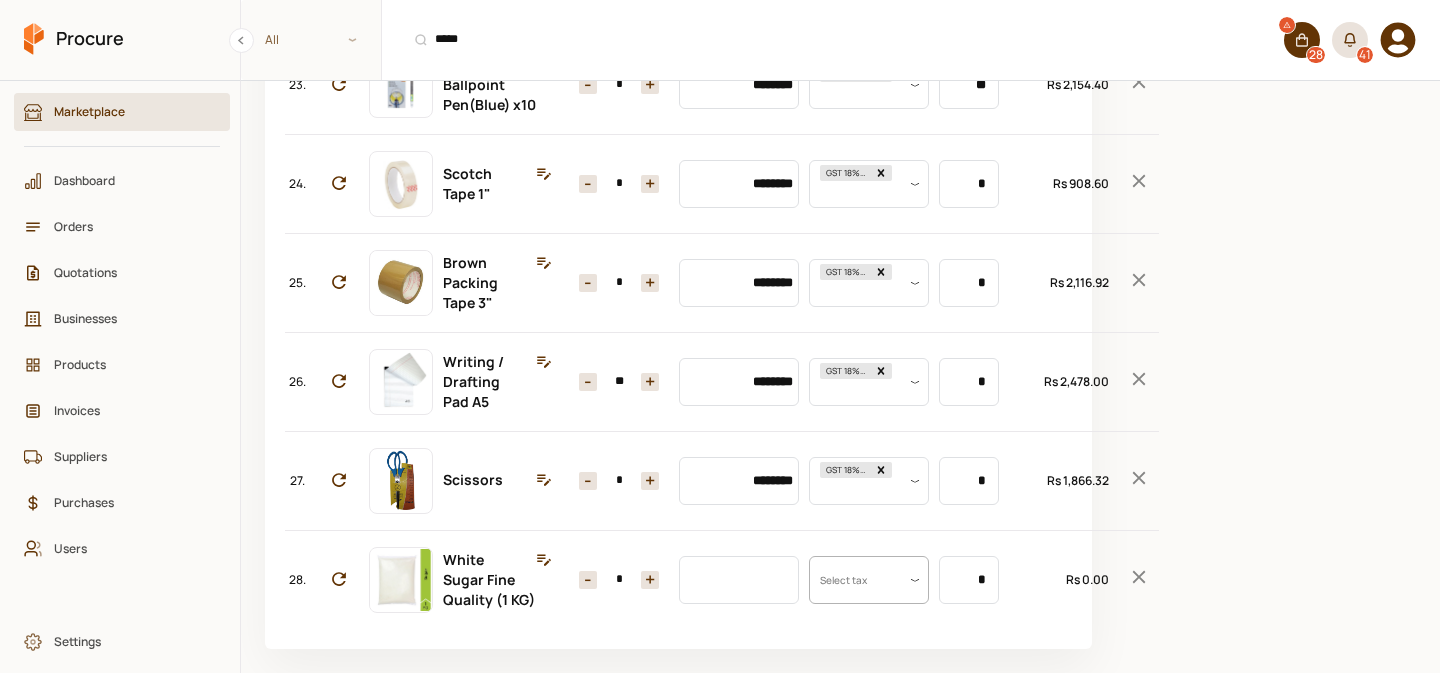 click on "*" at bounding box center [619, 580] 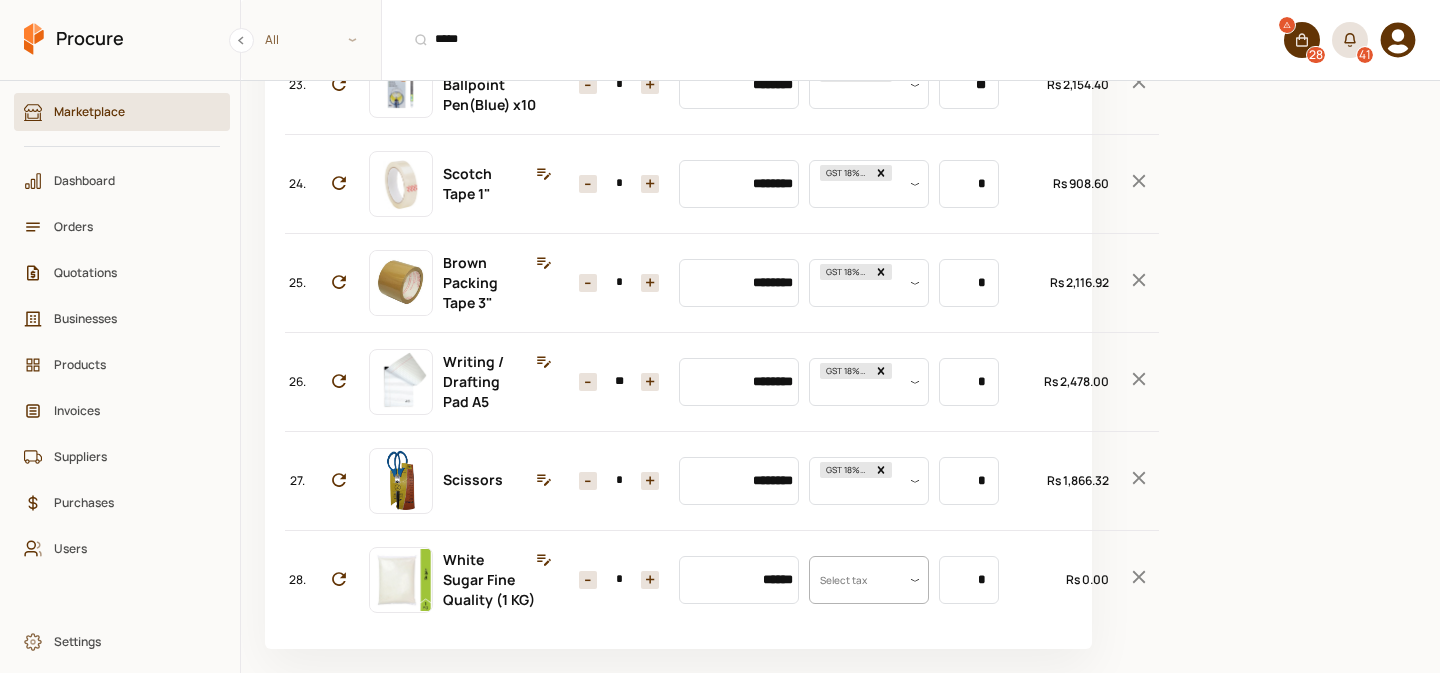 click on "*" at bounding box center (619, 580) 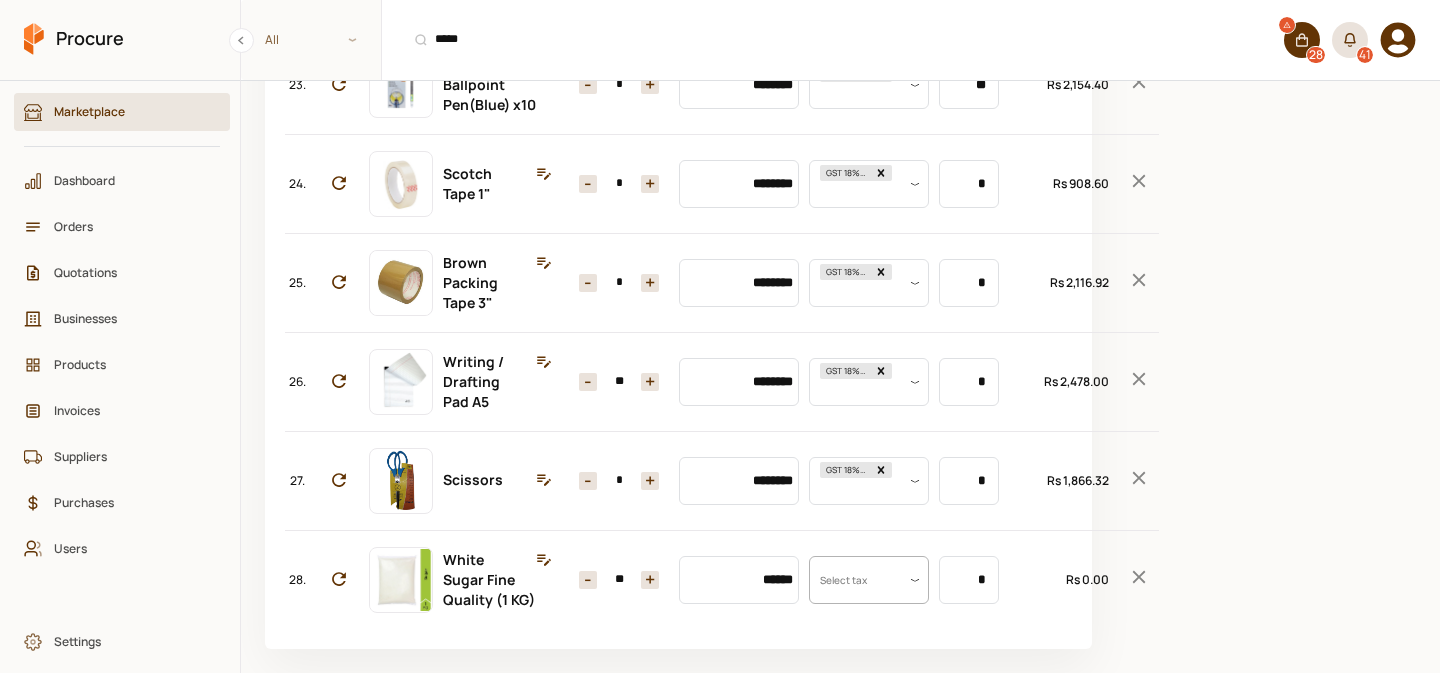type on "**" 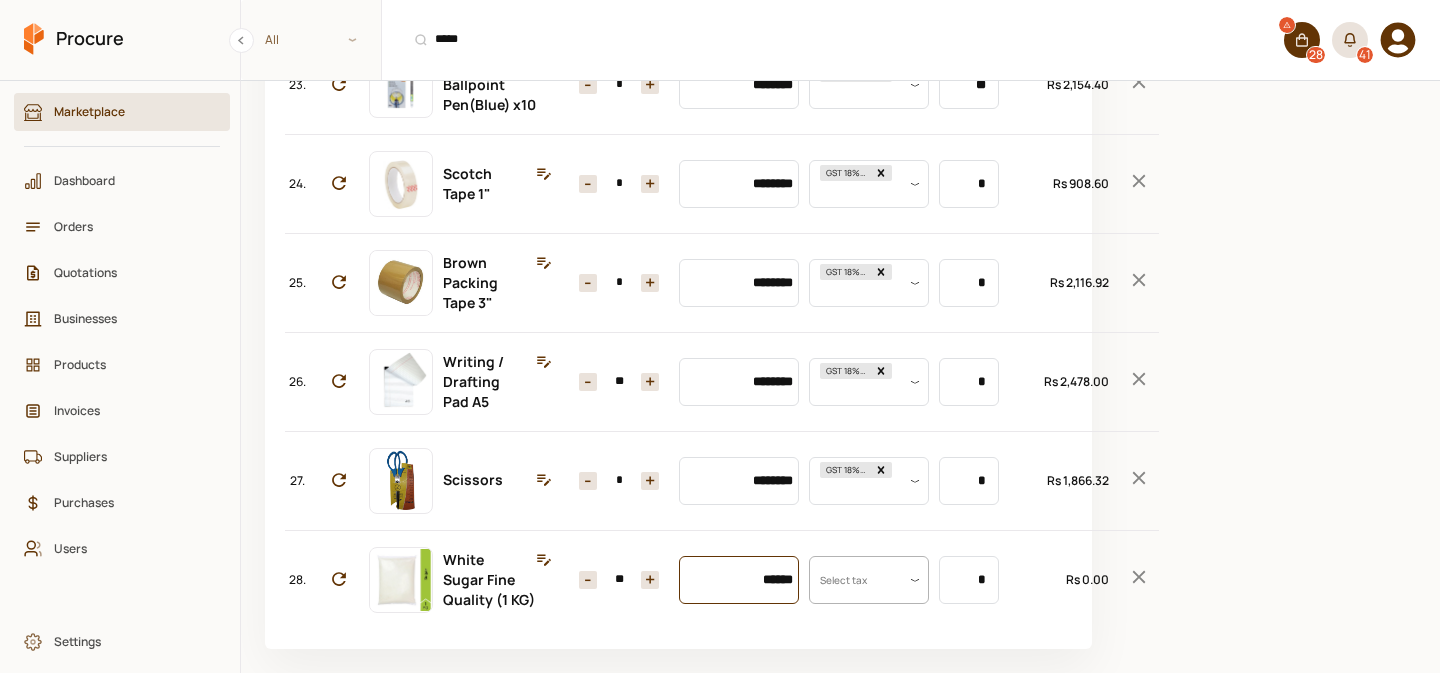 click on "******" at bounding box center [739, 580] 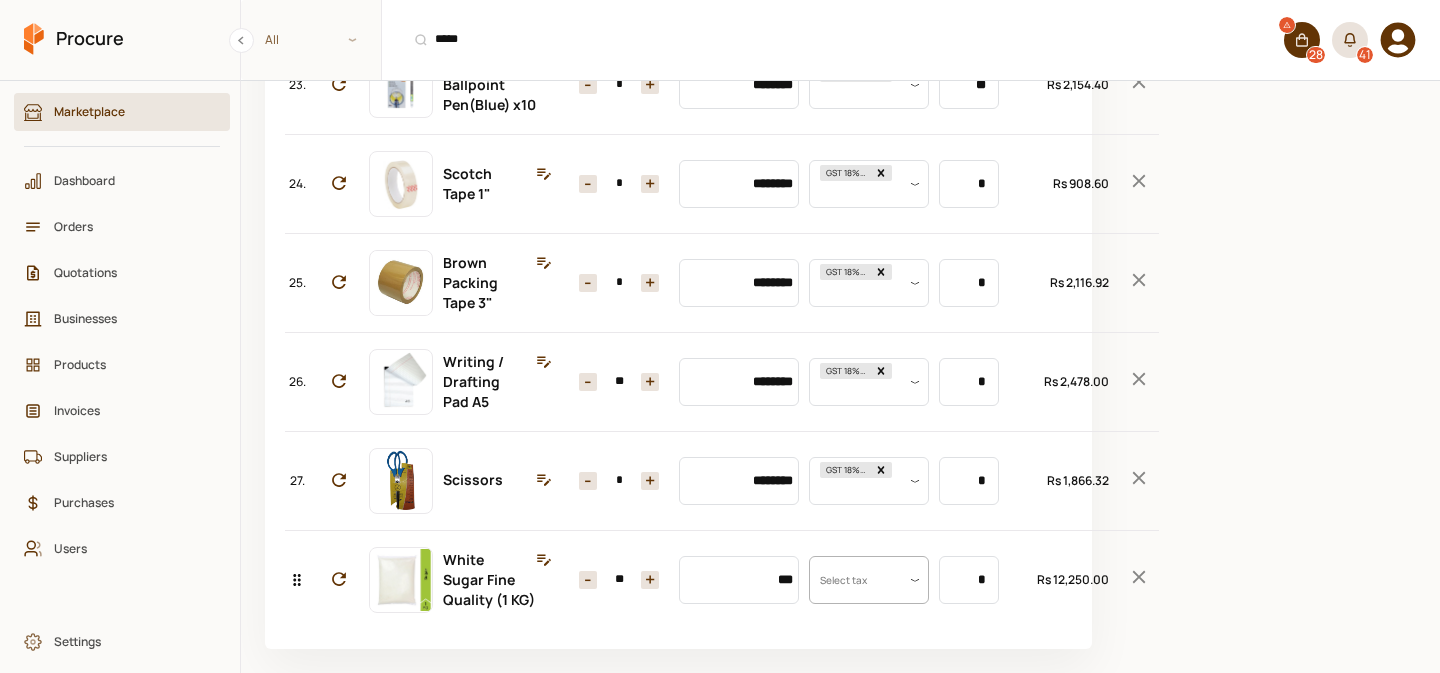 type on "********" 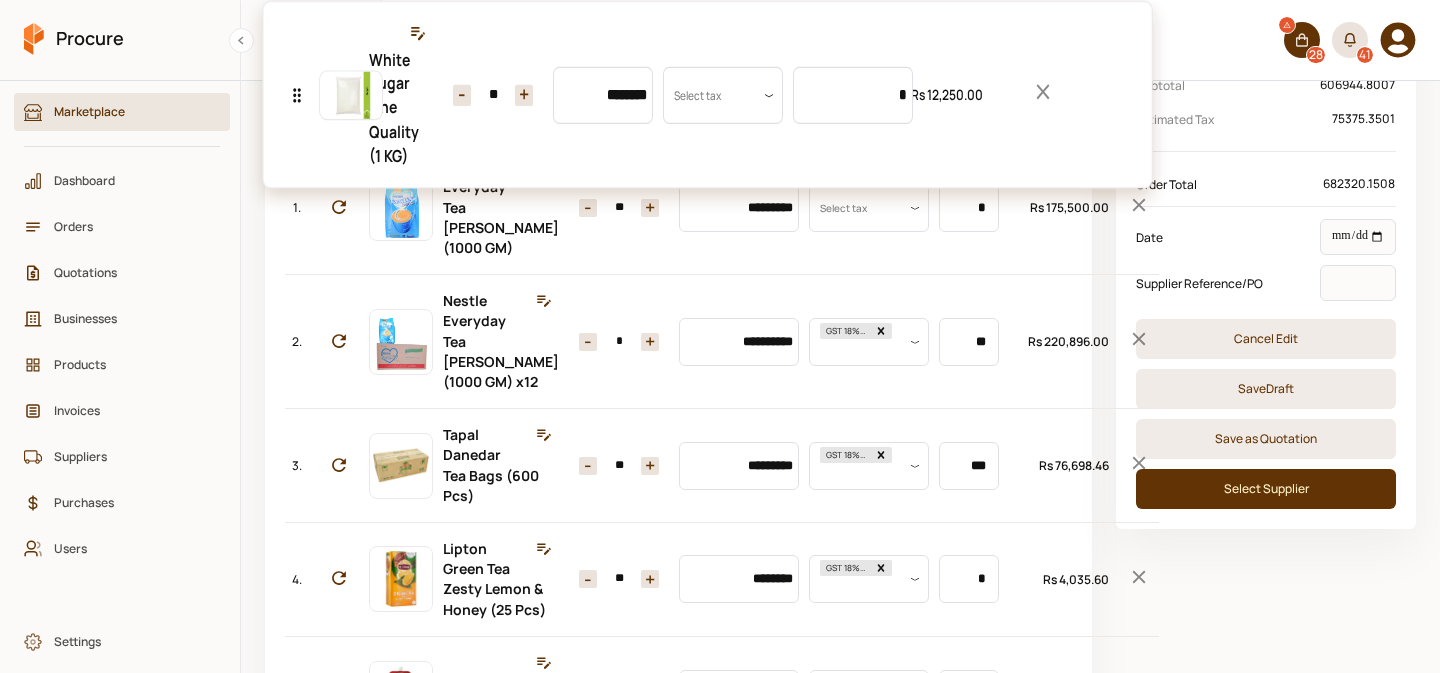 scroll, scrollTop: 0, scrollLeft: 0, axis: both 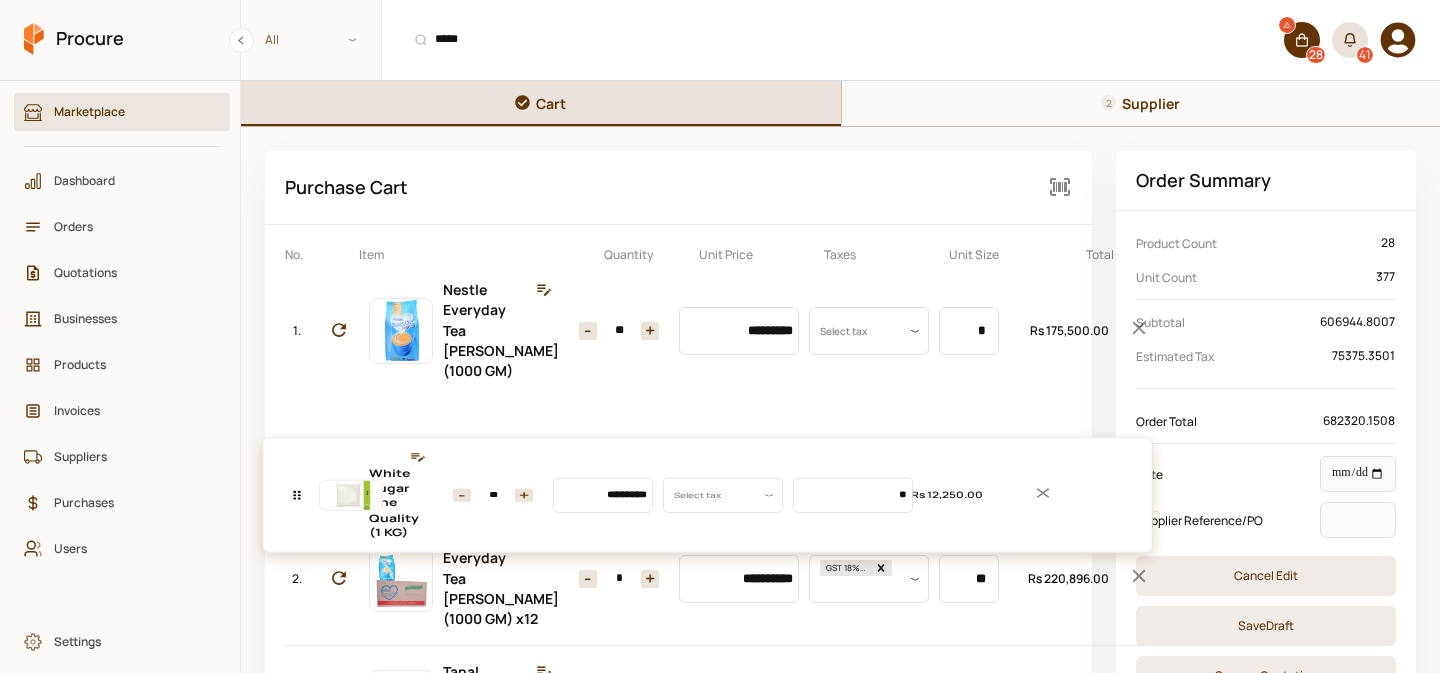 drag, startPoint x: 292, startPoint y: 575, endPoint x: 360, endPoint y: 462, distance: 131.88252 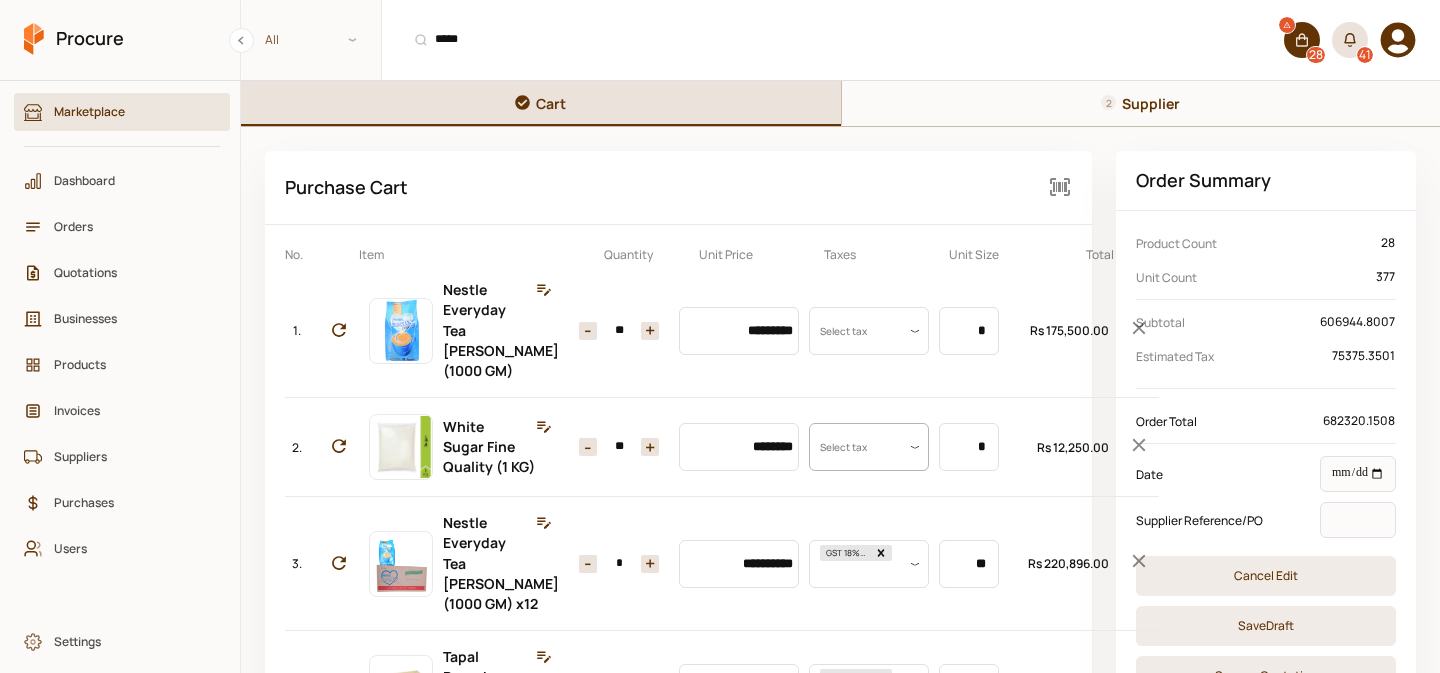click 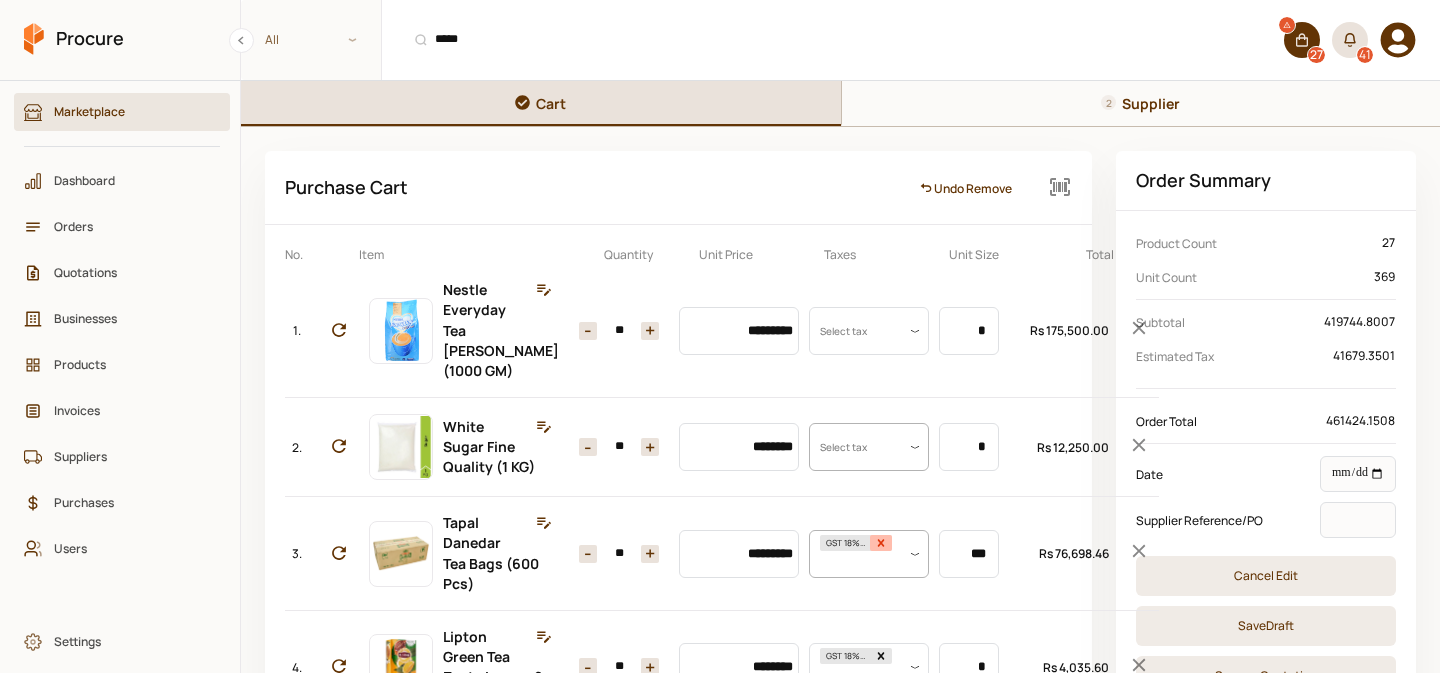 click 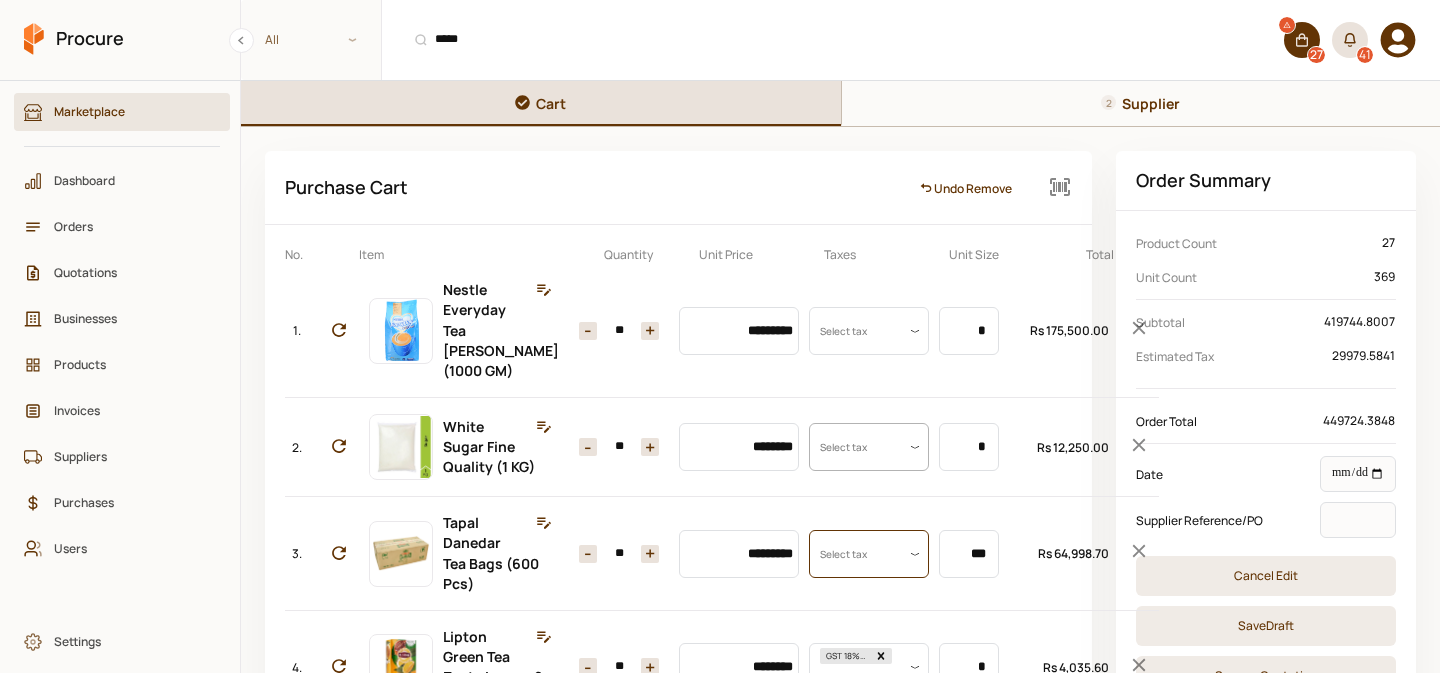 scroll, scrollTop: 0, scrollLeft: 0, axis: both 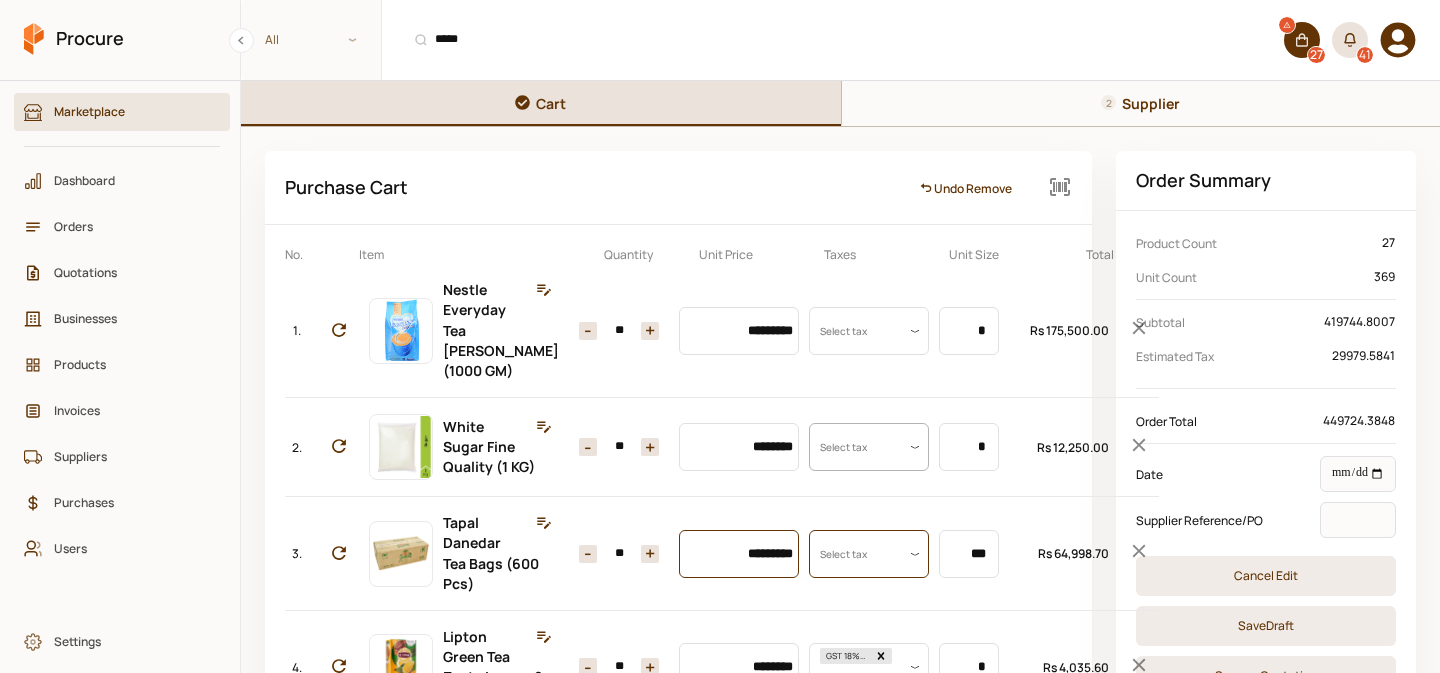 click on "*********" at bounding box center (739, 554) 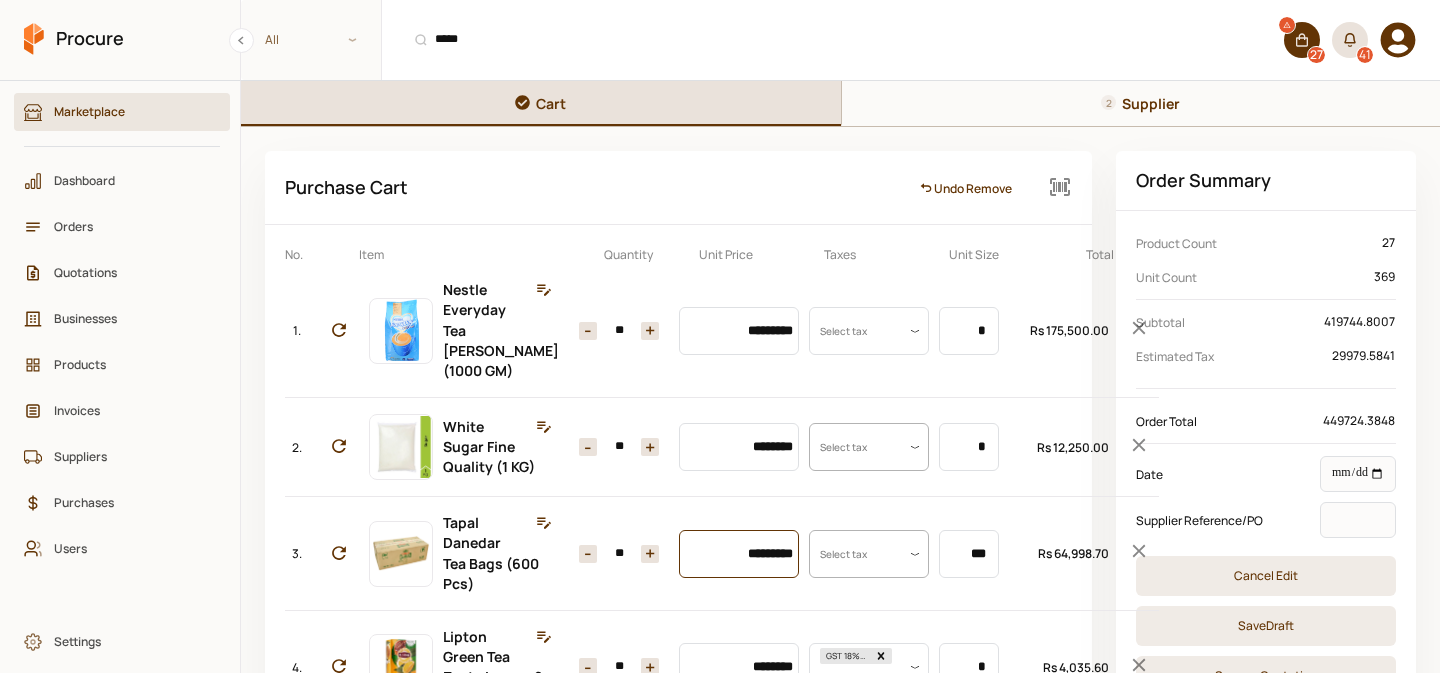 click on "*********" at bounding box center (739, 554) 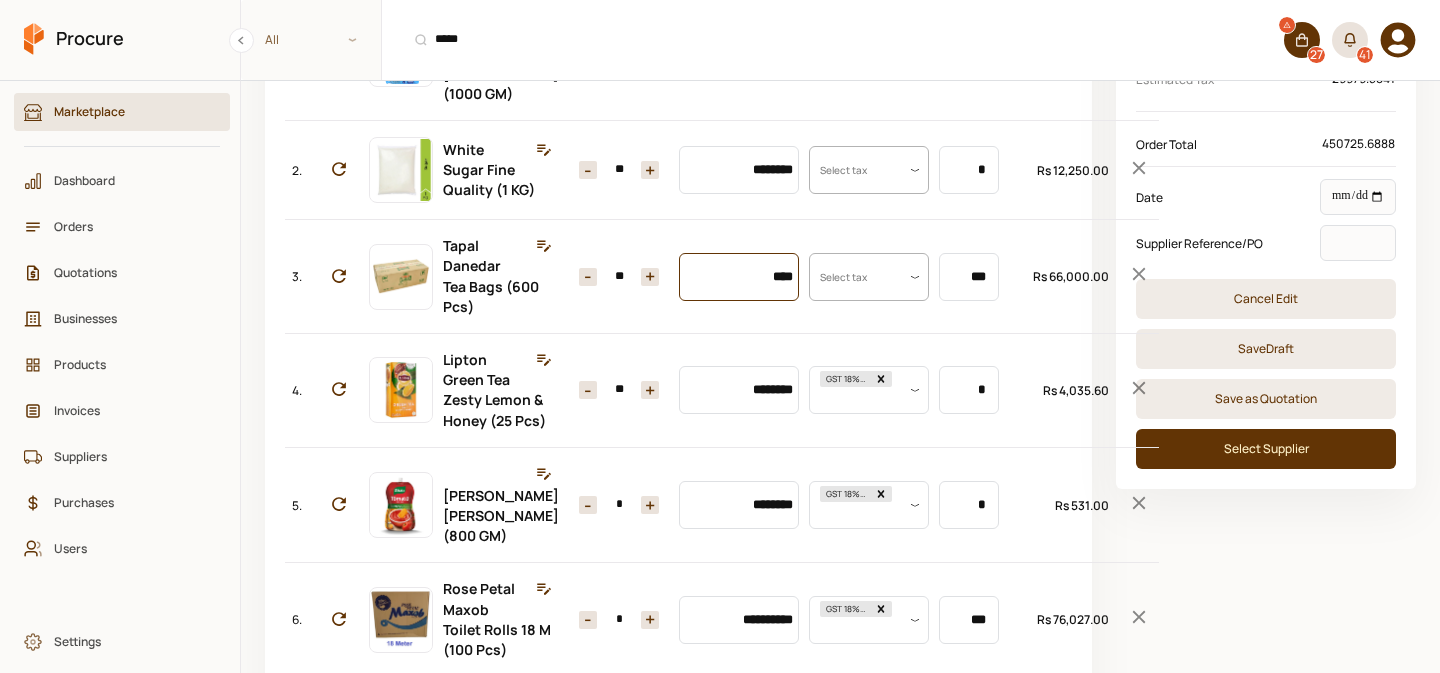 scroll, scrollTop: 282, scrollLeft: 0, axis: vertical 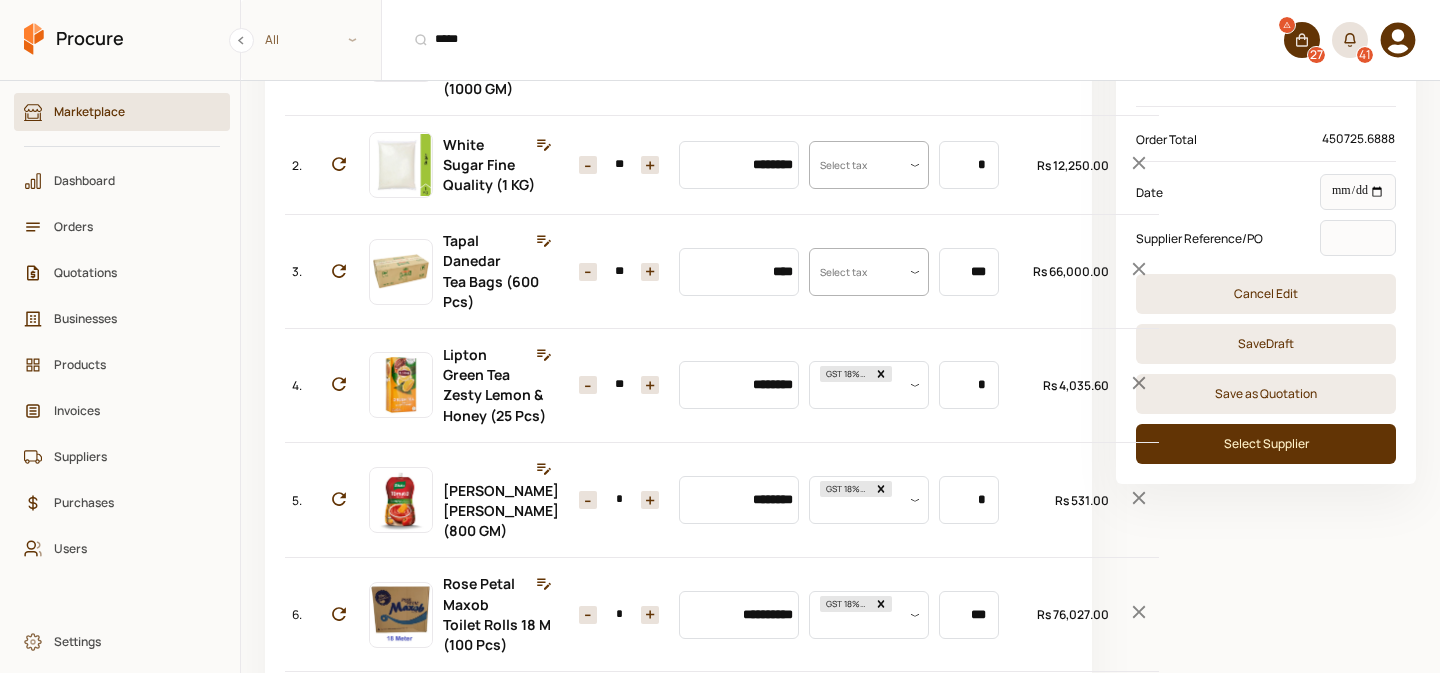 type on "*********" 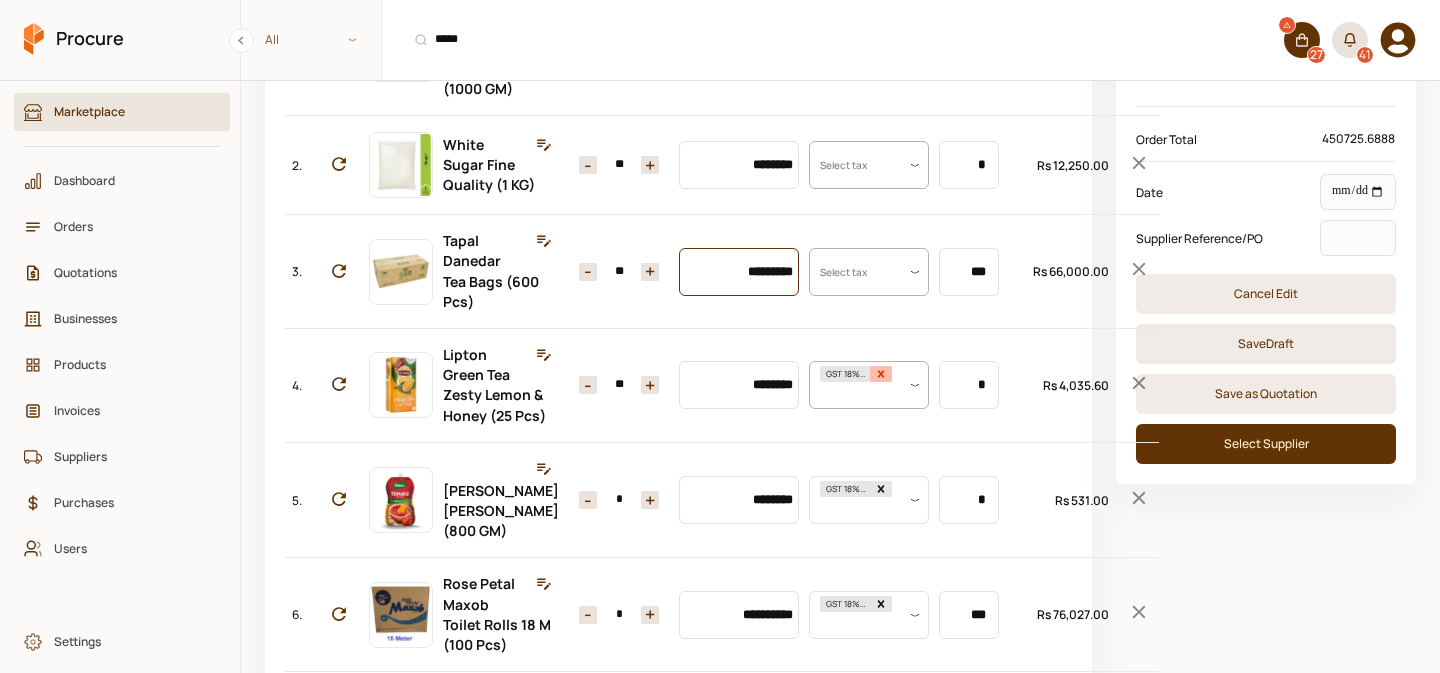 click 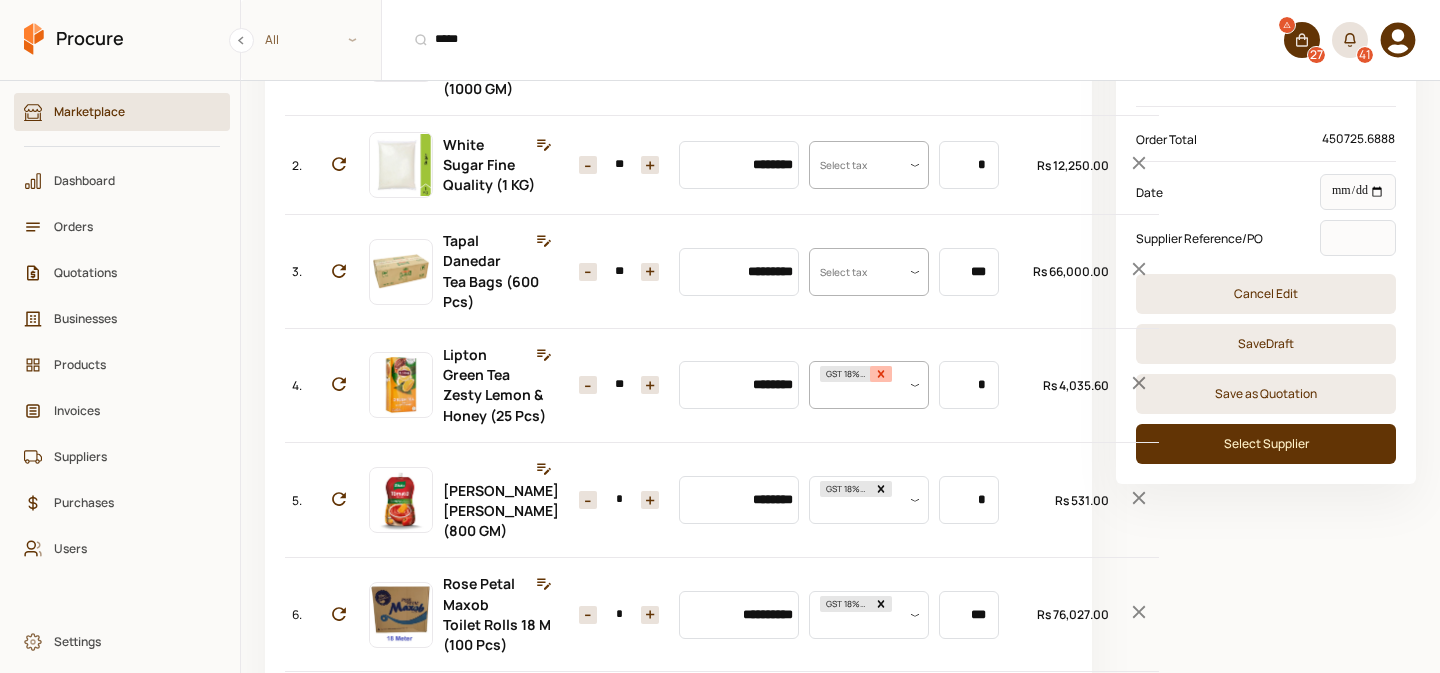 type on "********" 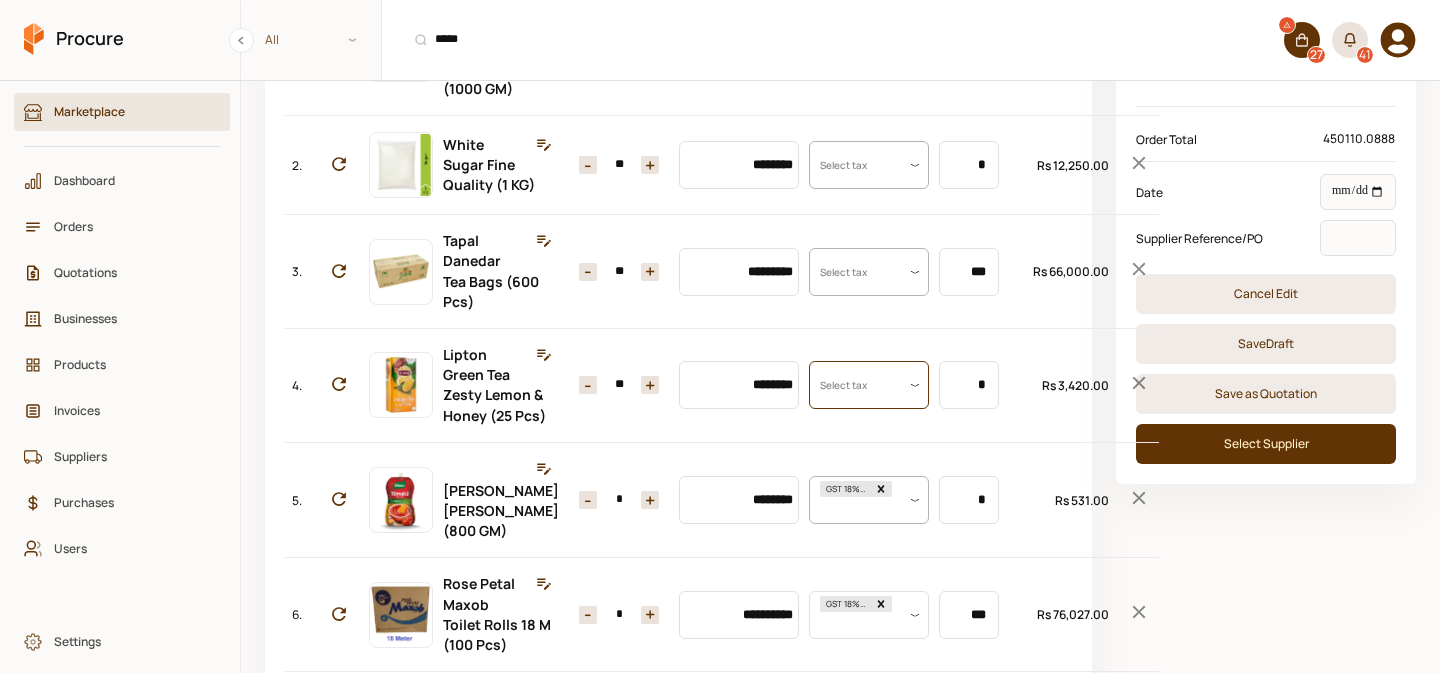 click on "GST 18% (INC)" at bounding box center (856, 500) 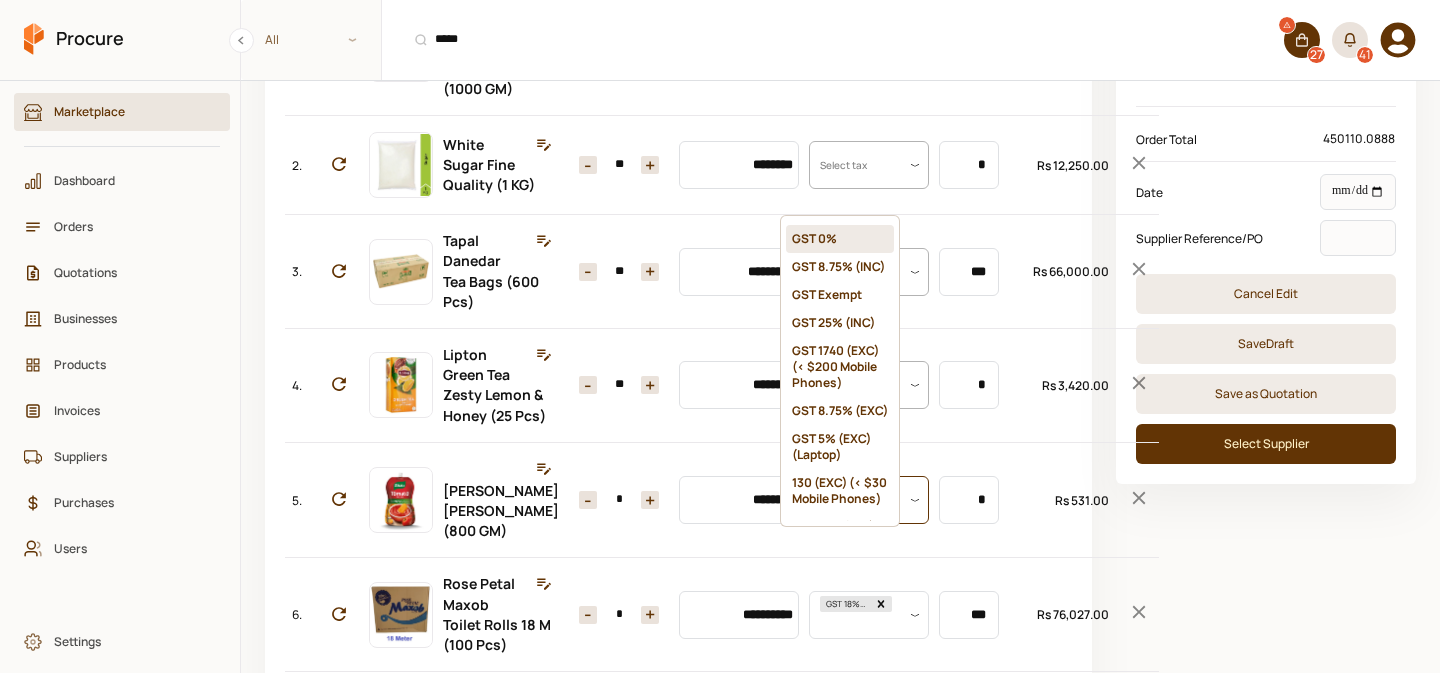 click 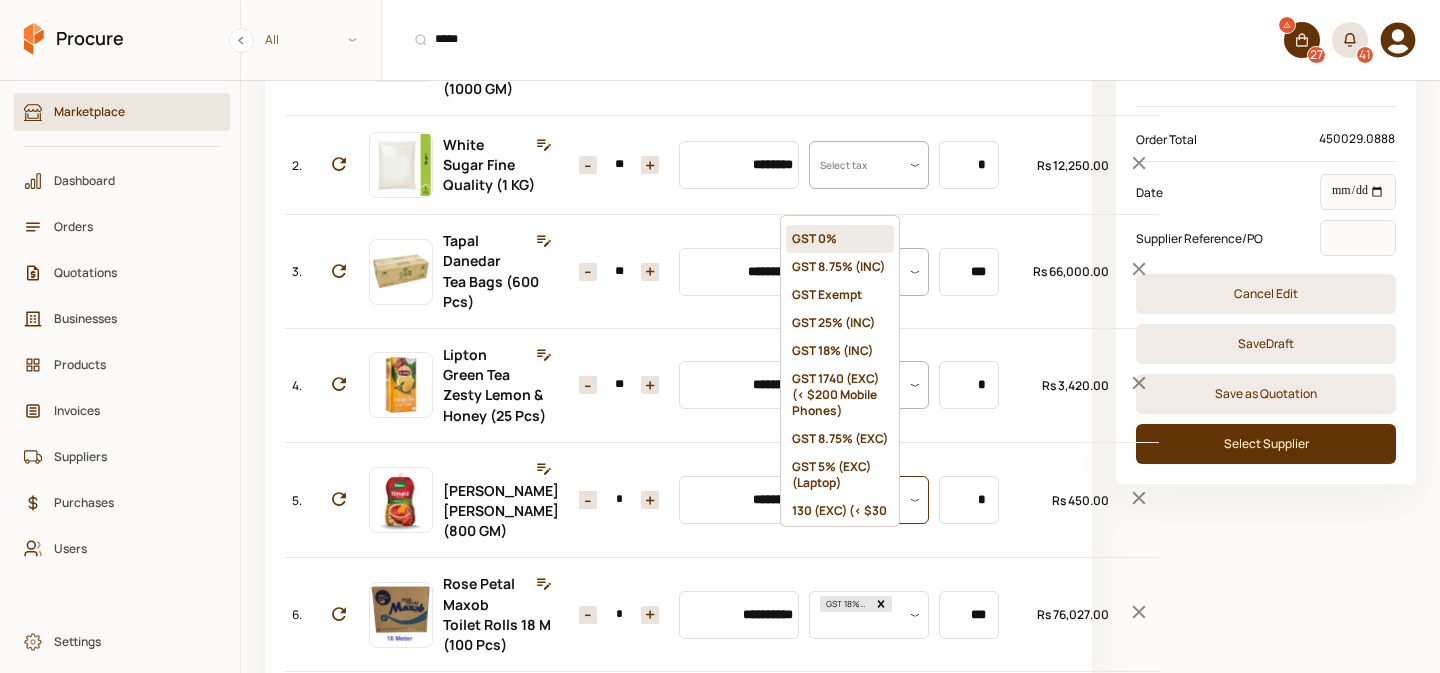 click on "+" at bounding box center (650, 385) 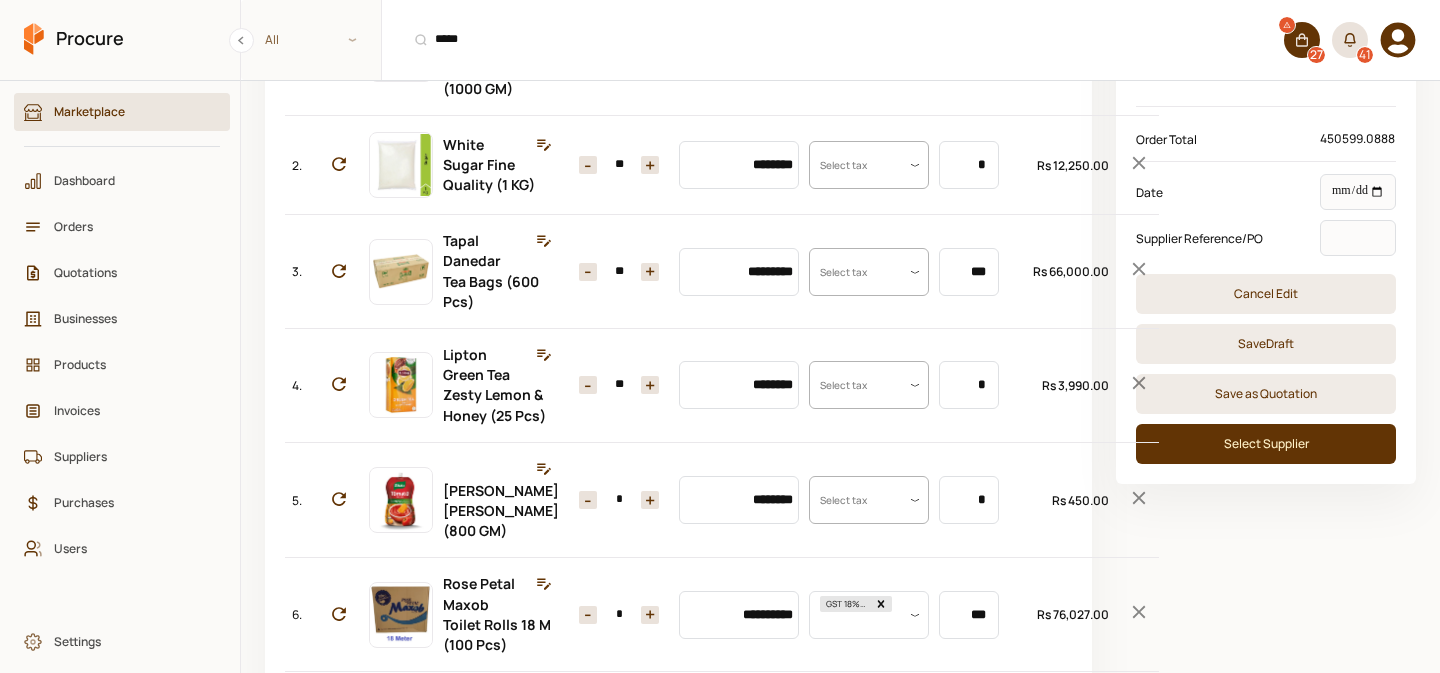 click on "+" at bounding box center (650, 385) 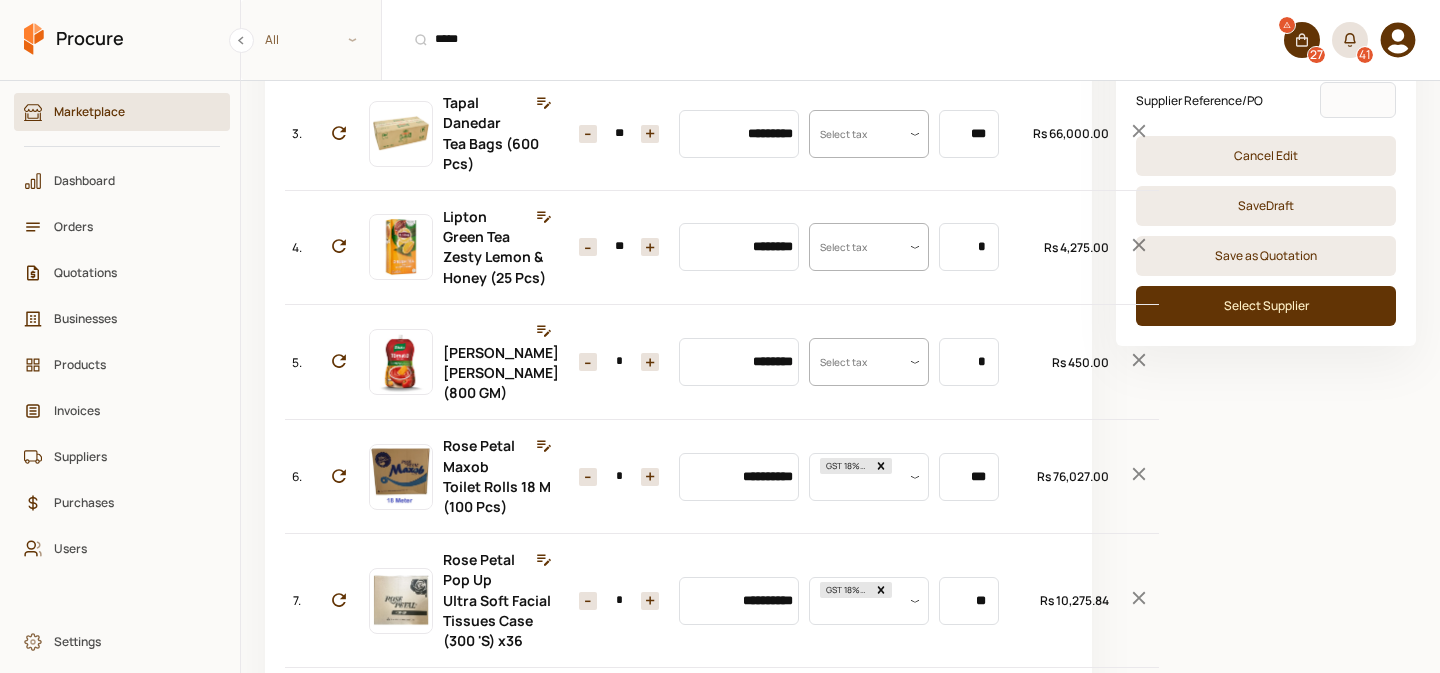 scroll, scrollTop: 421, scrollLeft: 0, axis: vertical 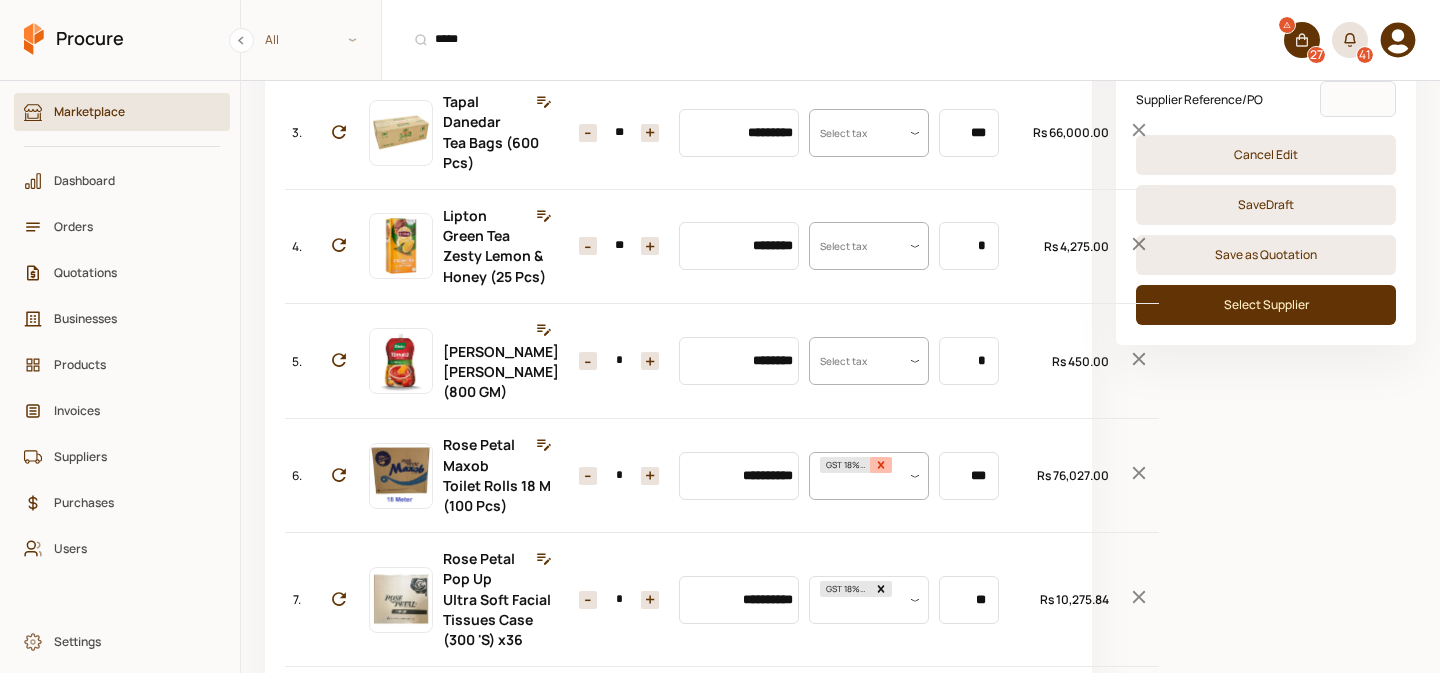 click 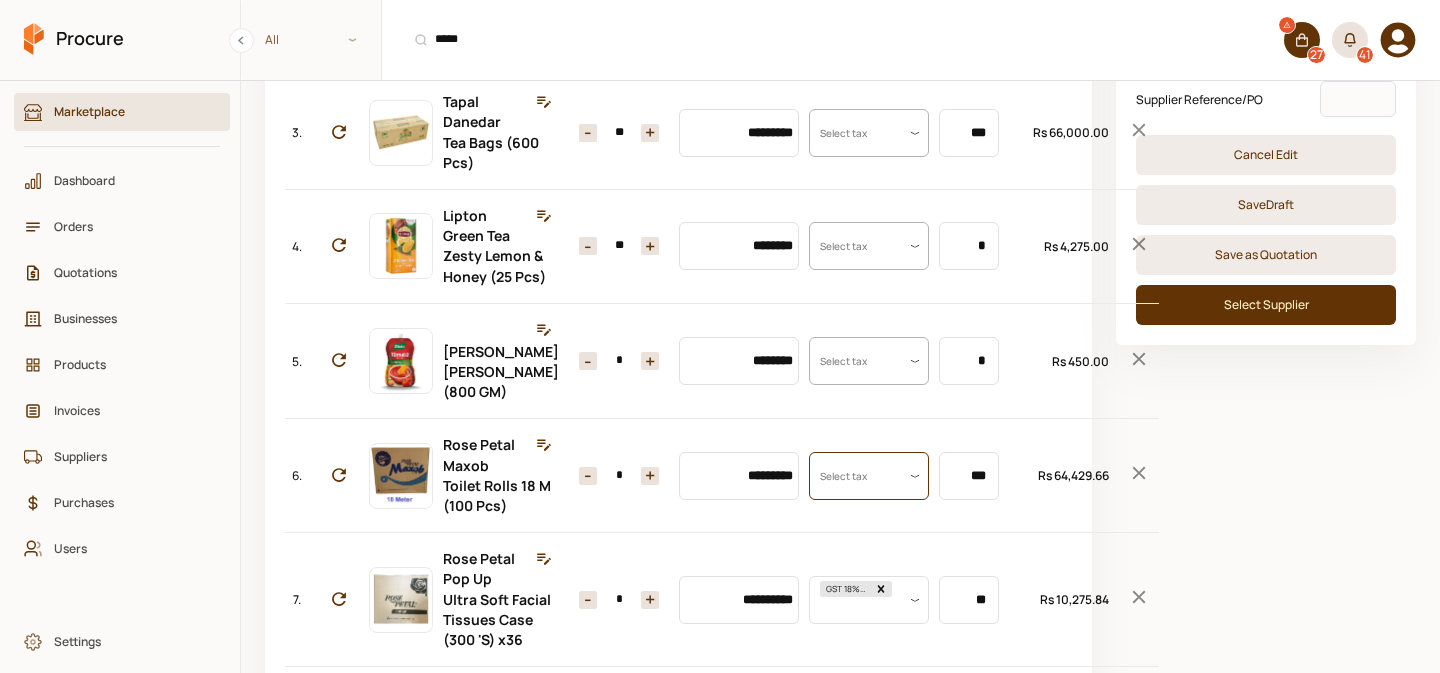 scroll, scrollTop: 0, scrollLeft: 0, axis: both 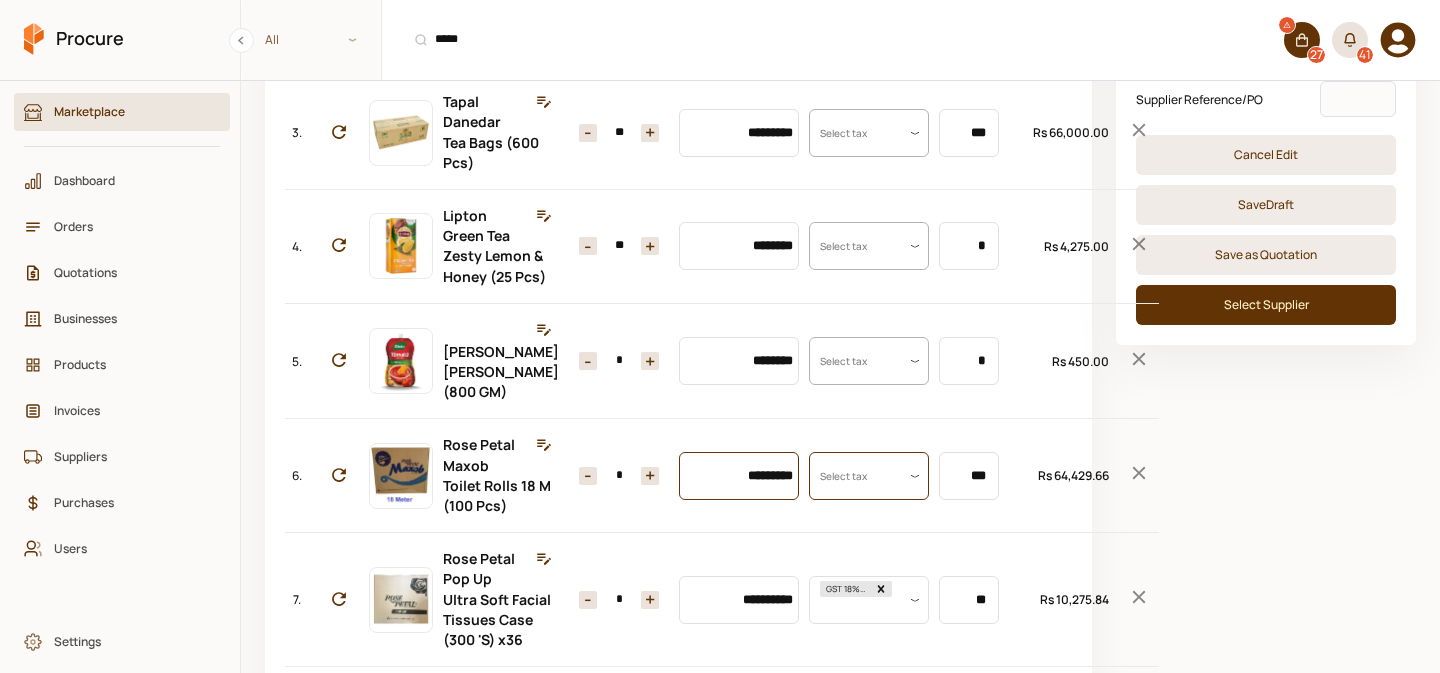 click on "*********" at bounding box center (739, 476) 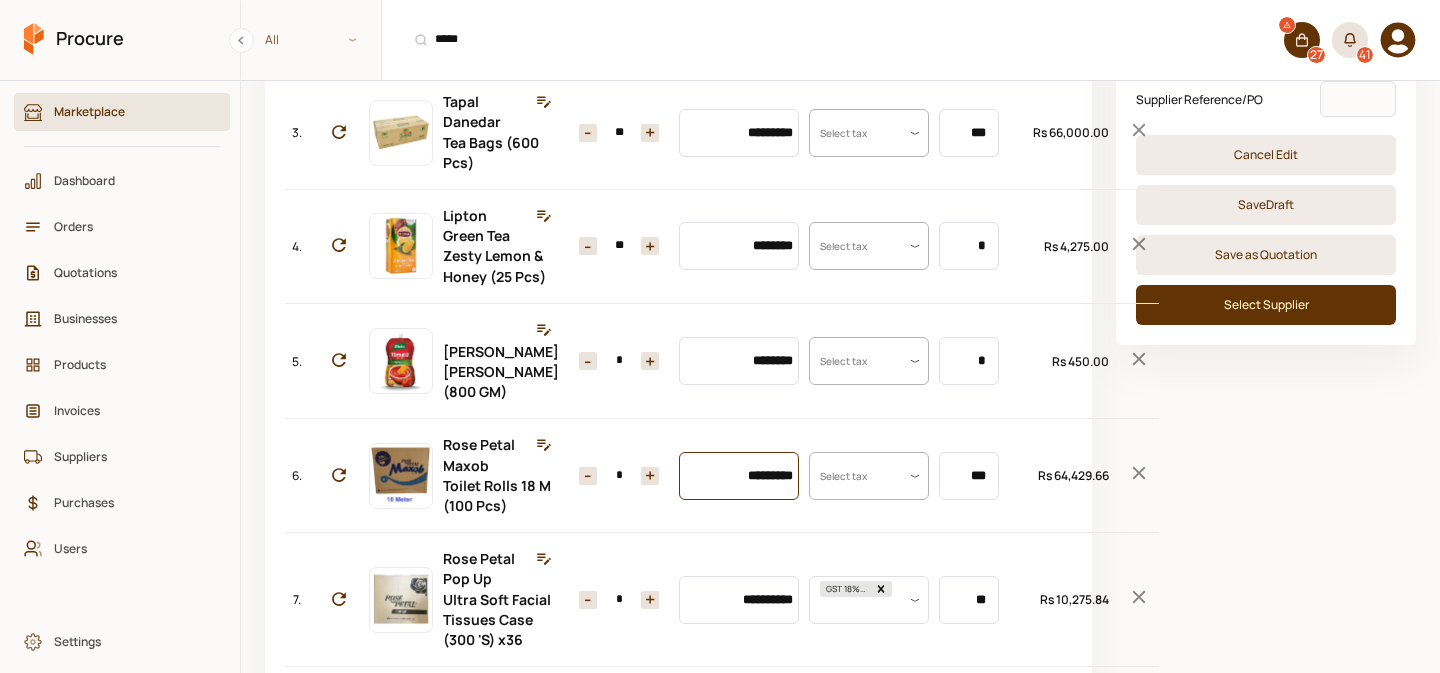 click on "*********" at bounding box center (739, 476) 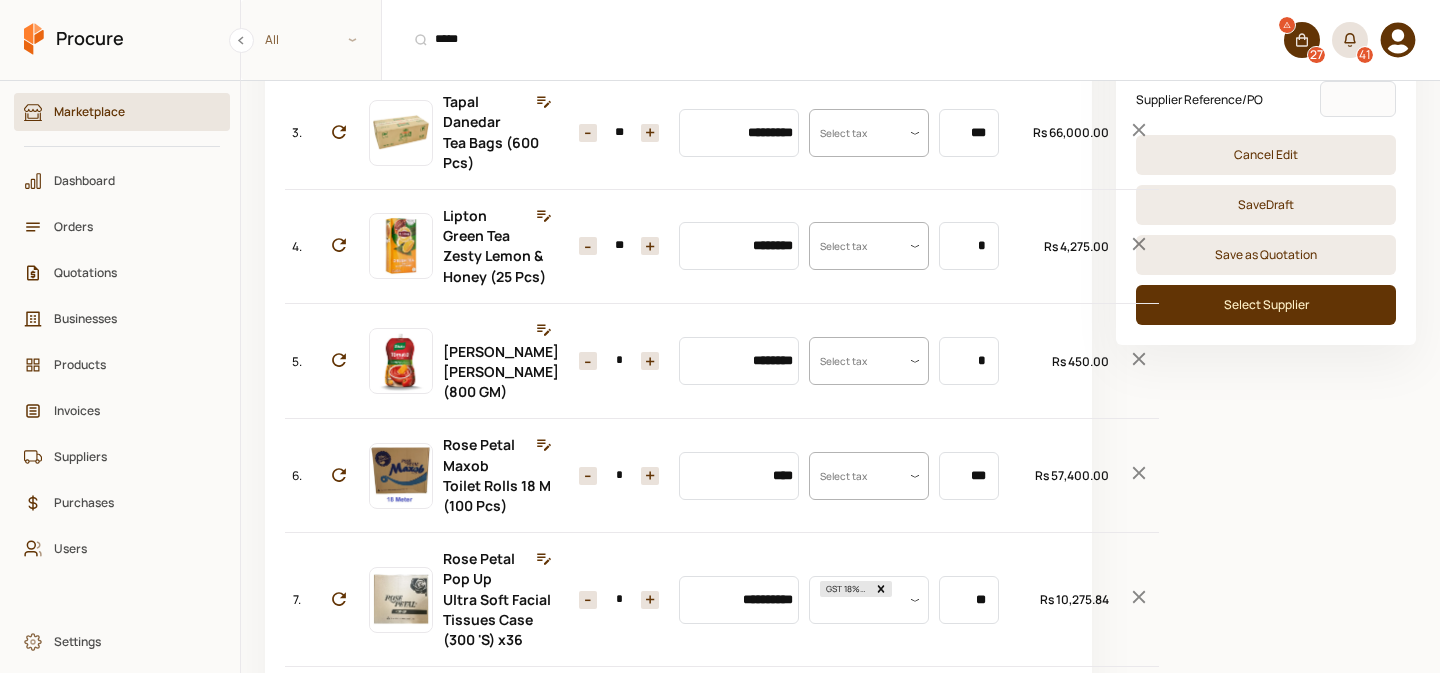type on "*********" 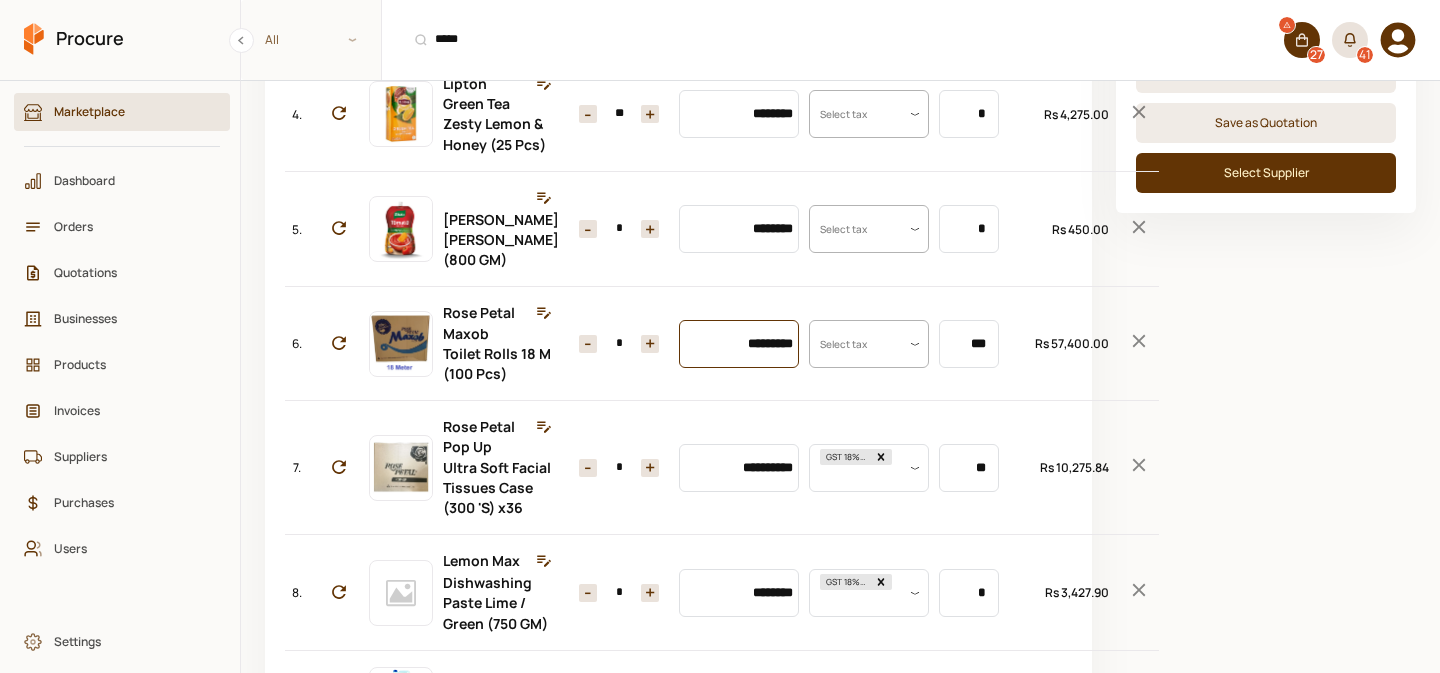 scroll, scrollTop: 562, scrollLeft: 0, axis: vertical 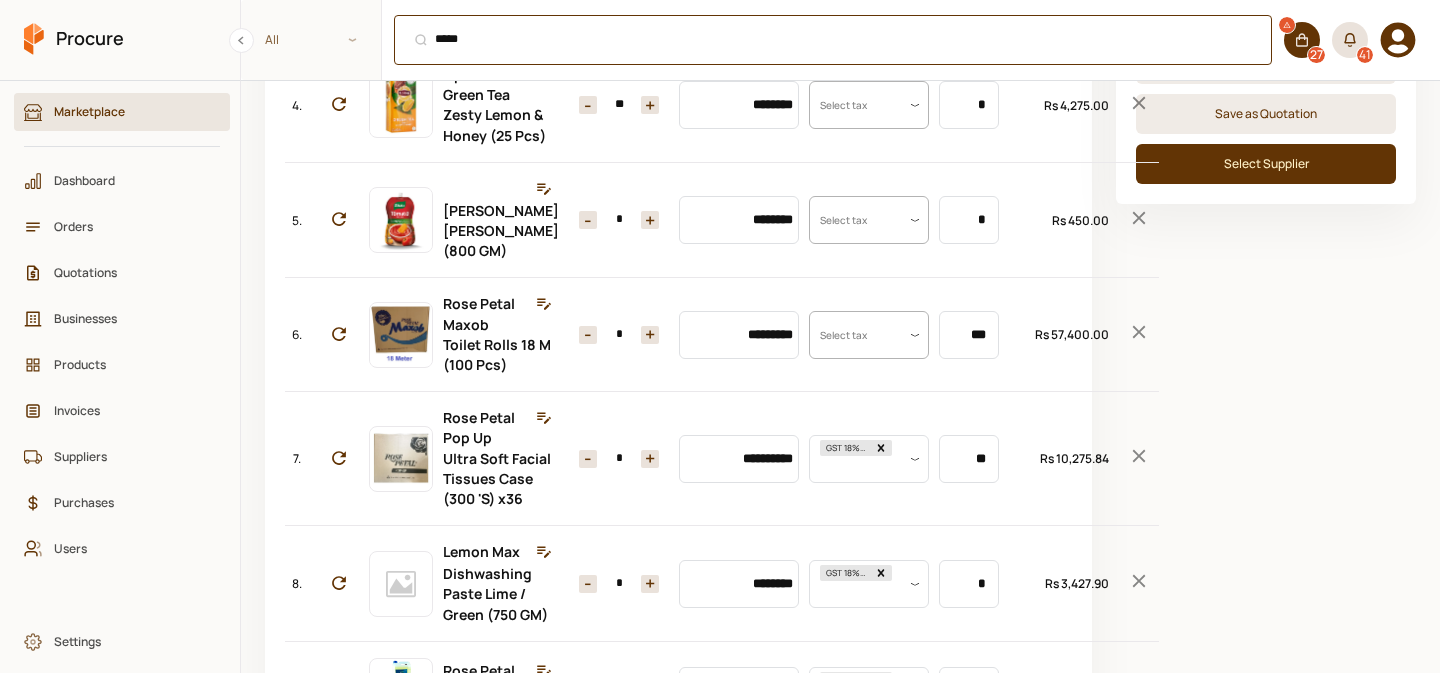 click on "***** ⌘  + K" at bounding box center (833, 40) 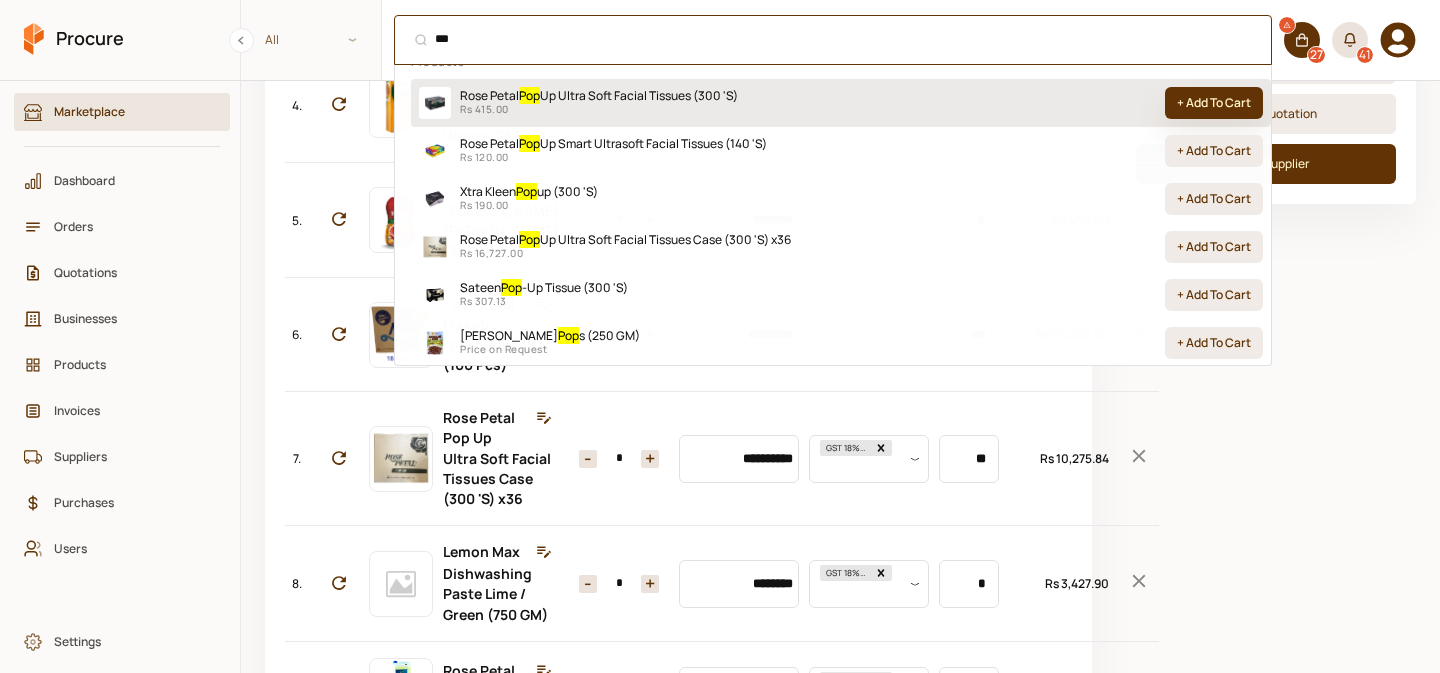 type on "***" 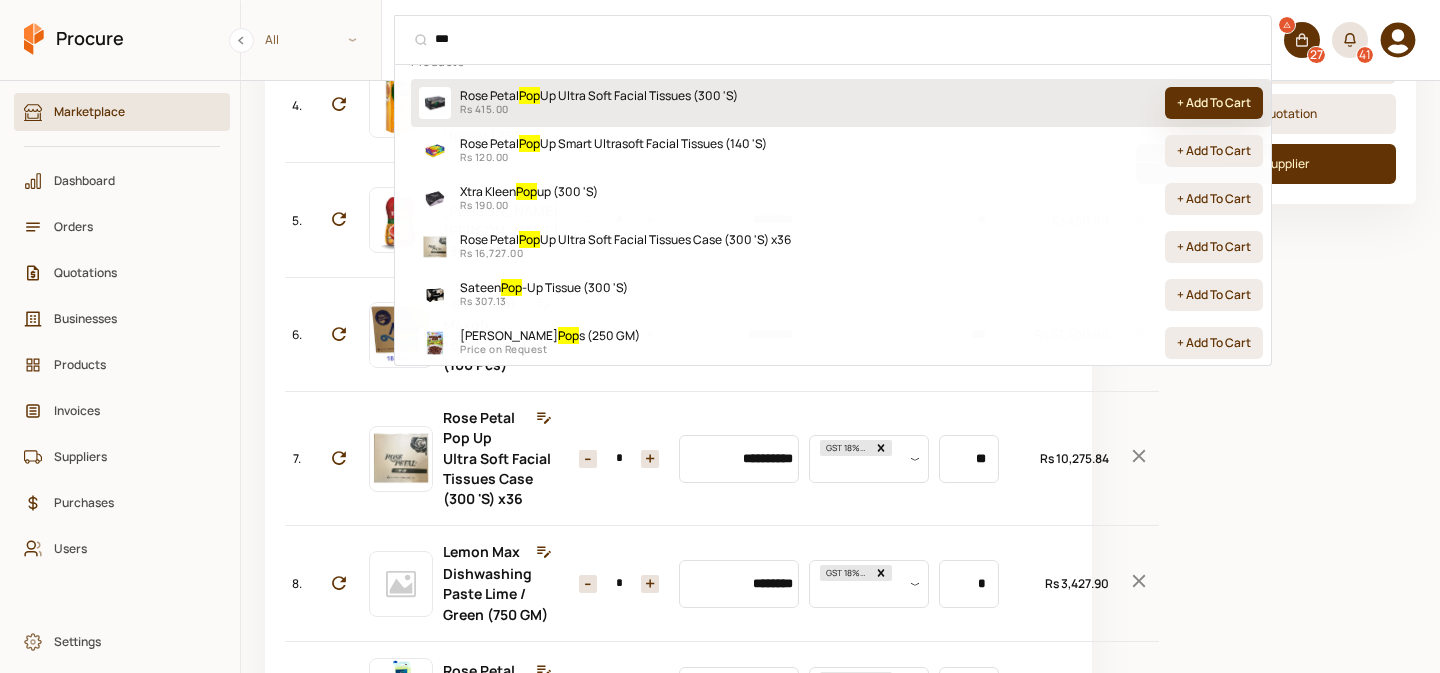 click on "+ Add To Cart" at bounding box center [1214, 103] 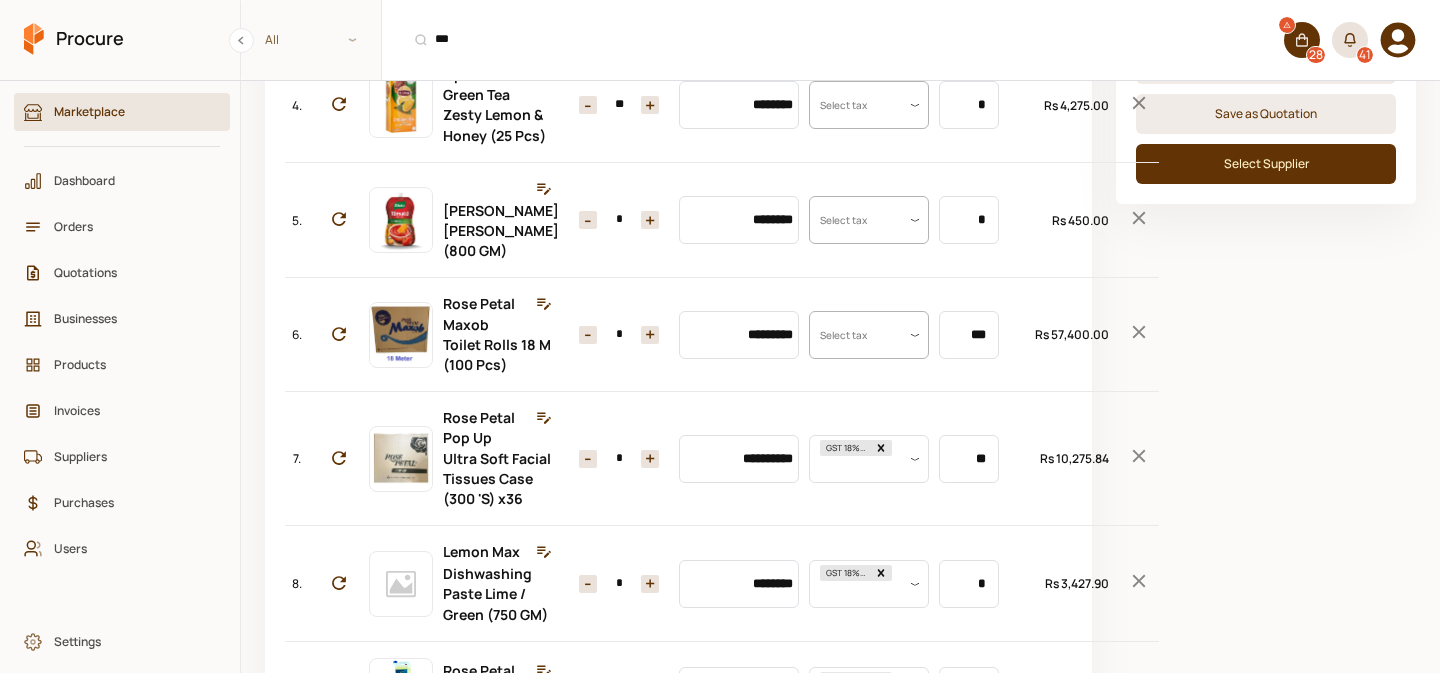 click 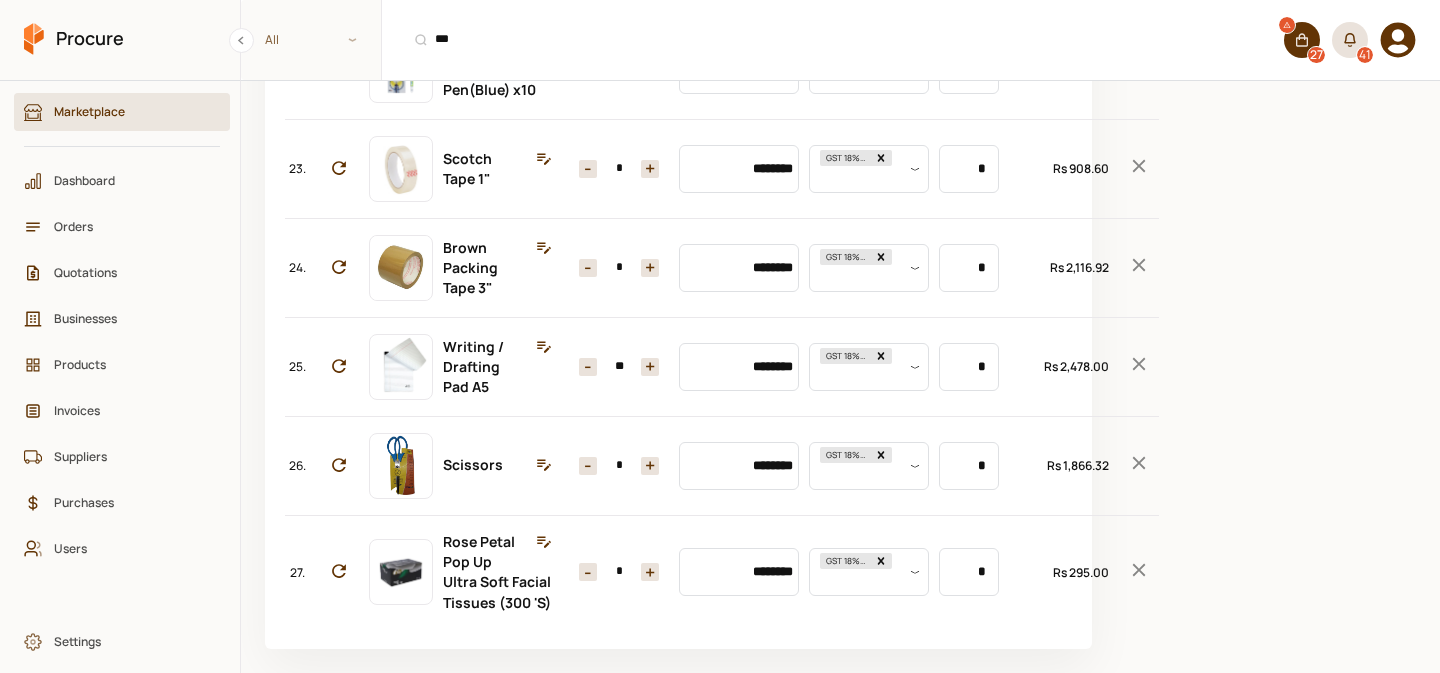 scroll, scrollTop: 2934, scrollLeft: 0, axis: vertical 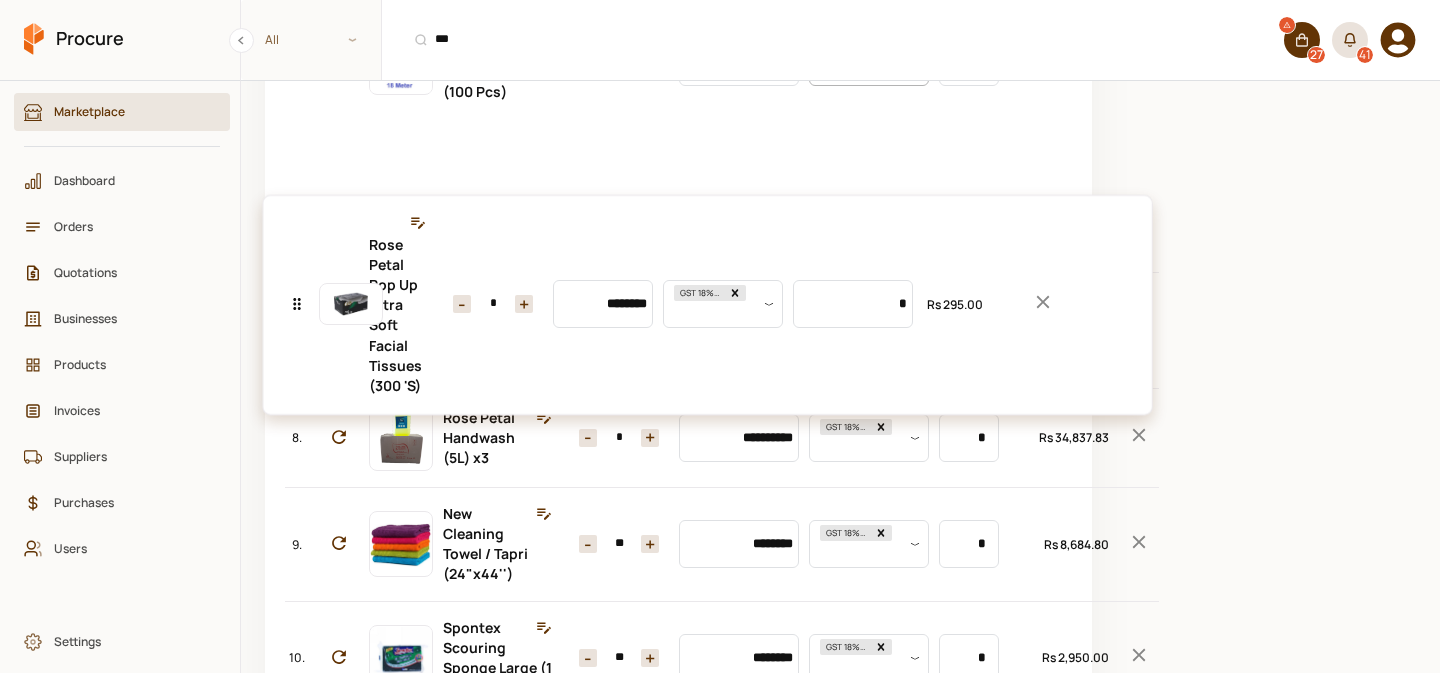drag, startPoint x: 296, startPoint y: 561, endPoint x: 425, endPoint y: 271, distance: 317.39722 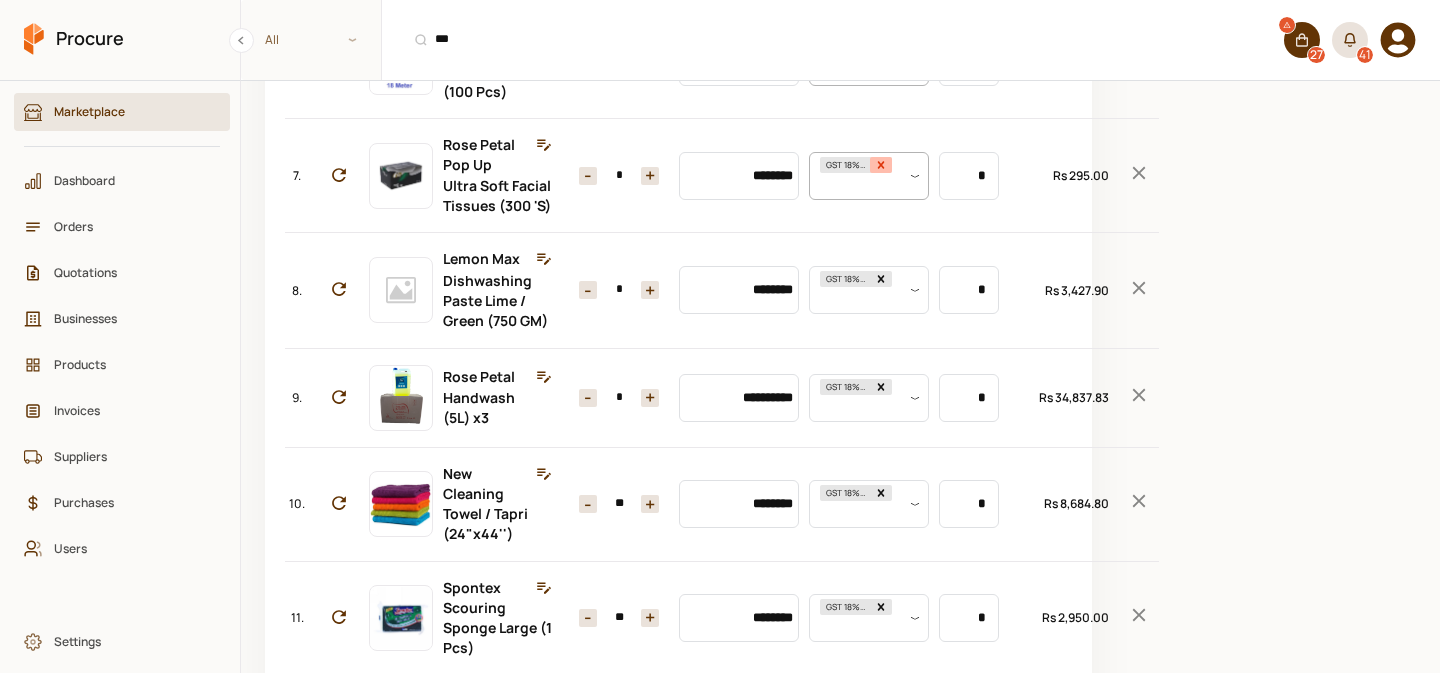 click 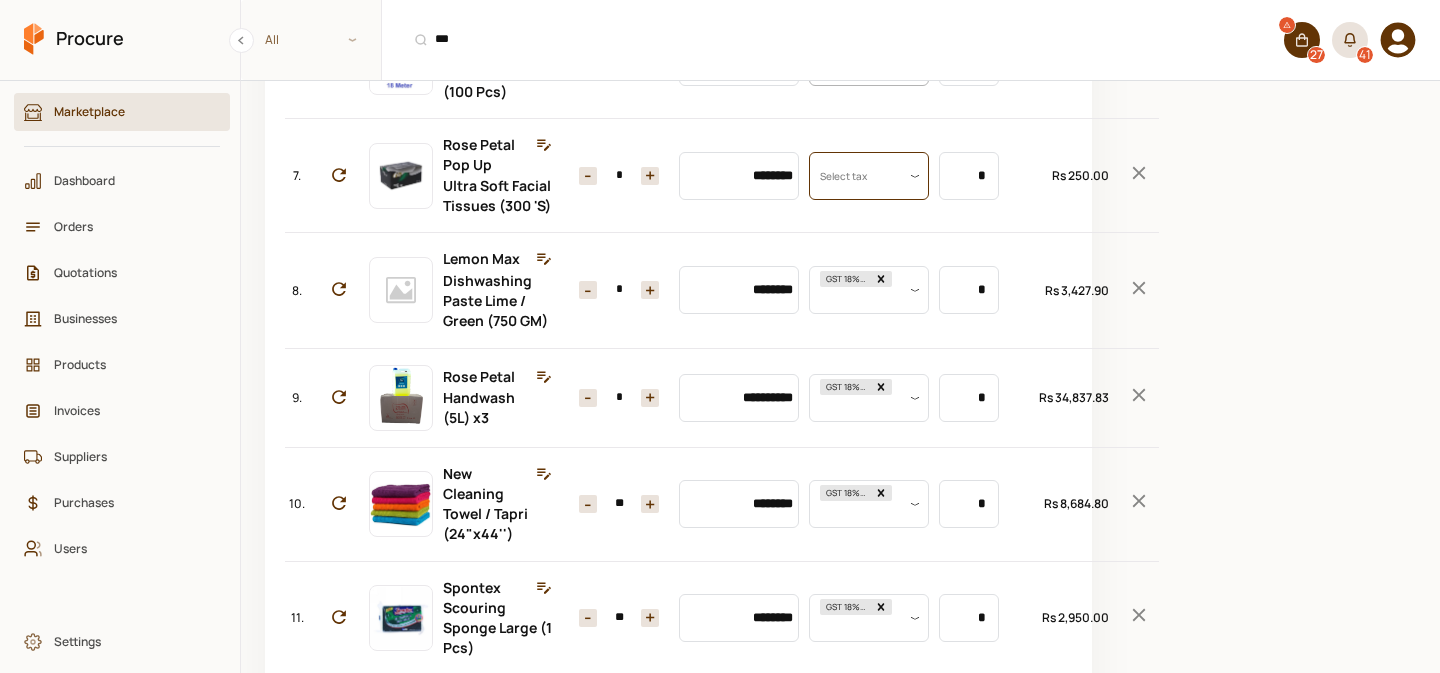 click on "*" at bounding box center (619, 176) 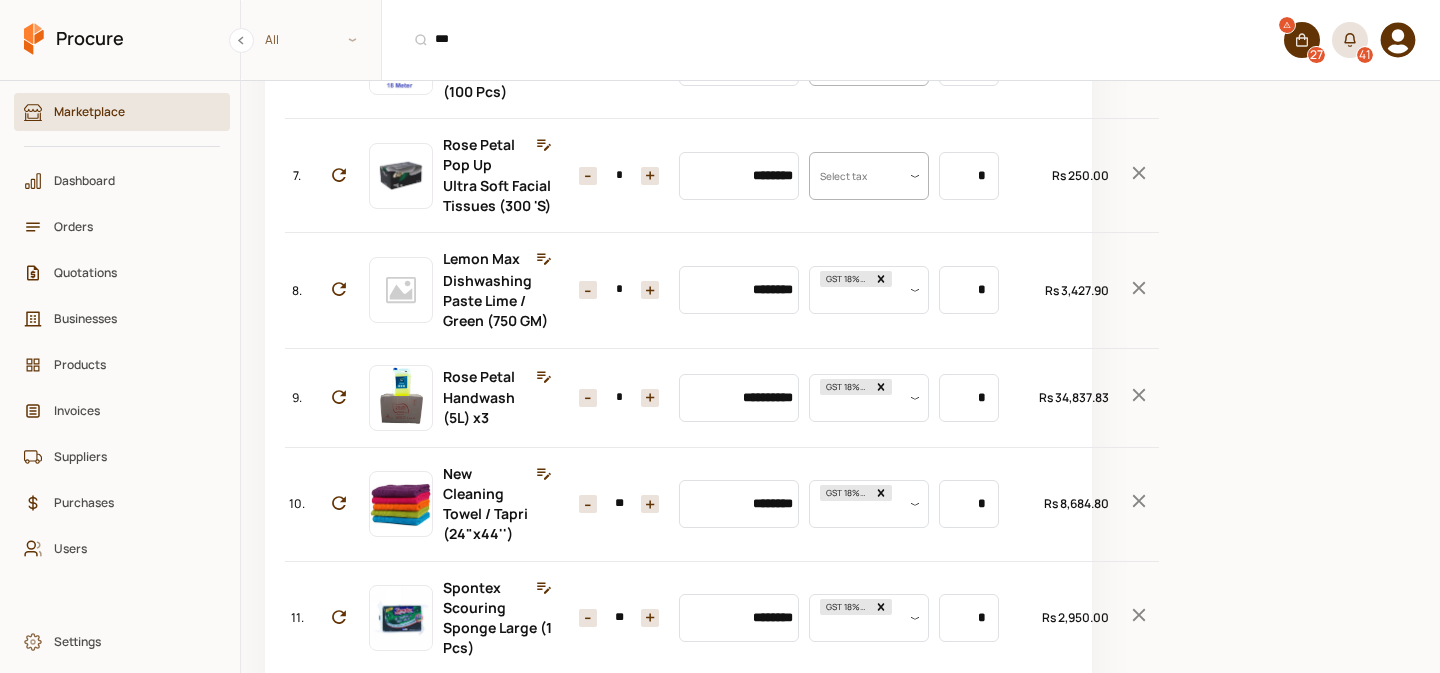 click on "*" at bounding box center (619, 176) 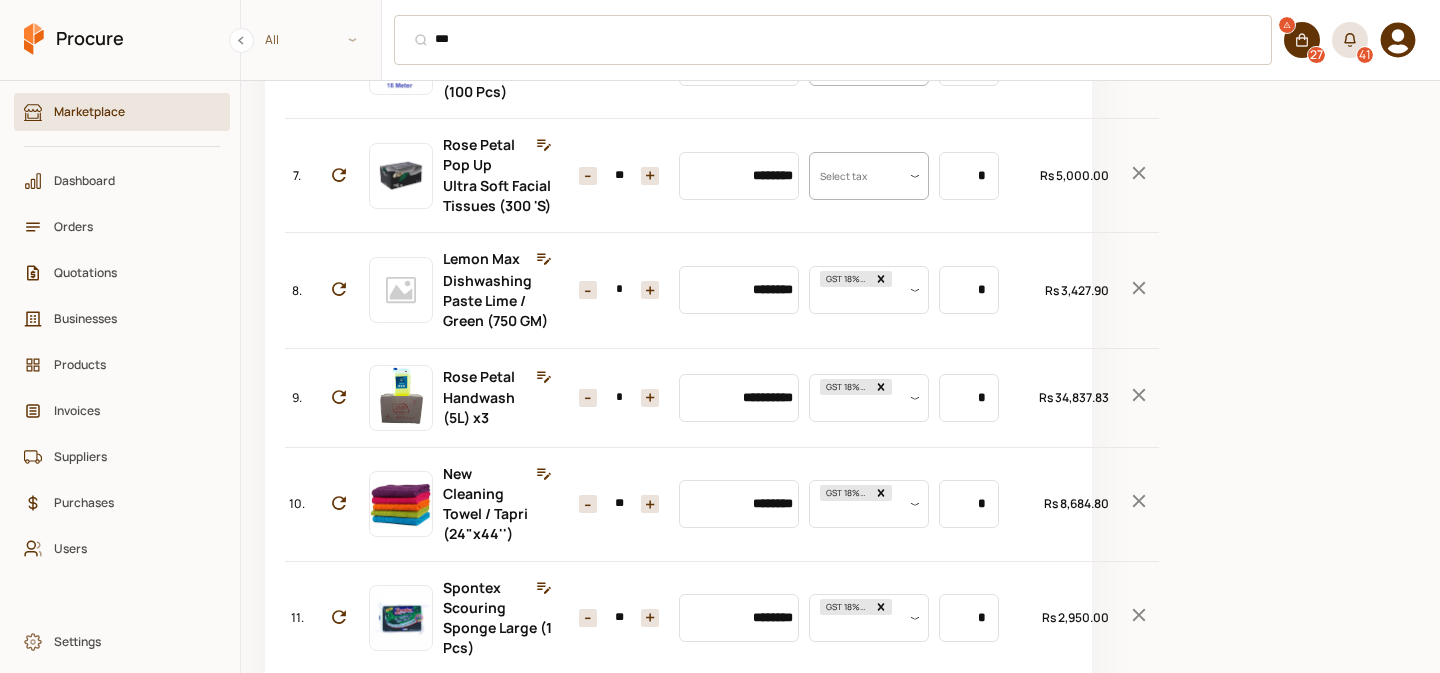 type on "**" 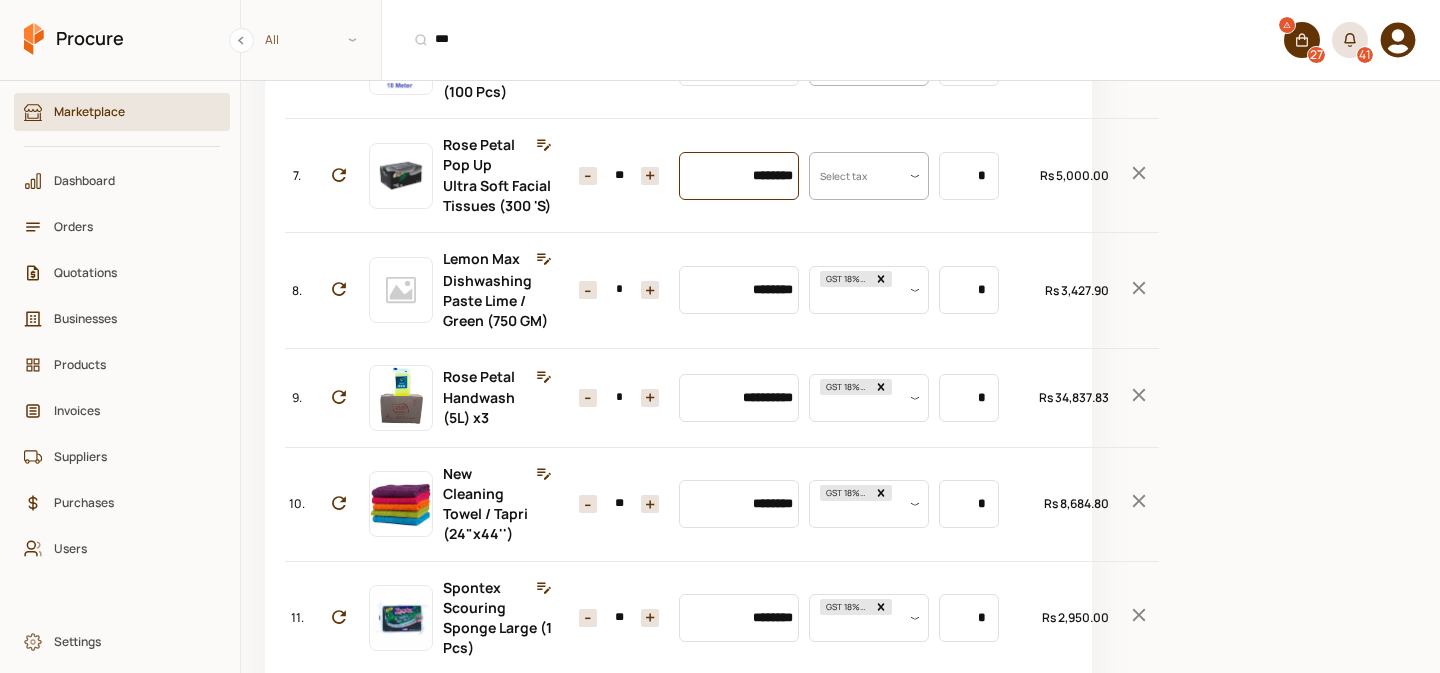 click on "********" at bounding box center (739, 176) 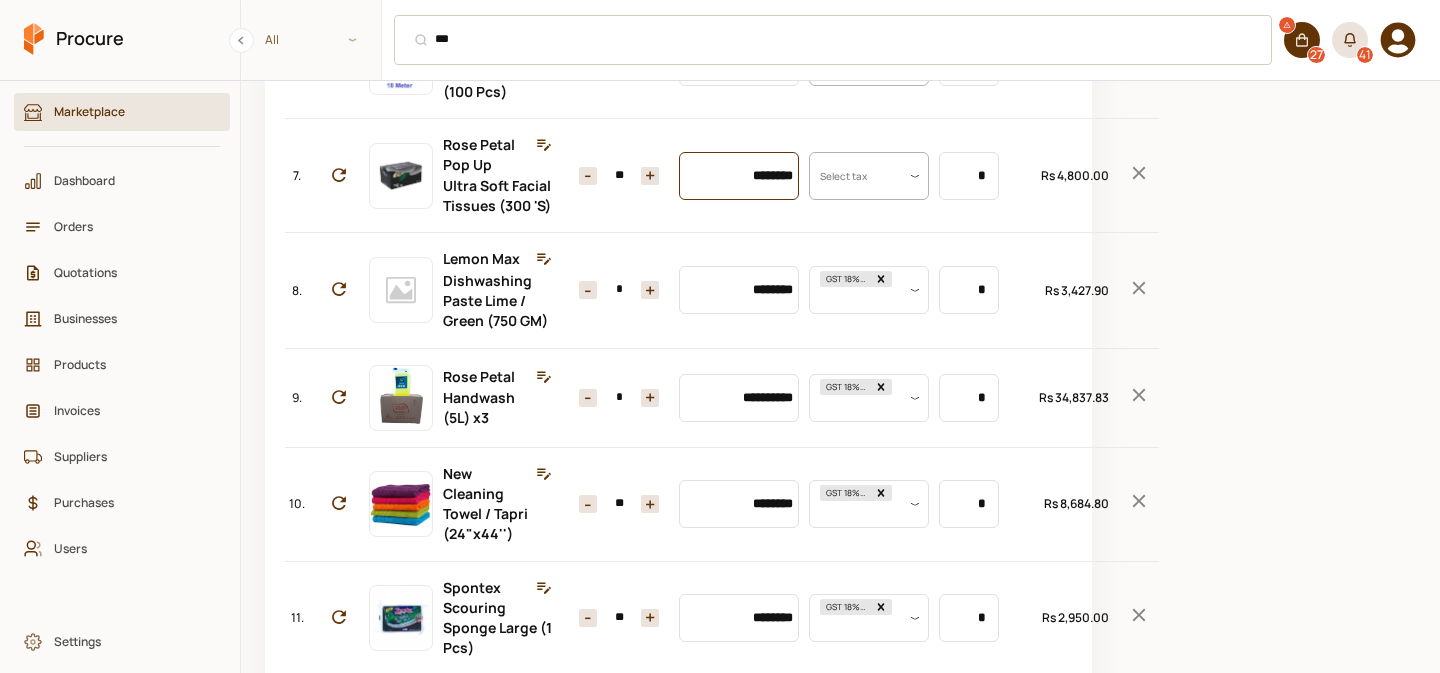 type on "********" 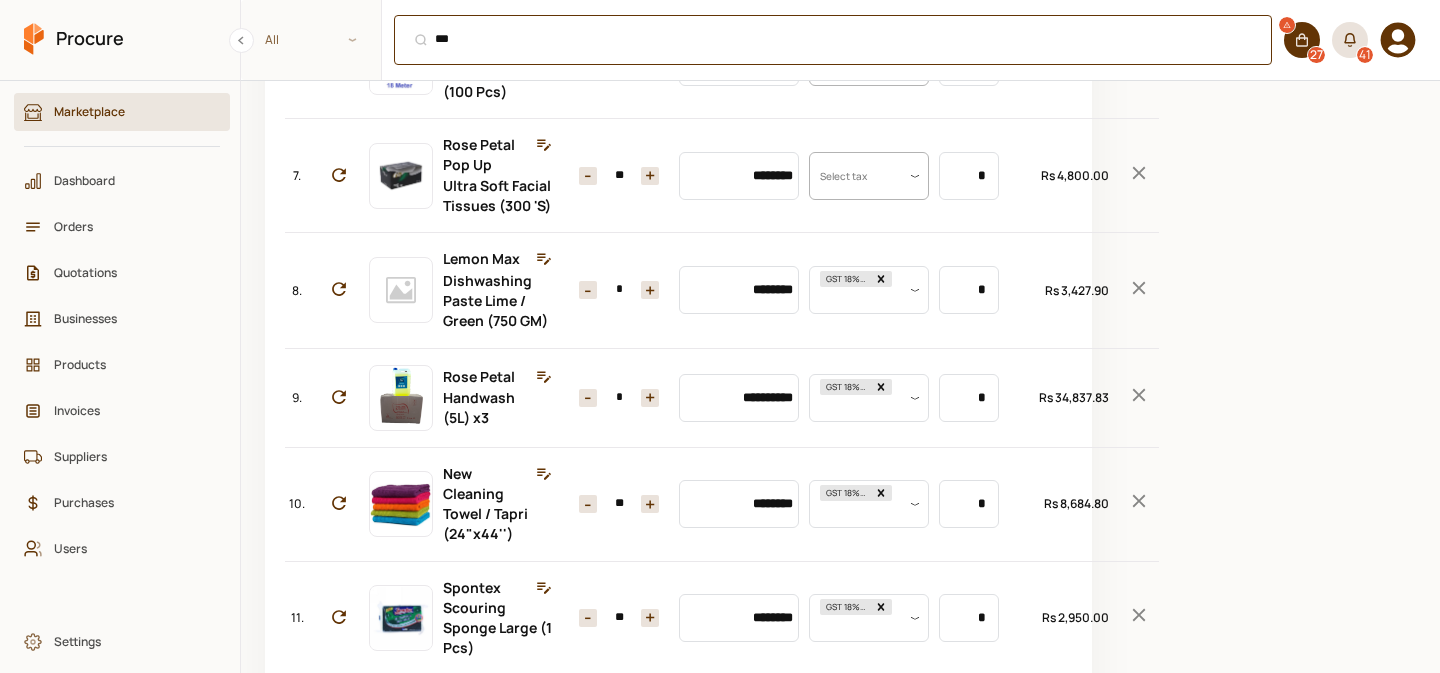 click on "*** ⌘  + K" at bounding box center (833, 40) 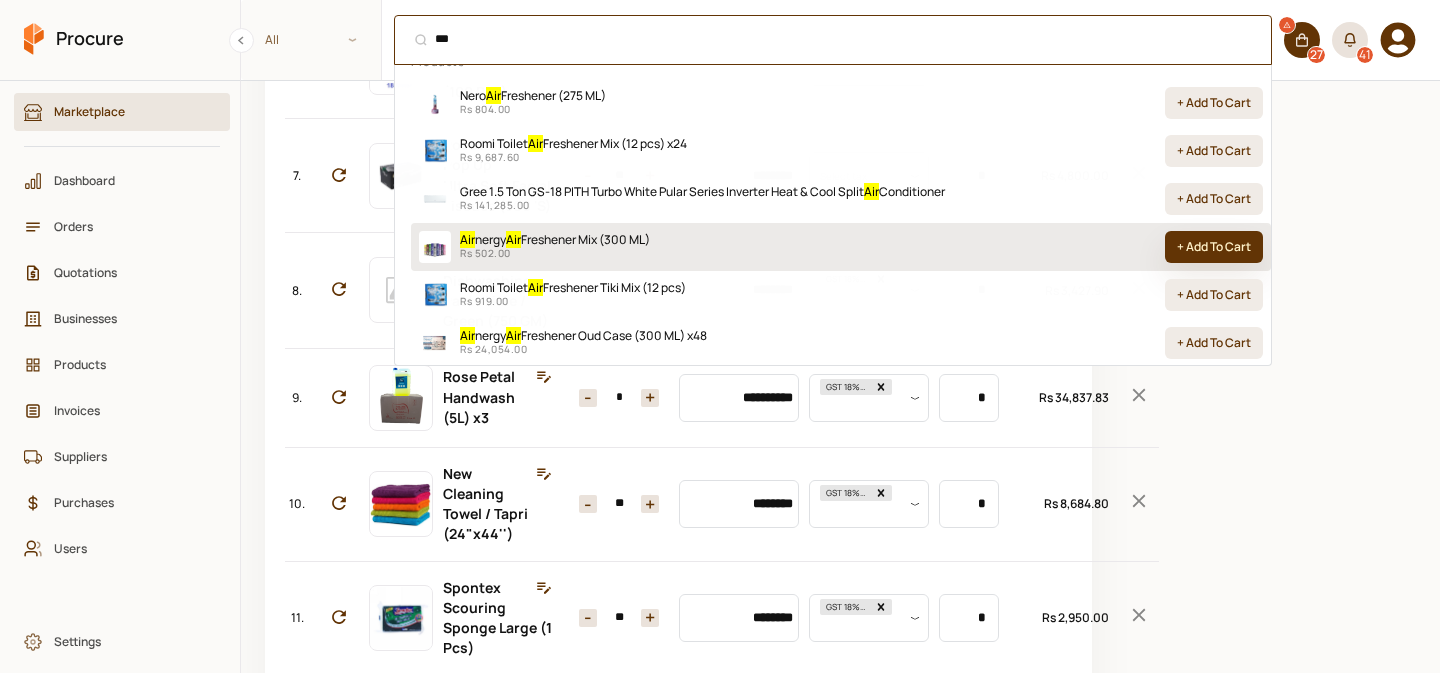 type on "***" 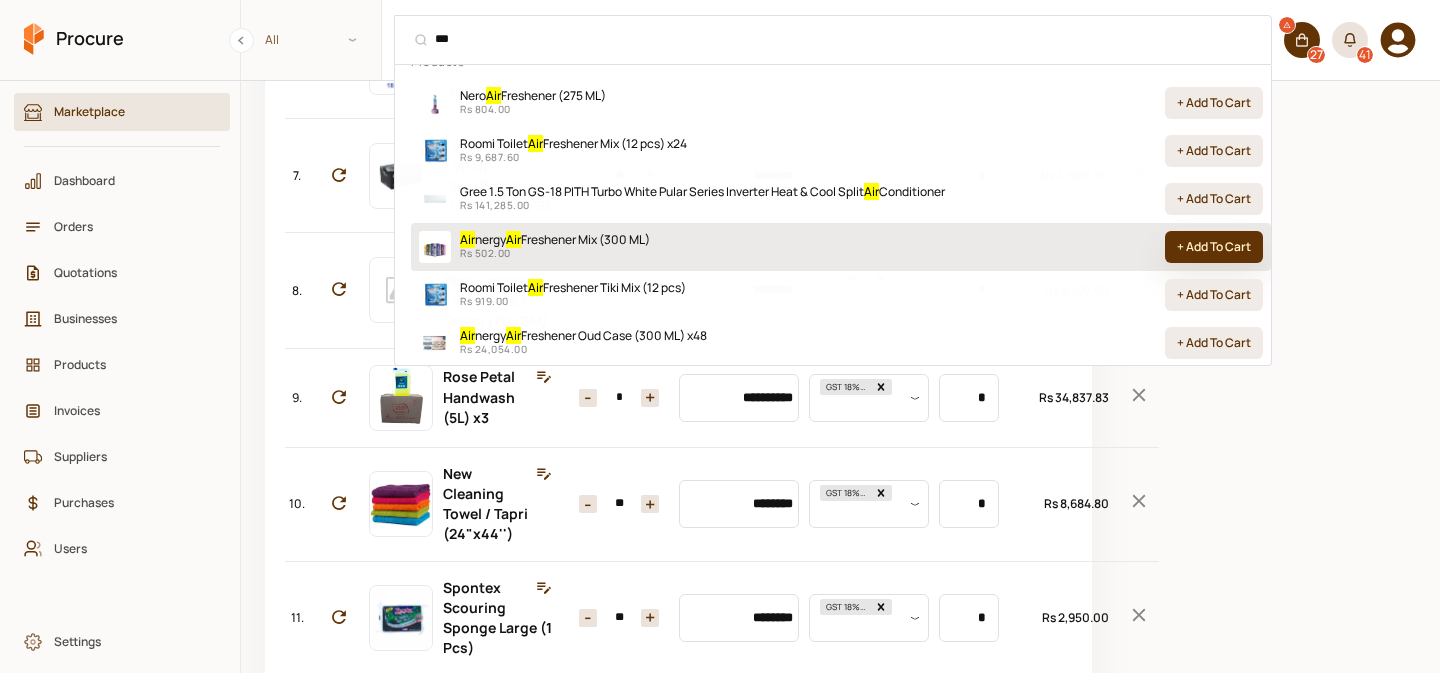 click on "+ Add To Cart" at bounding box center (1214, 247) 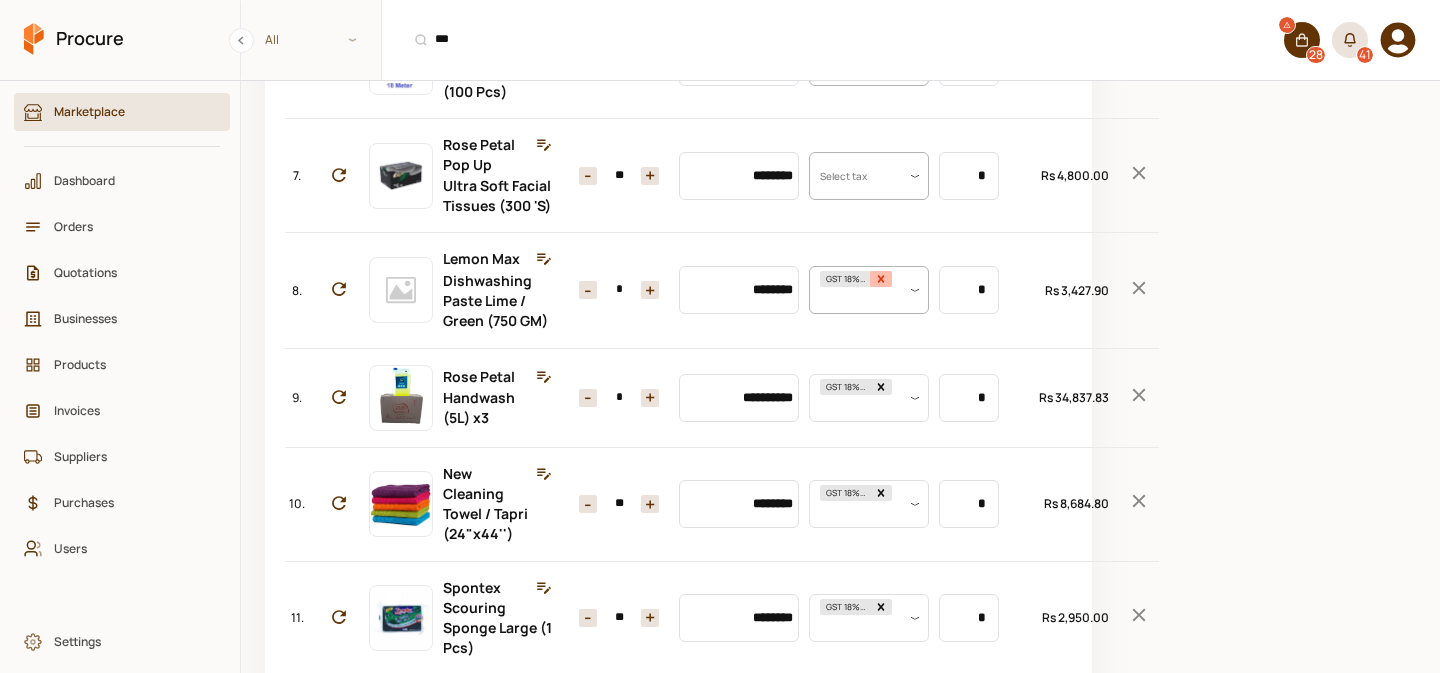 click 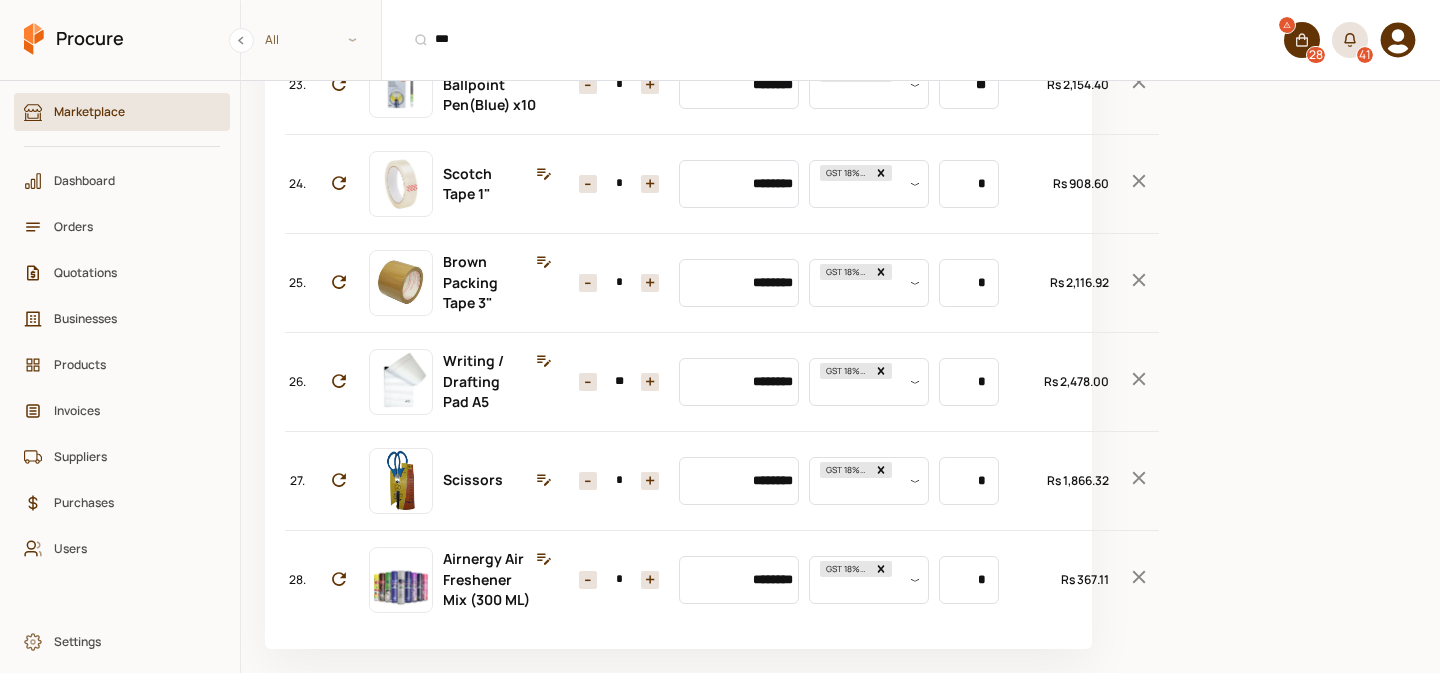 scroll, scrollTop: 3070, scrollLeft: 0, axis: vertical 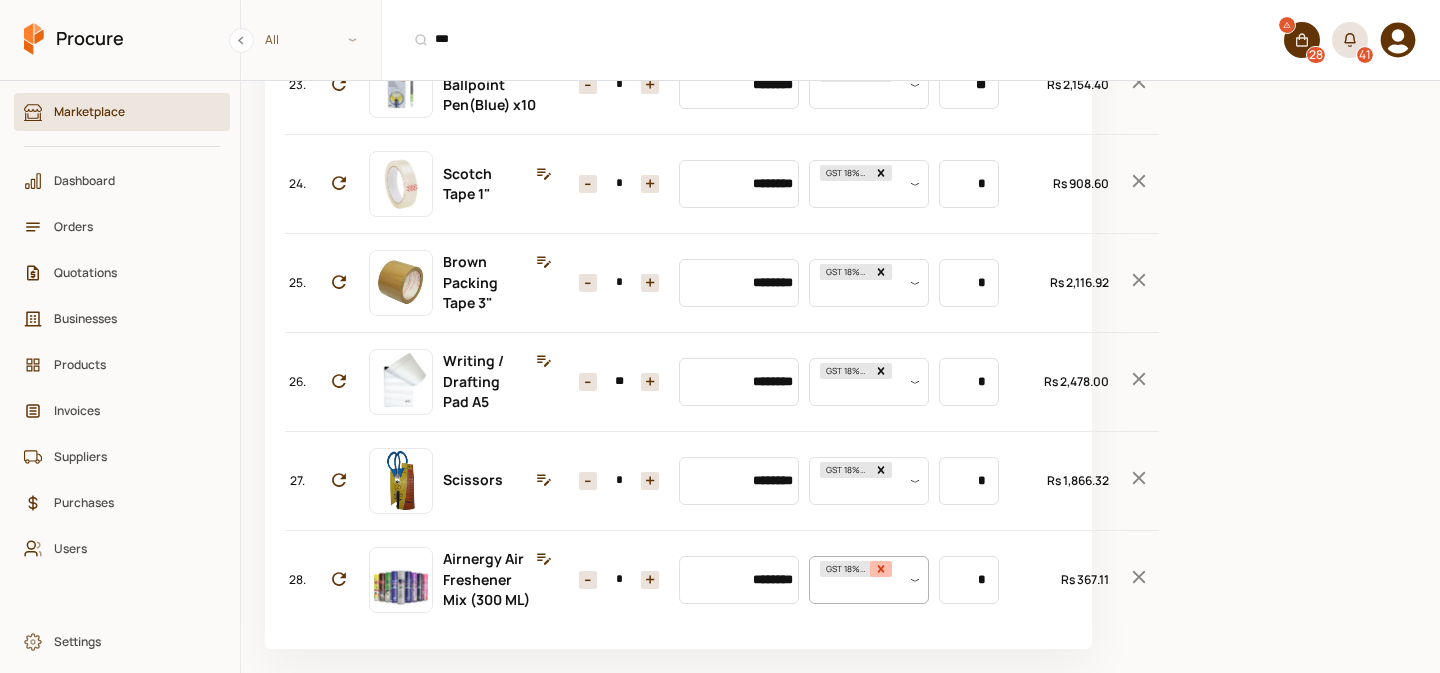 click 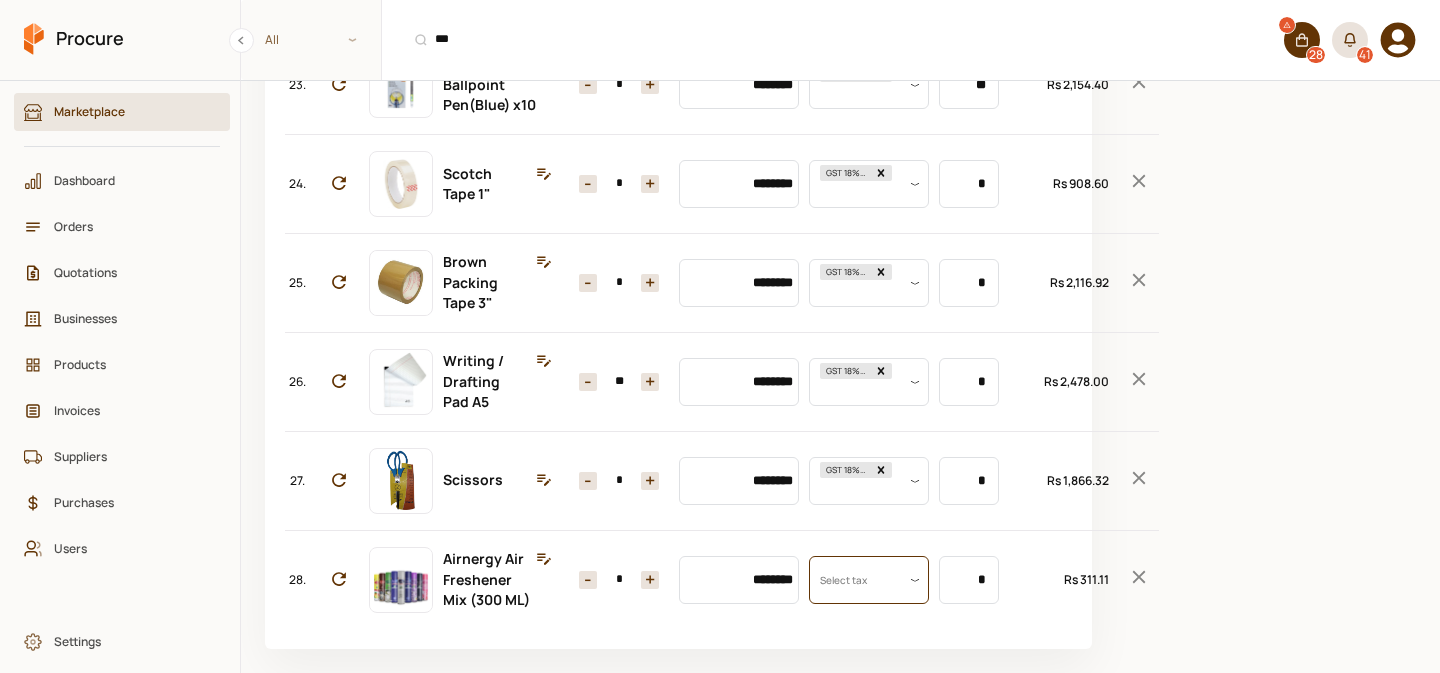 scroll, scrollTop: 0, scrollLeft: 0, axis: both 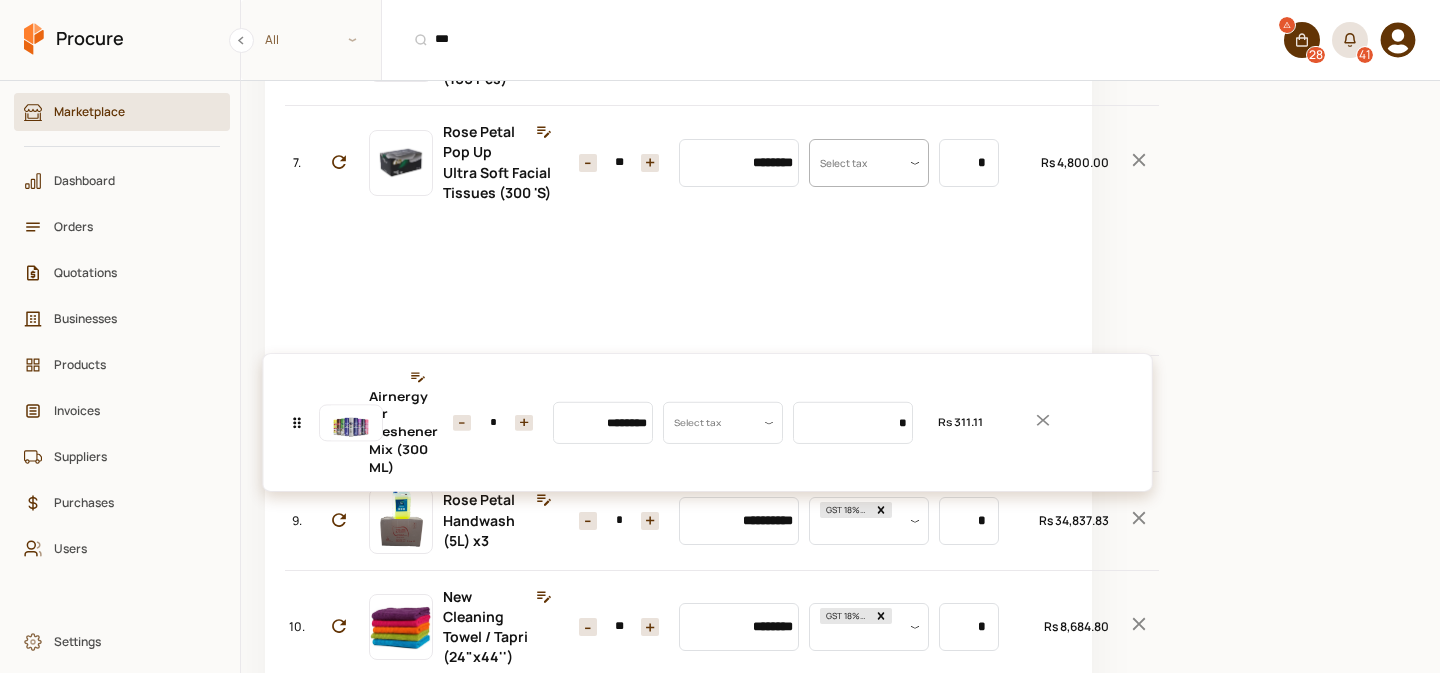 drag, startPoint x: 295, startPoint y: 561, endPoint x: 504, endPoint y: 387, distance: 271.95035 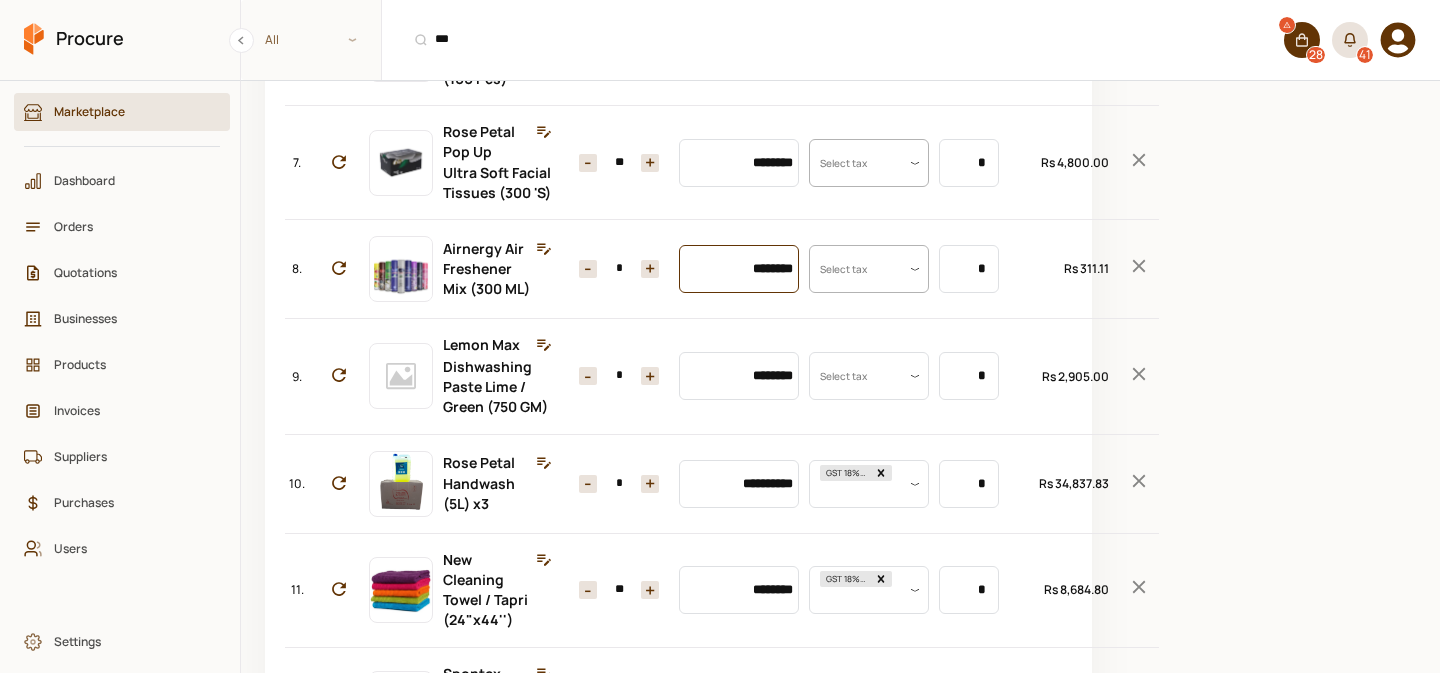 click on "********" at bounding box center [739, 269] 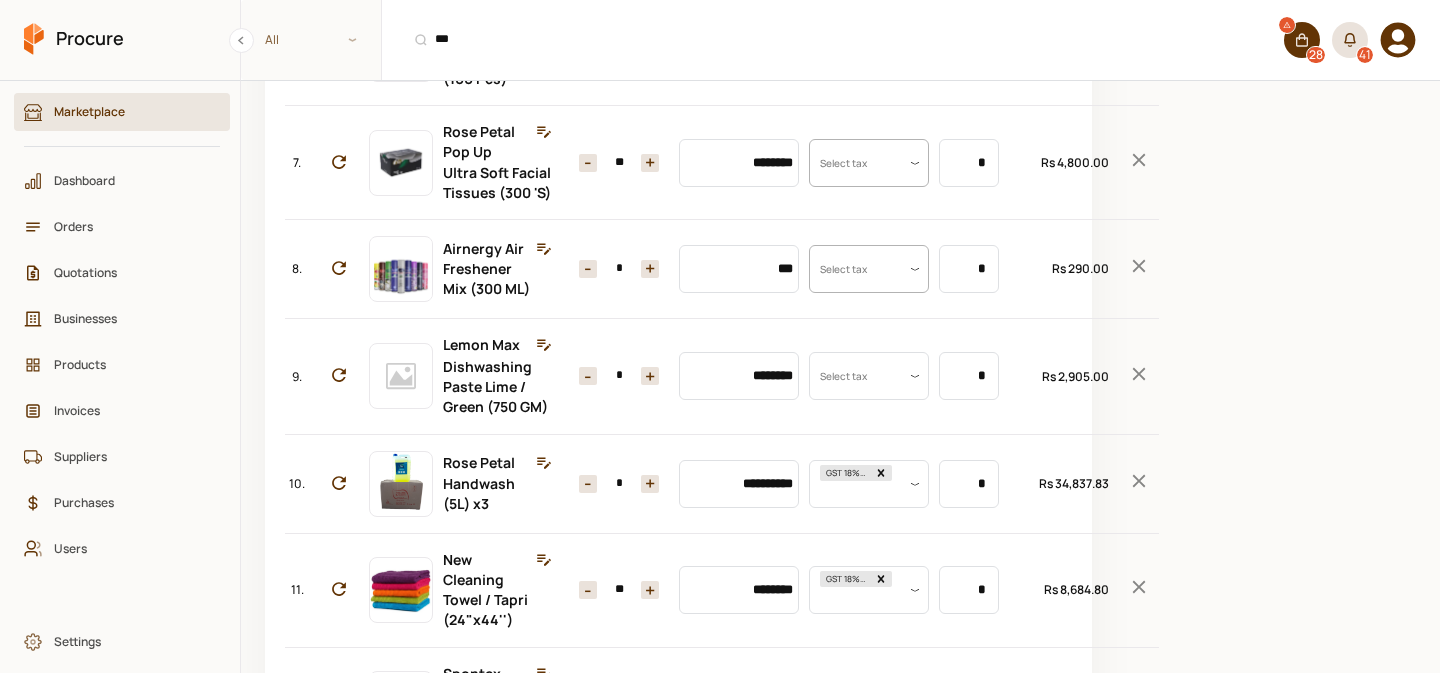 click on "*" at bounding box center (619, 269) 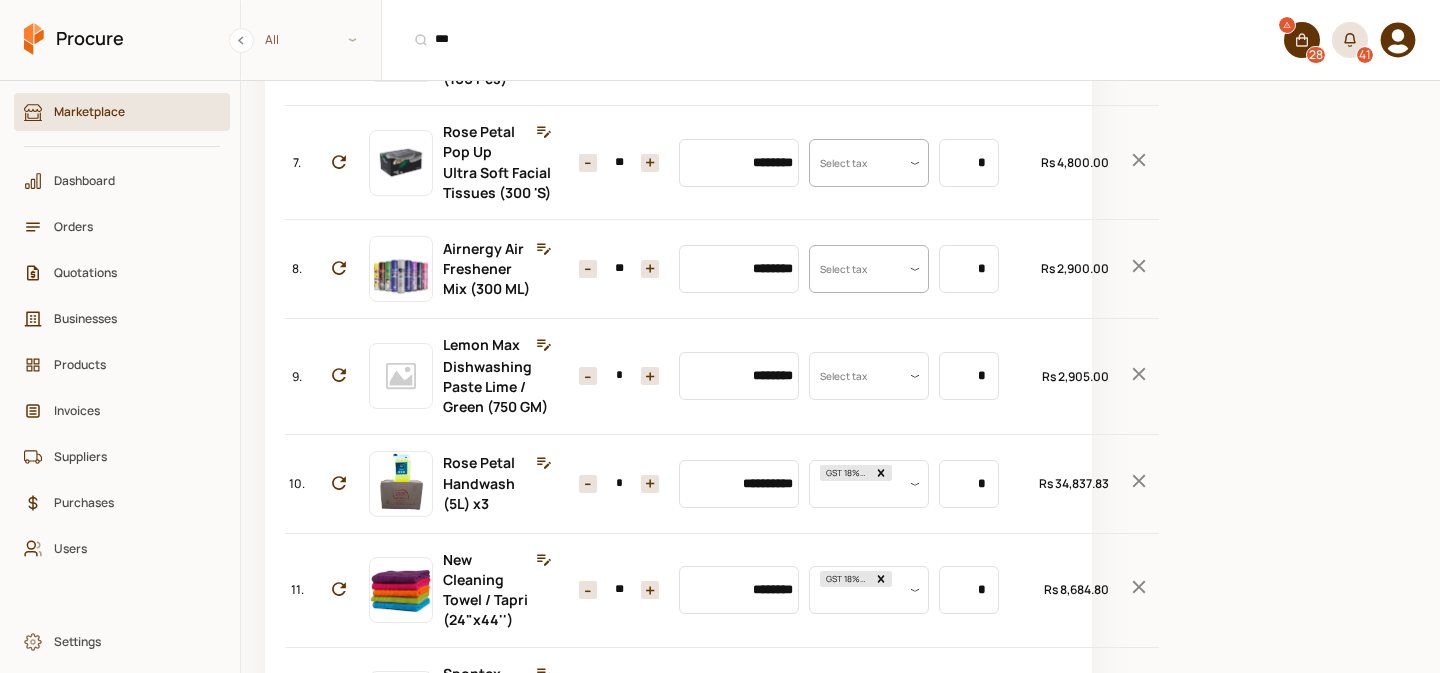 type on "**" 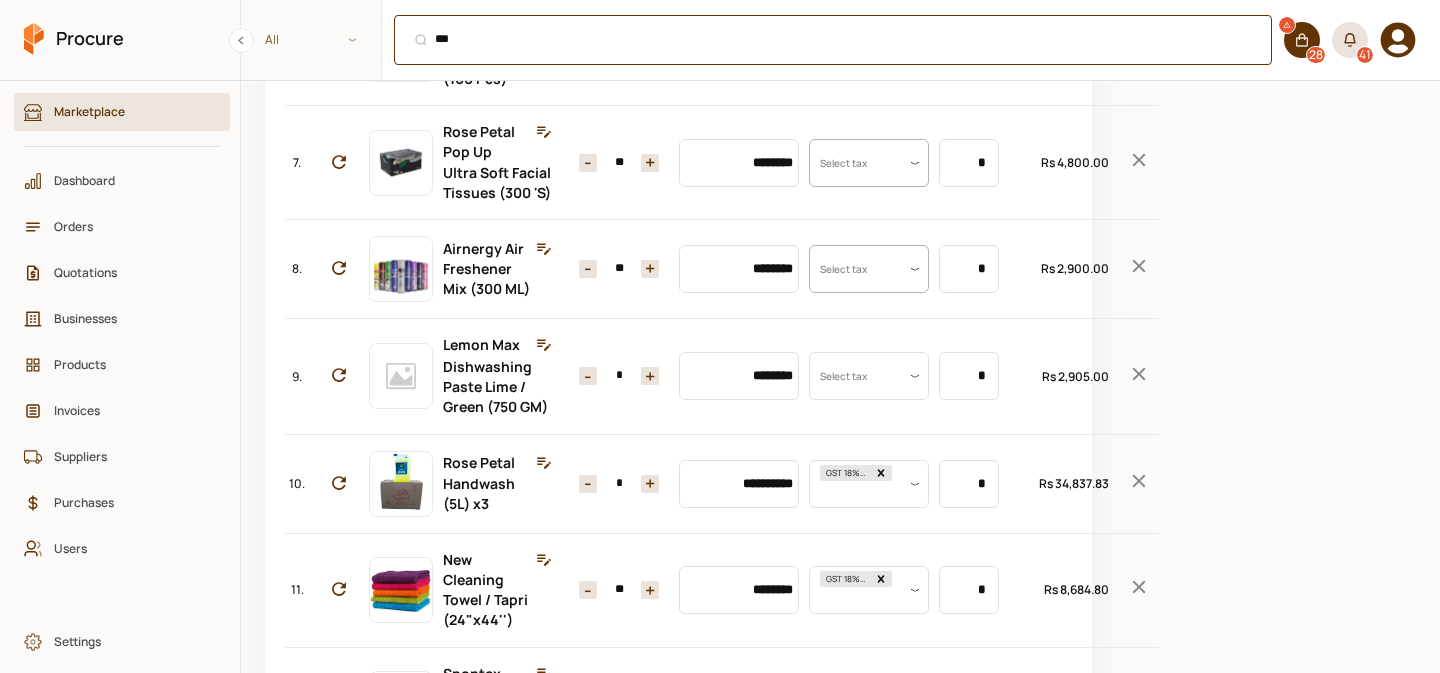 click on "*** ⌘  + K" at bounding box center [833, 40] 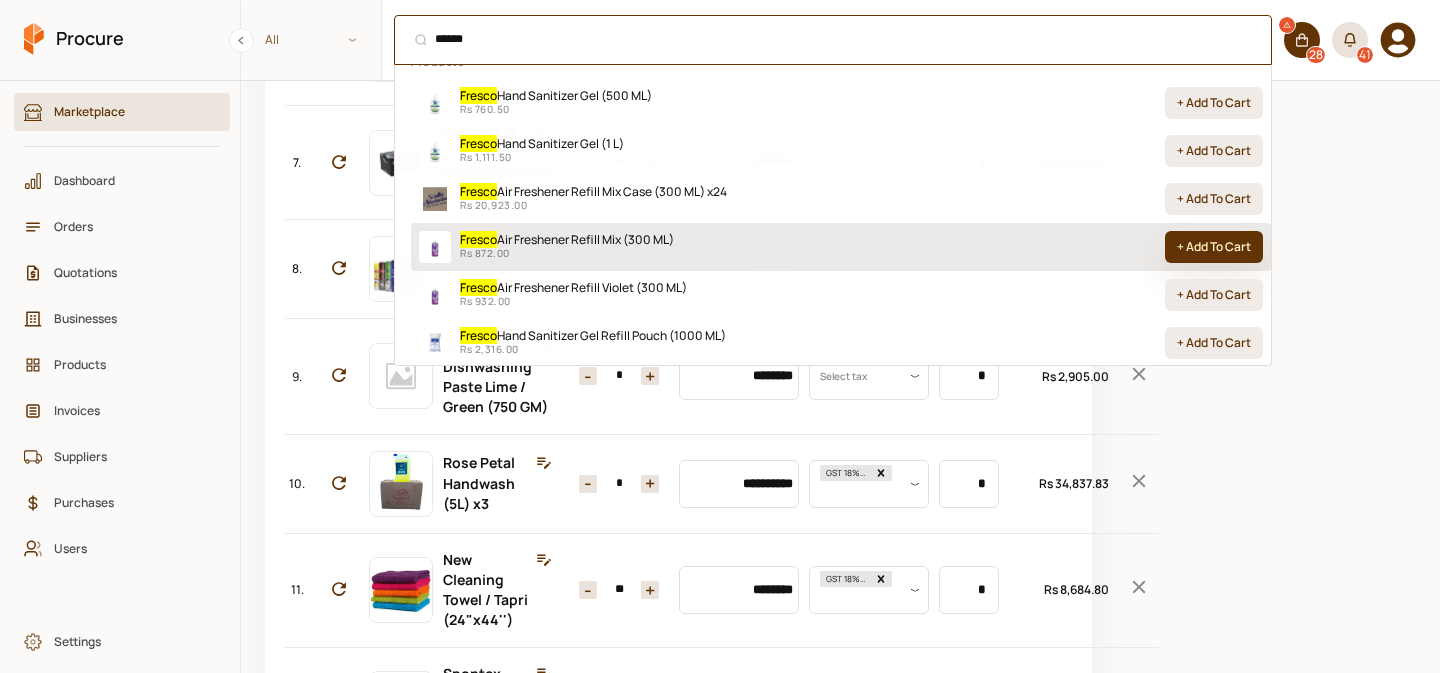 type on "******" 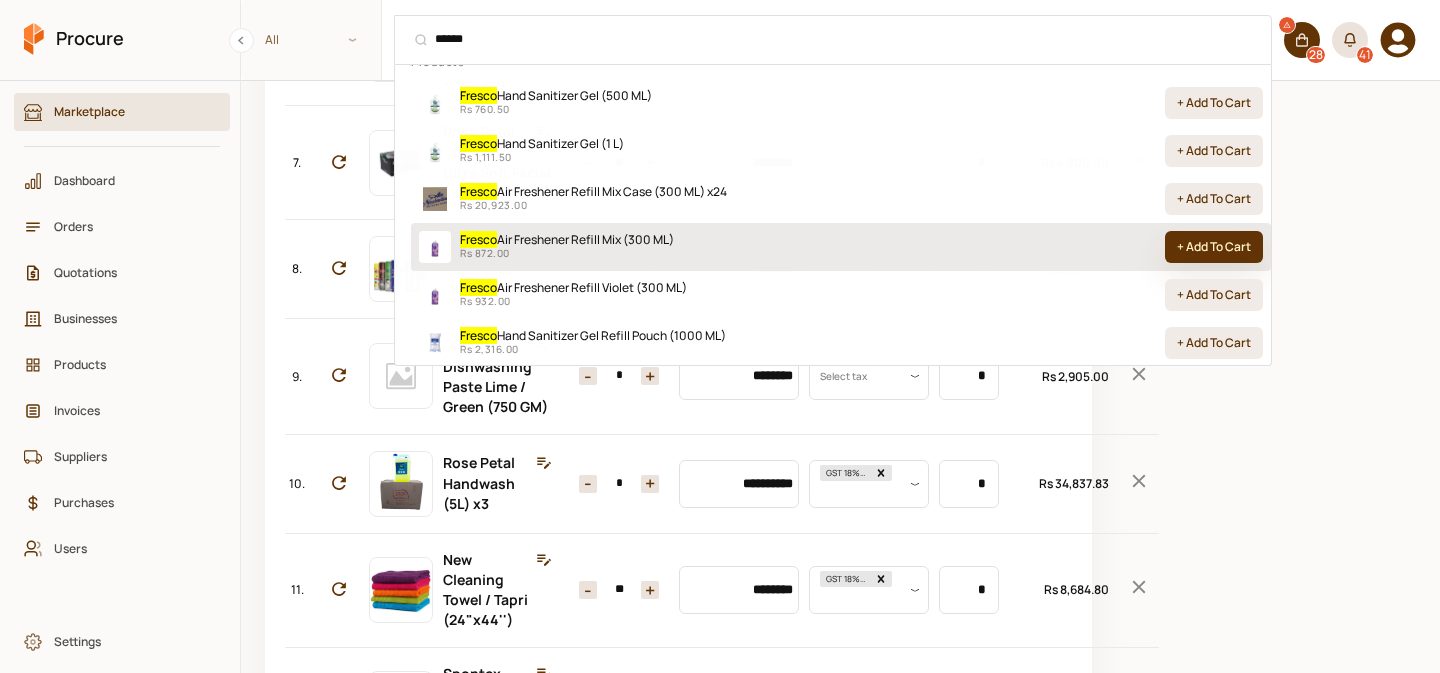 click on "+ Add To Cart" at bounding box center [1214, 247] 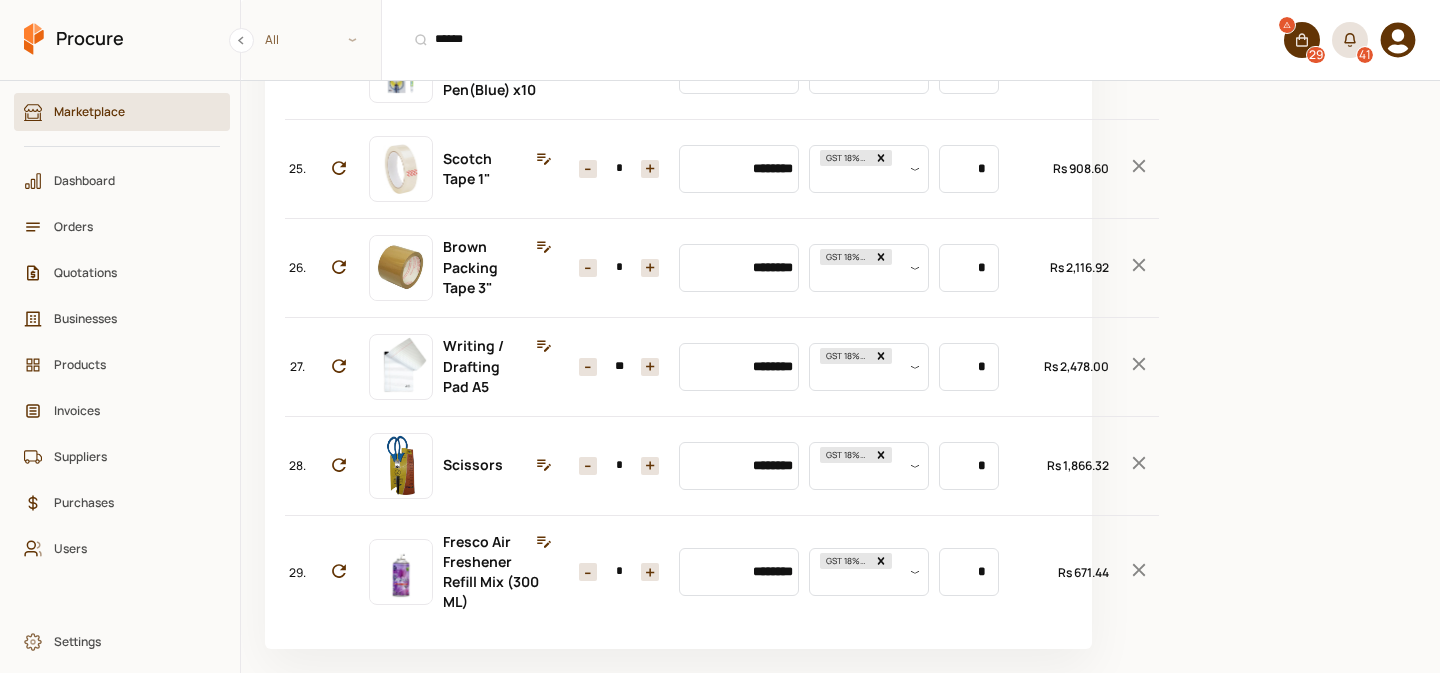 scroll, scrollTop: 3204, scrollLeft: 0, axis: vertical 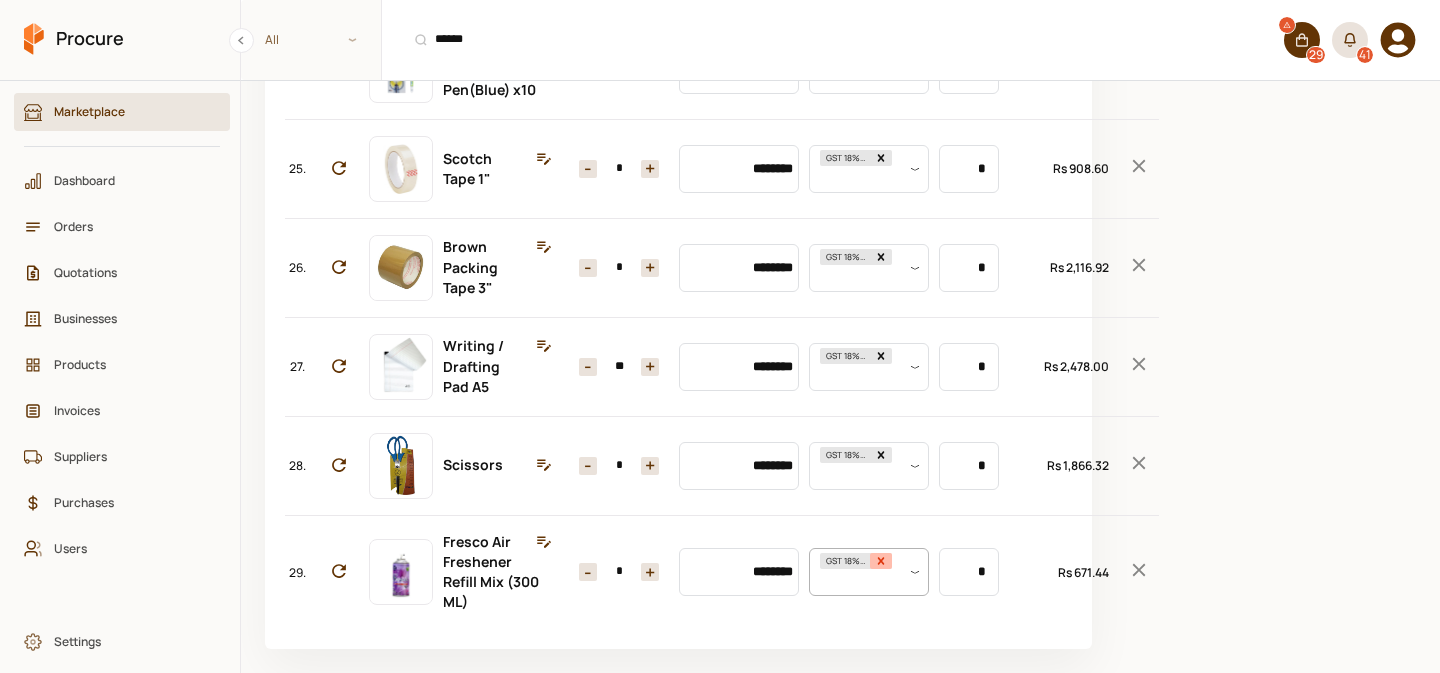 click 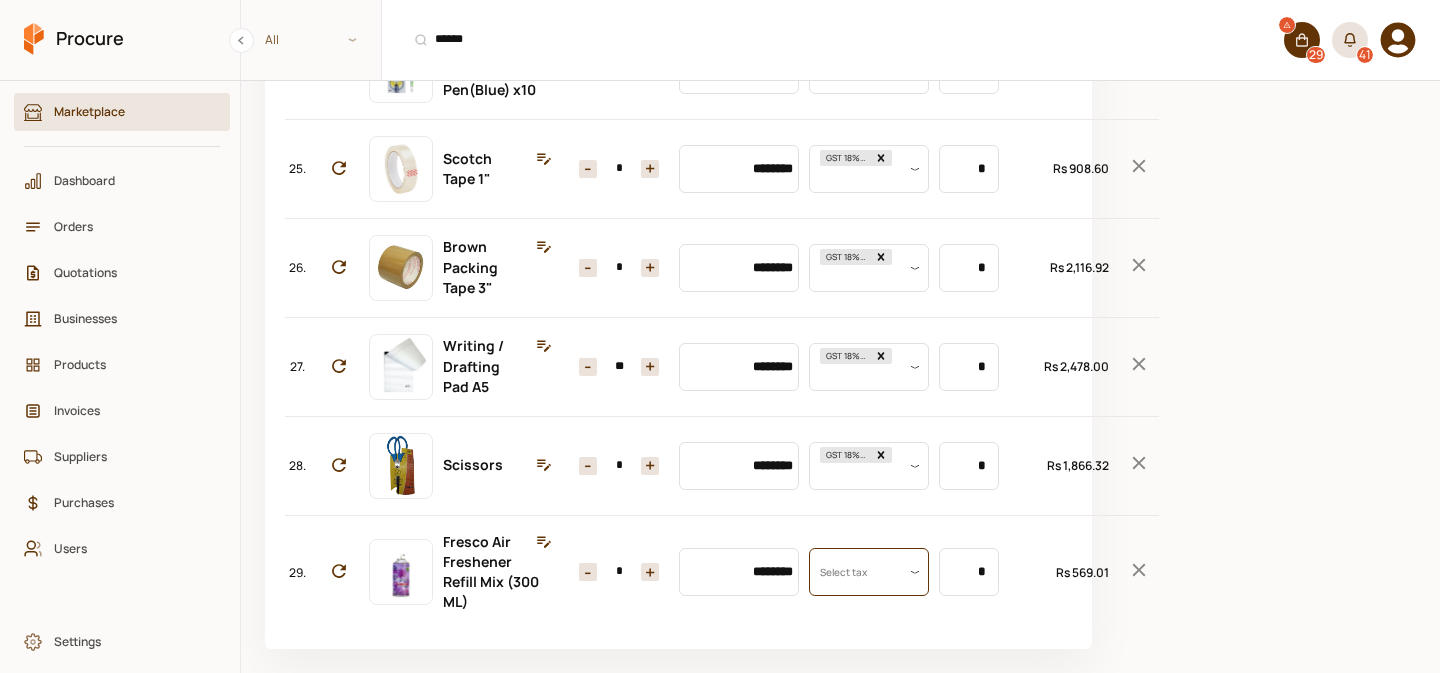 scroll, scrollTop: 0, scrollLeft: 0, axis: both 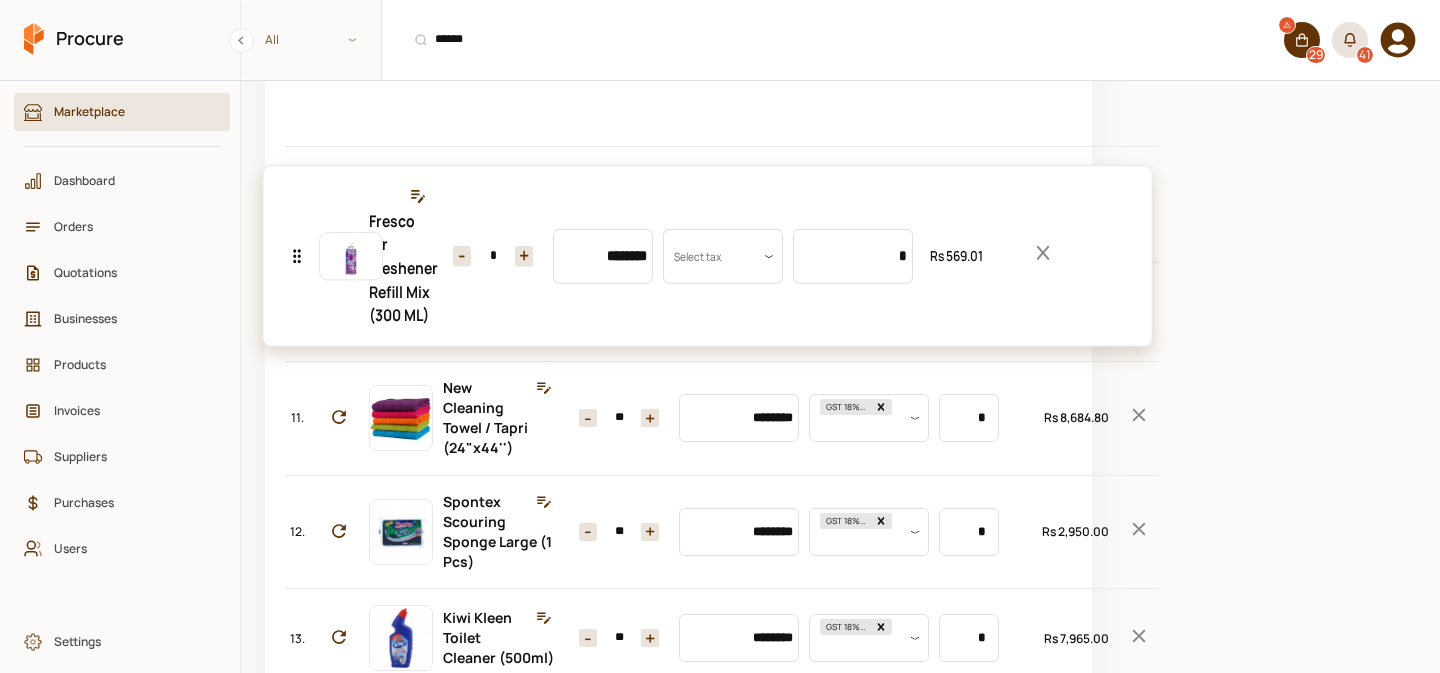 drag, startPoint x: 295, startPoint y: 564, endPoint x: 407, endPoint y: 246, distance: 337.14685 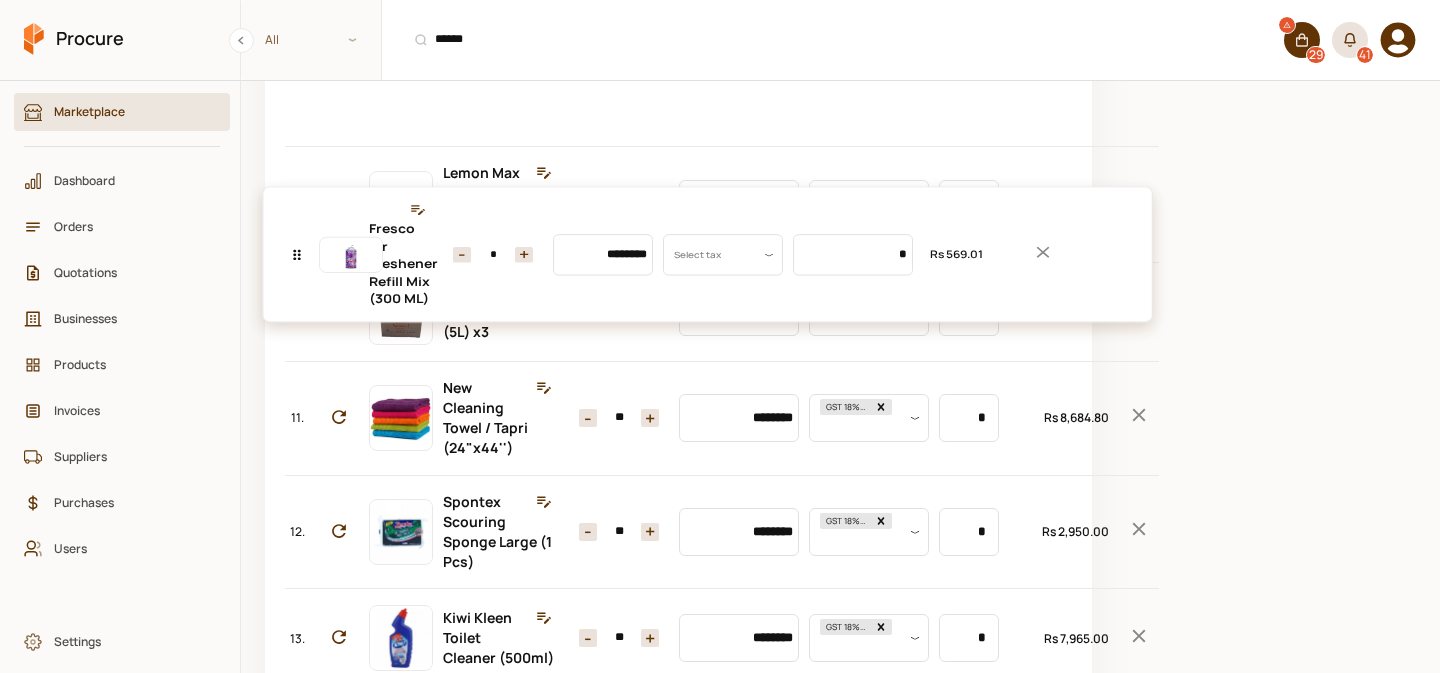 click on "No. Item Quantity Unit Price Taxes Unit Size Total 1. Nestle Everyday Tea [PERSON_NAME] (1000 GM) Quantity - ** + Price ********* Tax Select tax Uom Value * Total Rs 175,500.00 2. White Sugar Fine Quality (1 KG) Quantity - ** + Price ******** Tax Select tax Uom Value * Total Rs 12,250.00 3. Tapal Danedar Tea Bags (600 Pcs) Quantity - ** + Price ********* Tax Select tax Uom Value *** Total Rs 66,000.00 4. Lipton Green Tea Zesty Lemon & Honey (25 Pcs) Quantity - ** + Price ******** Tax Select tax Uom Value * Total Rs 4,275.00 5. [PERSON_NAME] Tomato Ketchup (800 GM) Quantity - * + Price ******** Tax Select tax Uom Value * Total Rs 450.00 6. Rose Petal Maxob Toilet Rolls 18 M (100 Pcs) Quantity - * + Price ********* Tax Select tax Uom Value *** Total Rs 57,400.00 7. Rose Petal Pop Up Ultra Soft Facial Tissues (300 'S) Quantity - ** + Price ******** Tax Select tax Uom Value * Total Rs 4,800.00 8. Airnergy Air Freshener Mix (300 ML) Quantity - ** + Price ******** Tax Select tax Uom Value * Total Rs 2,900.00 9. Quantity" at bounding box center (678, 644) 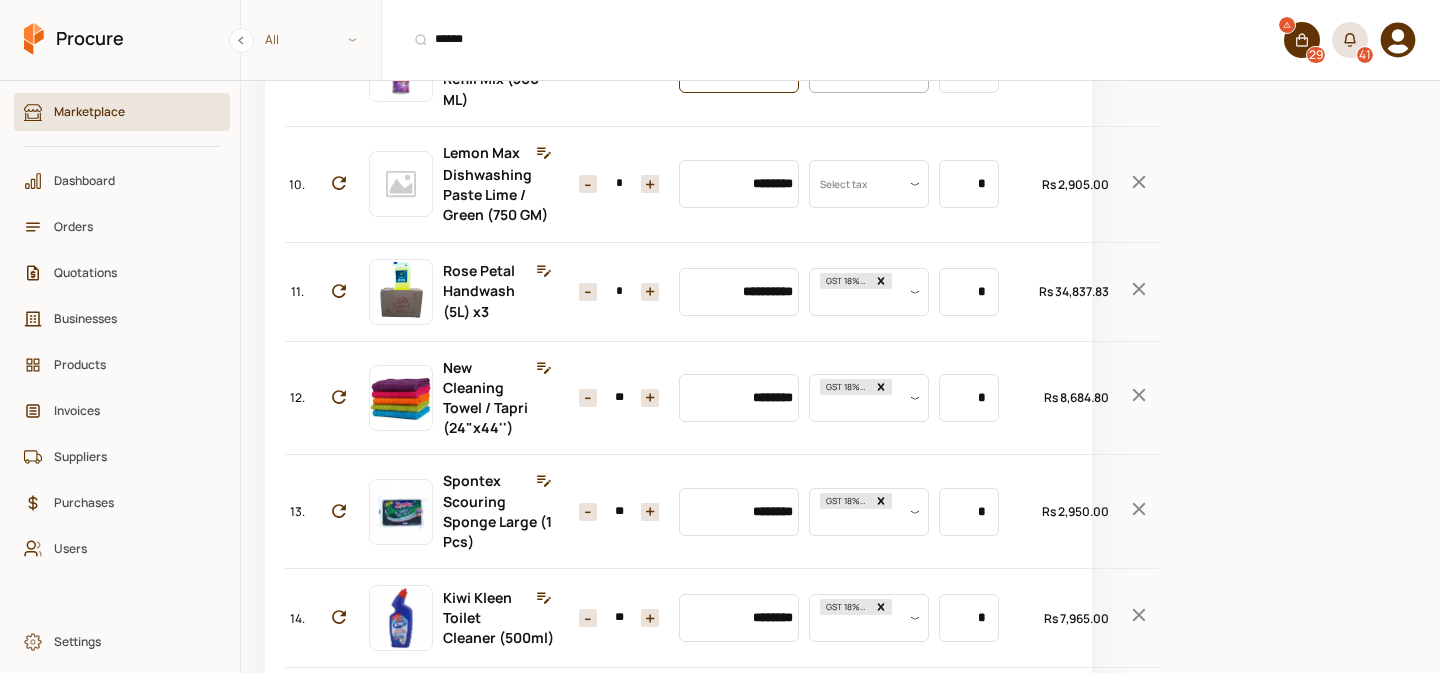 click on "********" at bounding box center [739, 69] 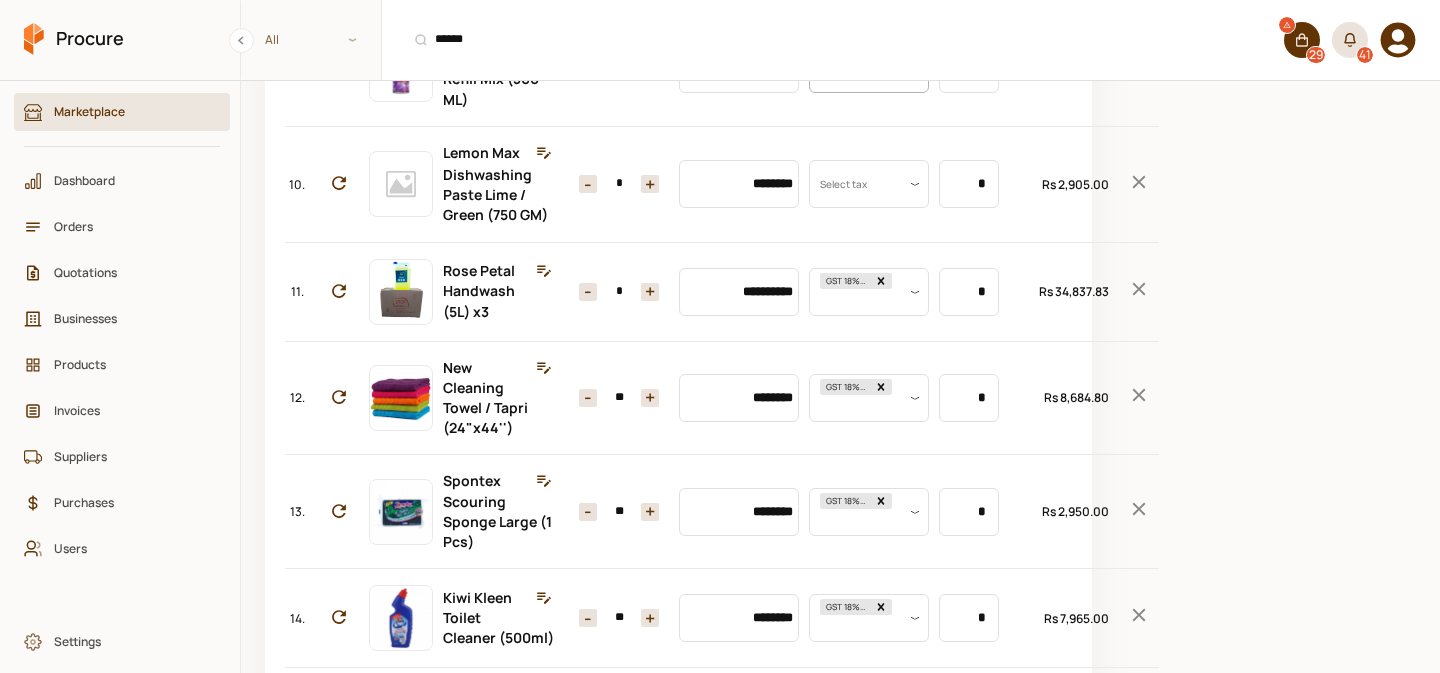 click on "*" at bounding box center [619, 70] 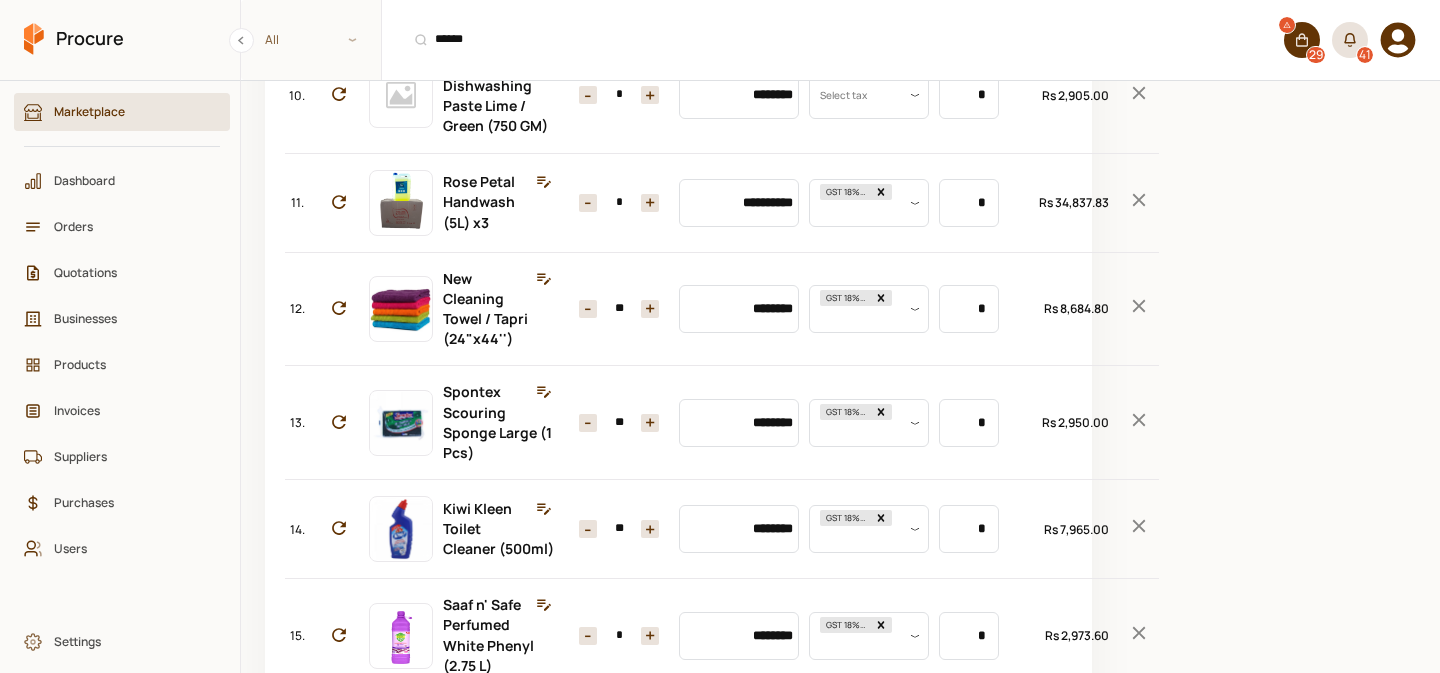 scroll, scrollTop: 1247, scrollLeft: 0, axis: vertical 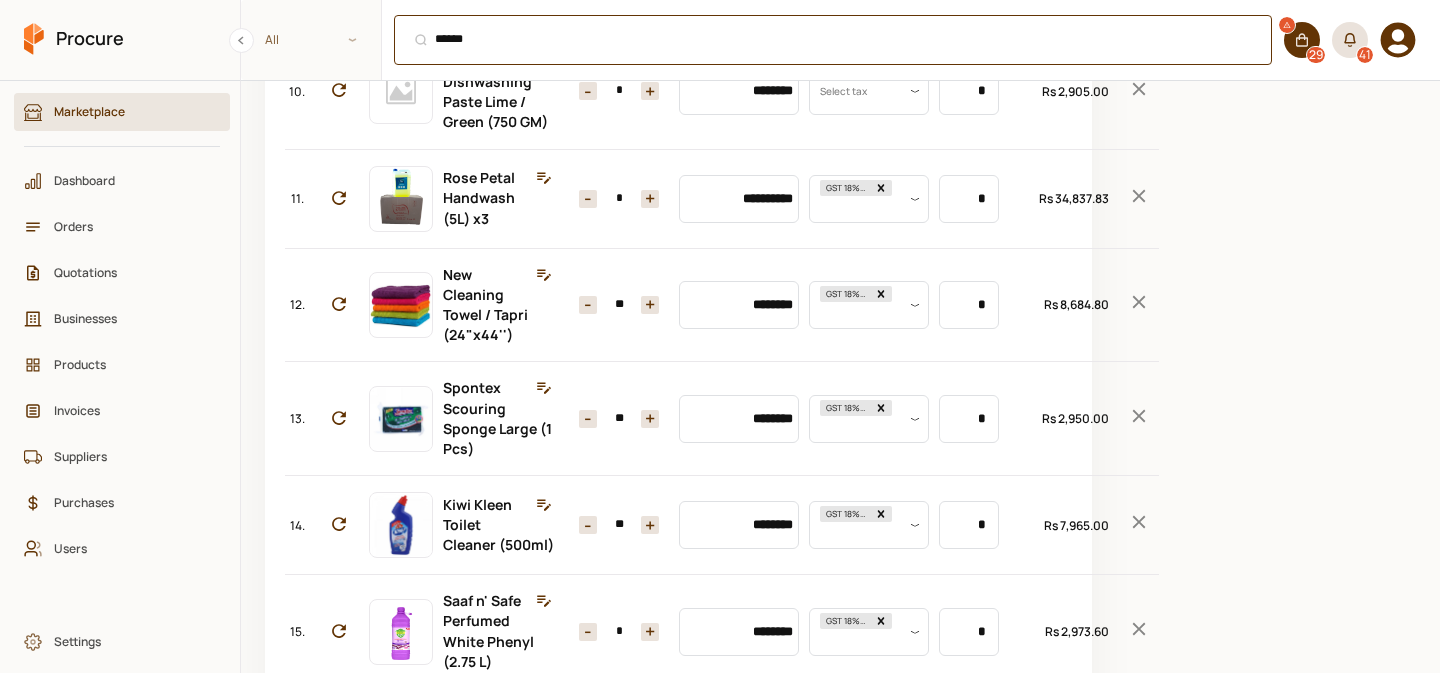 click on "****** ⌘  + K" at bounding box center [833, 40] 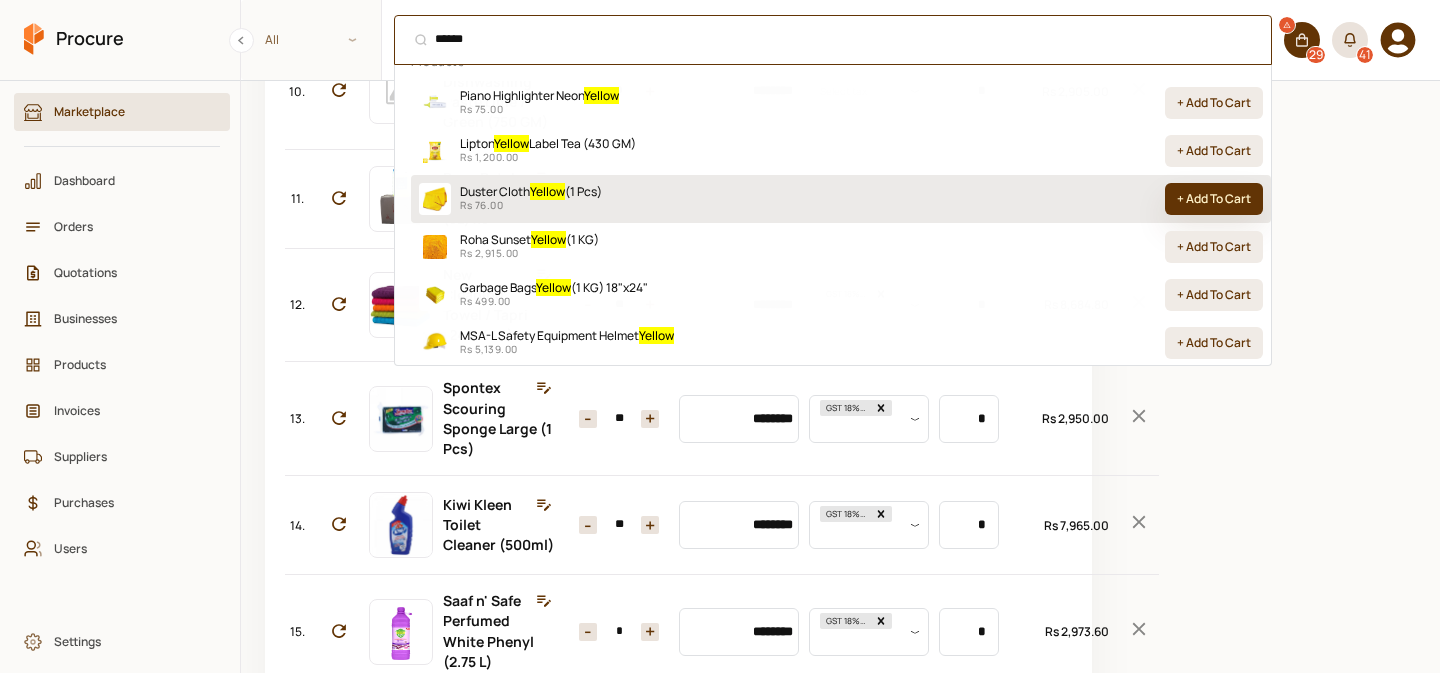 type on "******" 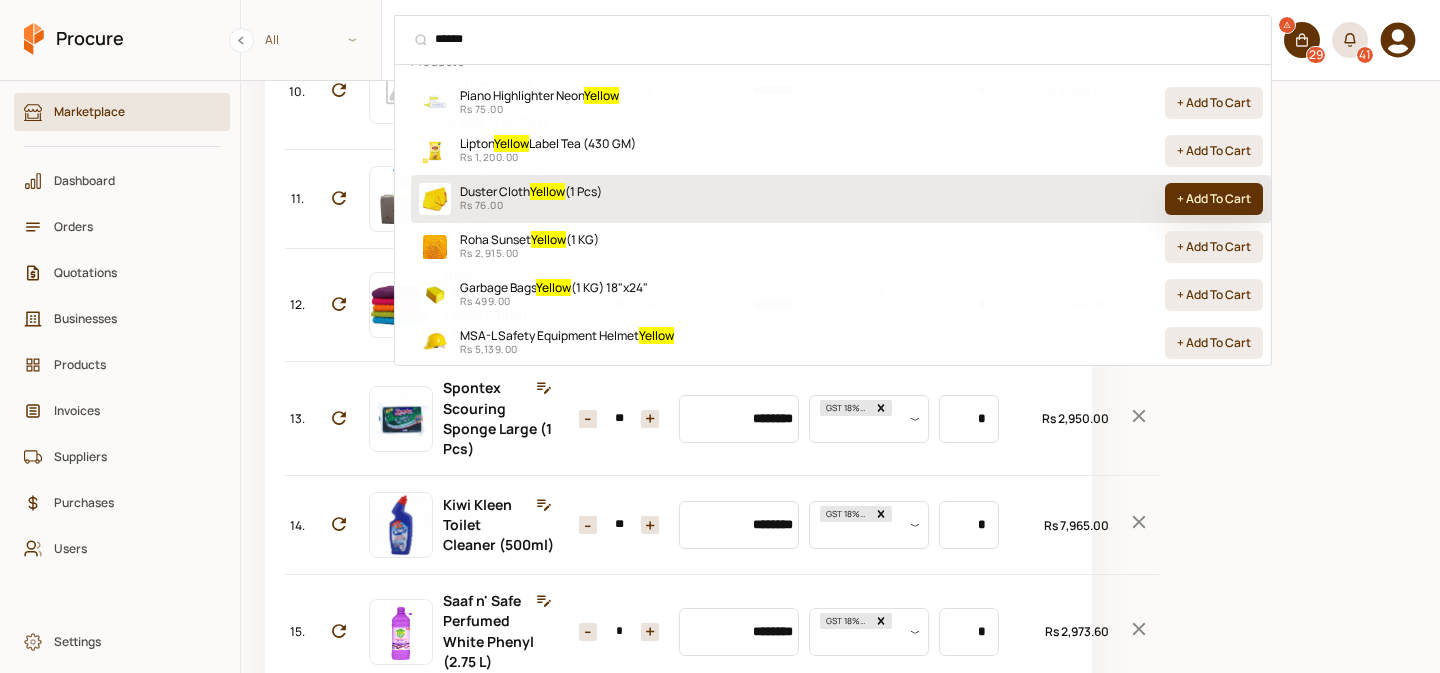 click on "+ Add To Cart" at bounding box center (1214, 199) 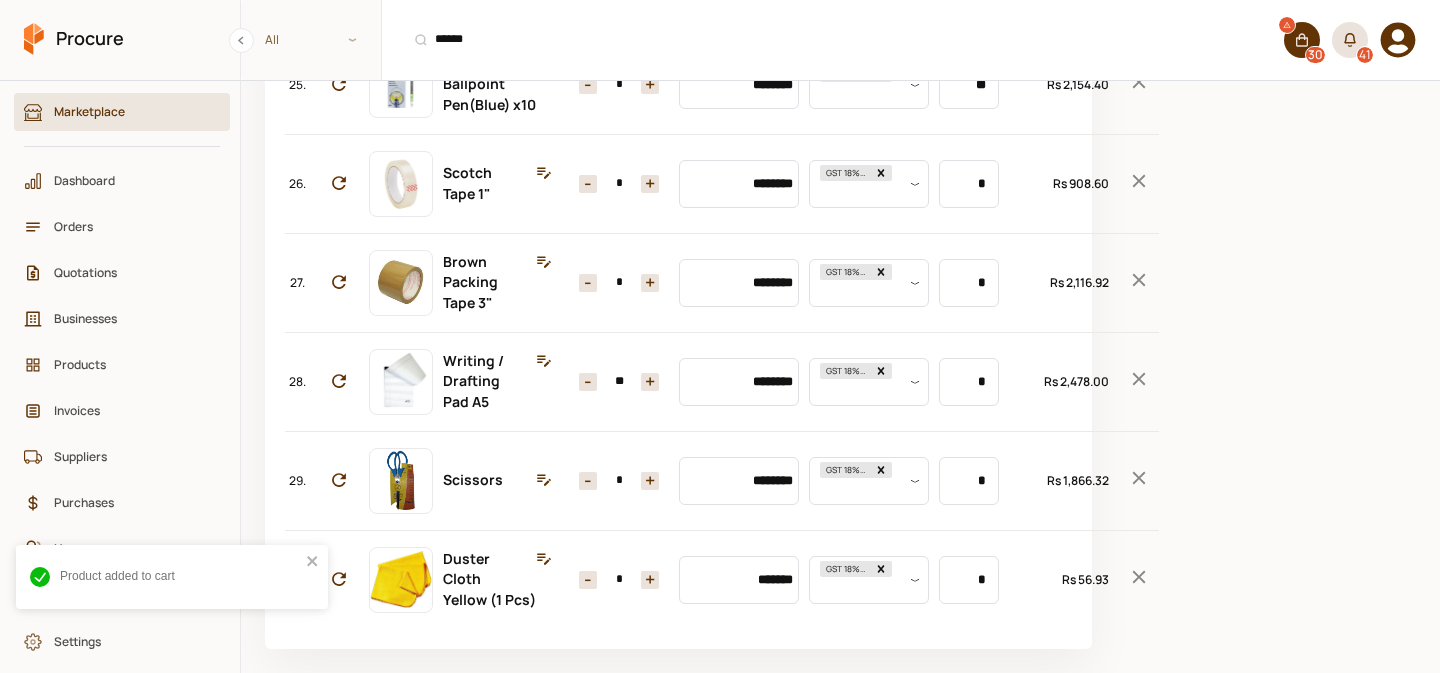 scroll, scrollTop: 3318, scrollLeft: 0, axis: vertical 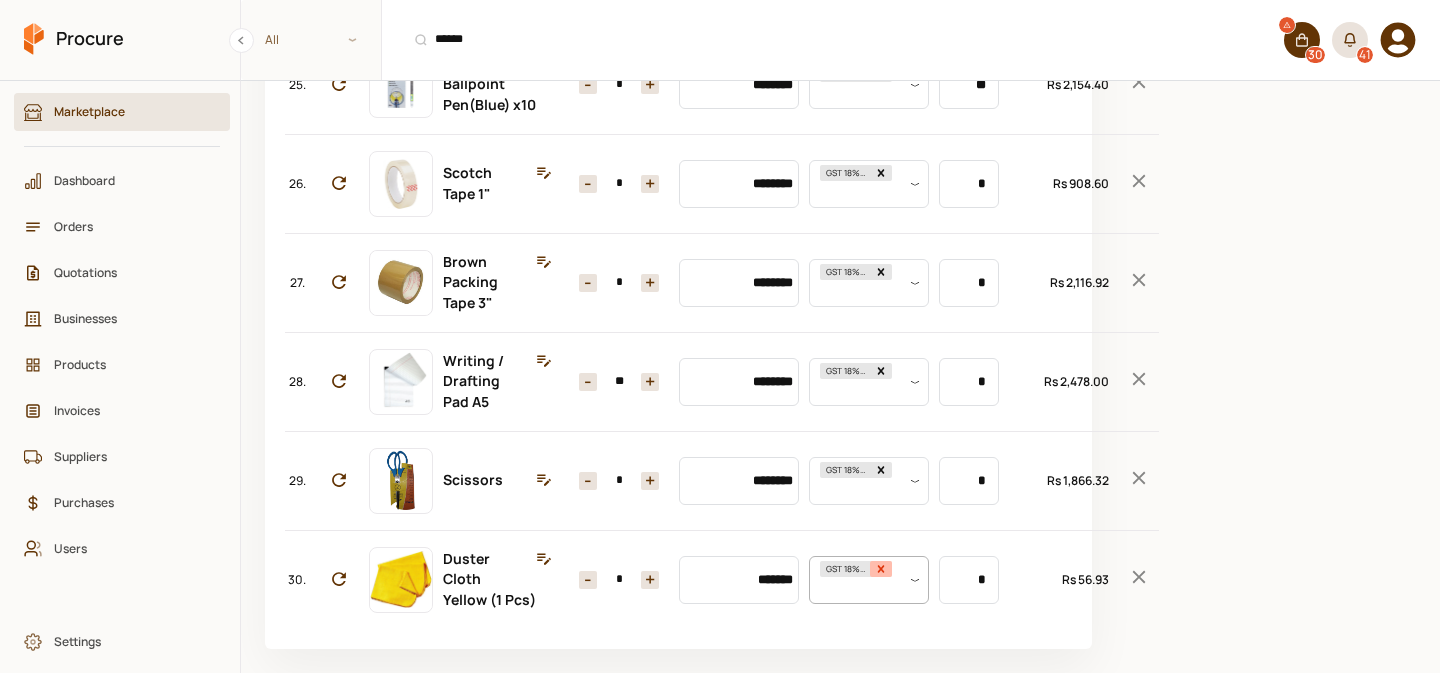 click 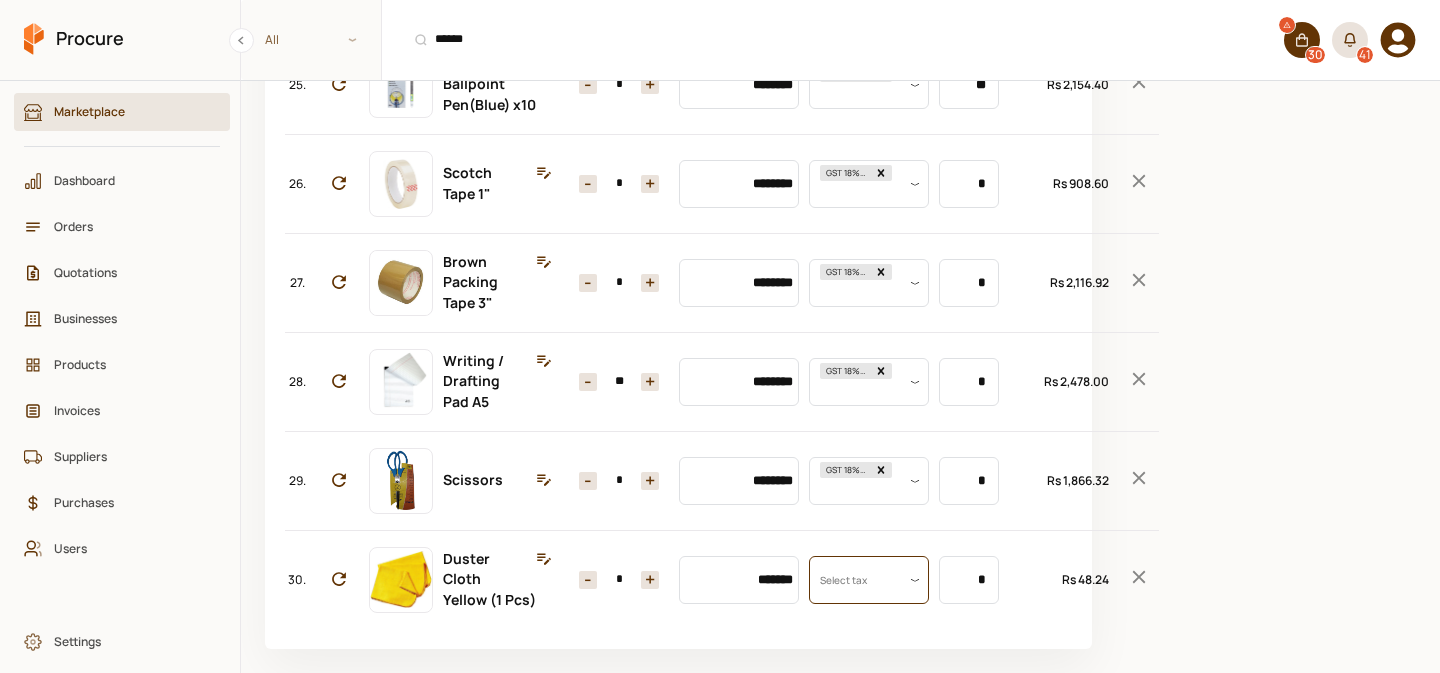 scroll, scrollTop: 0, scrollLeft: 0, axis: both 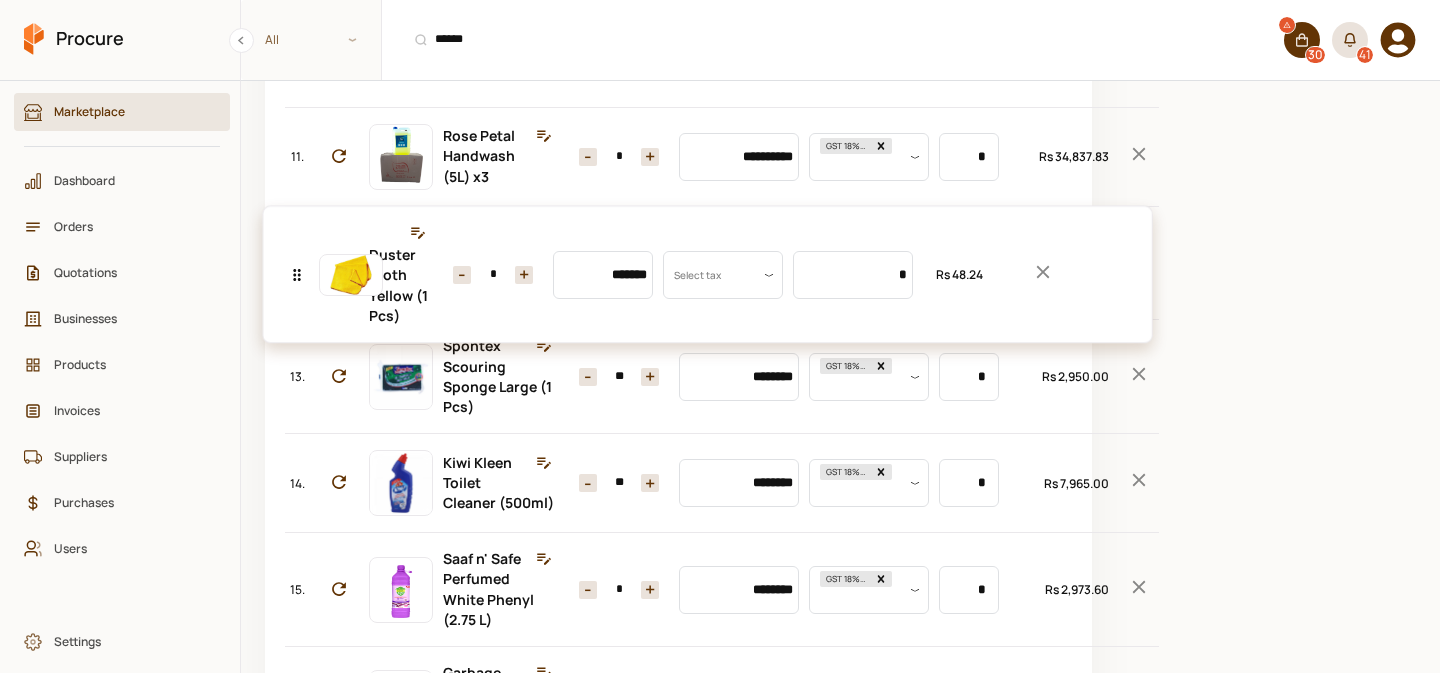 drag, startPoint x: 297, startPoint y: 576, endPoint x: 424, endPoint y: 264, distance: 336.85754 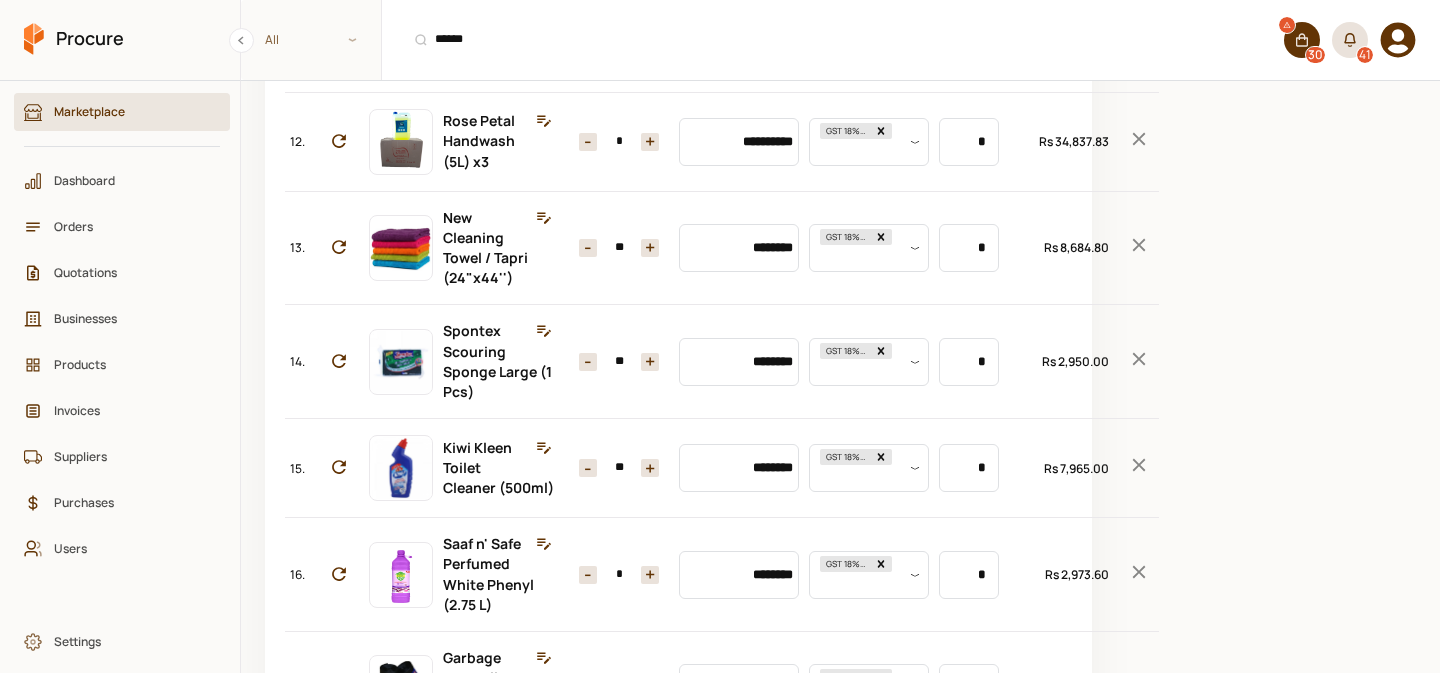 click on "*******" at bounding box center [739, 43] 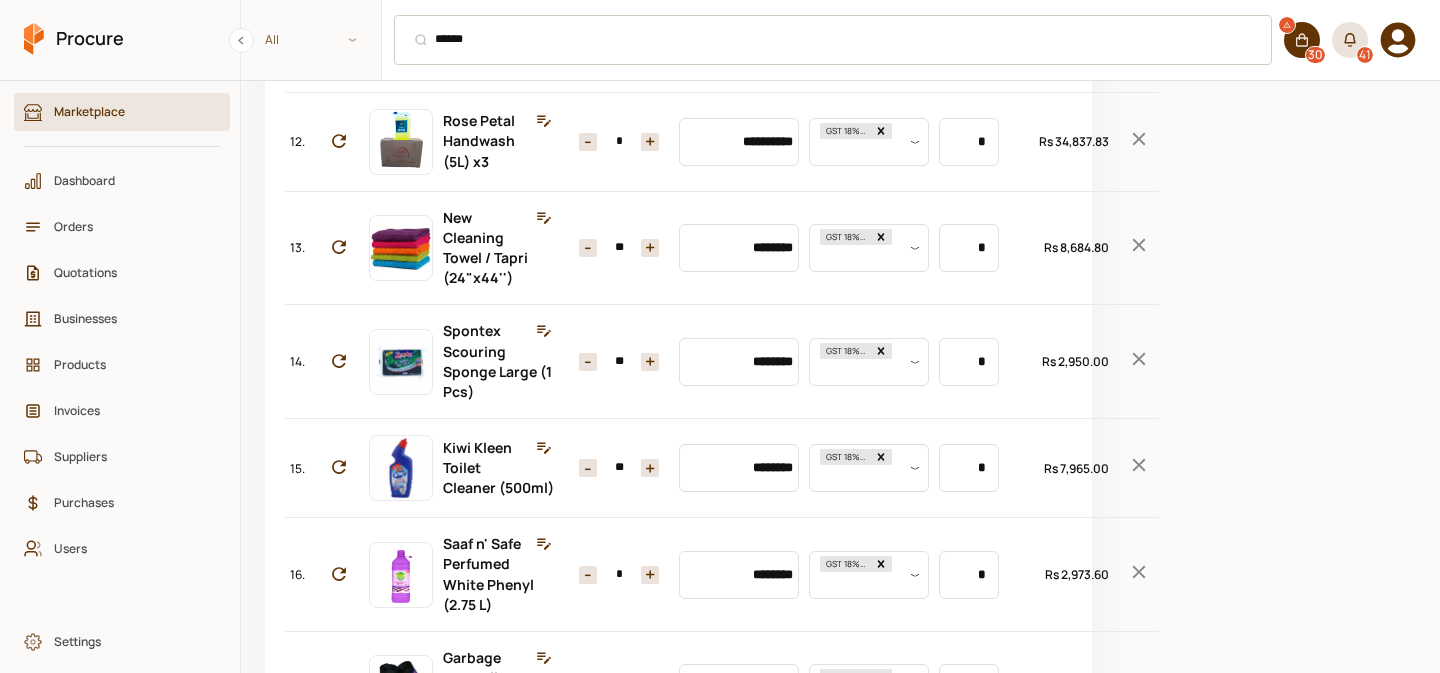 type on "**" 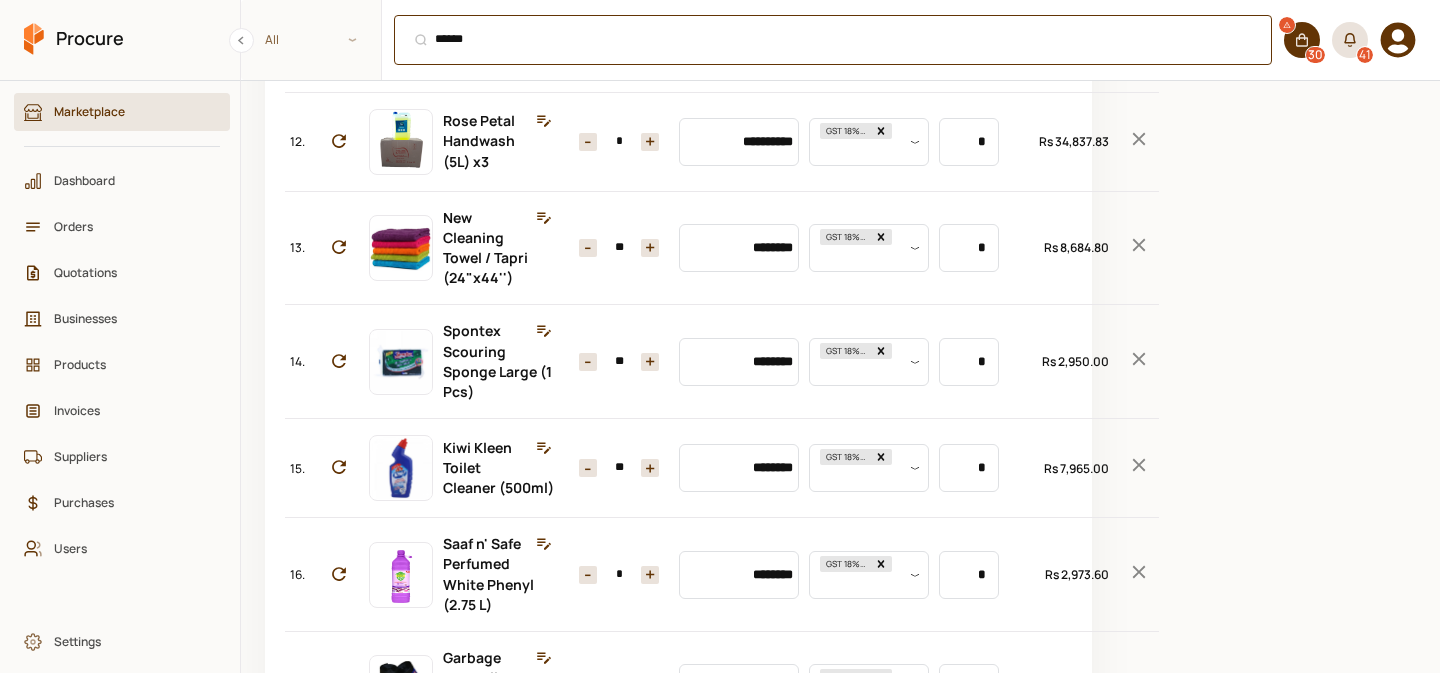 click on "****** ⌘  + K" at bounding box center (833, 40) 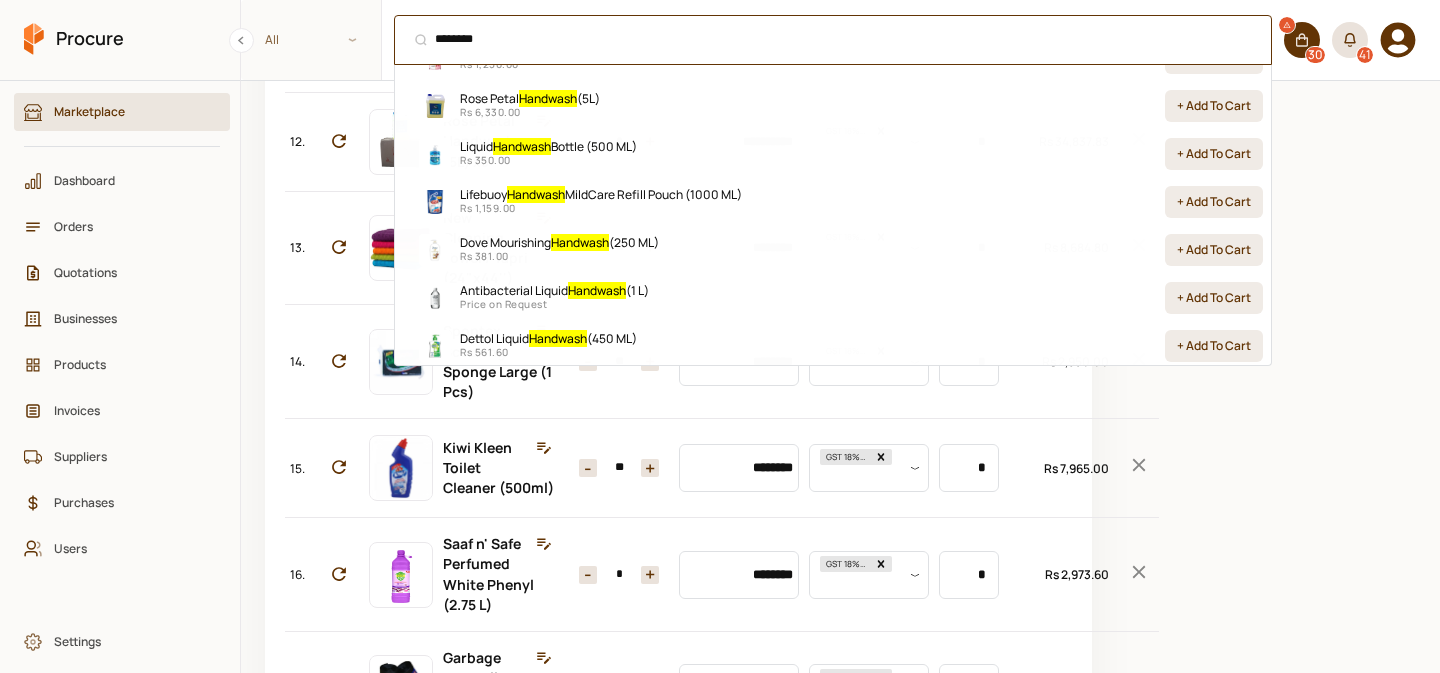 scroll, scrollTop: 683, scrollLeft: 0, axis: vertical 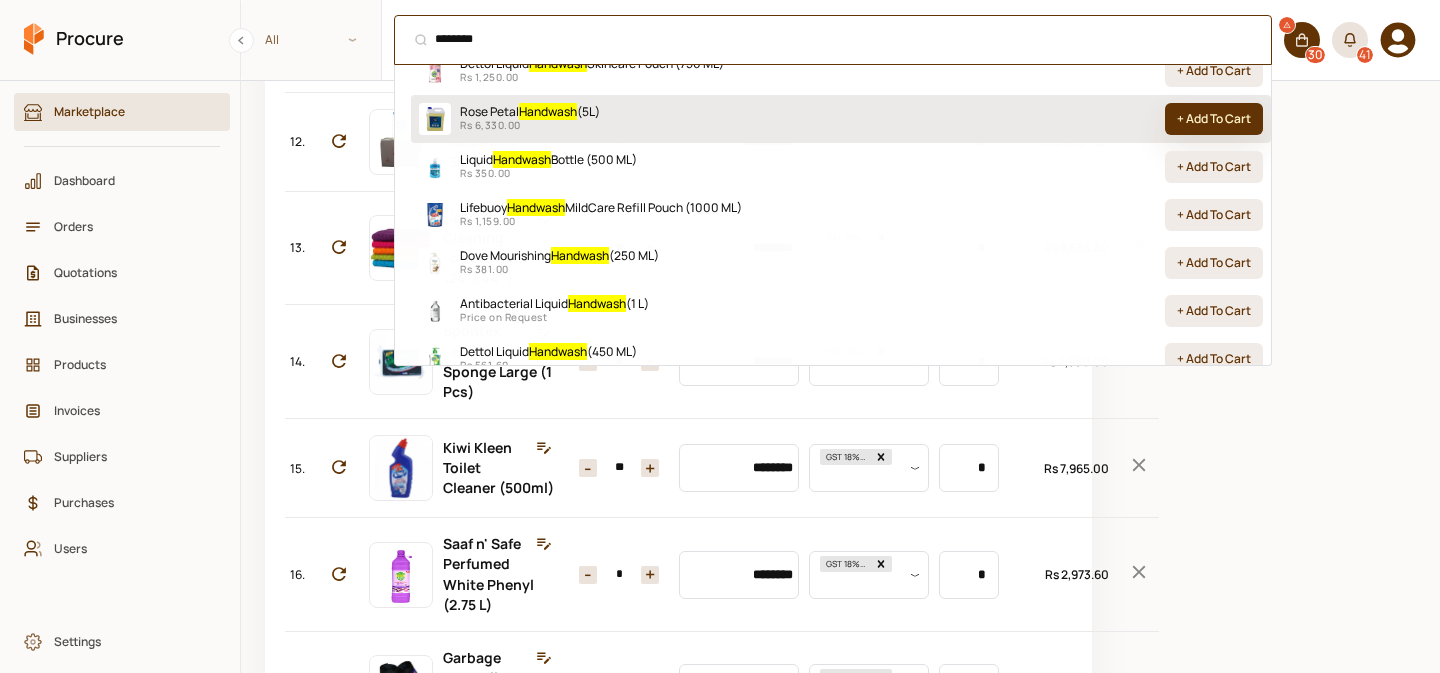 type on "********" 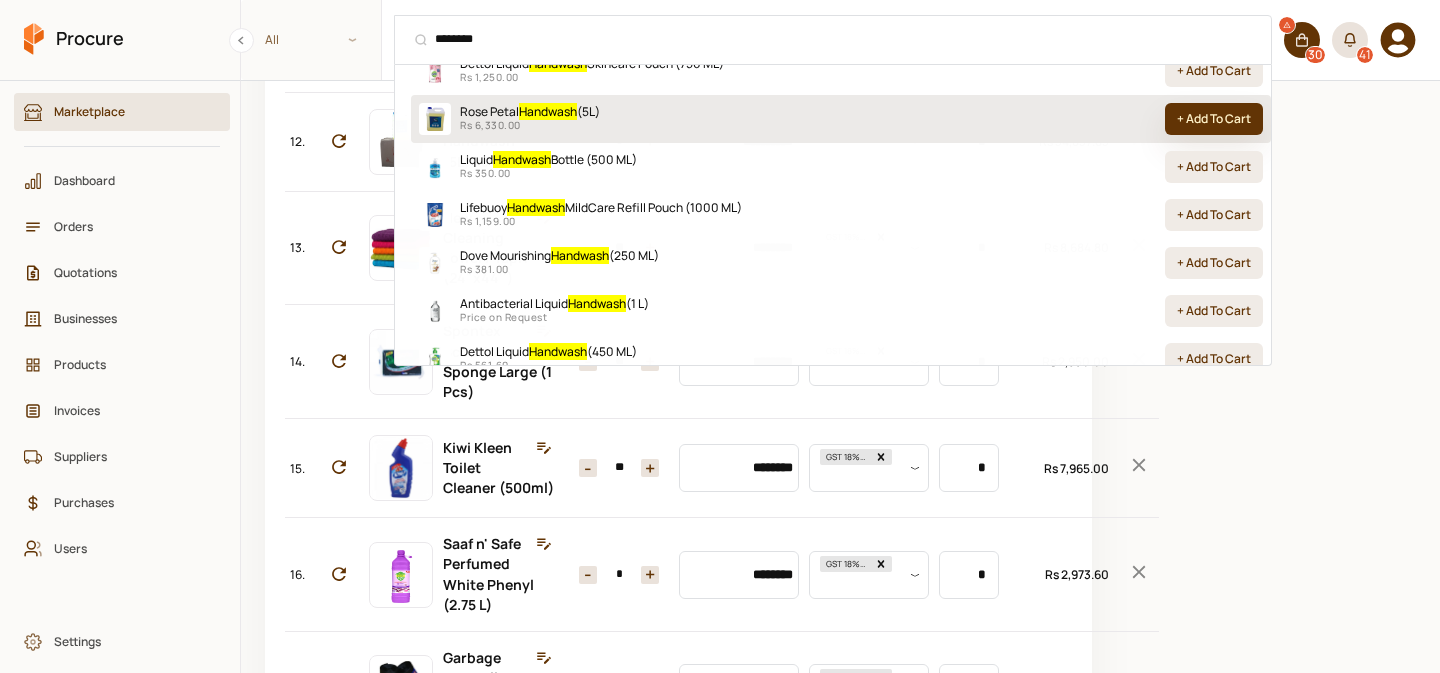 click on "+ Add To Cart" at bounding box center [1214, 119] 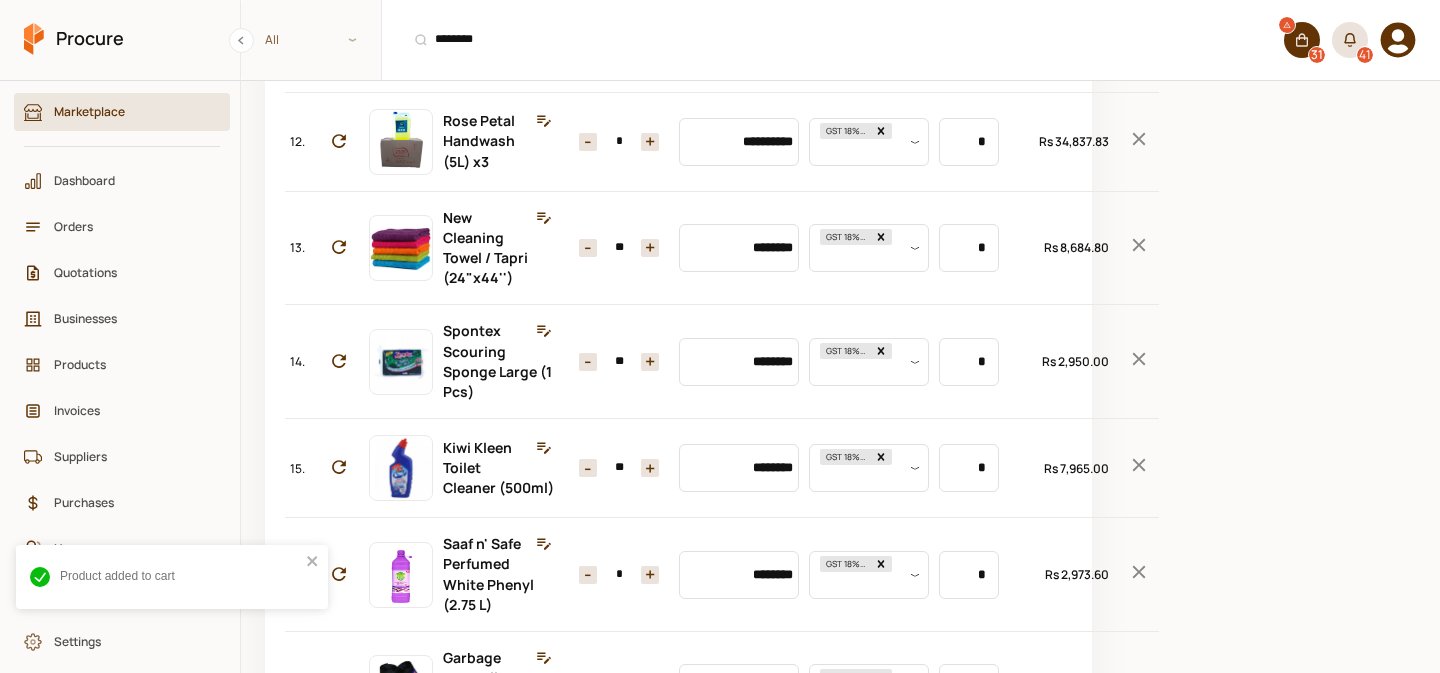 scroll, scrollTop: 3432, scrollLeft: 0, axis: vertical 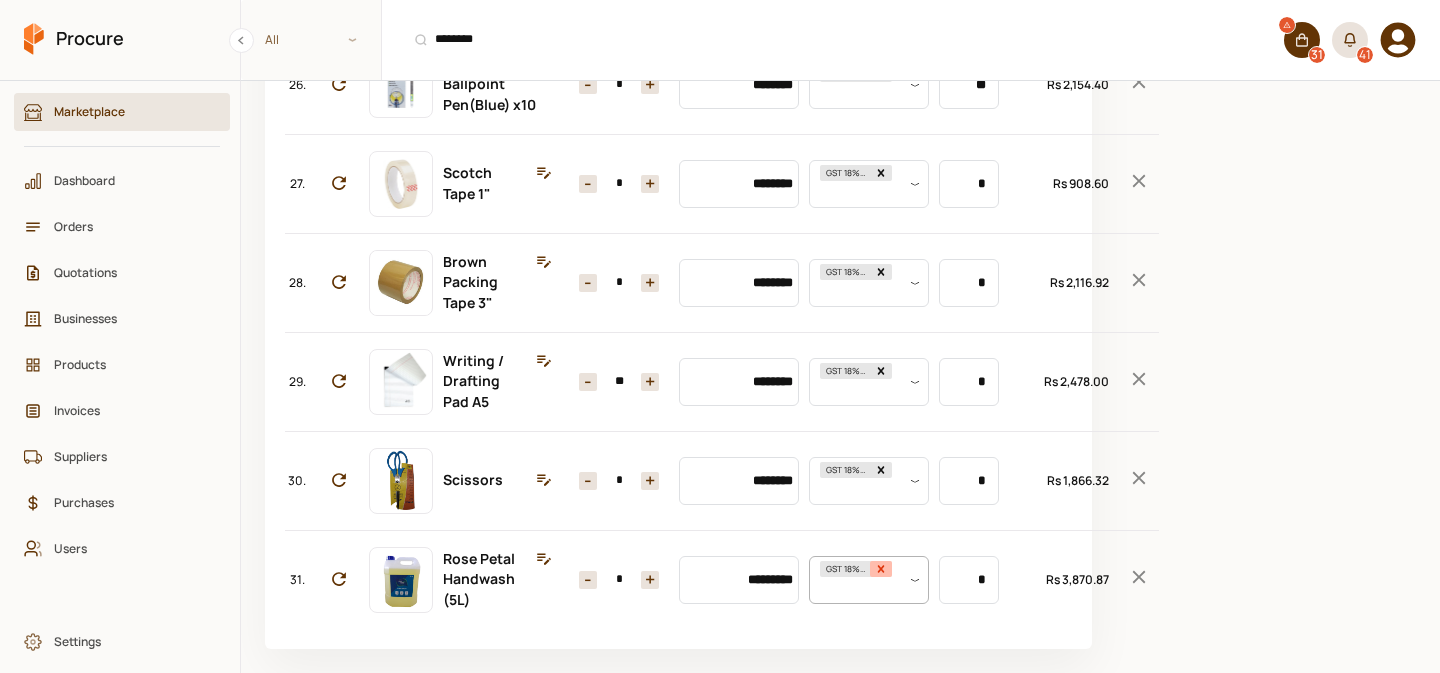 click 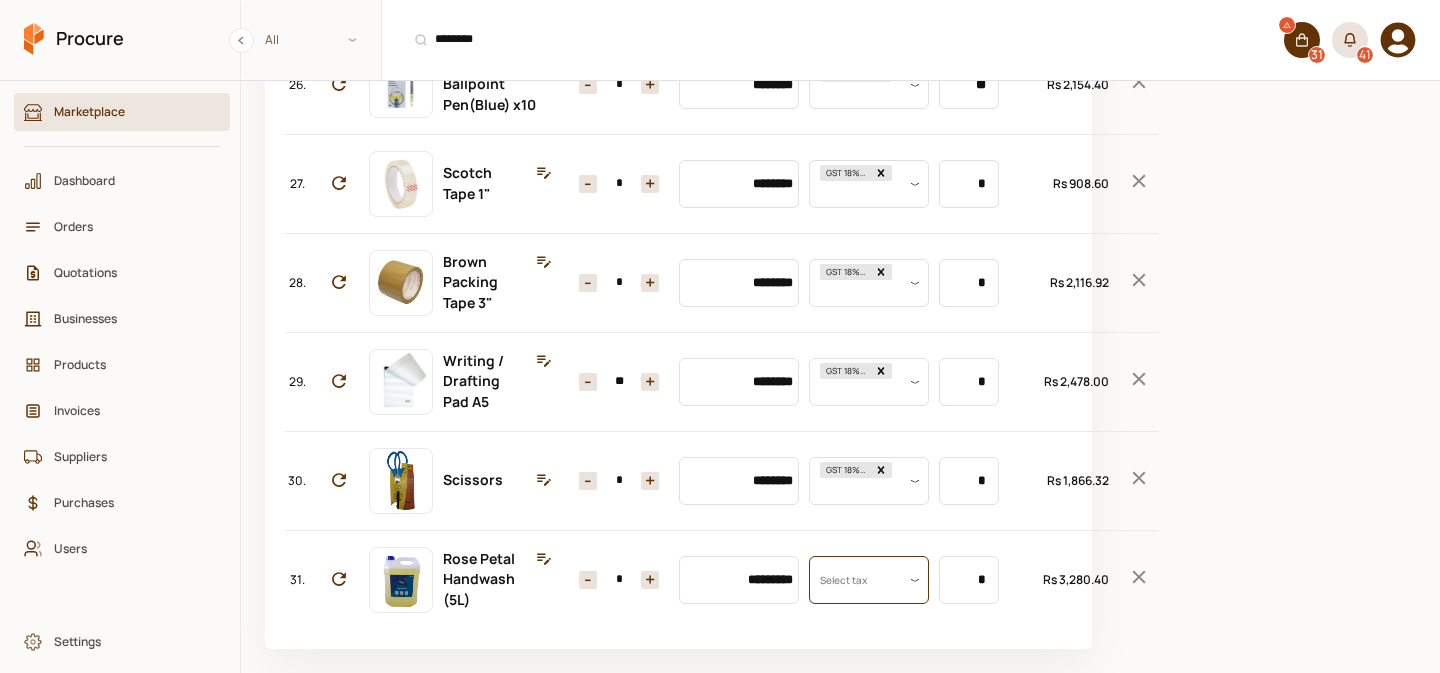 scroll, scrollTop: 0, scrollLeft: 0, axis: both 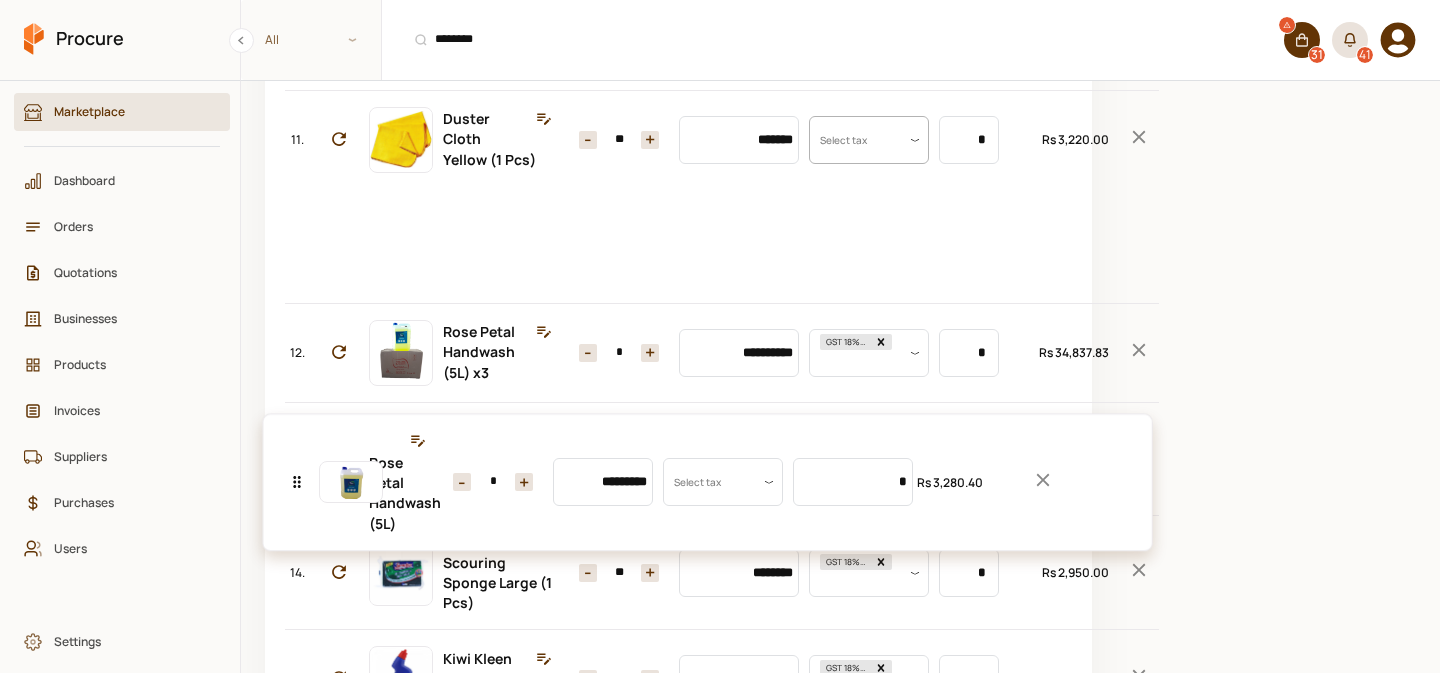 drag, startPoint x: 293, startPoint y: 573, endPoint x: 404, endPoint y: 473, distance: 149.40215 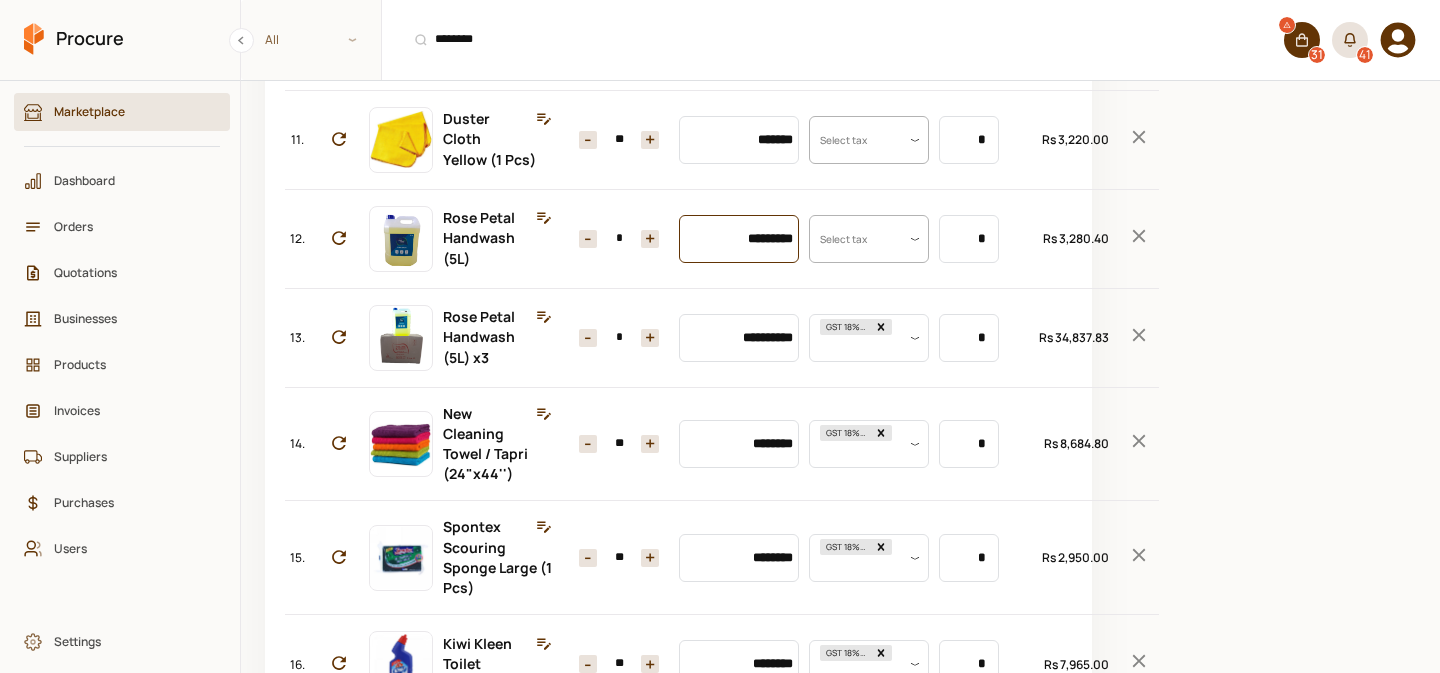 click on "*********" at bounding box center [739, 239] 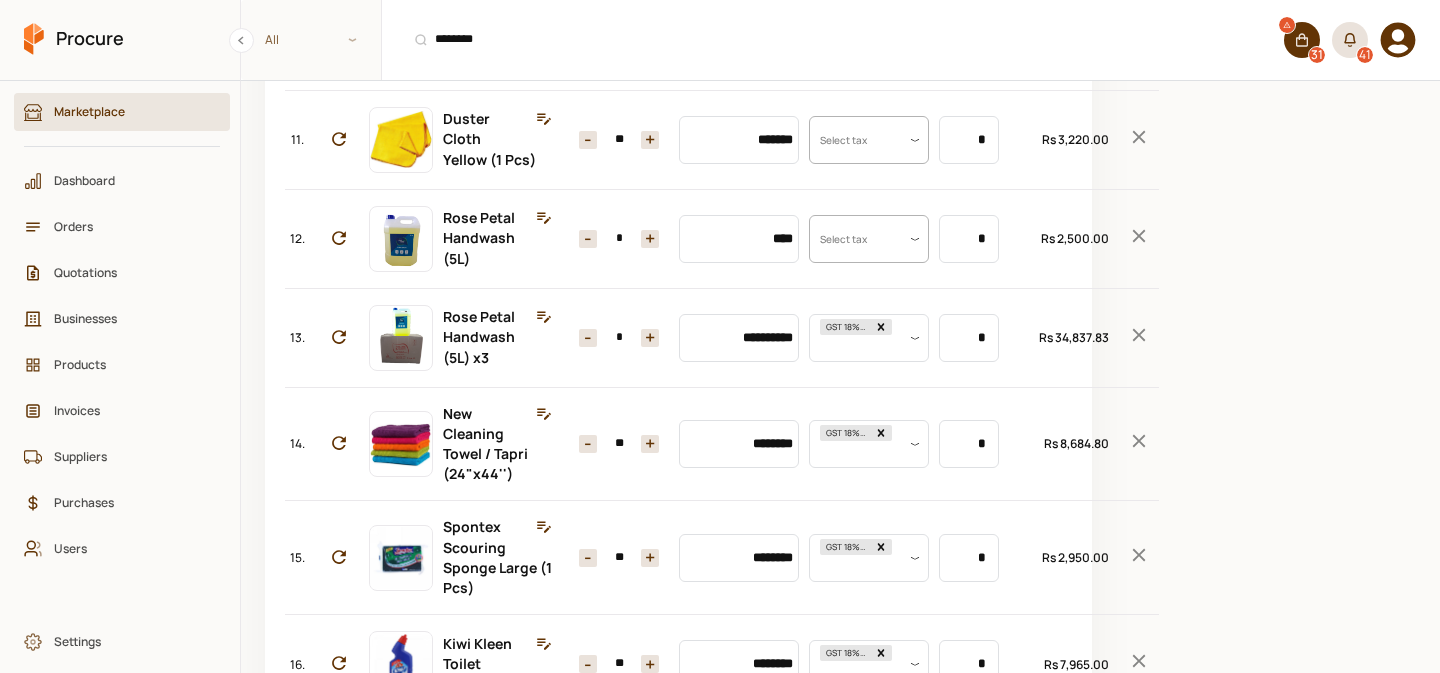 click on "*" at bounding box center [619, 239] 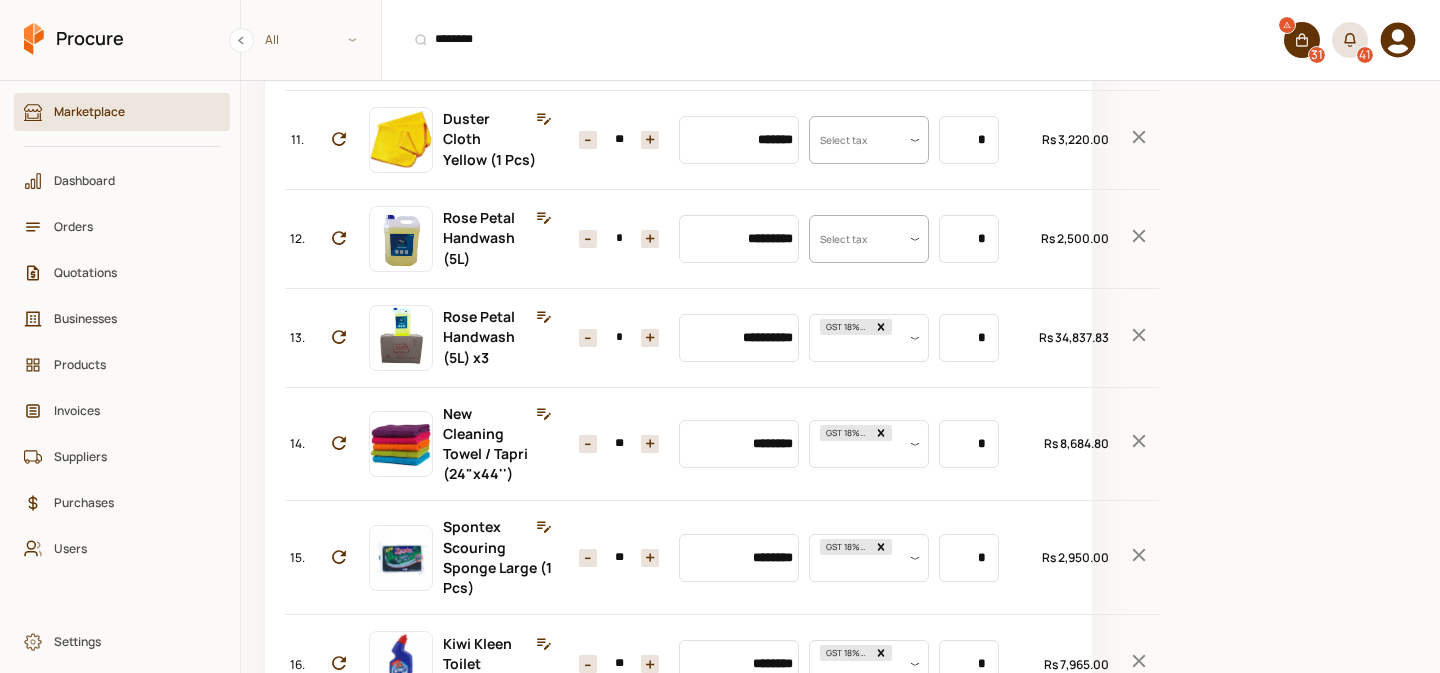 click on "*" at bounding box center (619, 239) 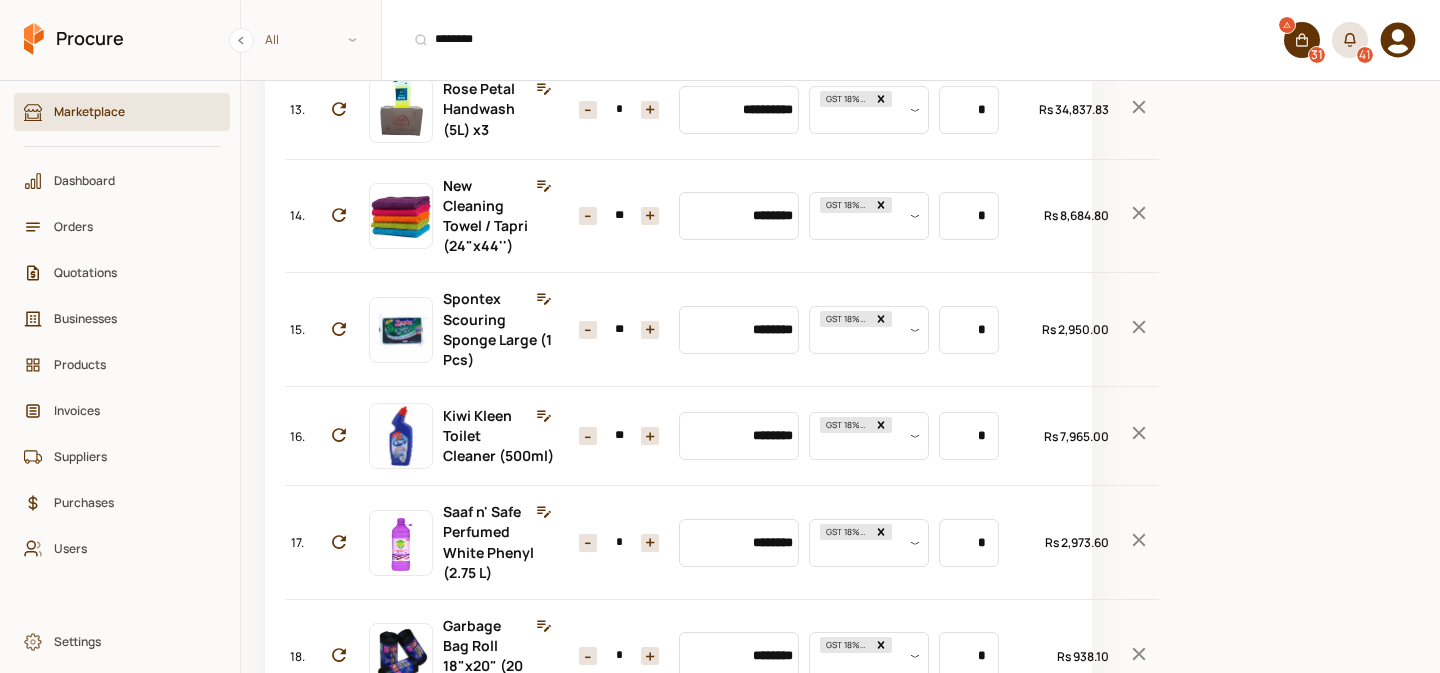 scroll, scrollTop: 1541, scrollLeft: 0, axis: vertical 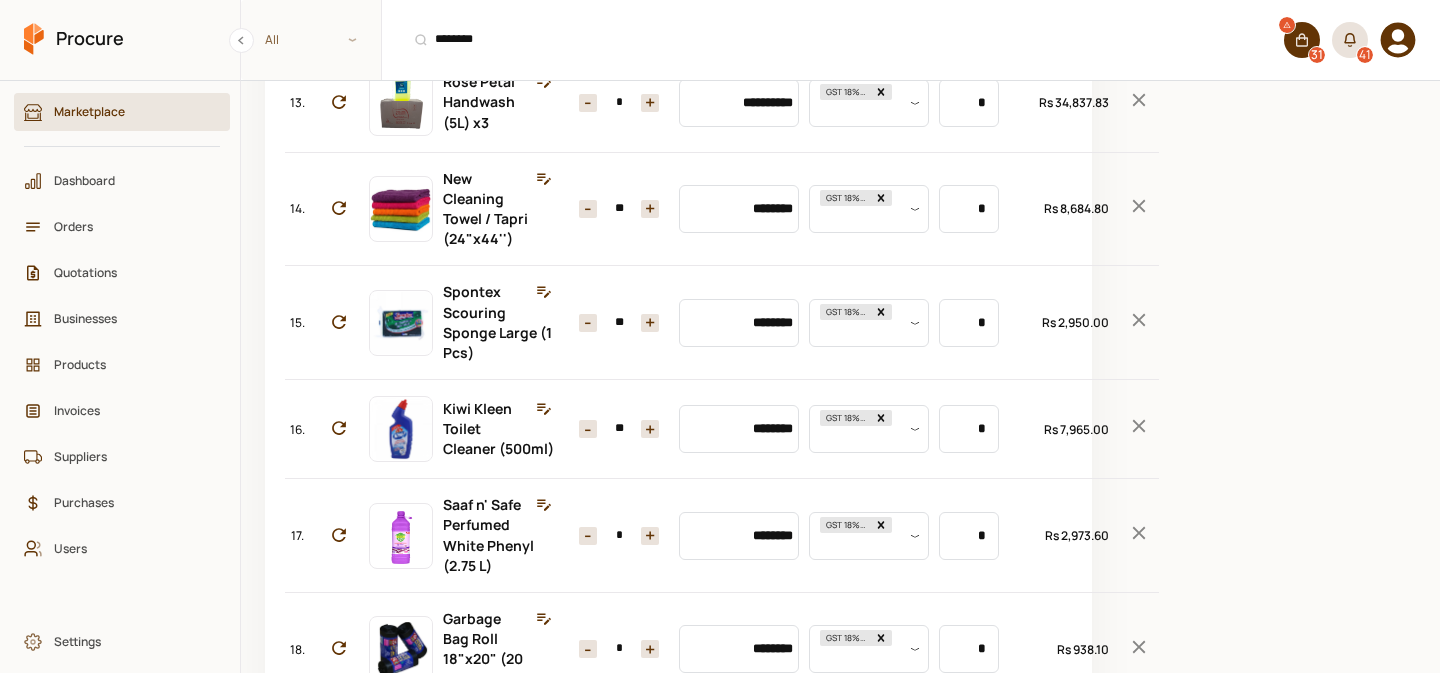 type on "*" 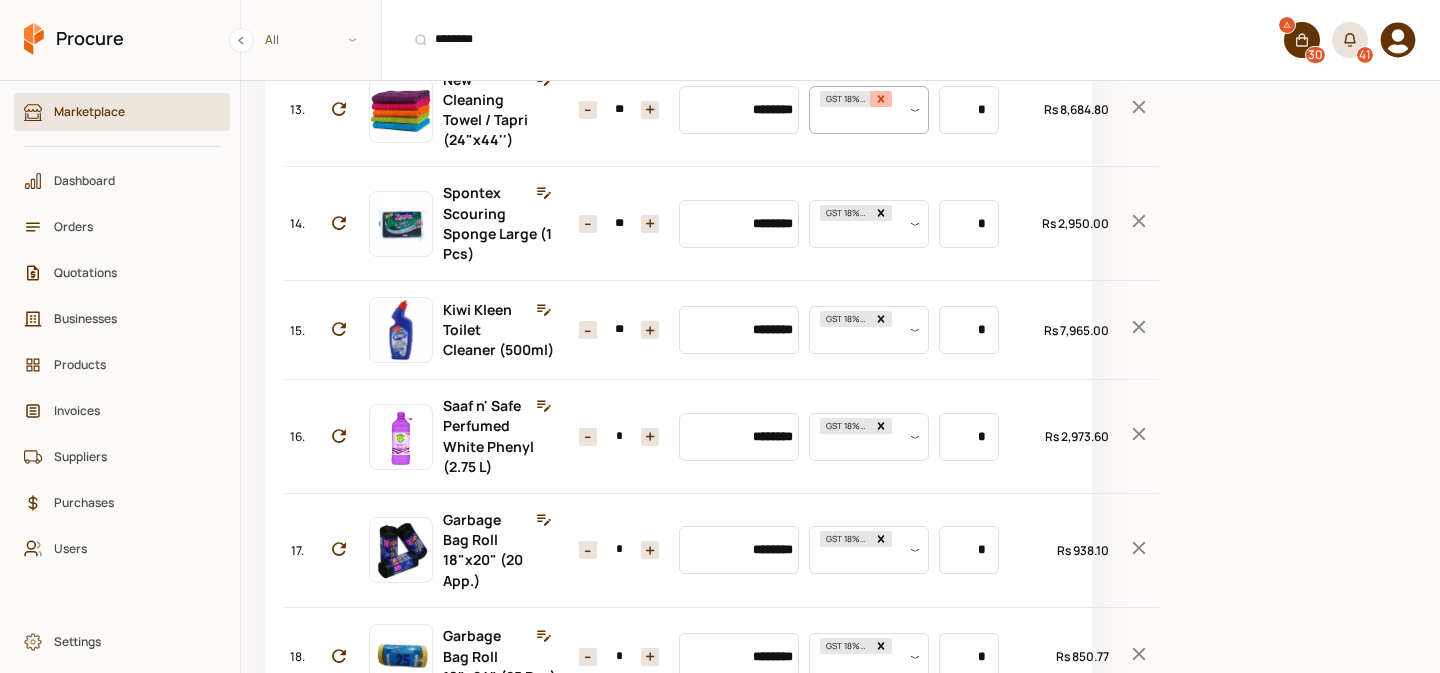 click 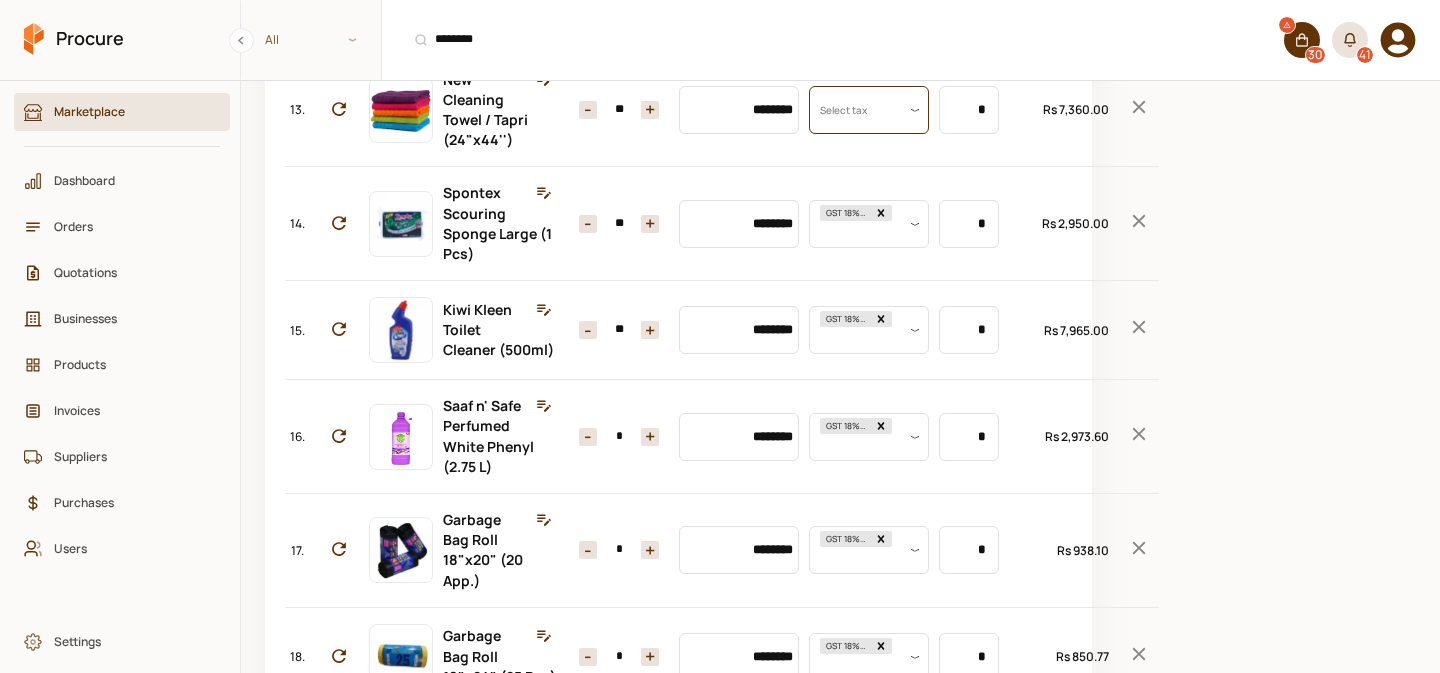 scroll, scrollTop: 0, scrollLeft: 0, axis: both 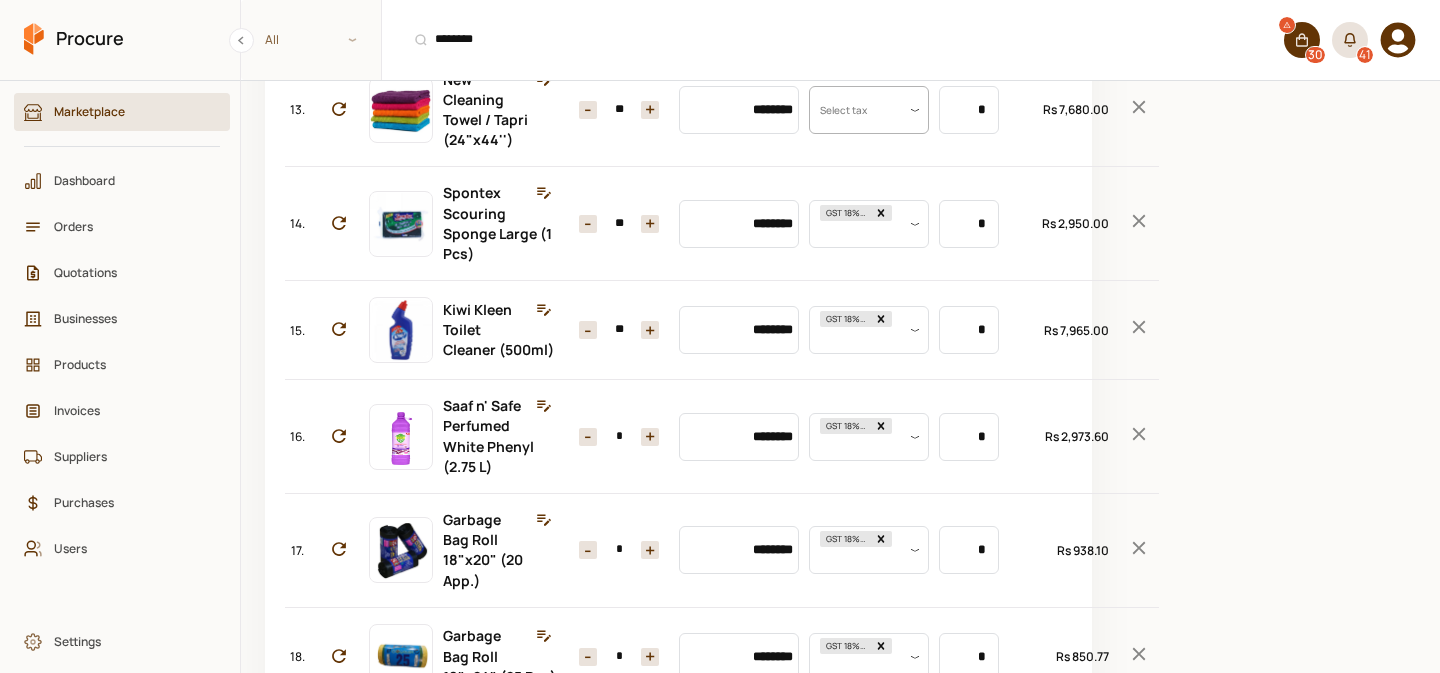 click on "+" at bounding box center [650, 110] 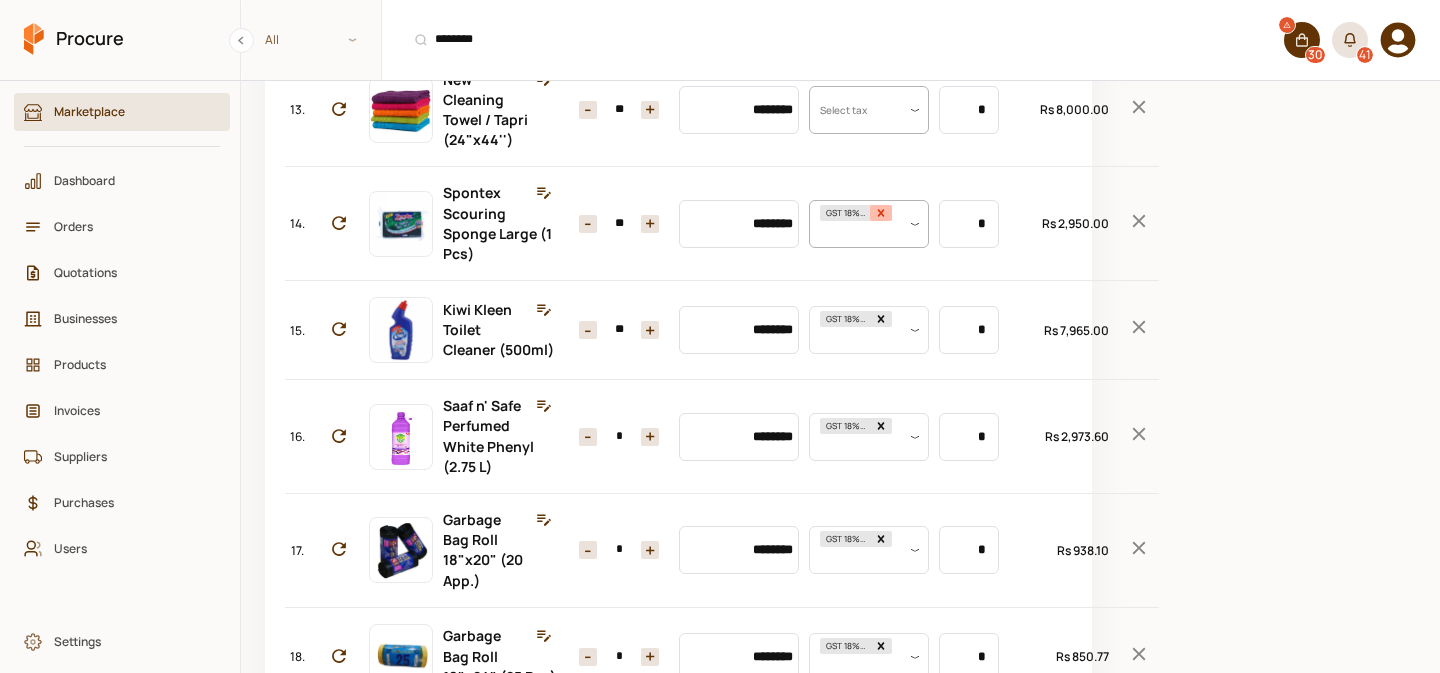 click 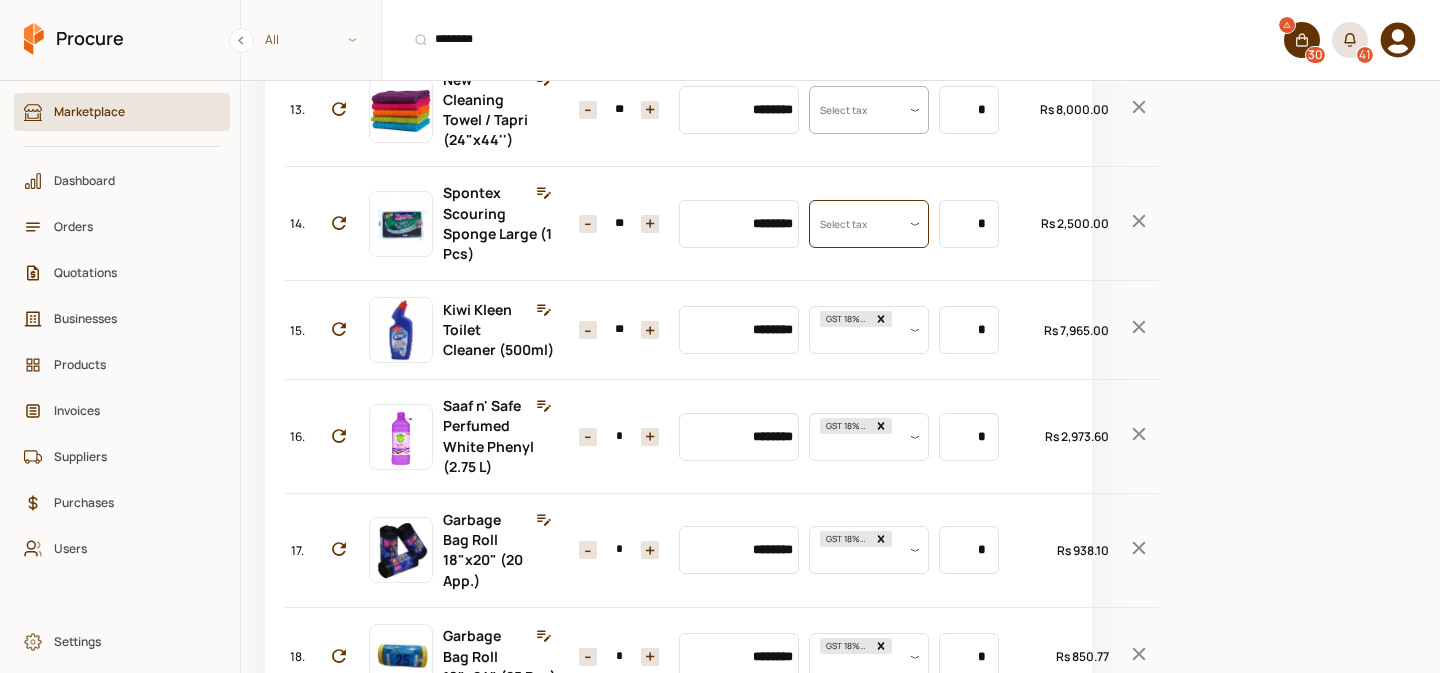 scroll, scrollTop: 0, scrollLeft: 0, axis: both 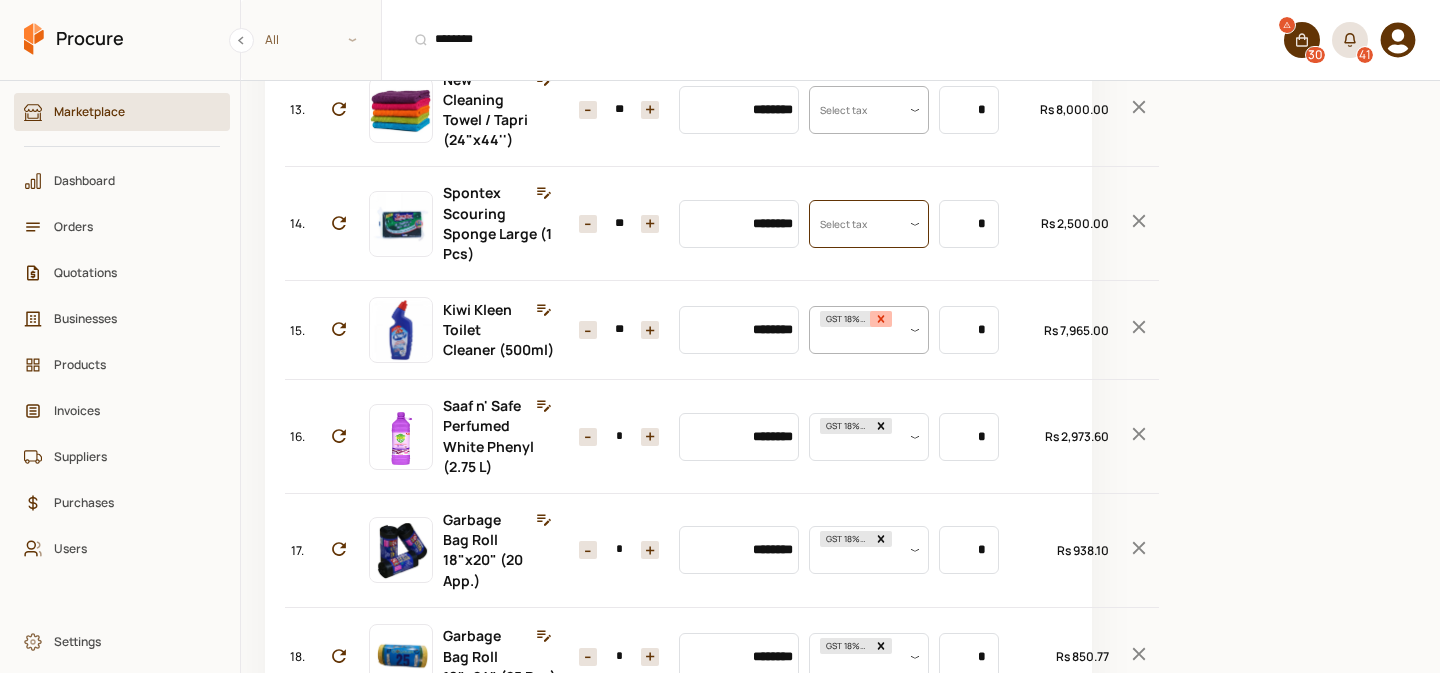 click 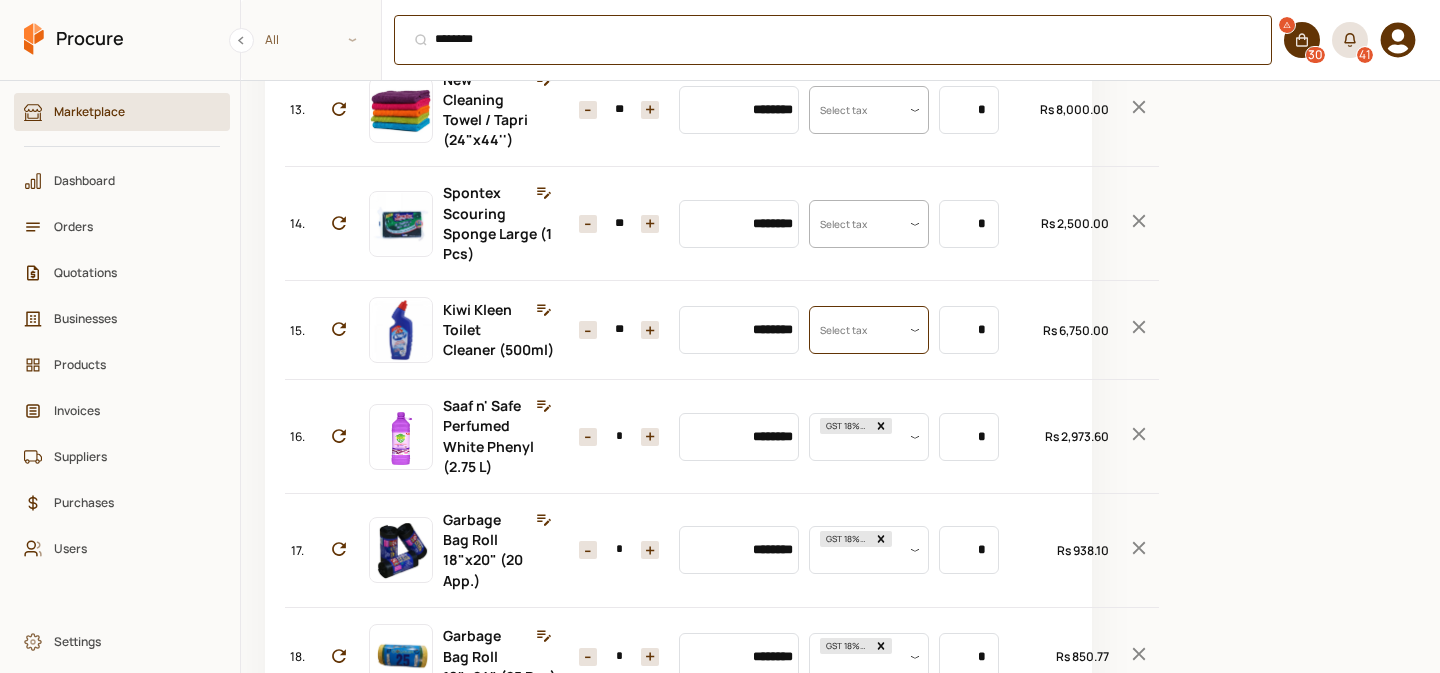 click on "******** ⌘  + K" at bounding box center [833, 40] 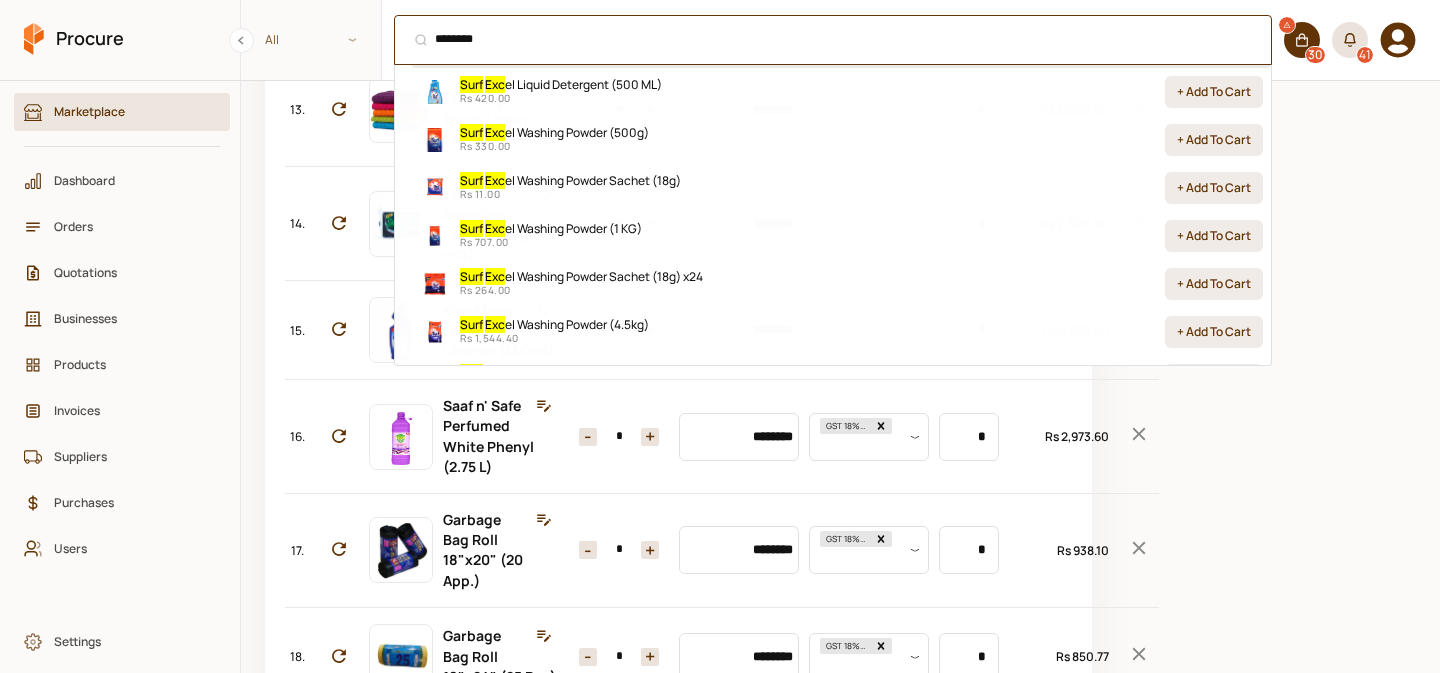 scroll, scrollTop: 183, scrollLeft: 0, axis: vertical 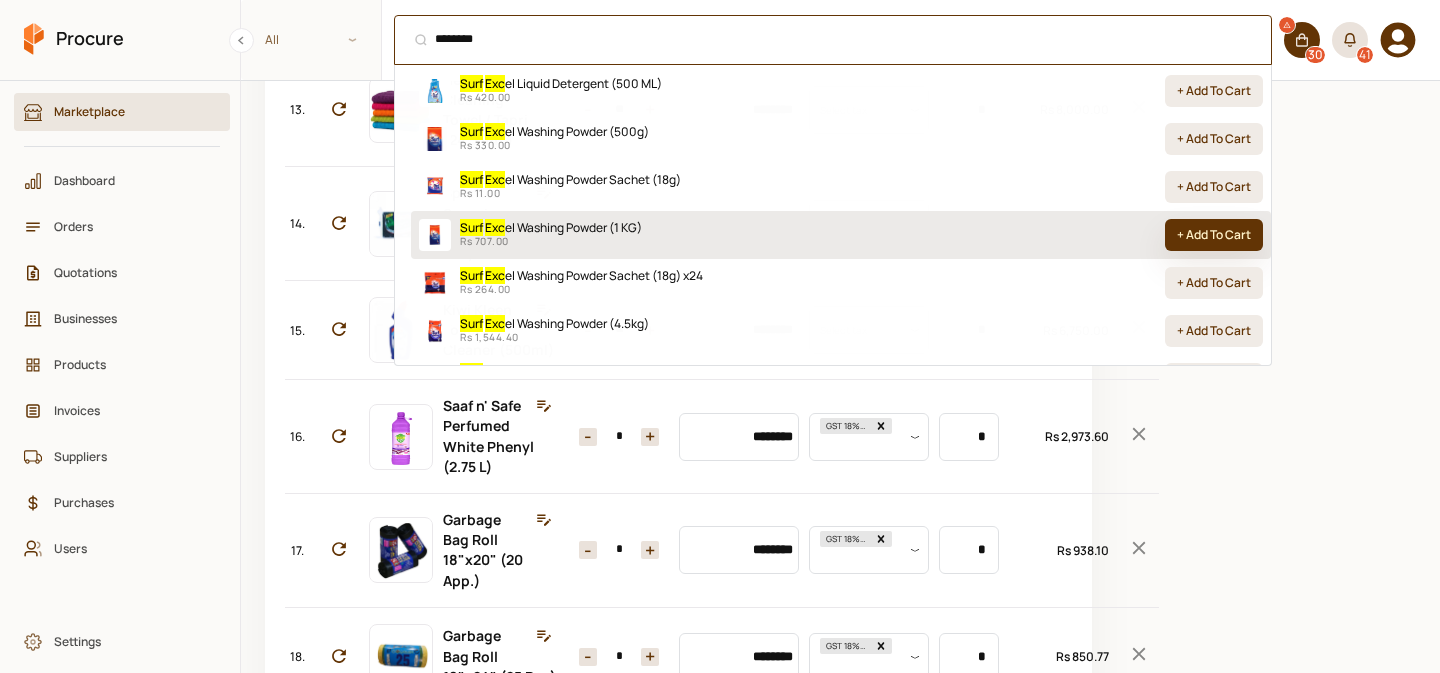 type on "********" 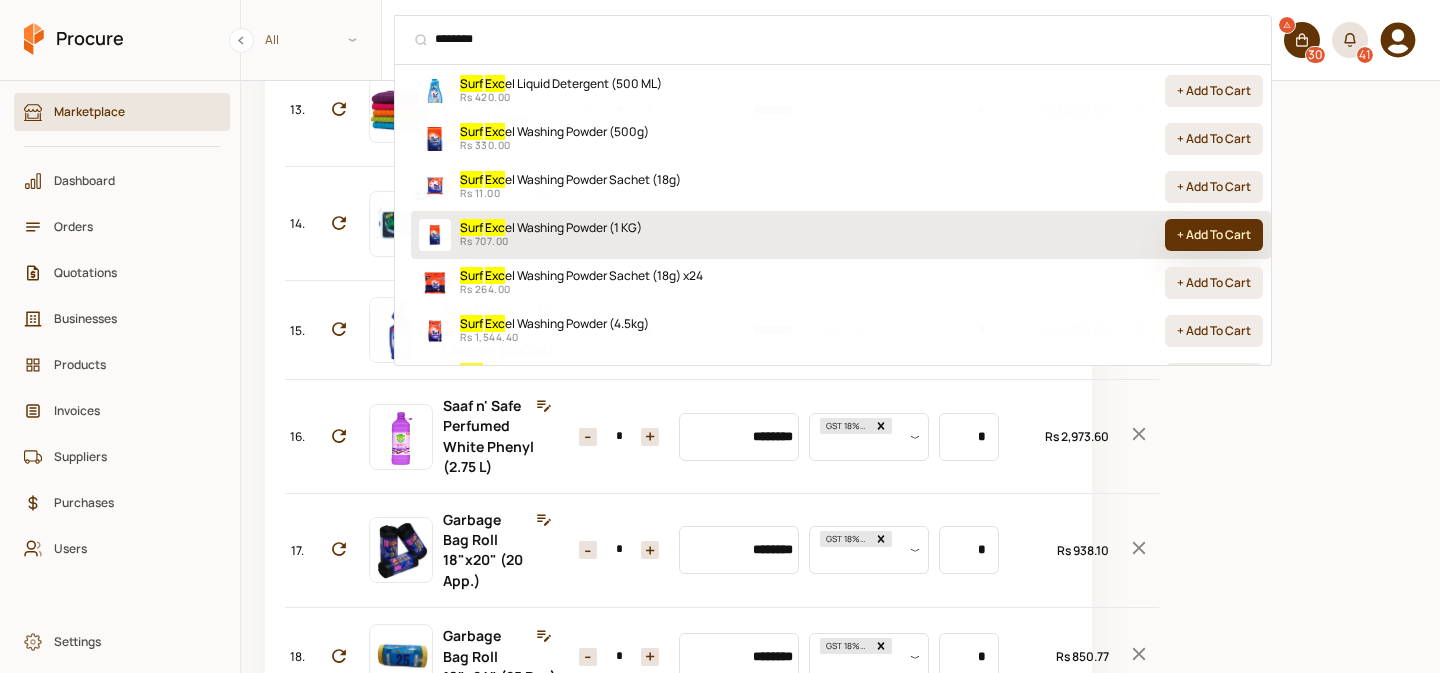 click on "+ Add To Cart" at bounding box center (1214, 235) 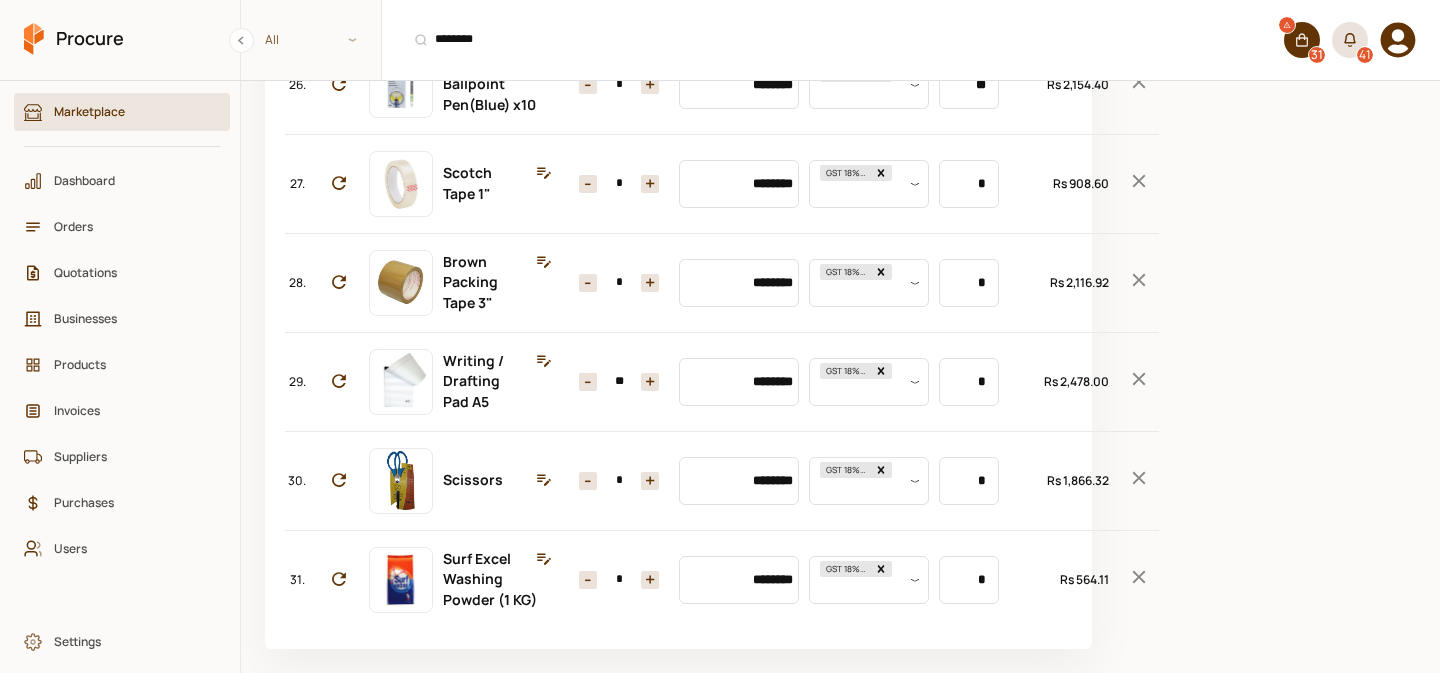 scroll, scrollTop: 3452, scrollLeft: 0, axis: vertical 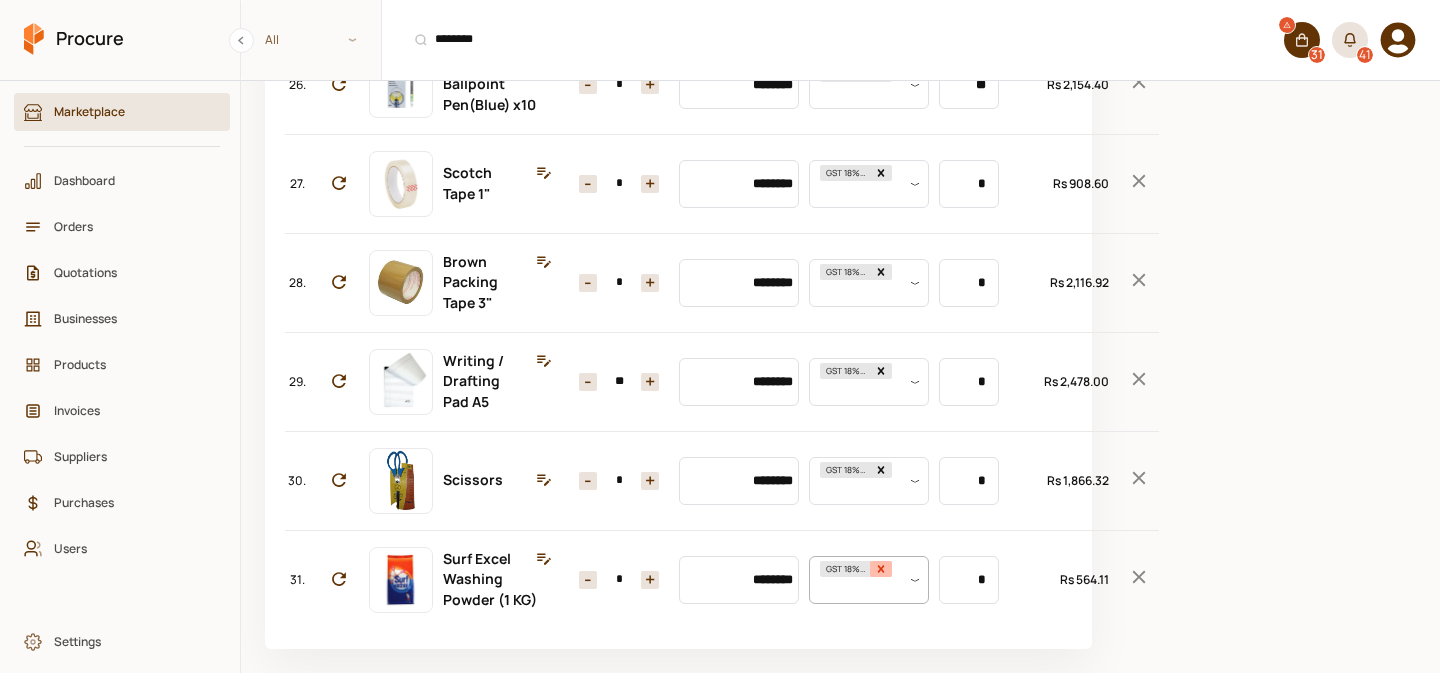 click at bounding box center [881, 569] 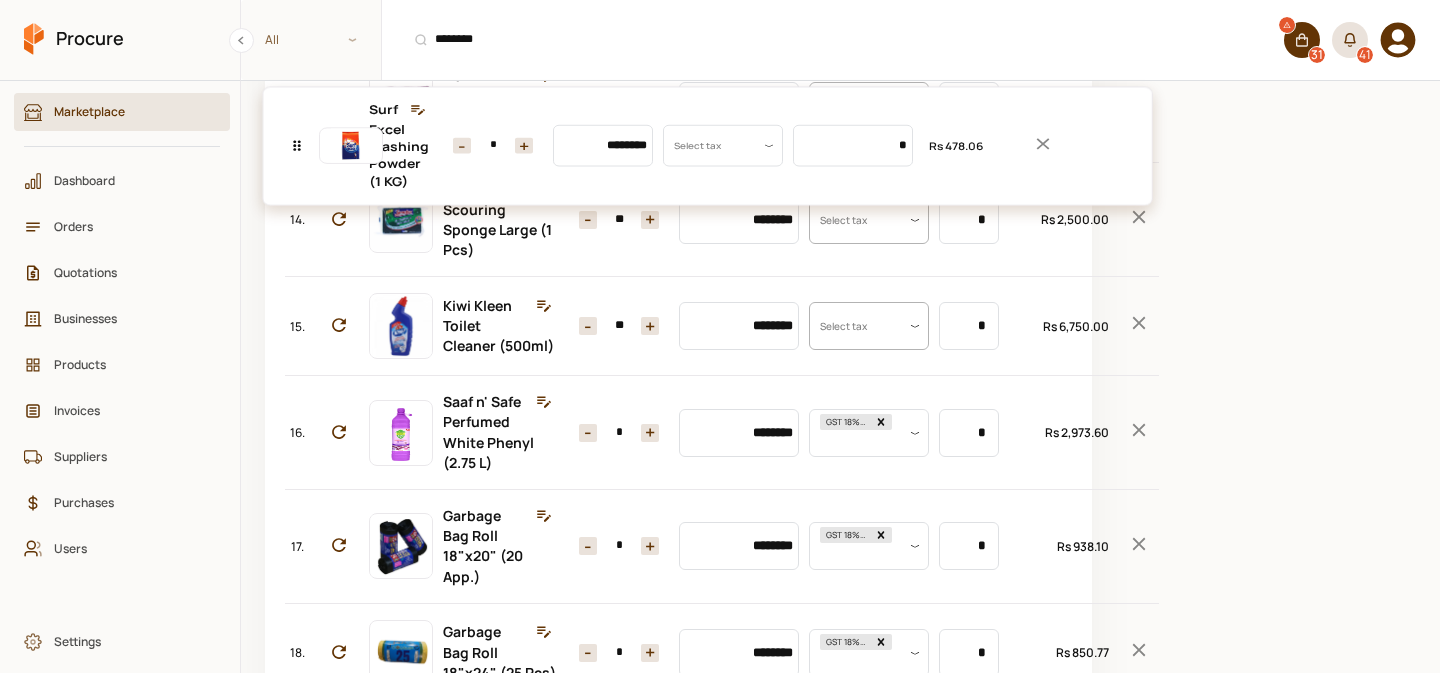 scroll, scrollTop: 1672, scrollLeft: 0, axis: vertical 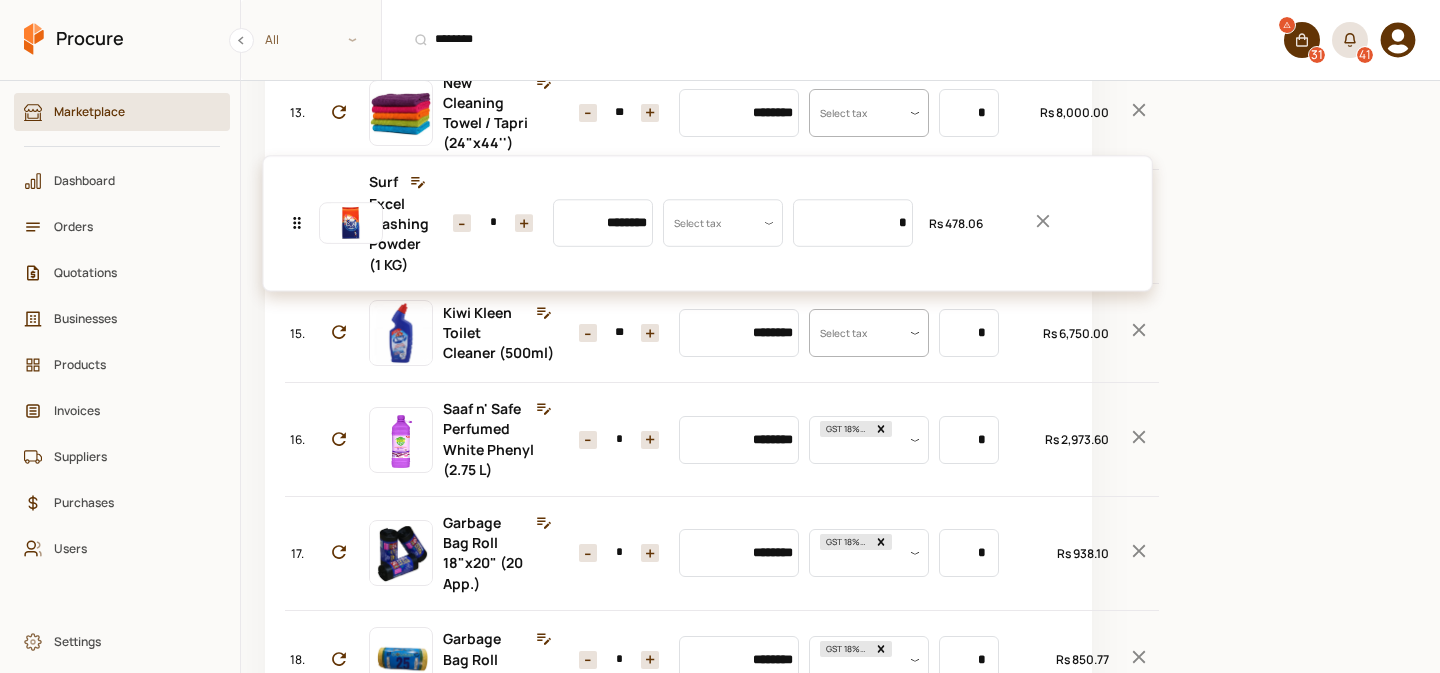 drag, startPoint x: 295, startPoint y: 566, endPoint x: 359, endPoint y: 247, distance: 325.35672 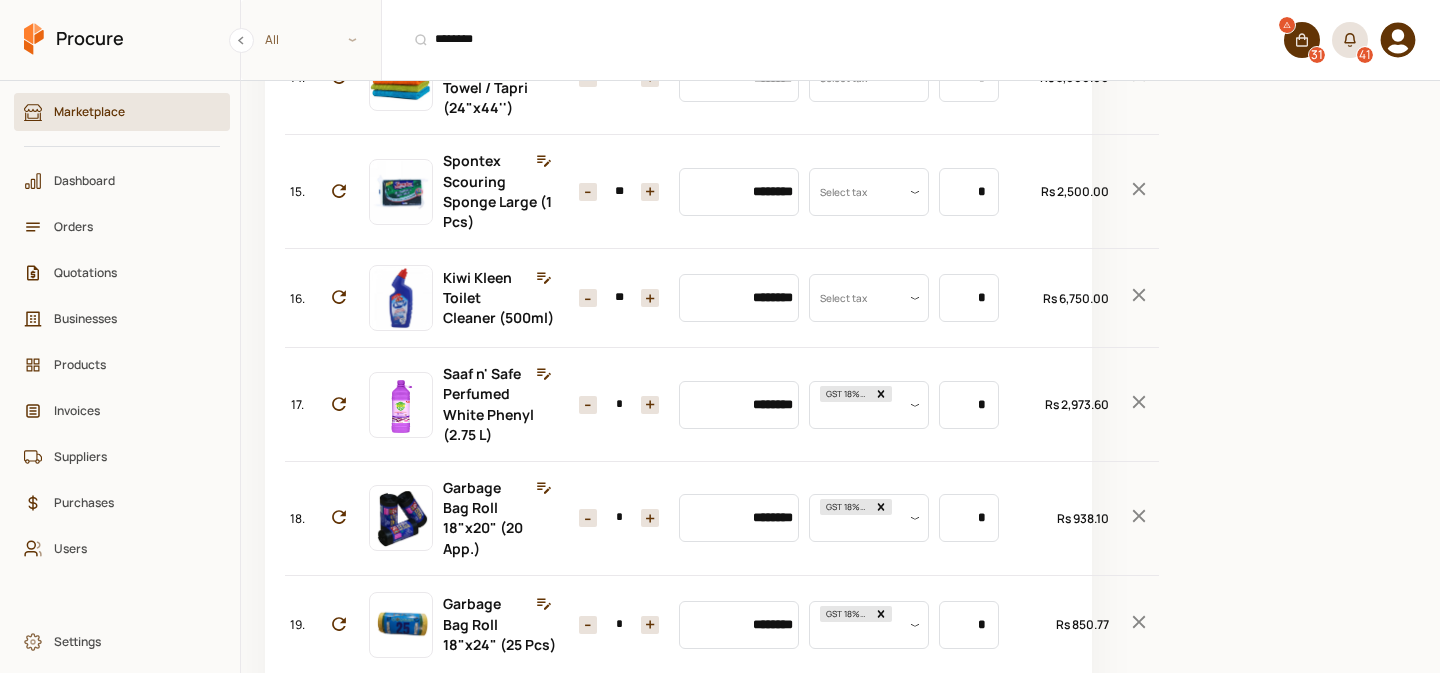 click on "********" at bounding box center (739, -28) 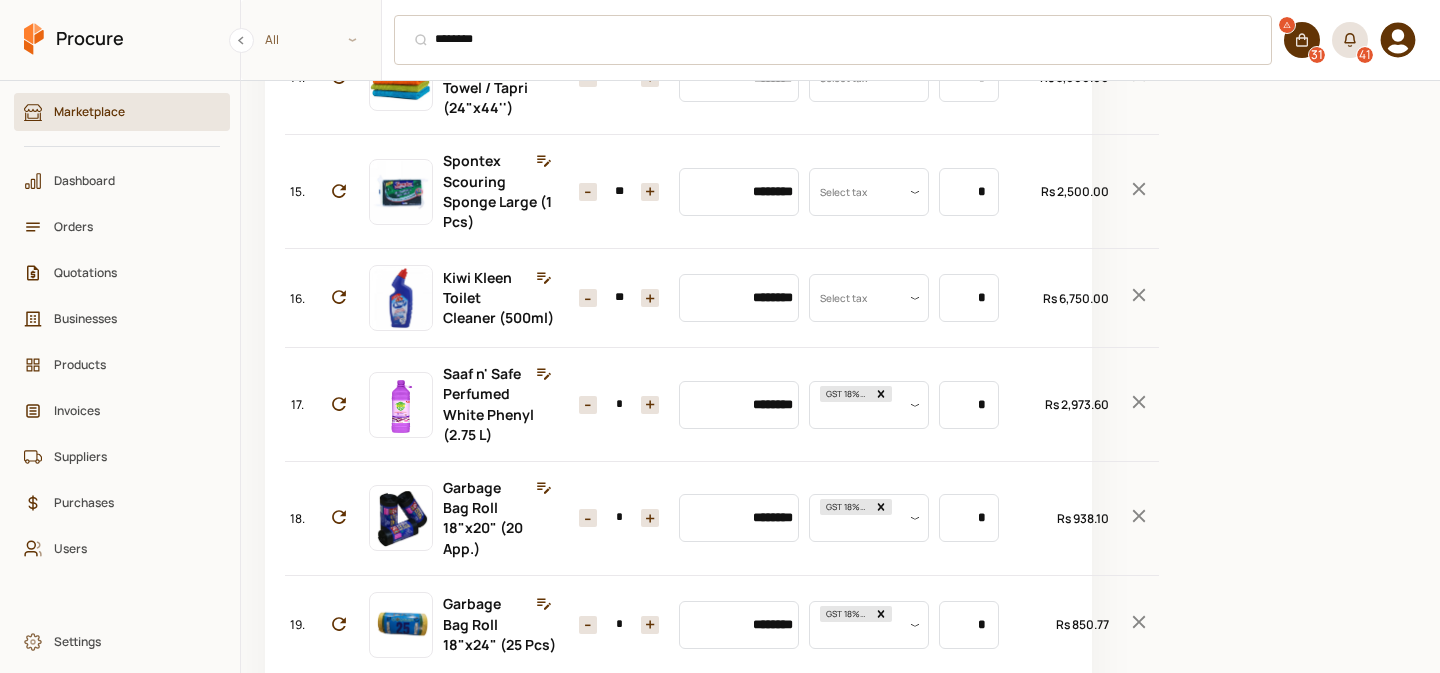 type on "********" 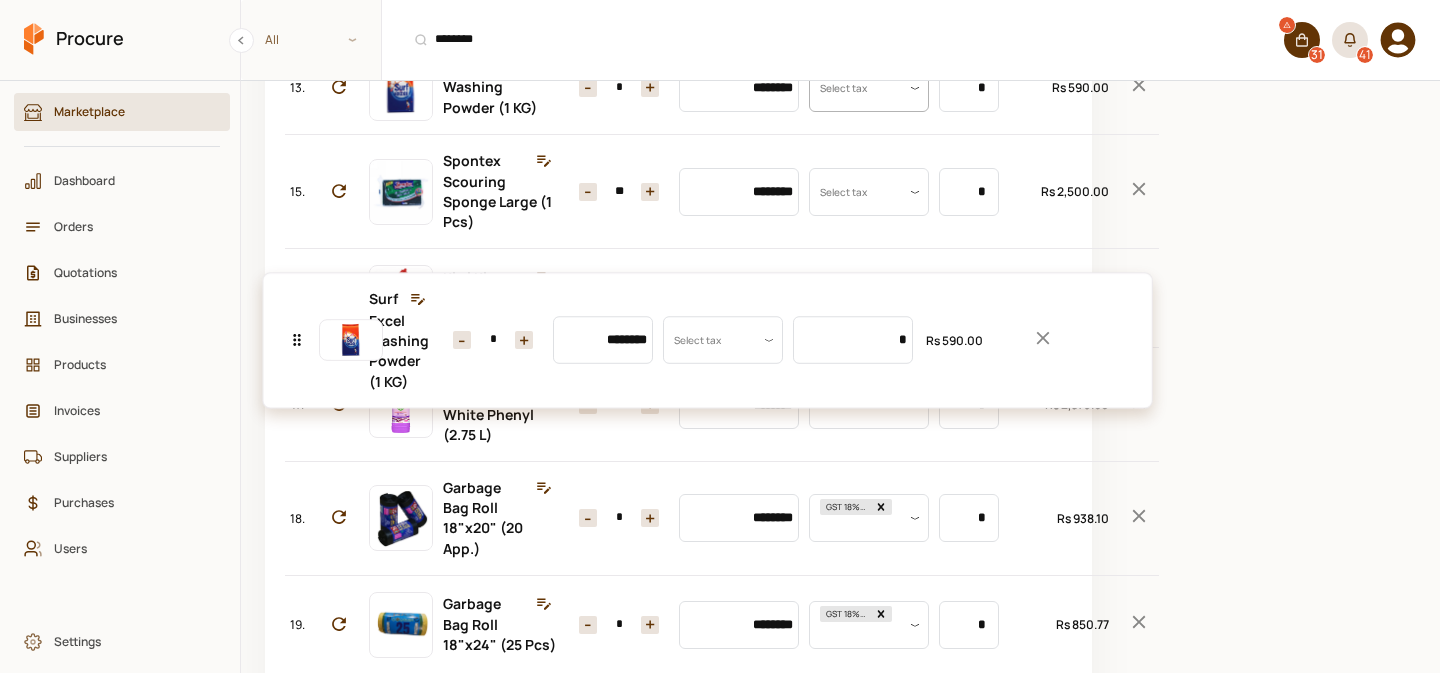 drag, startPoint x: 299, startPoint y: 236, endPoint x: 303, endPoint y: 308, distance: 72.11102 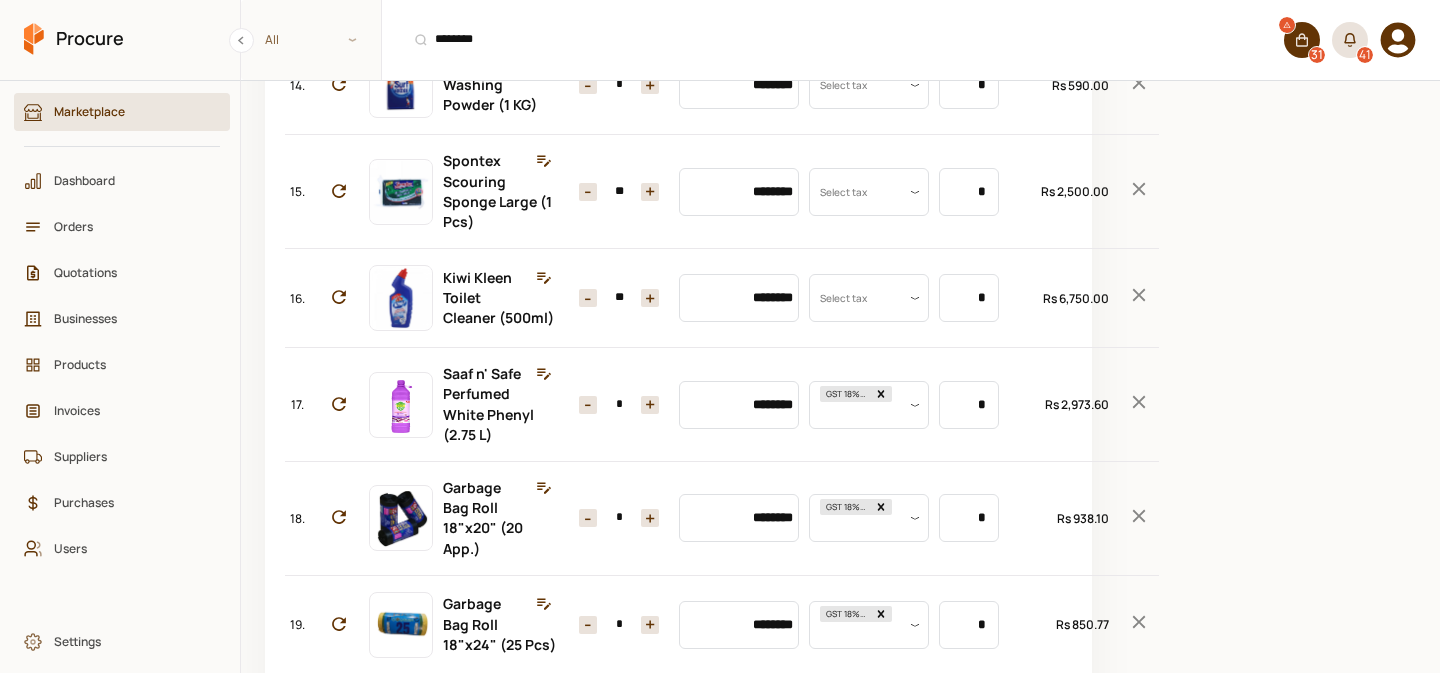 click on "+" at bounding box center (650, 85) 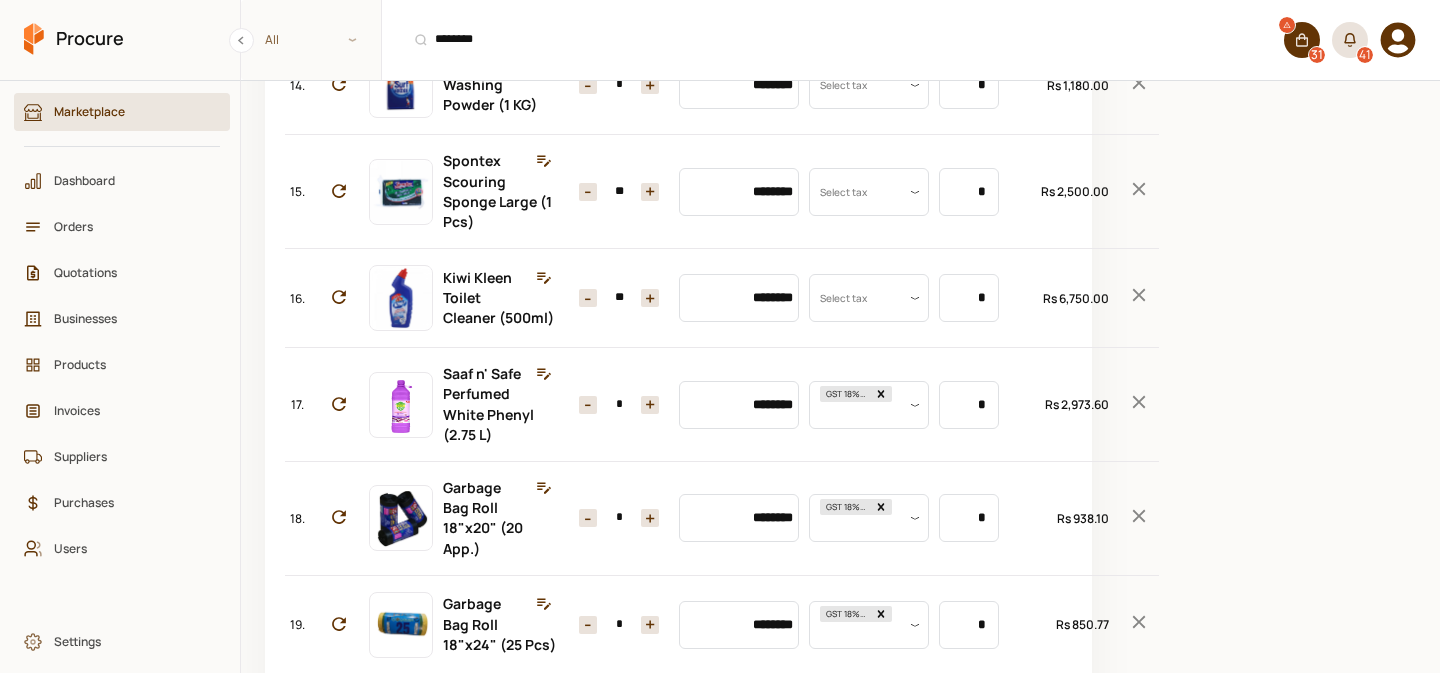 click on "+" at bounding box center [650, 85] 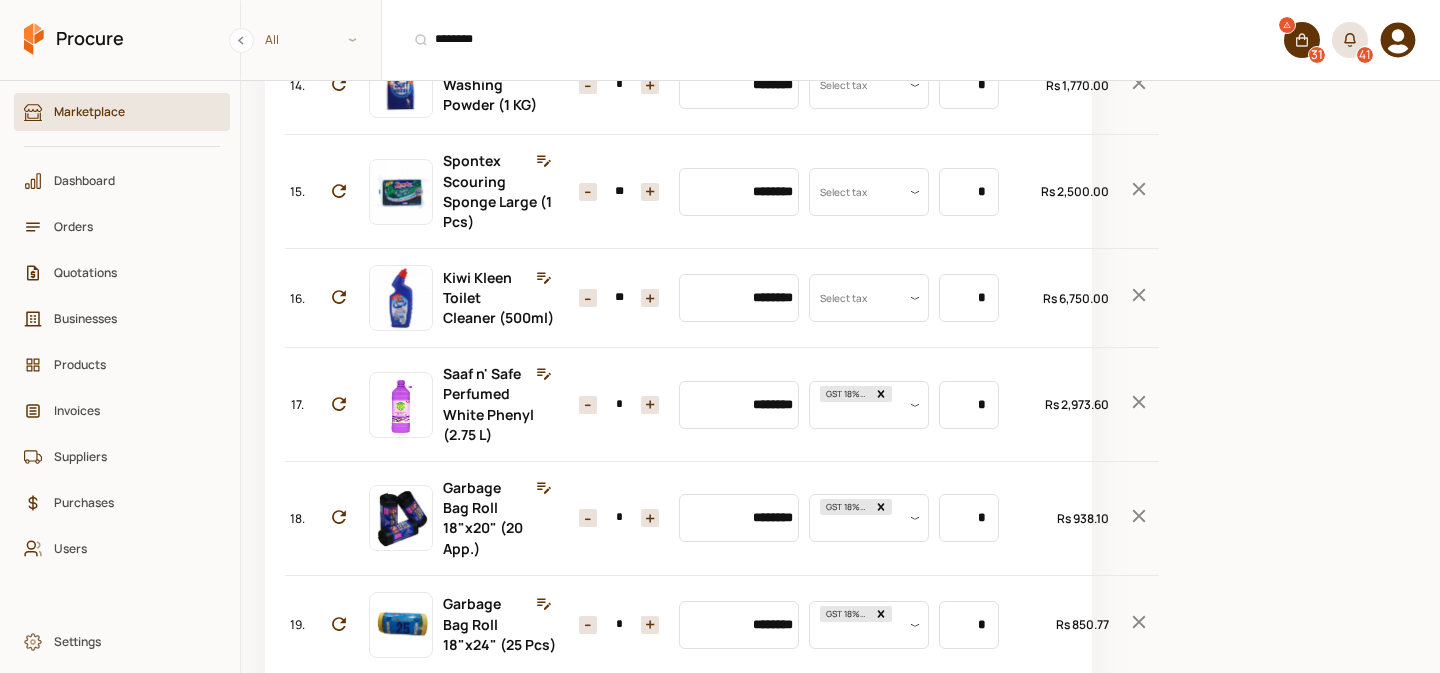 click on "+" at bounding box center (650, 85) 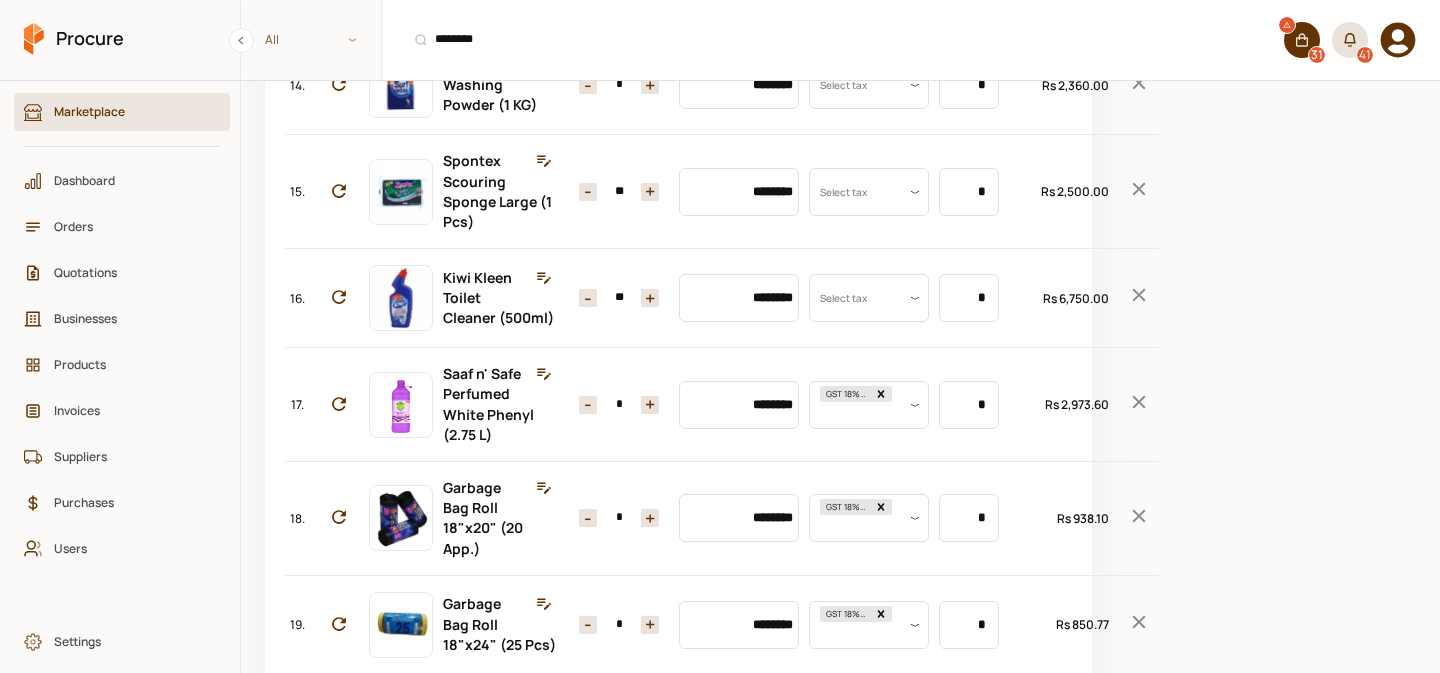 click on "+" at bounding box center [650, 85] 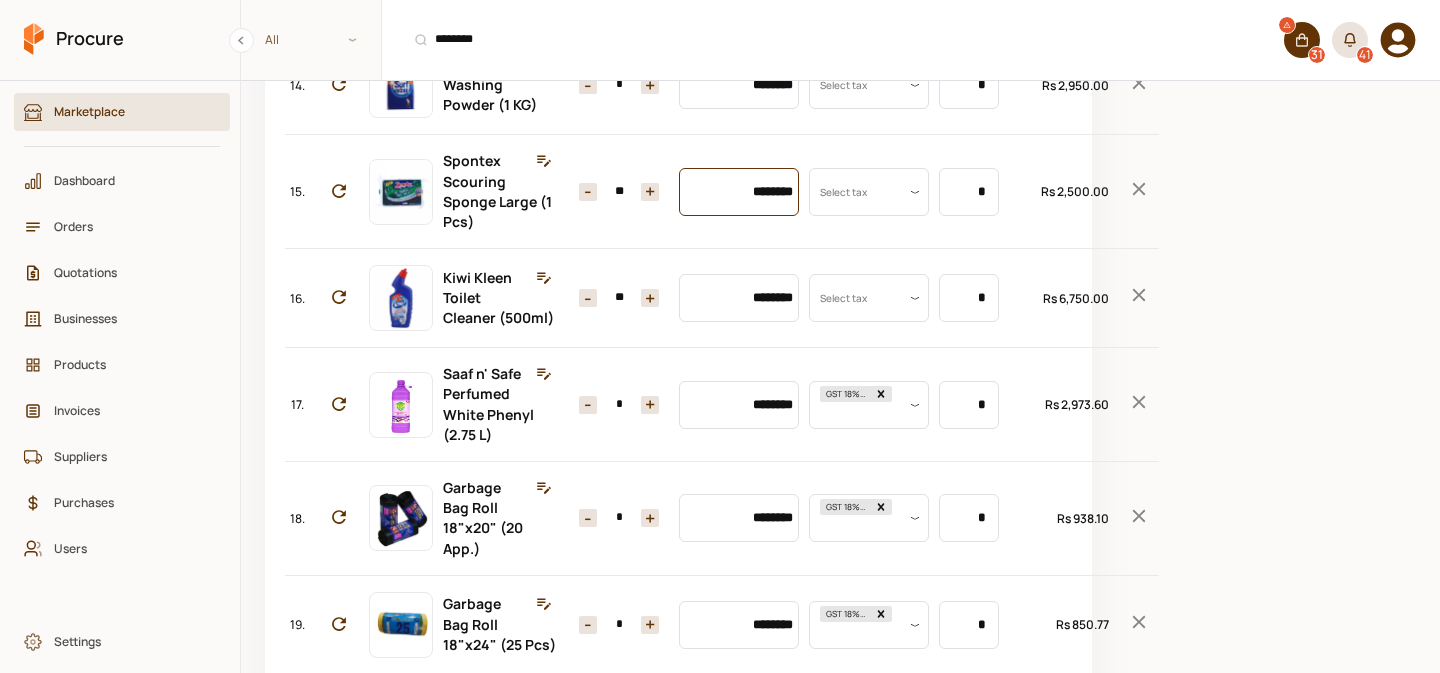 click on "********" at bounding box center (739, 192) 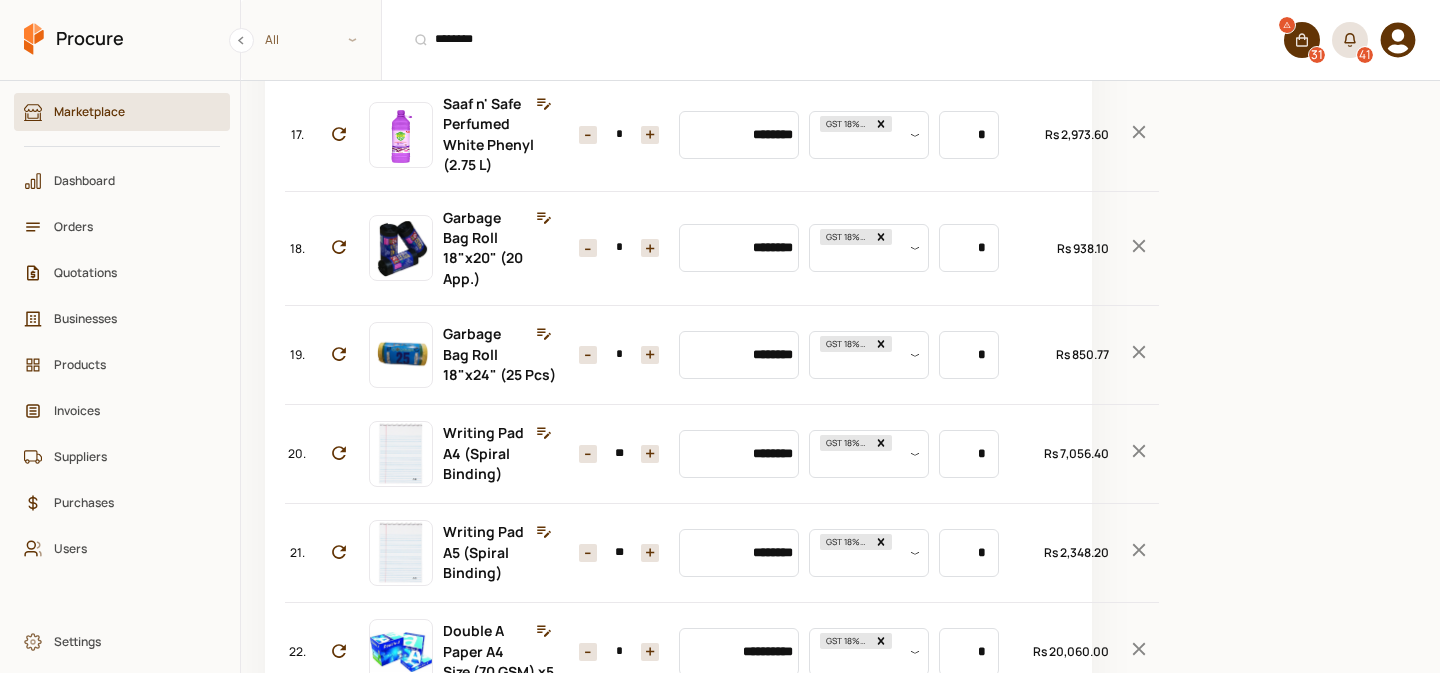 scroll, scrollTop: 1948, scrollLeft: 0, axis: vertical 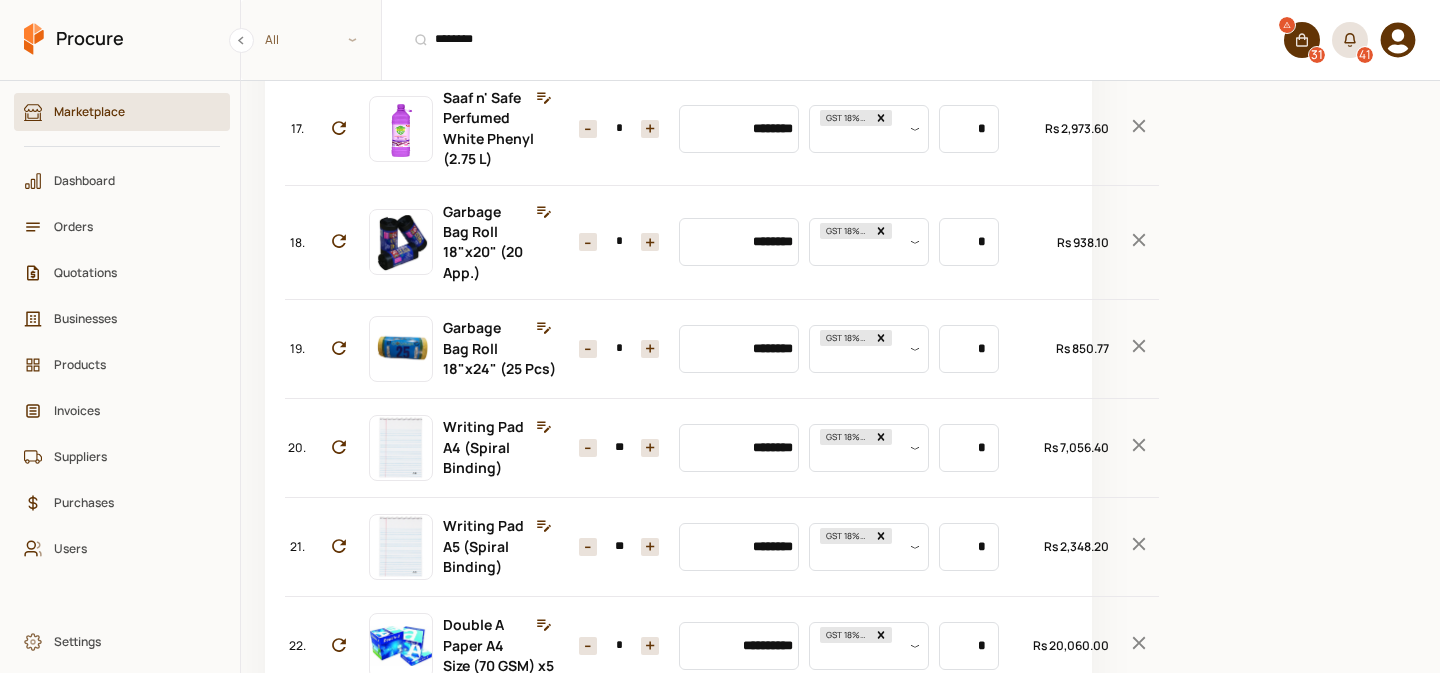 type on "*******" 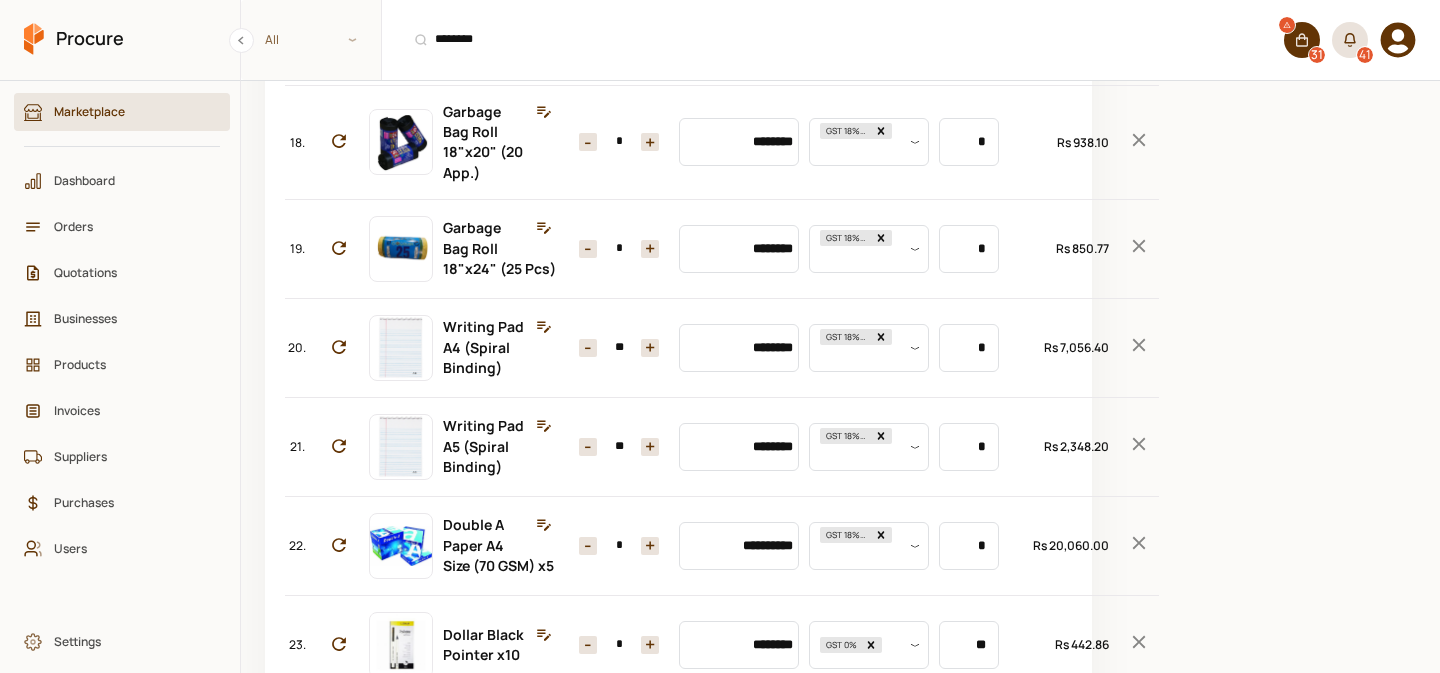 scroll, scrollTop: 2055, scrollLeft: 0, axis: vertical 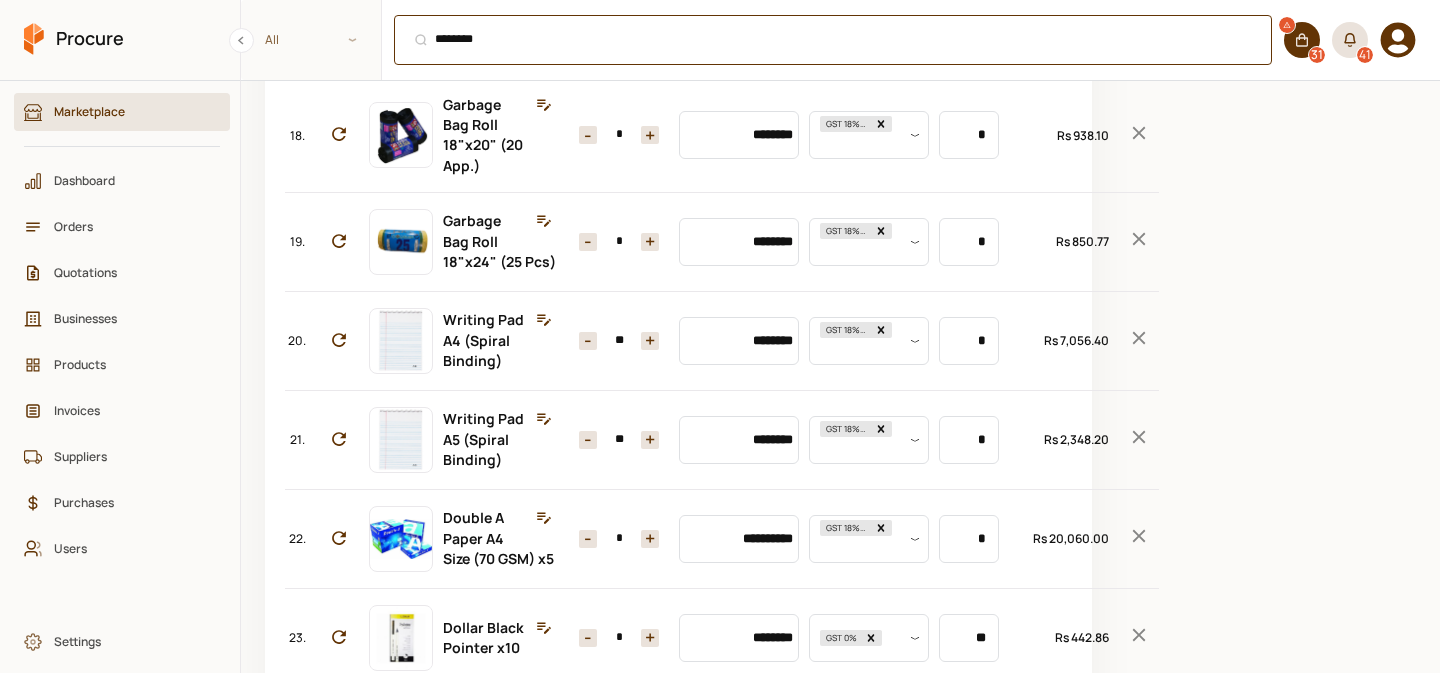 click on "******** ⌘  + K" at bounding box center [833, 40] 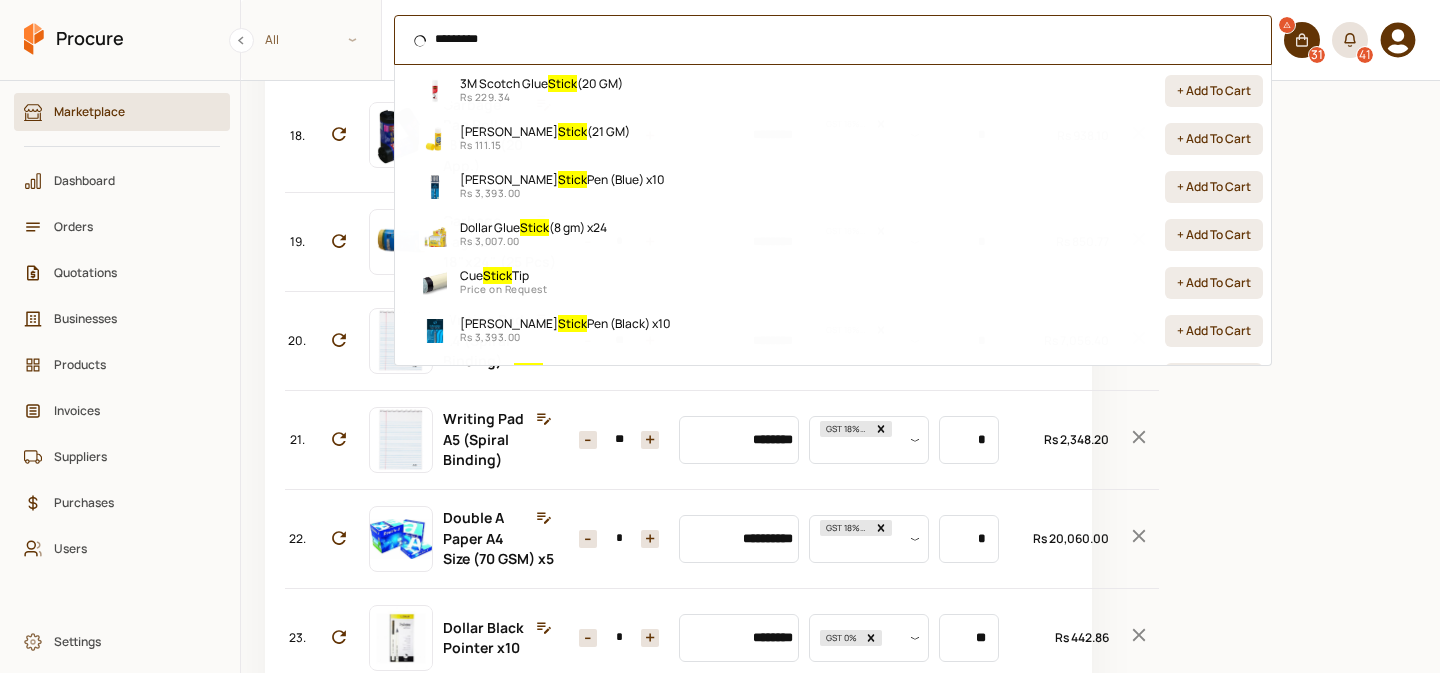 scroll, scrollTop: 0, scrollLeft: 0, axis: both 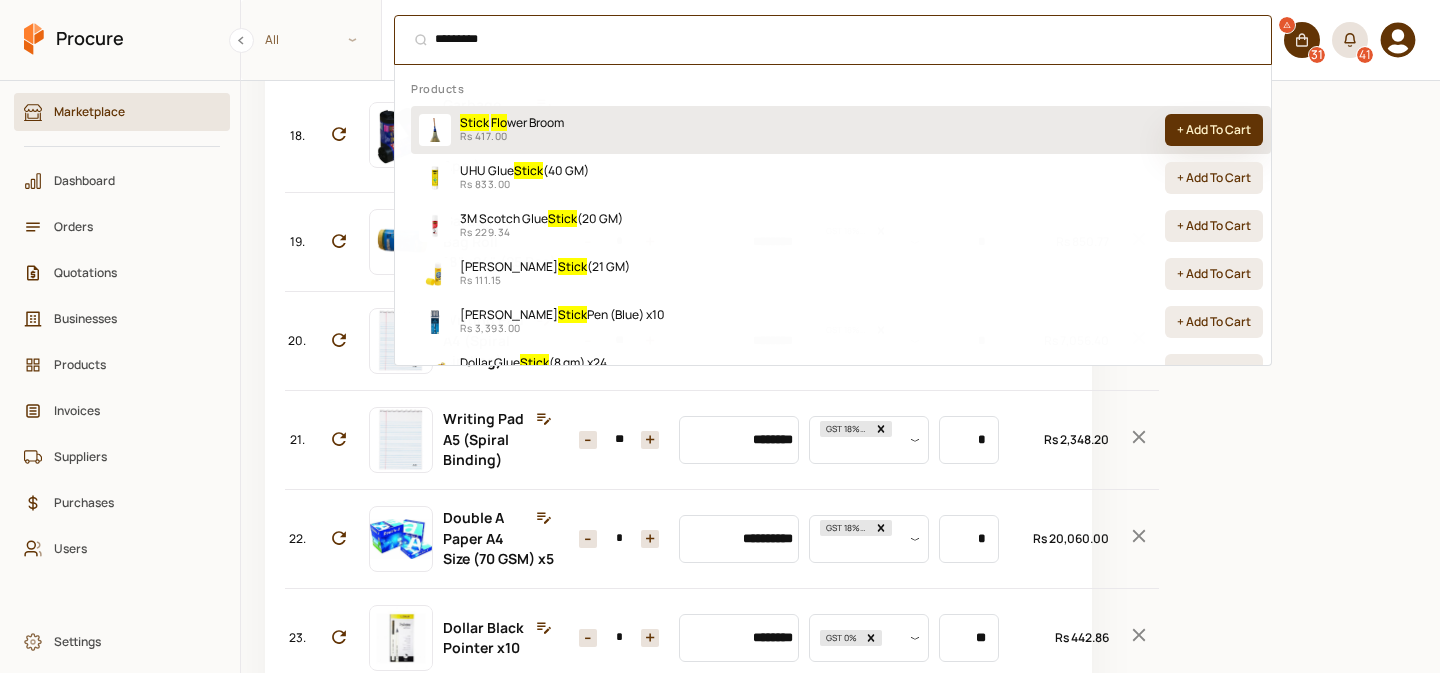 type on "*********" 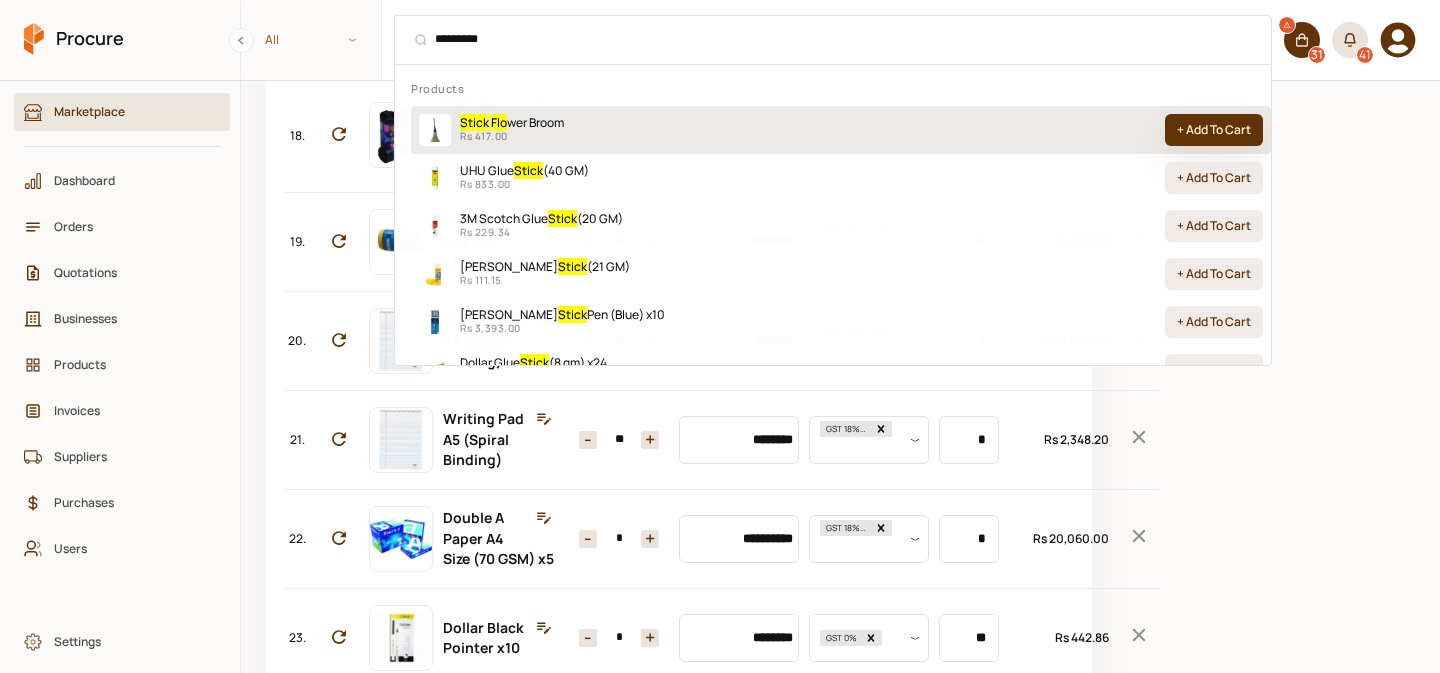 click on "+ Add To Cart" at bounding box center (1214, 130) 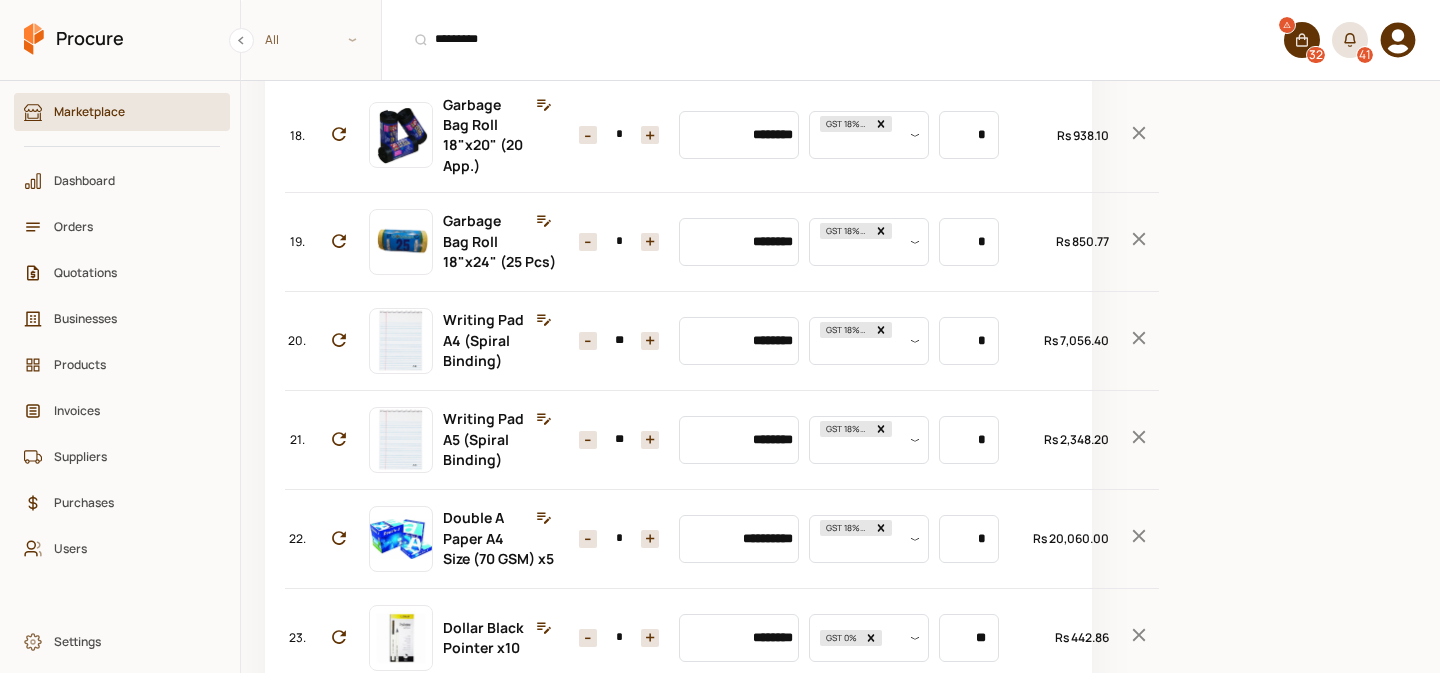 scroll, scrollTop: 3551, scrollLeft: 0, axis: vertical 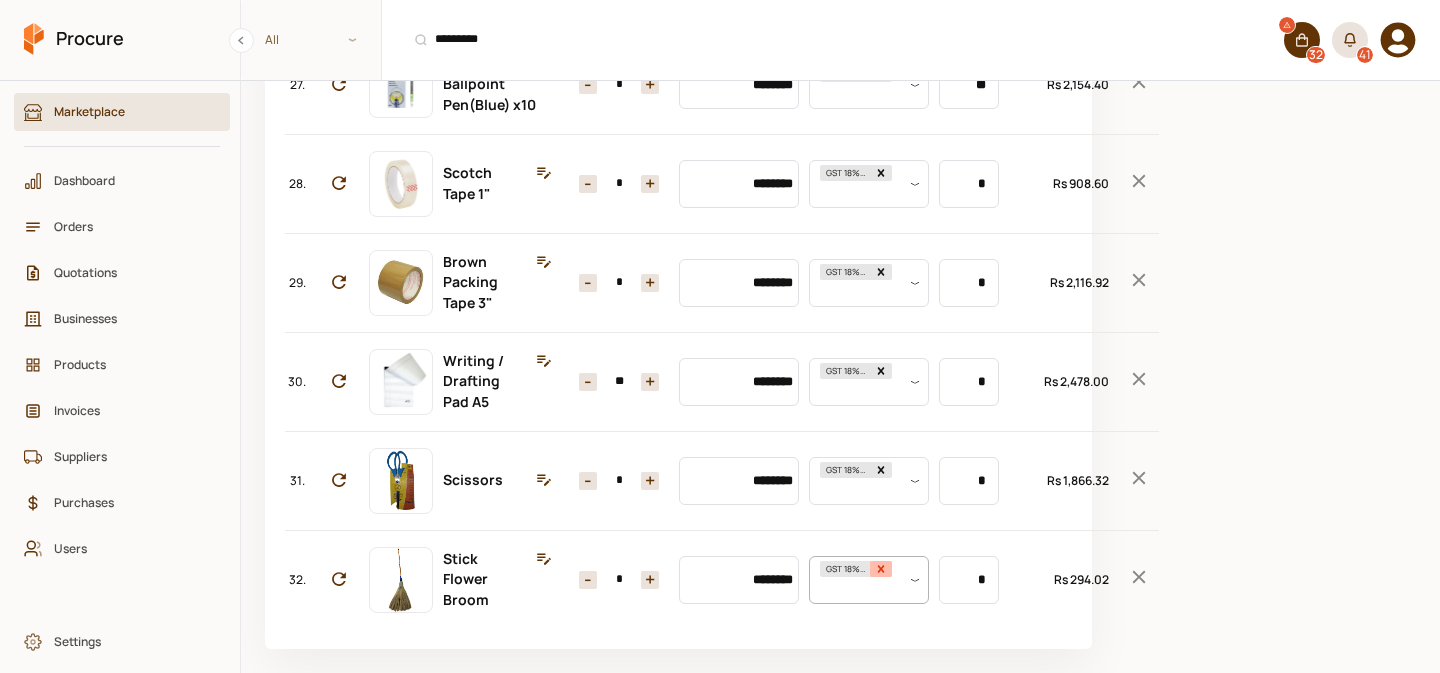 click 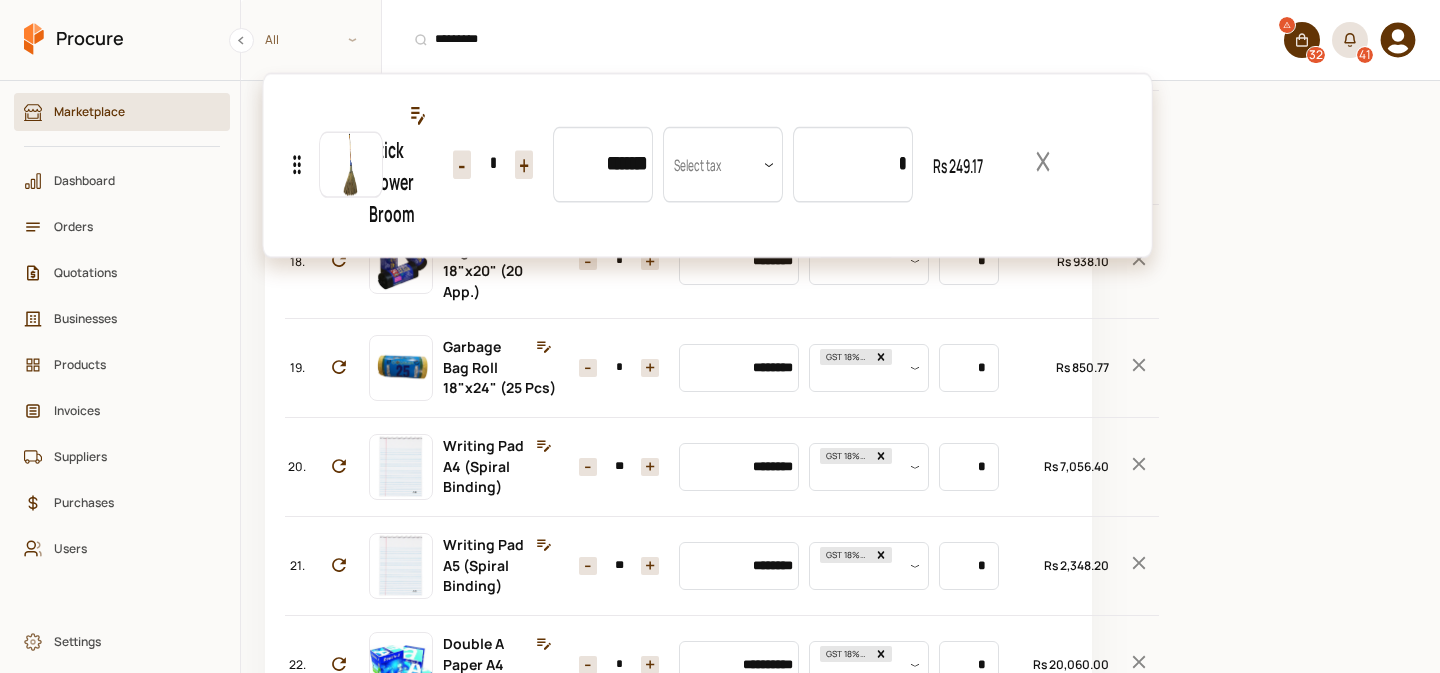 scroll, scrollTop: 2016, scrollLeft: 0, axis: vertical 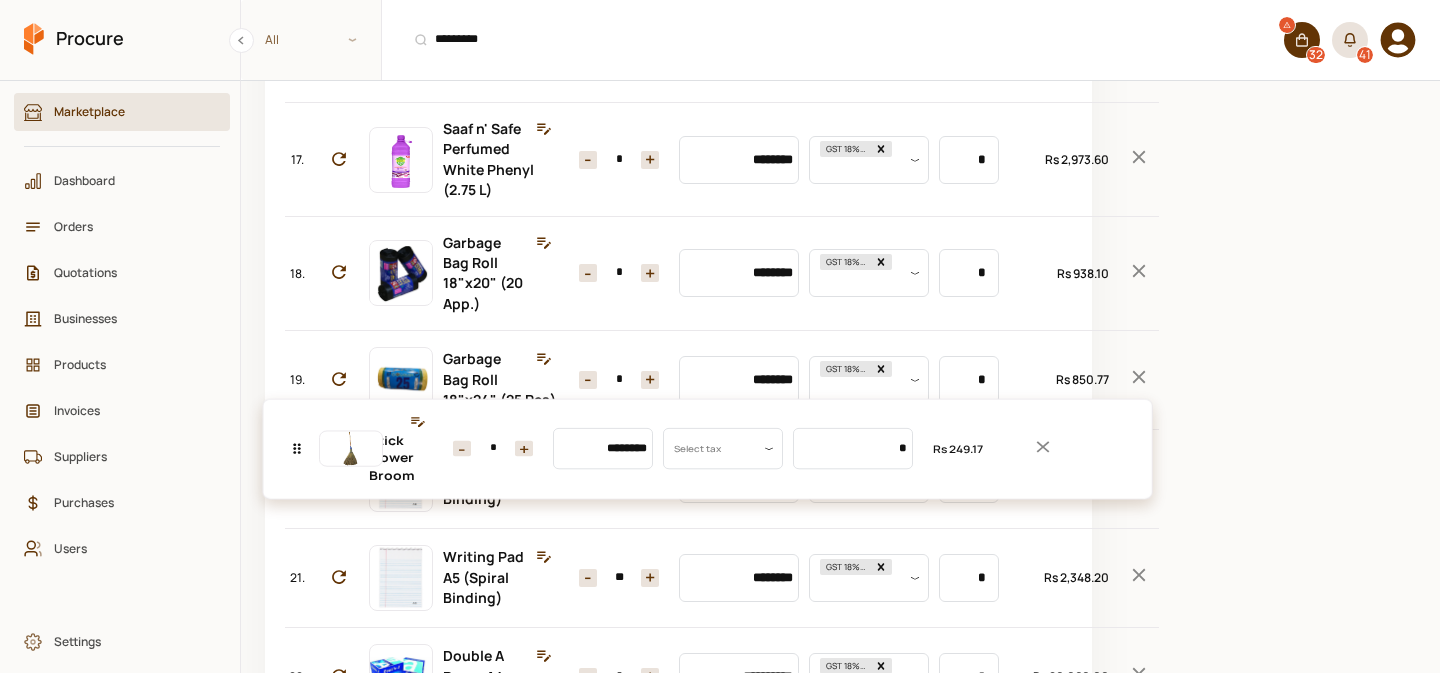 drag, startPoint x: 301, startPoint y: 584, endPoint x: 328, endPoint y: 449, distance: 137.67352 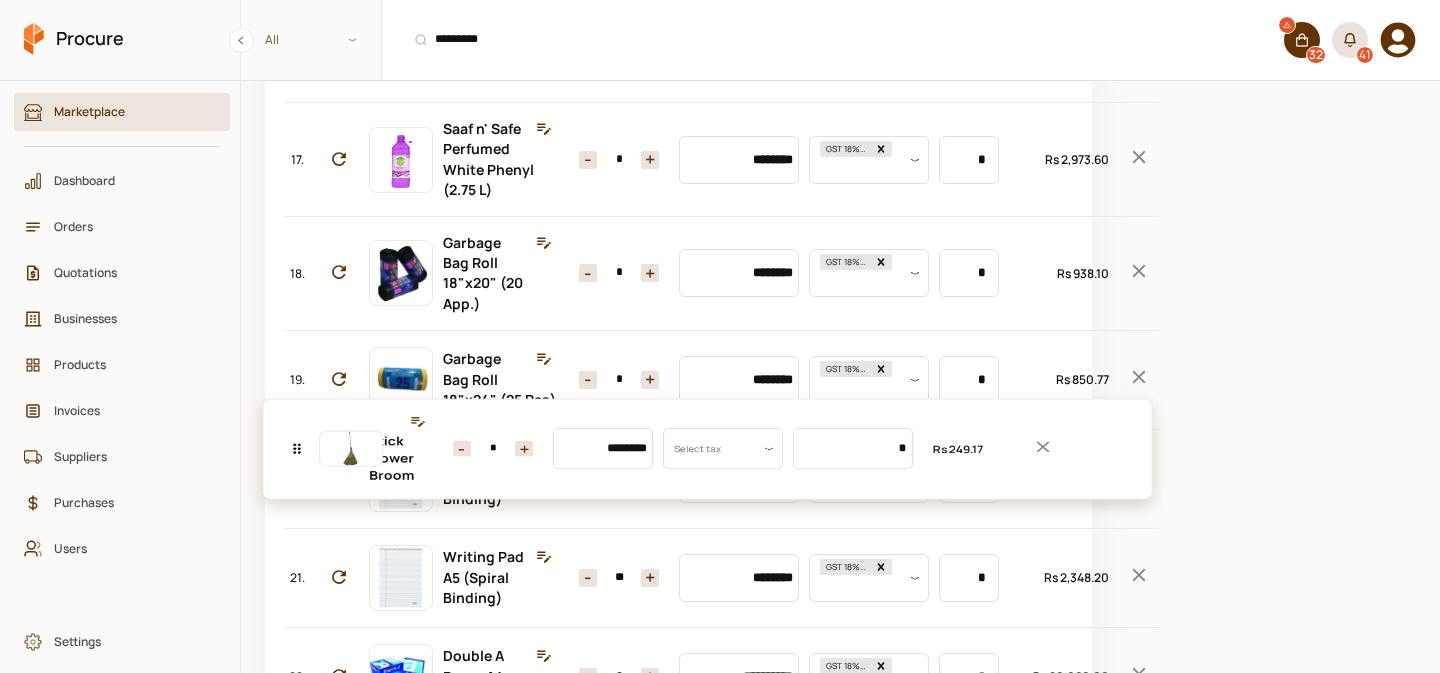 click on "No. Item Quantity Unit Price Taxes Unit Size Total 1. Nestle Everyday Tea [PERSON_NAME] (1000 GM) Quantity - ** + Price ********* Tax Select tax Uom Value * Total Rs 175,500.00 2. White Sugar Fine Quality (1 KG) Quantity - ** + Price ******** Tax Select tax Uom Value * Total Rs 12,250.00 3. Tapal Danedar Tea Bags (600 Pcs) Quantity - ** + Price ********* Tax Select tax Uom Value *** Total Rs 66,000.00 4. Lipton Green Tea Zesty Lemon & Honey (25 Pcs) Quantity - ** + Price ******** Tax Select tax Uom Value * Total Rs 4,275.00 5. [PERSON_NAME] Tomato Ketchup (800 GM) Quantity - * + Price ******** Tax Select tax Uom Value * Total Rs 450.00 6. Rose Petal Maxob Toilet Rolls 18 M (100 Pcs) Quantity - * + Price ********* Tax Select tax Uom Value *** Total Rs 57,400.00 7. Rose Petal Pop Up Ultra Soft Facial Tissues (300 'S) Quantity - ** + Price ******** Tax Select tax Uom Value * Total Rs 4,800.00 8. Airnergy Air Freshener Mix (300 ML) Quantity - ** + Price ******** Tax Select tax Uom Value * Total Rs 2,900.00 9. Quantity" at bounding box center (678, -70) 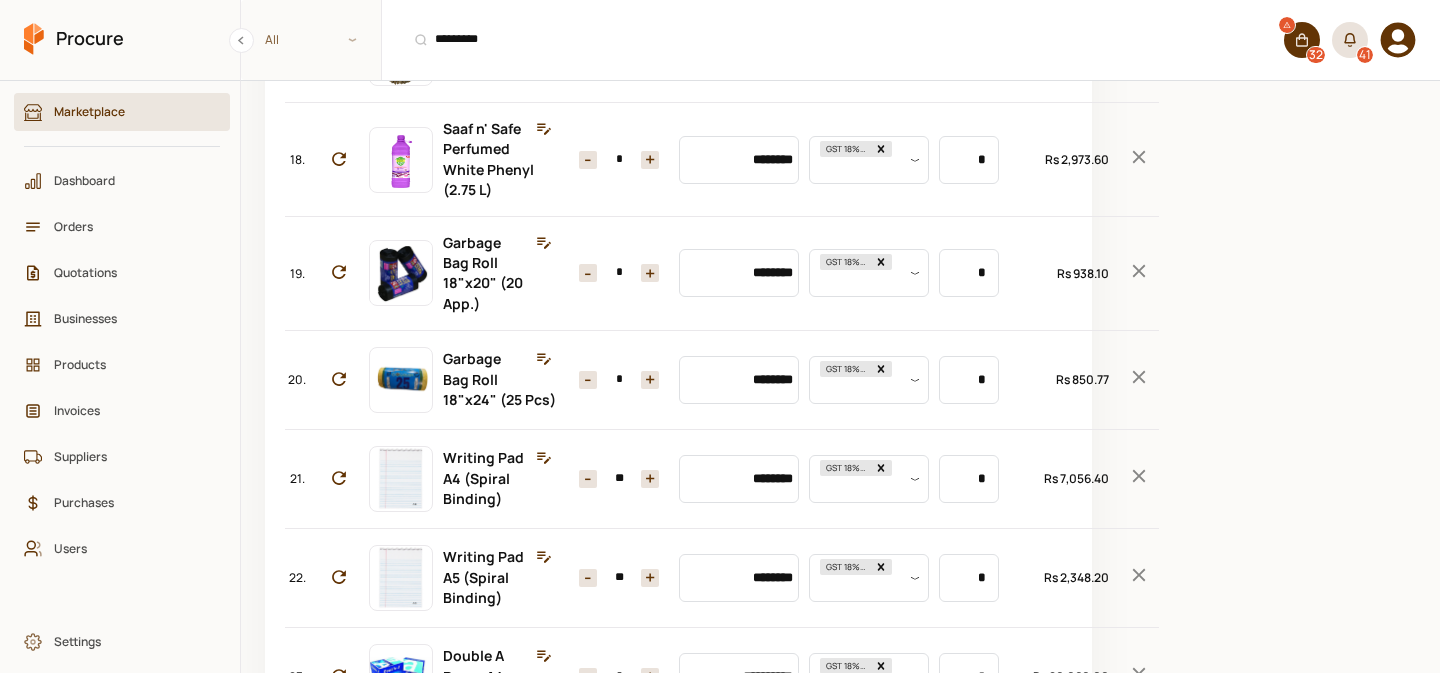 click on "********" at bounding box center [739, 53] 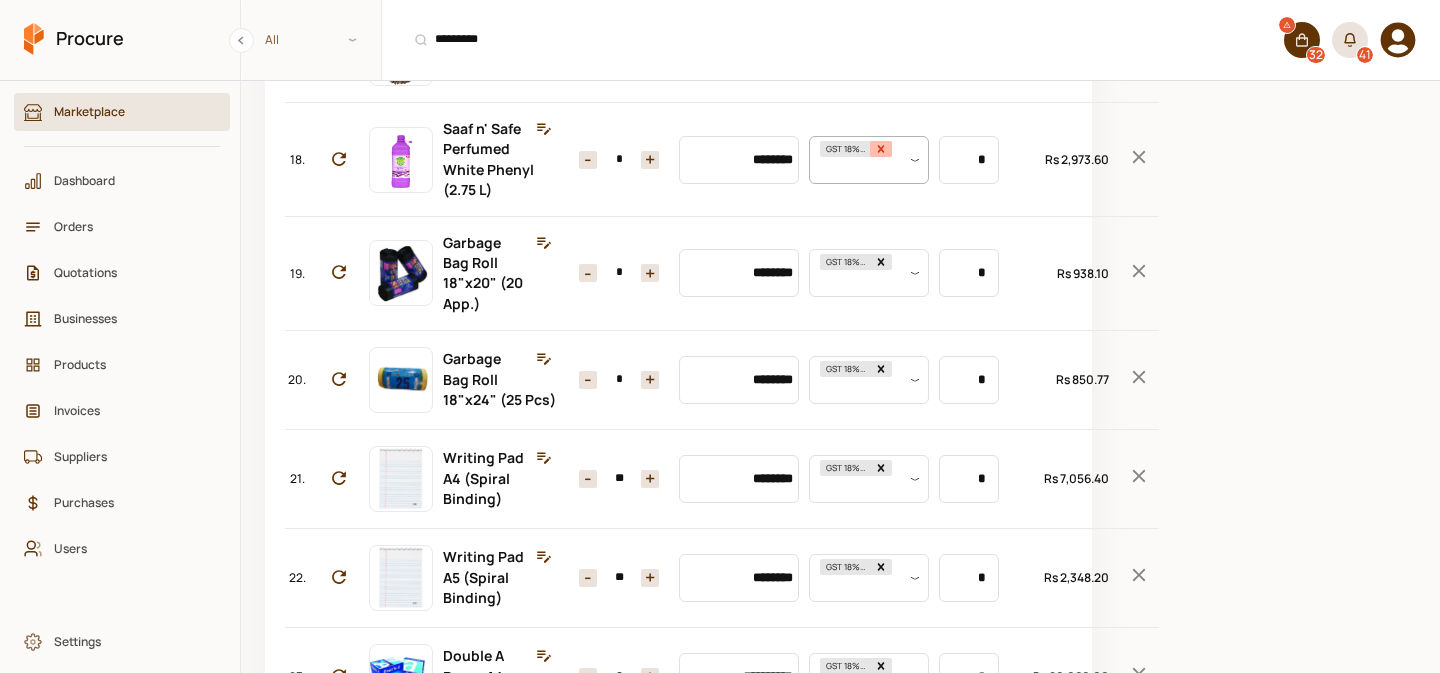 click at bounding box center (881, 149) 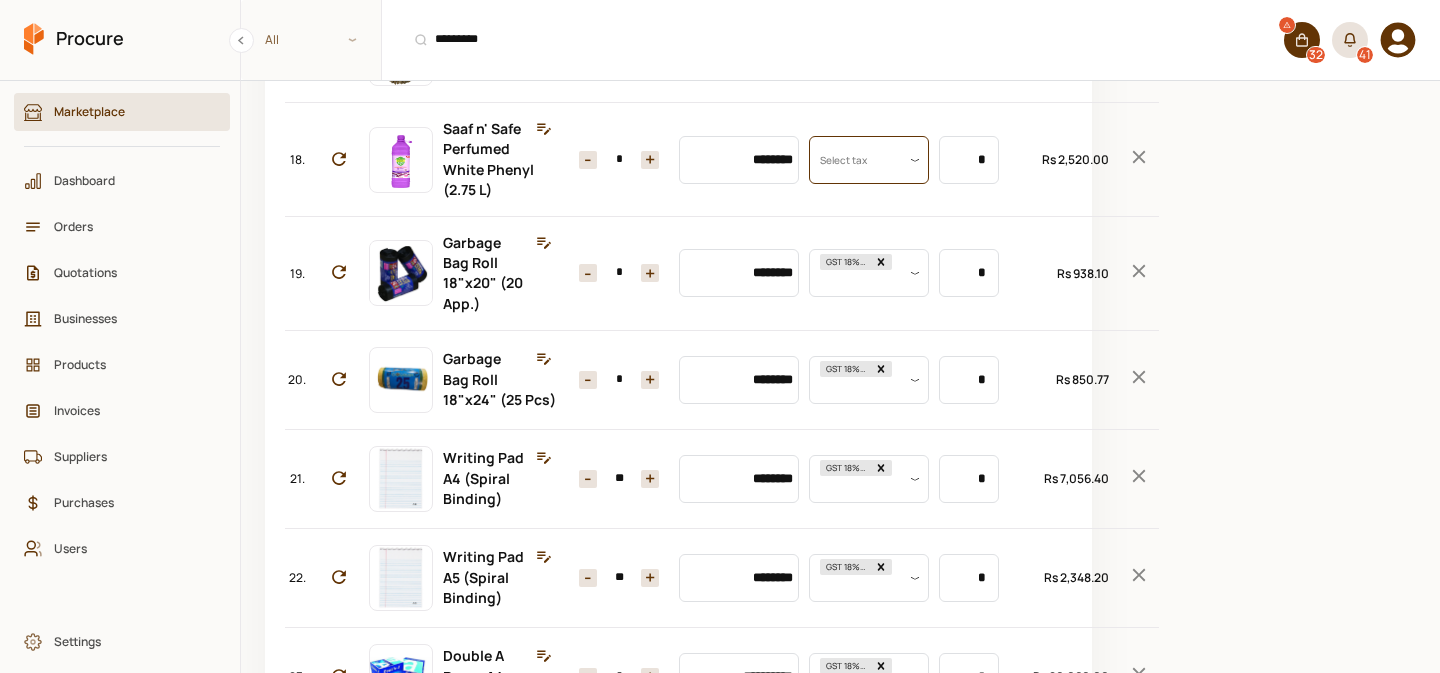 scroll, scrollTop: 0, scrollLeft: 0, axis: both 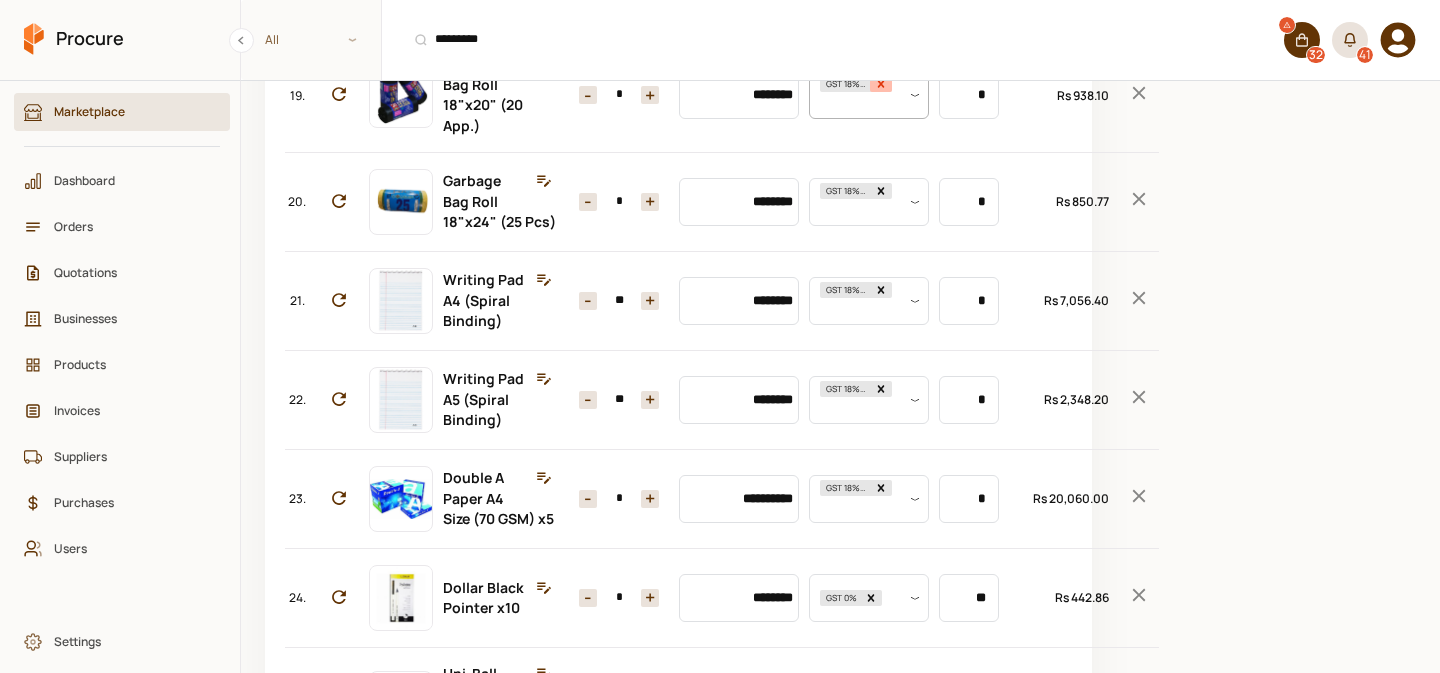 click 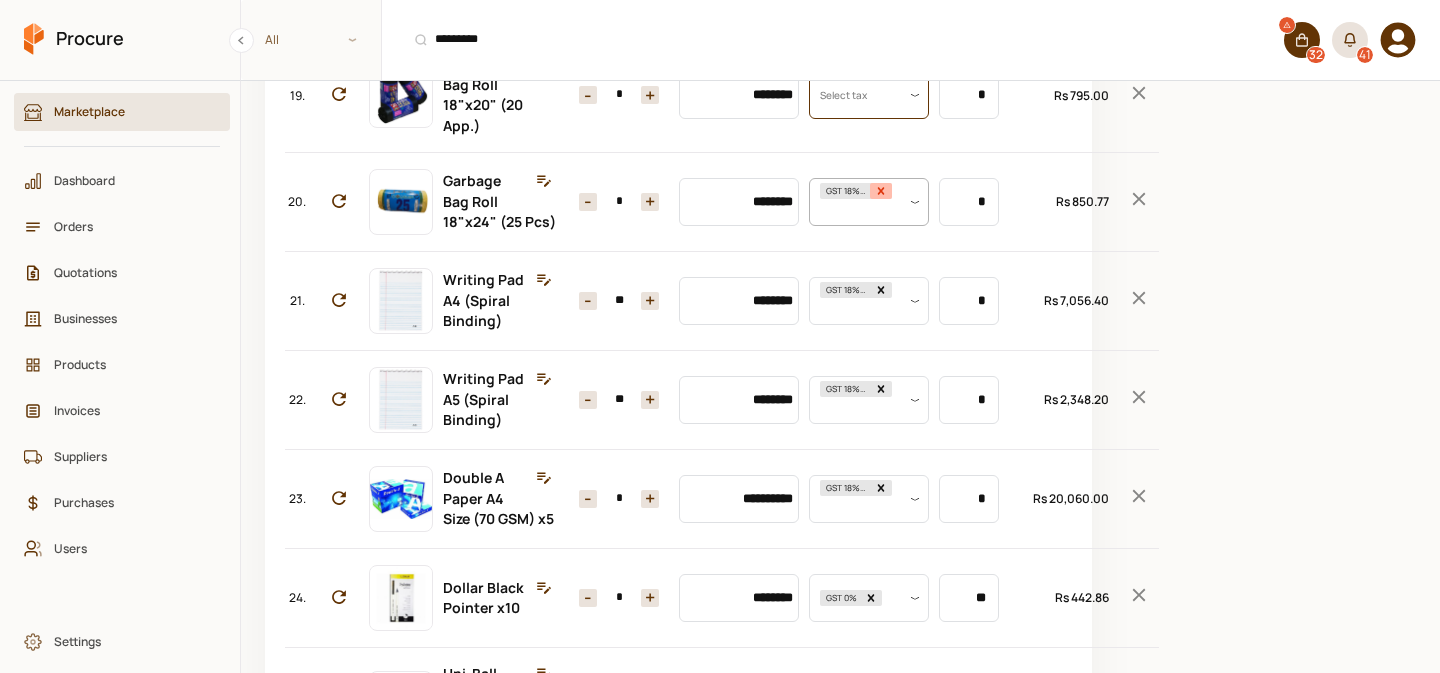 click 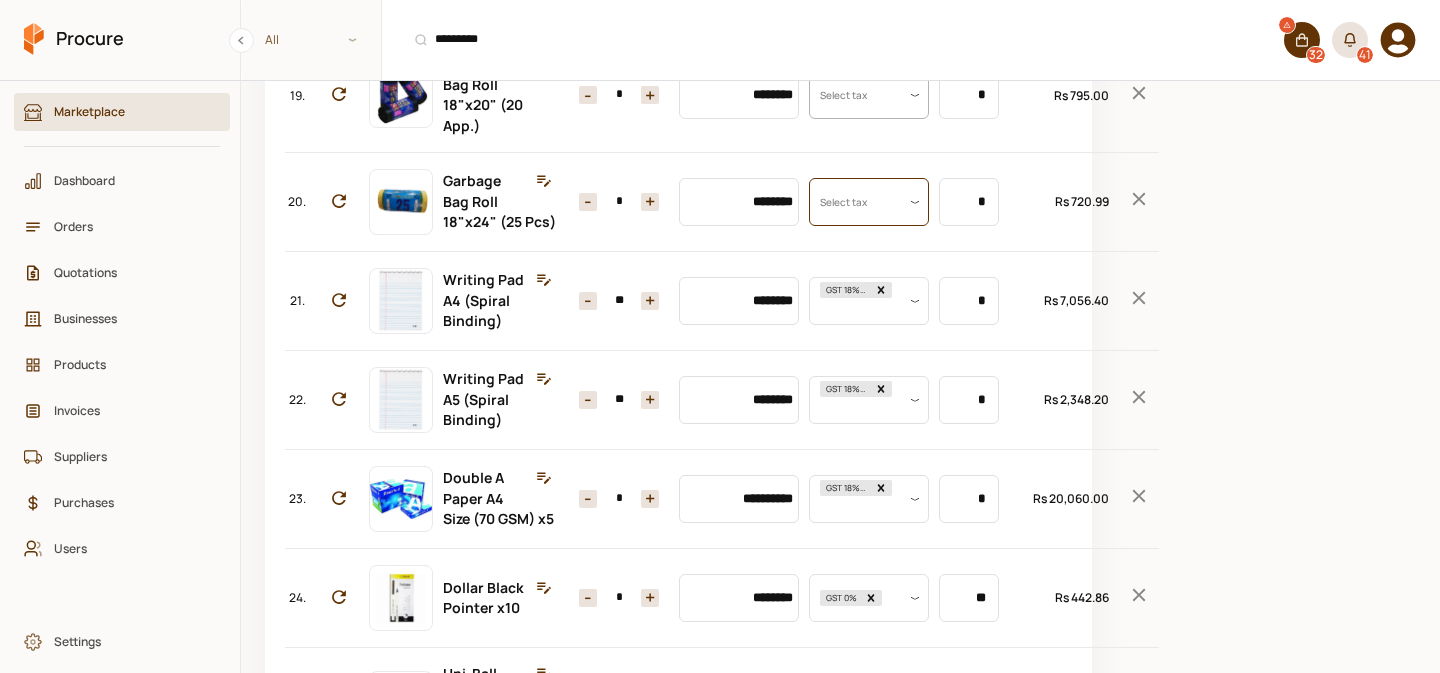 scroll, scrollTop: 0, scrollLeft: 0, axis: both 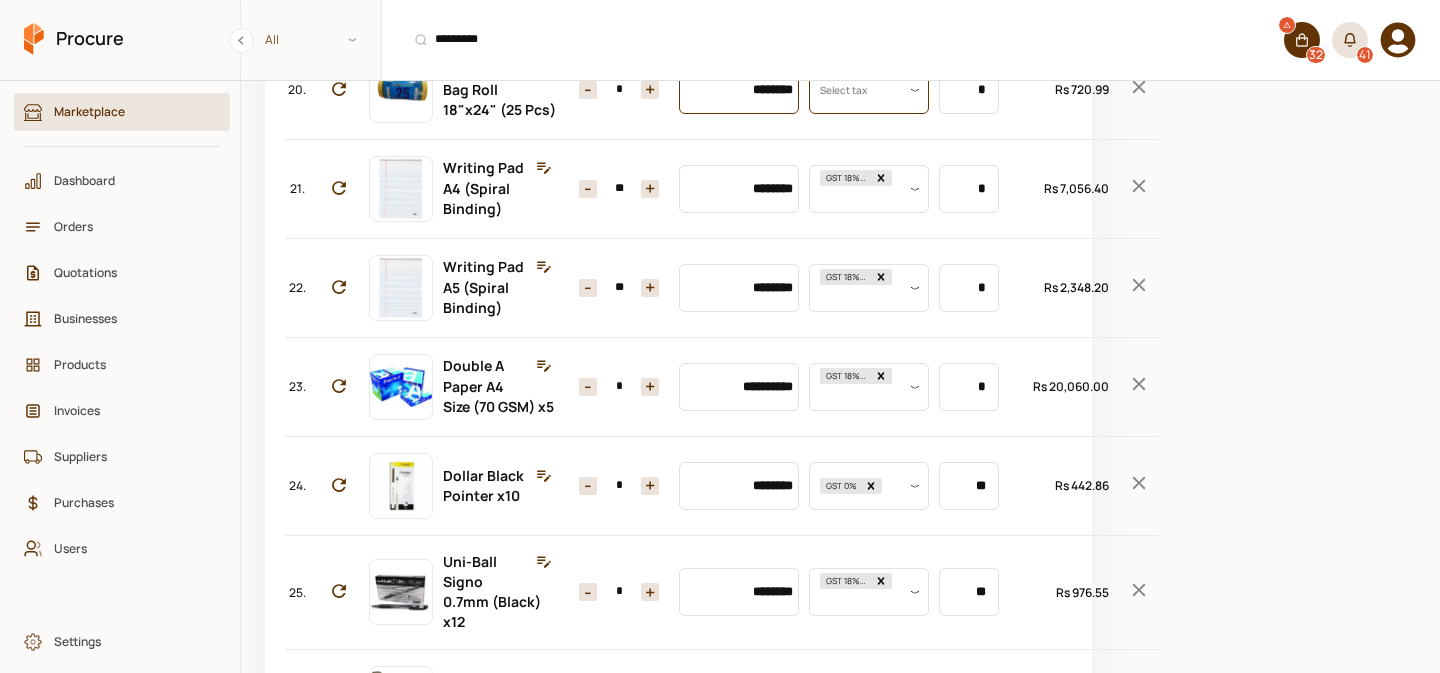 click on "********" at bounding box center (739, 90) 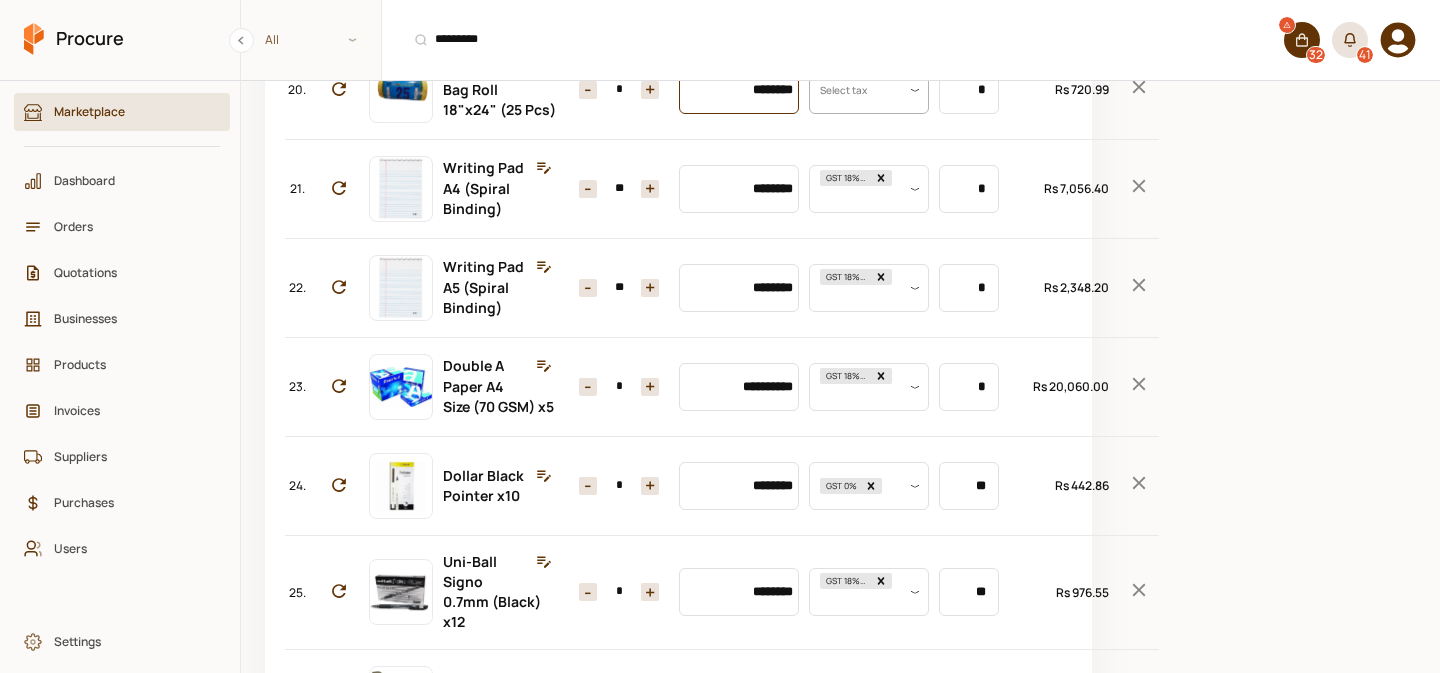 click on "********" at bounding box center [739, 90] 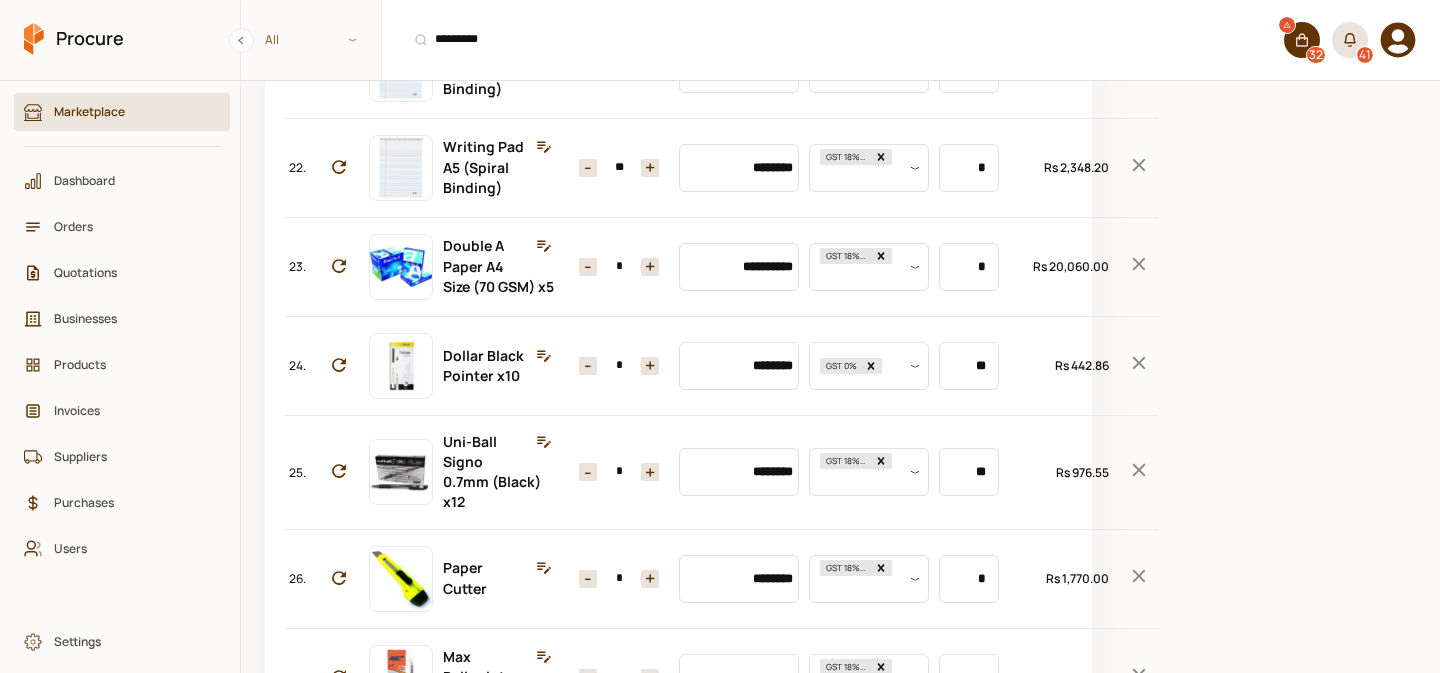scroll, scrollTop: 2427, scrollLeft: 0, axis: vertical 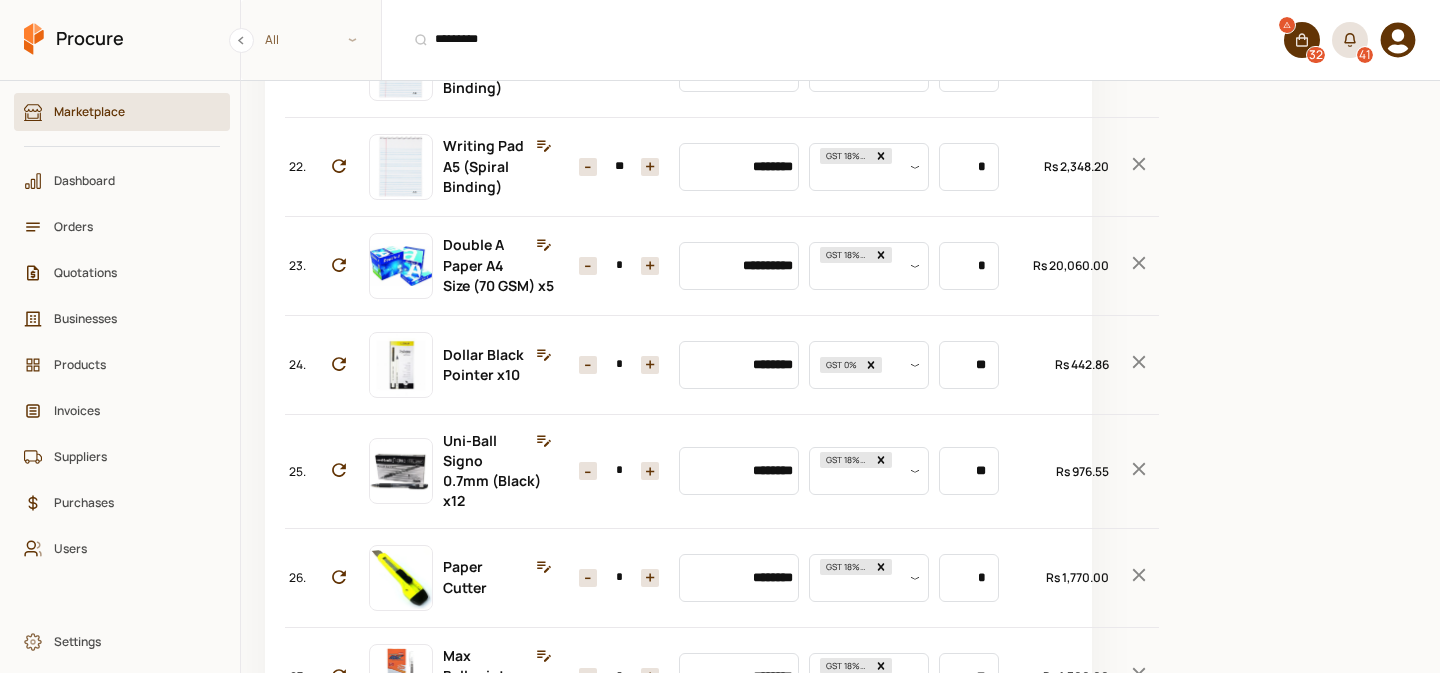 type on "********" 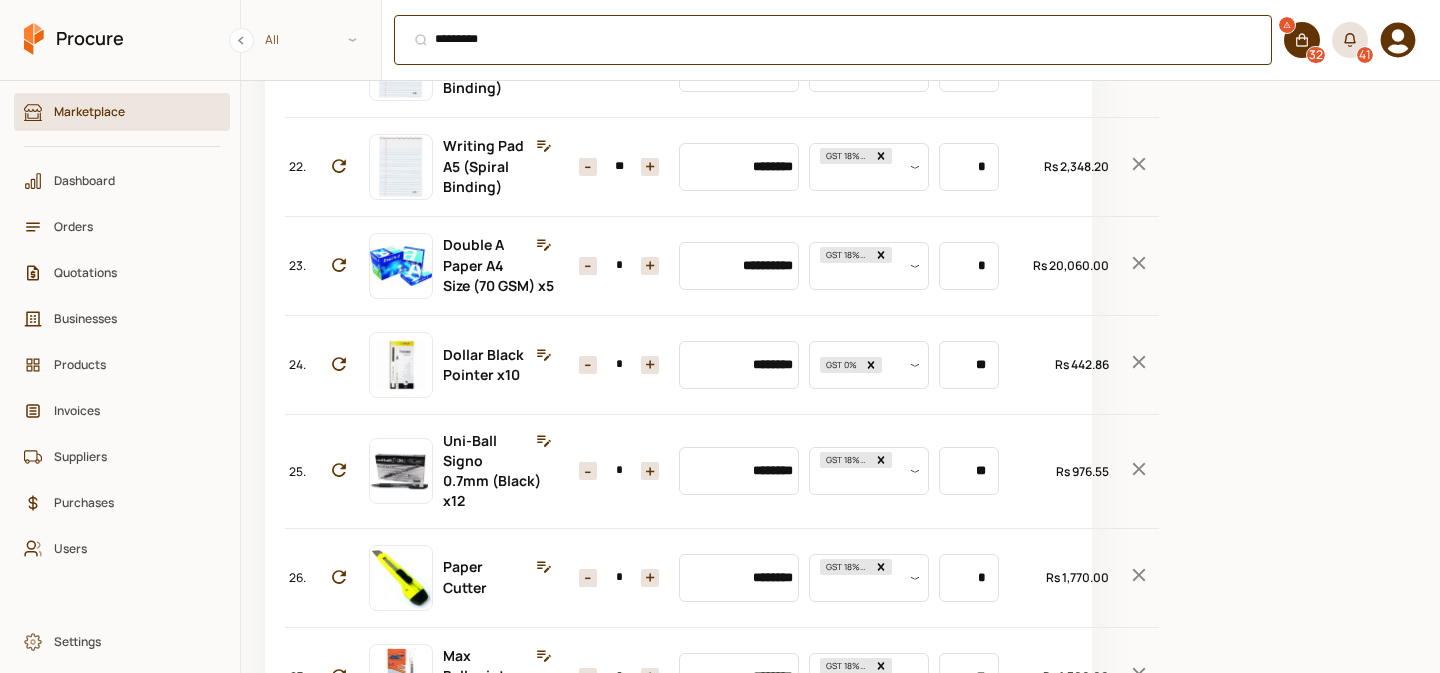click on "********* ⌘  + K" at bounding box center [833, 40] 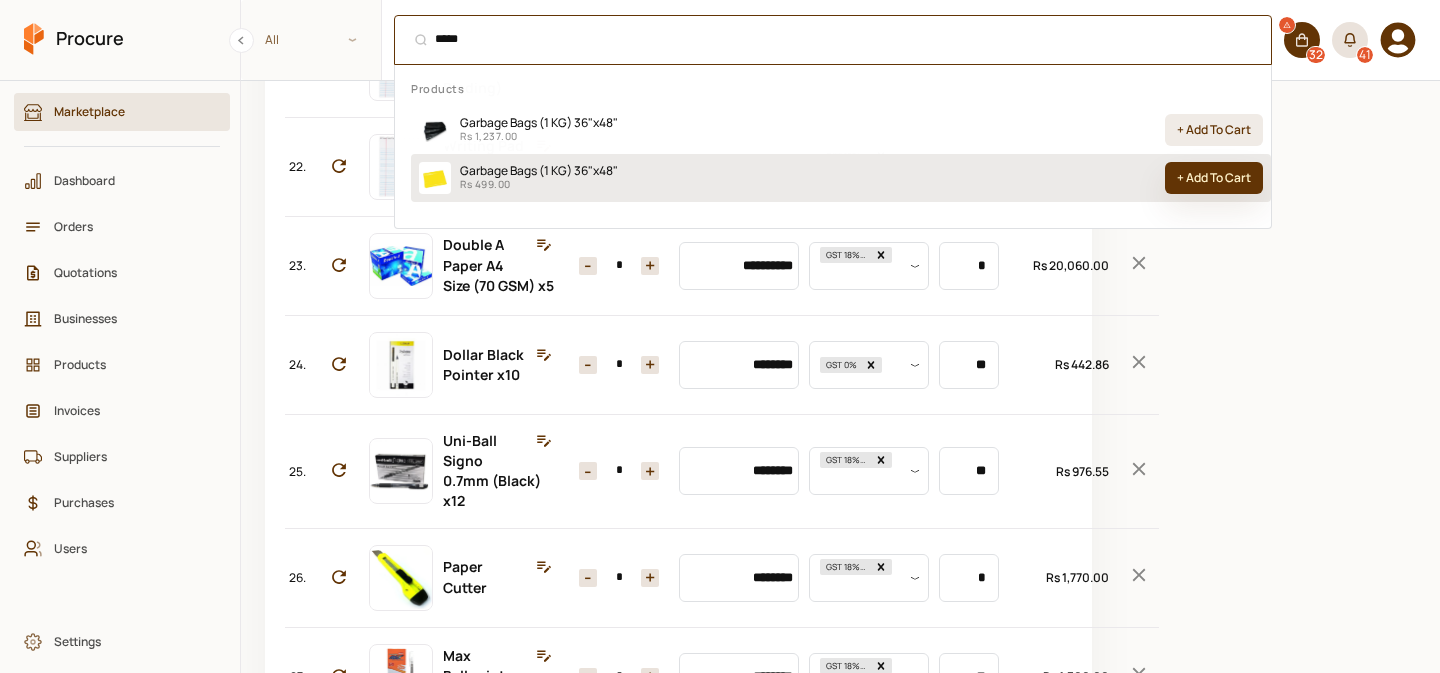 type on "*****" 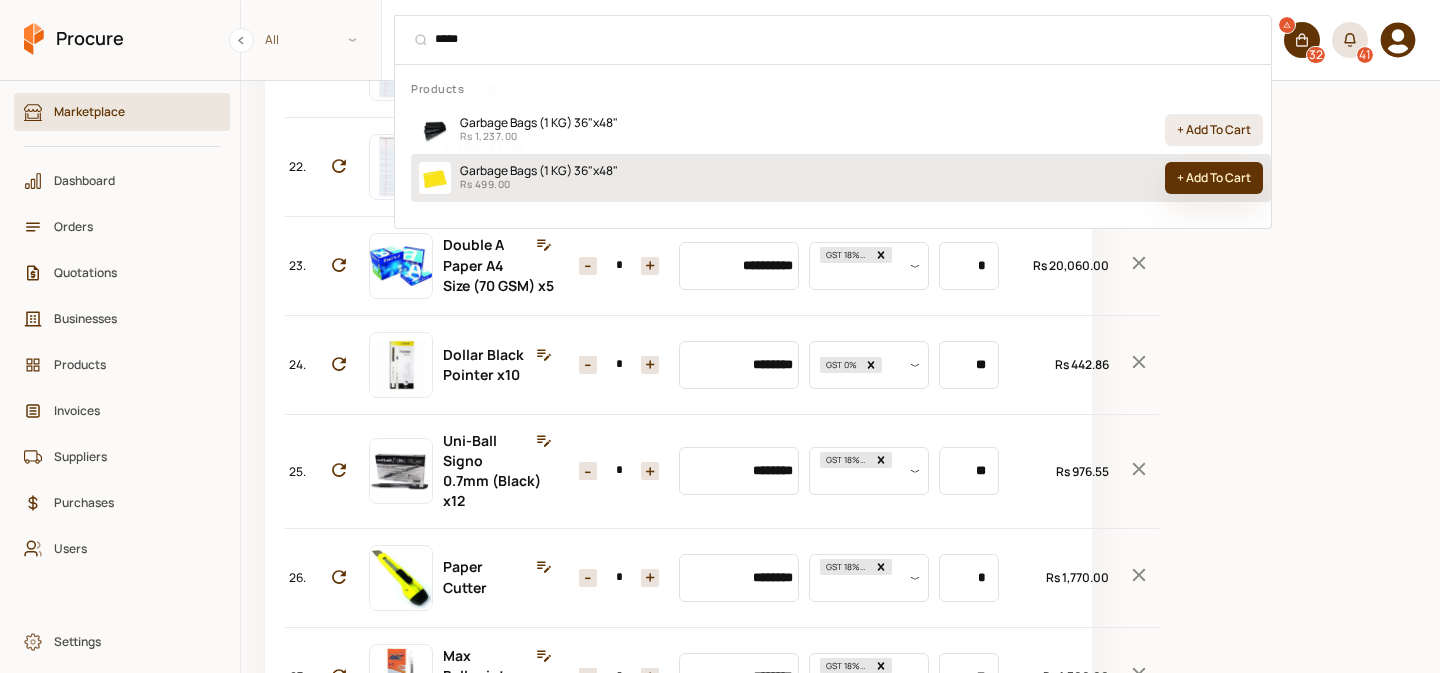 click on "+ Add To Cart" at bounding box center (1214, 178) 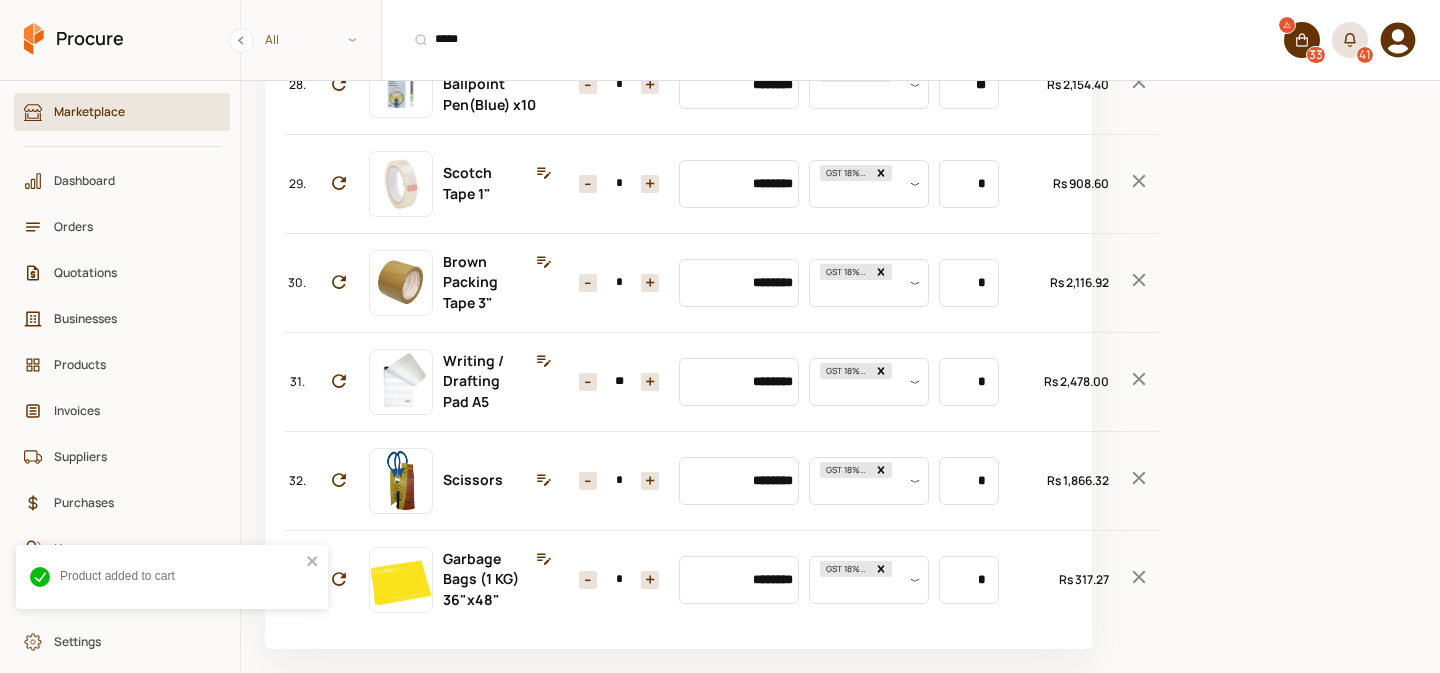 scroll, scrollTop: 3667, scrollLeft: 0, axis: vertical 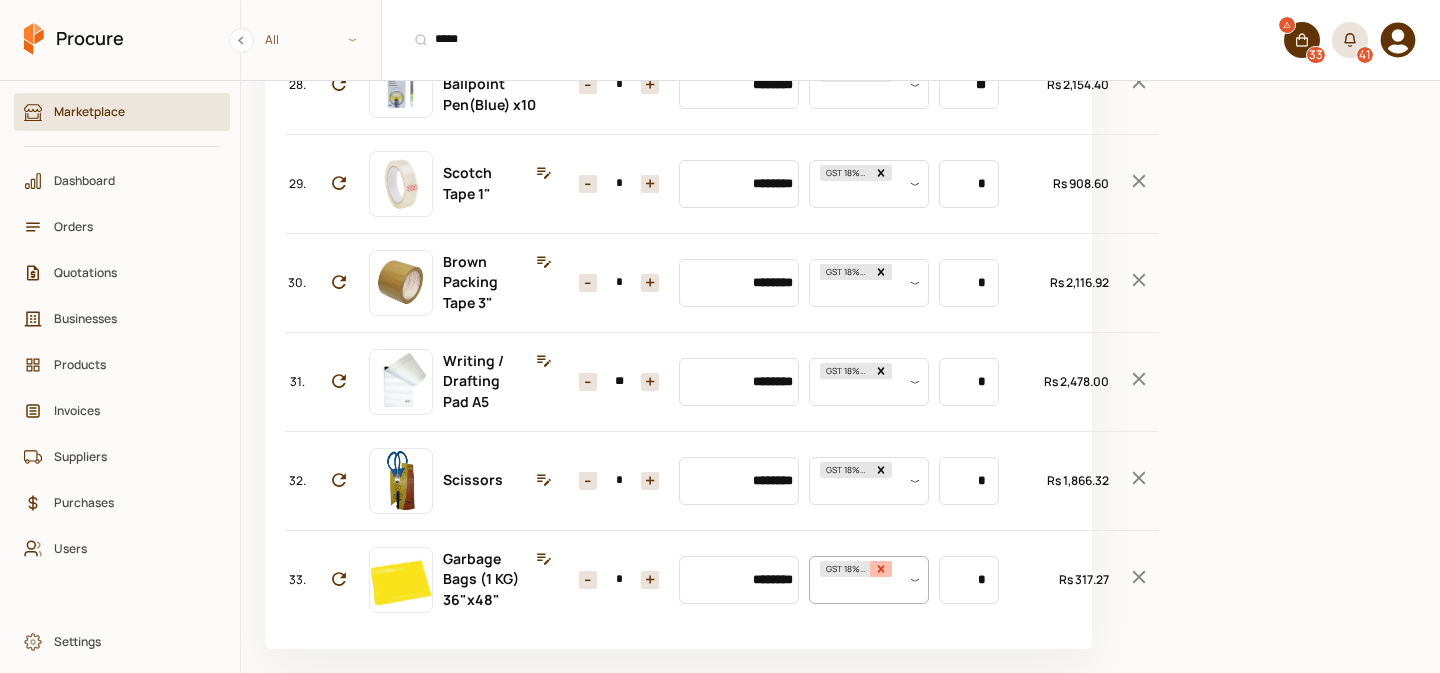 click 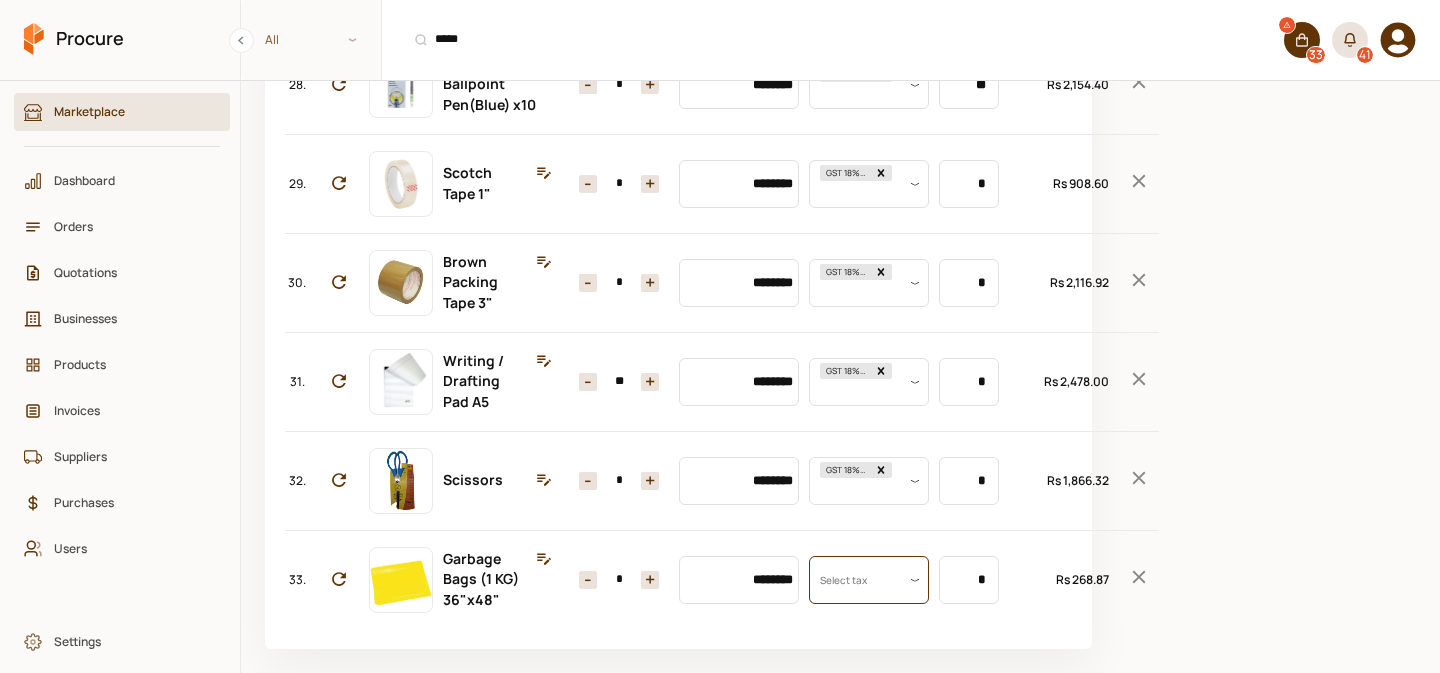 scroll, scrollTop: 0, scrollLeft: 0, axis: both 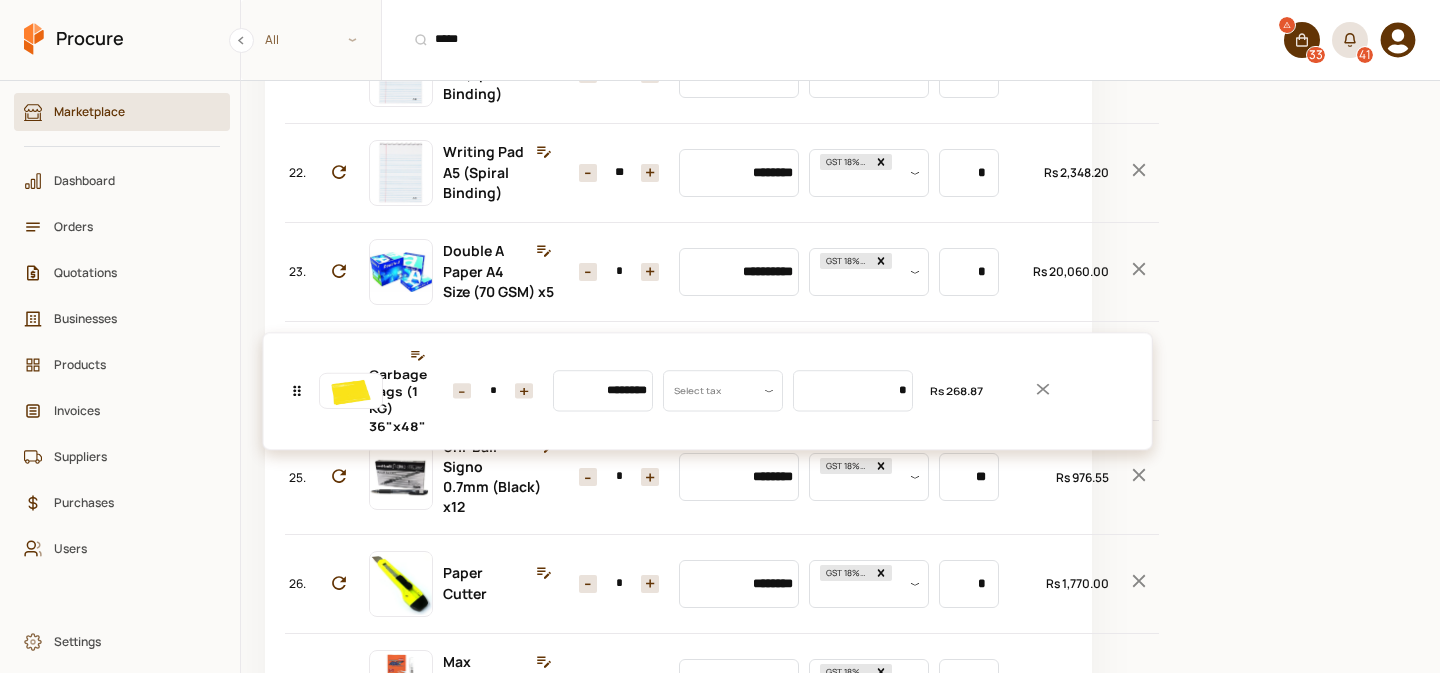 drag, startPoint x: 300, startPoint y: 571, endPoint x: 358, endPoint y: 365, distance: 214.00934 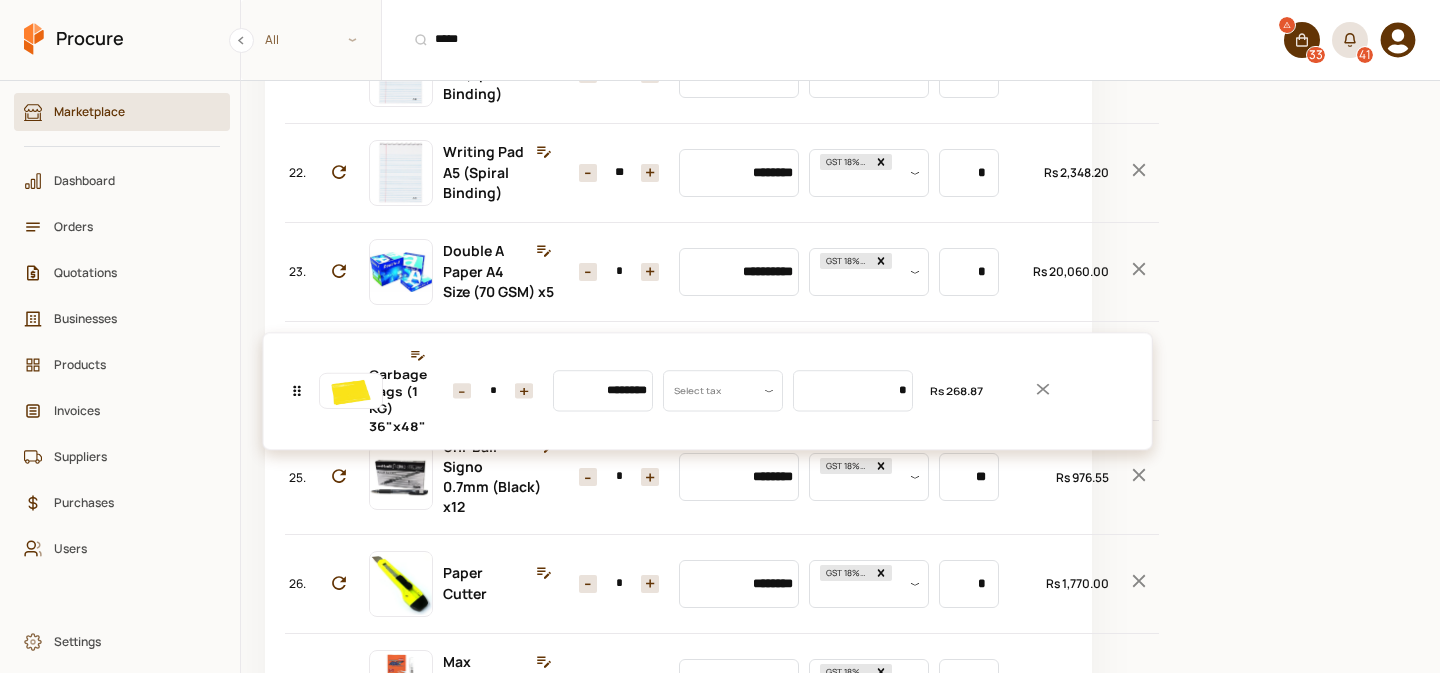 click on "No. Item Quantity Unit Price Taxes Unit Size Total 1. Nestle Everyday Tea [PERSON_NAME] (1000 GM) Quantity - ** + Price ********* Tax Select tax Uom Value * Total Rs 175,500.00 2. White Sugar Fine Quality (1 KG) Quantity - ** + Price ******** Tax Select tax Uom Value * Total Rs 12,250.00 3. Tapal Danedar Tea Bags (600 Pcs) Quantity - ** + Price ********* Tax Select tax Uom Value *** Total Rs 66,000.00 4. Lipton Green Tea Zesty Lemon & Honey (25 Pcs) Quantity - ** + Price ******** Tax Select tax Uom Value * Total Rs 4,275.00 5. [PERSON_NAME] Tomato Ketchup (800 GM) Quantity - * + Price ******** Tax Select tax Uom Value * Total Rs 450.00 6. Rose Petal Maxob Toilet Rolls 18 M (100 Pcs) Quantity - * + Price ********* Tax Select tax Uom Value *** Total Rs 57,400.00 7. Rose Petal Pop Up Ultra Soft Facial Tissues (300 'S) Quantity - ** + Price ******** Tax Select tax Uom Value * Total Rs 4,800.00 8. Airnergy Air Freshener Mix (300 ML) Quantity - ** + Price ******** Tax Select tax Uom Value * Total Rs 2,900.00 9. Quantity" at bounding box center [678, -541] 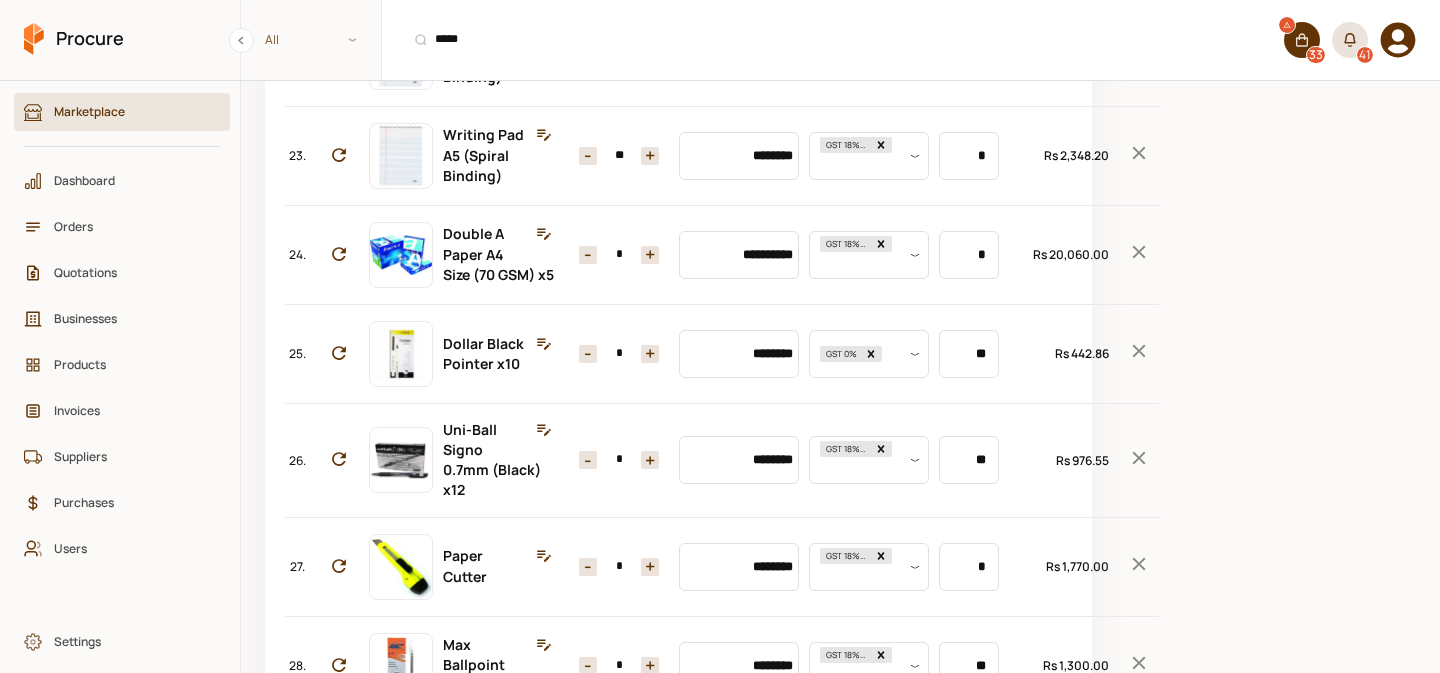 click on "********" at bounding box center (739, -42) 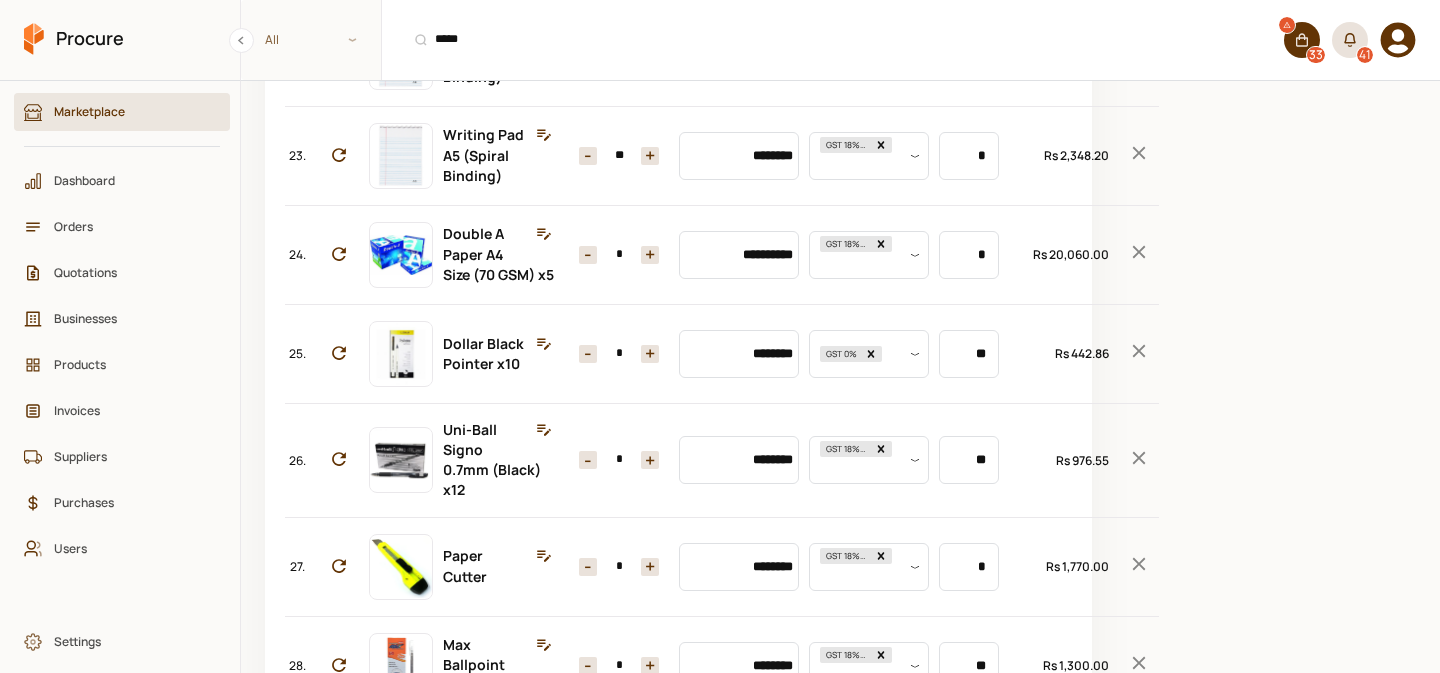 type on "***" 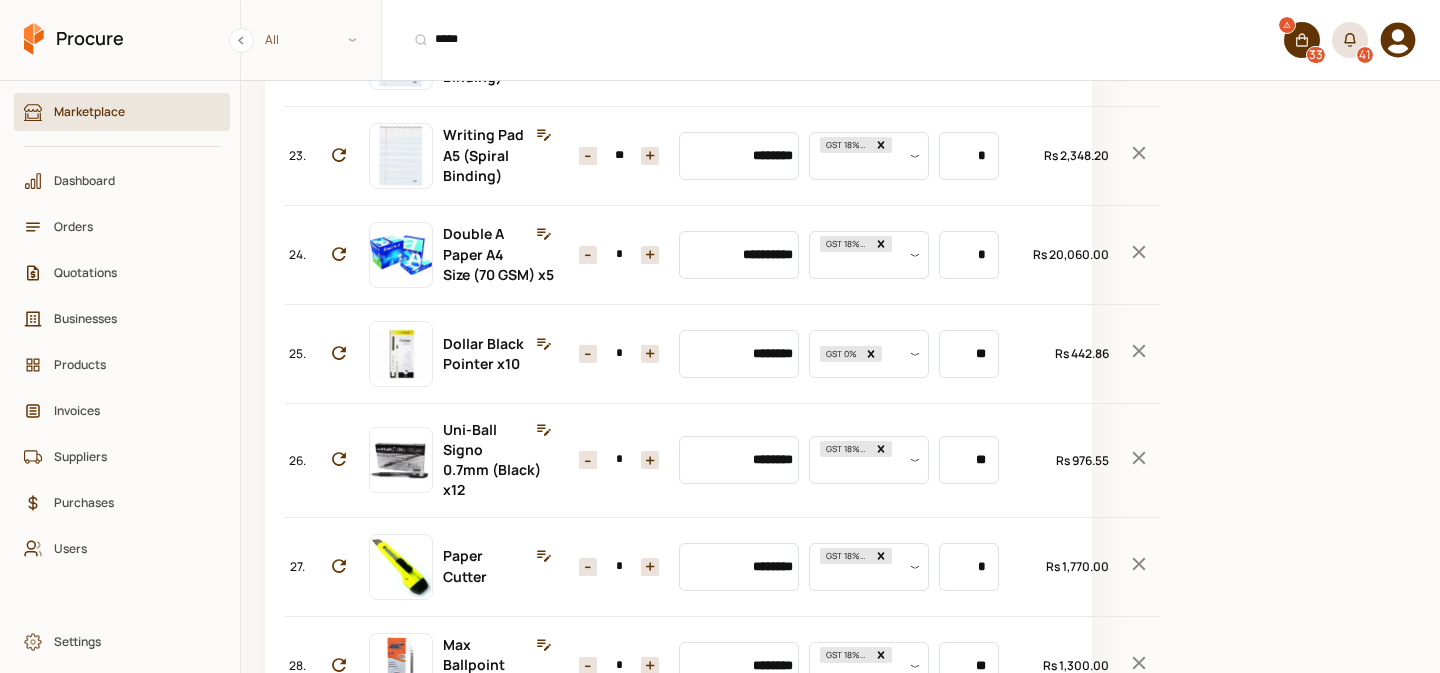 click on "+" at bounding box center [650, -42] 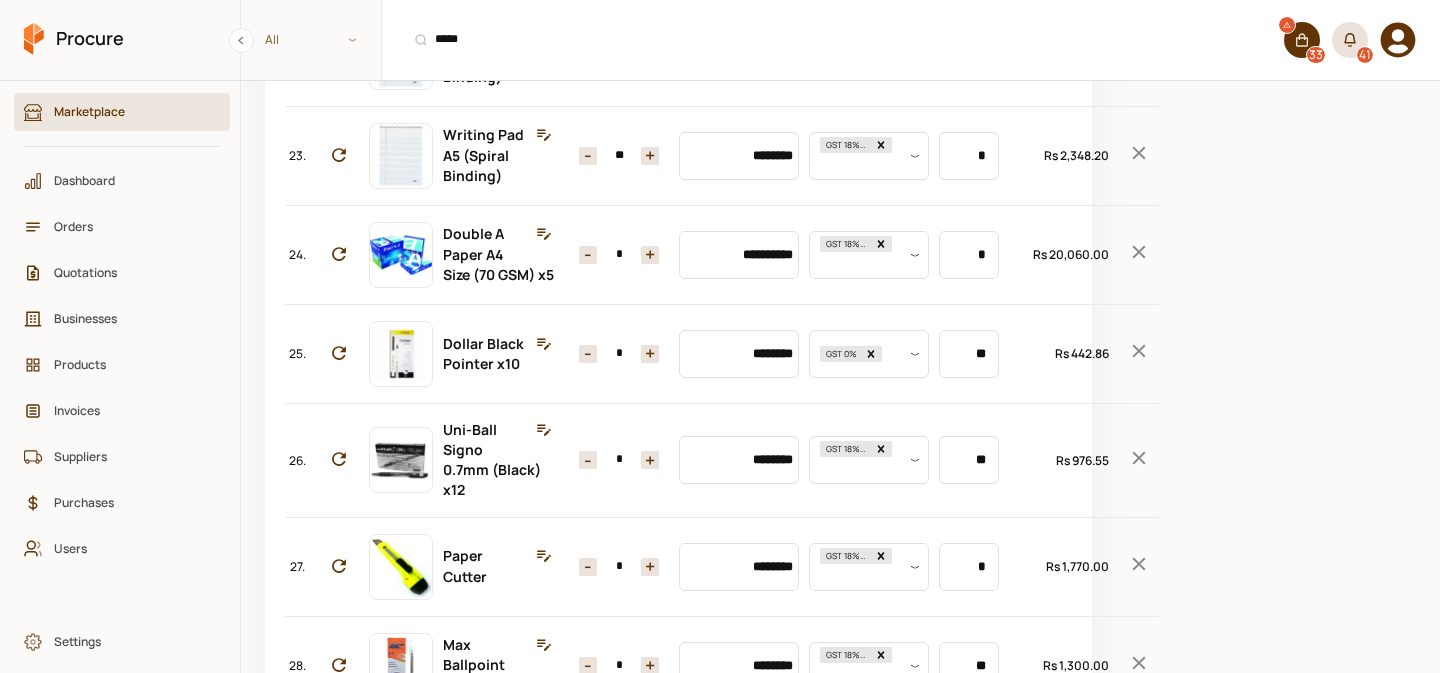 click on "+" at bounding box center [650, -42] 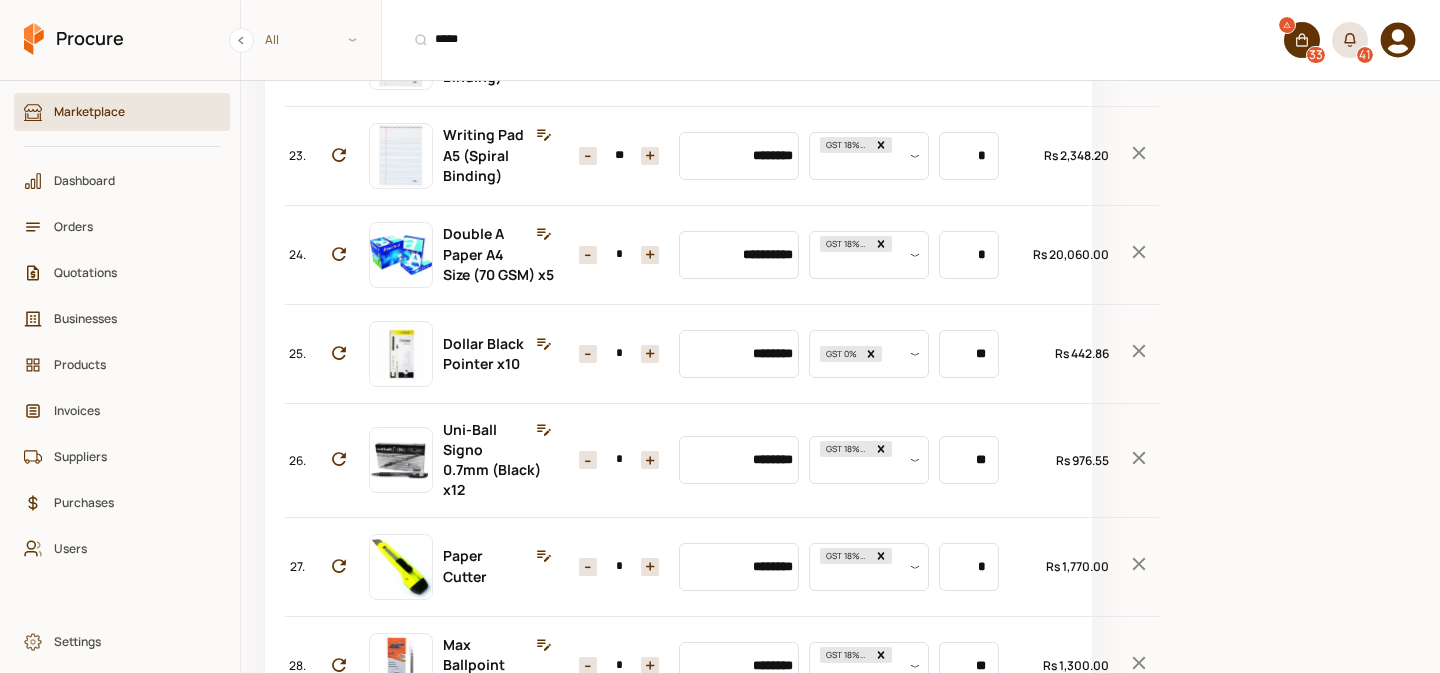 click on "+" at bounding box center (650, -42) 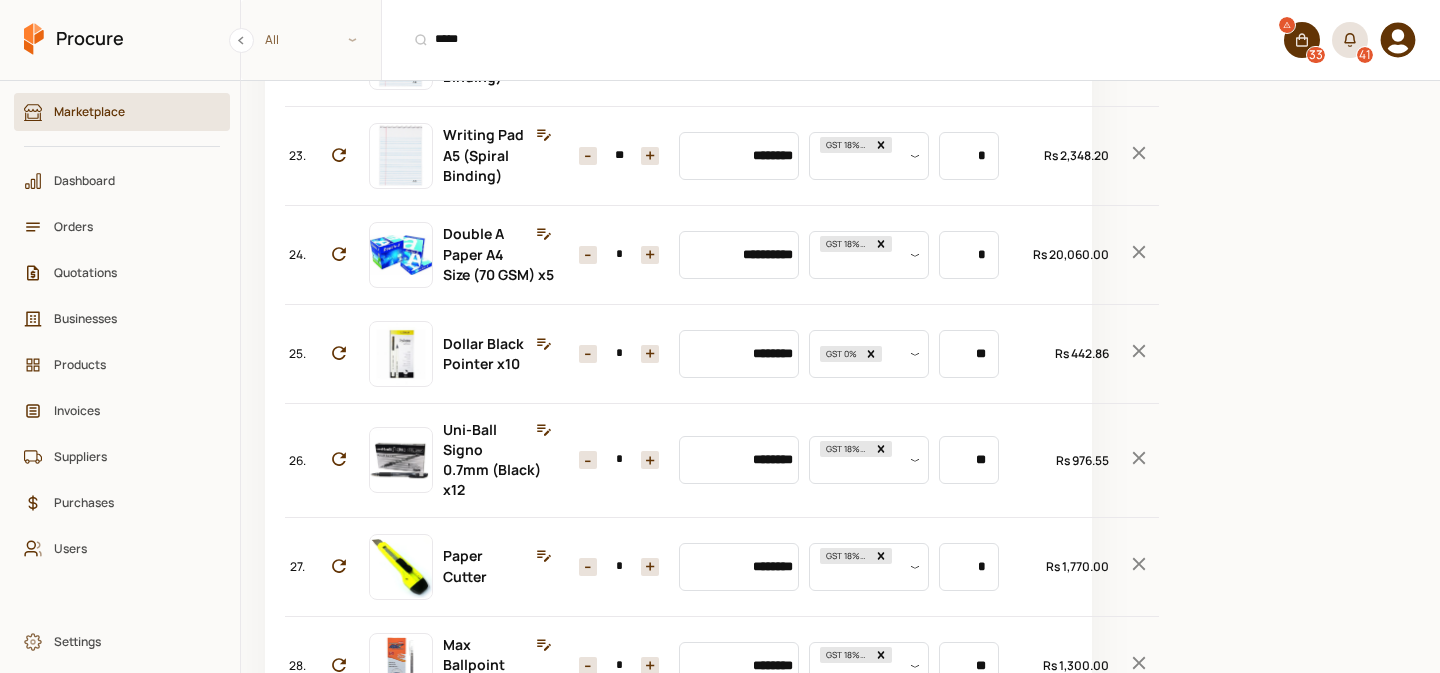 click 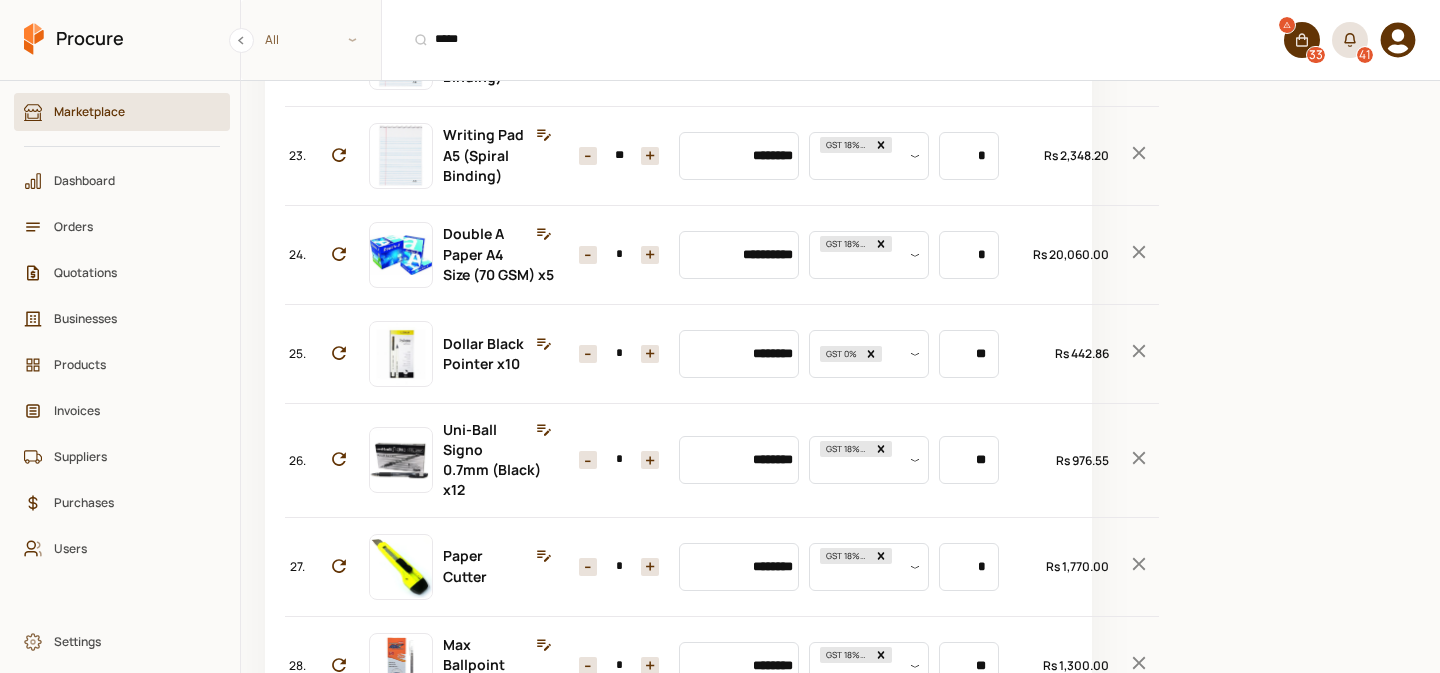 type on "********" 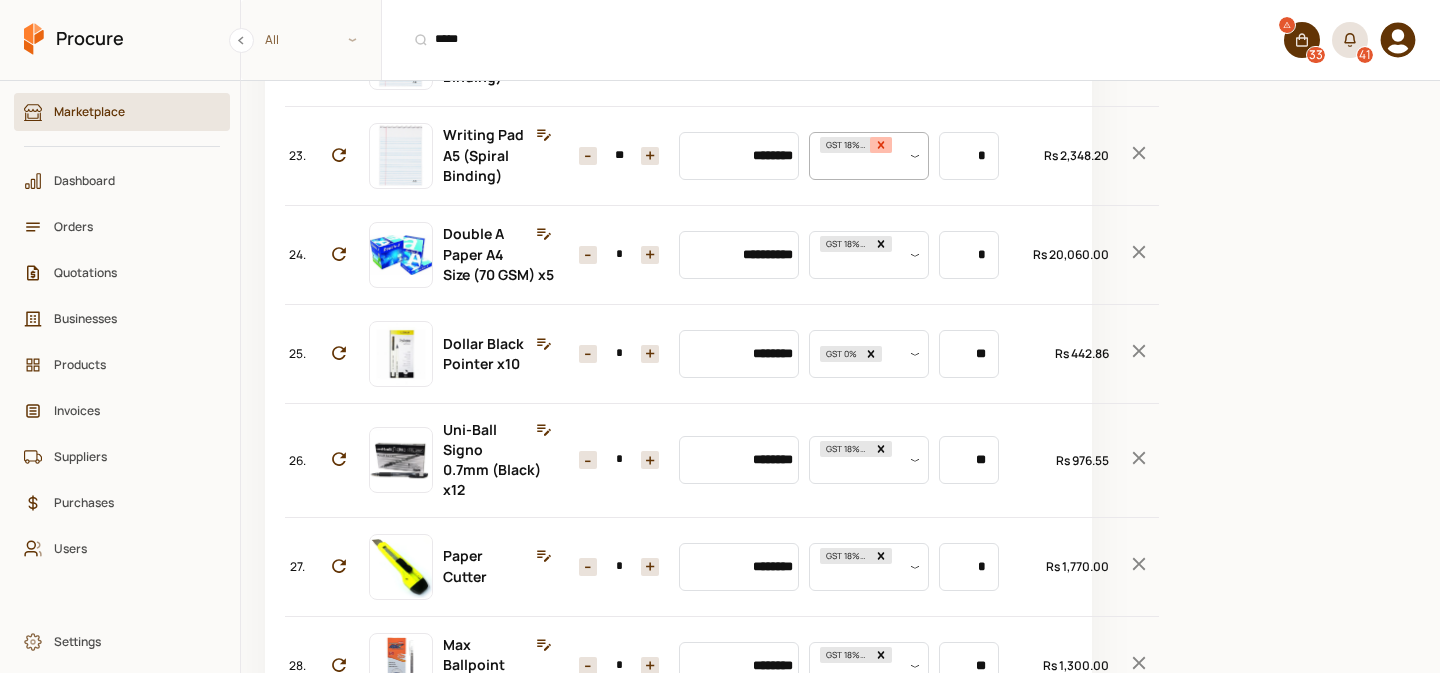click 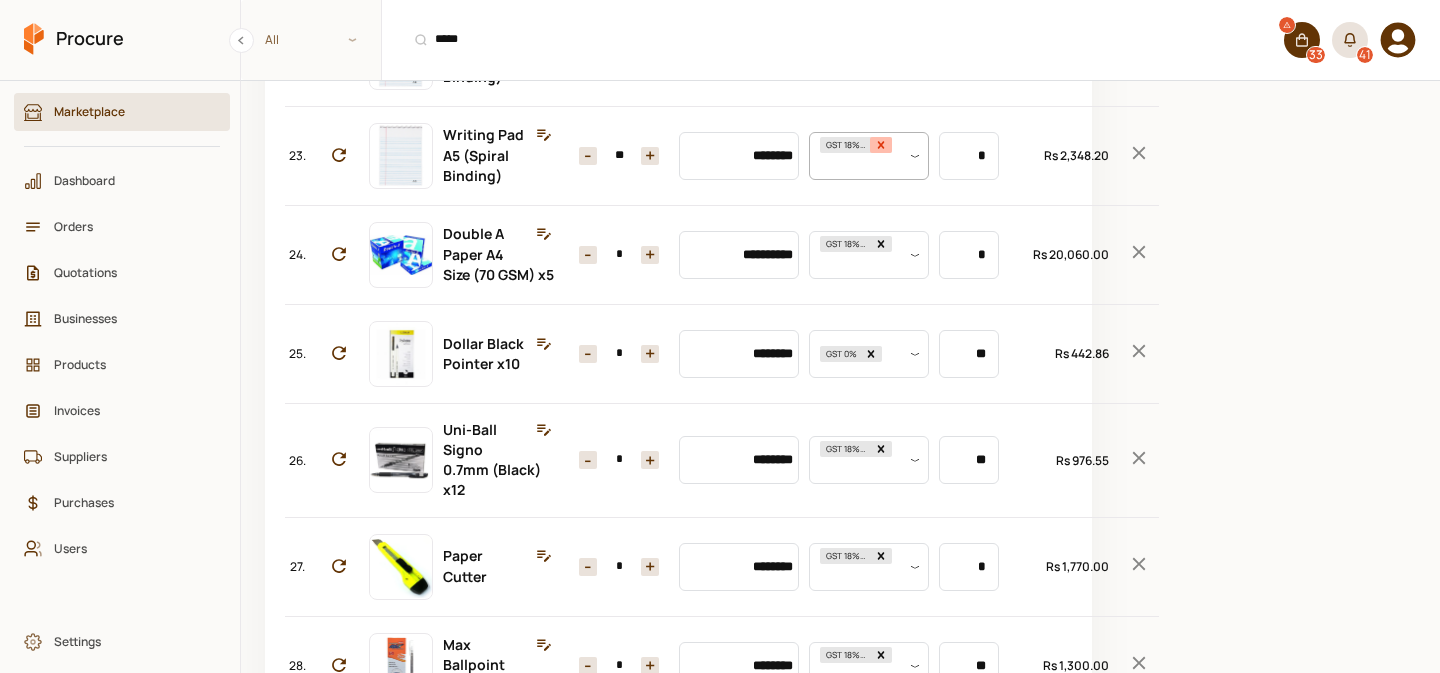 type on "********" 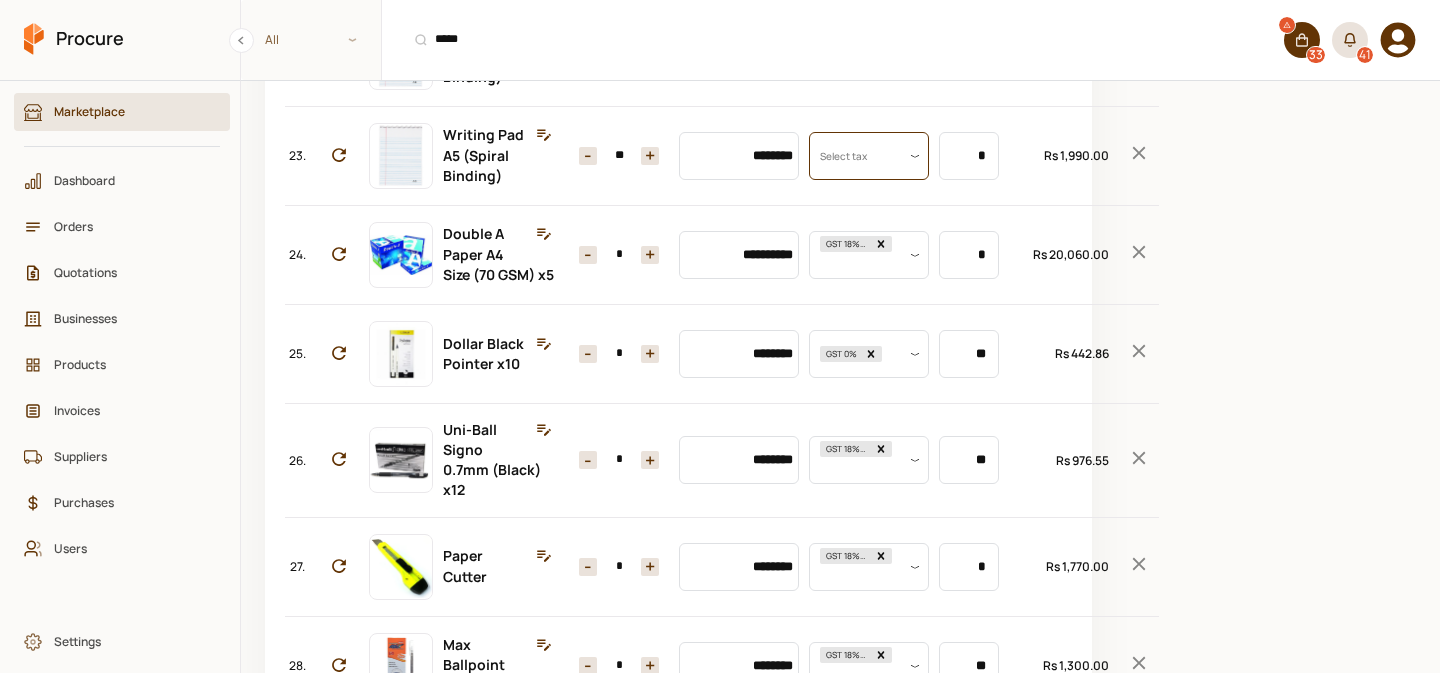scroll, scrollTop: 0, scrollLeft: 0, axis: both 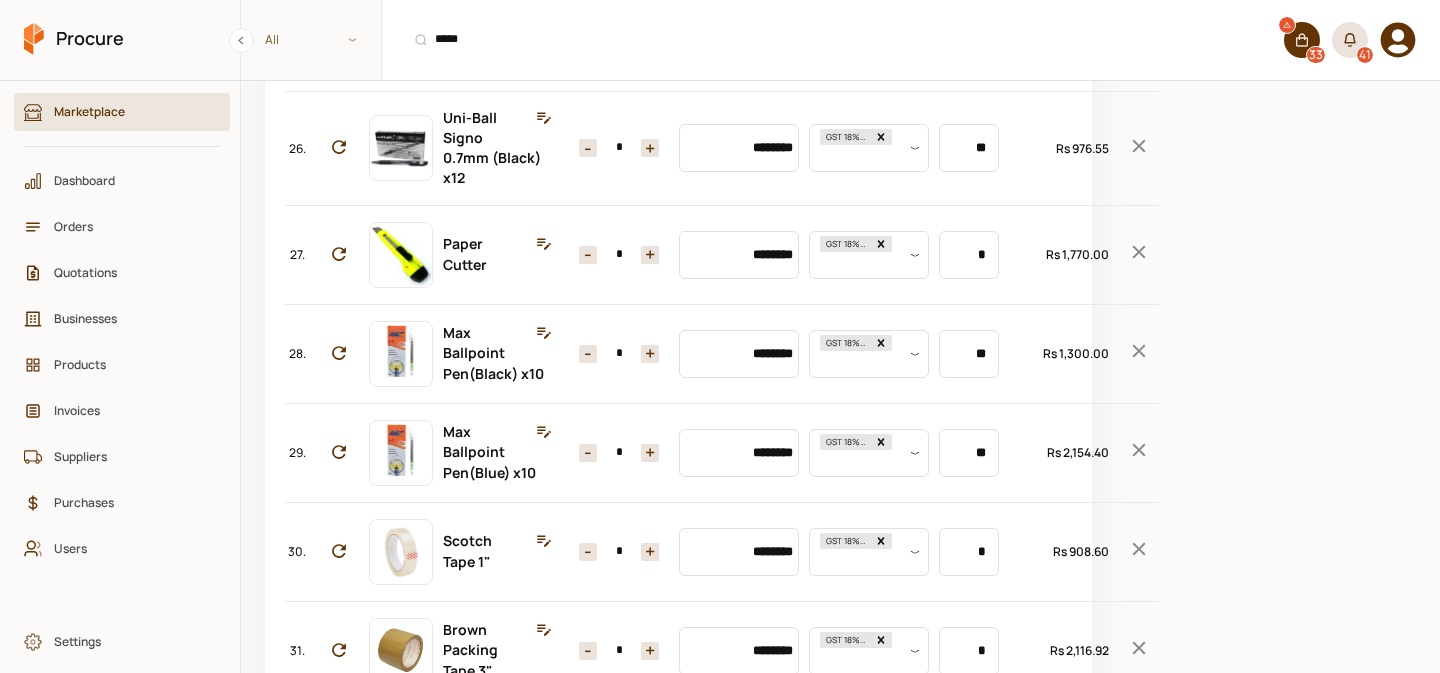 click 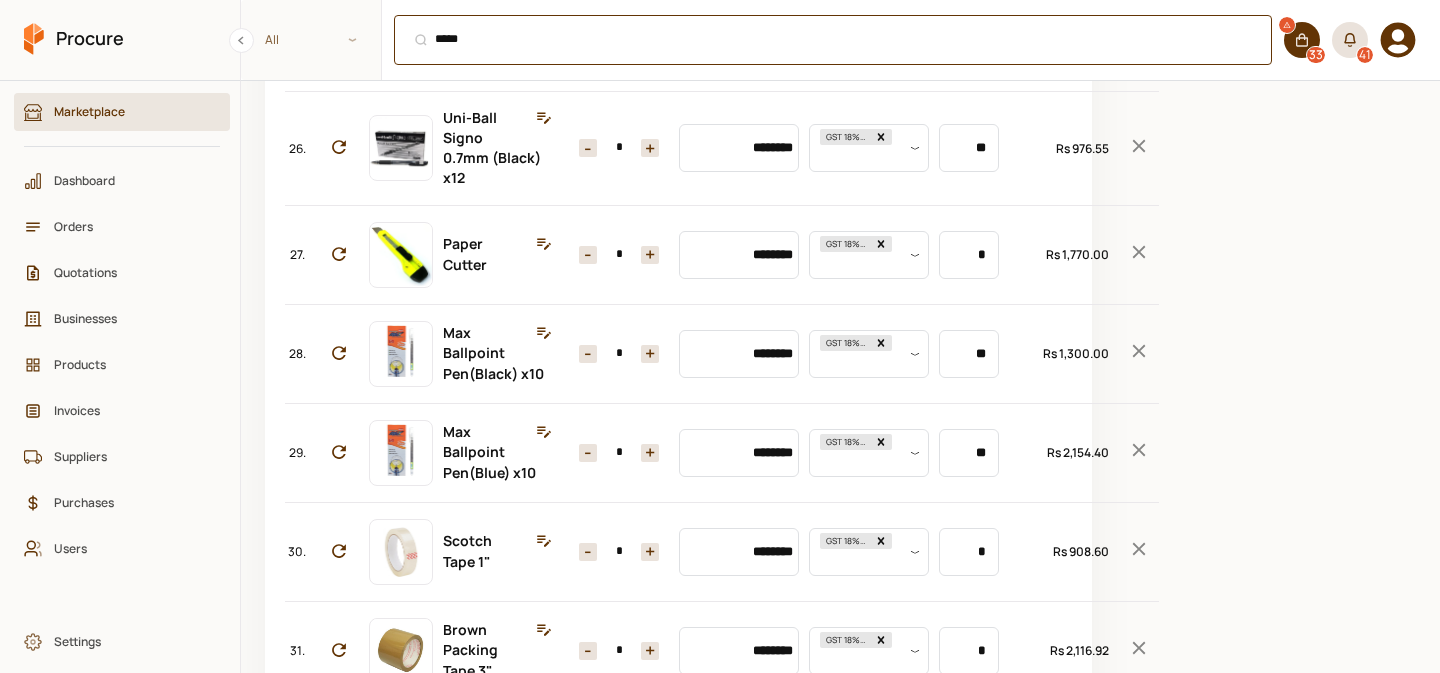 click on "***** ⌘  + K" at bounding box center (833, 40) 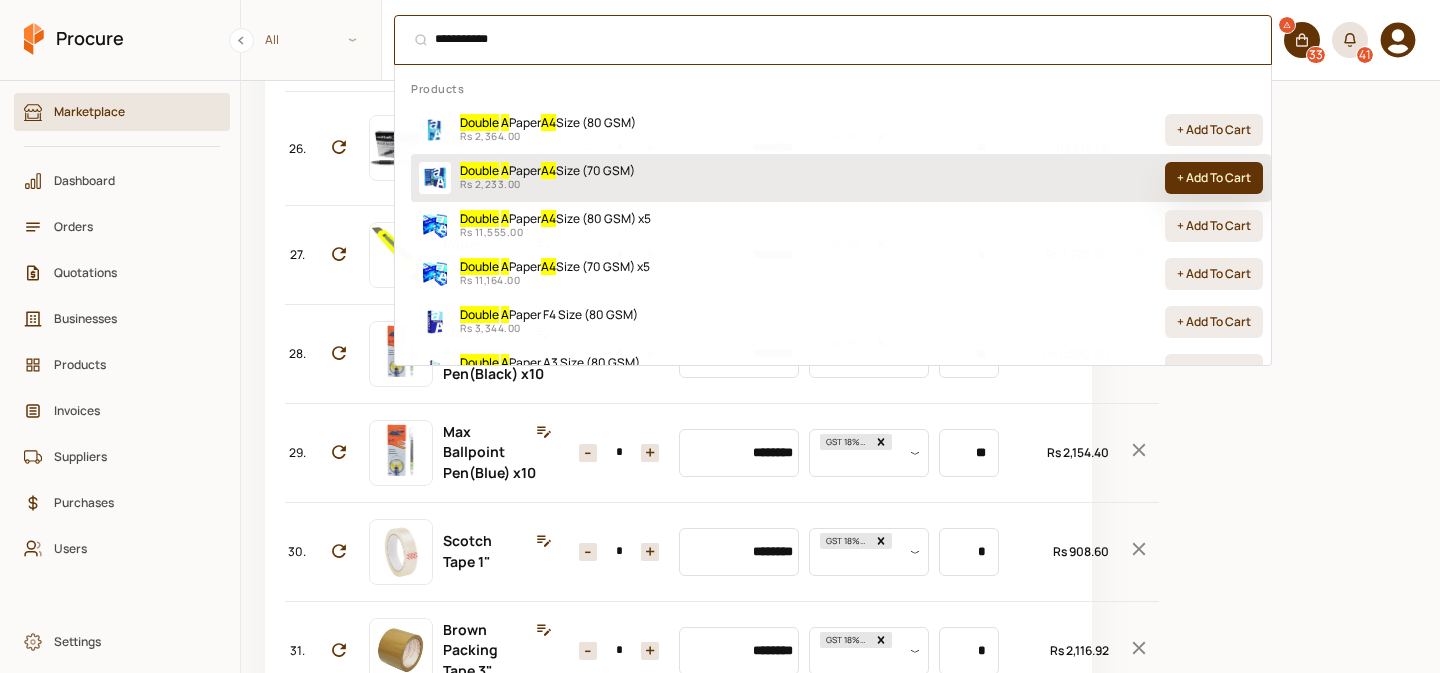 type on "**********" 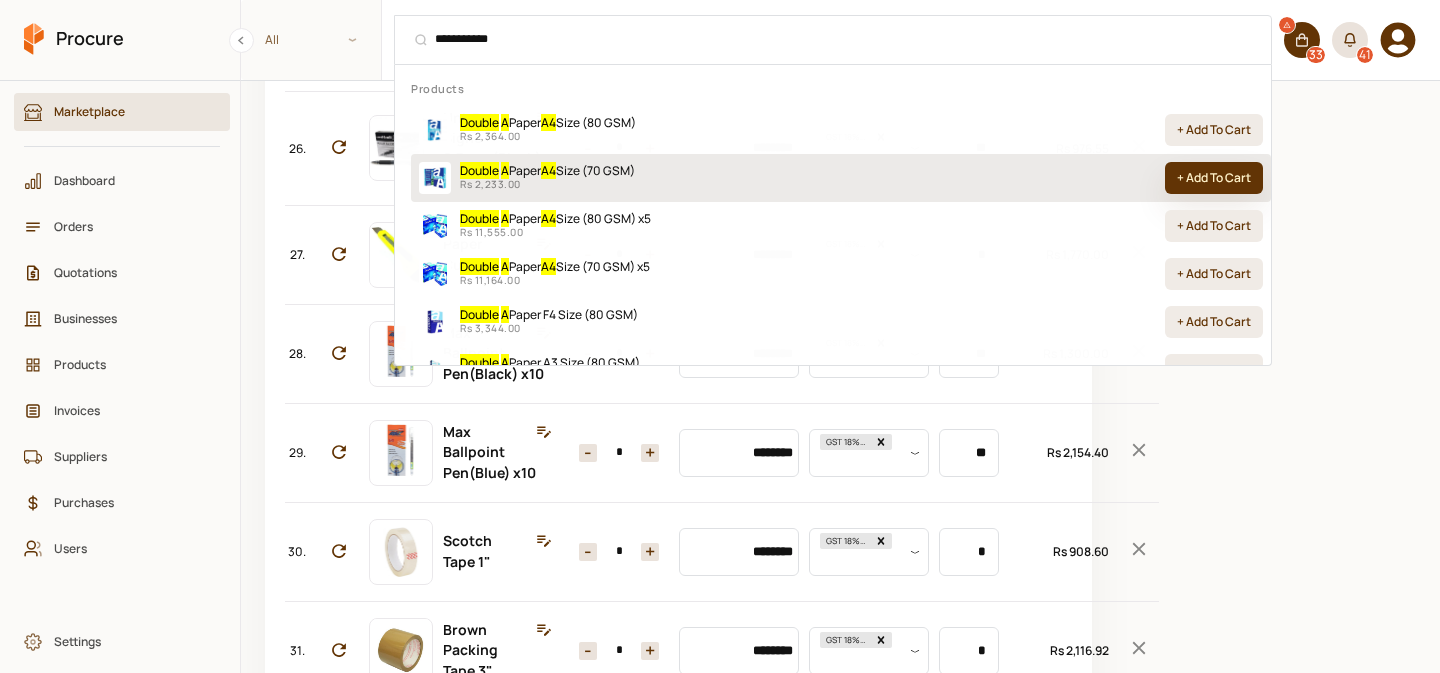 click on "+ Add To Cart" at bounding box center [1214, 178] 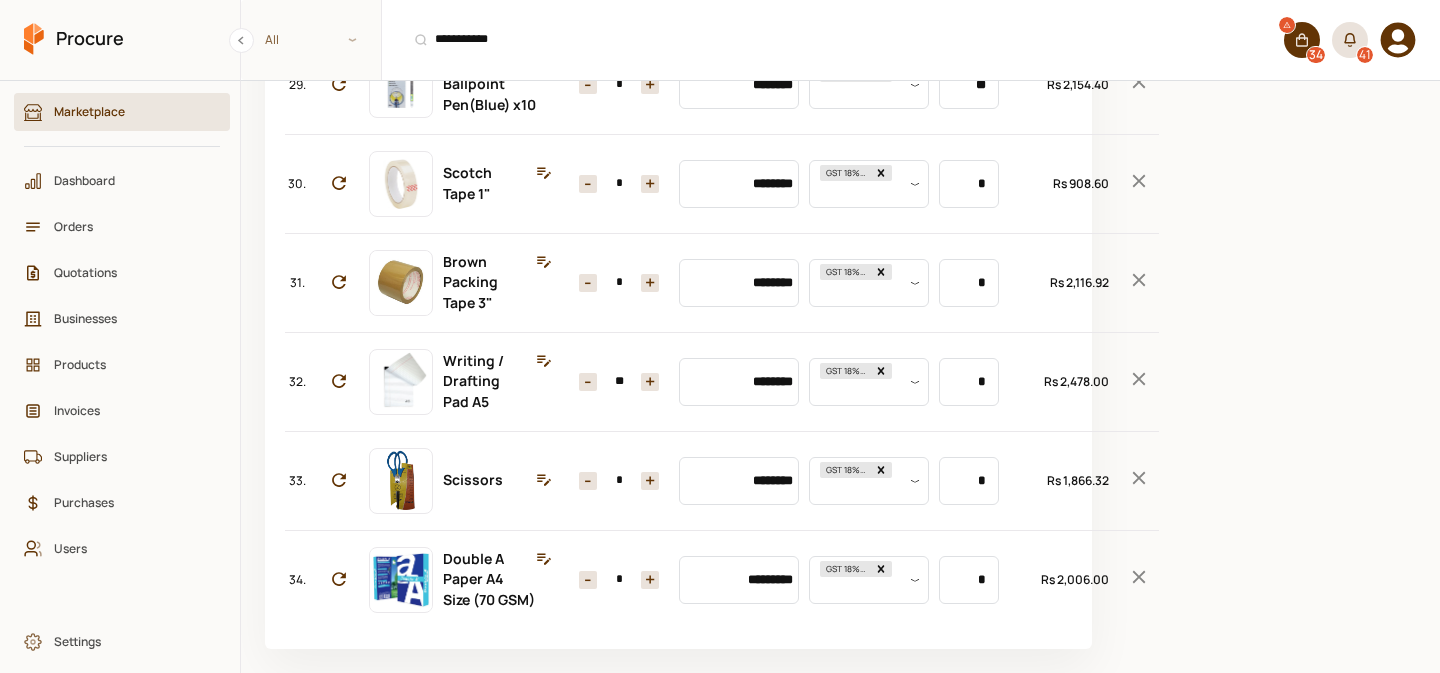 scroll, scrollTop: 3781, scrollLeft: 0, axis: vertical 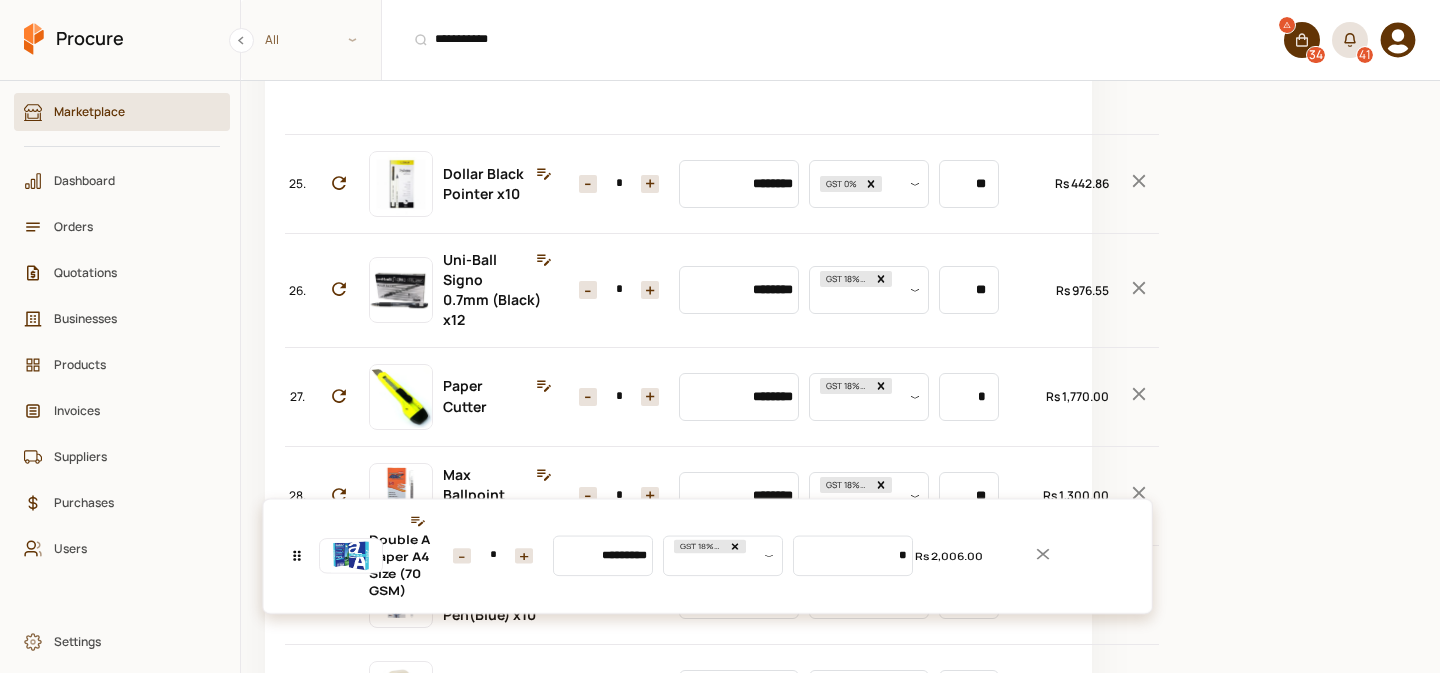 drag, startPoint x: 295, startPoint y: 574, endPoint x: 365, endPoint y: 571, distance: 70.064255 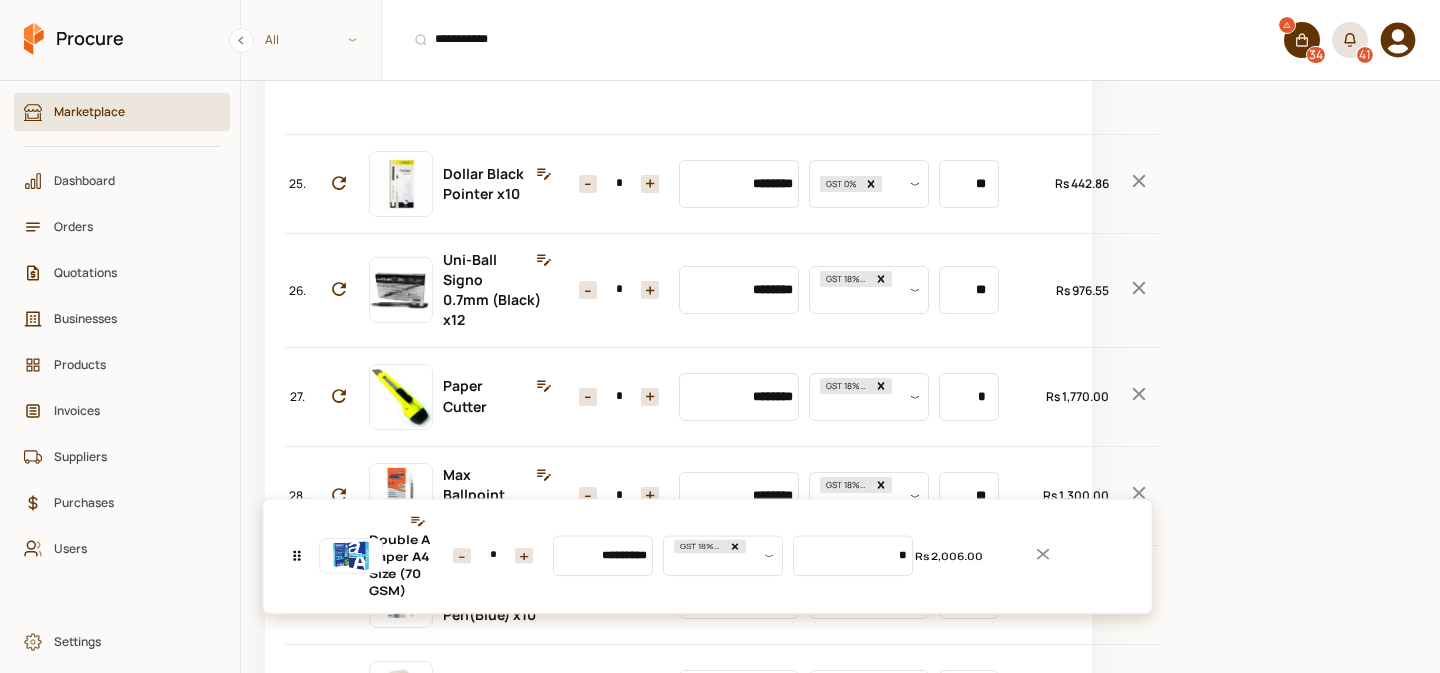 click on "No. Item Quantity Unit Price Taxes Unit Size Total 1. Nestle Everyday Tea [PERSON_NAME] (1000 GM) Quantity - ** + Price ********* Tax Select tax Uom Value * Total Rs 175,500.00 2. White Sugar Fine Quality (1 KG) Quantity - ** + Price ******** Tax Select tax Uom Value * Total Rs 12,250.00 3. Tapal Danedar Tea Bags (600 Pcs) Quantity - ** + Price ********* Tax Select tax Uom Value *** Total Rs 66,000.00 4. Lipton Green Tea Zesty Lemon & Honey (25 Pcs) Quantity - ** + Price ******** Tax Select tax Uom Value * Total Rs 4,275.00 5. [PERSON_NAME] Tomato Ketchup (800 GM) Quantity - * + Price ******** Tax Select tax Uom Value * Total Rs 450.00 6. Rose Petal Maxob Toilet Rolls 18 M (100 Pcs) Quantity - * + Price ********* Tax Select tax Uom Value *** Total Rs 57,400.00 7. Rose Petal Pop Up Ultra Soft Facial Tissues (300 'S) Quantity - ** + Price ******** Tax Select tax Uom Value * Total Rs 4,800.00 8. Airnergy Air Freshener Mix (300 ML) Quantity - ** + Price ******** Tax Select tax Uom Value * Total Rs 2,900.00 9. Quantity" at bounding box center (678, -776) 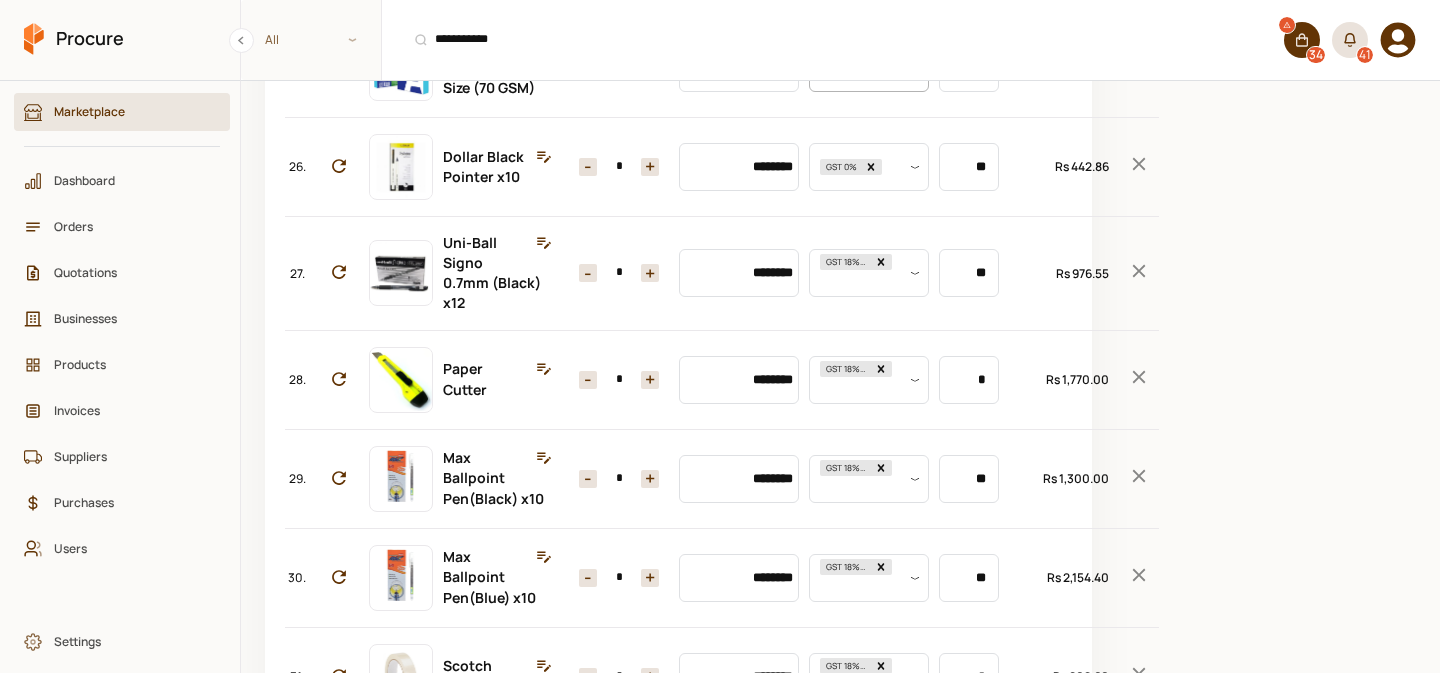 click 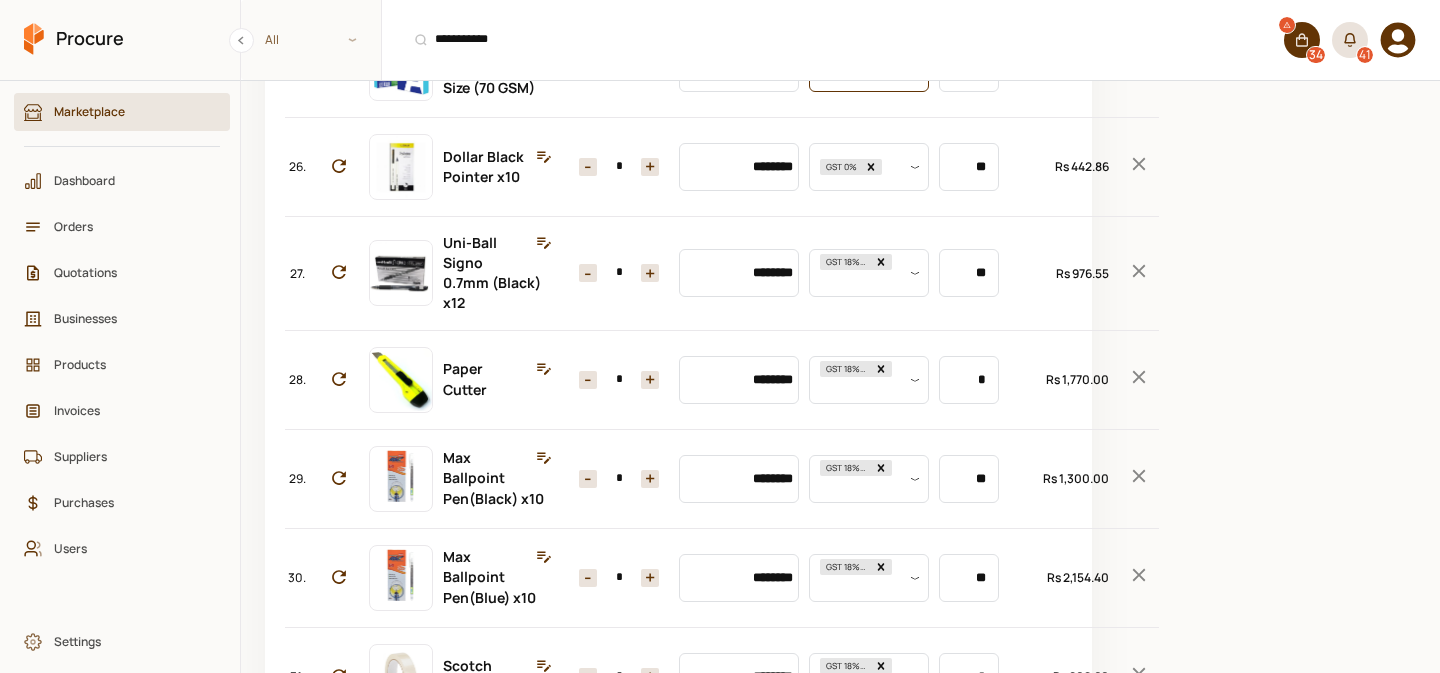 scroll, scrollTop: 0, scrollLeft: 0, axis: both 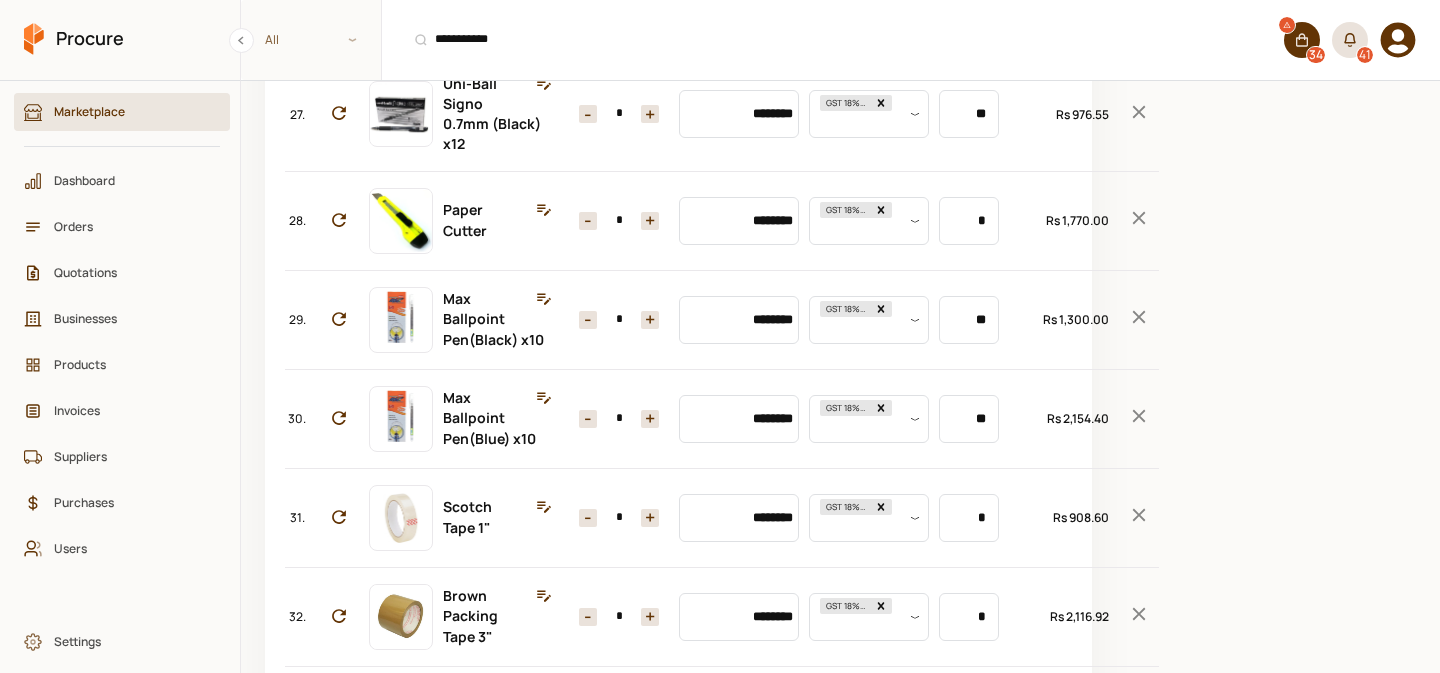 click on "*********" at bounding box center [739, -91] 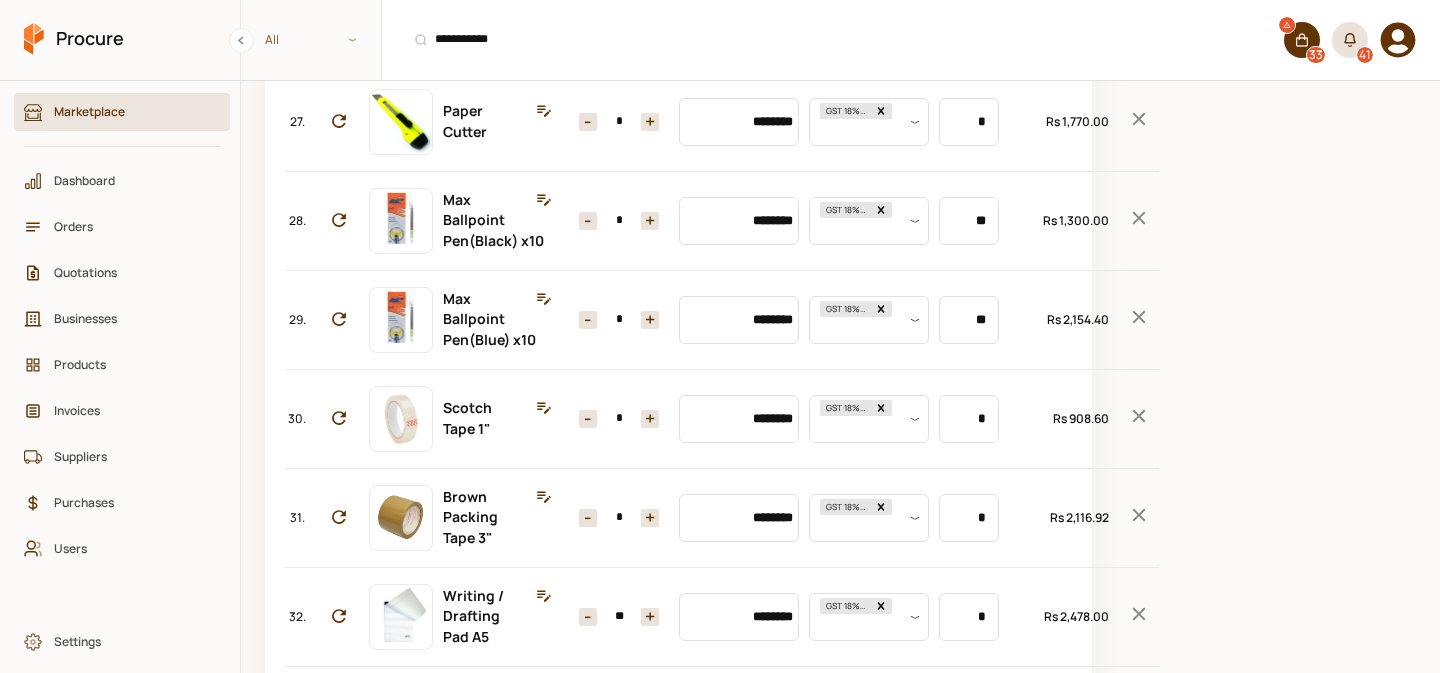 click 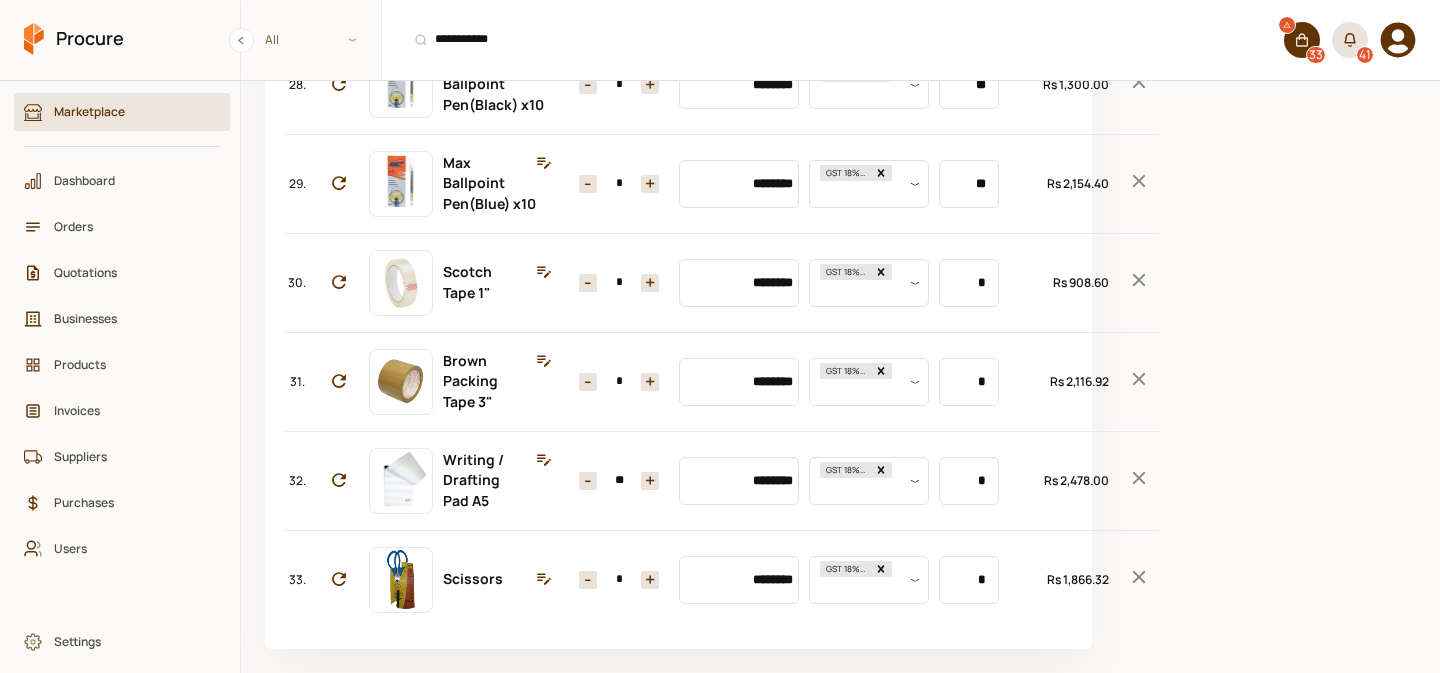 type on "*********" 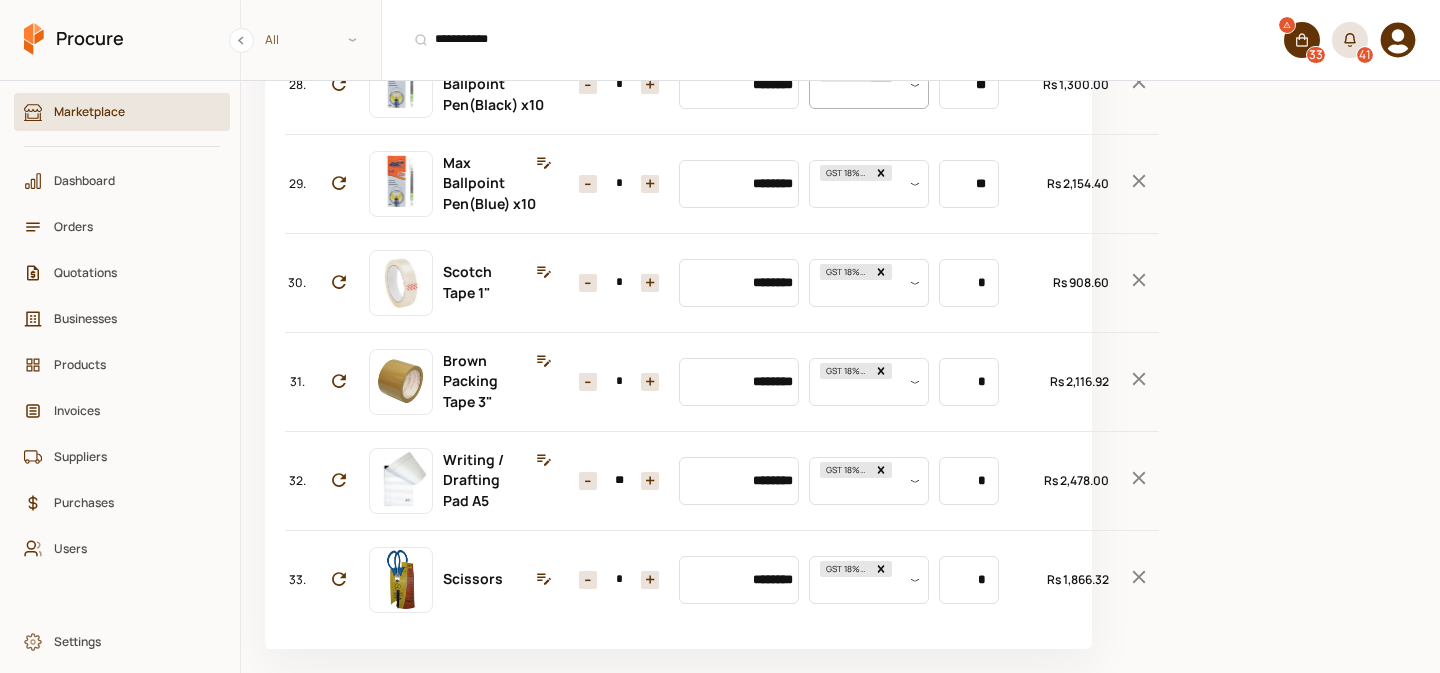 click 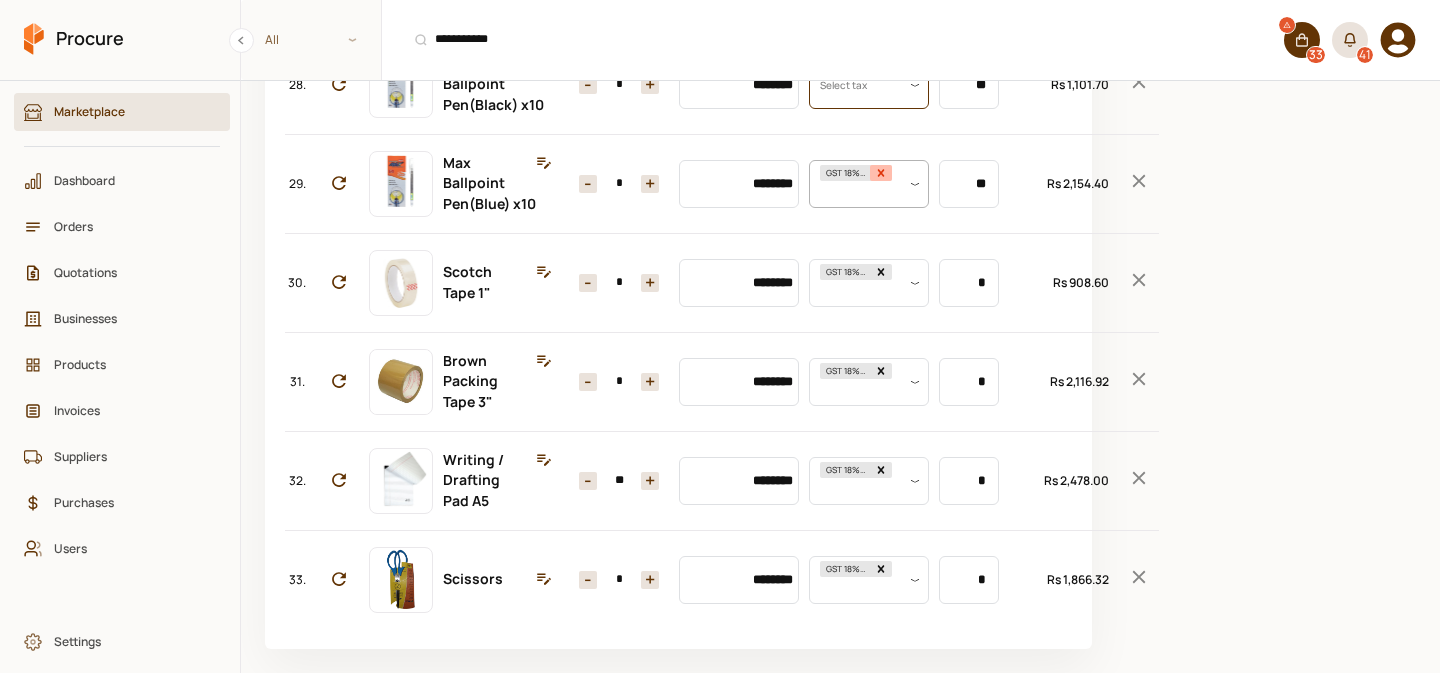 click 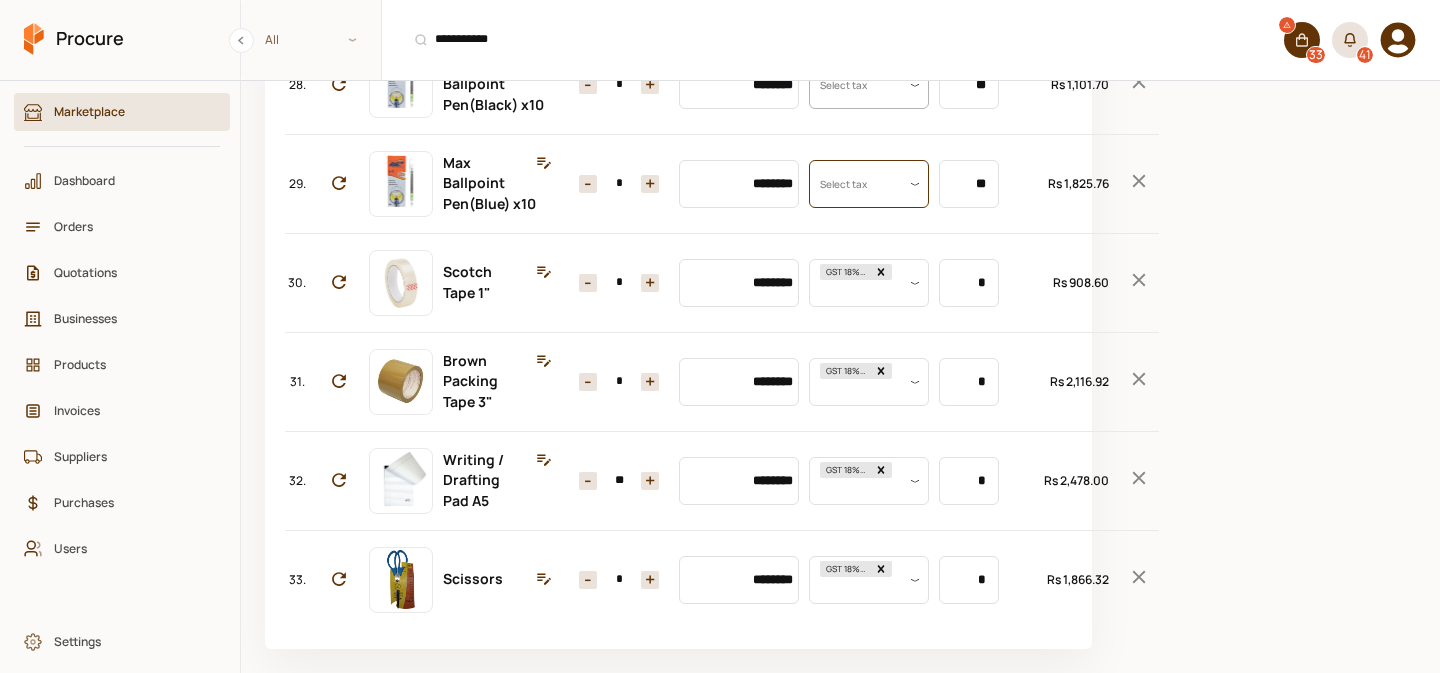 scroll, scrollTop: 0, scrollLeft: 0, axis: both 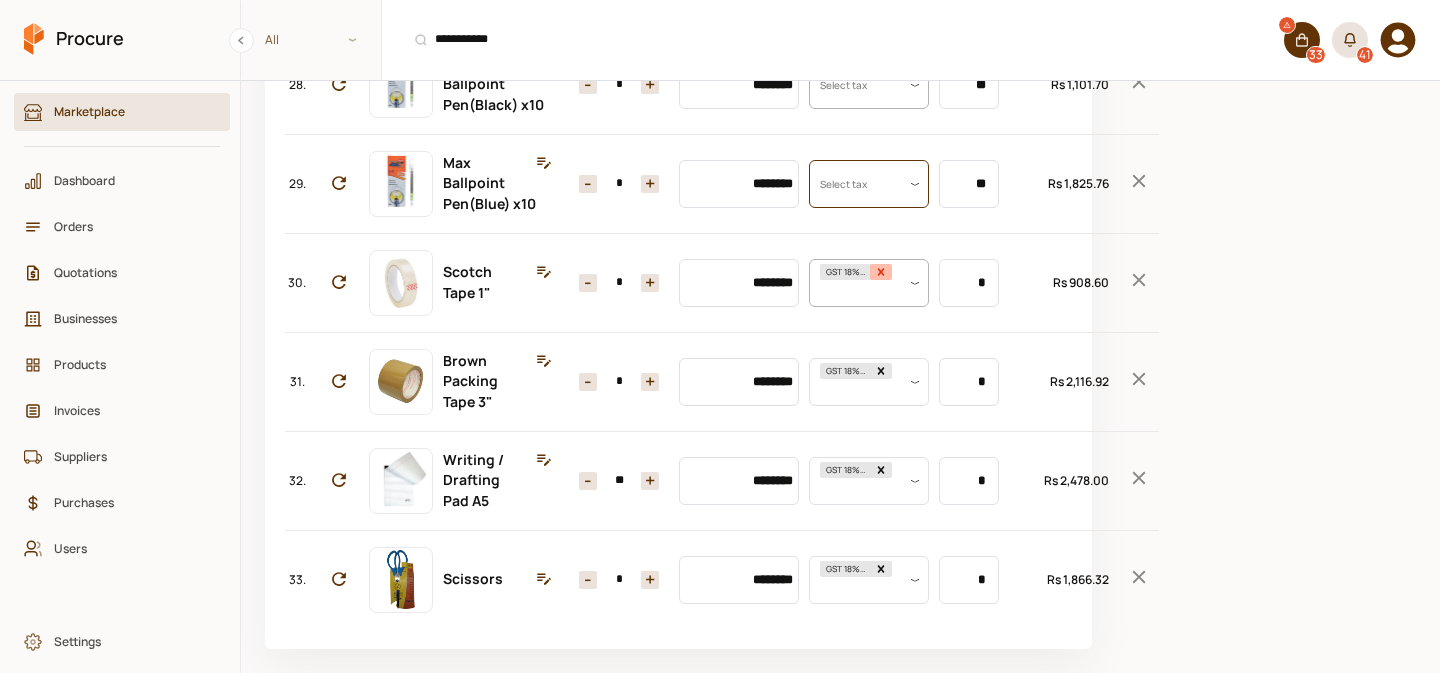 click 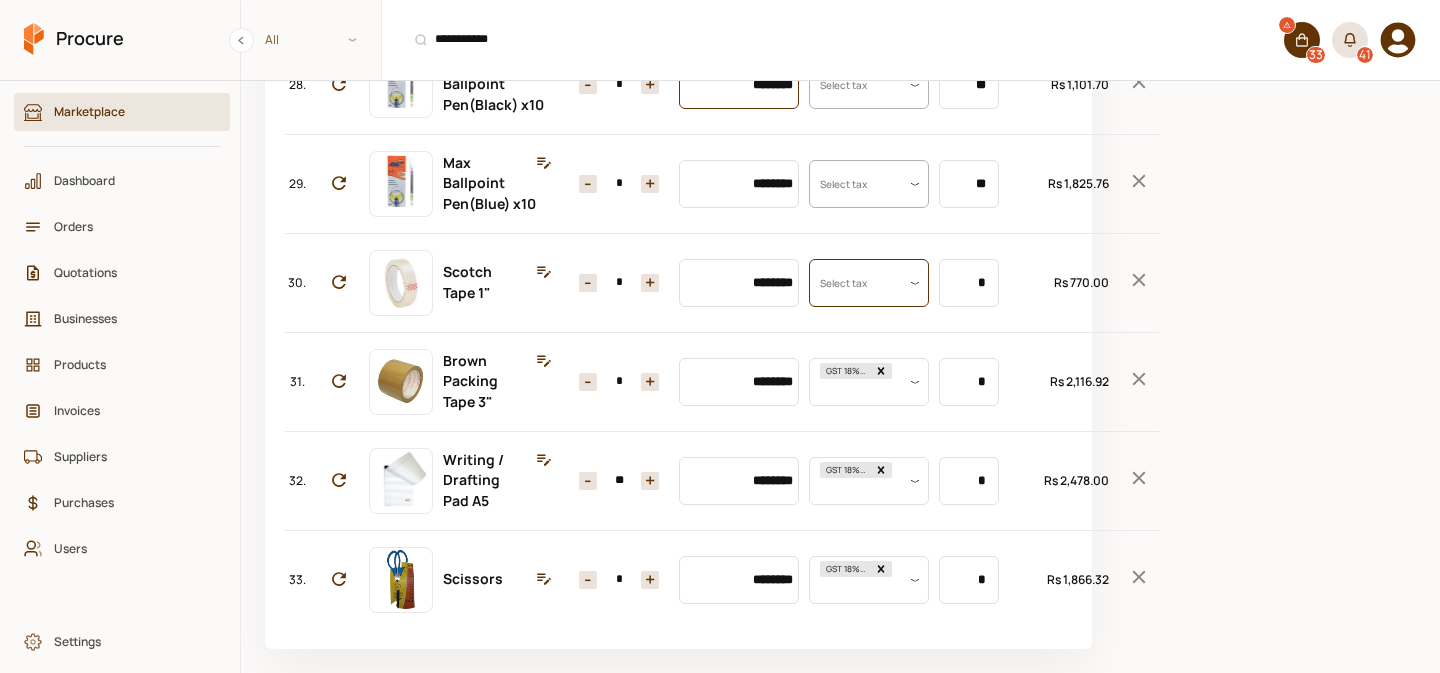 click on "********" at bounding box center [739, 85] 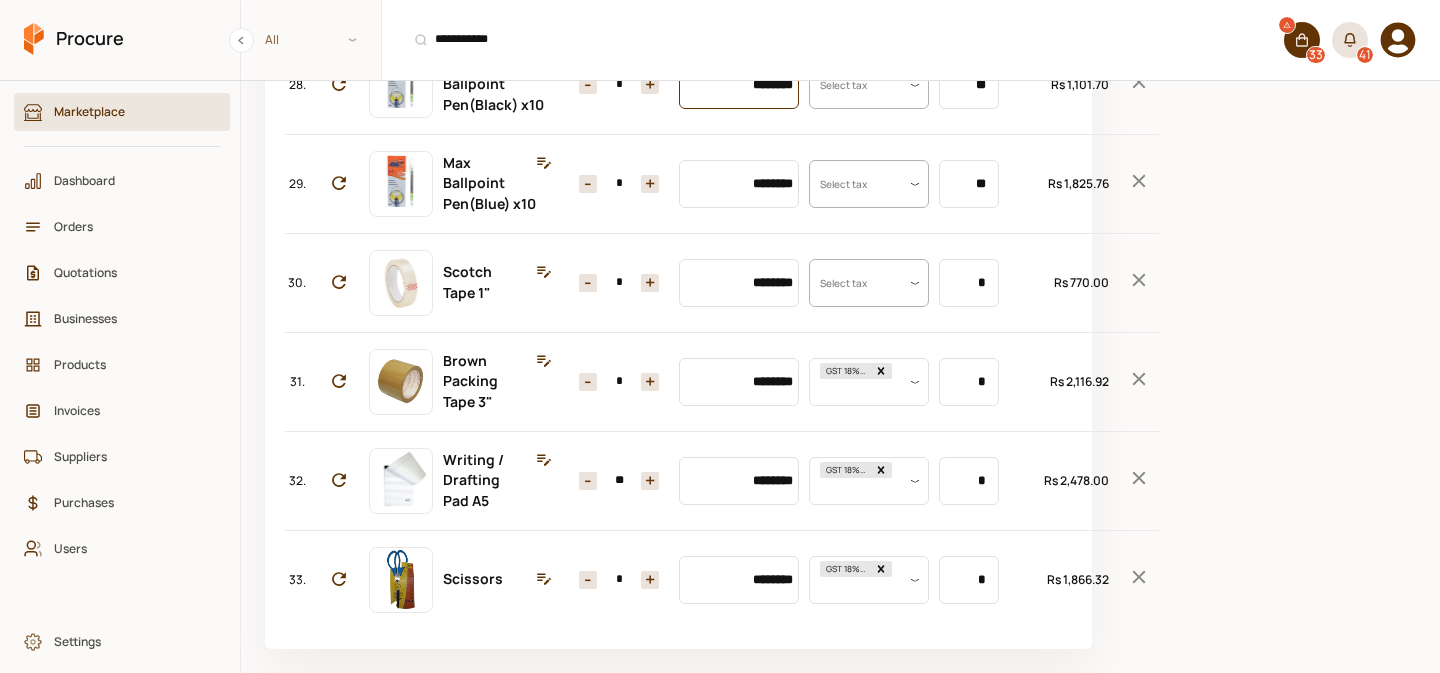 click on "********" at bounding box center (739, 85) 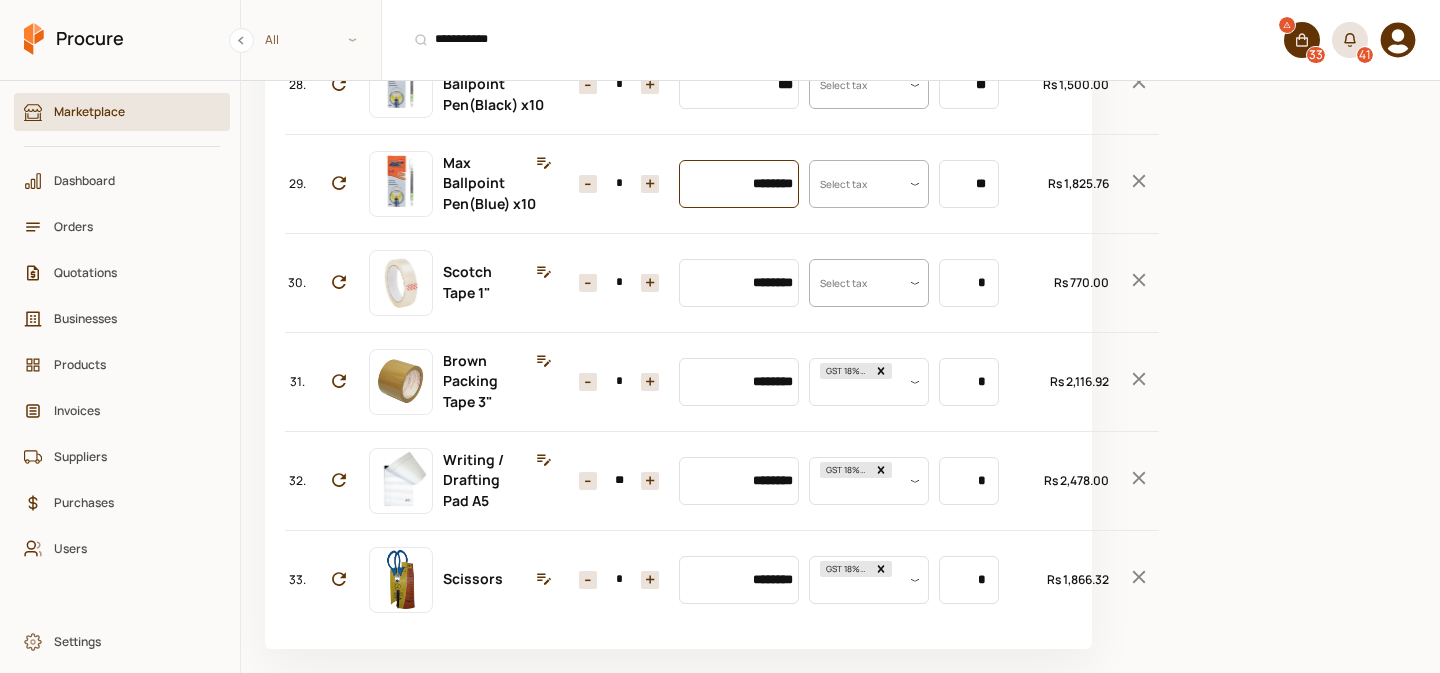click on "********" at bounding box center (739, 184) 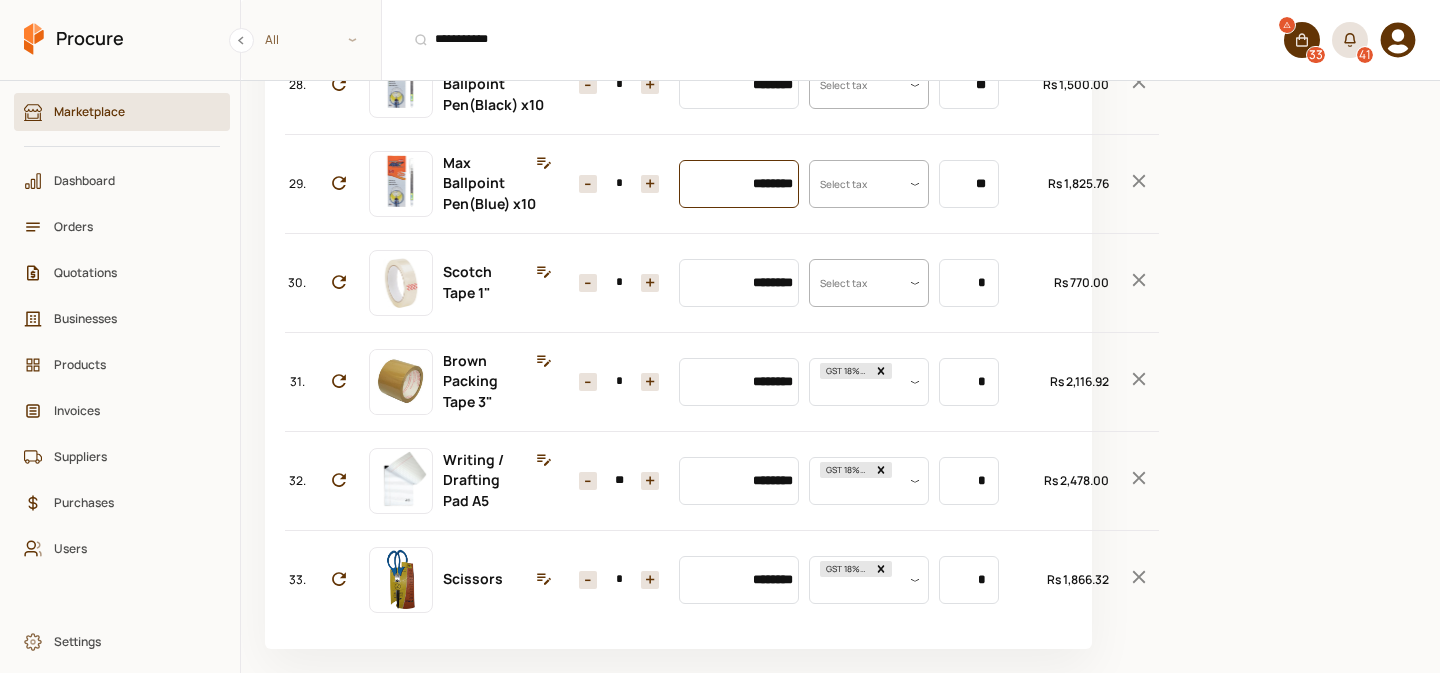 click on "********" at bounding box center (739, 184) 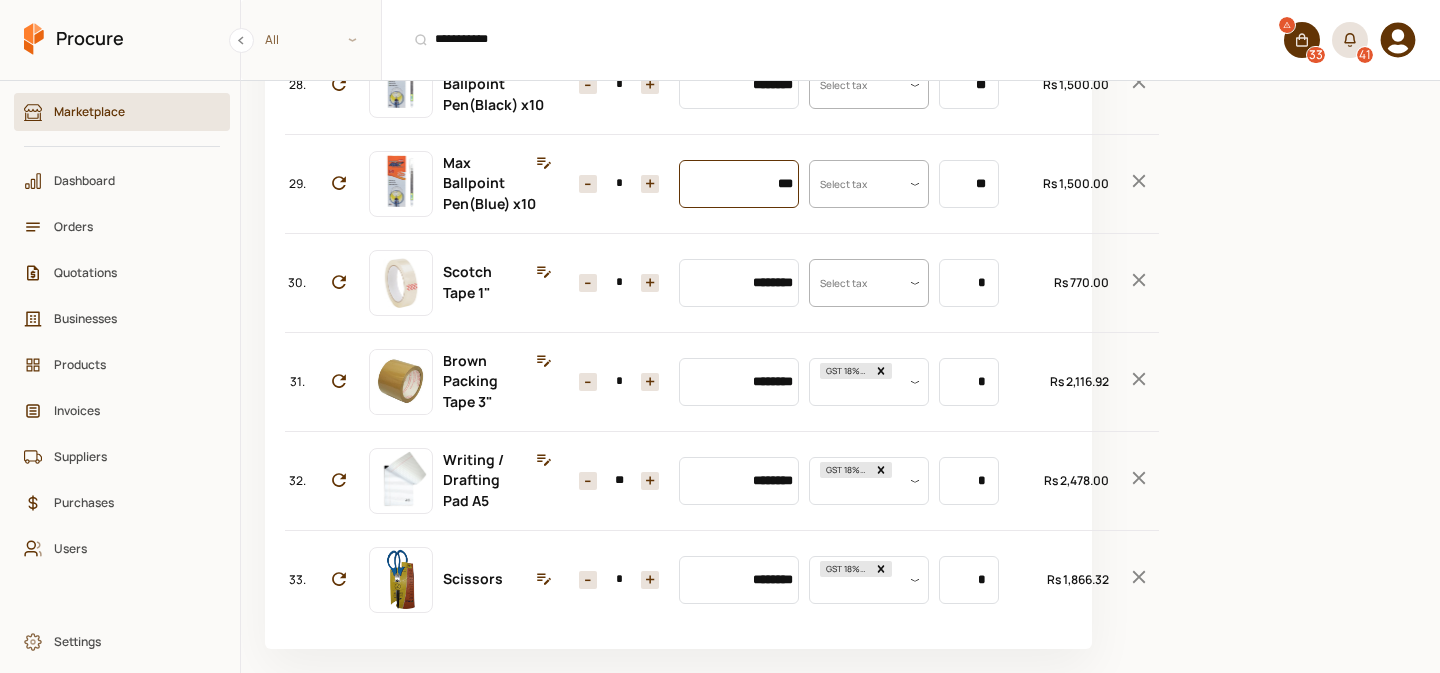 scroll, scrollTop: 3582, scrollLeft: 0, axis: vertical 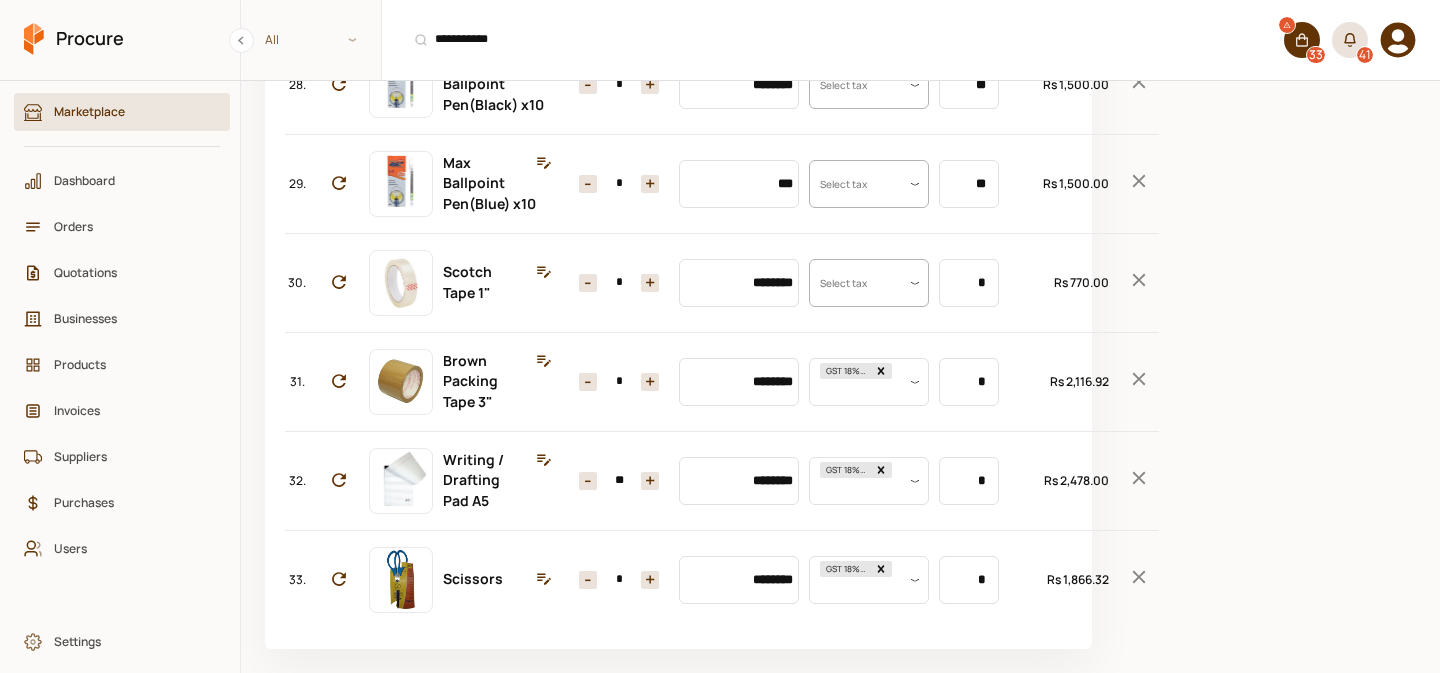 type on "********" 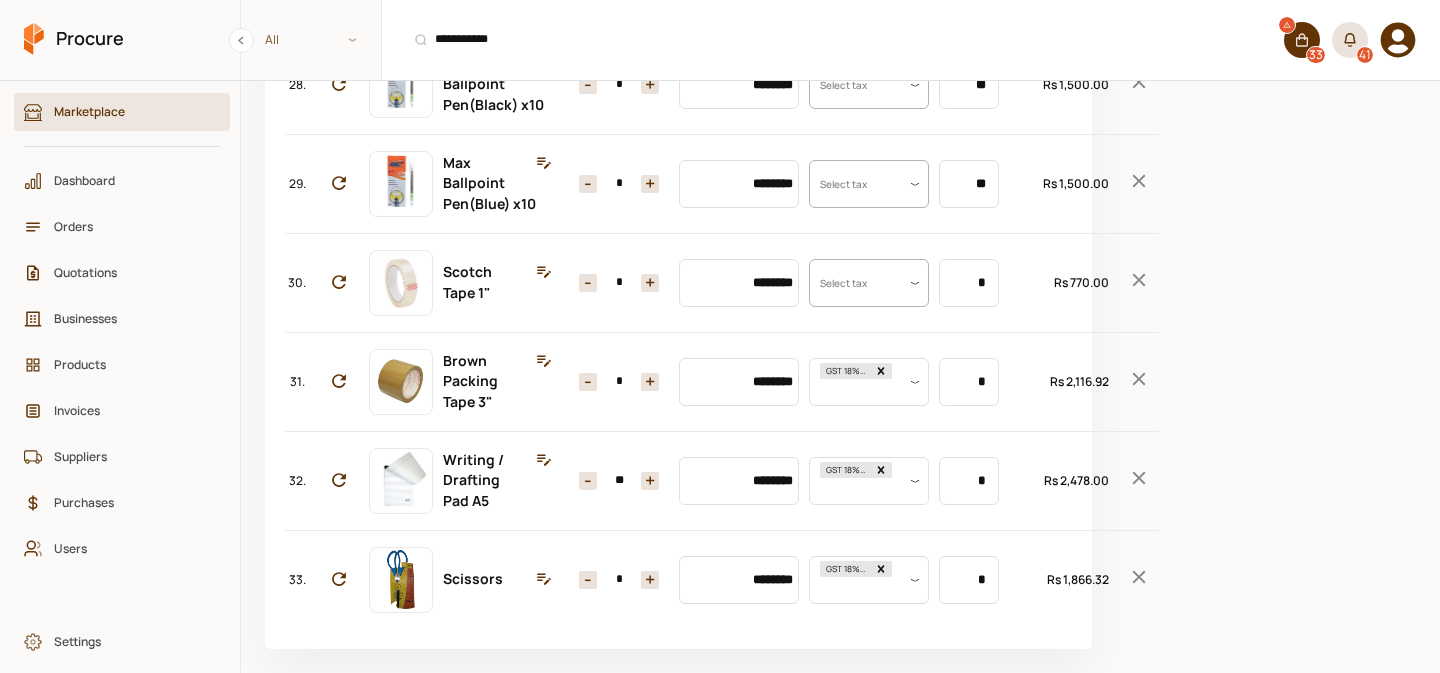 click on "+" at bounding box center [650, 283] 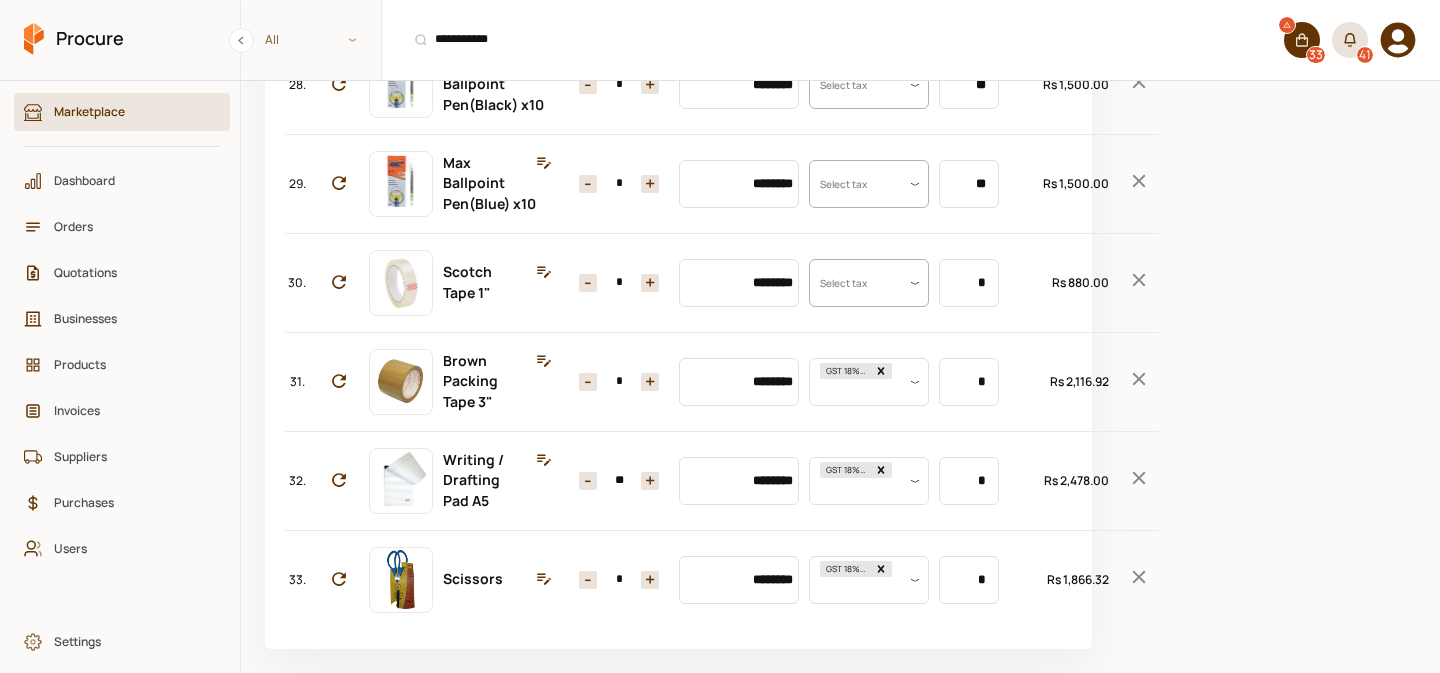 click on "+" at bounding box center [650, 283] 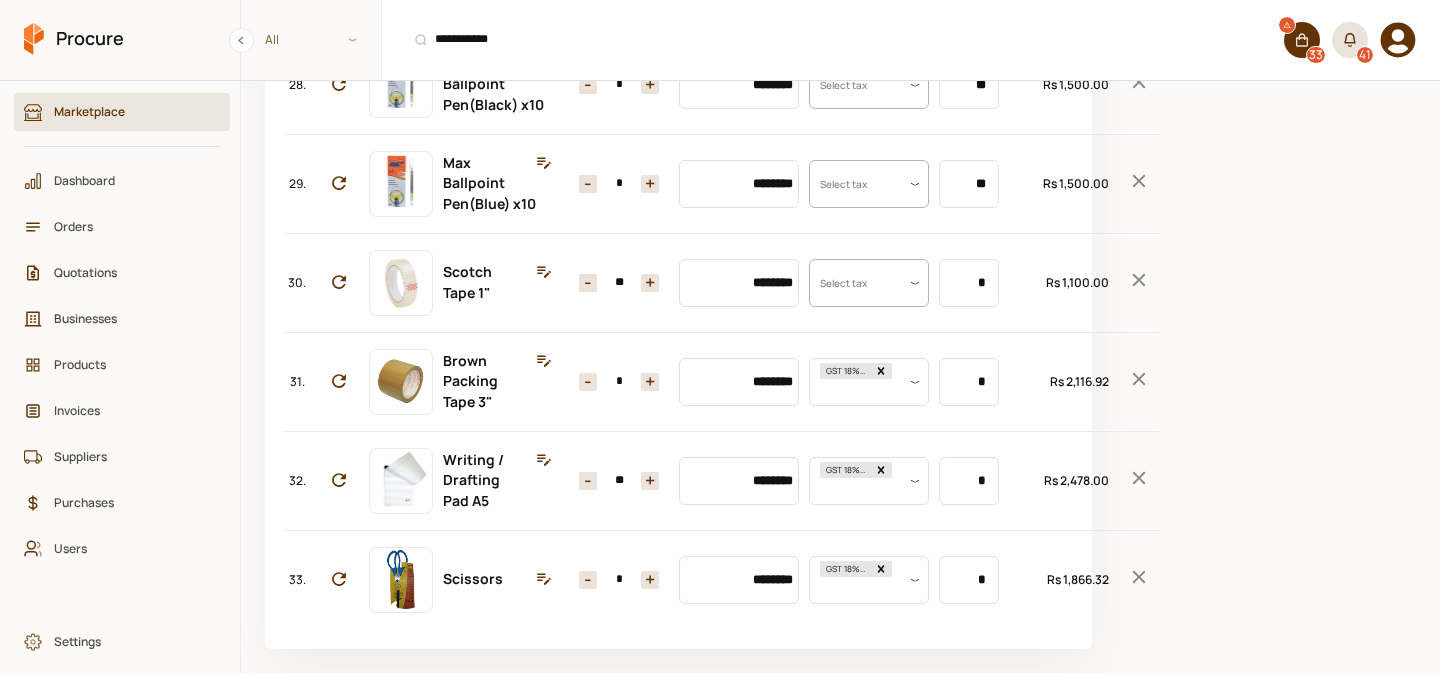 click on "+" at bounding box center [650, 283] 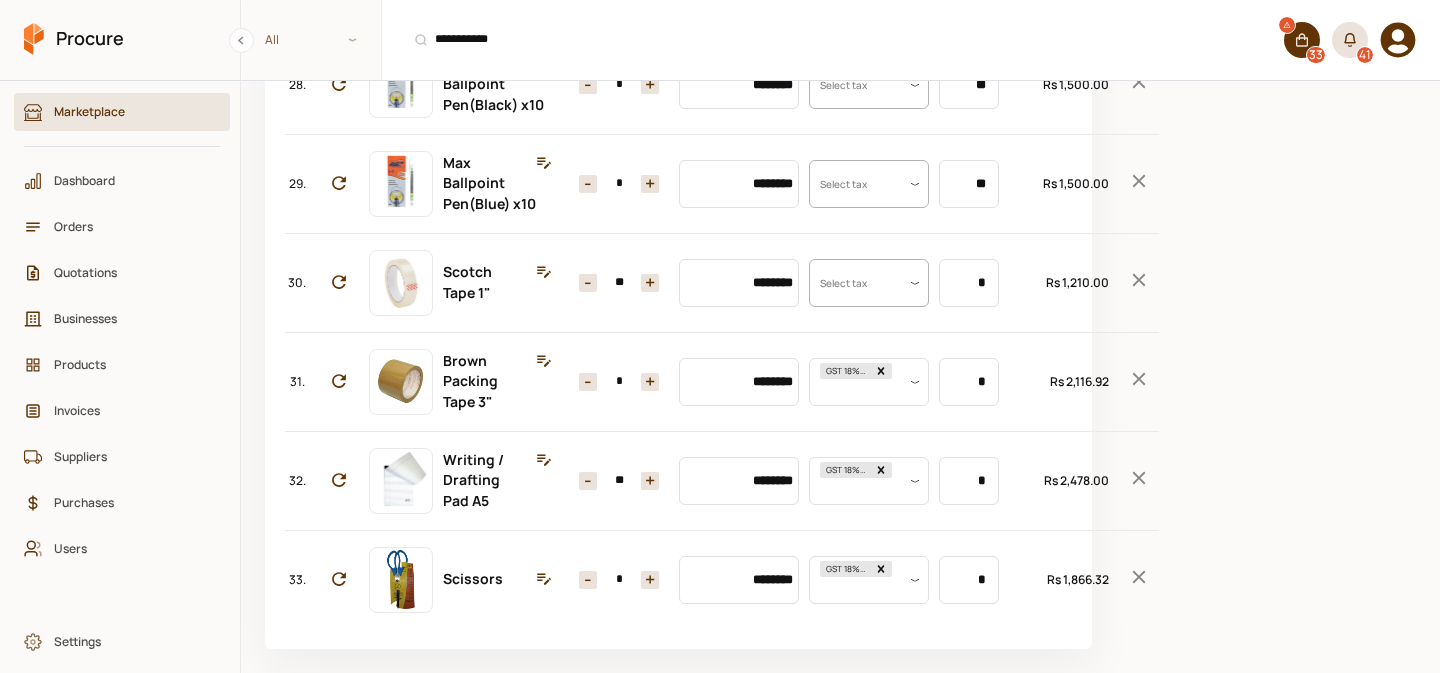 click on "+" at bounding box center [650, 283] 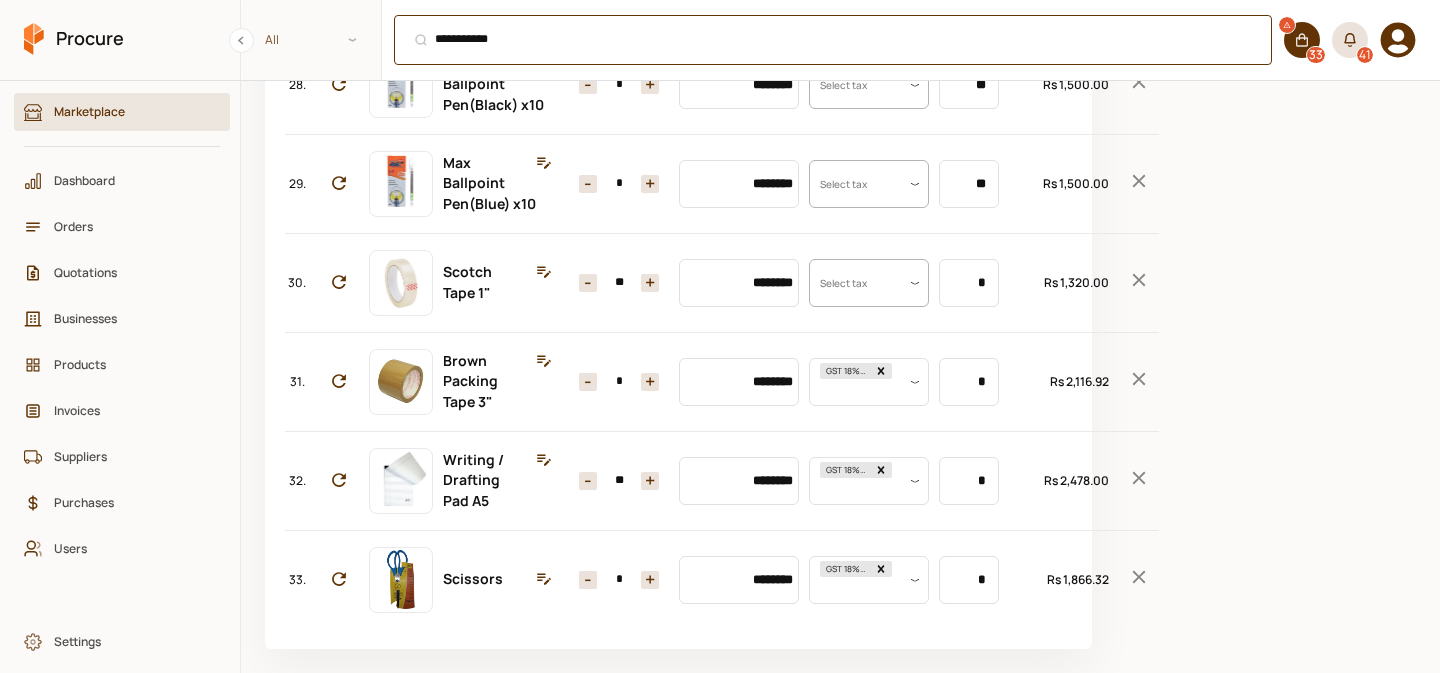 click on "**********" at bounding box center (833, 40) 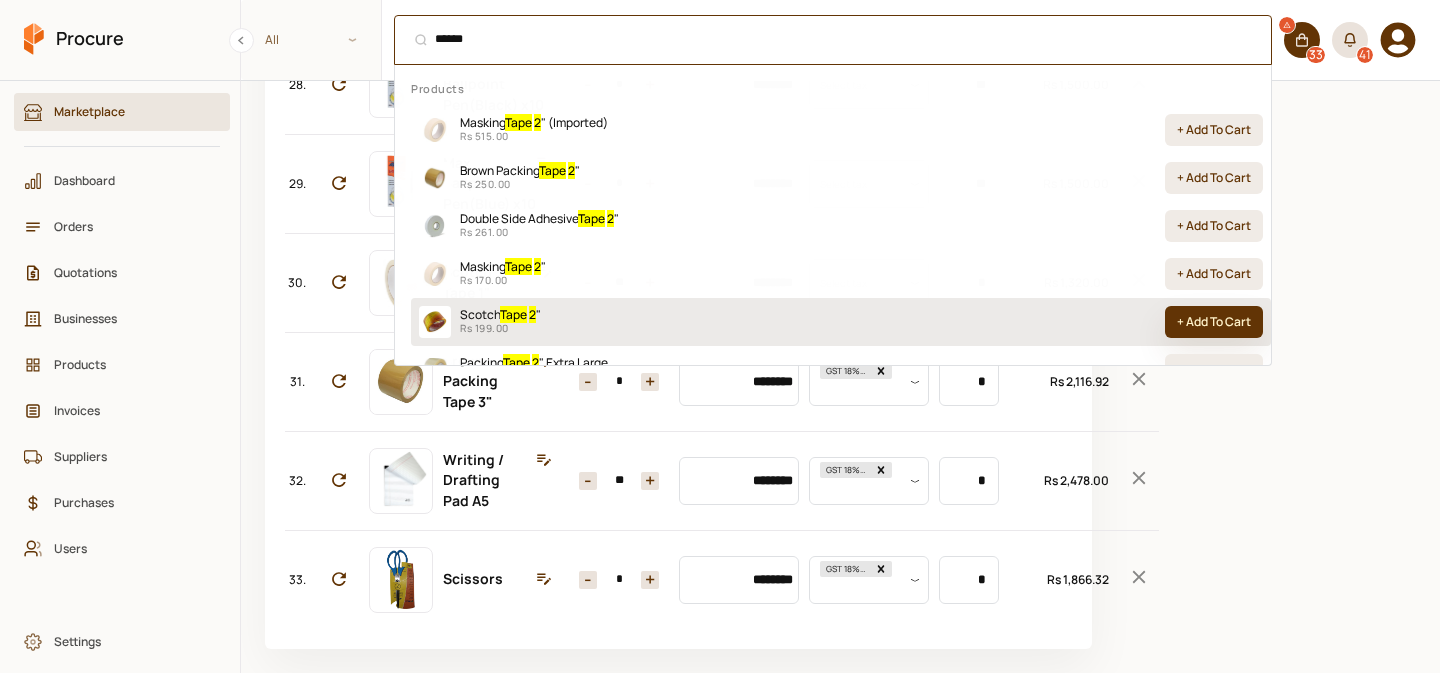 type on "******" 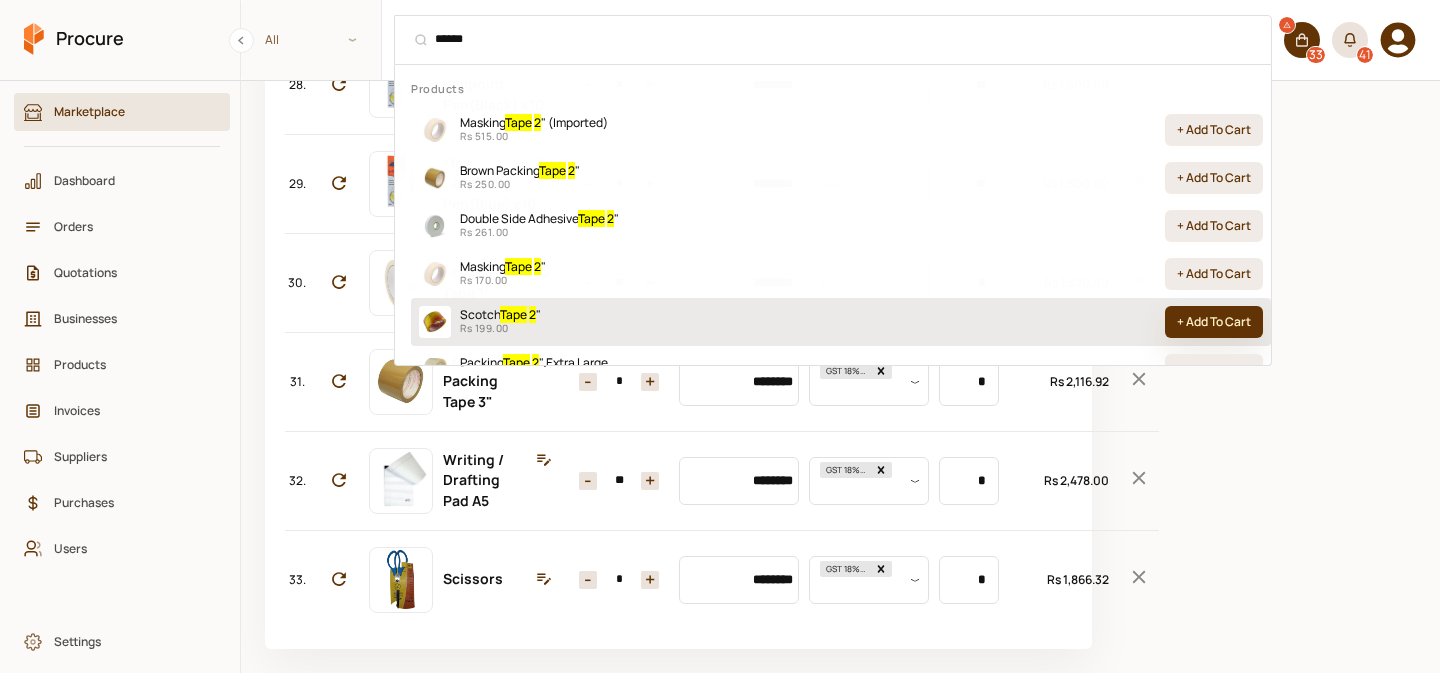 click on "+ Add To Cart" at bounding box center (1214, 322) 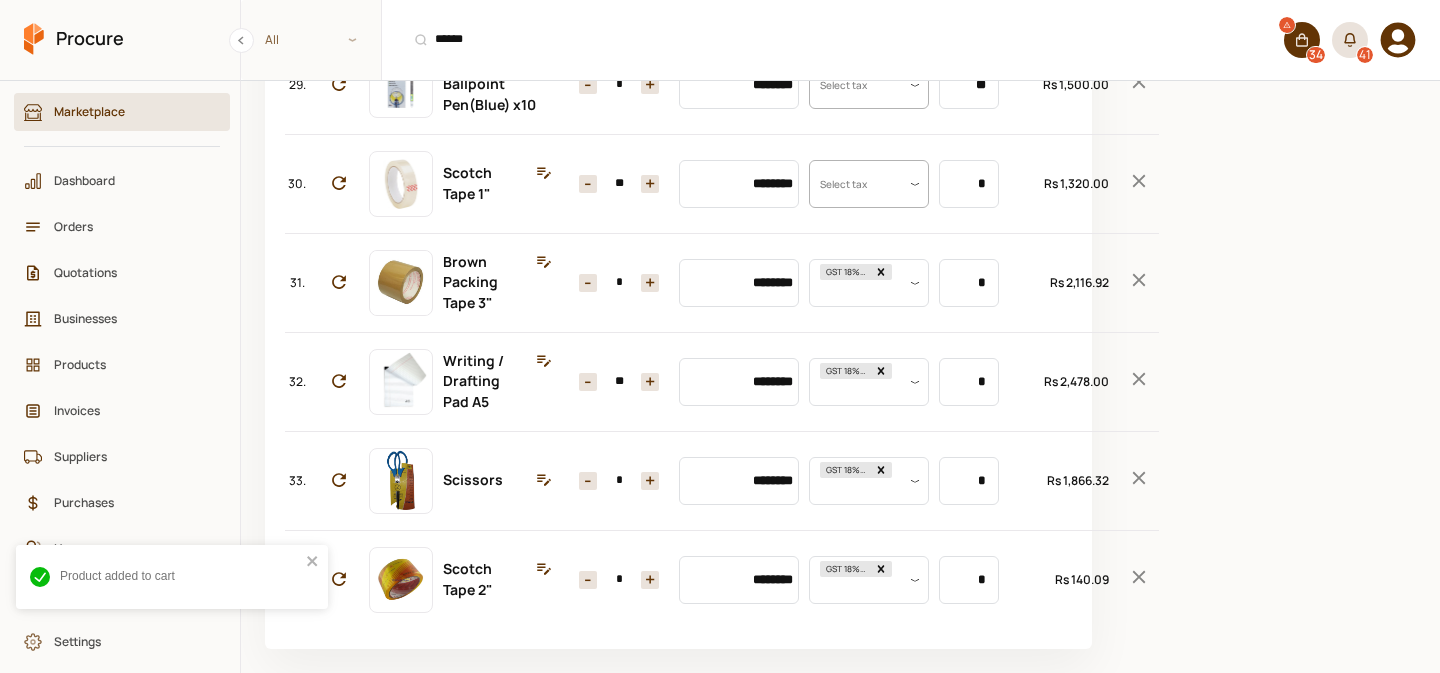 scroll, scrollTop: 3766, scrollLeft: 0, axis: vertical 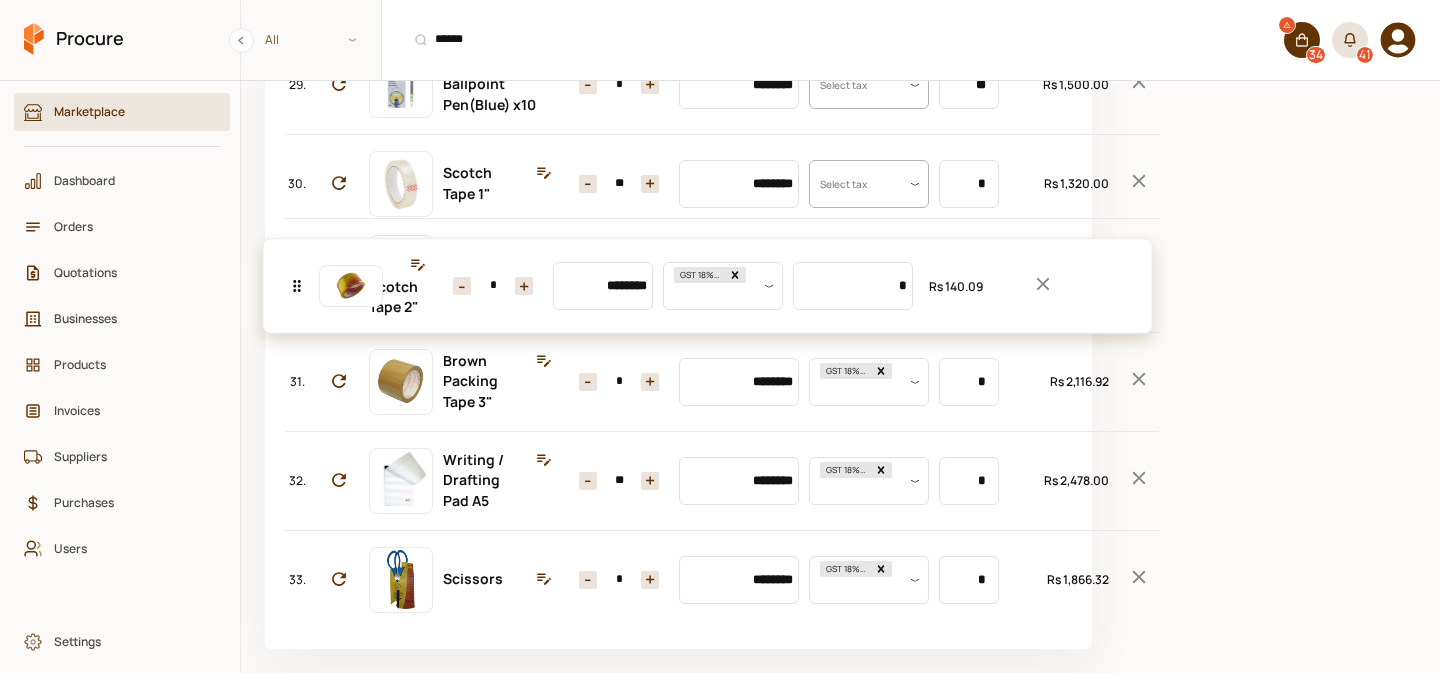 drag, startPoint x: 300, startPoint y: 588, endPoint x: 308, endPoint y: 297, distance: 291.10995 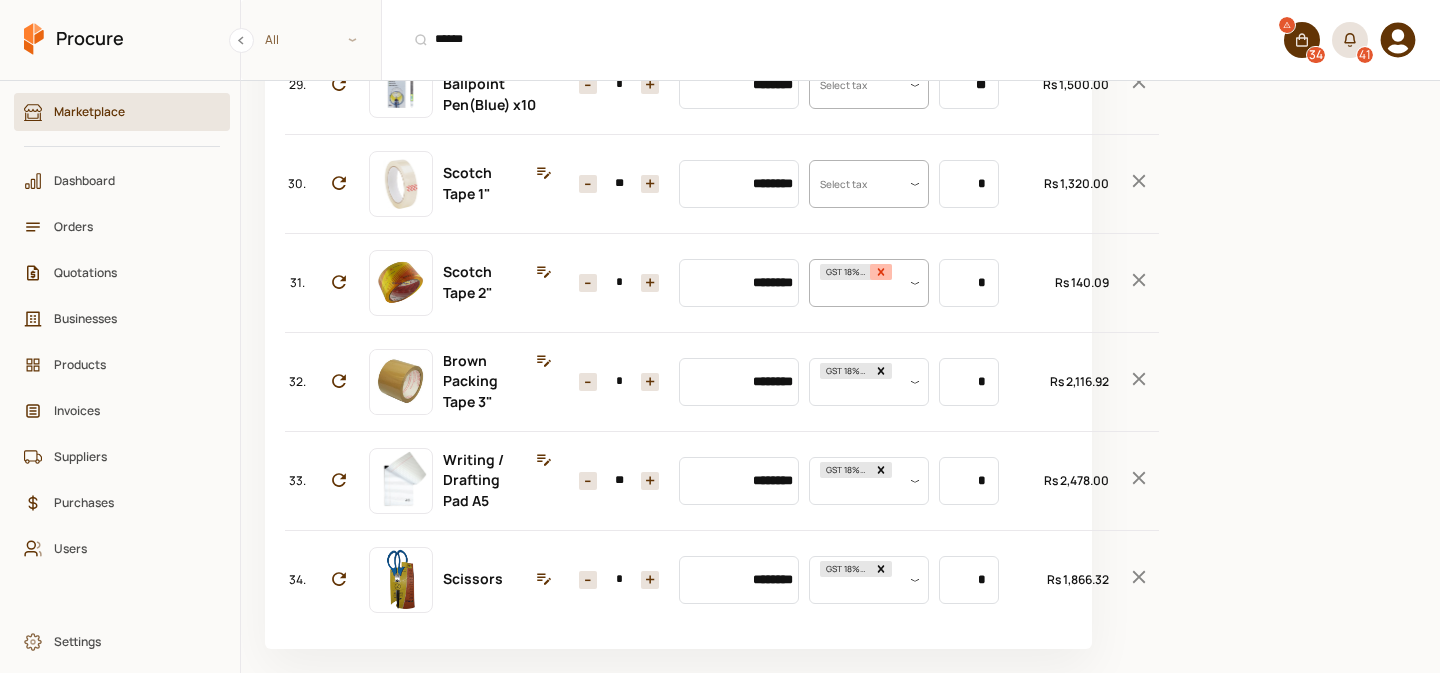 click 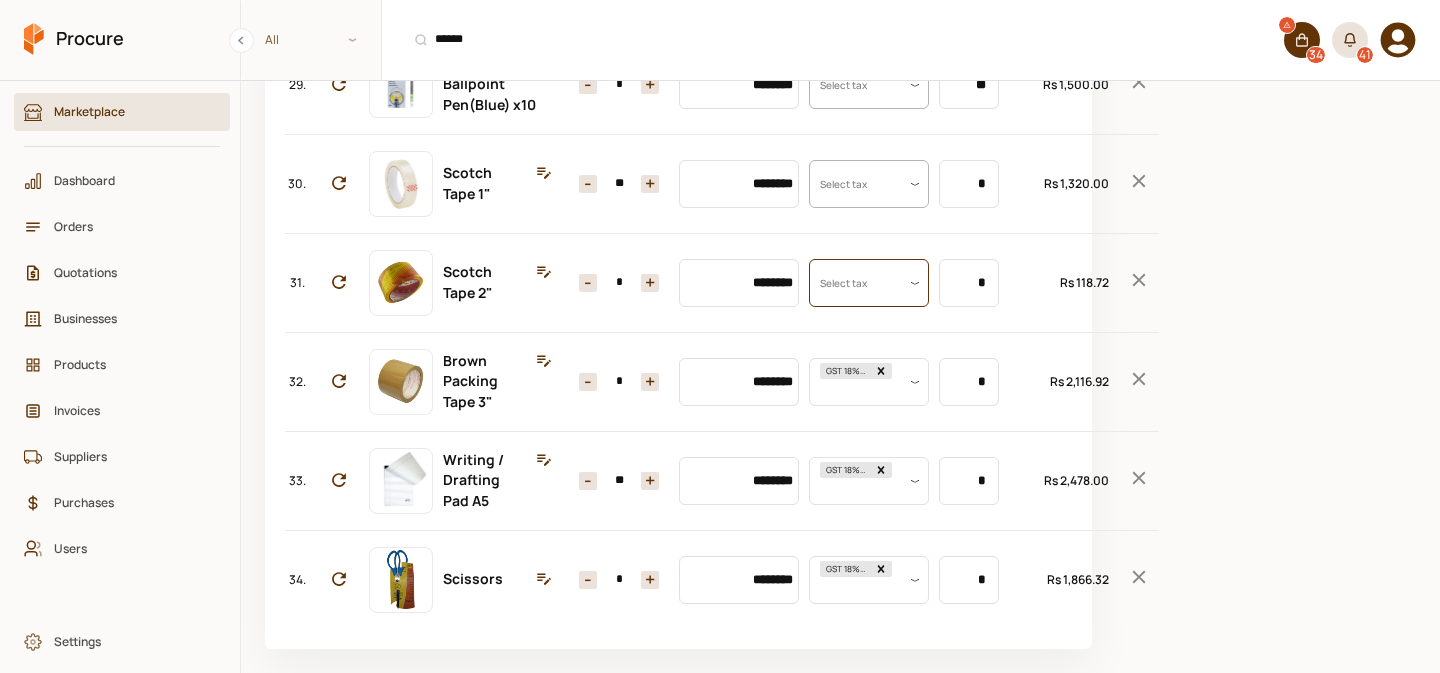 scroll, scrollTop: 0, scrollLeft: 0, axis: both 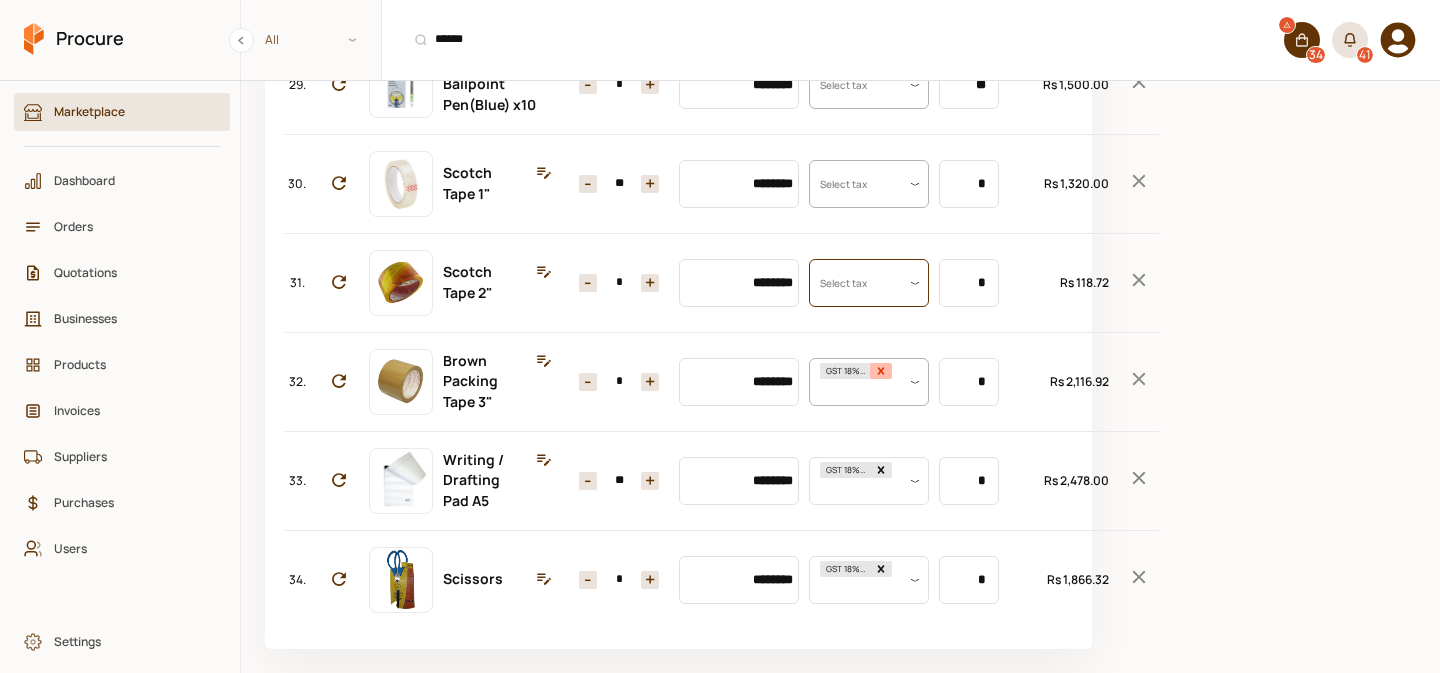 click 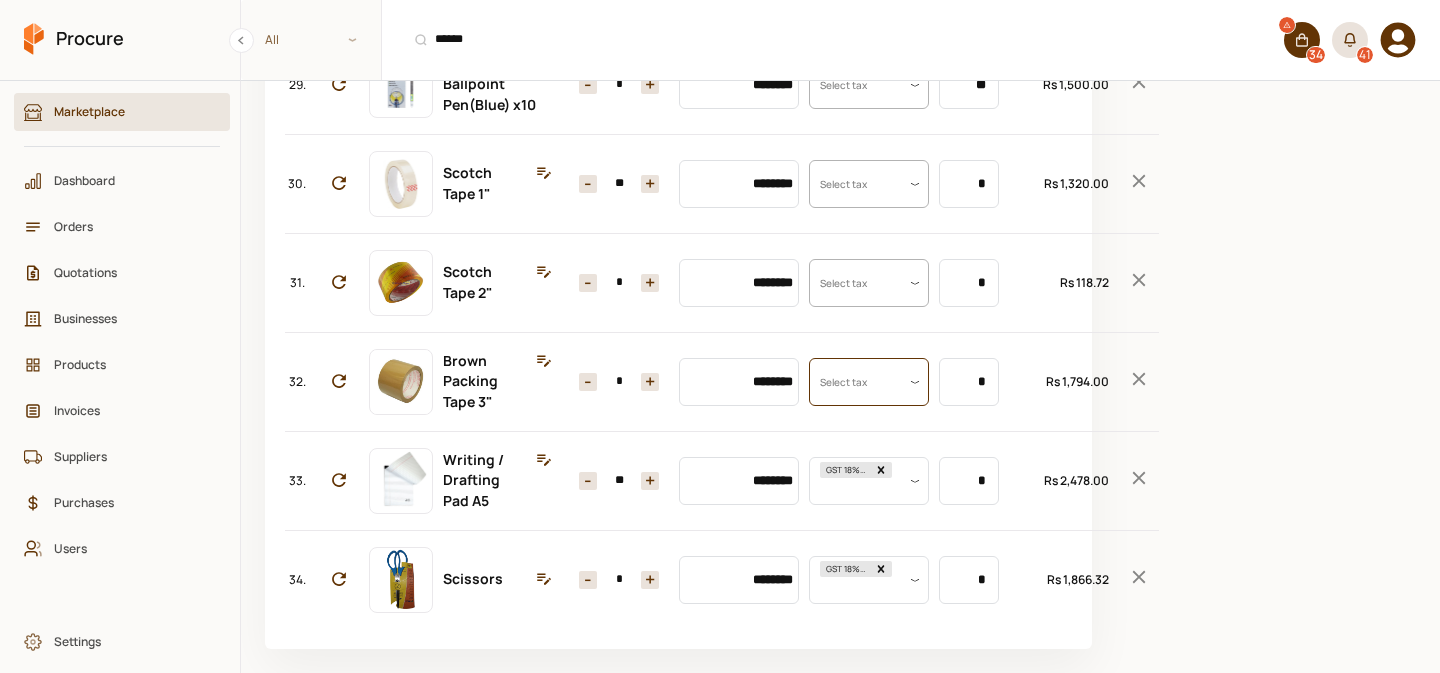 scroll, scrollTop: 0, scrollLeft: 0, axis: both 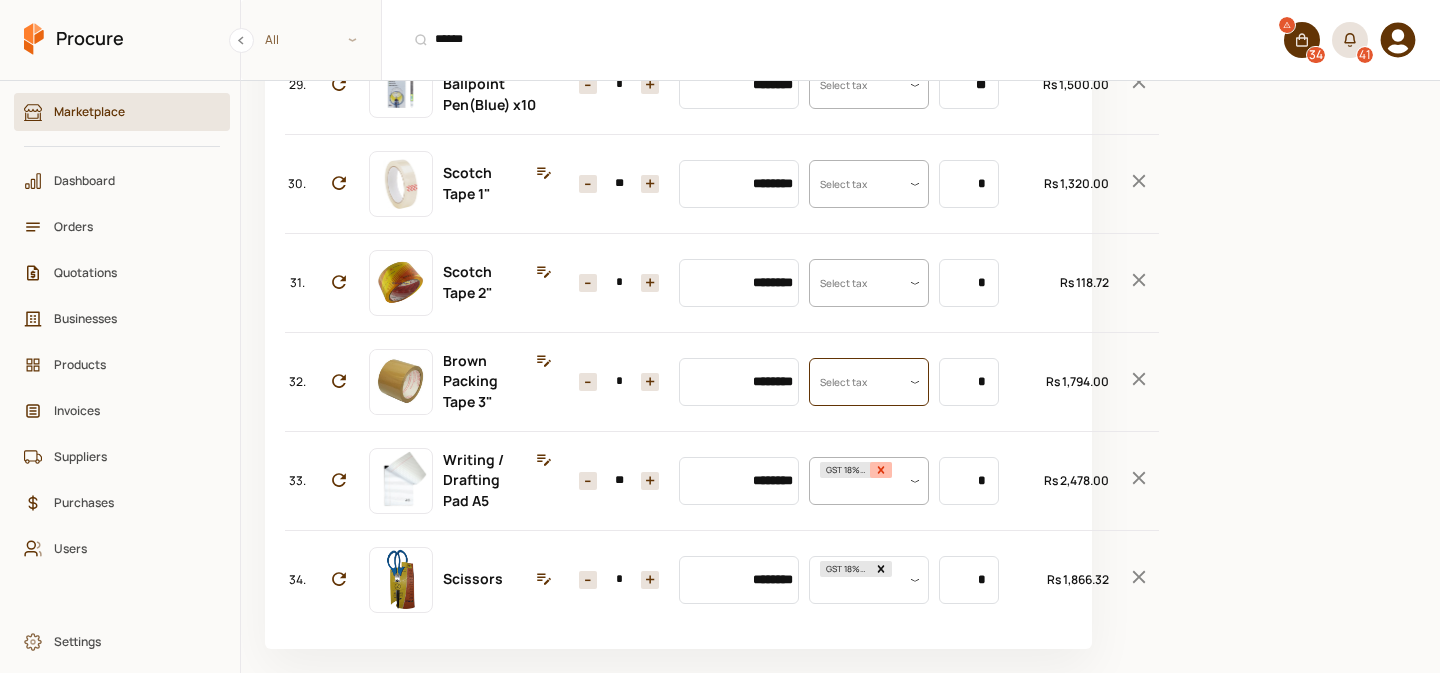 click 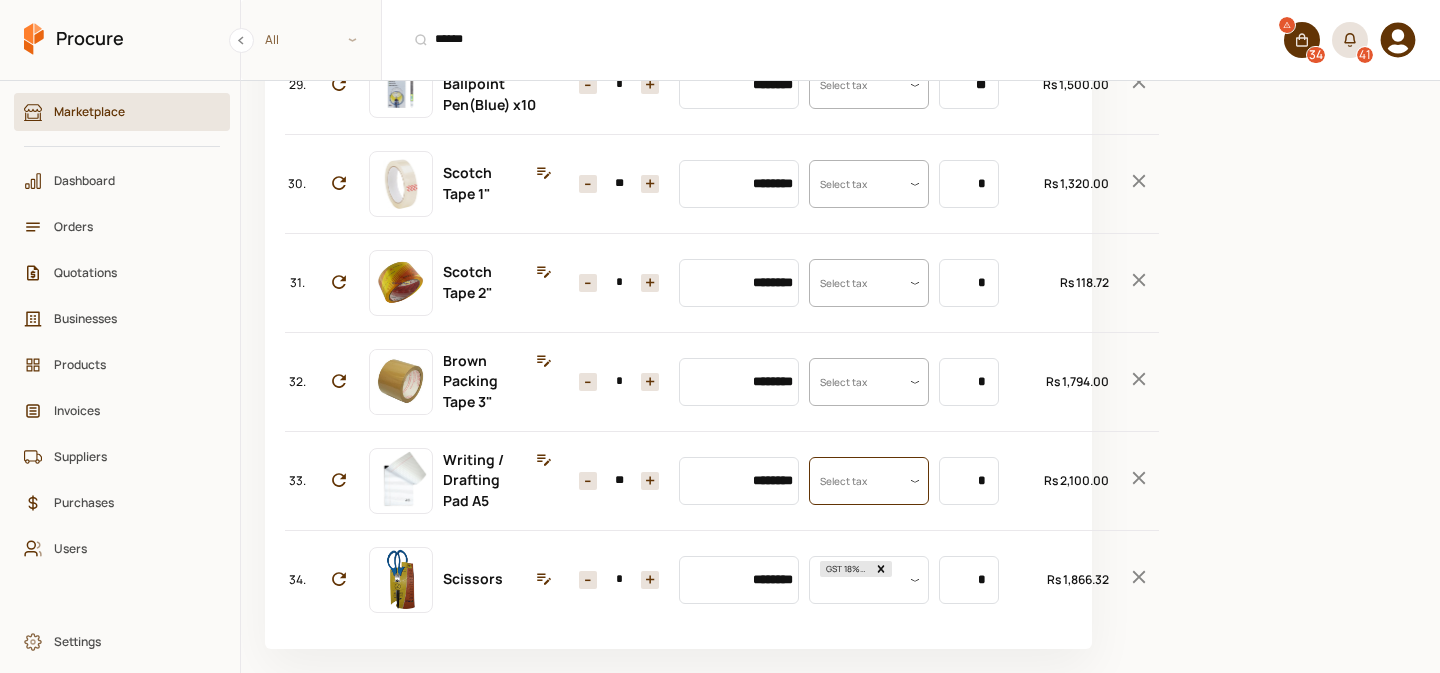 scroll, scrollTop: 0, scrollLeft: 0, axis: both 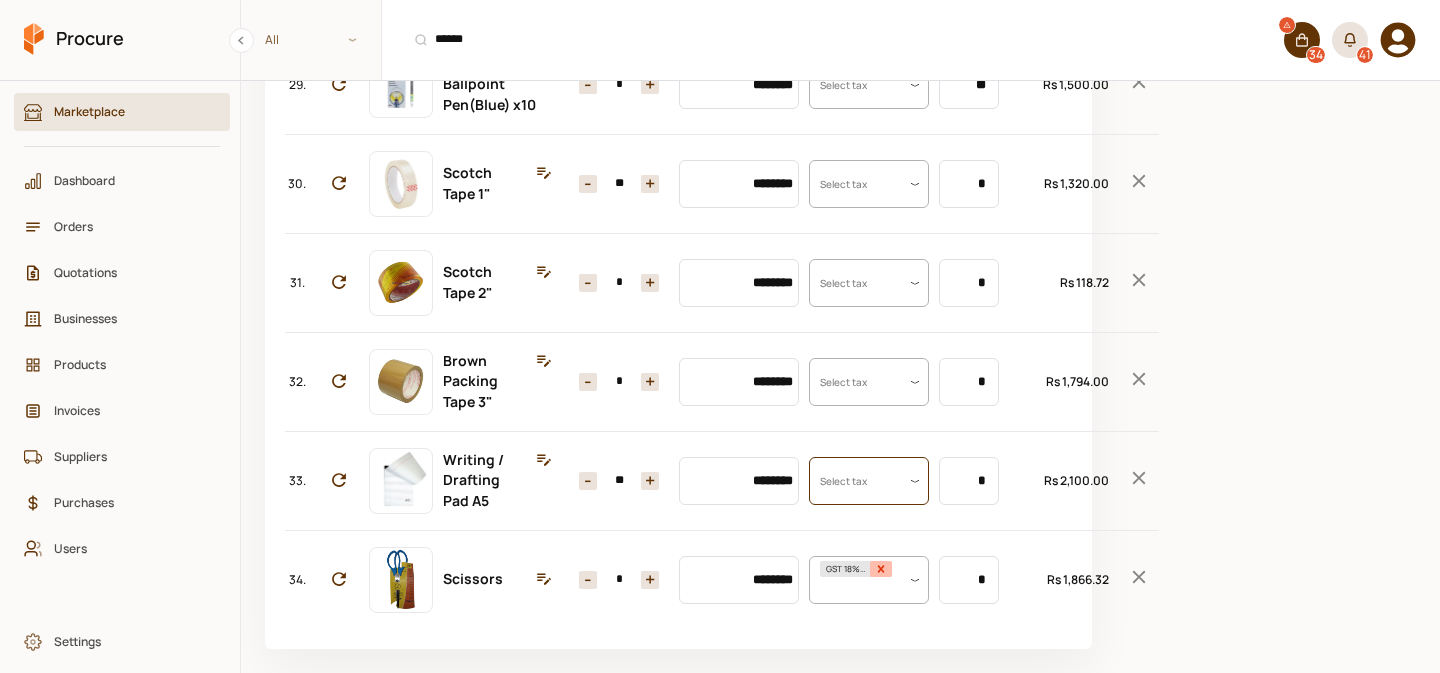click 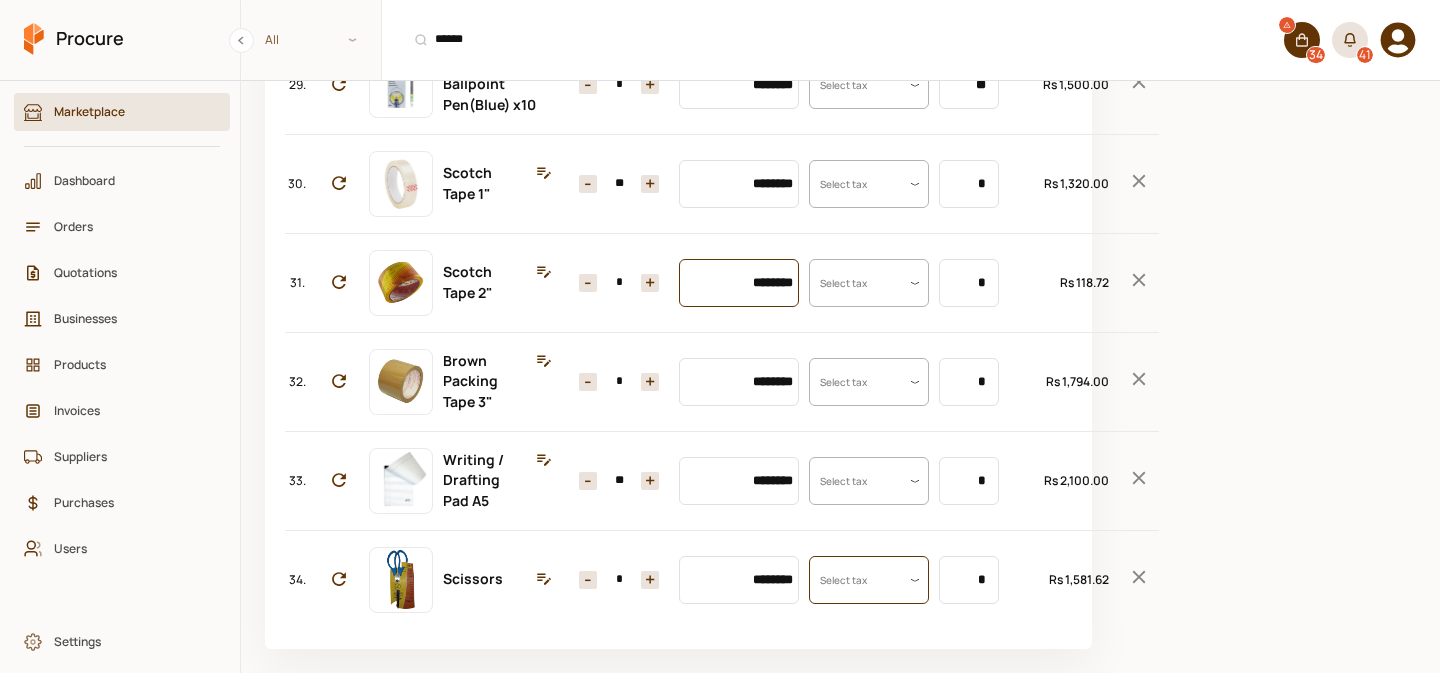 click on "********" at bounding box center (739, 283) 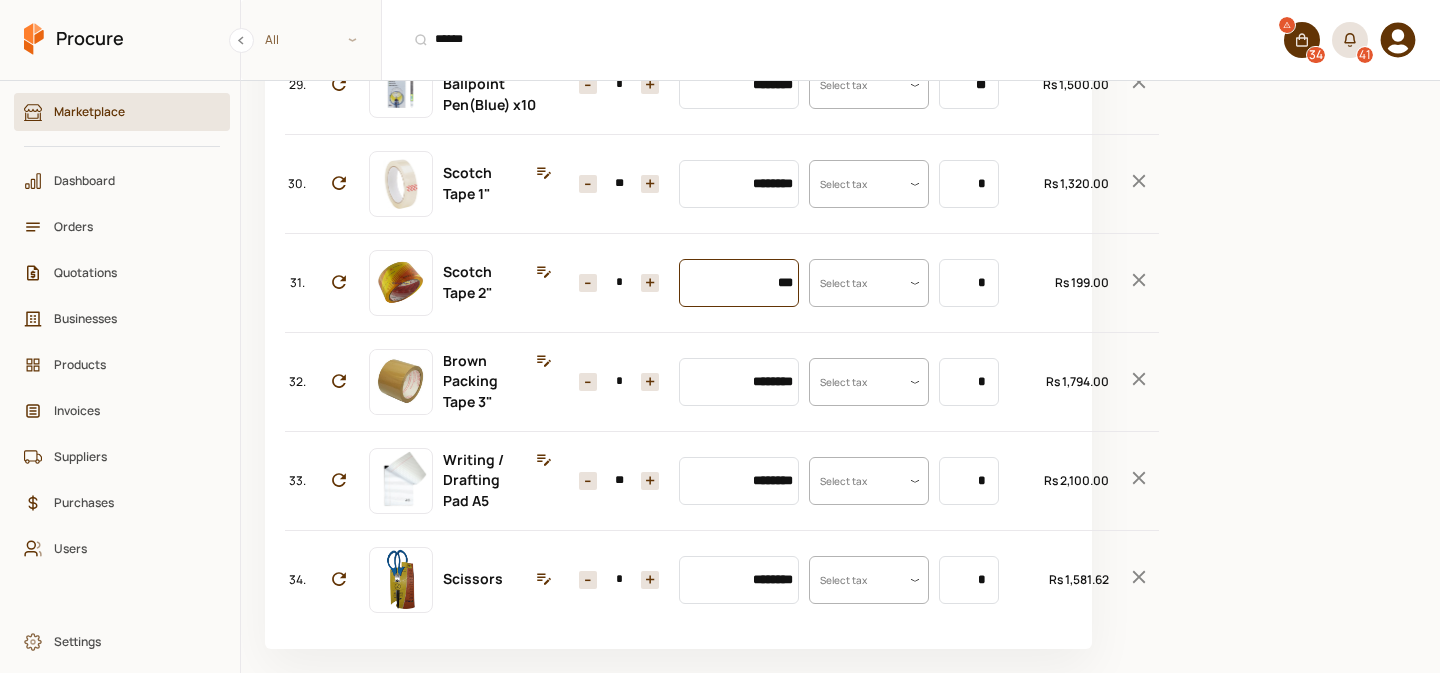 type on "***" 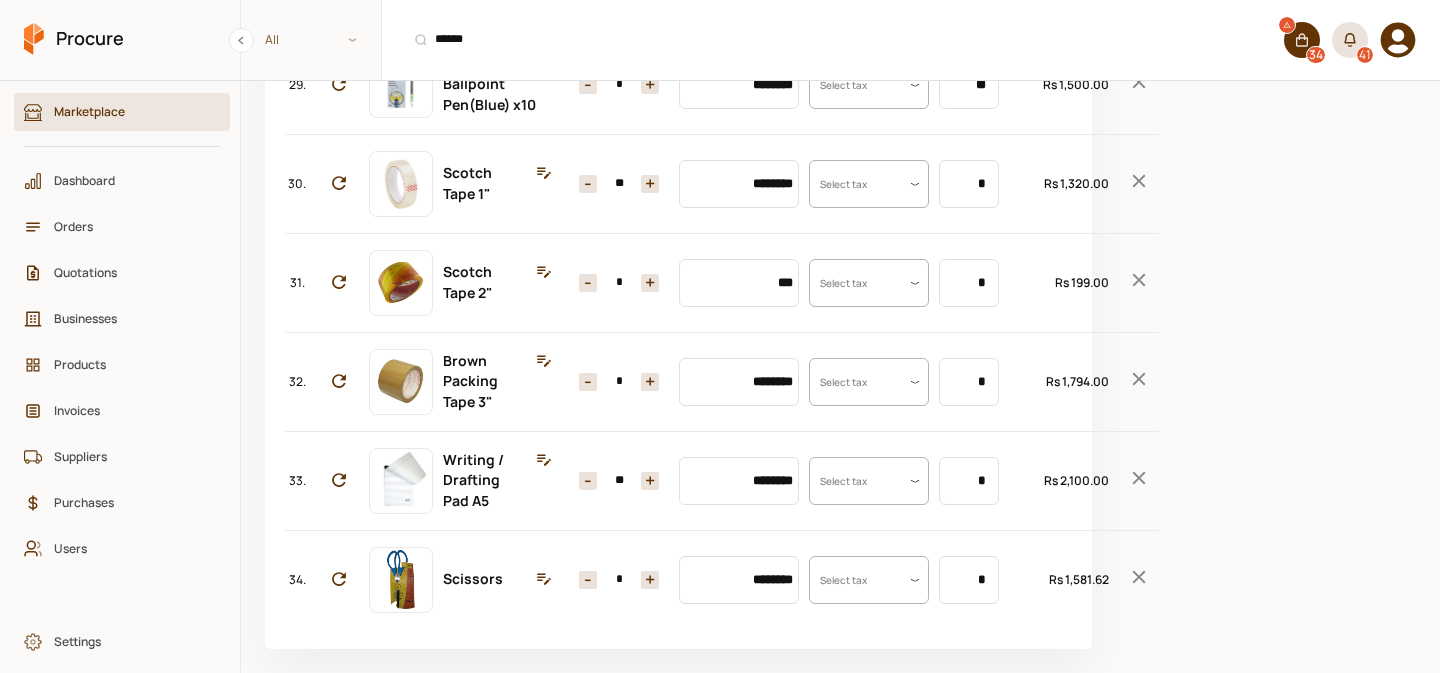 click on "+" at bounding box center [650, 283] 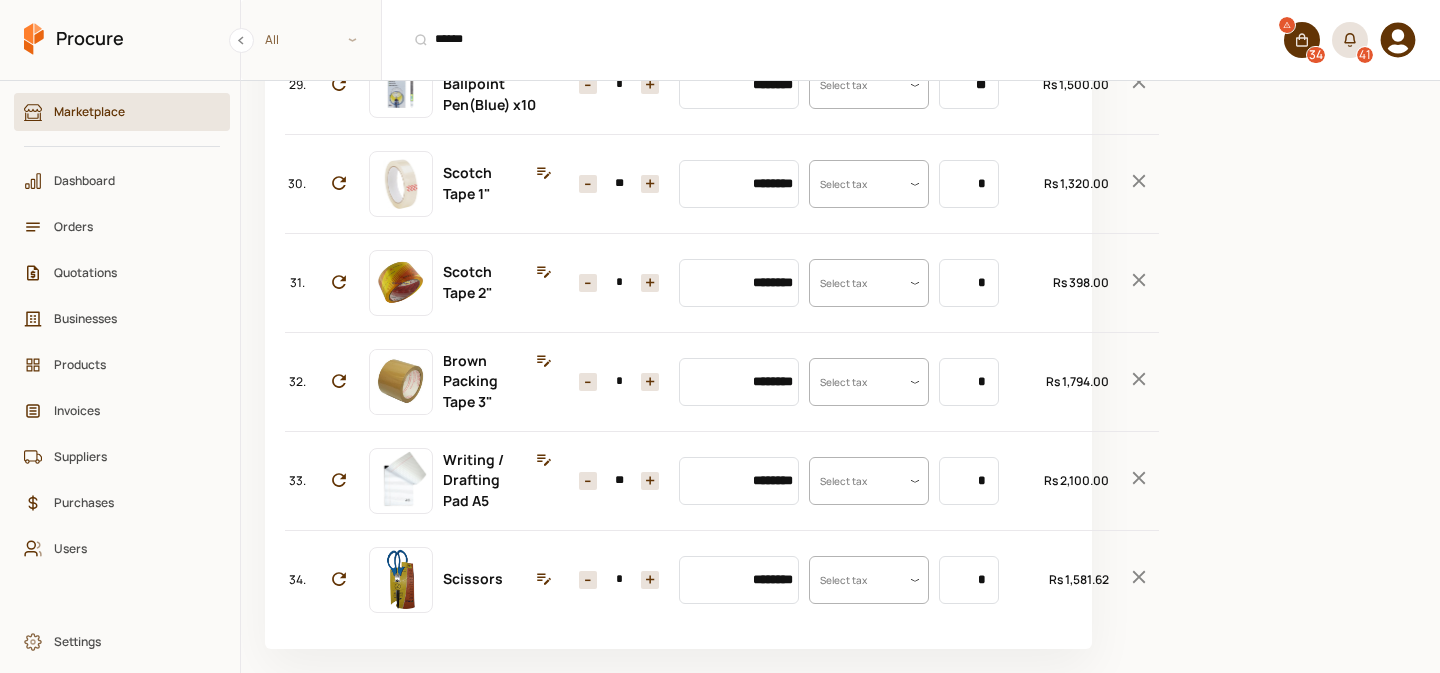 click on "+" at bounding box center (650, 283) 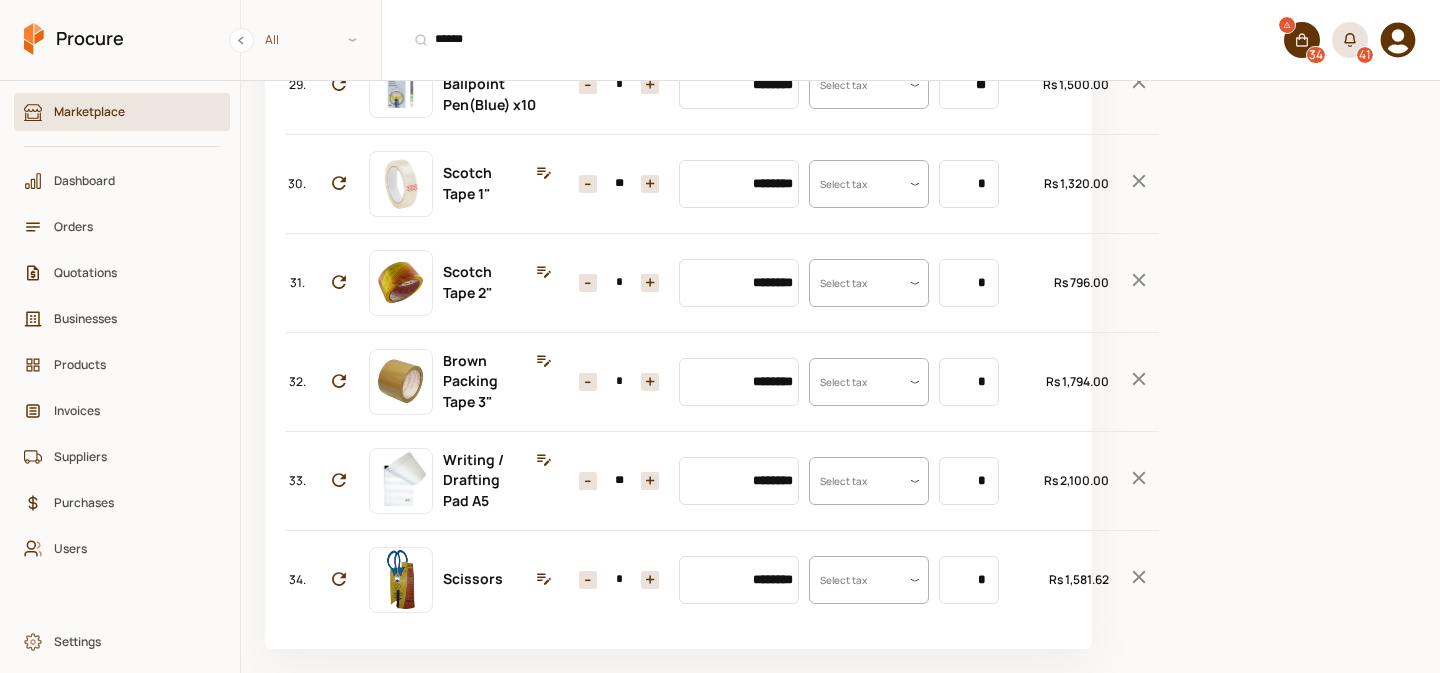 click on "+" at bounding box center [650, 283] 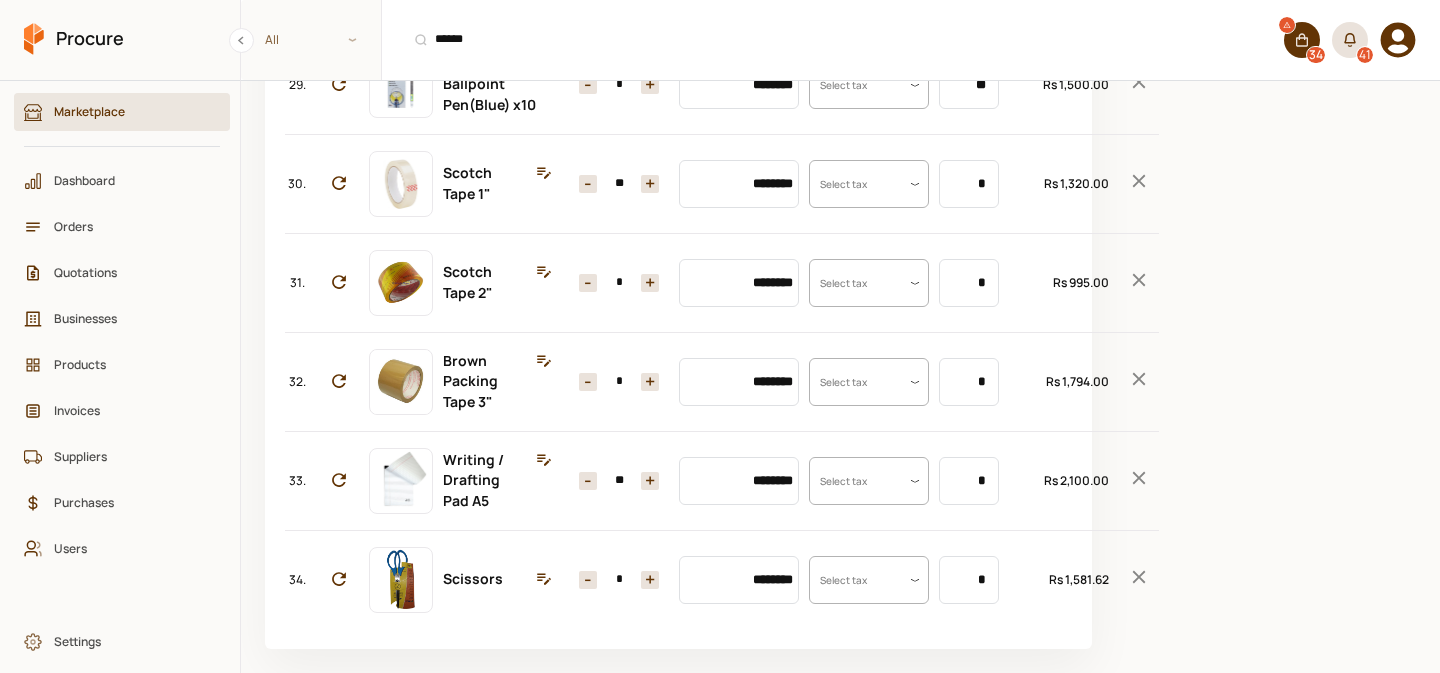 click on "+" at bounding box center [650, 283] 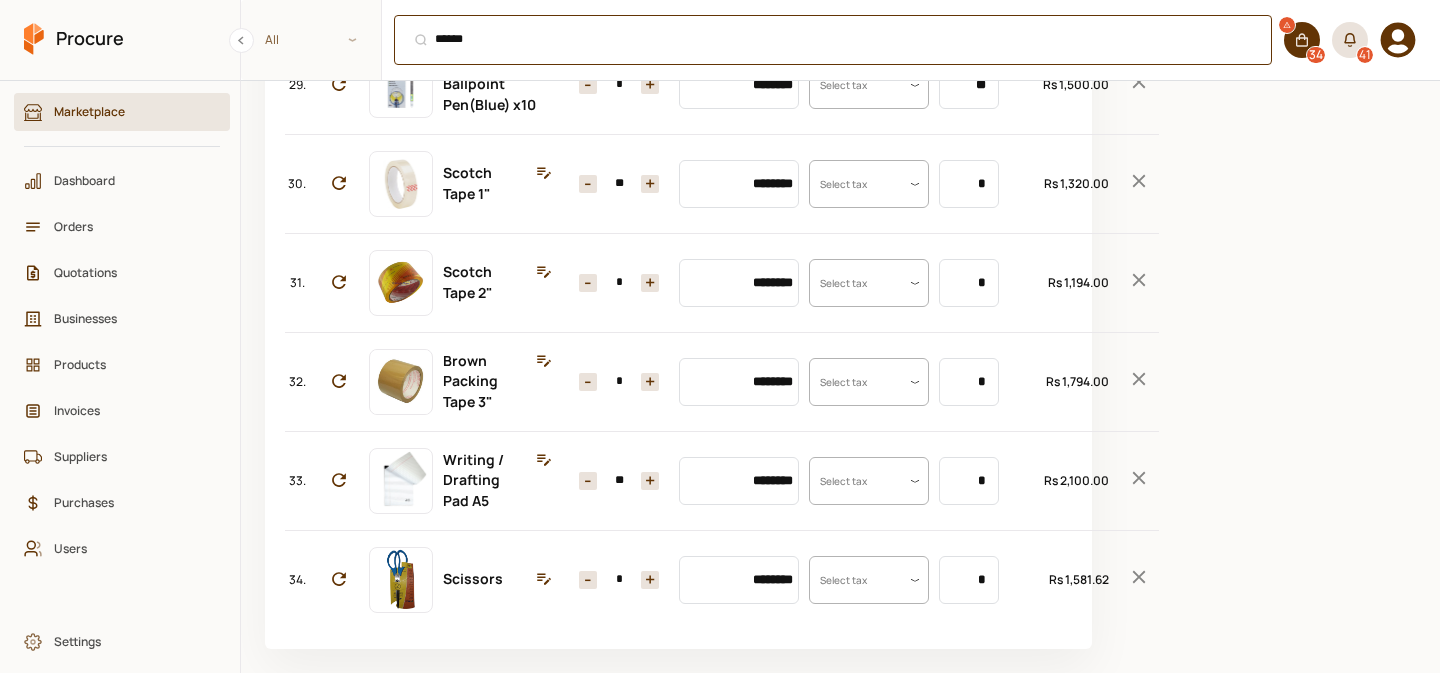 click on "****** ⌘  + K" at bounding box center (833, 40) 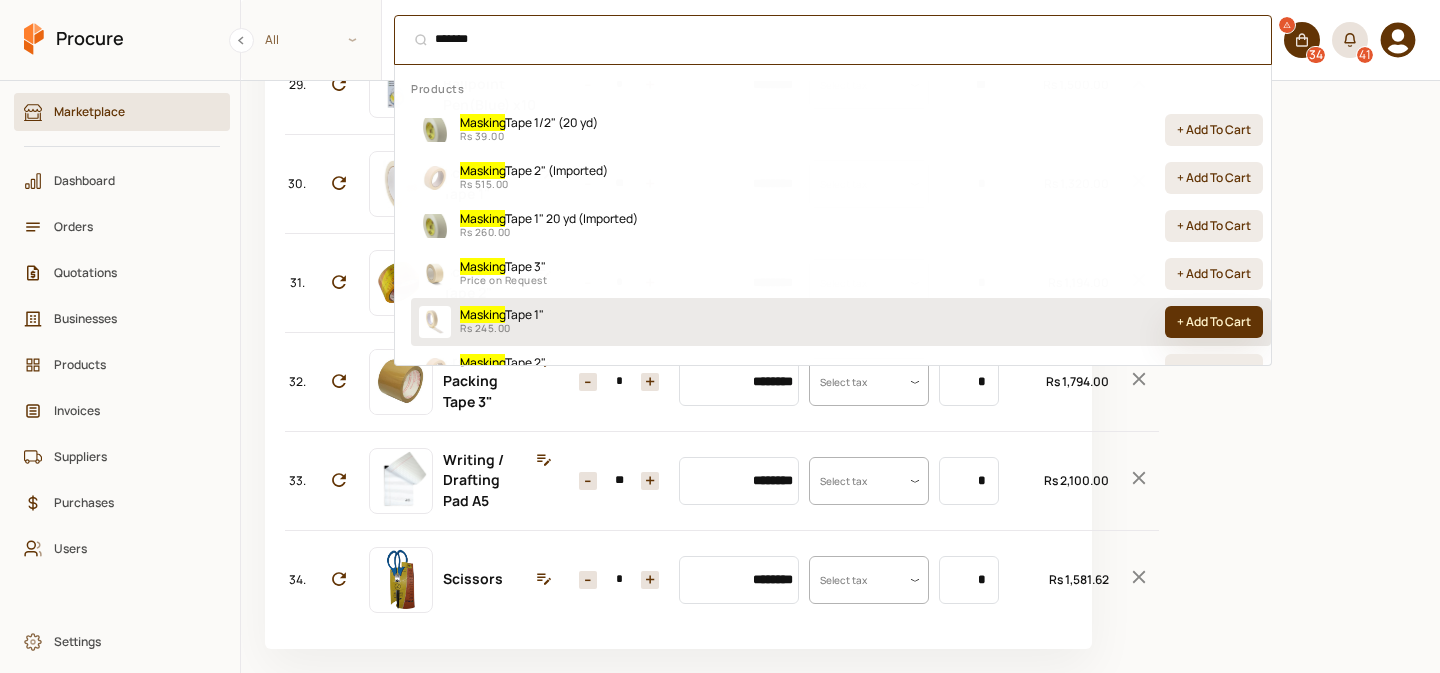 type on "*******" 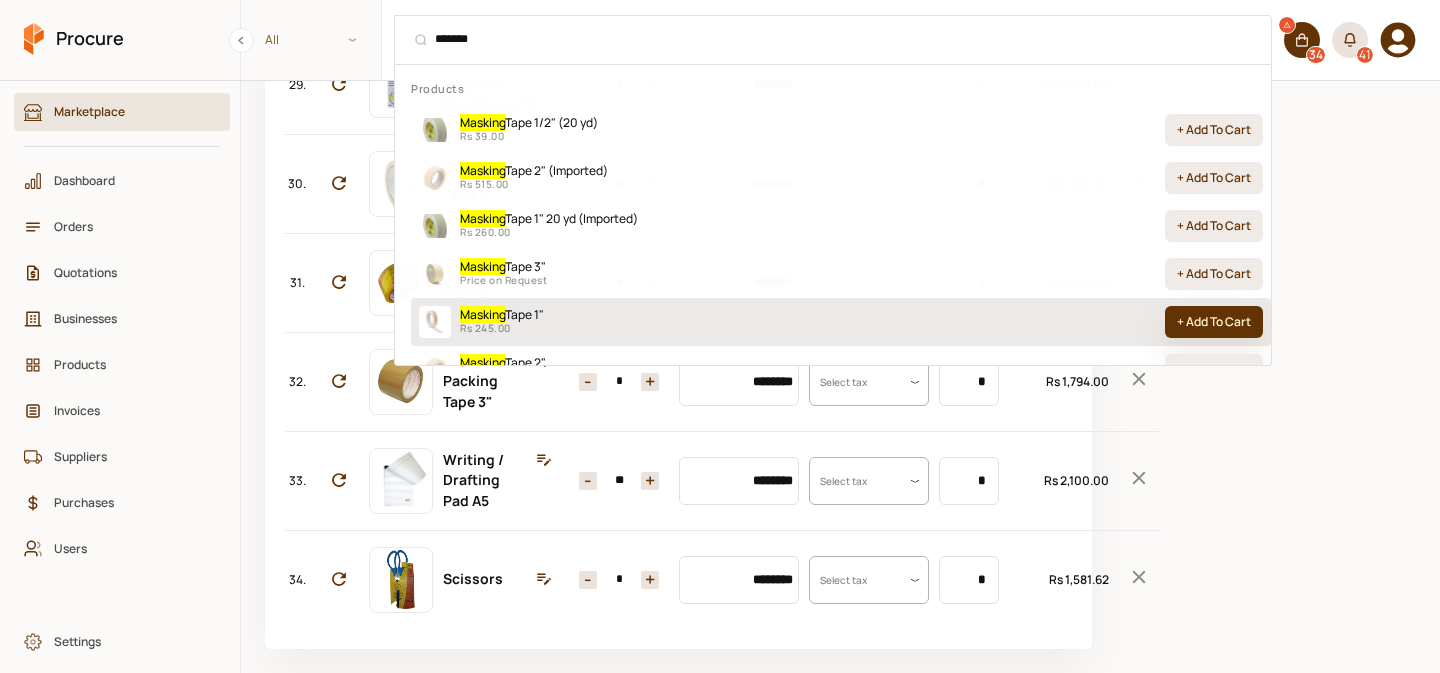click on "+ Add To Cart" at bounding box center (1214, 322) 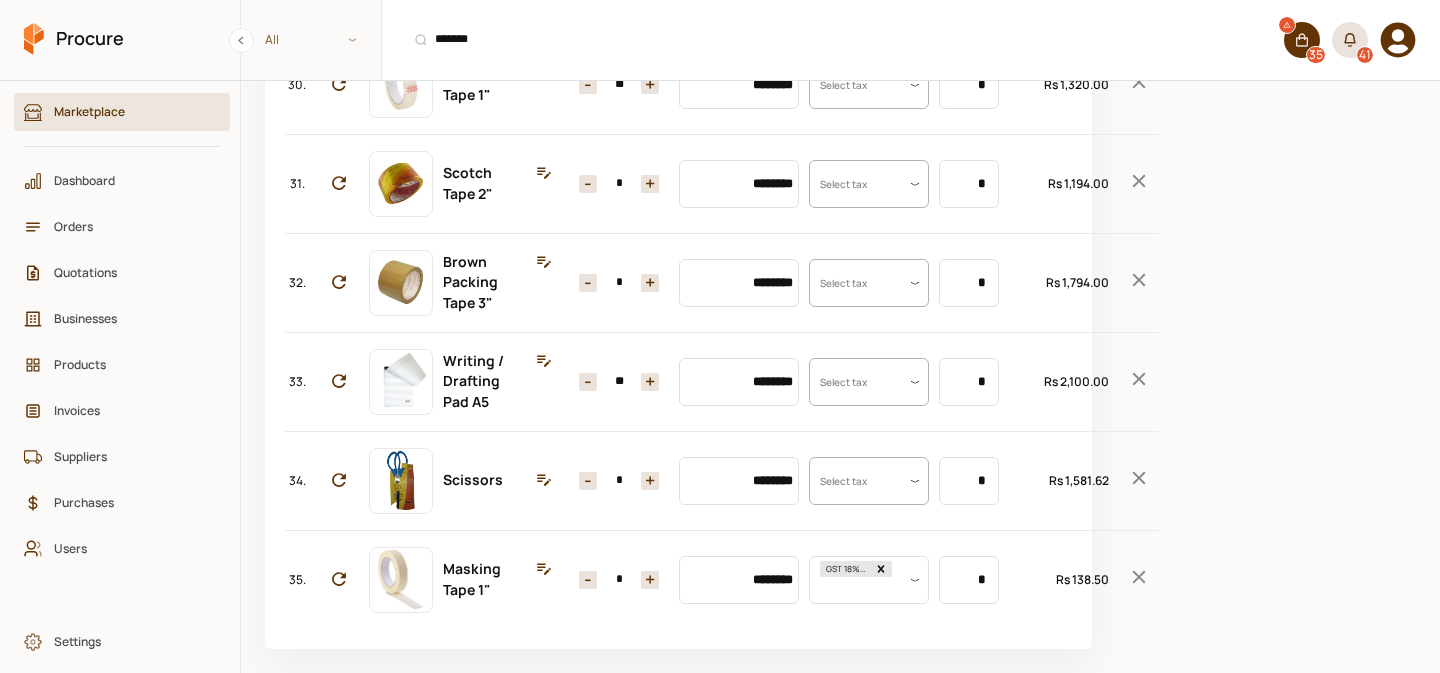 scroll, scrollTop: 3865, scrollLeft: 0, axis: vertical 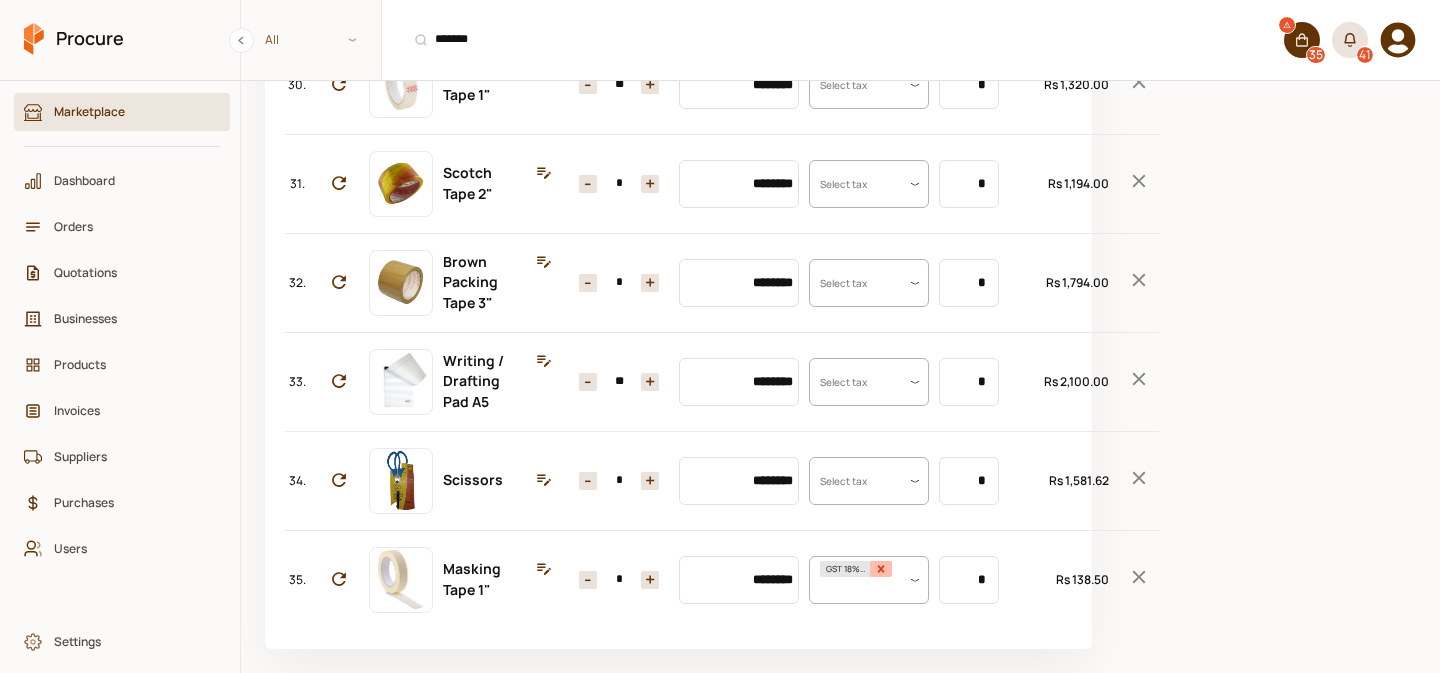 click 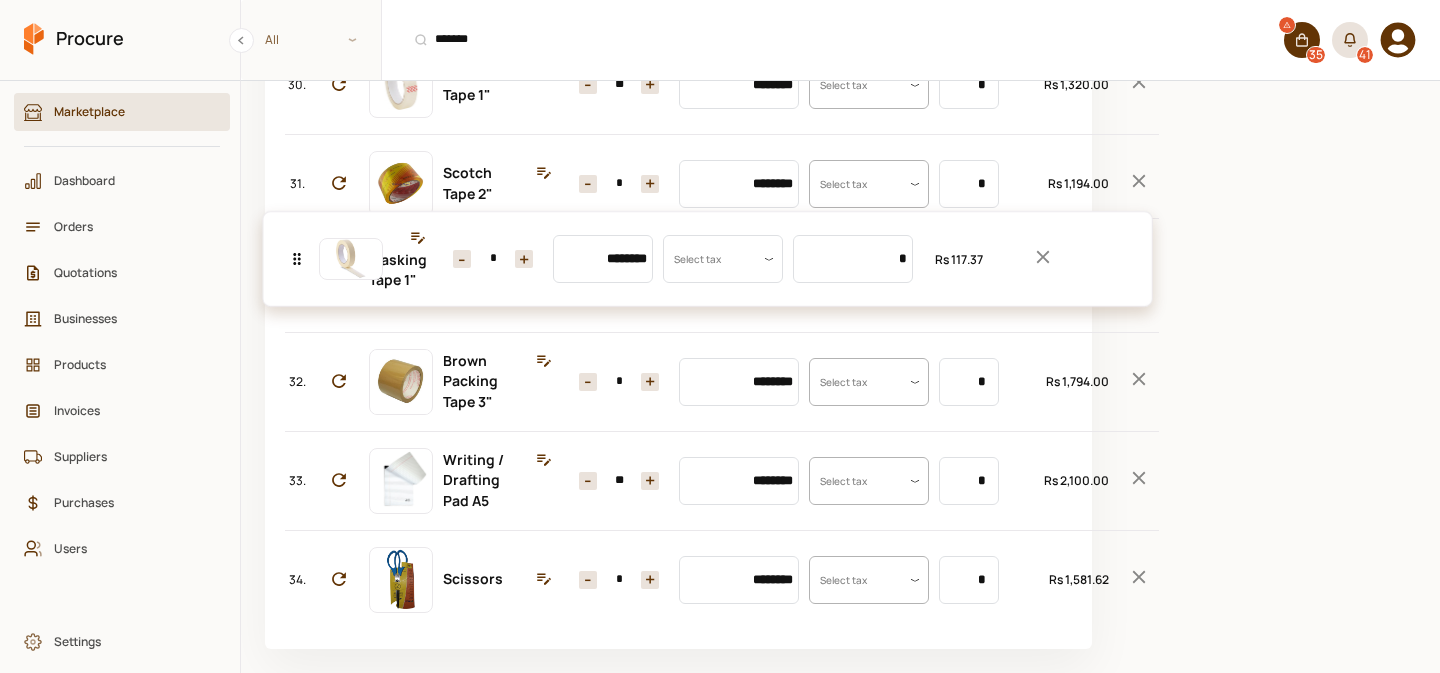 drag, startPoint x: 290, startPoint y: 583, endPoint x: 285, endPoint y: 264, distance: 319.03918 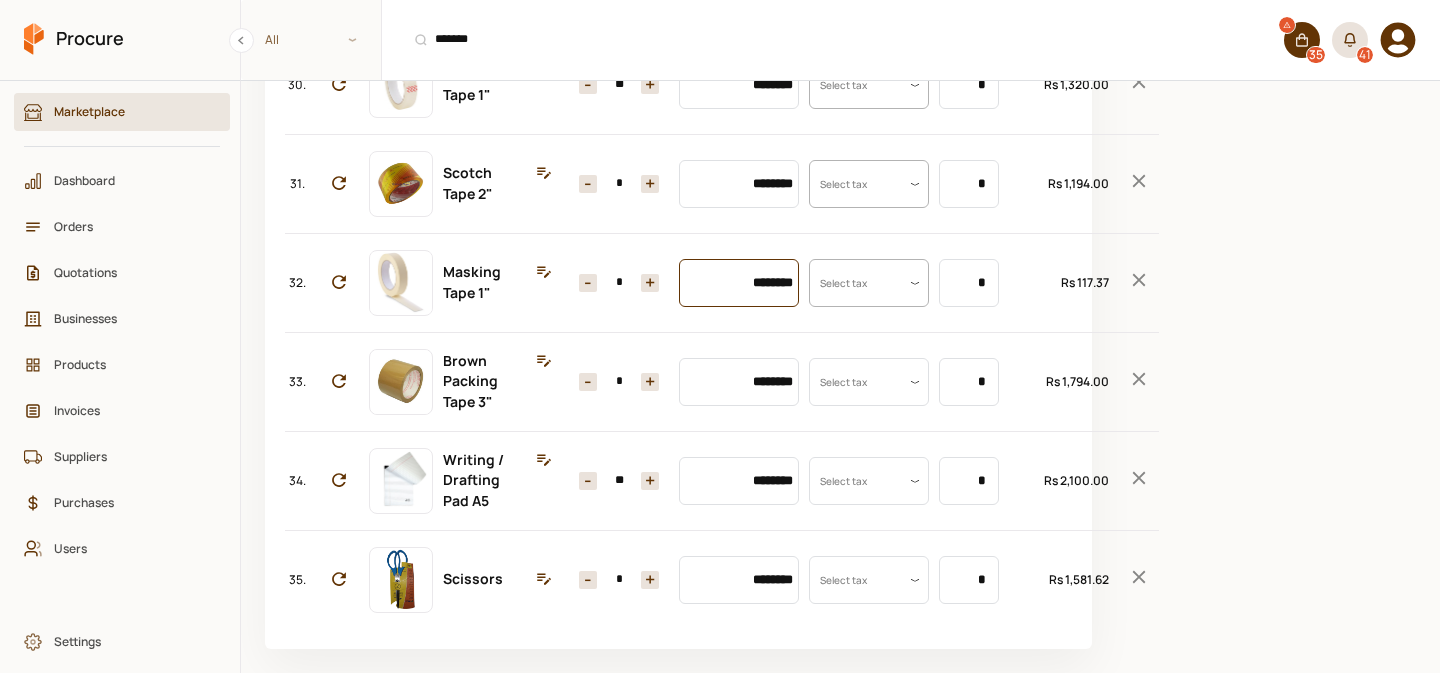 click on "********" at bounding box center [739, 283] 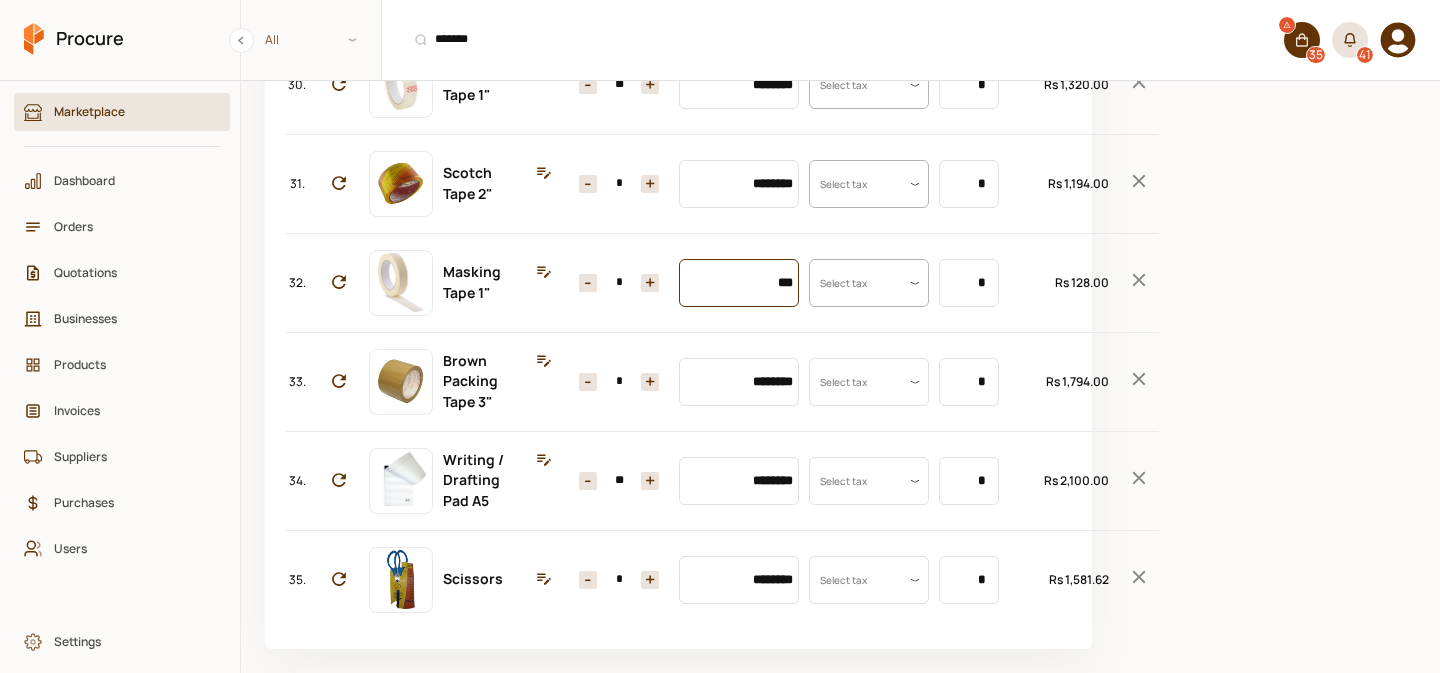 type on "***" 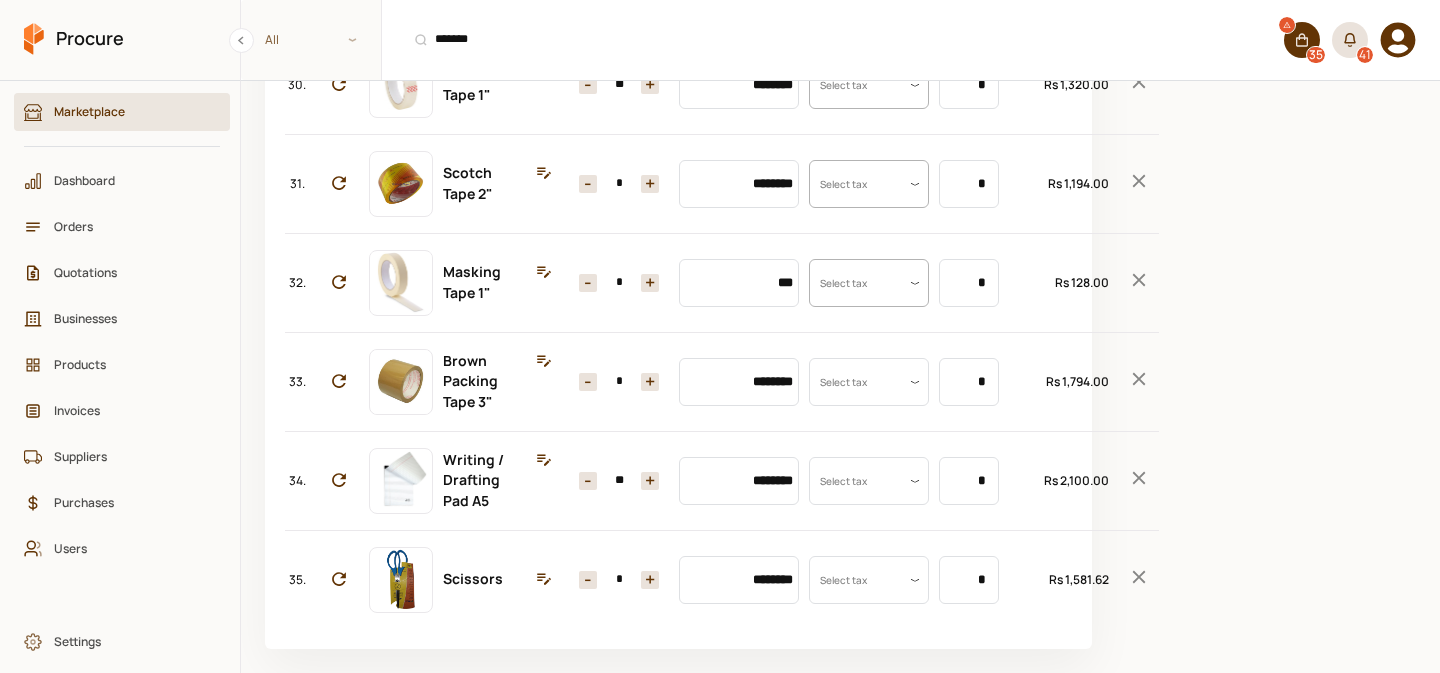 click on "+" at bounding box center (650, 283) 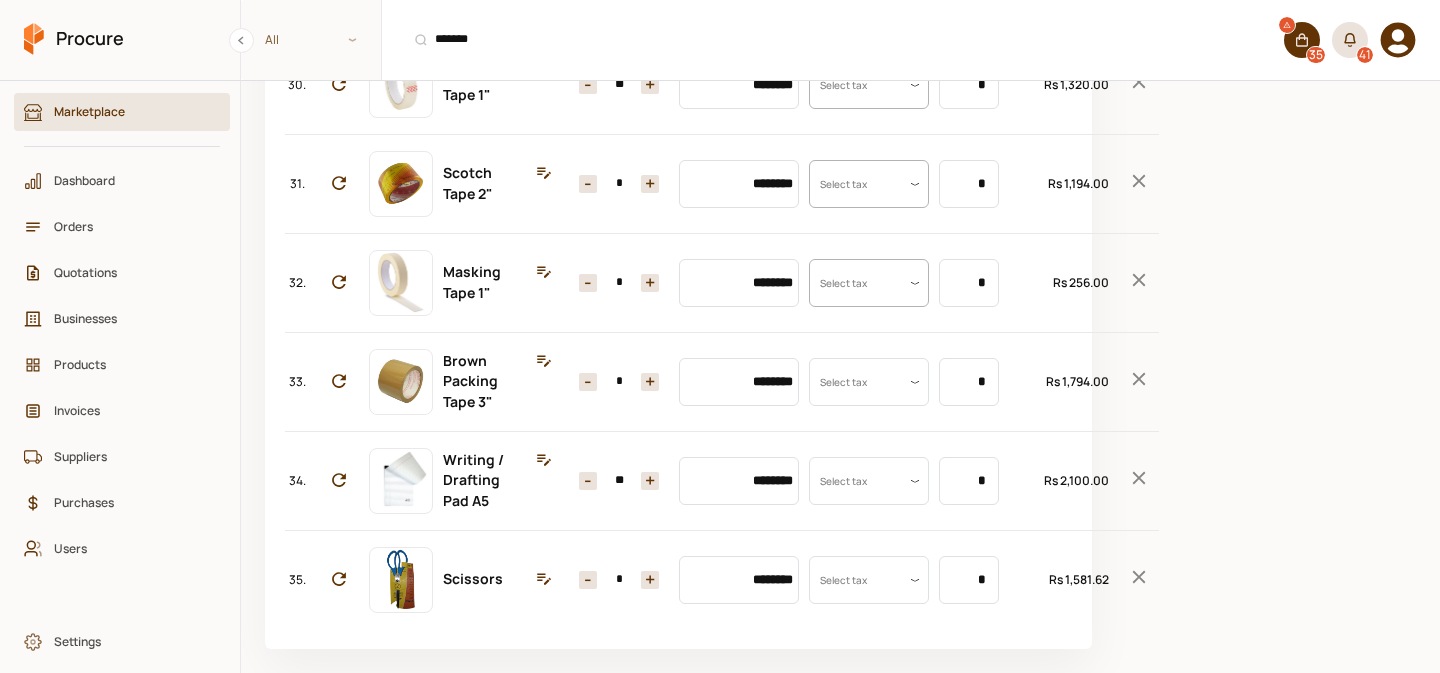 click on "+" at bounding box center (650, 283) 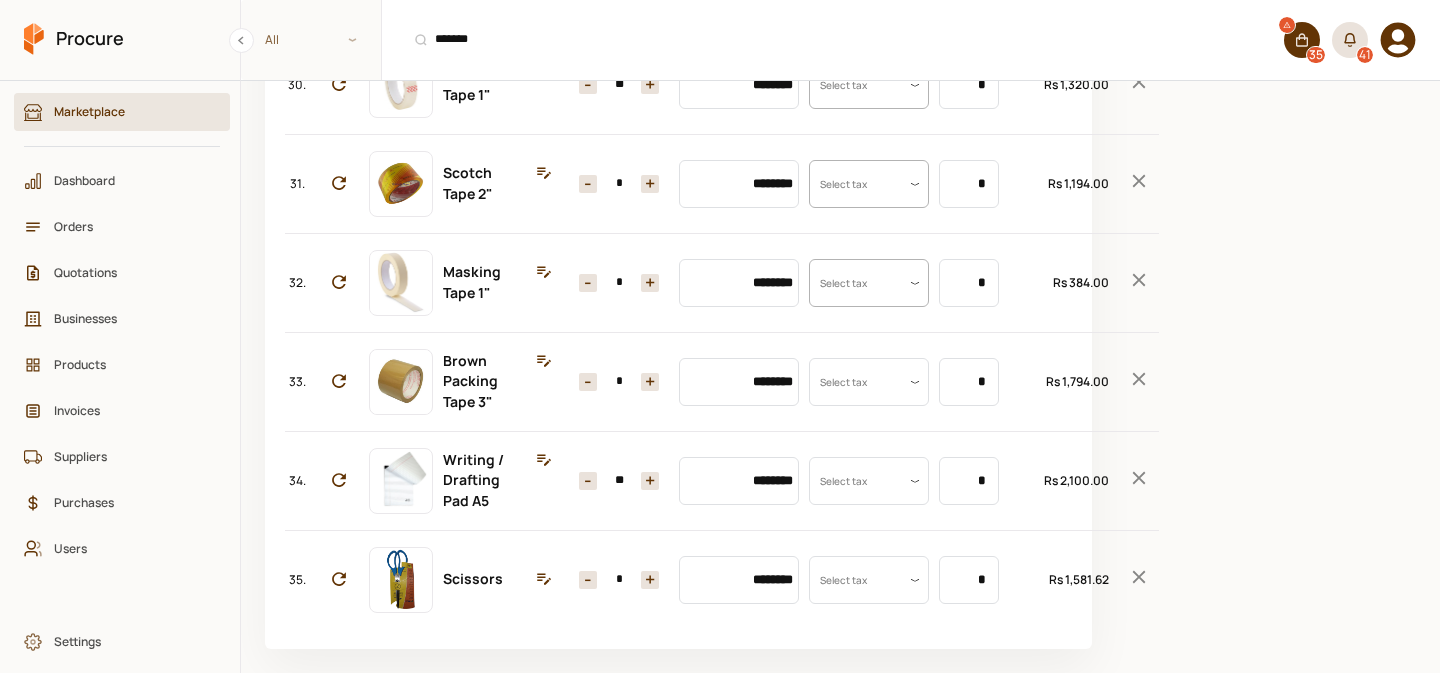 click on "+" at bounding box center (650, 283) 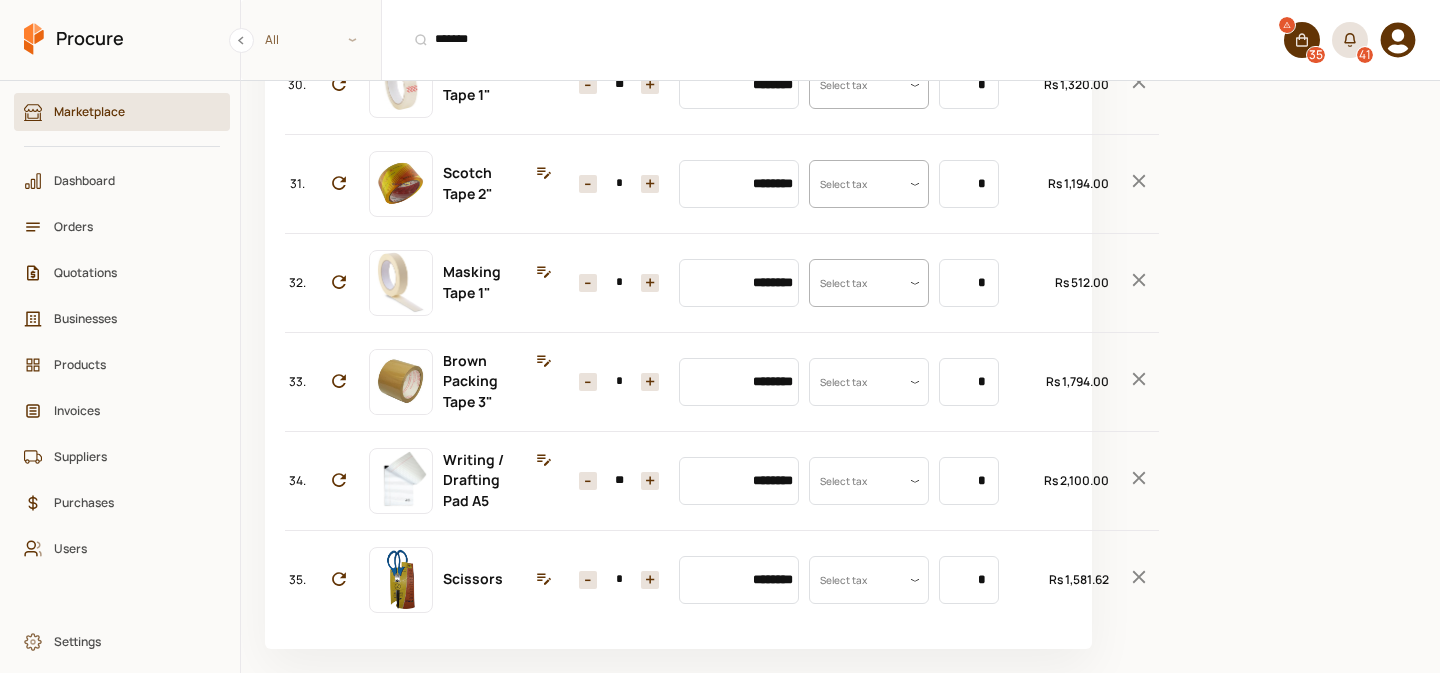 click on "+" at bounding box center (650, 283) 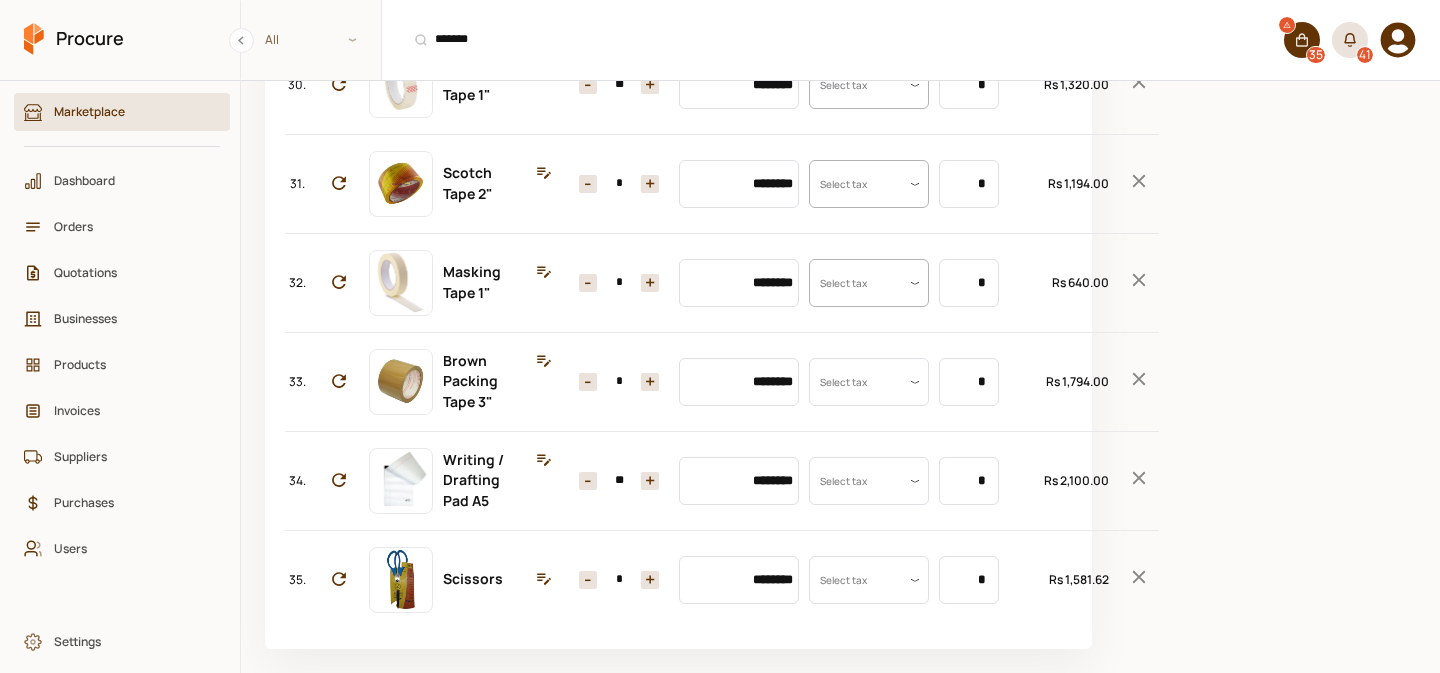 click on "+" at bounding box center (650, 283) 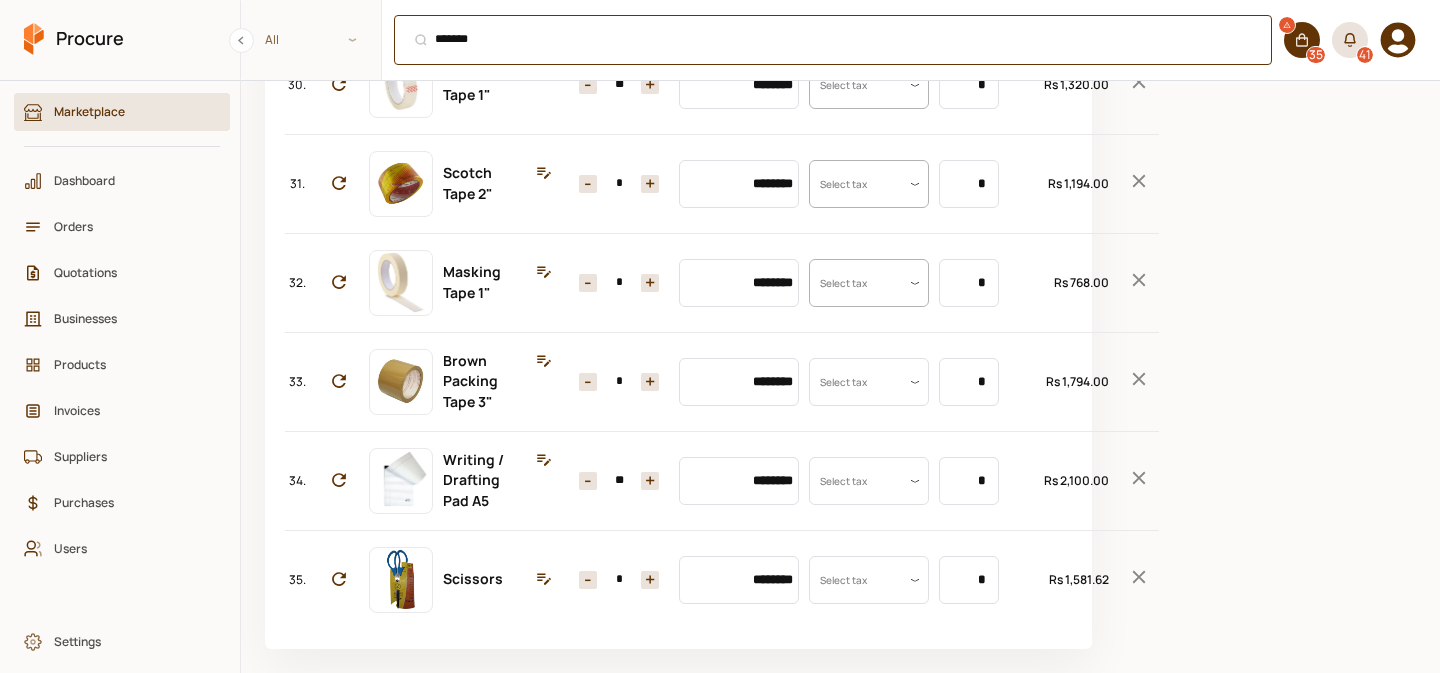 click on "******* ⌘  + K" at bounding box center (833, 40) 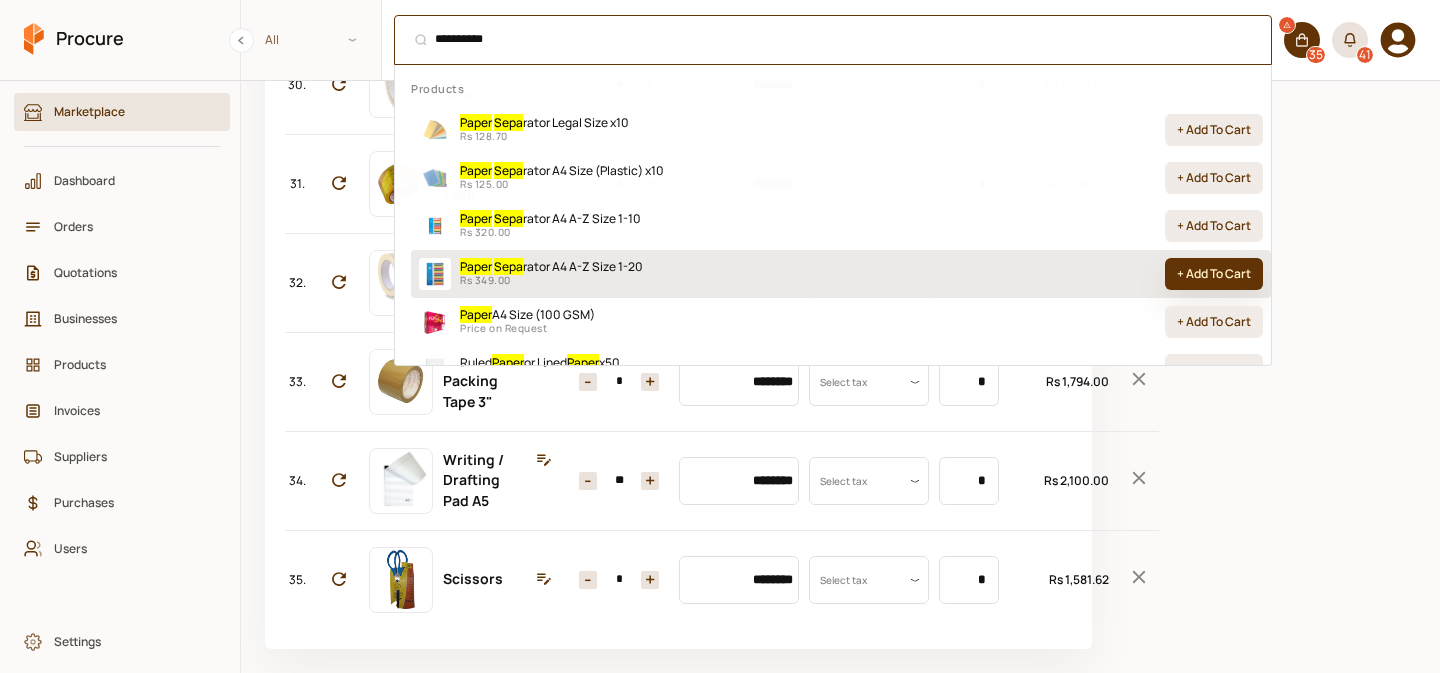 type on "**********" 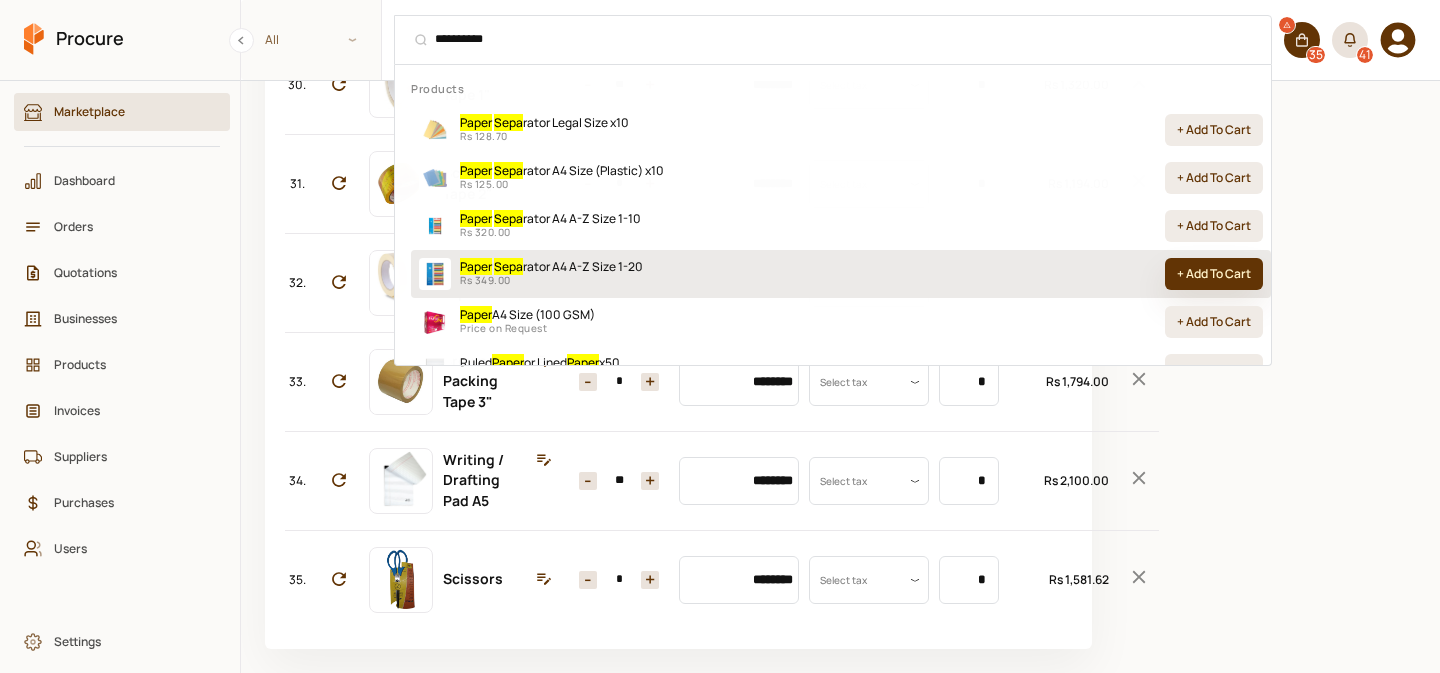 click on "+ Add To Cart" at bounding box center (1214, 274) 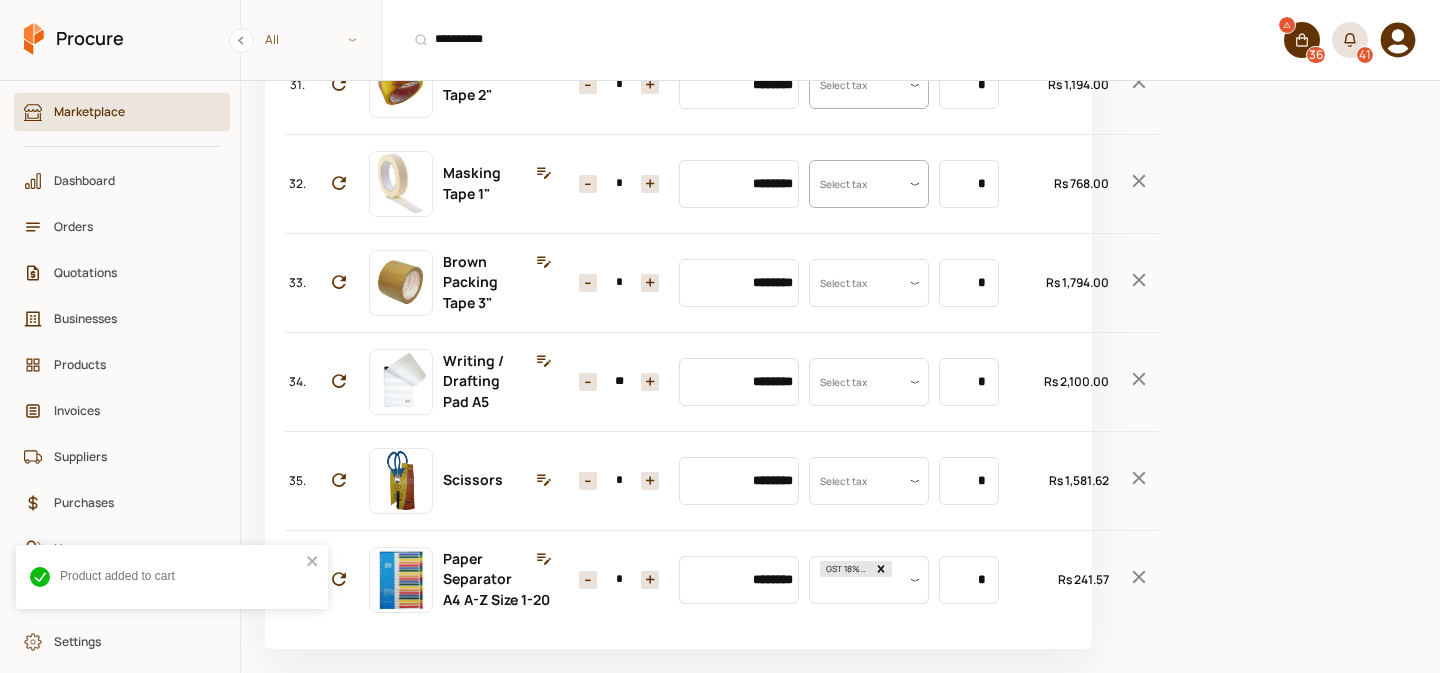 scroll, scrollTop: 3979, scrollLeft: 0, axis: vertical 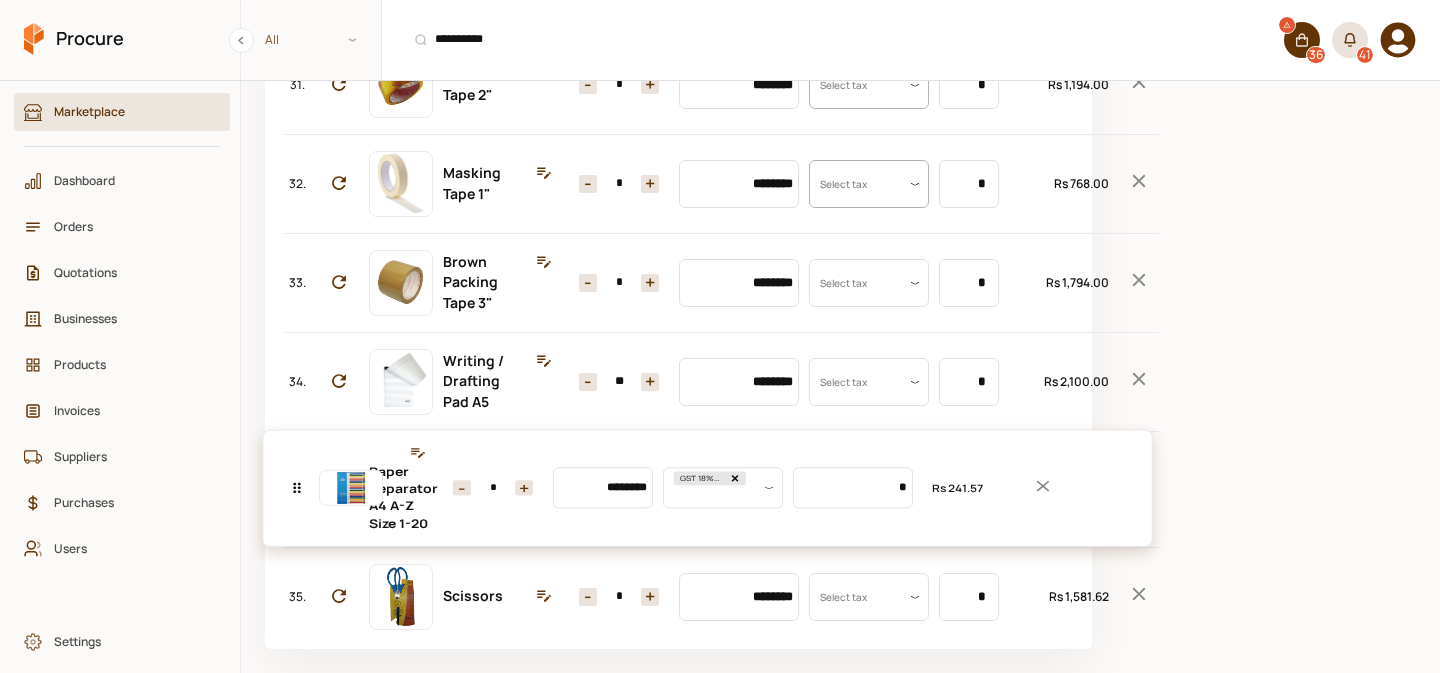drag, startPoint x: 295, startPoint y: 567, endPoint x: 299, endPoint y: 452, distance: 115.06954 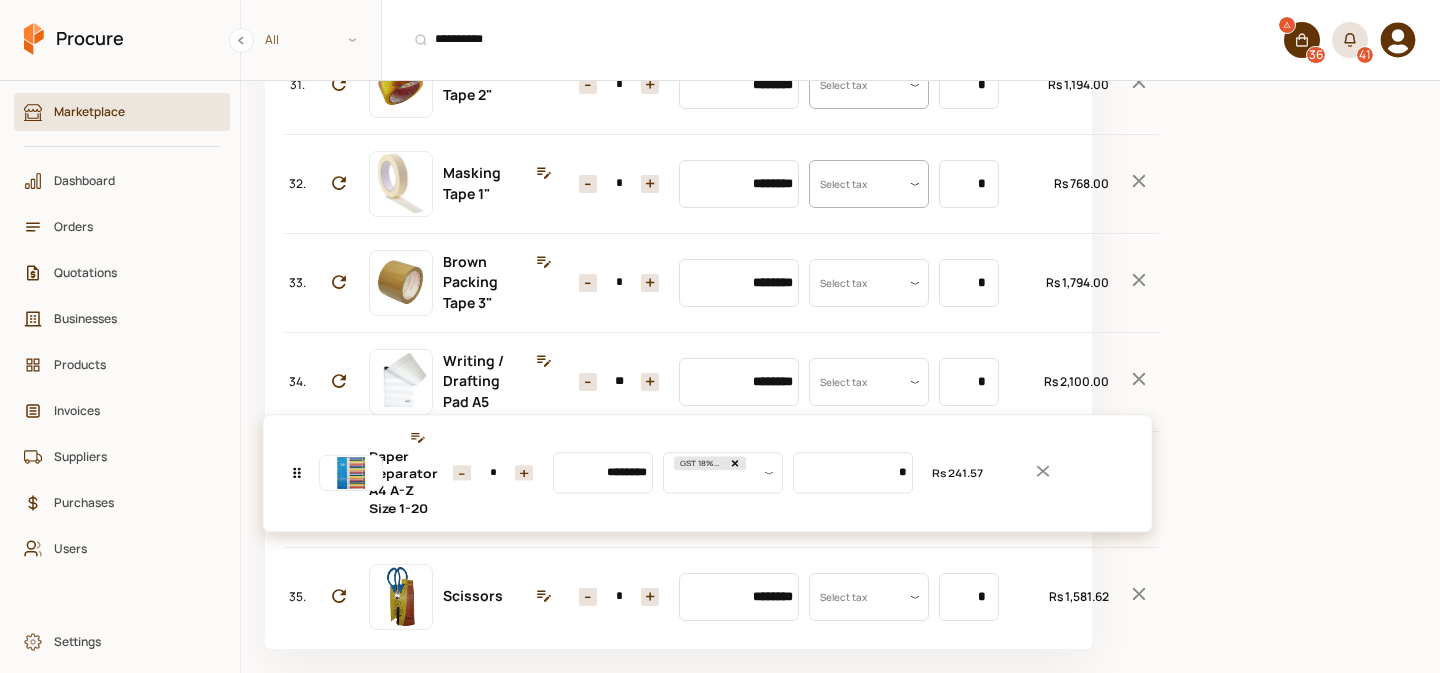 click on "No. Item Quantity Unit Price Taxes Unit Size Total 1. Nestle Everyday Tea [PERSON_NAME] (1000 GM) Quantity - ** + Price ********* Tax Select tax Uom Value * Total Rs 175,500.00 2. White Sugar Fine Quality (1 KG) Quantity - ** + Price ******** Tax Select tax Uom Value * Total Rs 12,250.00 3. Tapal Danedar Tea Bags (600 Pcs) Quantity - ** + Price ********* Tax Select tax Uom Value *** Total Rs 66,000.00 4. Lipton Green Tea Zesty Lemon & Honey (25 Pcs) Quantity - ** + Price ******** Tax Select tax Uom Value * Total Rs 4,275.00 5. [PERSON_NAME] Tomato Ketchup (800 GM) Quantity - * + Price ******** Tax Select tax Uom Value * Total Rs 450.00 6. Rose Petal Maxob Toilet Rolls 18 M (100 Pcs) Quantity - * + Price ********* Tax Select tax Uom Value *** Total Rs 57,400.00 7. Rose Petal Pop Up Ultra Soft Facial Tissues (300 'S) Quantity - ** + Price ******** Tax Select tax Uom Value * Total Rs 4,800.00 8. Airnergy Air Freshener Mix (300 ML) Quantity - ** + Price ******** Tax Select tax Uom Value * Total Rs 2,900.00 9. Quantity" at bounding box center (678, -1271) 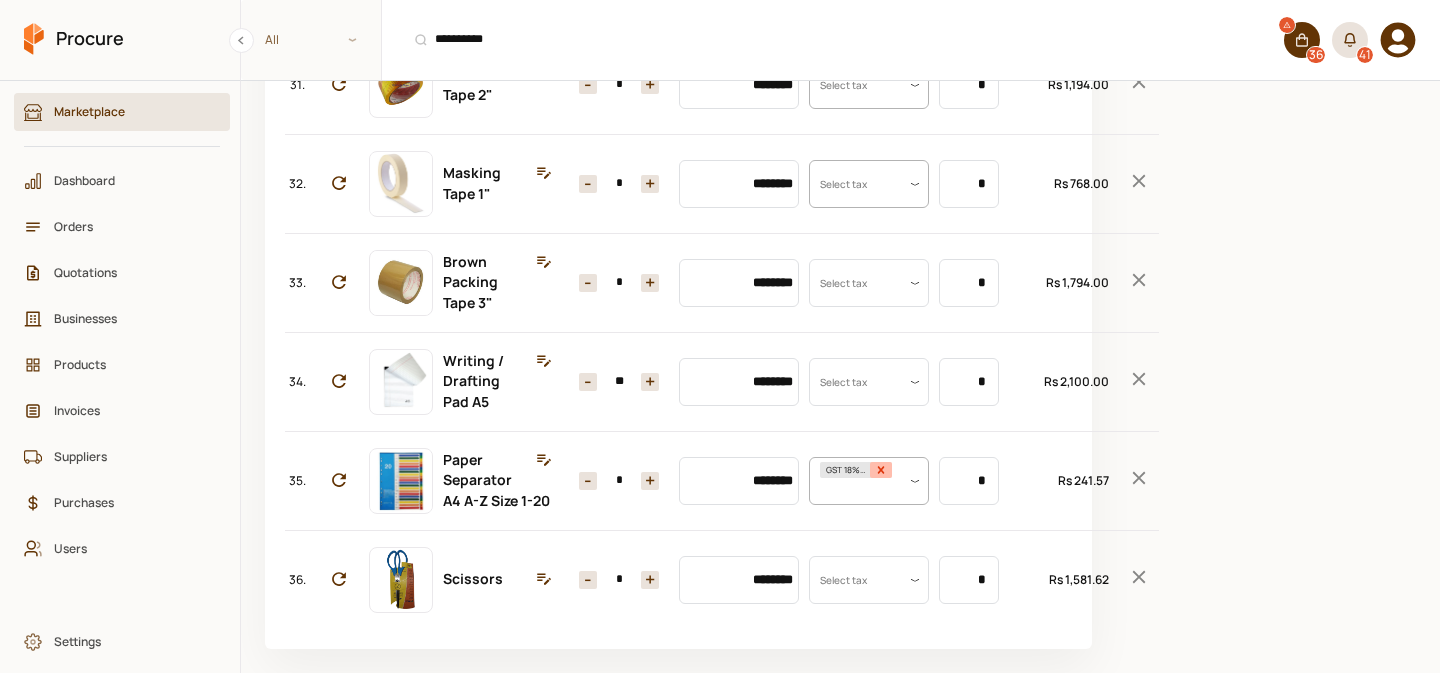 click 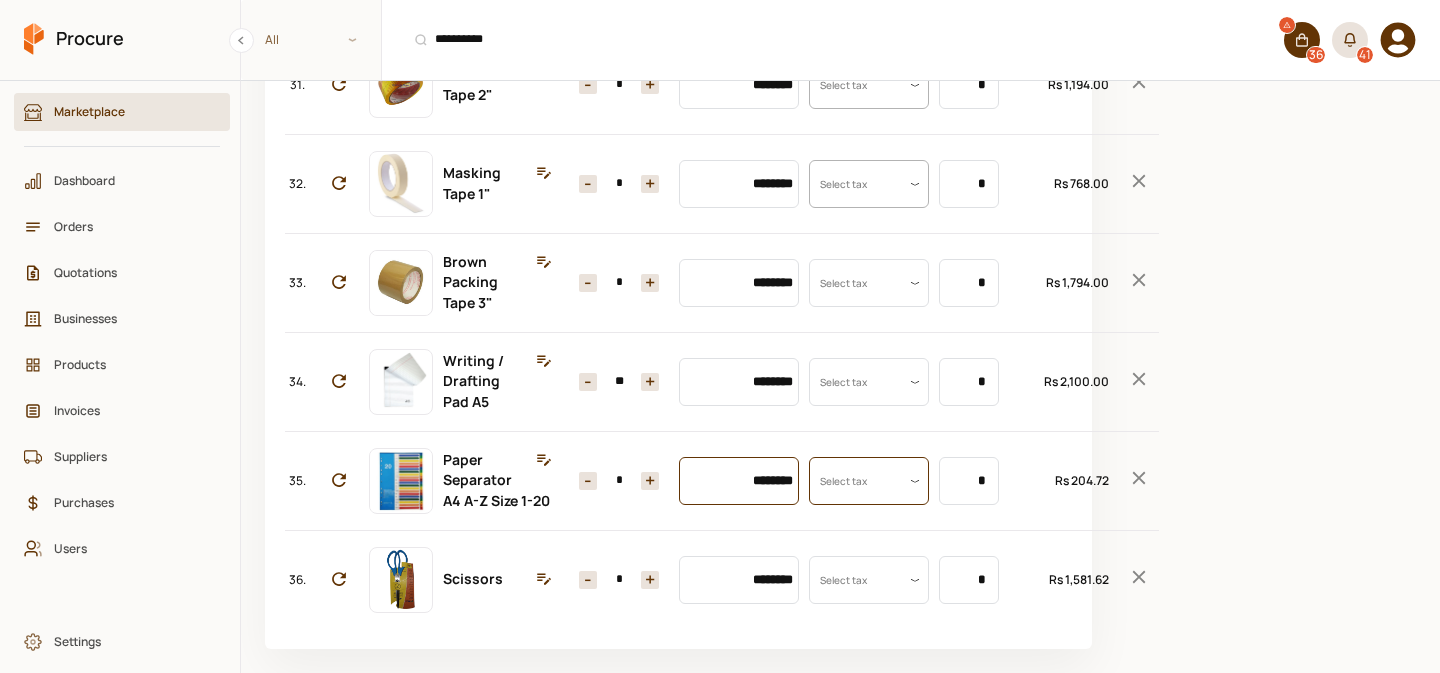 click on "********" at bounding box center [739, 481] 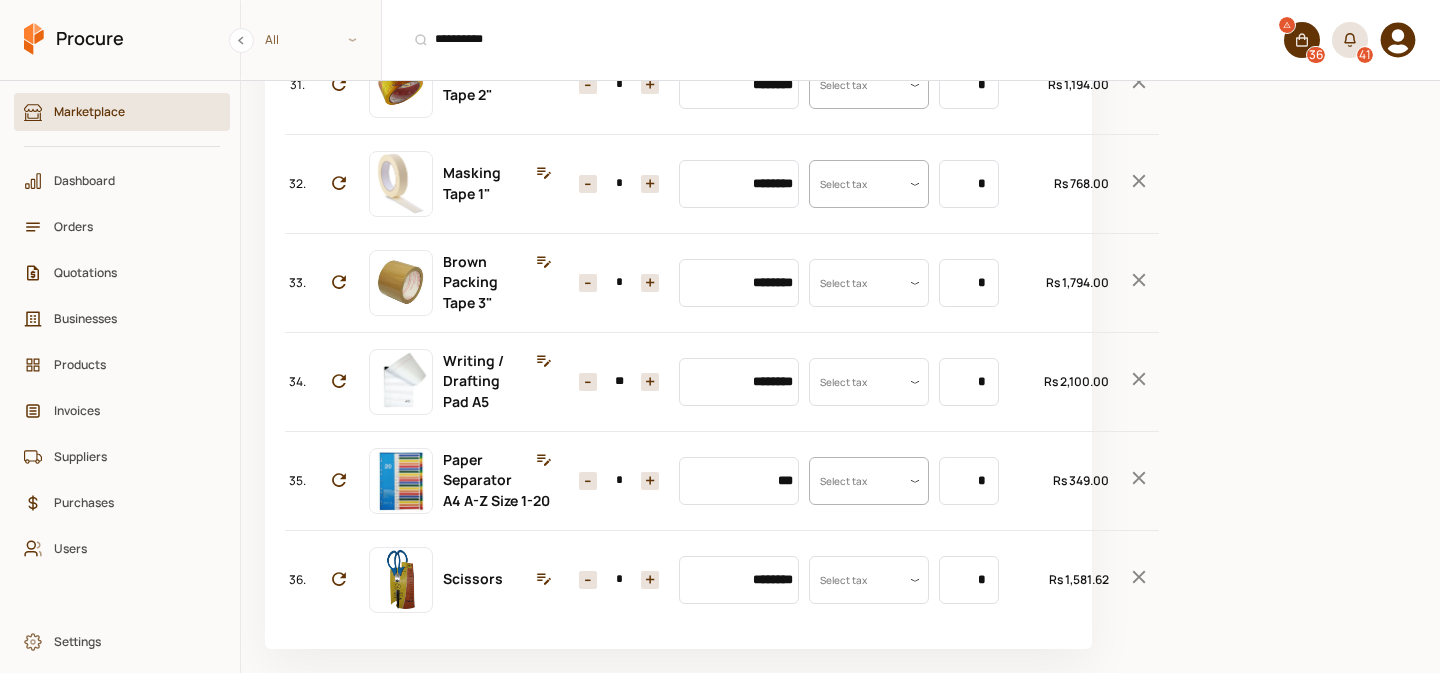 click on "*" at bounding box center [619, 481] 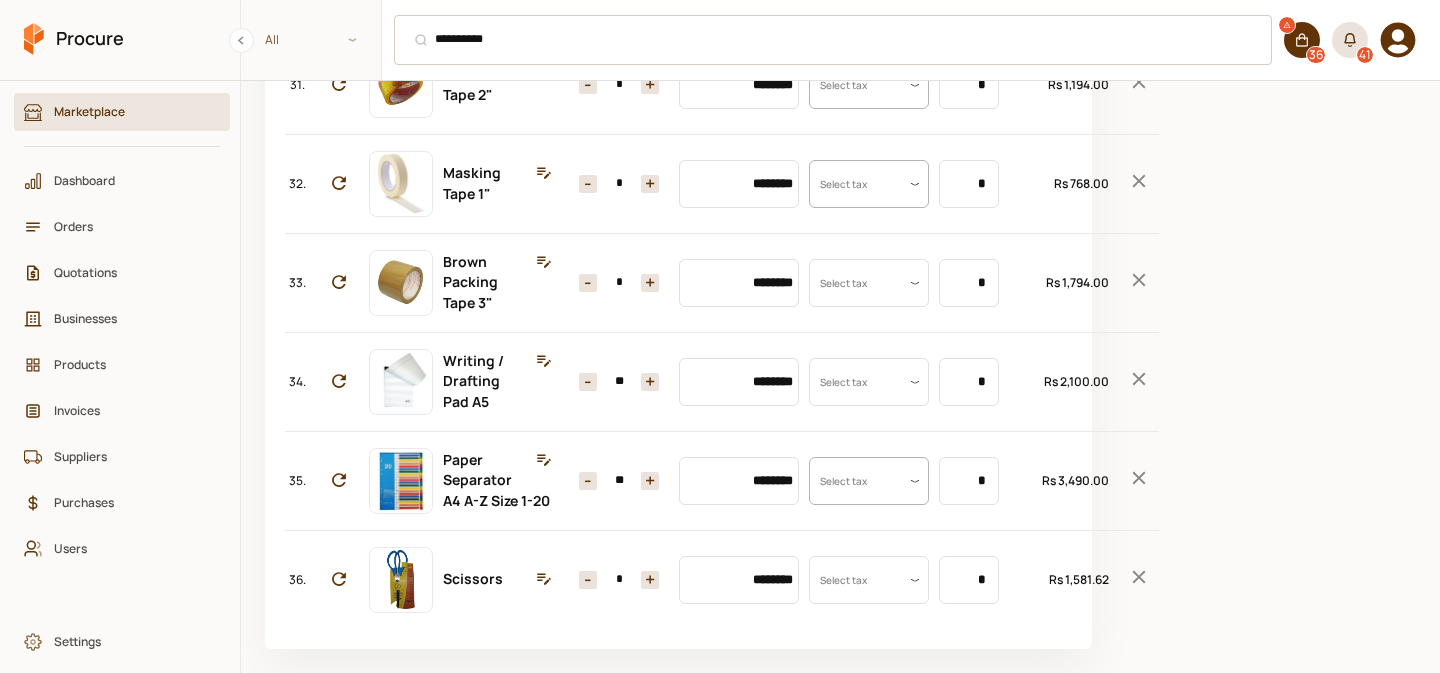 type on "**" 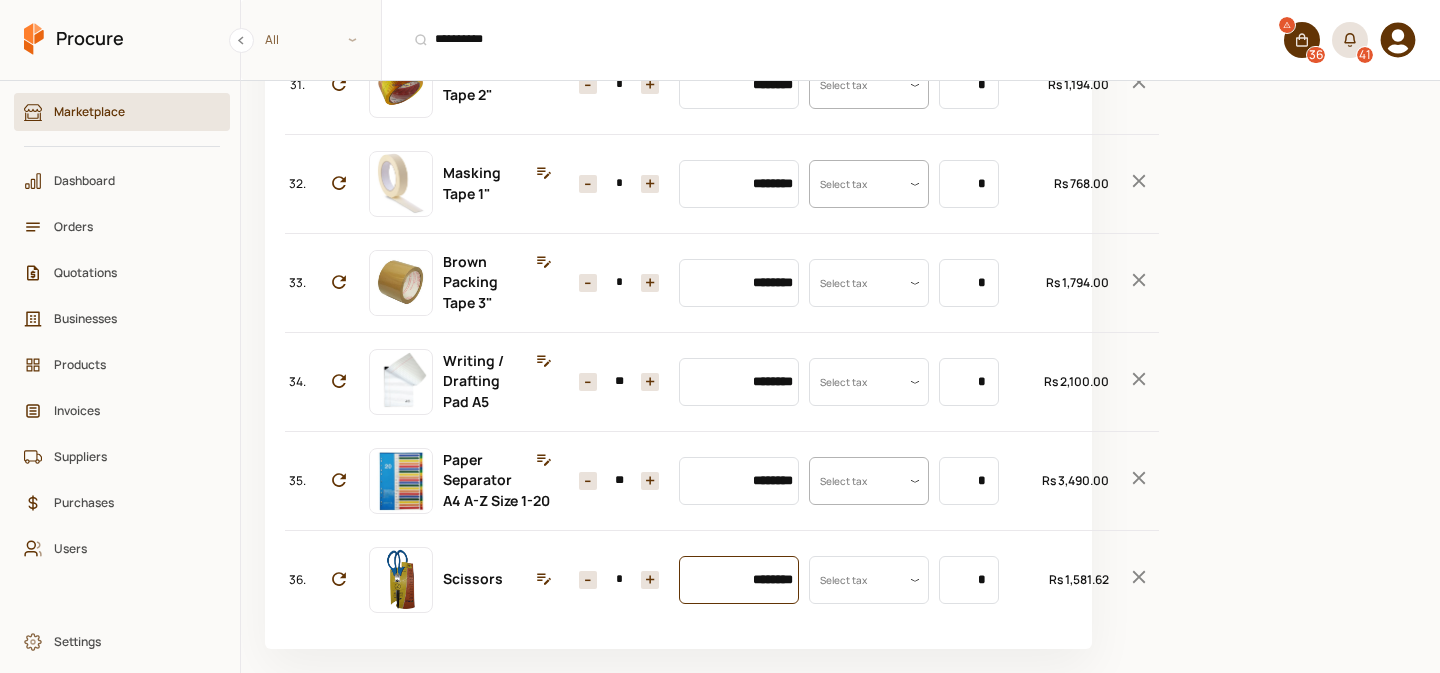 click on "********" at bounding box center [739, 580] 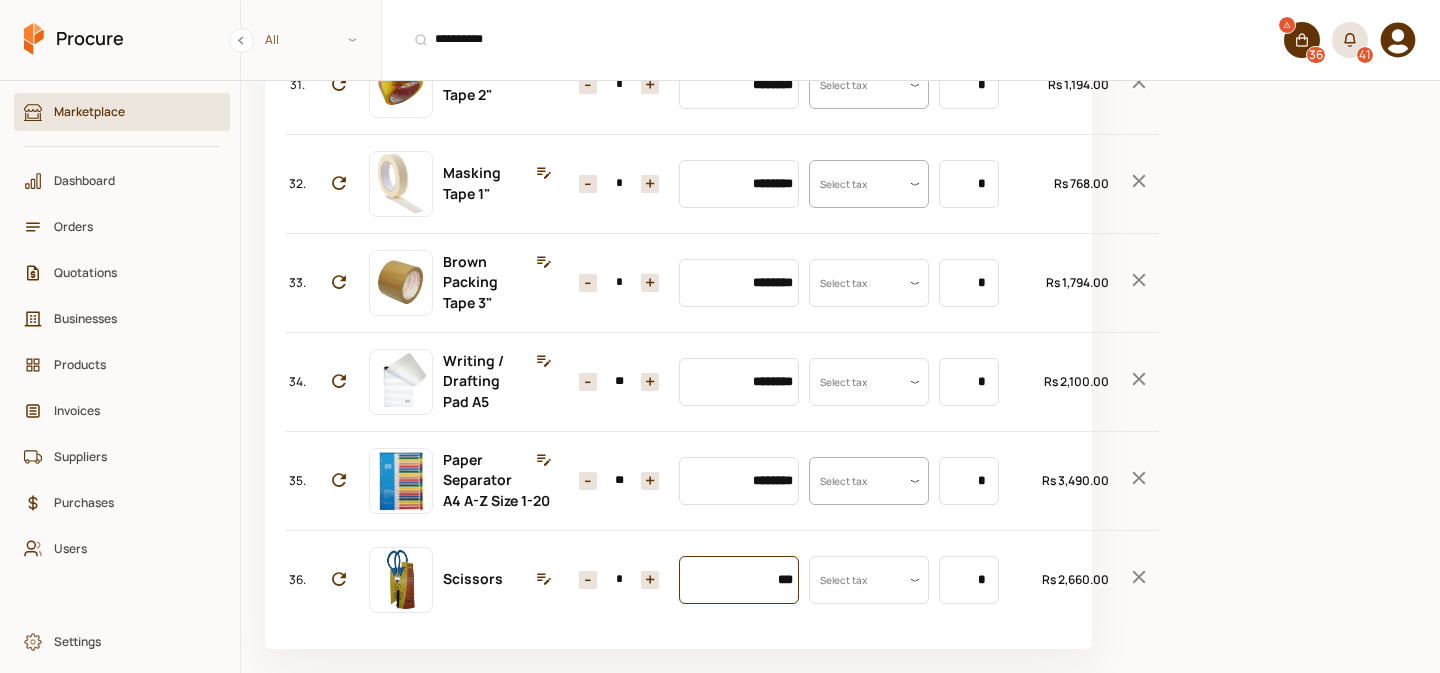 scroll, scrollTop: 3981, scrollLeft: 0, axis: vertical 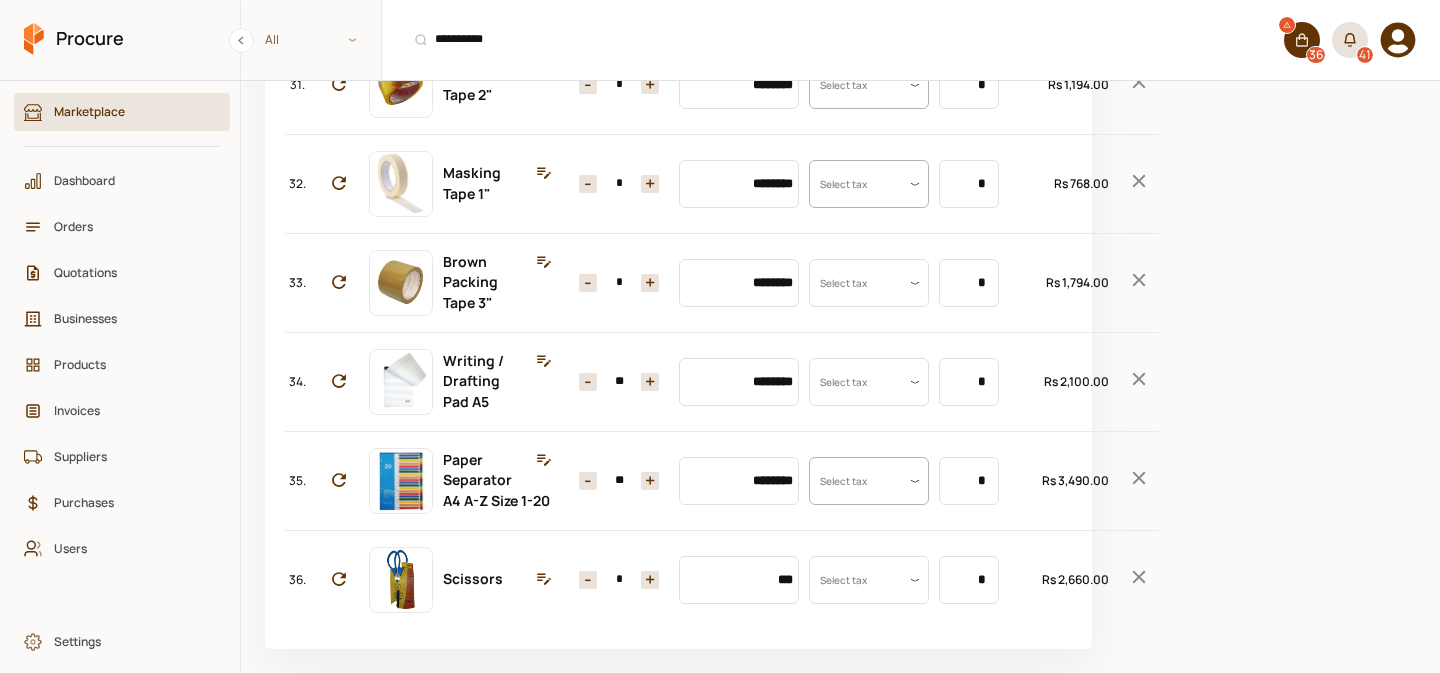 type on "********" 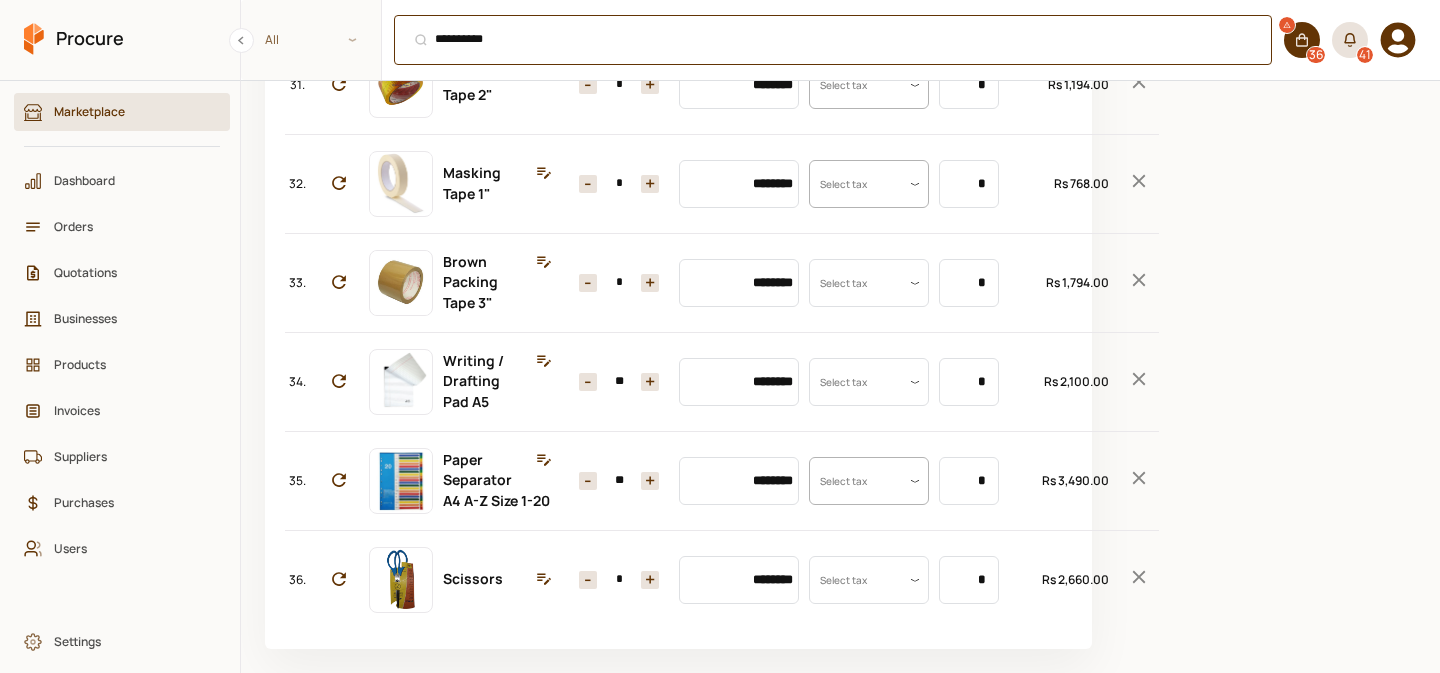 click on "**********" at bounding box center [833, 40] 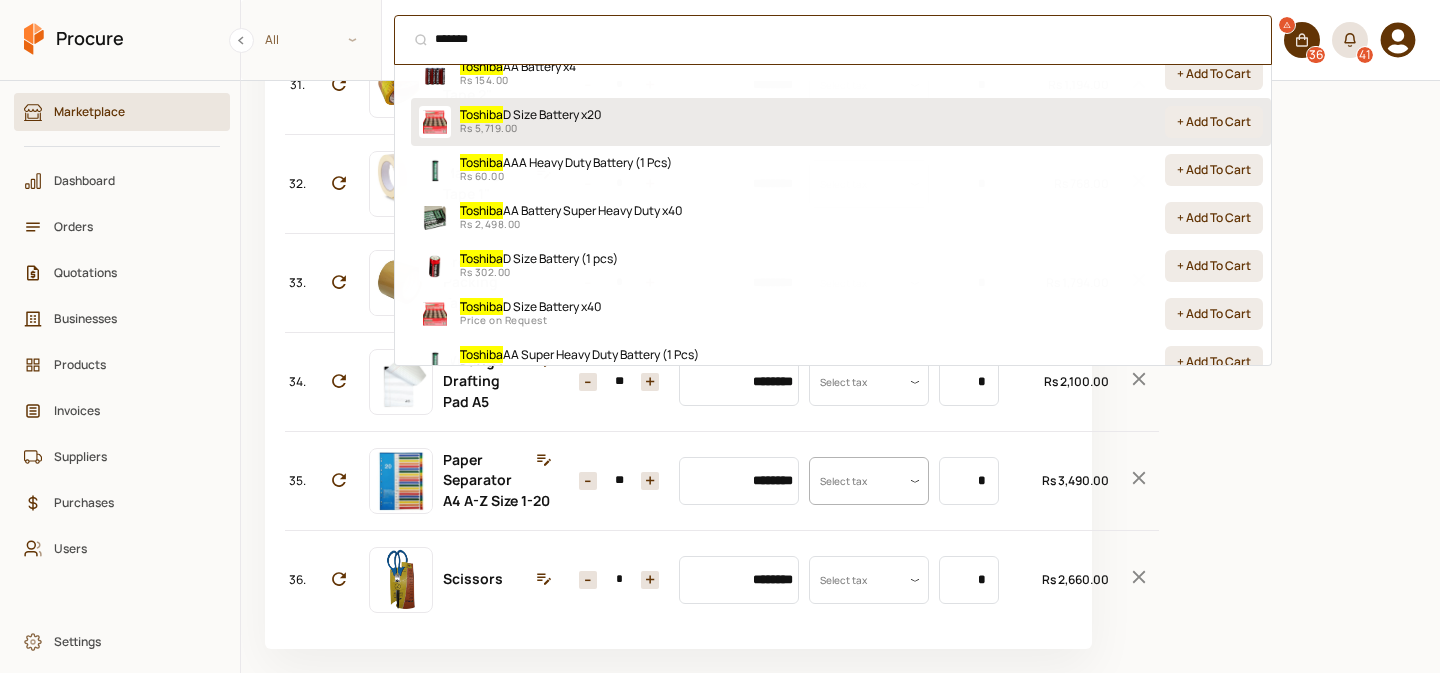 scroll, scrollTop: 145, scrollLeft: 0, axis: vertical 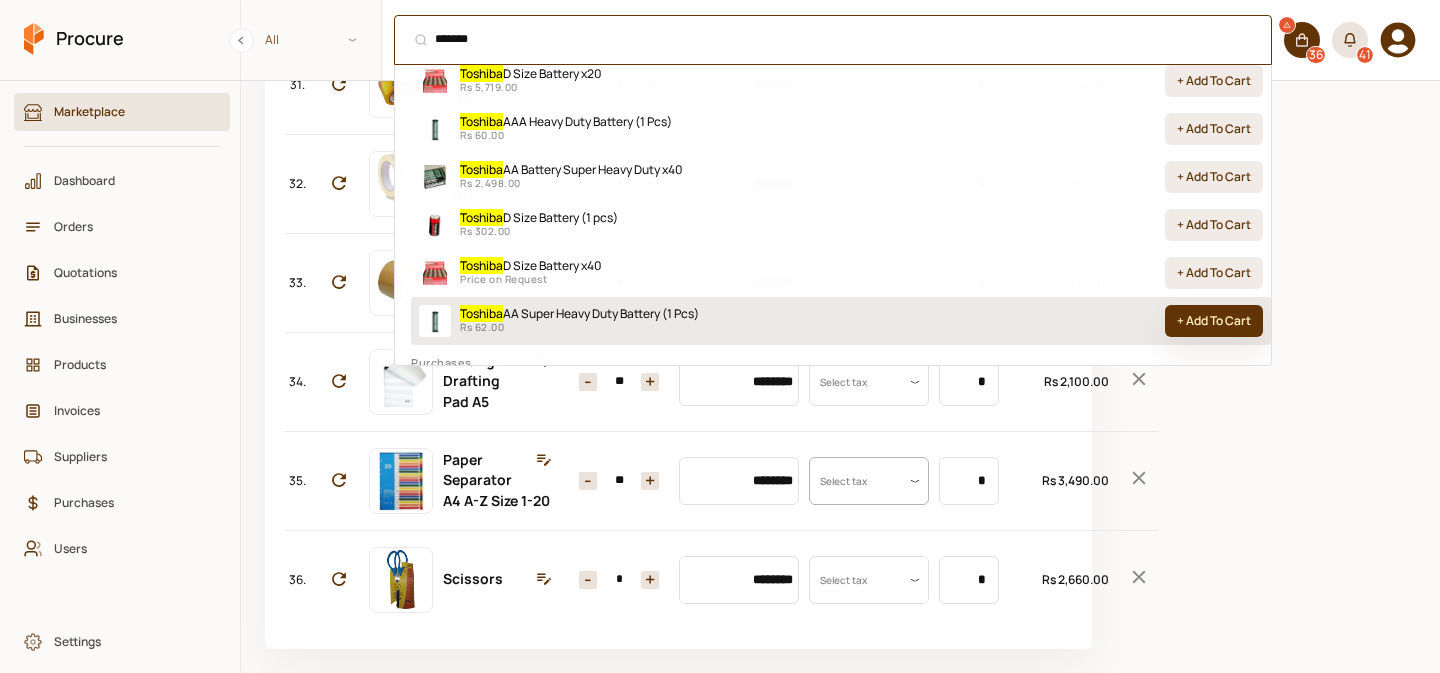 type on "*******" 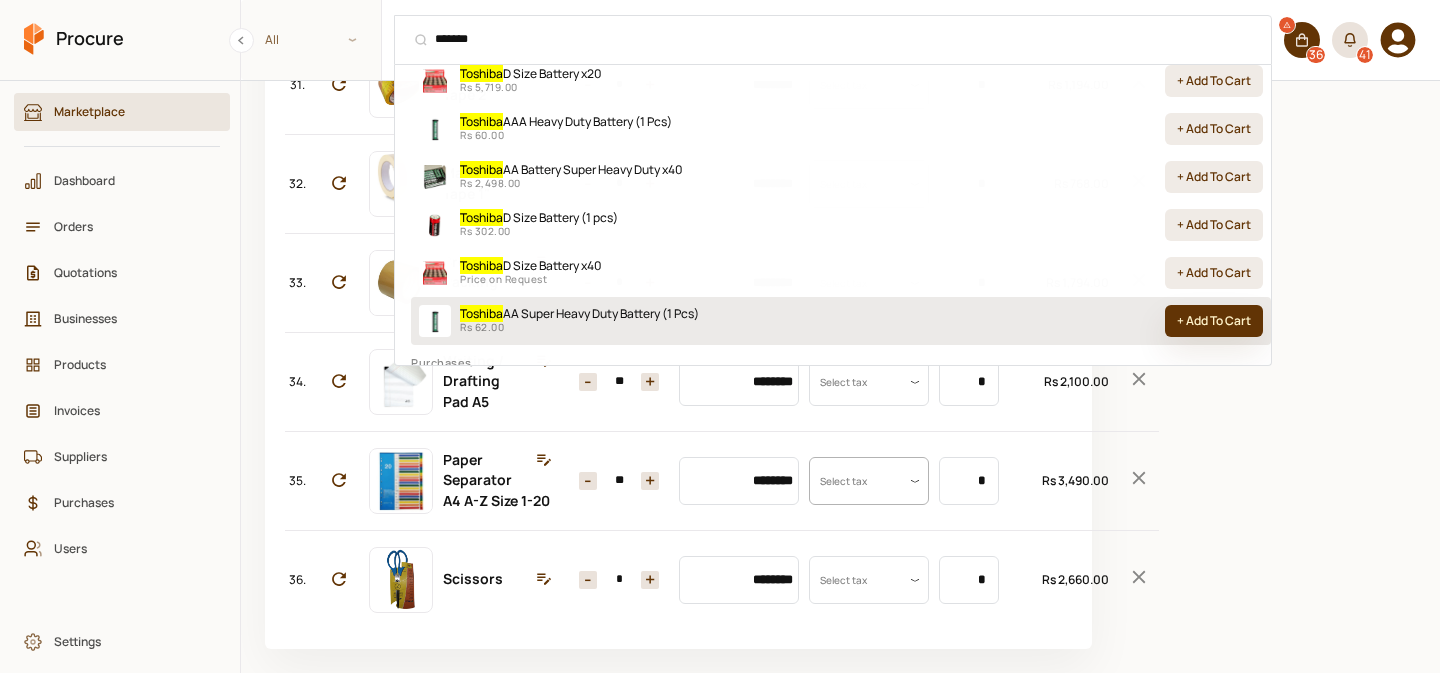 click on "+ Add To Cart" at bounding box center (1214, 321) 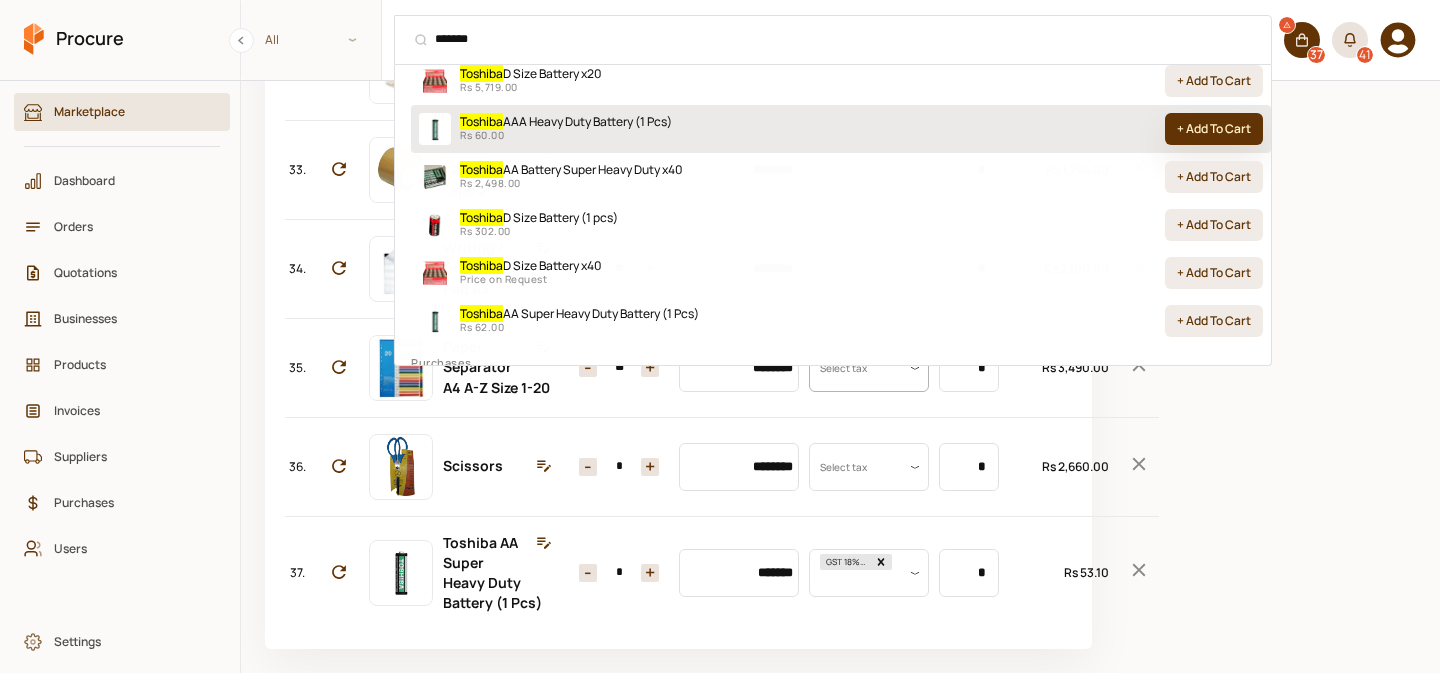 click on "+ Add To Cart" at bounding box center (1214, 129) 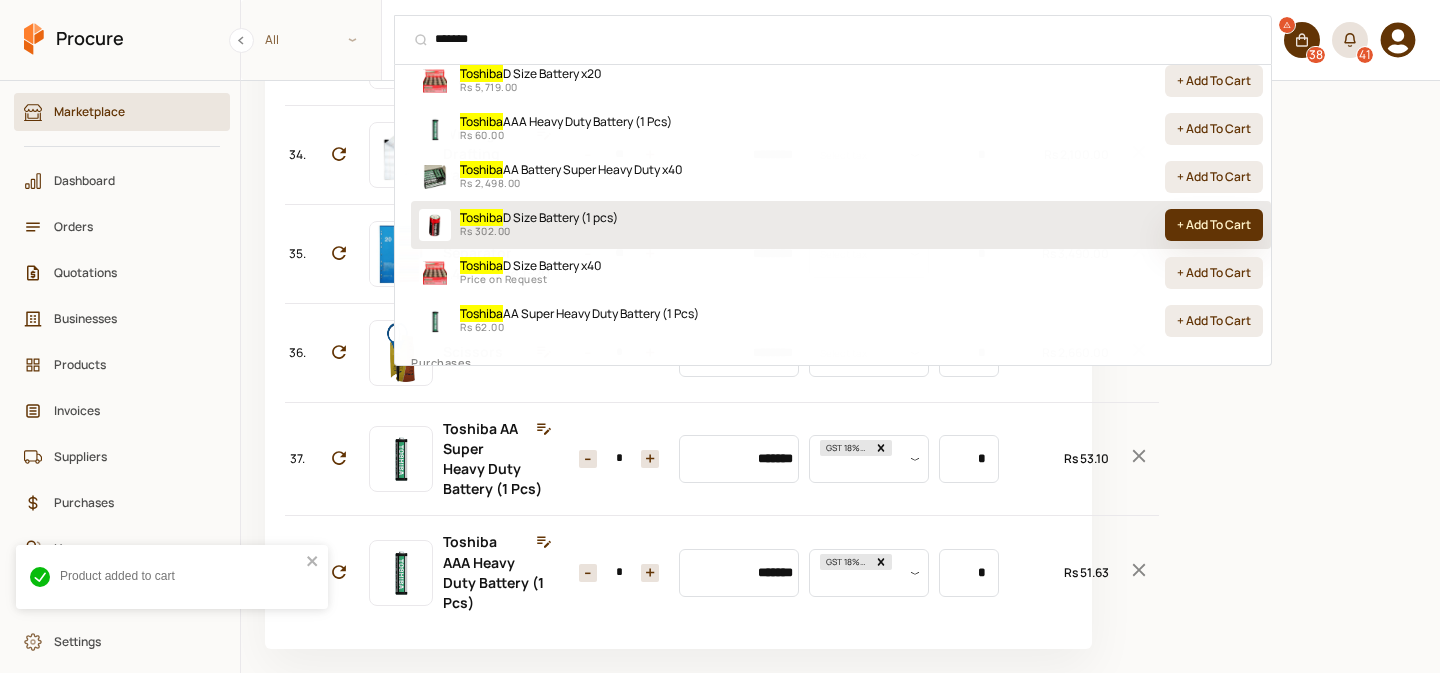 click on "+ Add To Cart" at bounding box center (1214, 225) 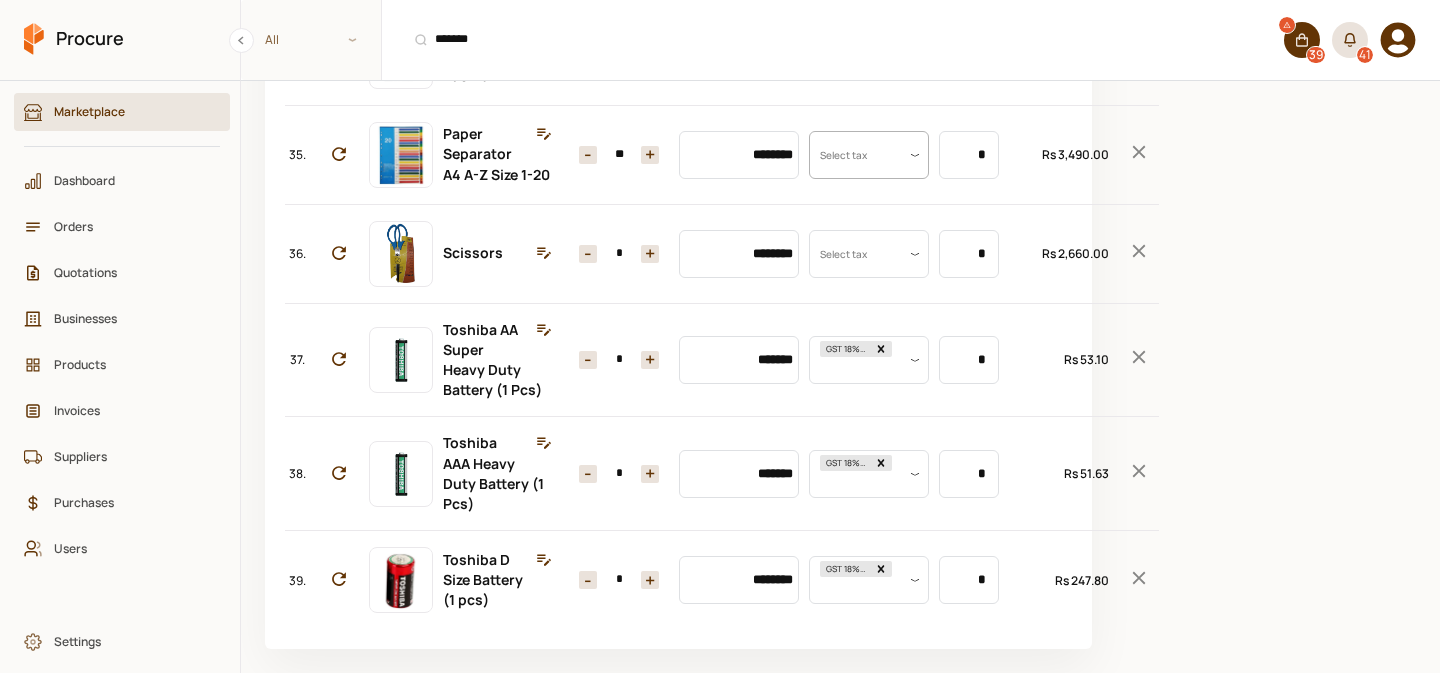 scroll, scrollTop: 4370, scrollLeft: 0, axis: vertical 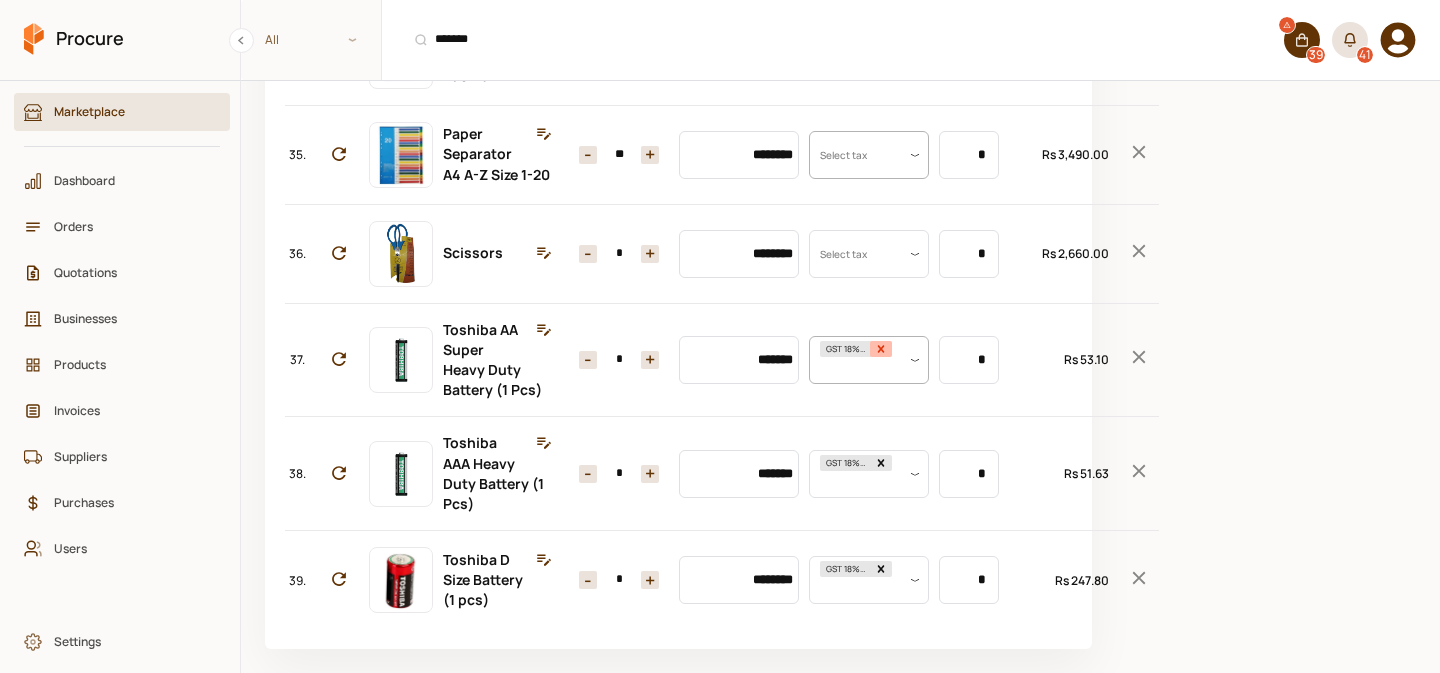 click 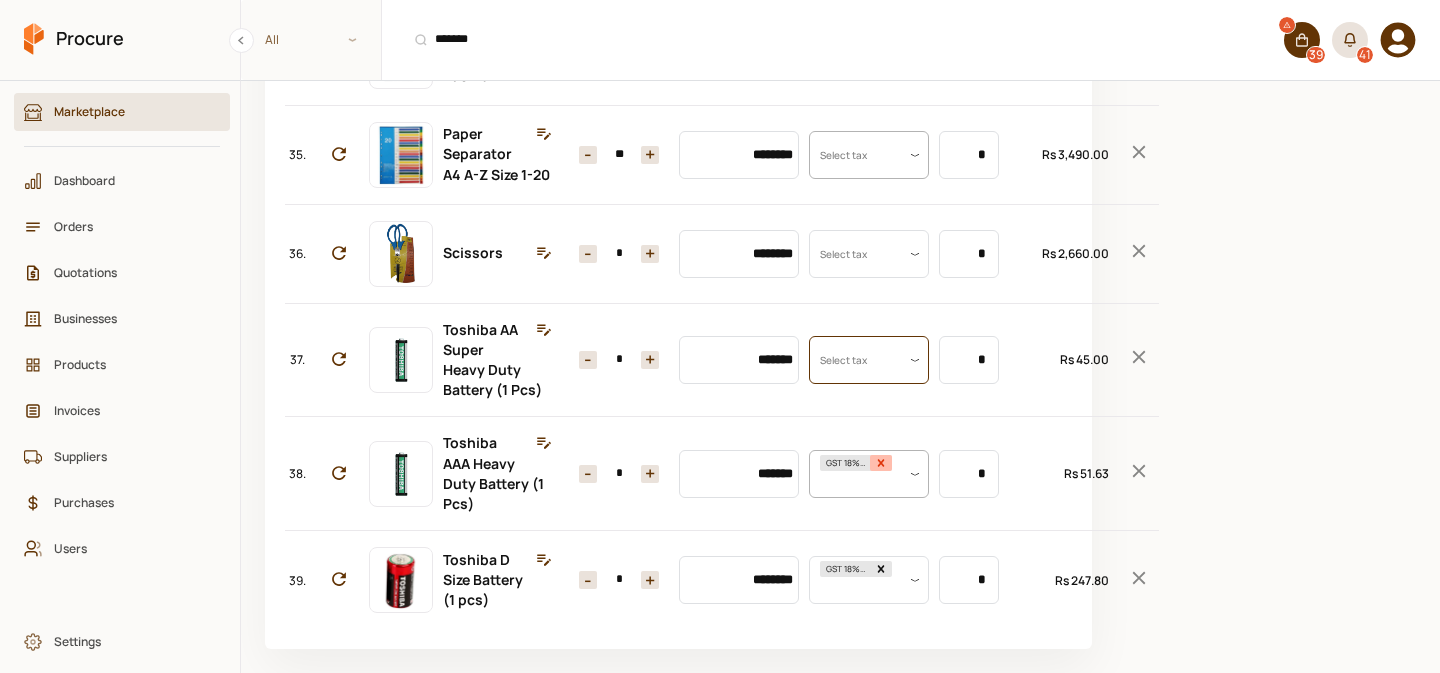 click 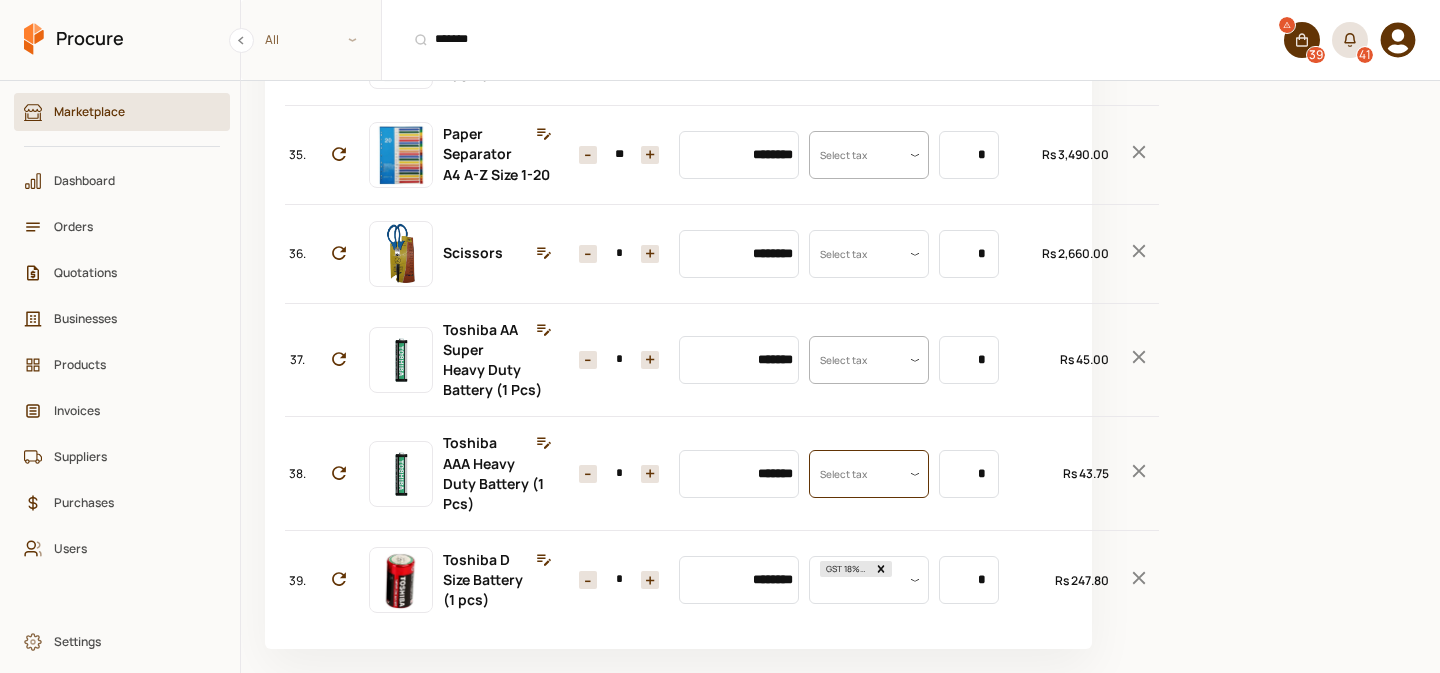 scroll, scrollTop: 0, scrollLeft: 0, axis: both 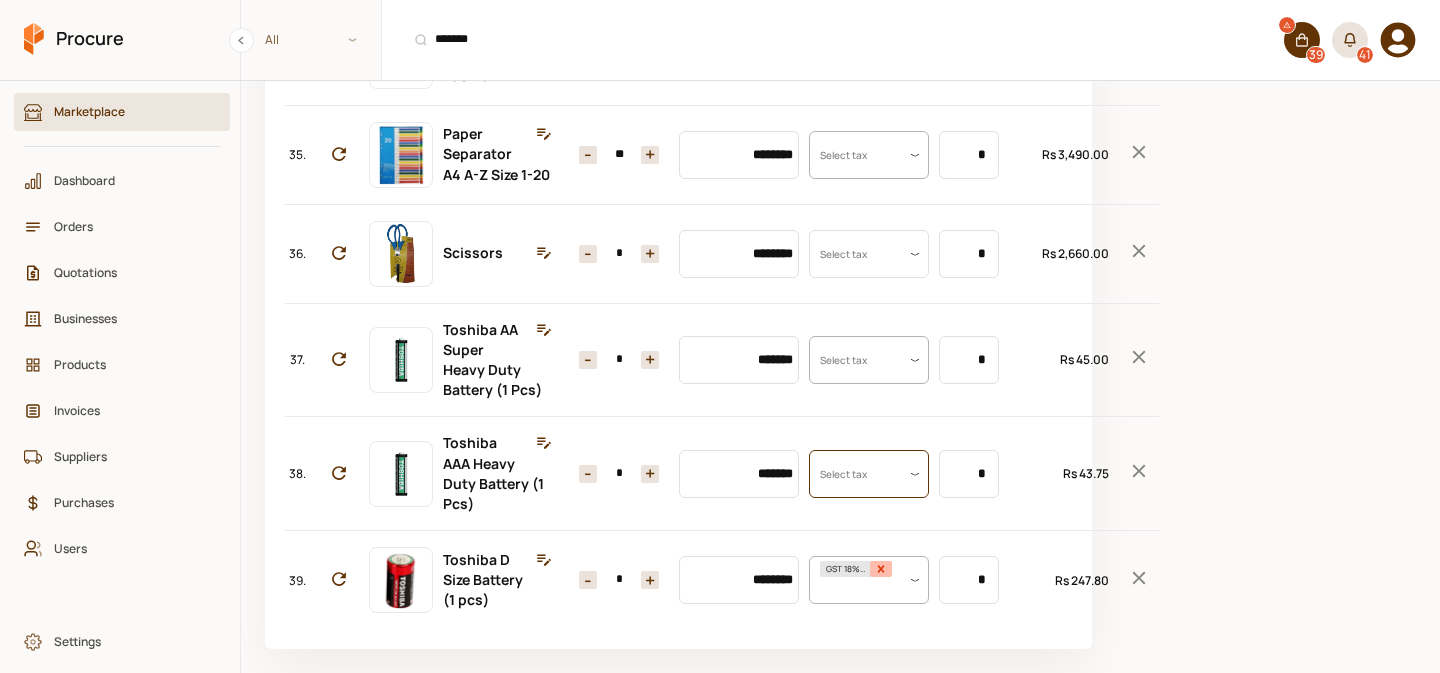 click 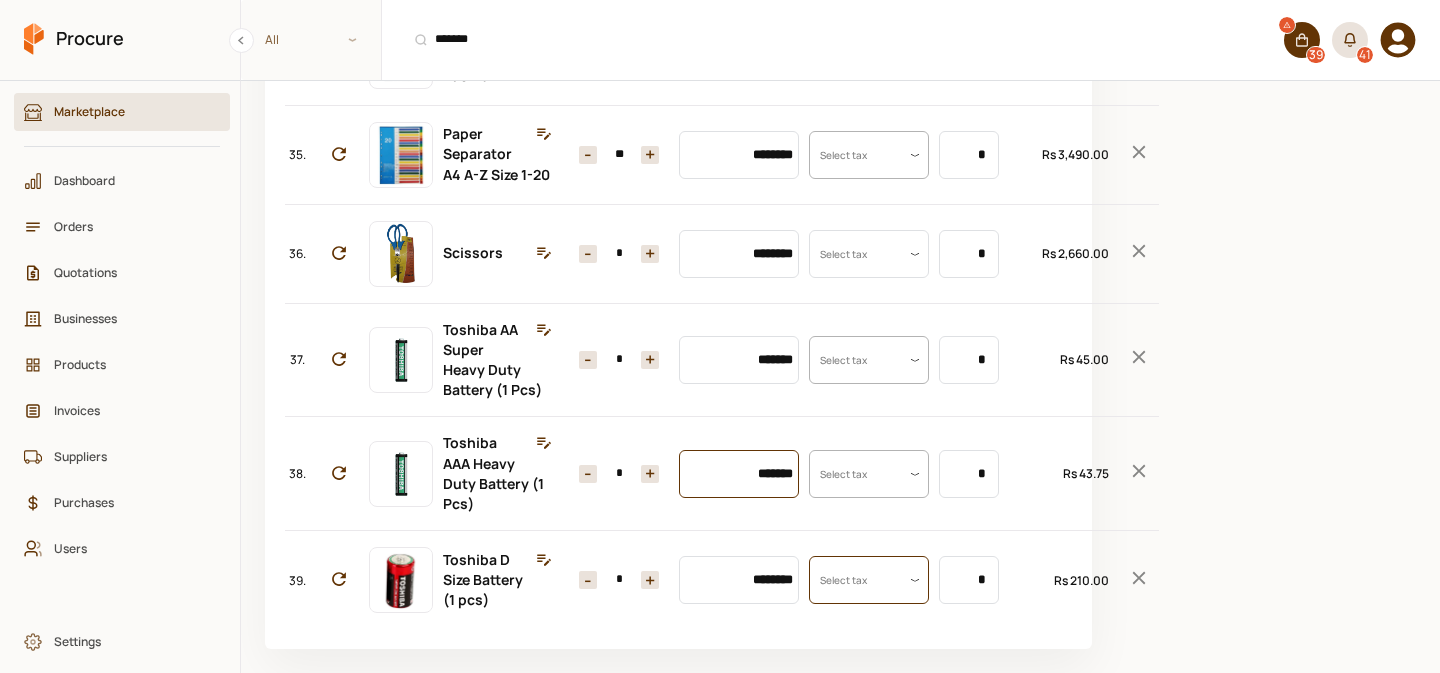 click on "*******" at bounding box center (739, 474) 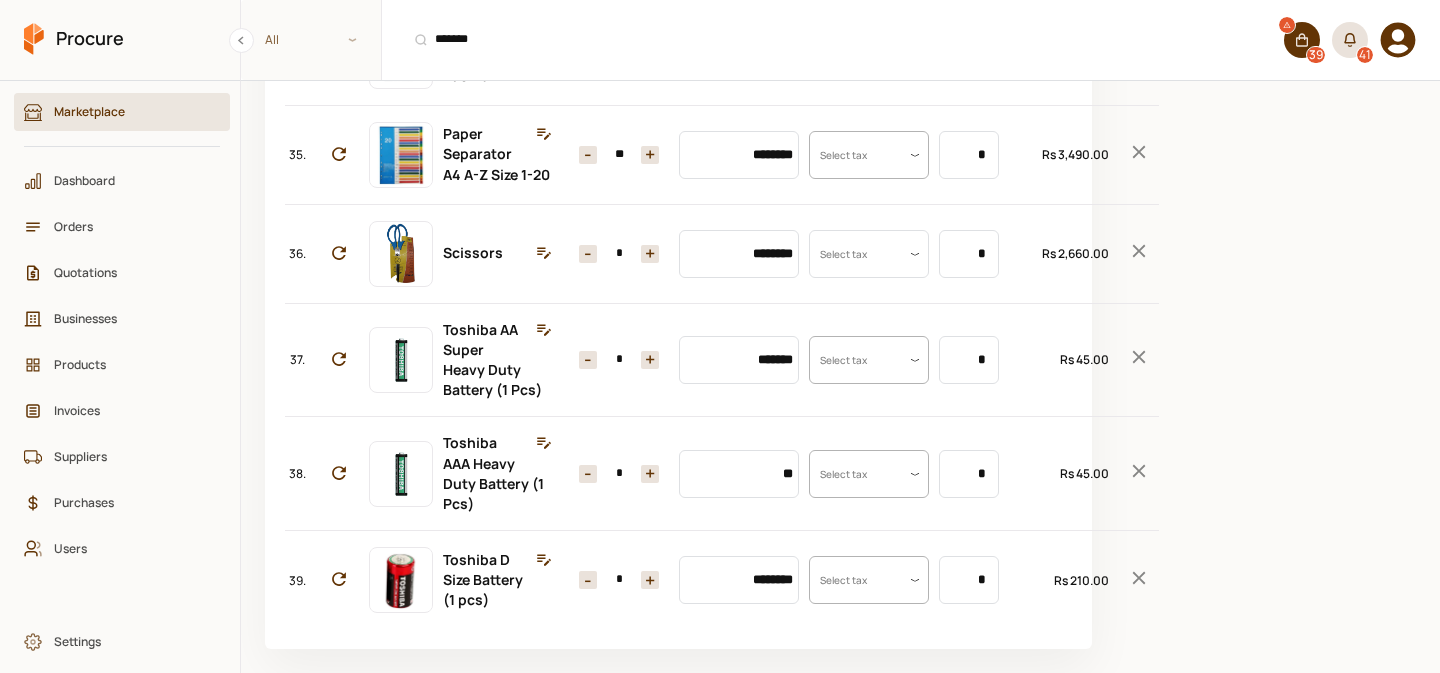 type on "*******" 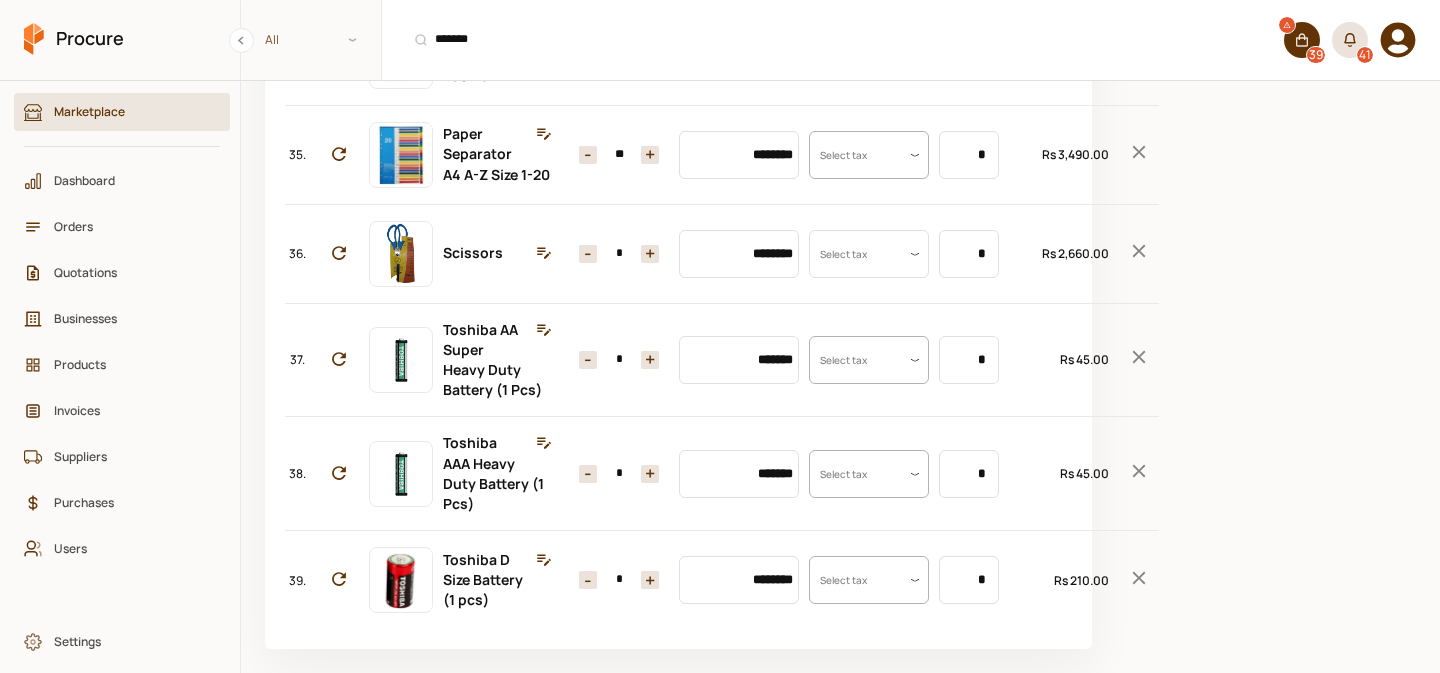 click on "*" at bounding box center (619, 360) 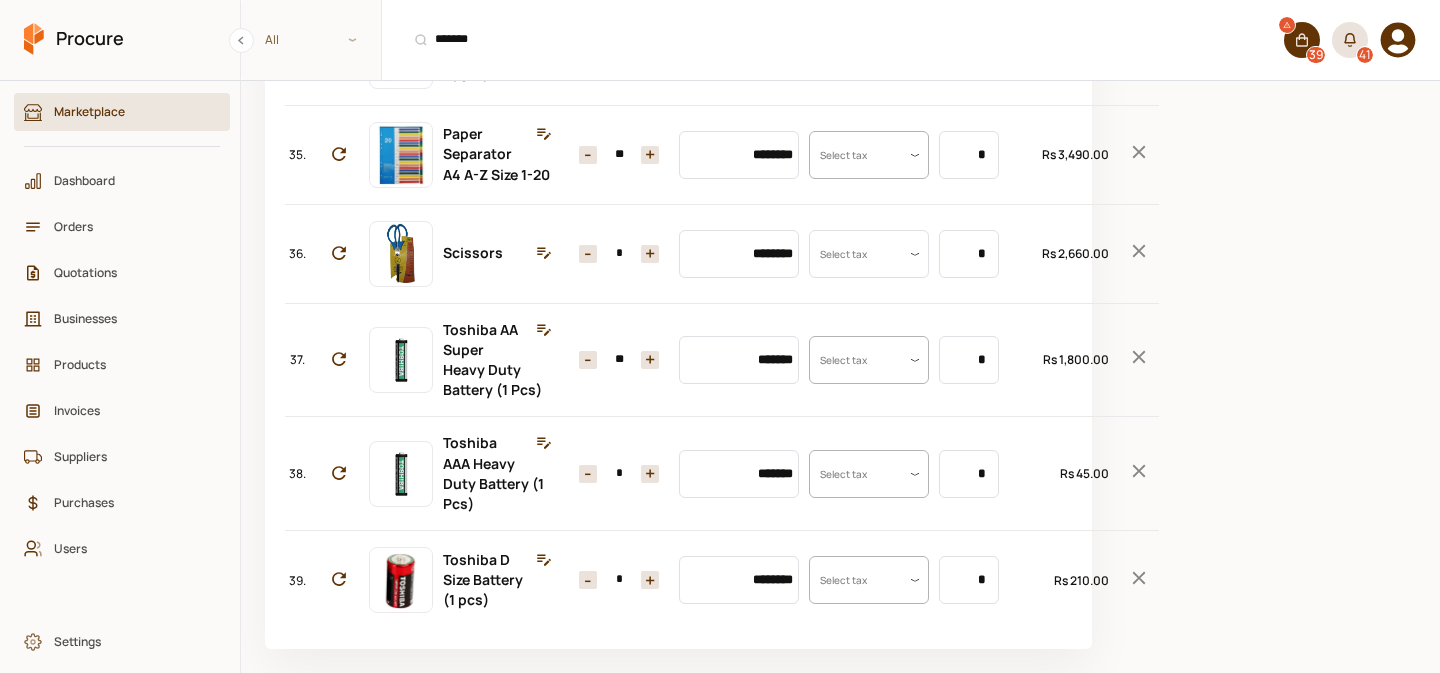 type on "**" 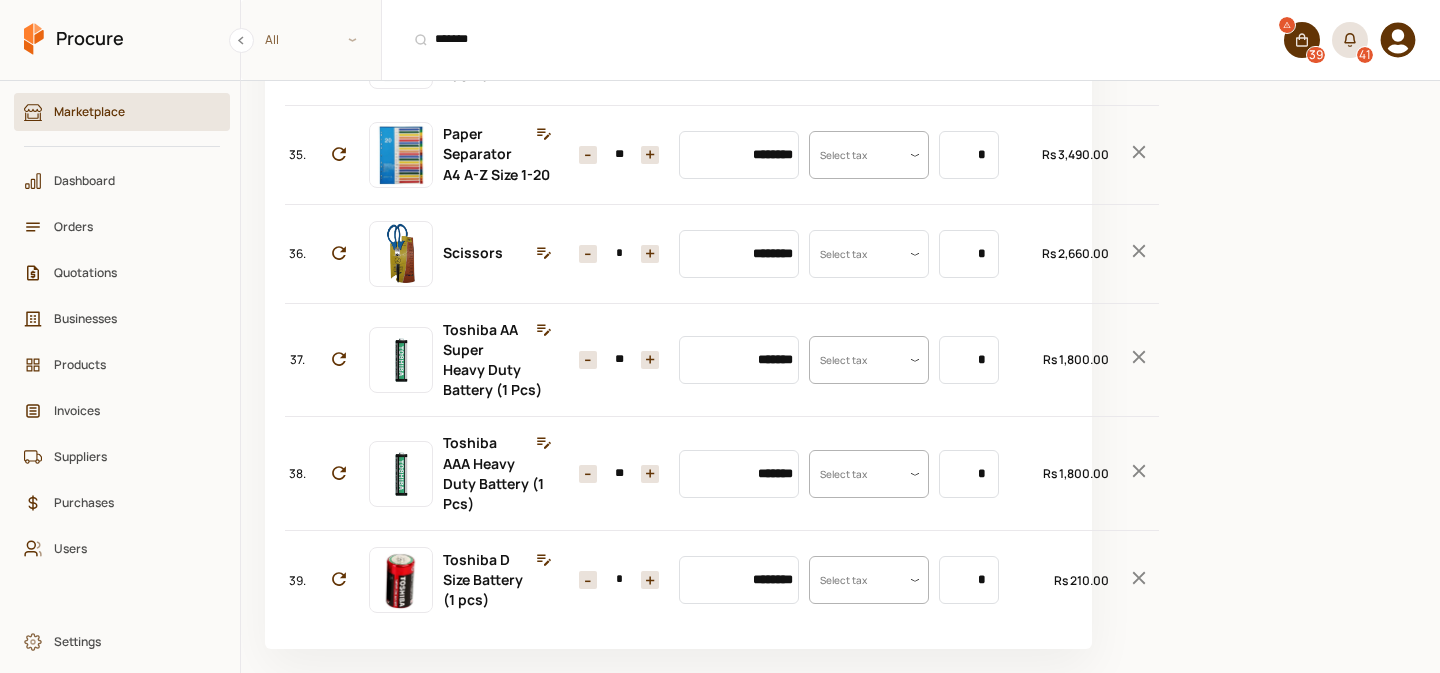 type on "**" 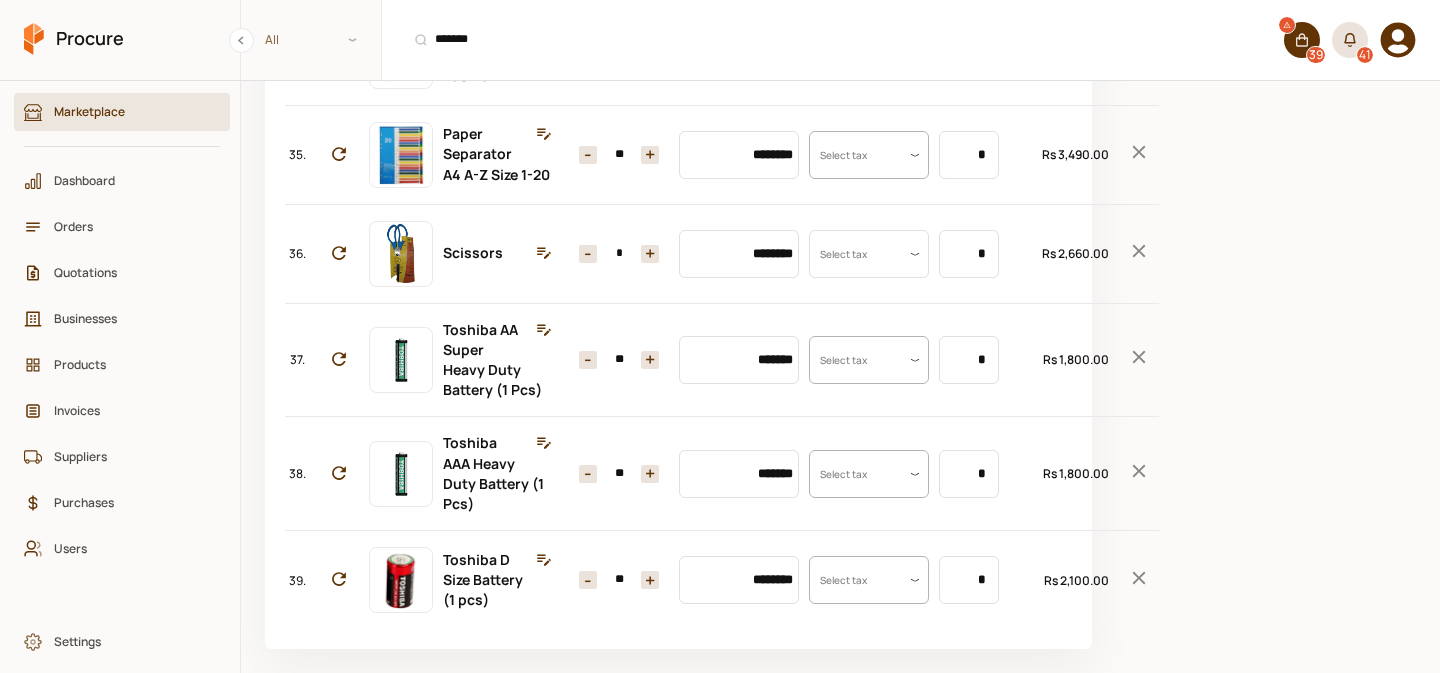 scroll, scrollTop: 4370, scrollLeft: 0, axis: vertical 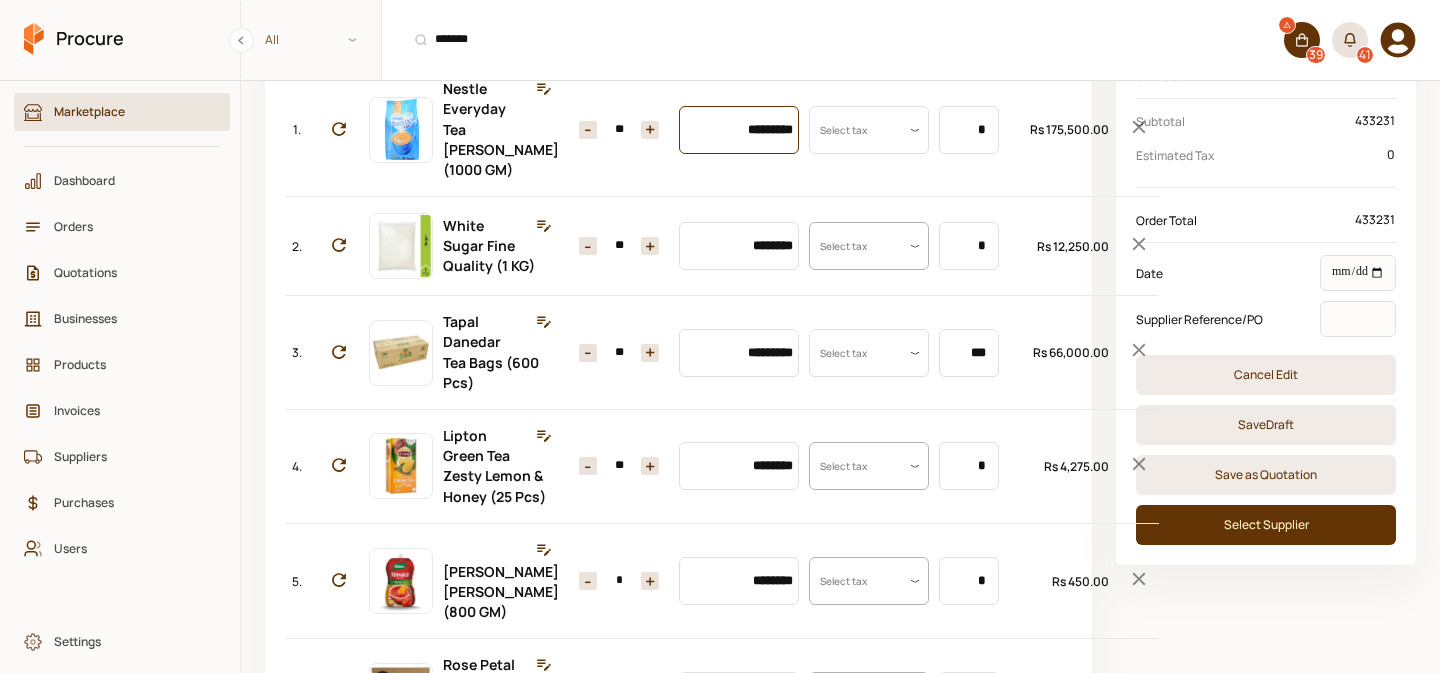 click on "*********" at bounding box center (739, 130) 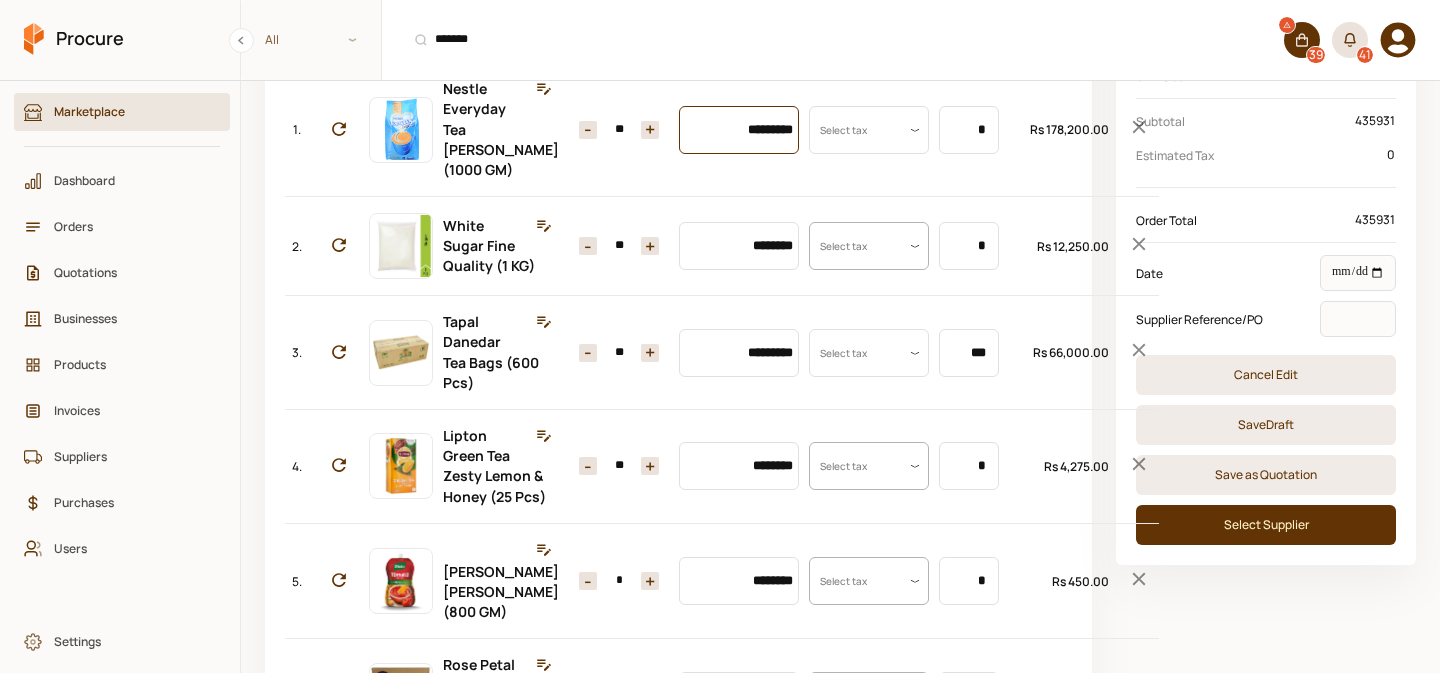 type on "*********" 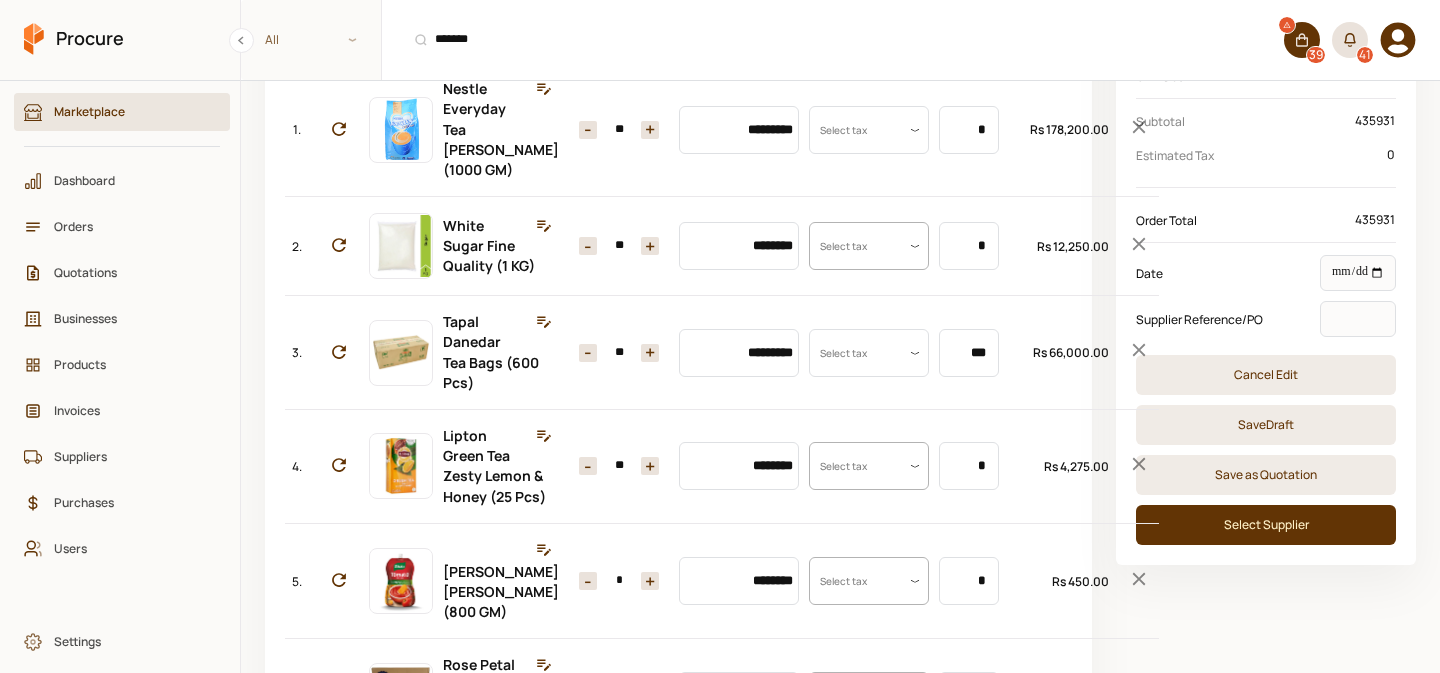 click on "**********" at bounding box center [1266, 2069] 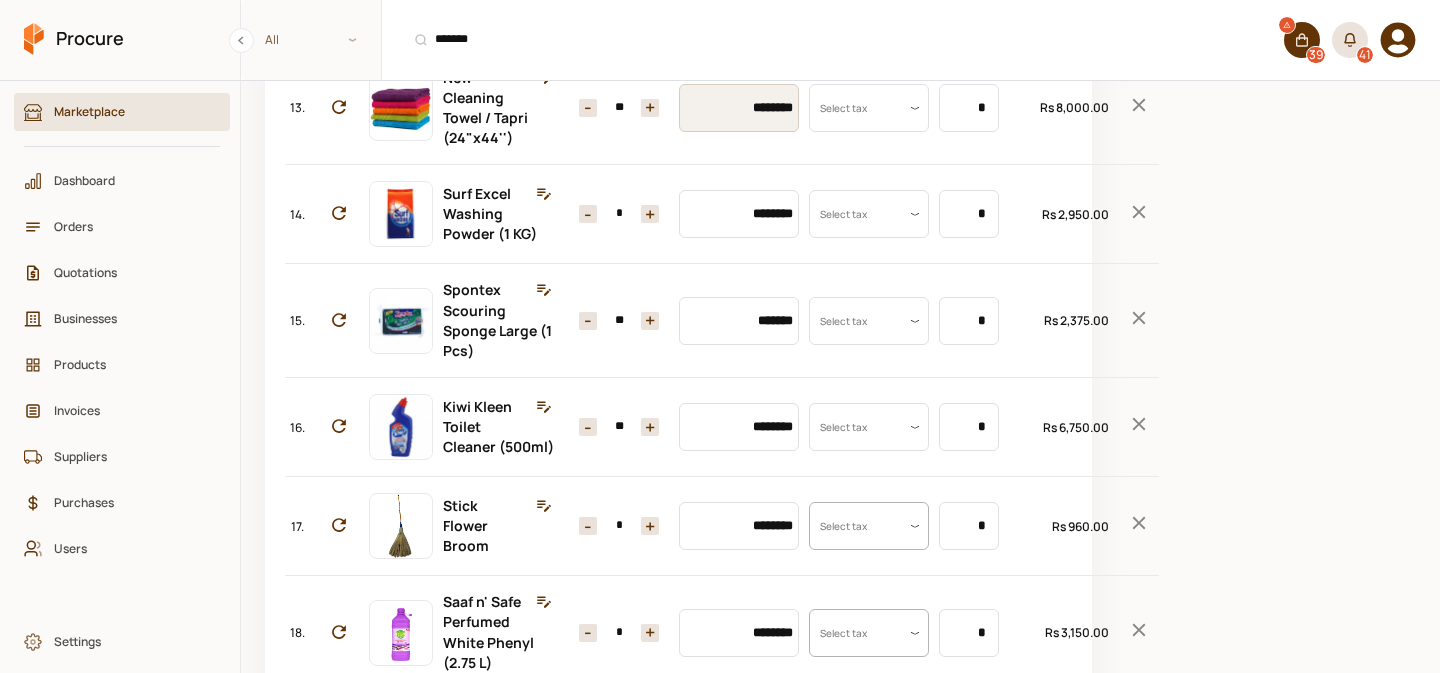 scroll, scrollTop: 1516, scrollLeft: 0, axis: vertical 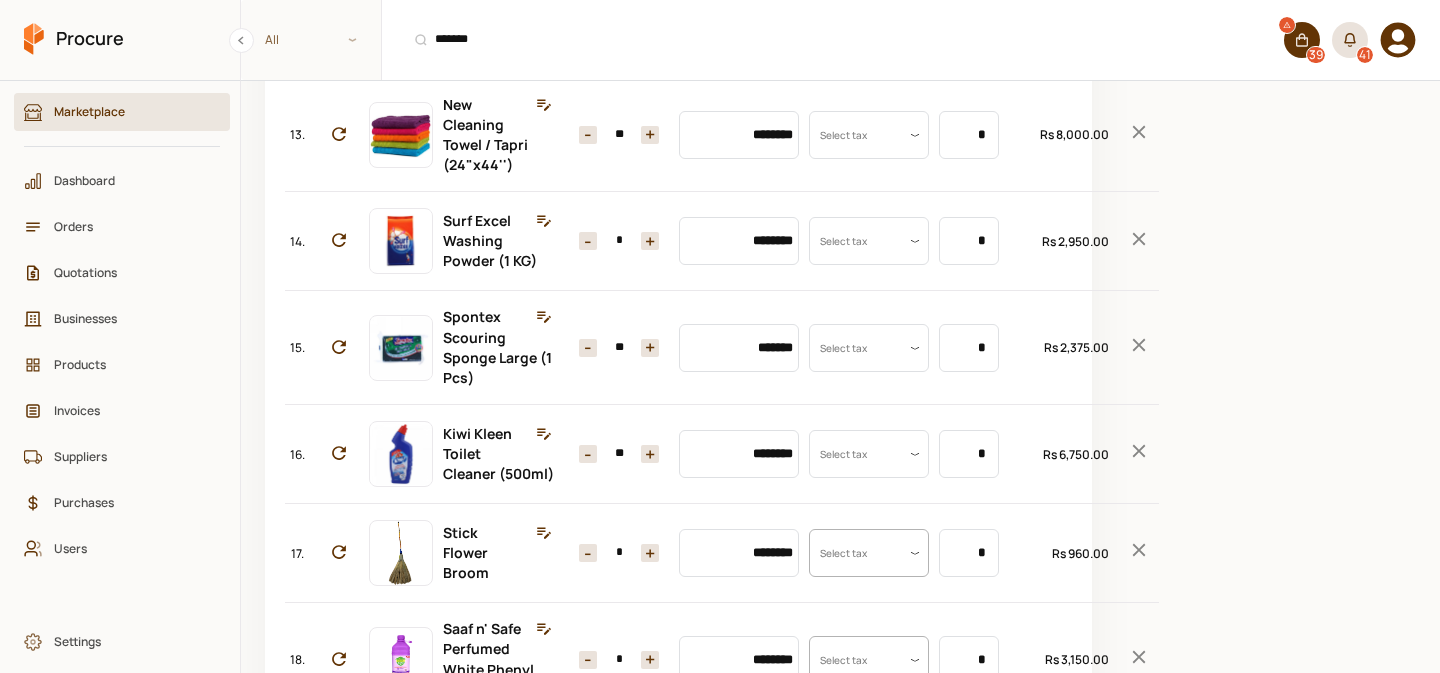 click on "+" at bounding box center [650, -70] 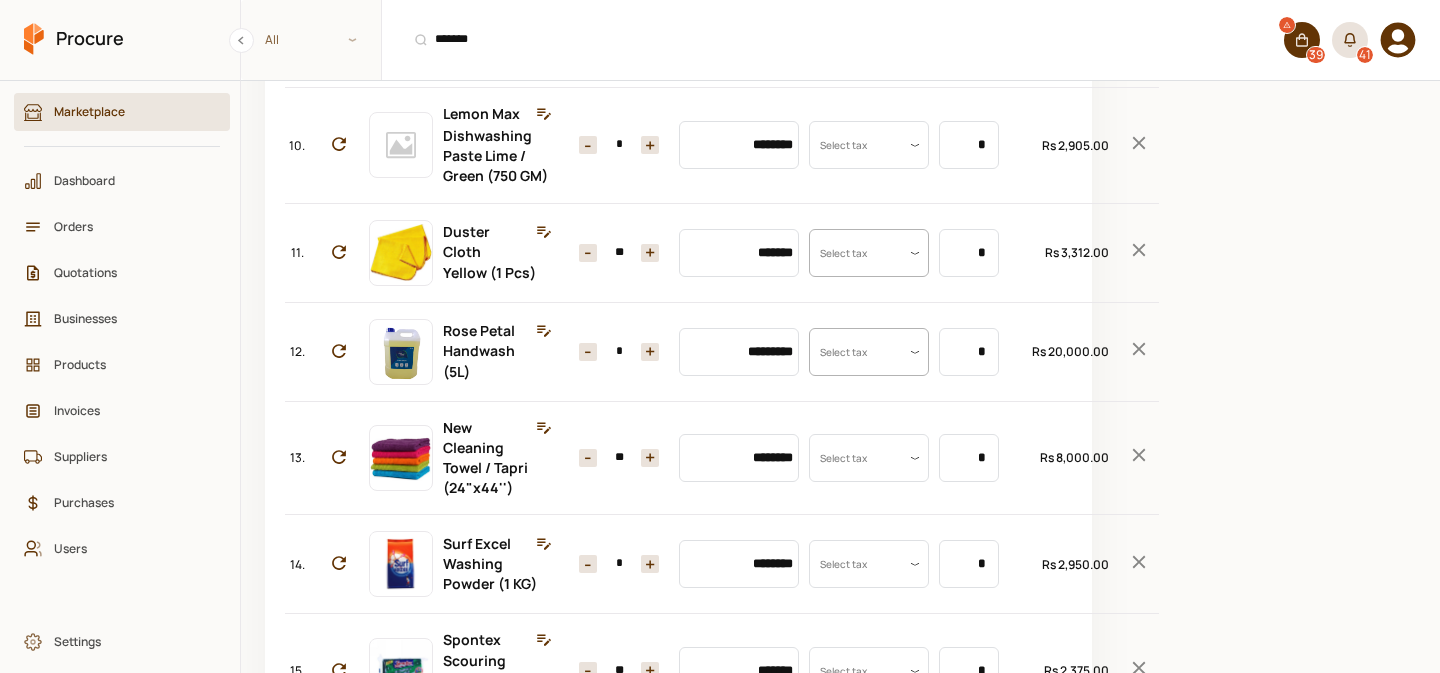 scroll, scrollTop: 1190, scrollLeft: 0, axis: vertical 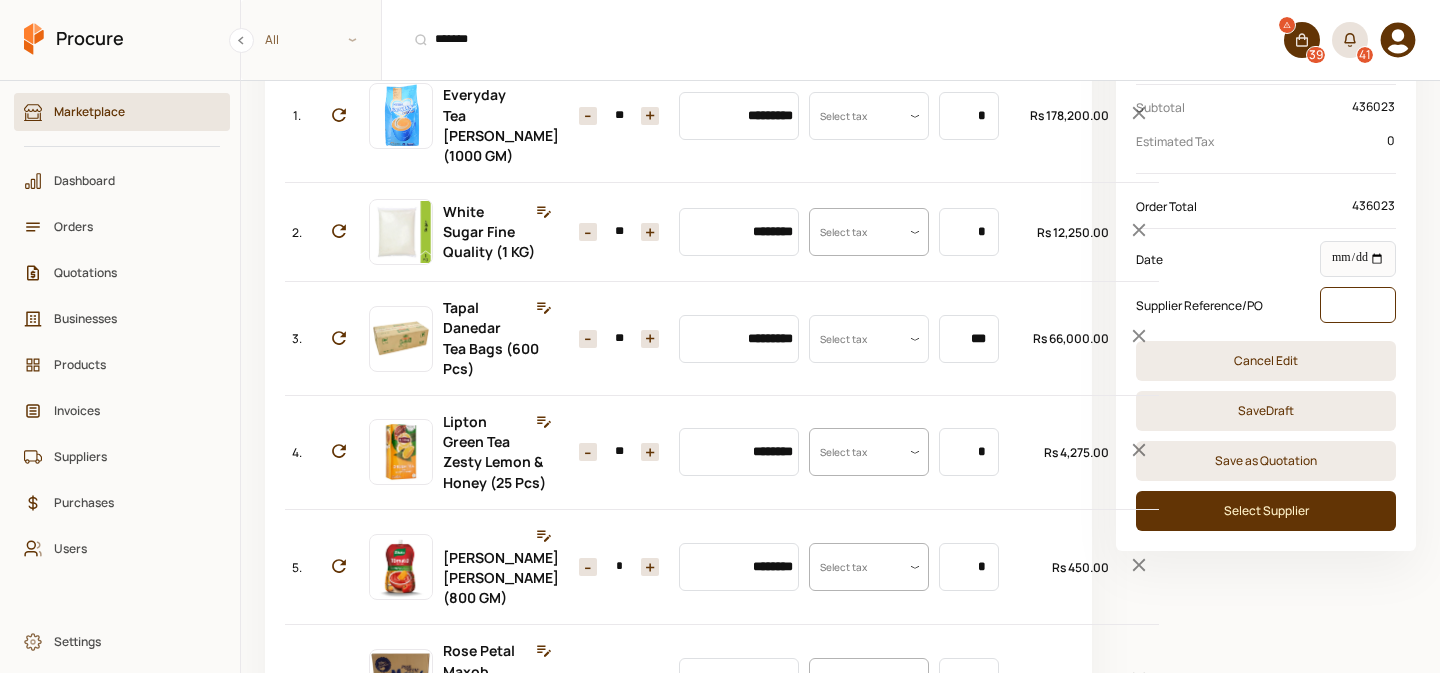 click at bounding box center (1358, 305) 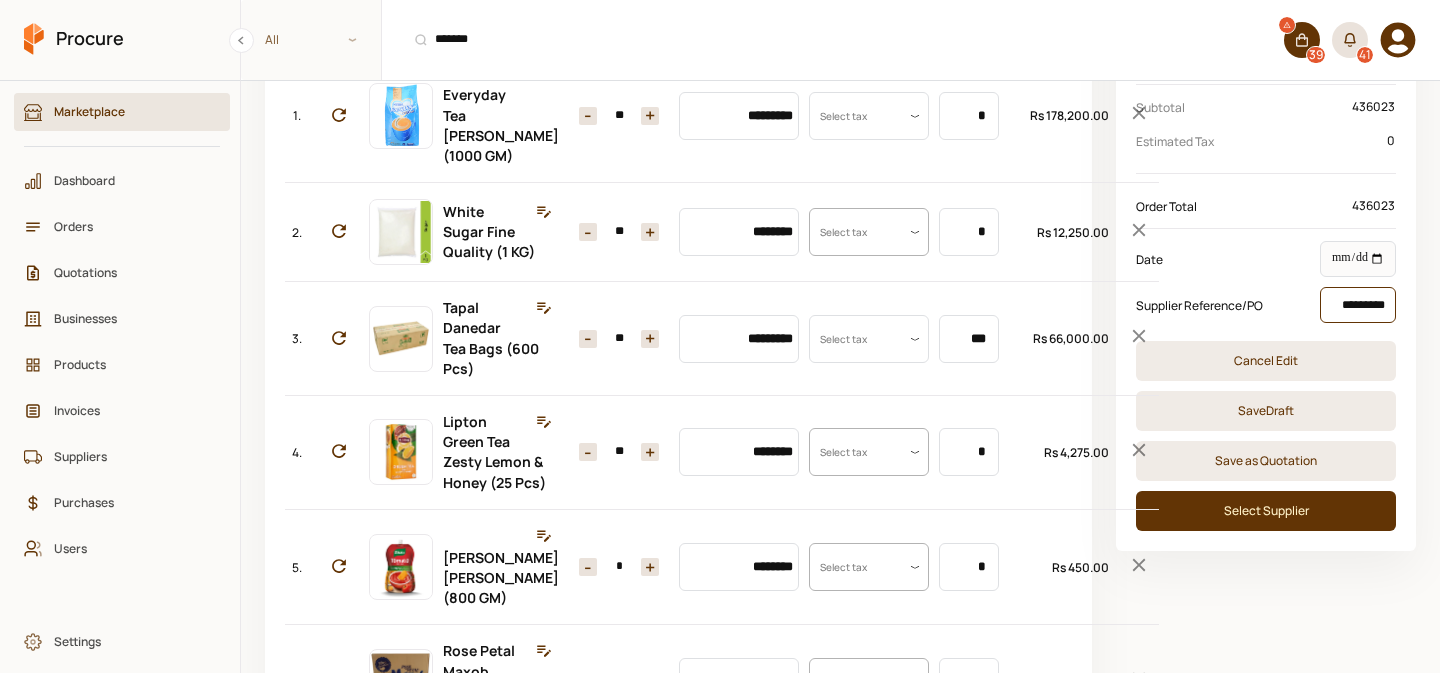 type on "**********" 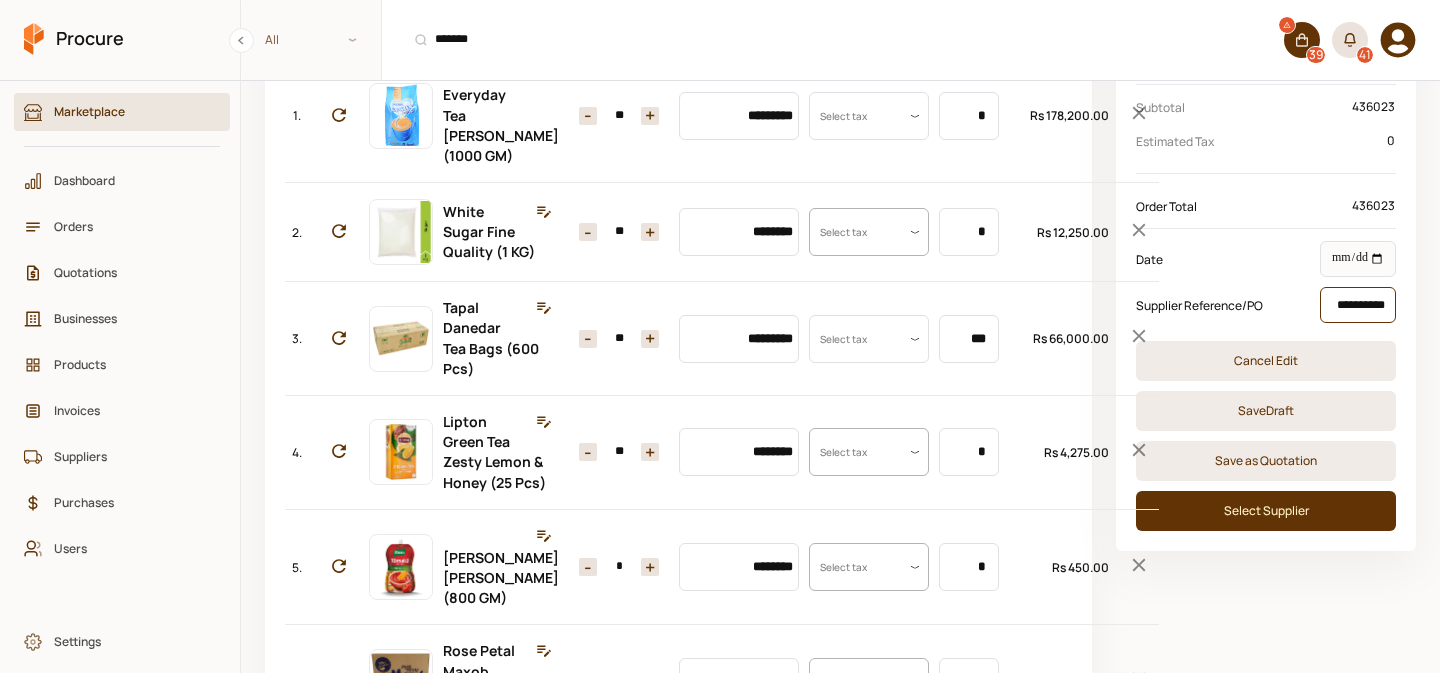 scroll, scrollTop: 0, scrollLeft: 7, axis: horizontal 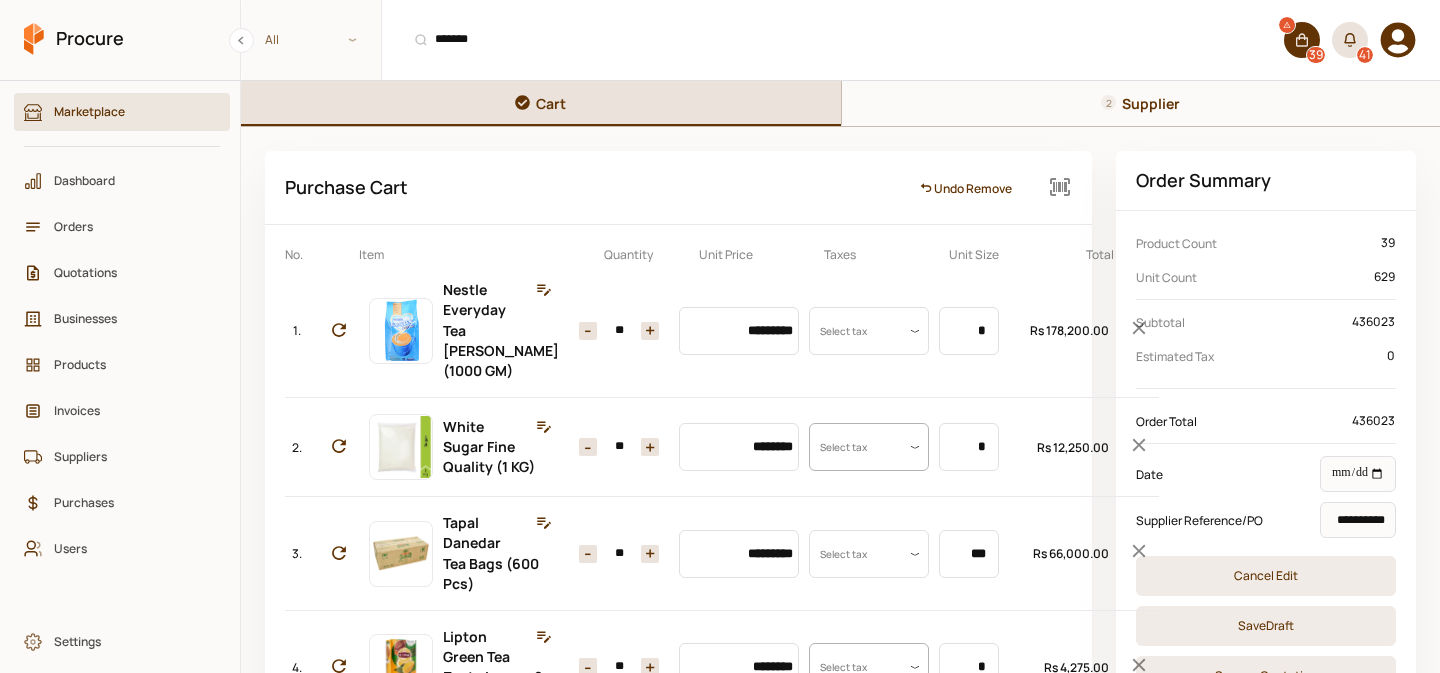 click on "Supplier" at bounding box center (1151, 103) 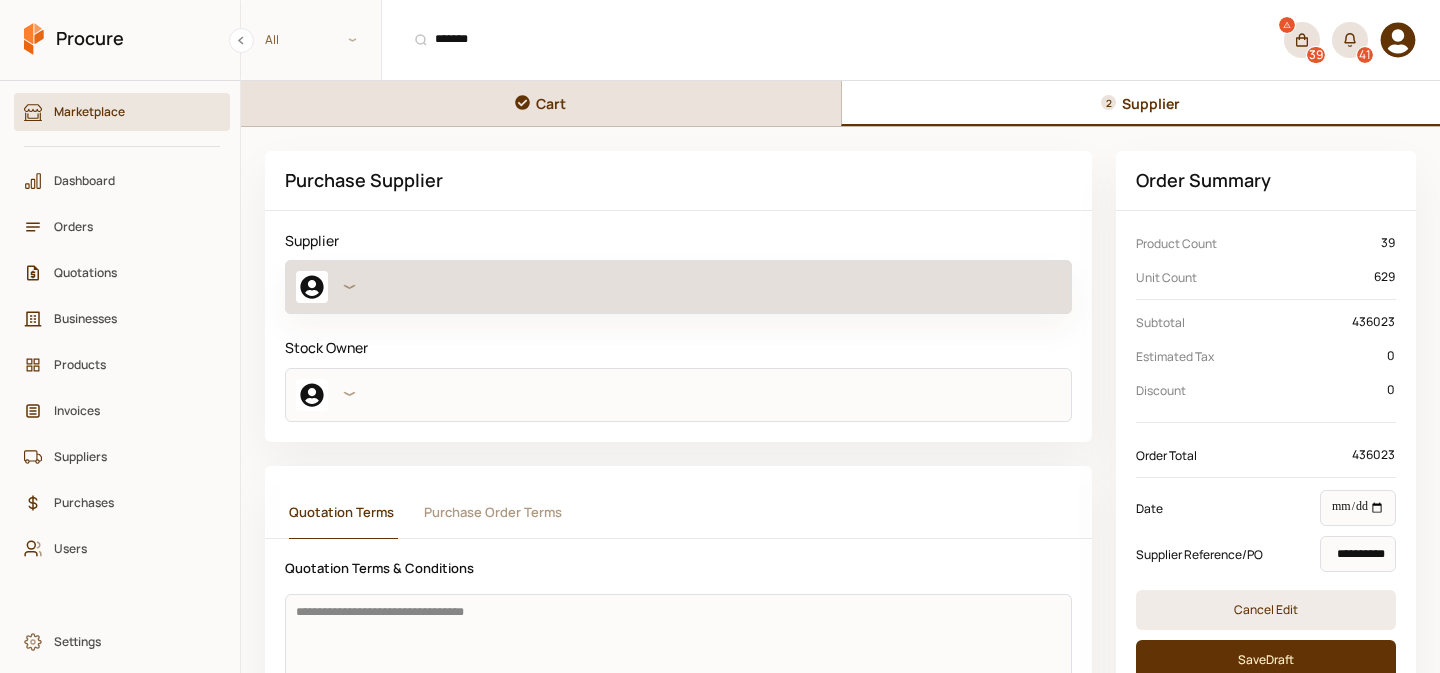 click at bounding box center (678, 287) 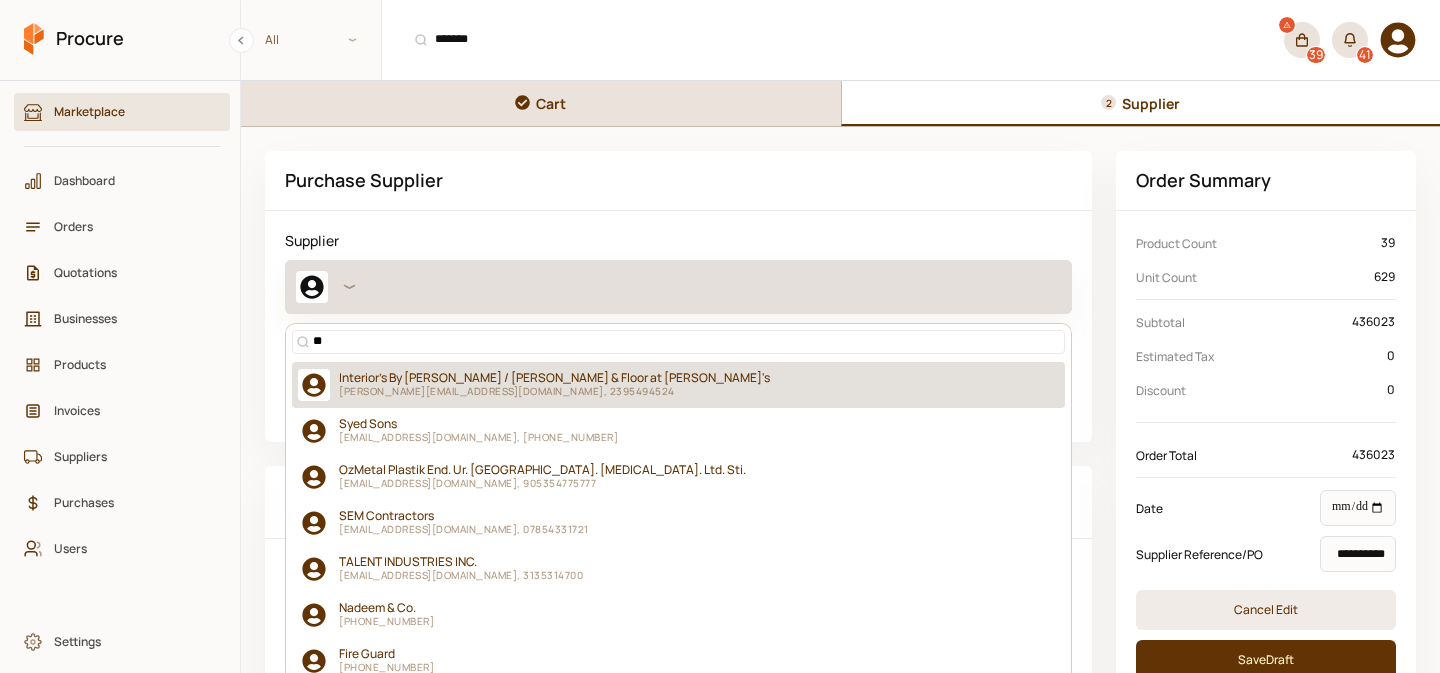 type on "***" 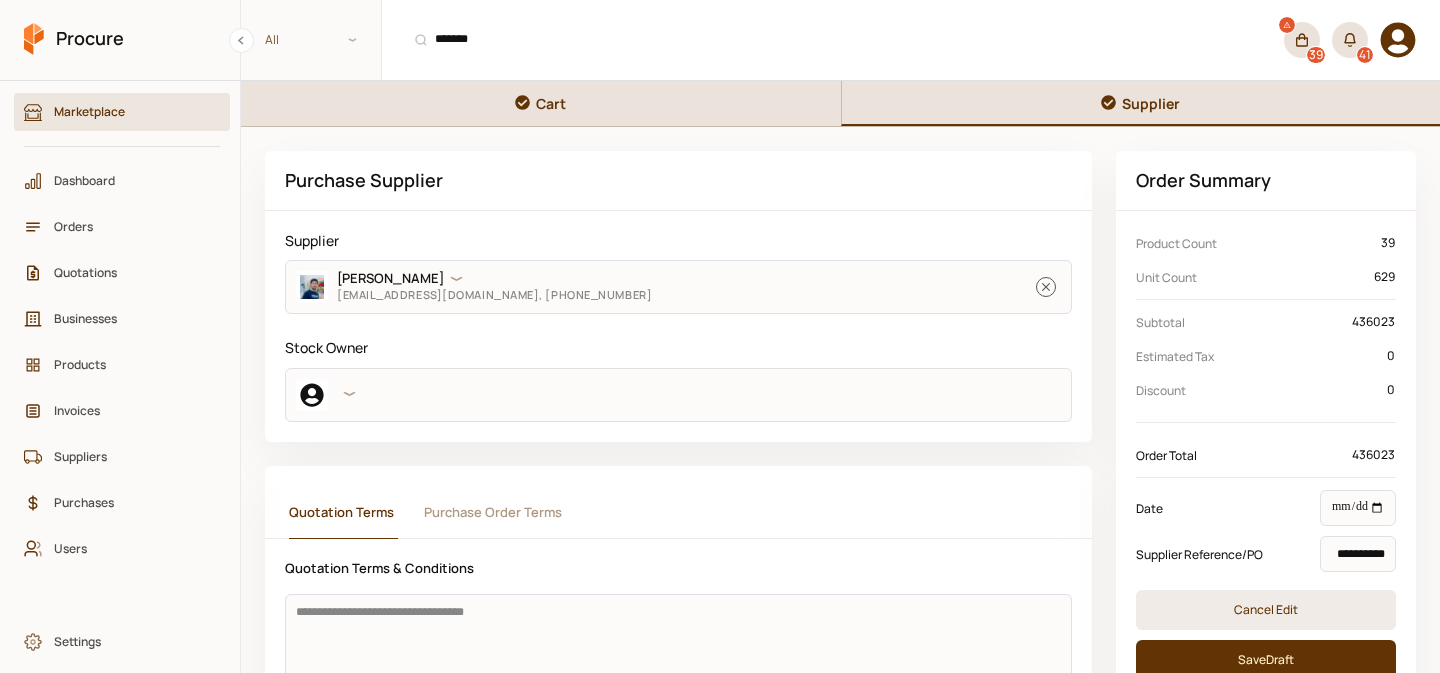 click on "Cart" at bounding box center (551, 103) 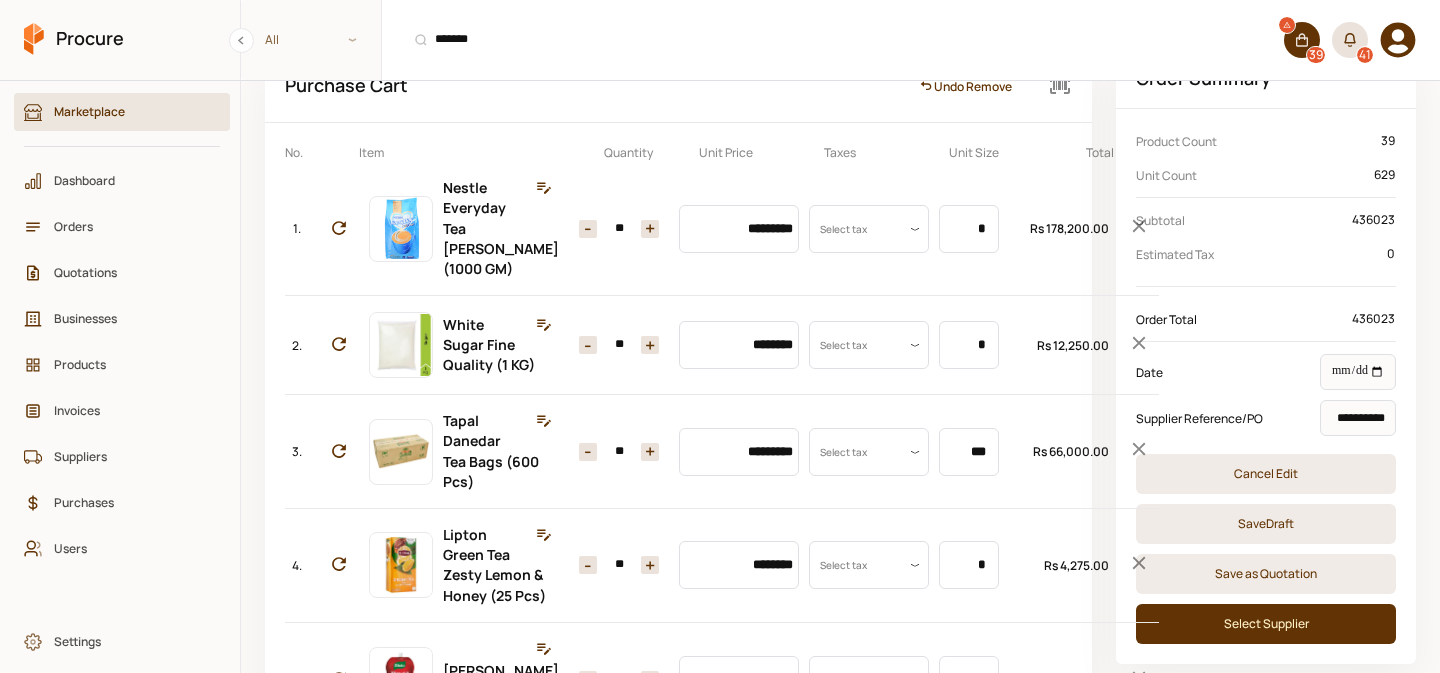 scroll, scrollTop: 106, scrollLeft: 0, axis: vertical 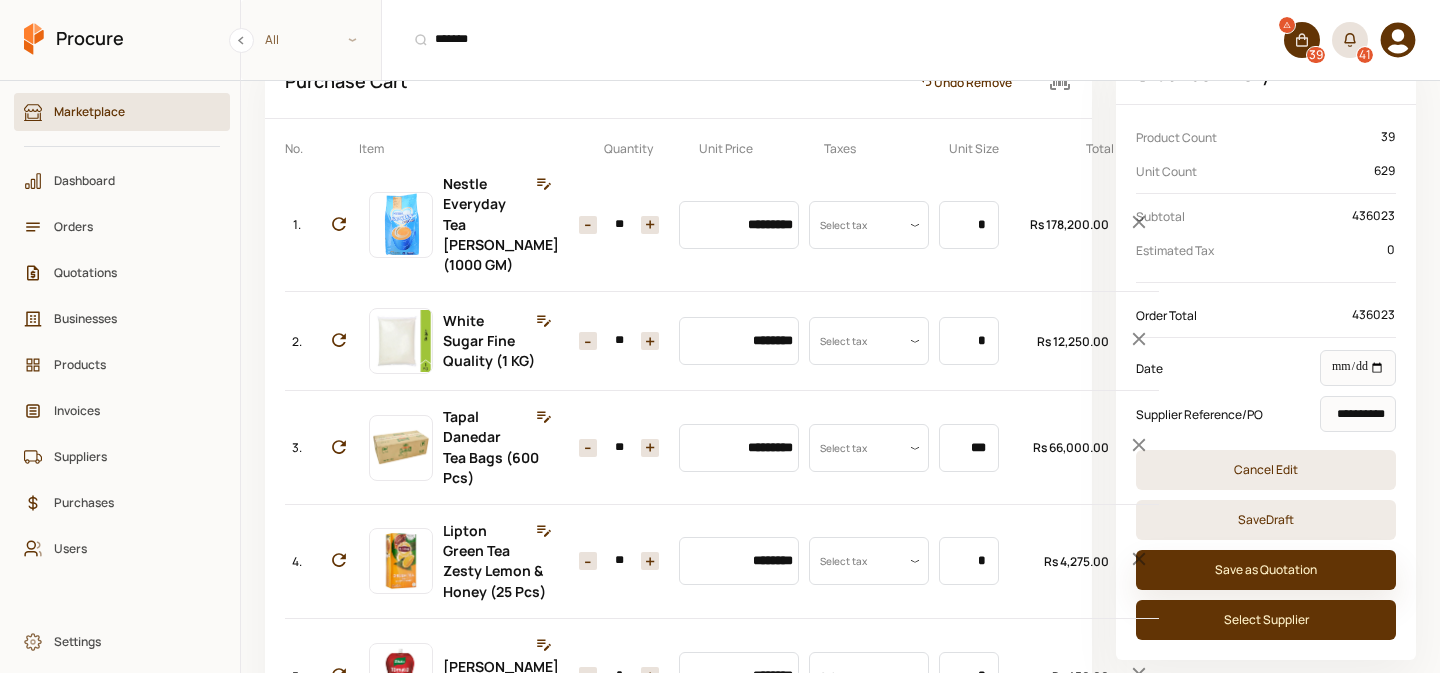 click on "Save as Quotation" at bounding box center (1266, 570) 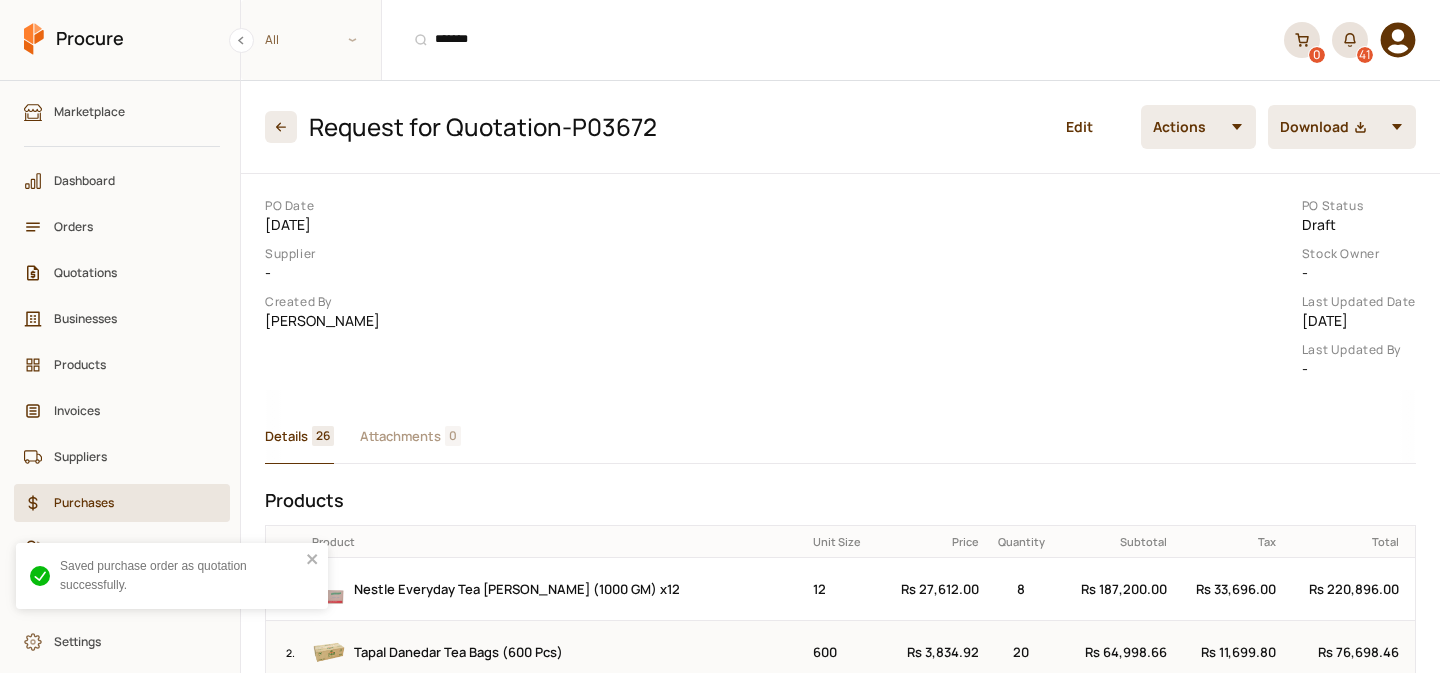 scroll, scrollTop: 0, scrollLeft: 0, axis: both 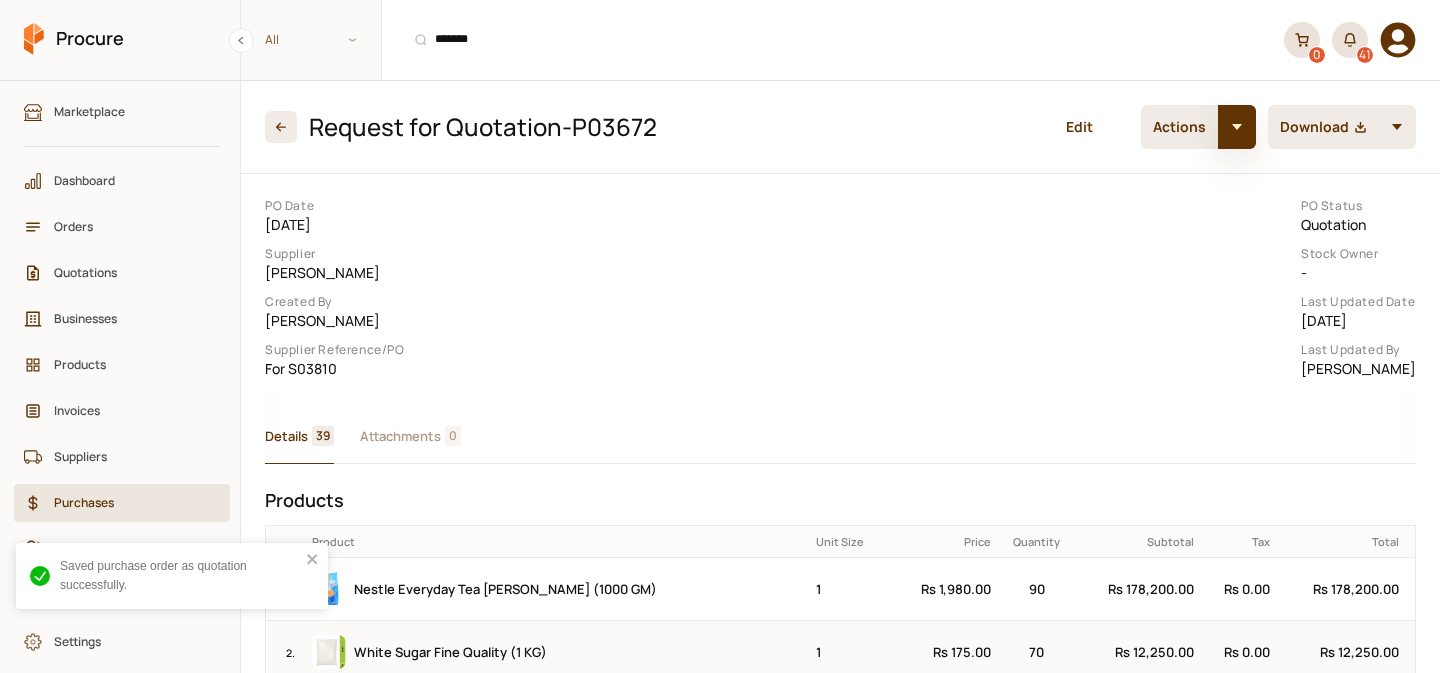 click at bounding box center (1237, 127) 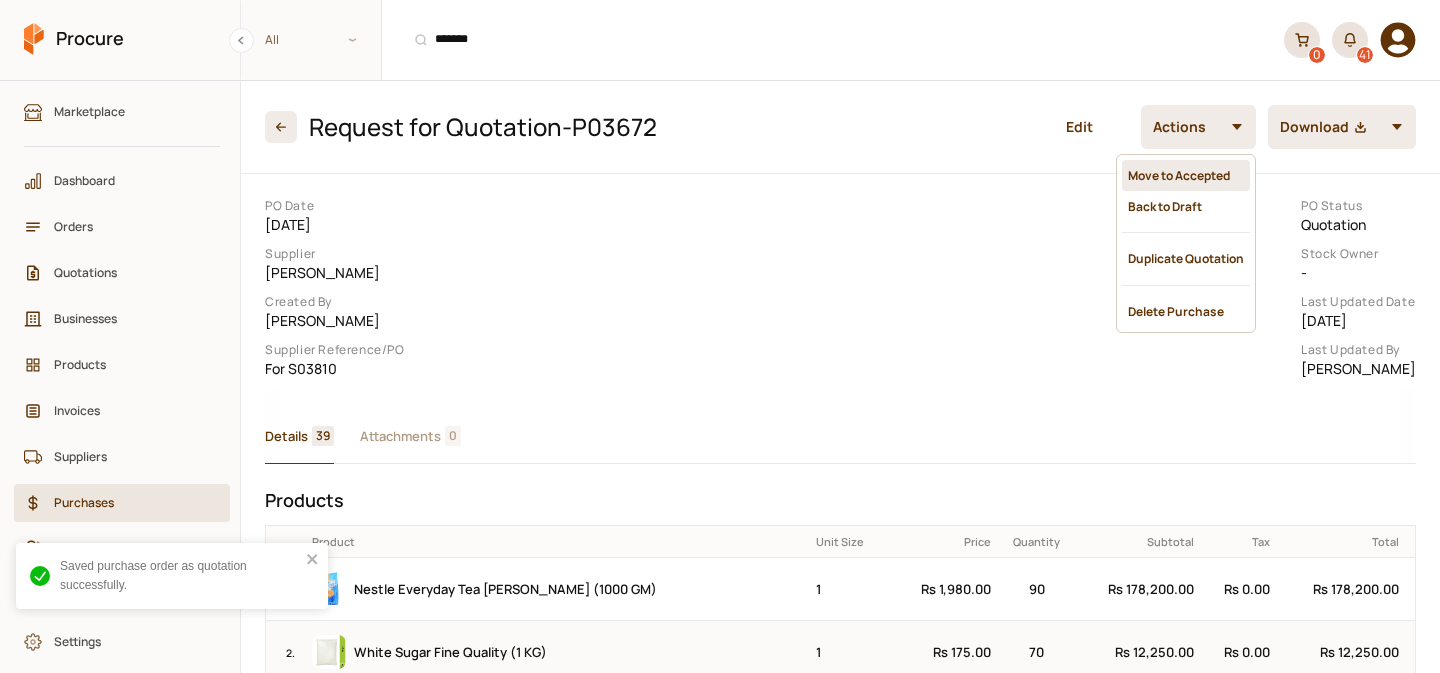 click on "Move to Accepted" at bounding box center [1186, 175] 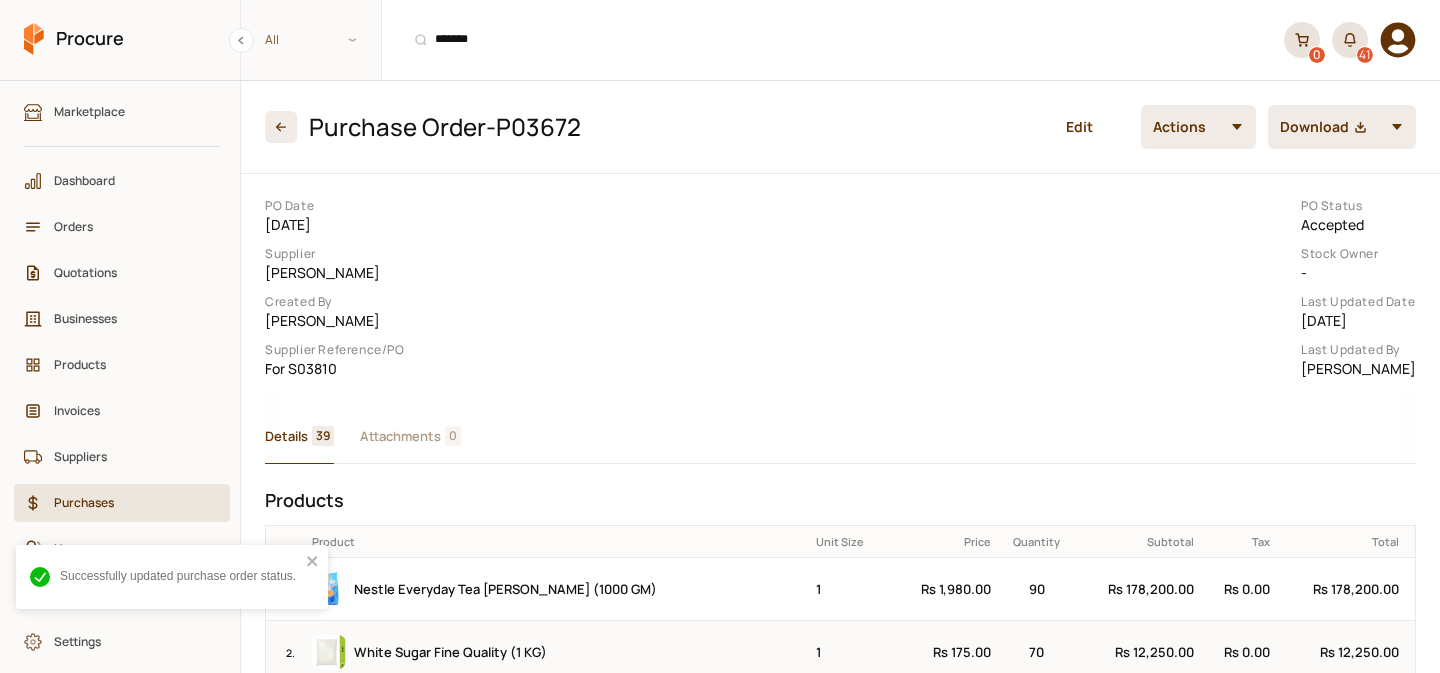 click at bounding box center (1237, 127) 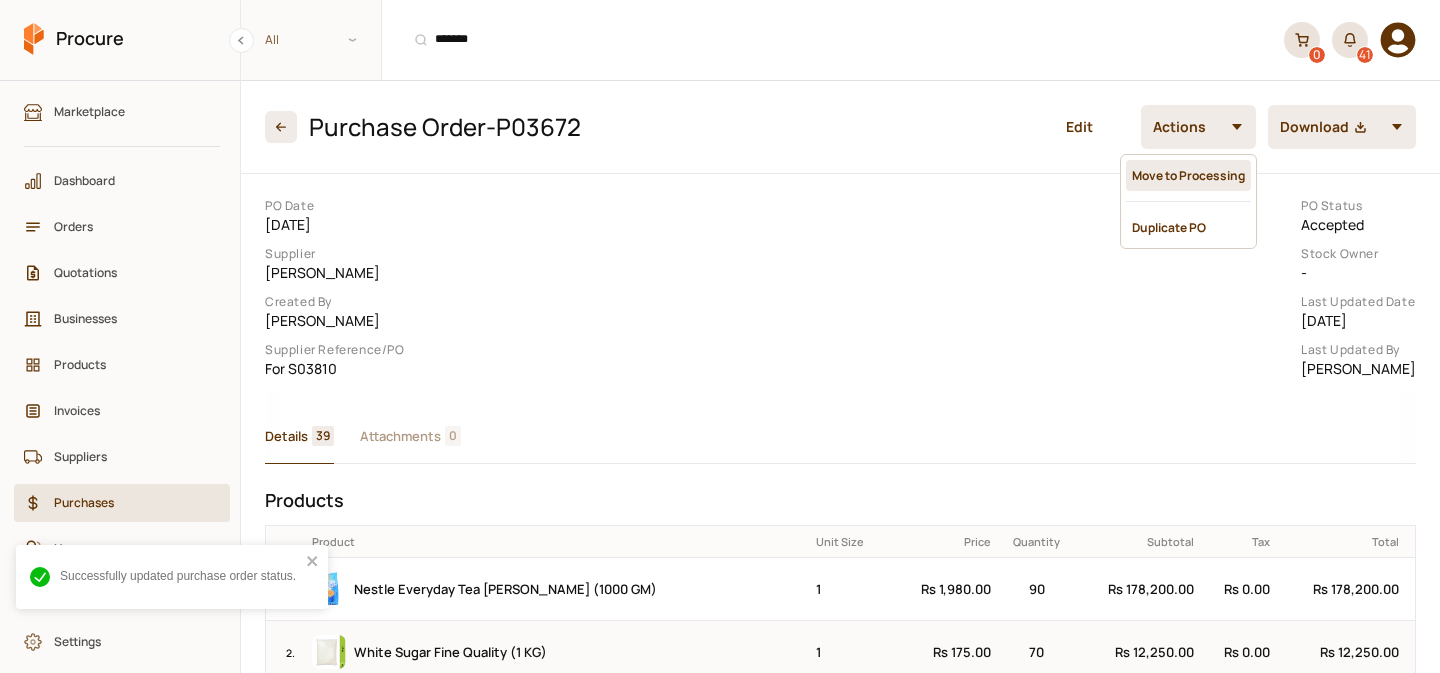 click on "Move to Processing" at bounding box center (1188, 175) 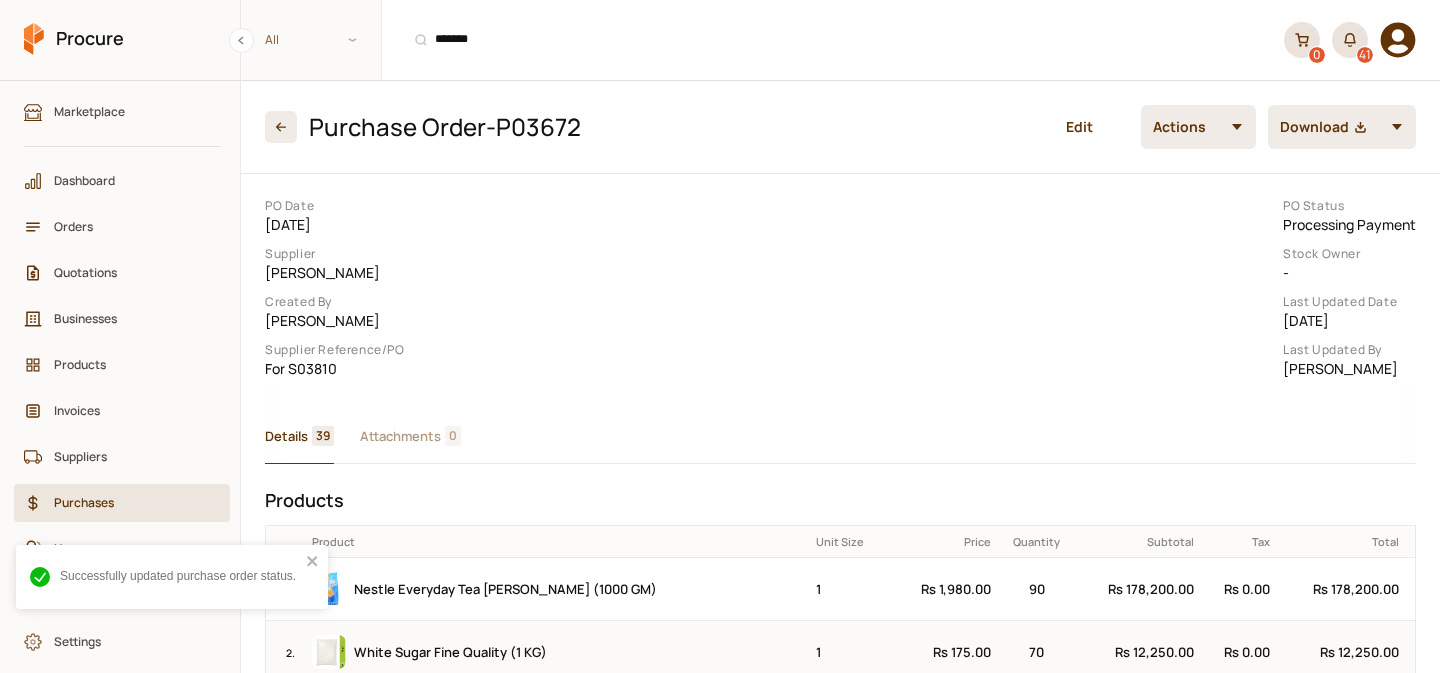 click at bounding box center (1237, 127) 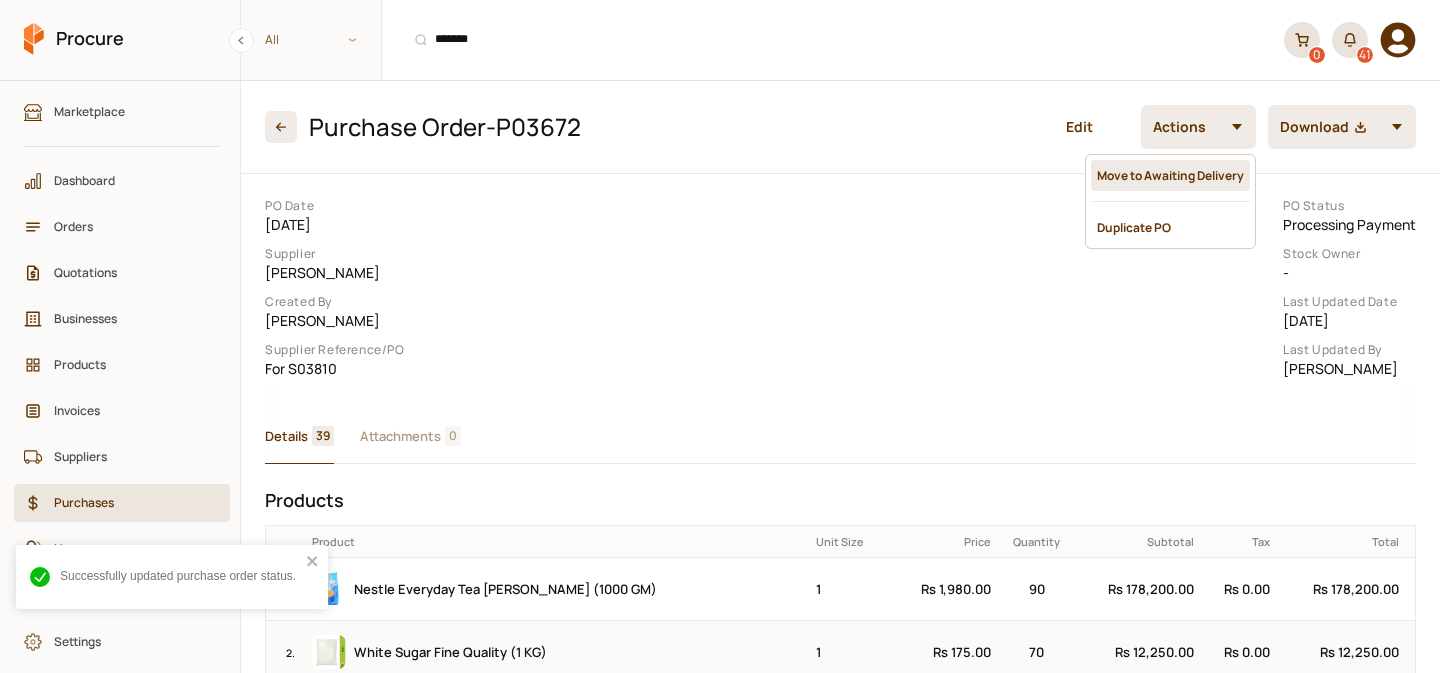 click on "Move to Awaiting Delivery" at bounding box center (1170, 175) 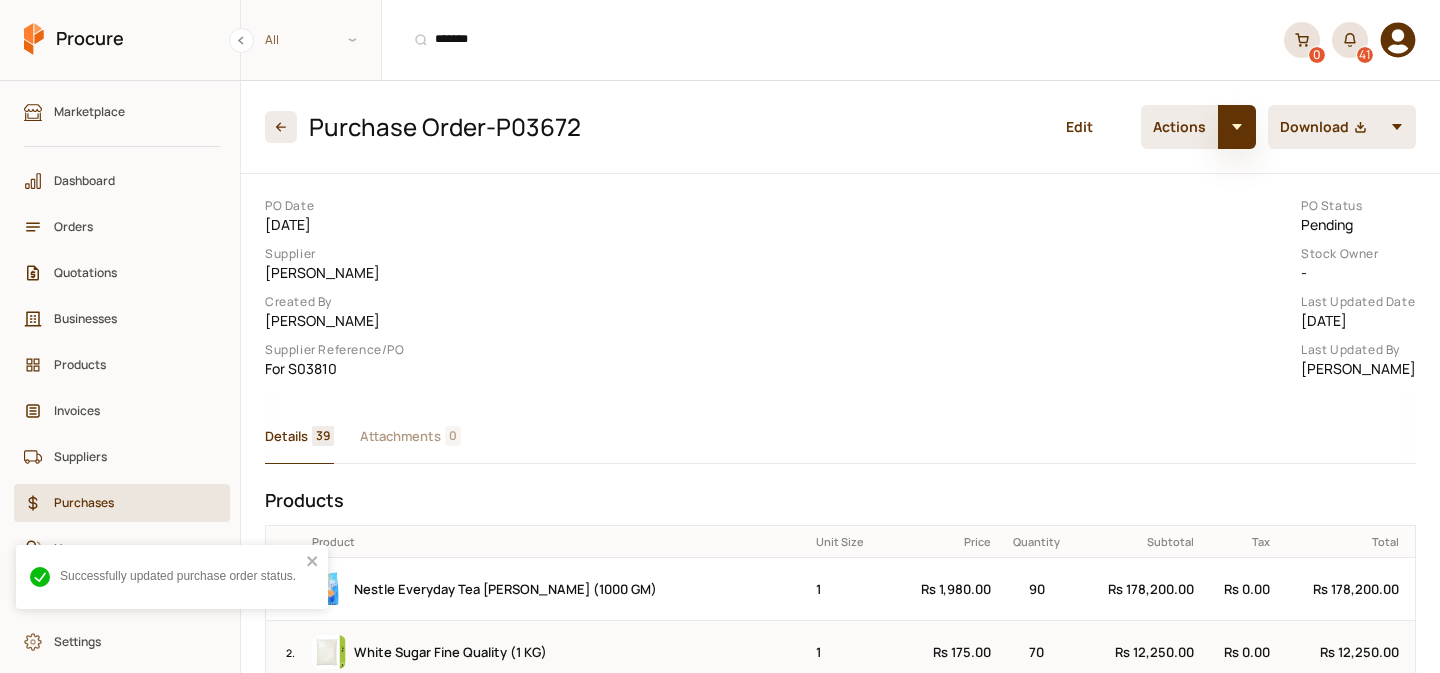 click at bounding box center (1237, 127) 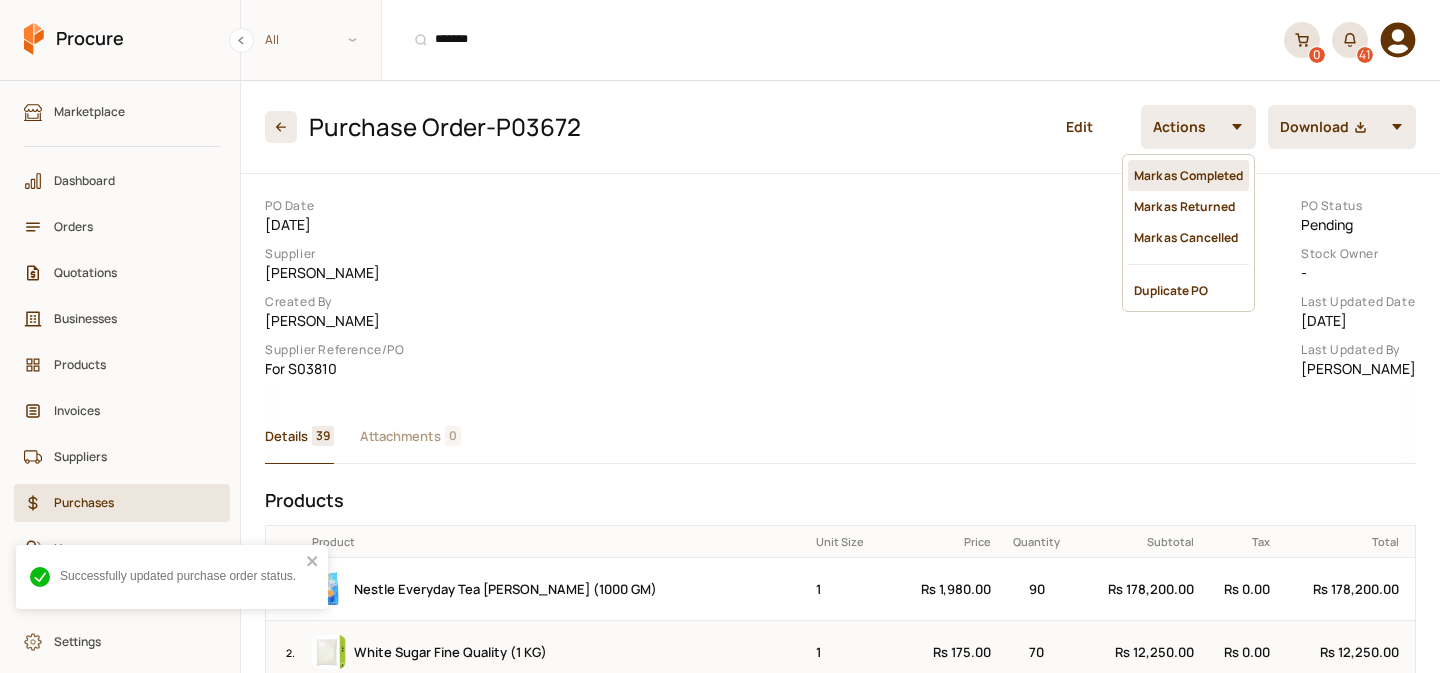 click on "Mark as Completed" at bounding box center [1188, 175] 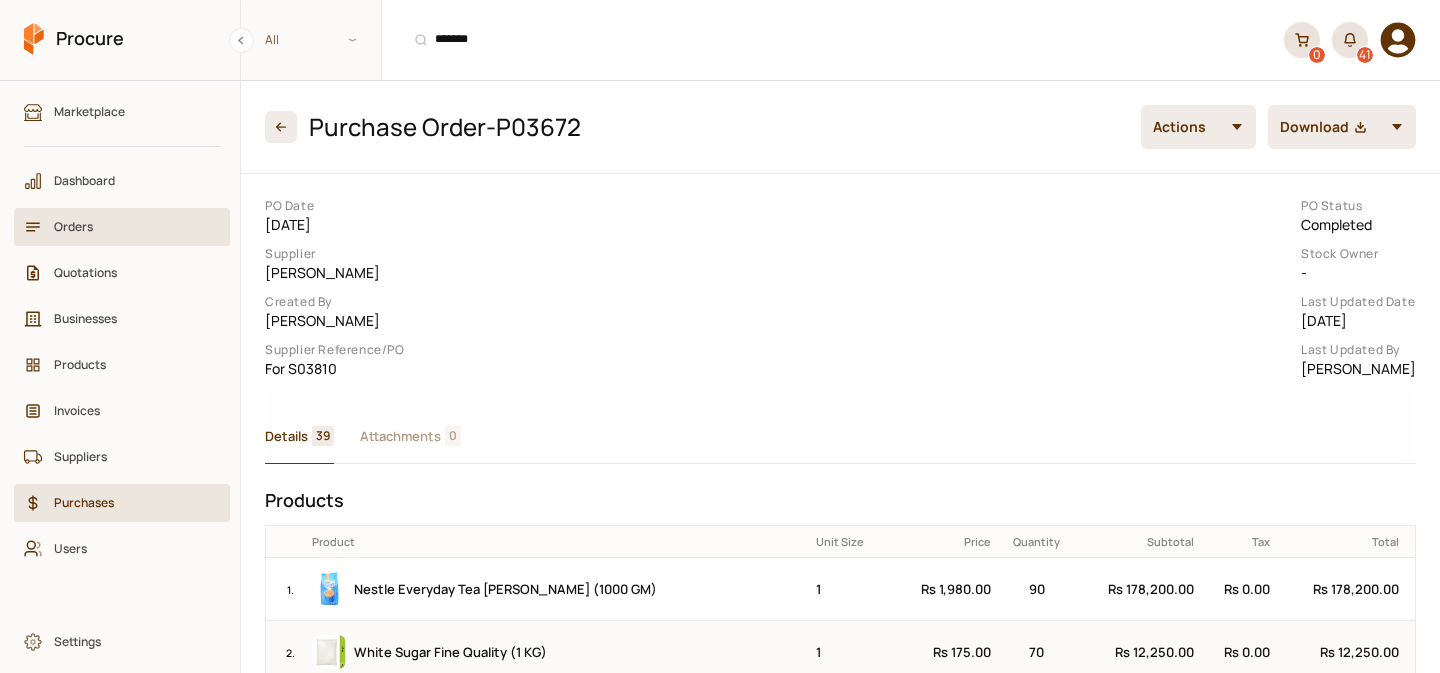 click on "Orders" at bounding box center [129, 226] 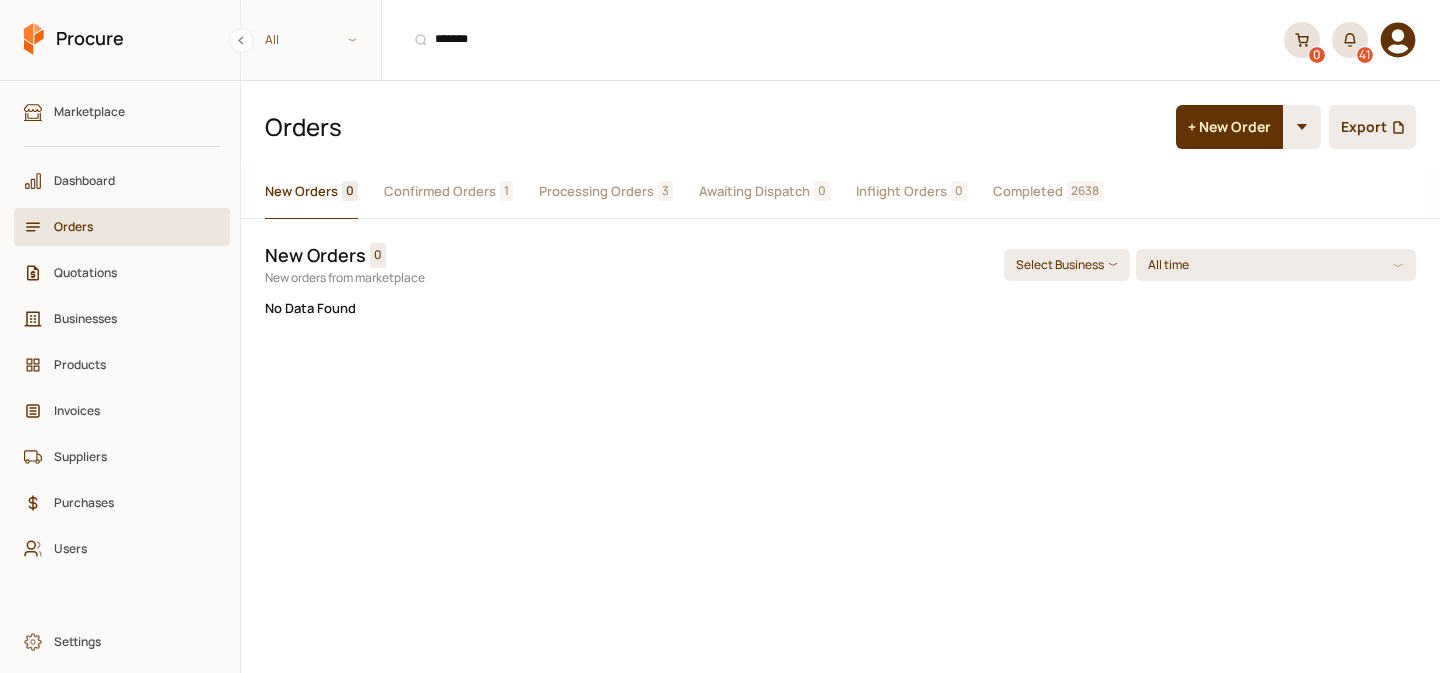 click on "Processing Orders" at bounding box center [596, 191] 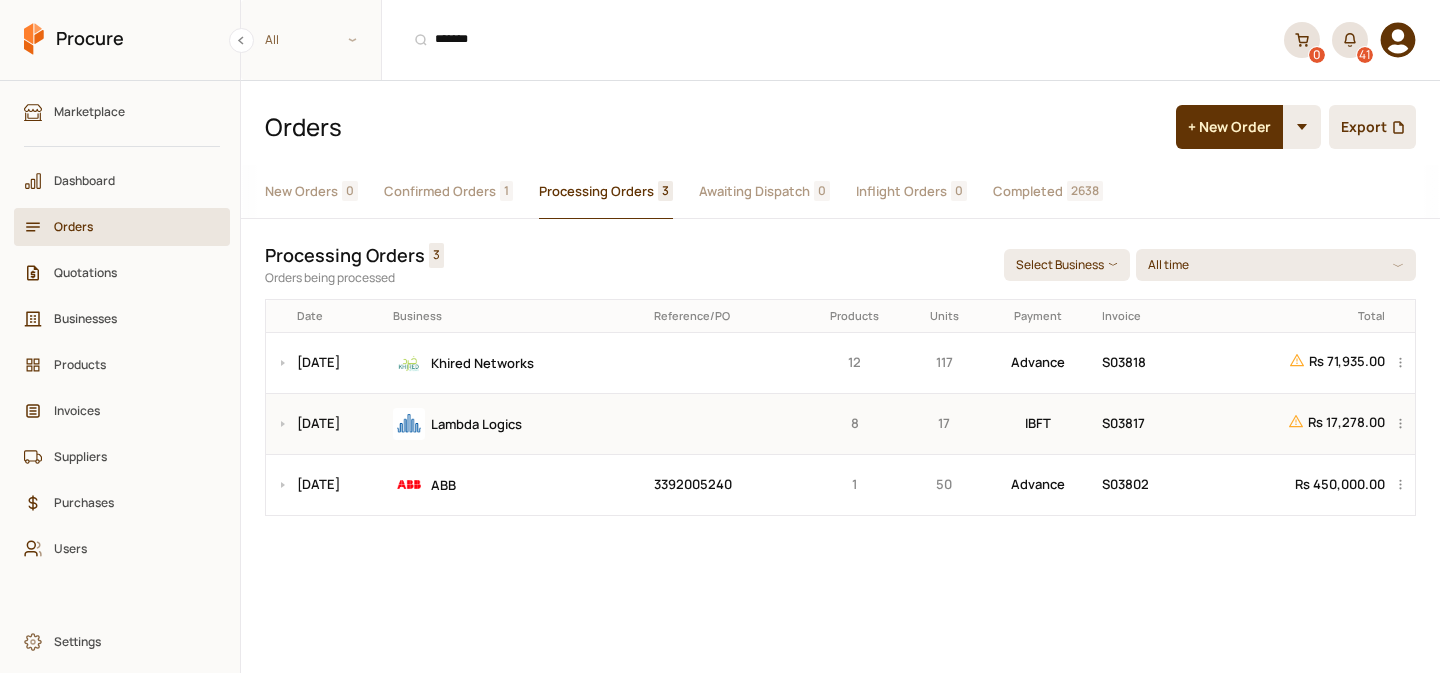 click on "Lambda Logics" at bounding box center [516, 424] 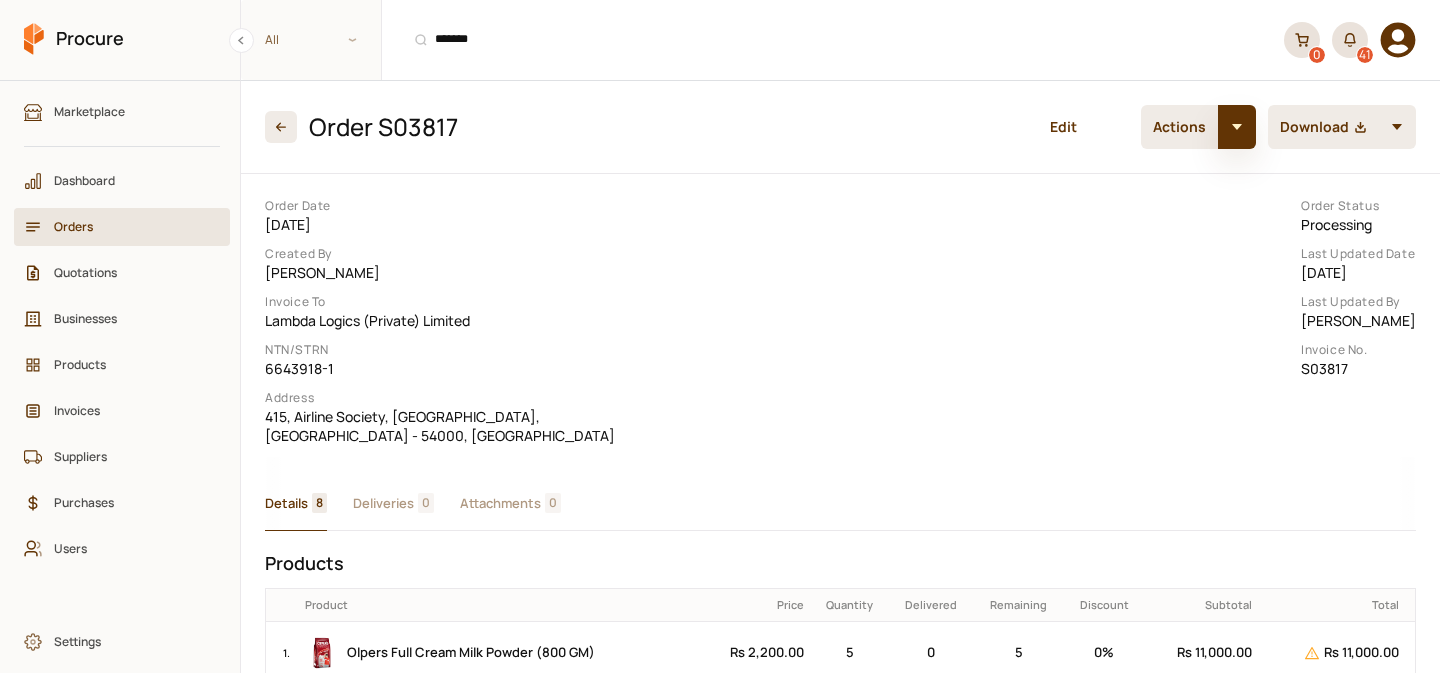 click at bounding box center [1237, 127] 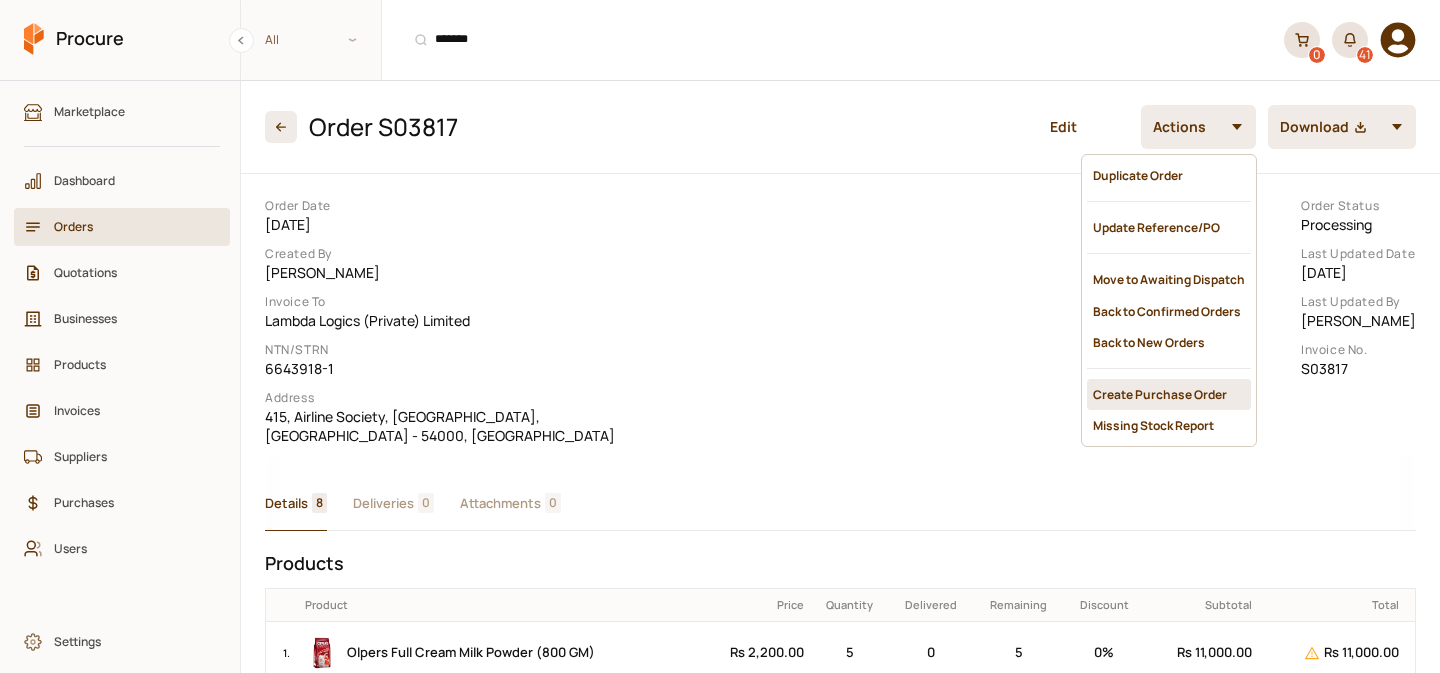 click on "Create Purchase Order" at bounding box center (1169, 394) 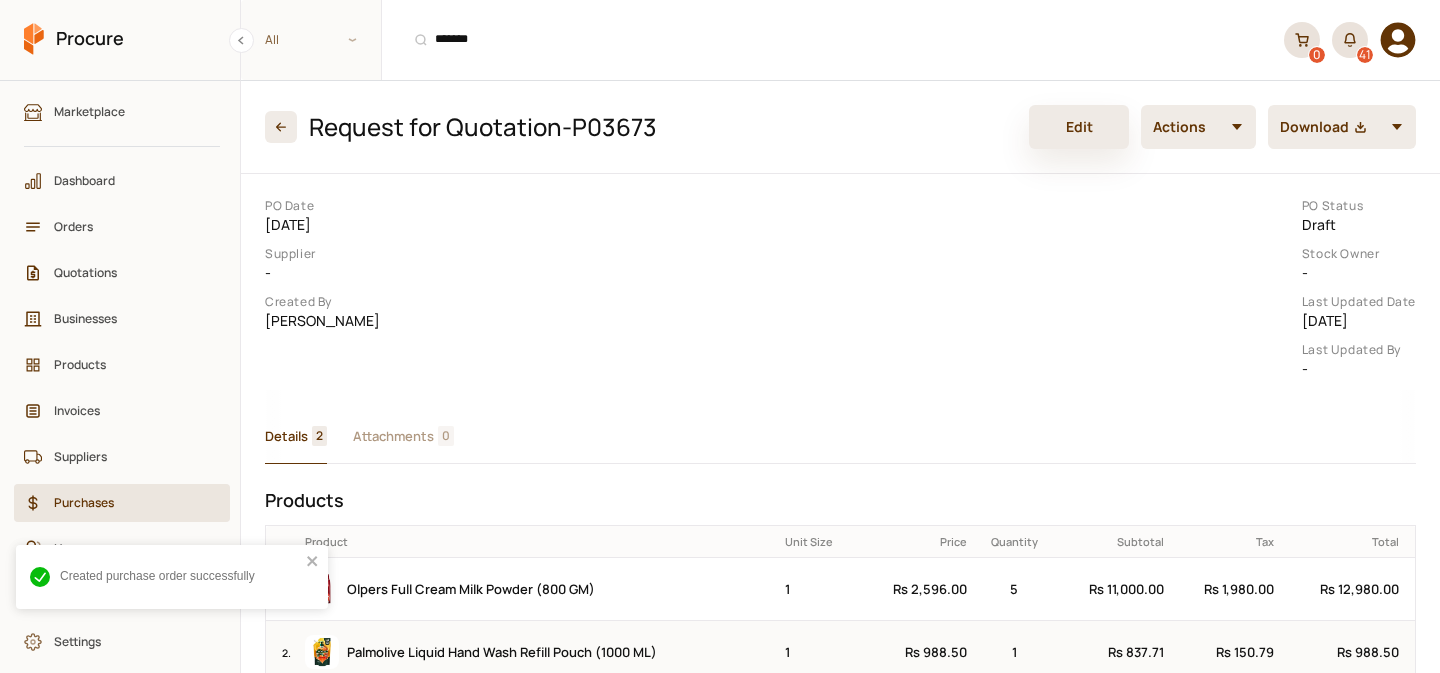 click on "Edit" at bounding box center [1079, 127] 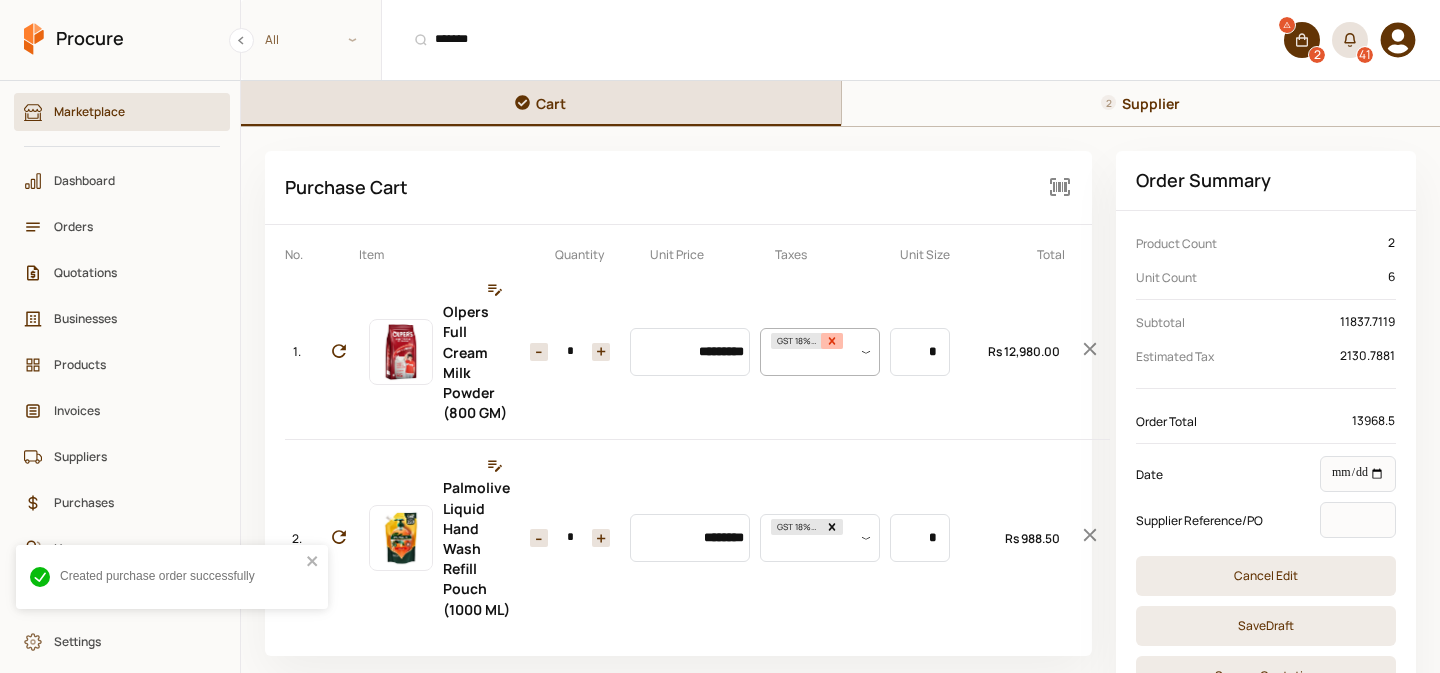 click 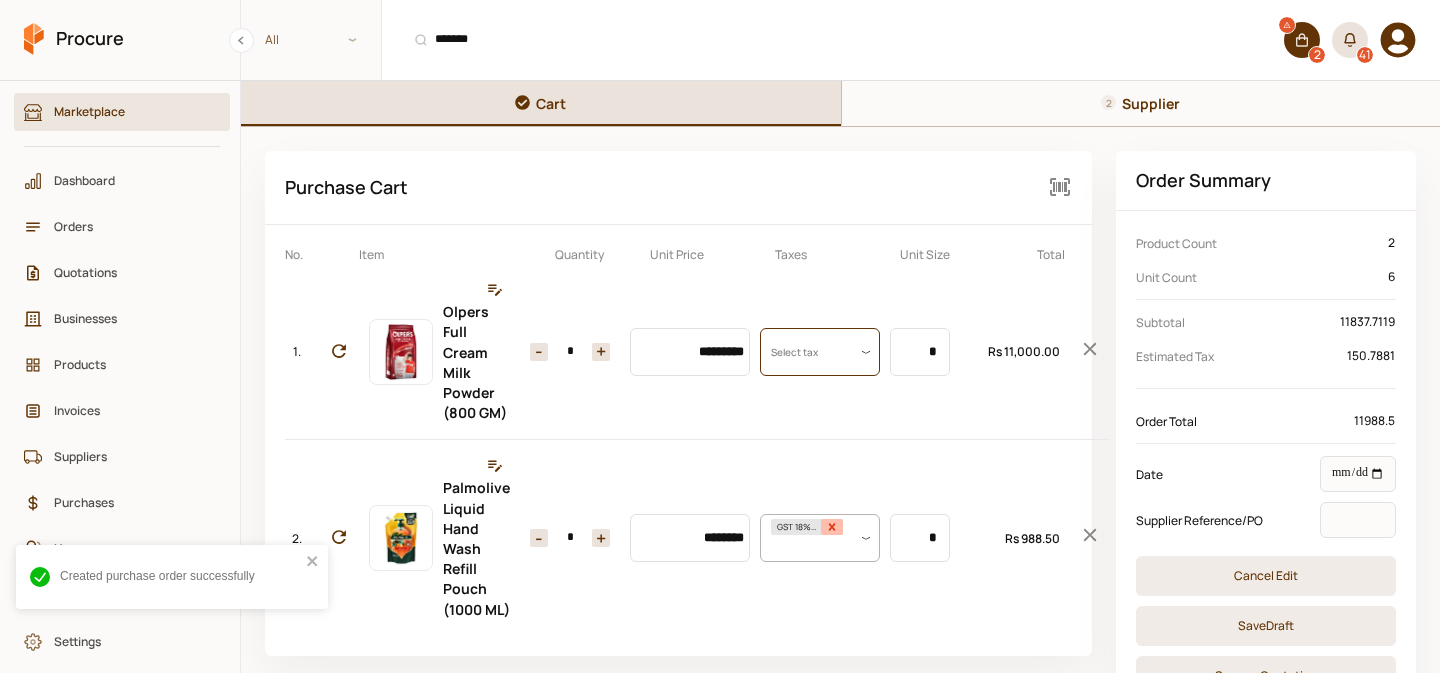 click 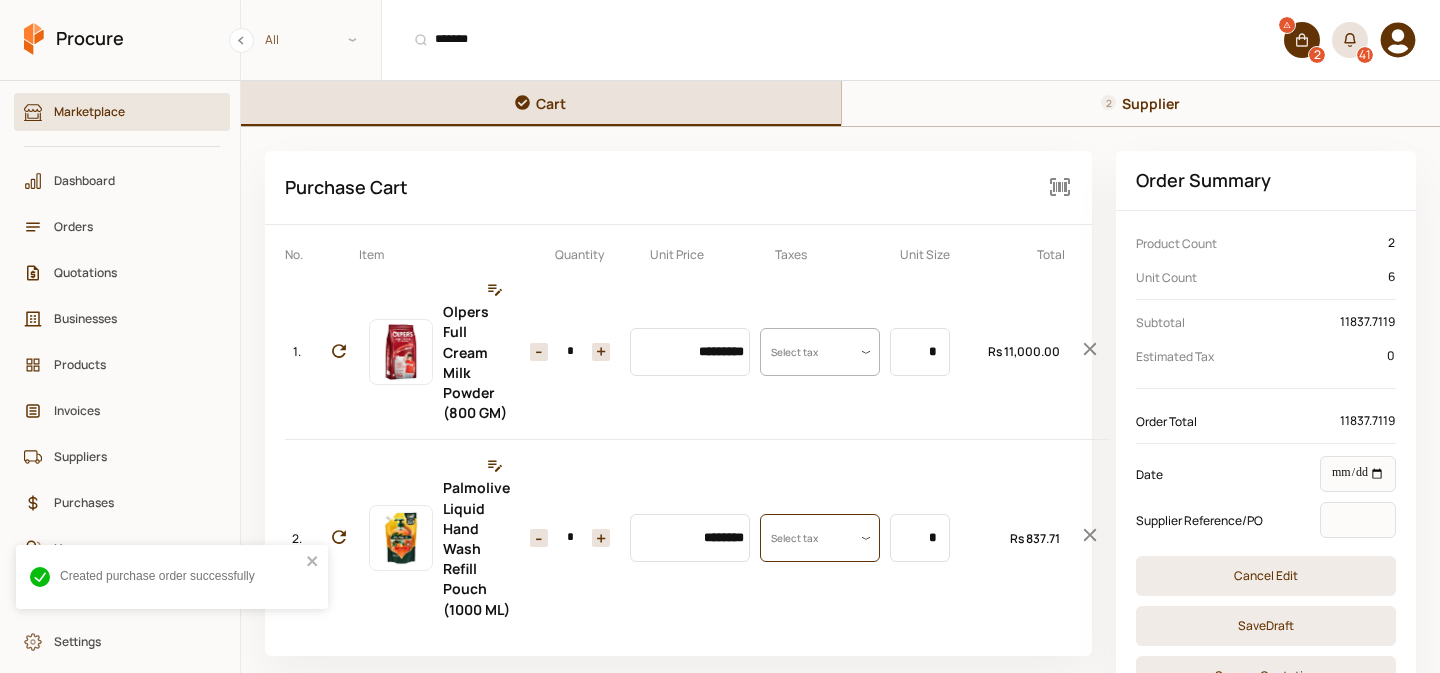 scroll, scrollTop: 117, scrollLeft: 0, axis: vertical 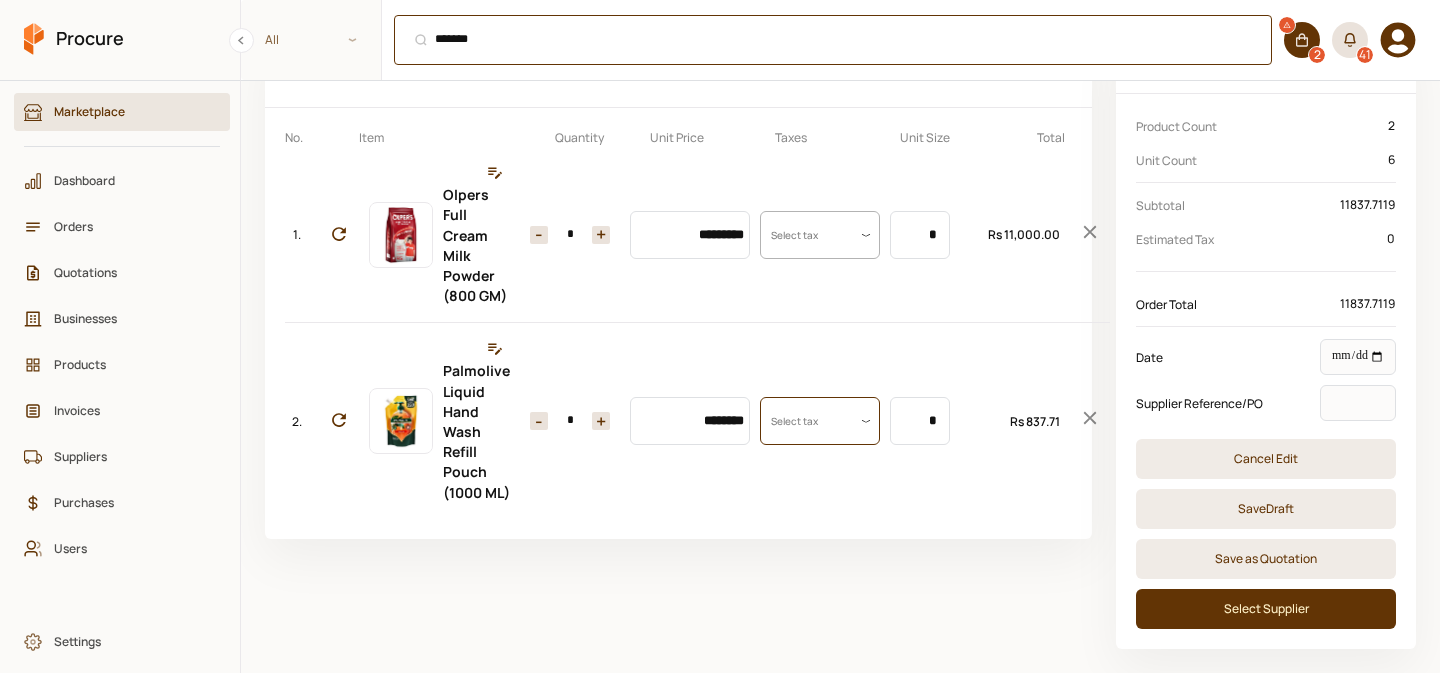 click on "******* ⌘  + K" at bounding box center (833, 40) 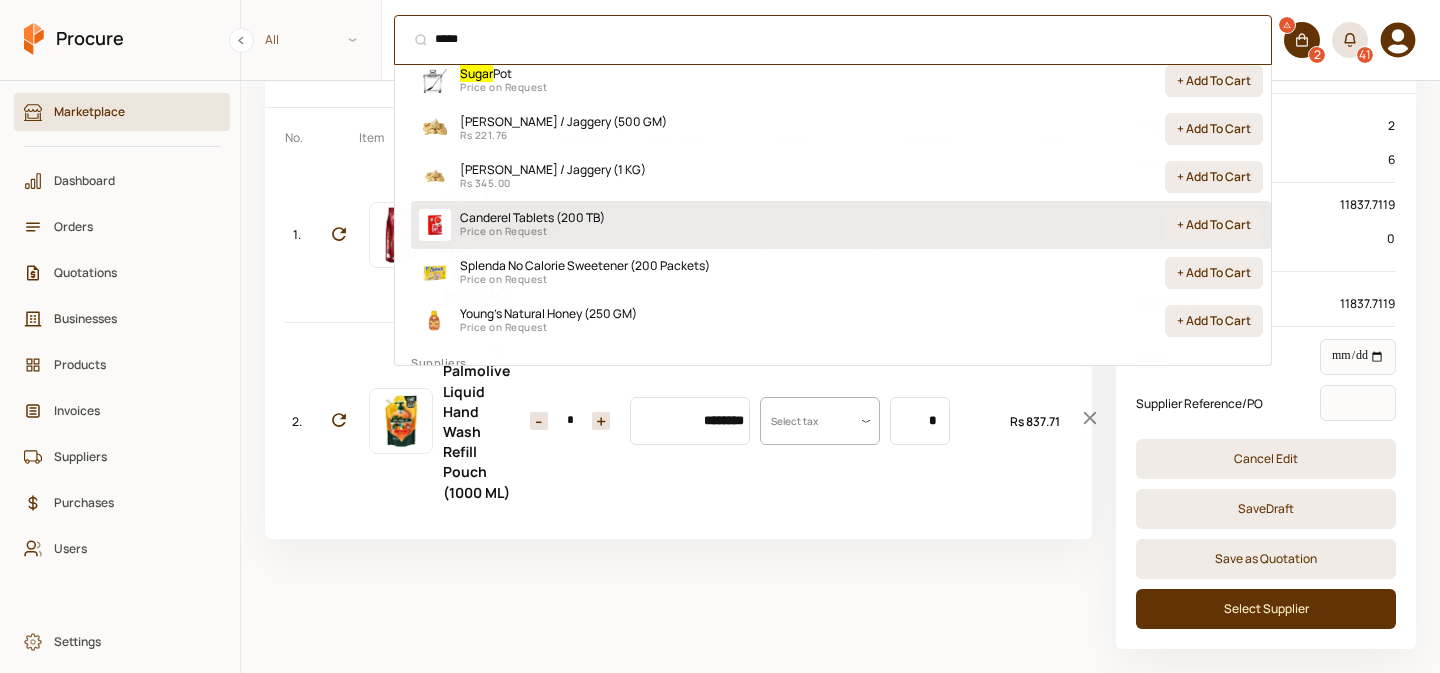 scroll, scrollTop: 0, scrollLeft: 0, axis: both 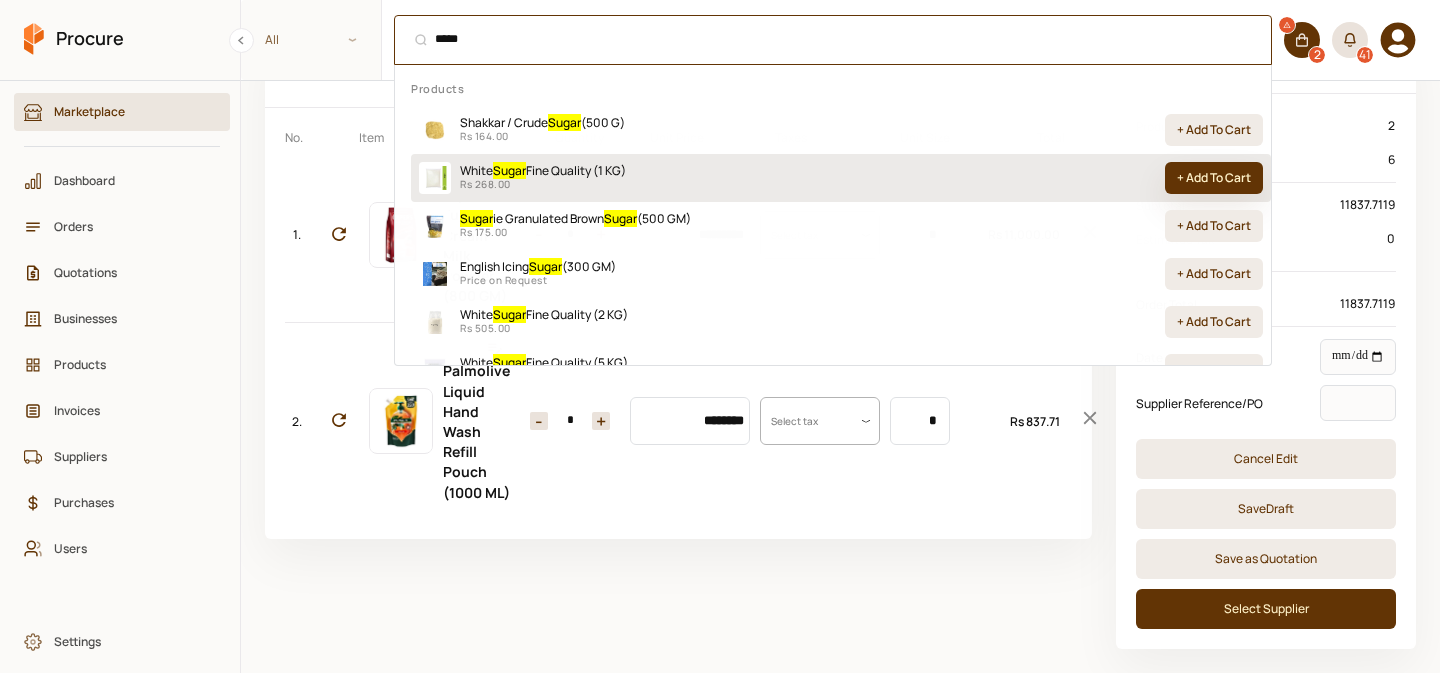 type on "*****" 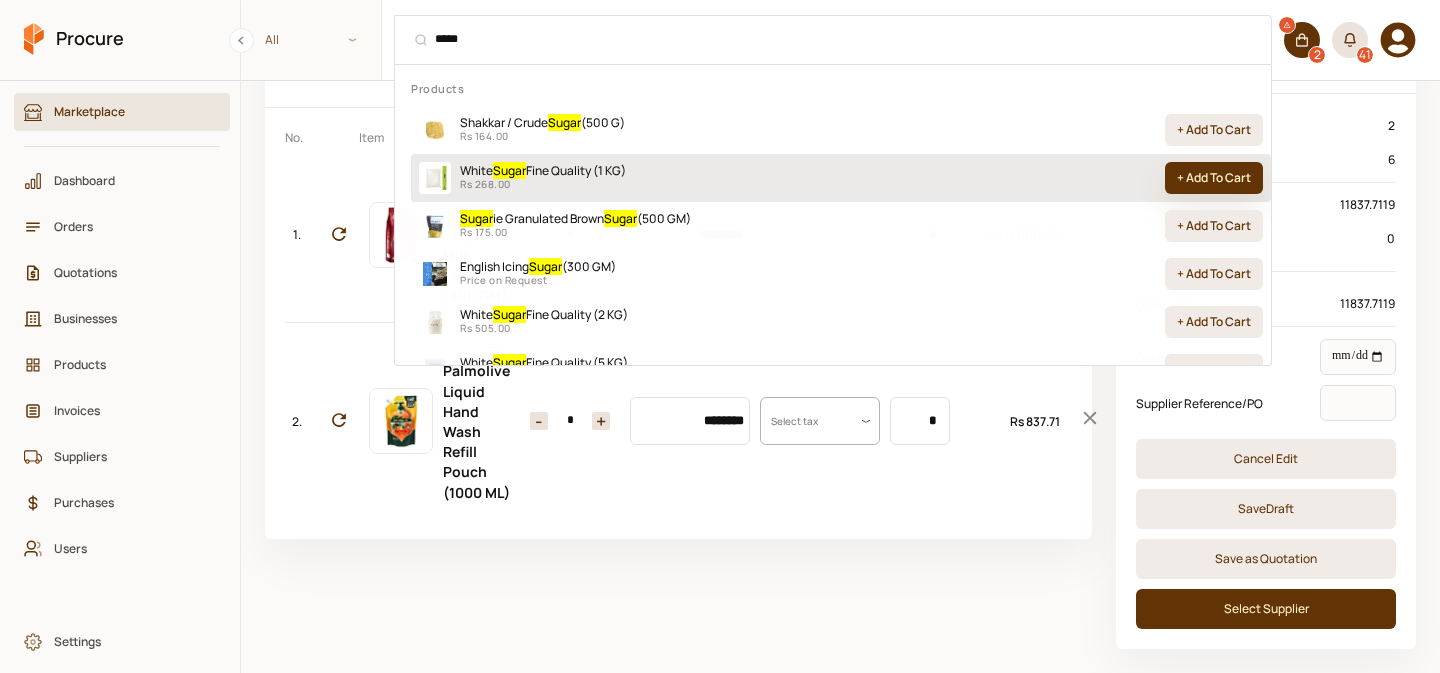 click on "+ Add To Cart" at bounding box center [1214, 178] 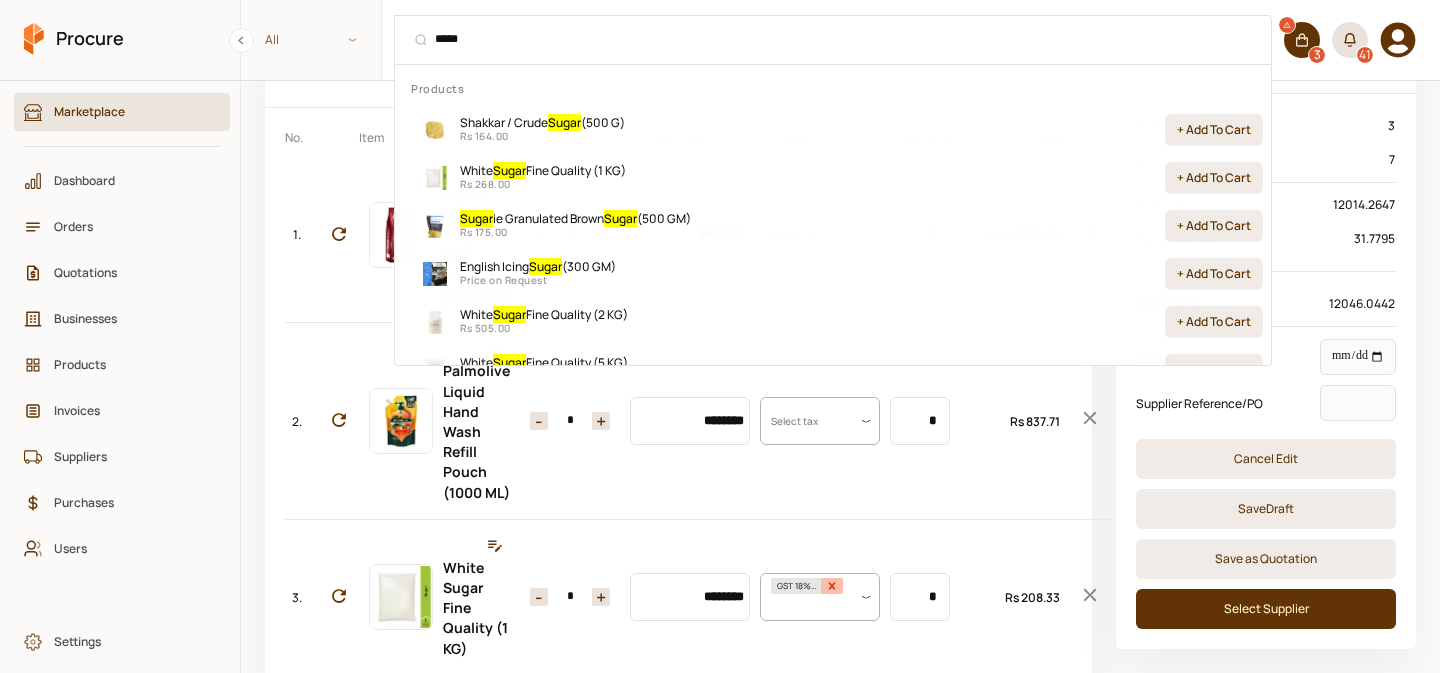 click 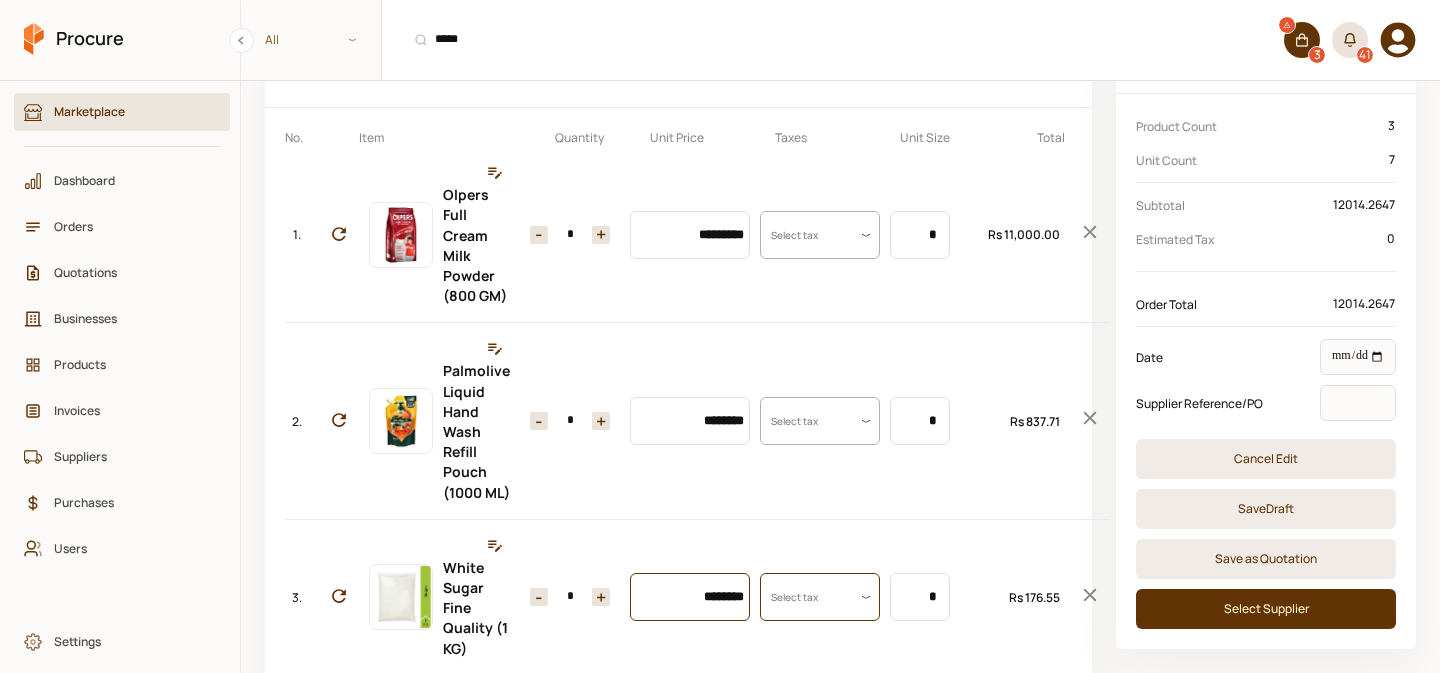 click on "********" at bounding box center [690, 597] 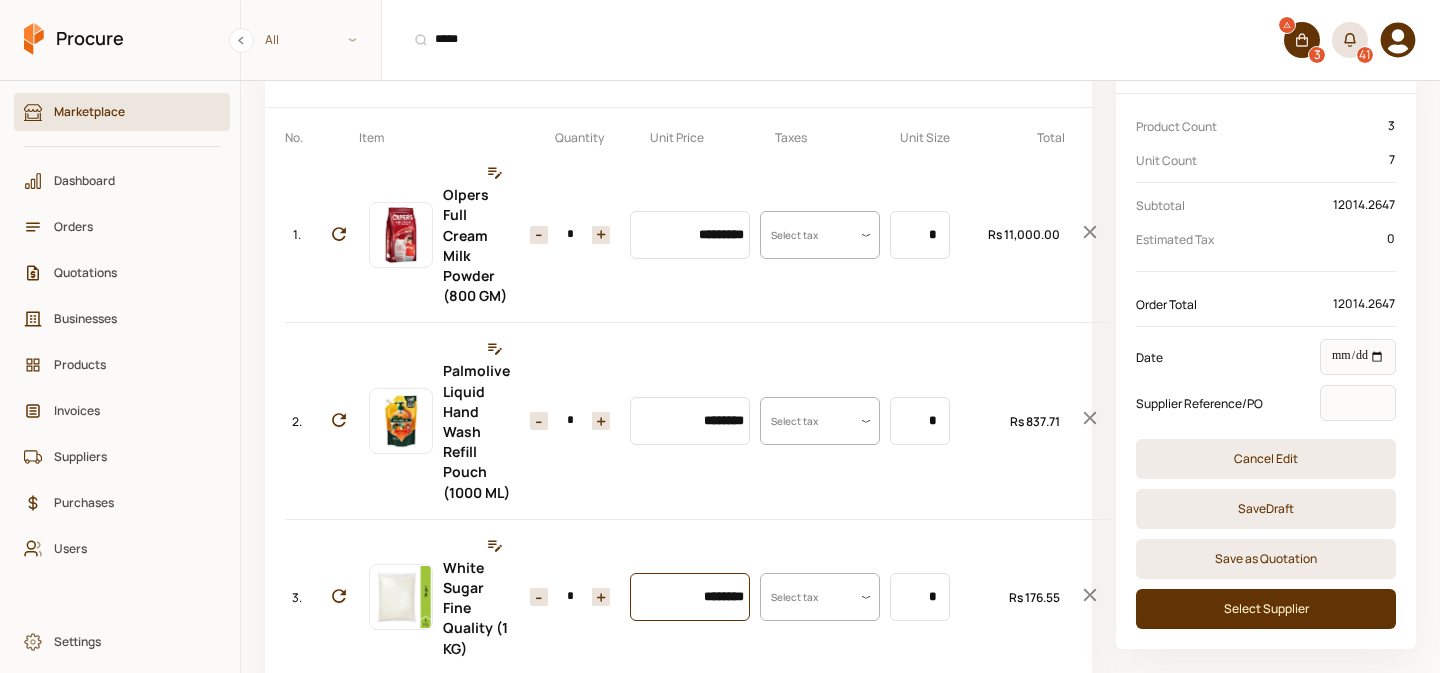 click on "********" at bounding box center [690, 597] 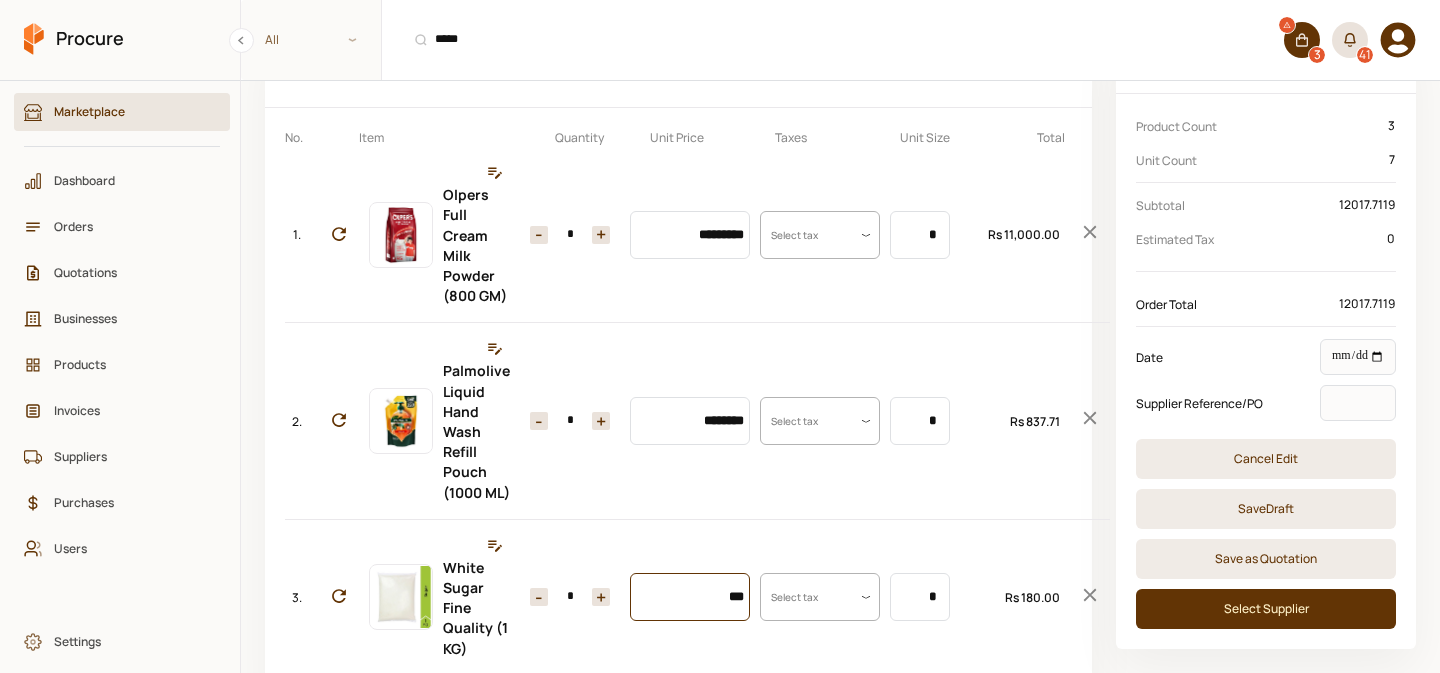 type on "***" 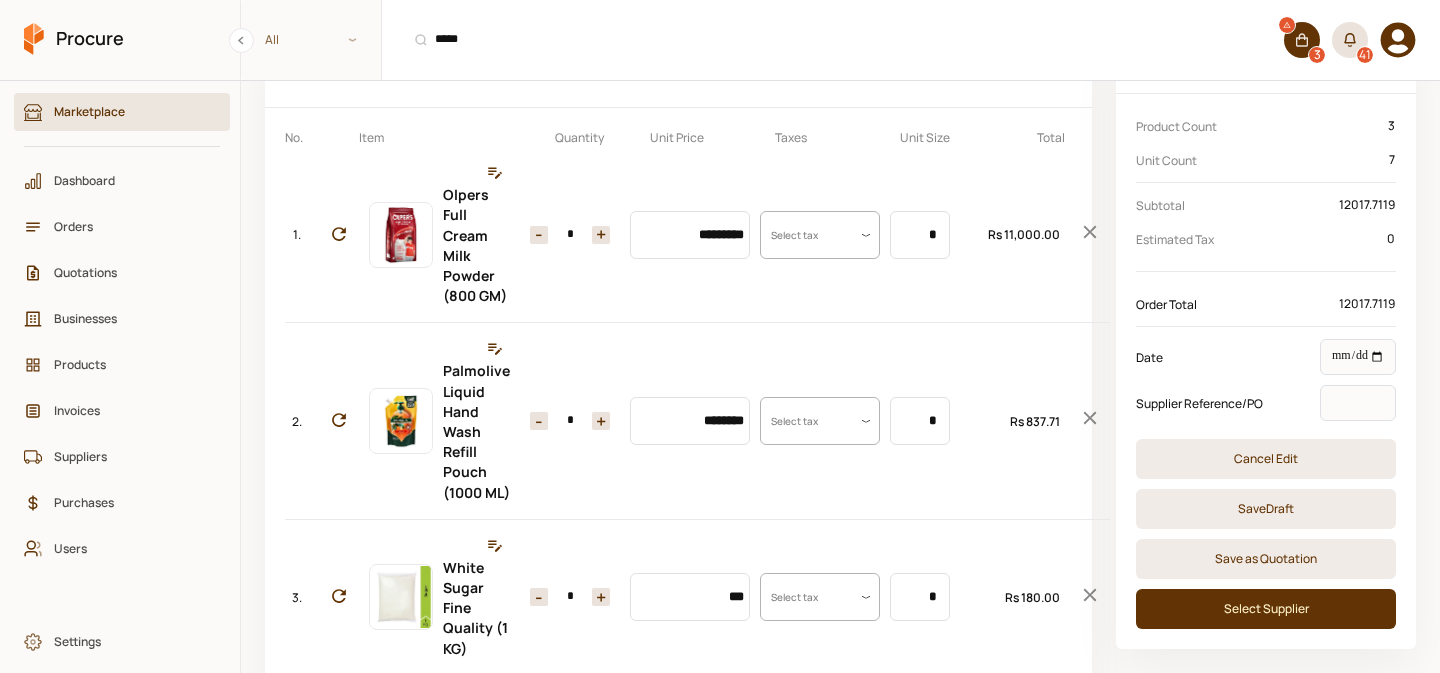 click on "+" at bounding box center [601, 597] 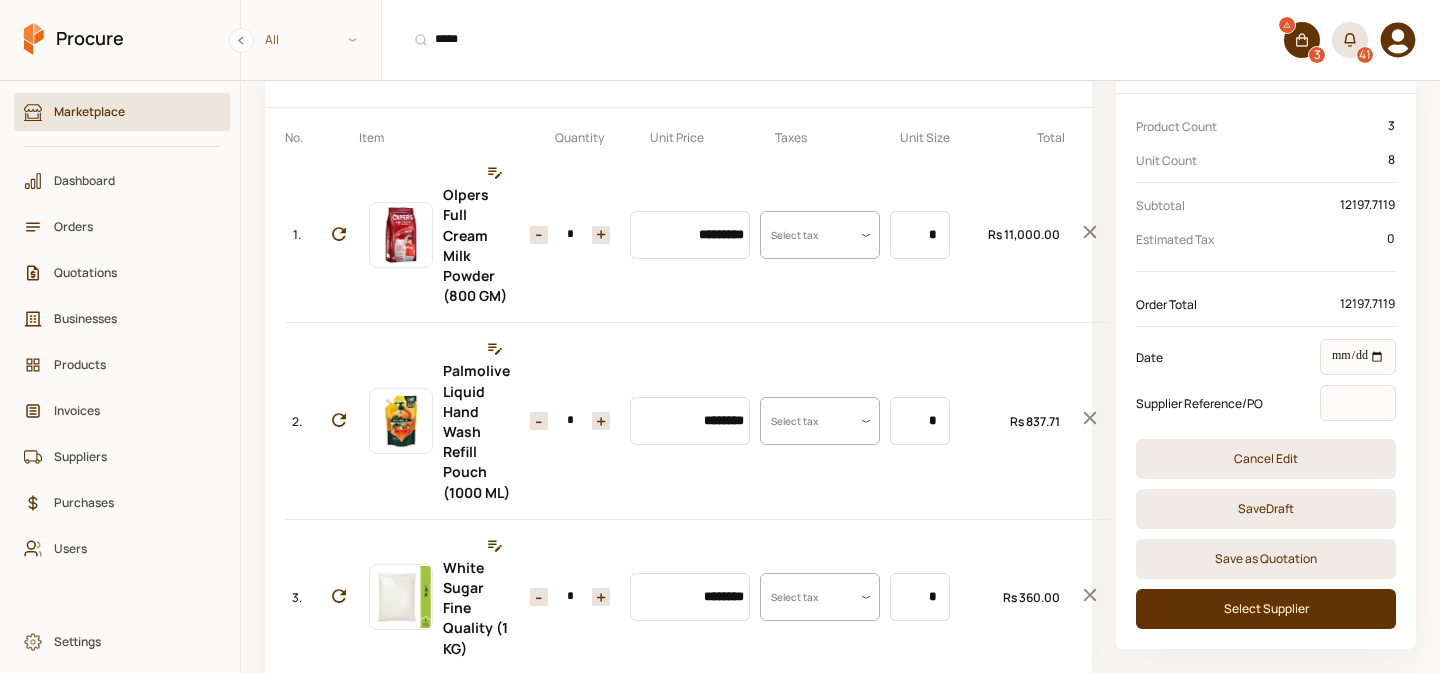 click on "+" at bounding box center (601, 597) 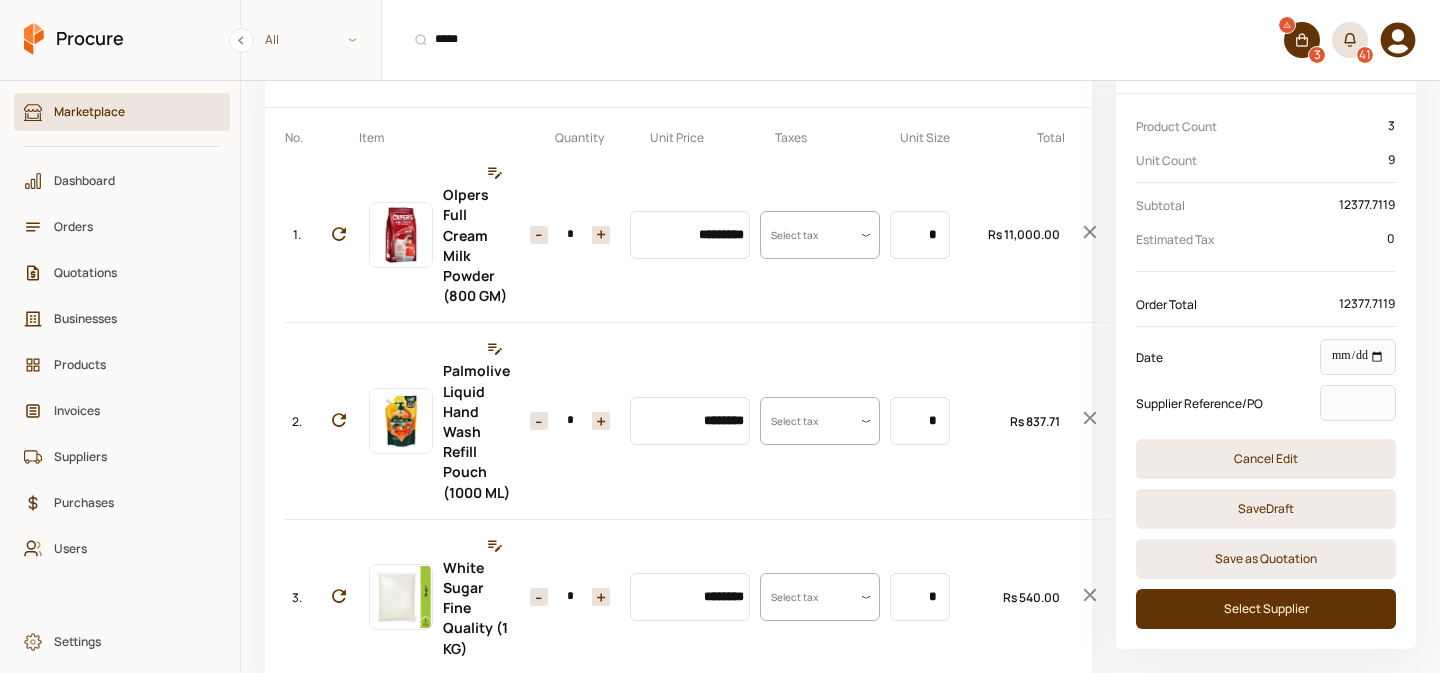 click on "+" at bounding box center (601, 597) 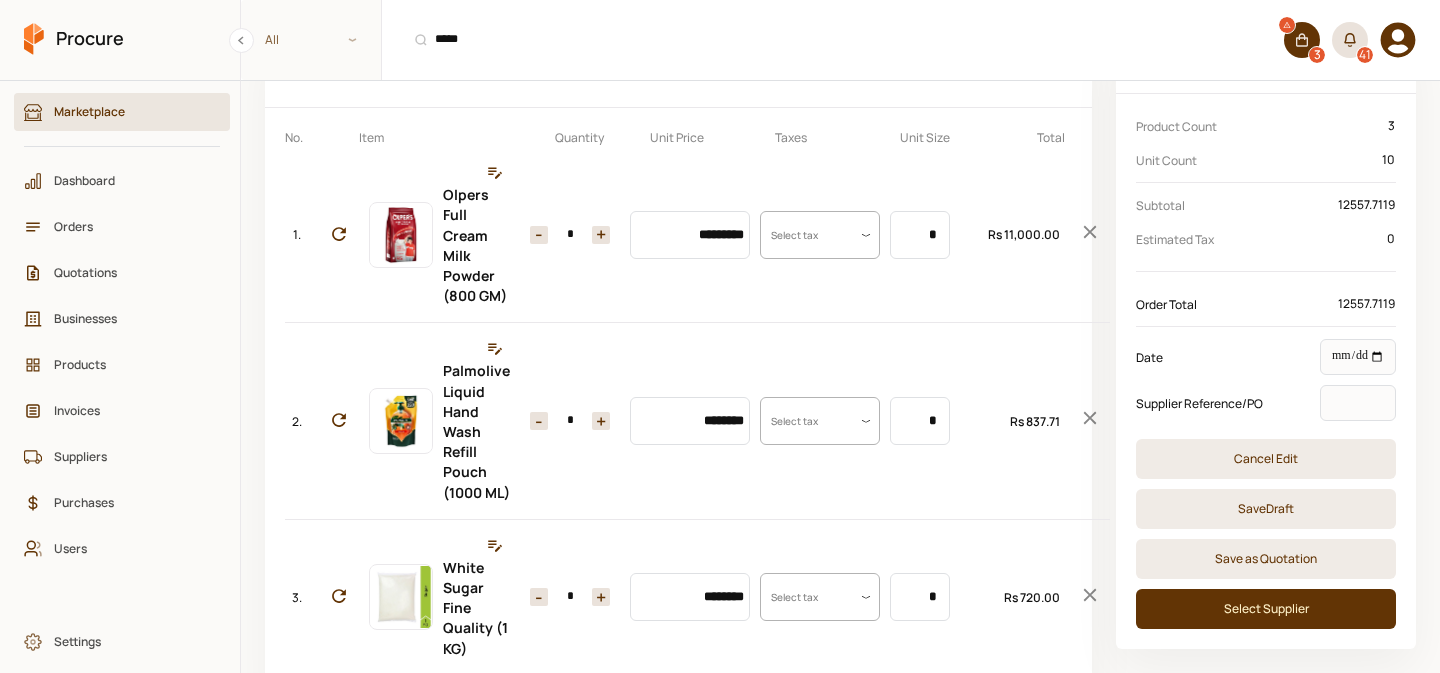 click on "+" at bounding box center [601, 597] 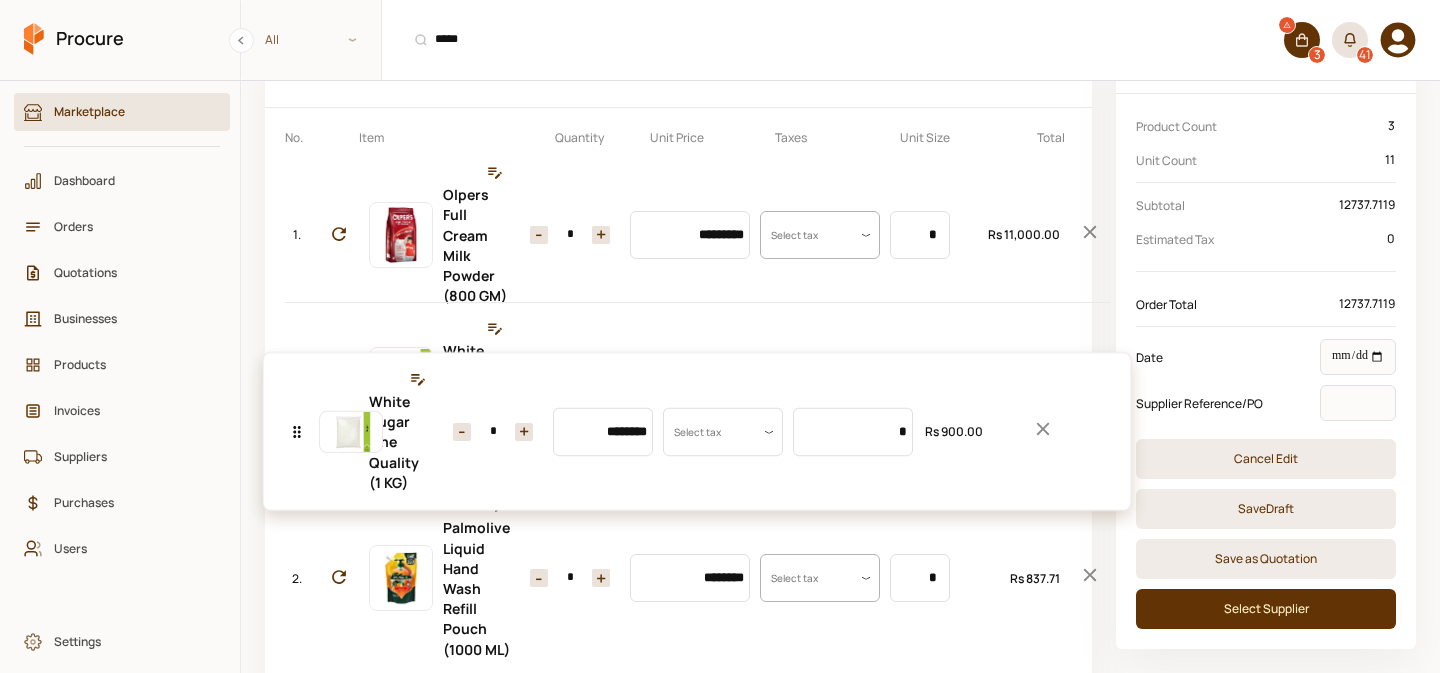 drag, startPoint x: 297, startPoint y: 619, endPoint x: 331, endPoint y: 396, distance: 225.57704 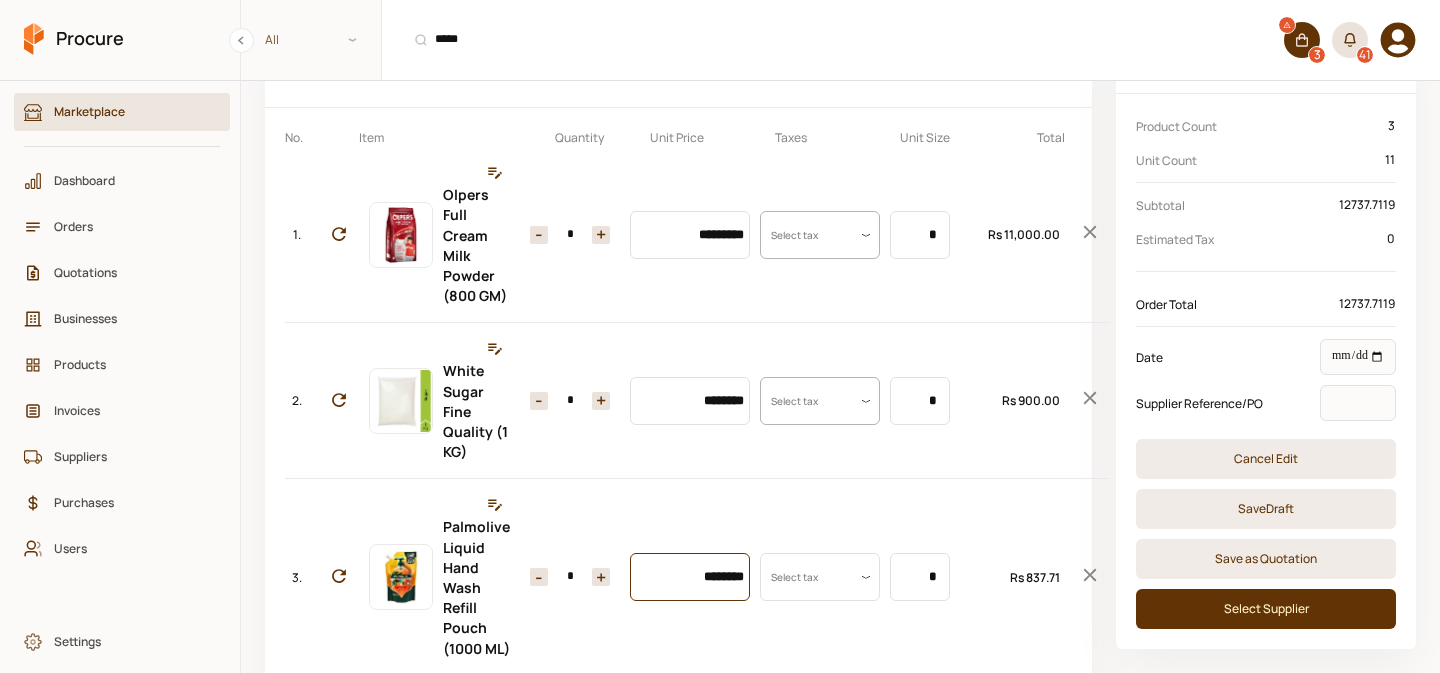 click on "********" at bounding box center [690, 577] 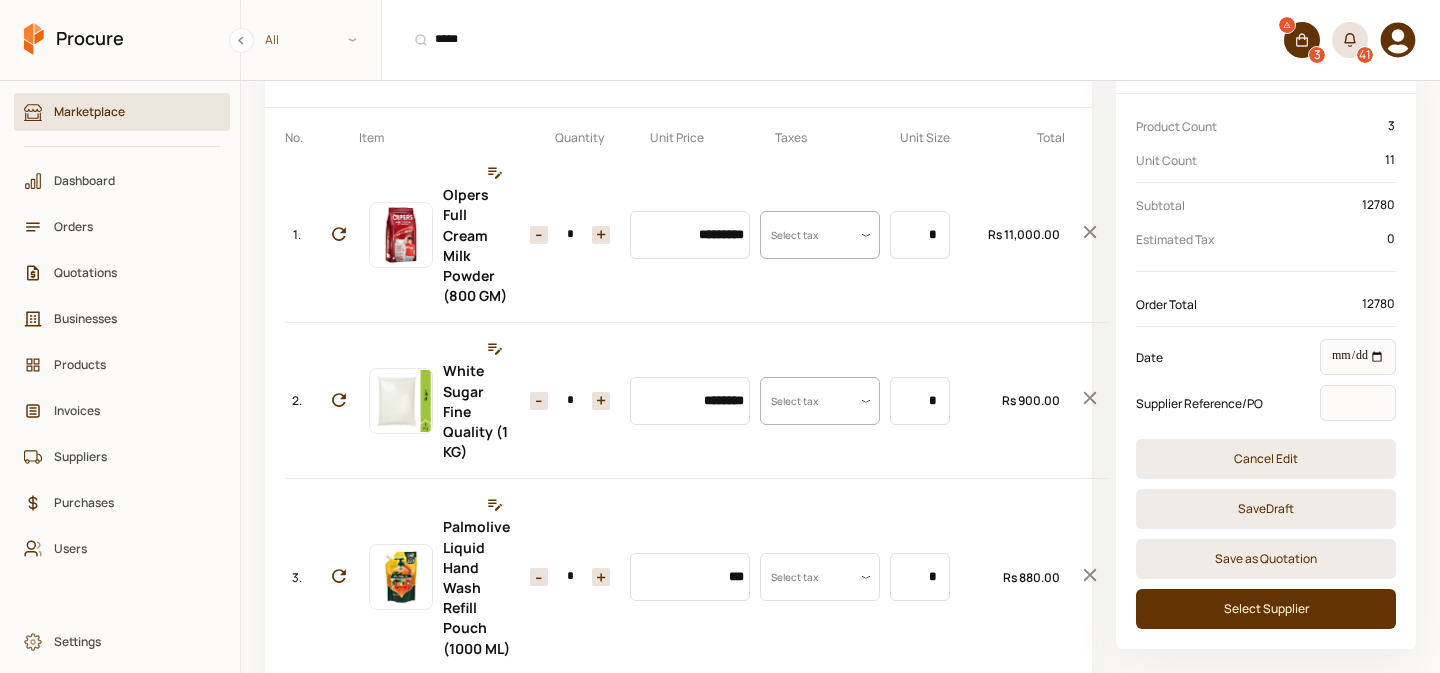 type on "********" 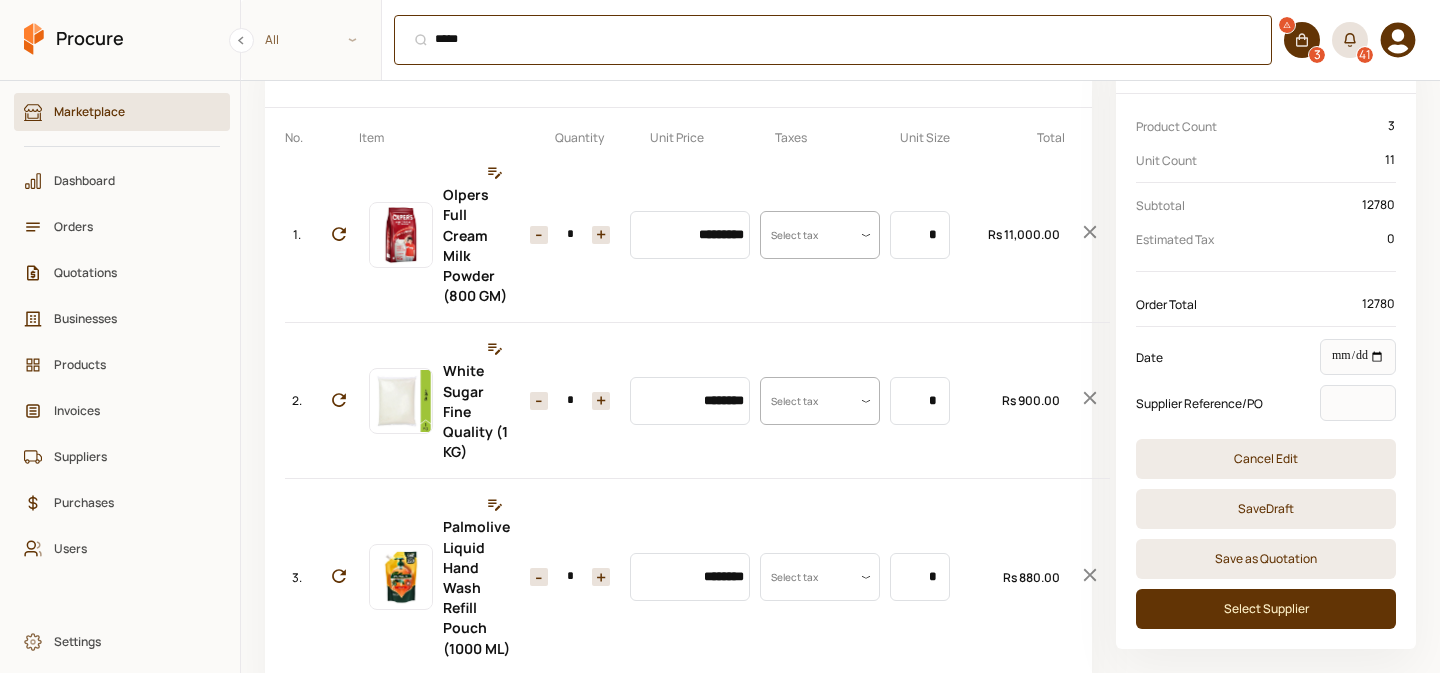 click on "***** ⌘  + K" at bounding box center (833, 40) 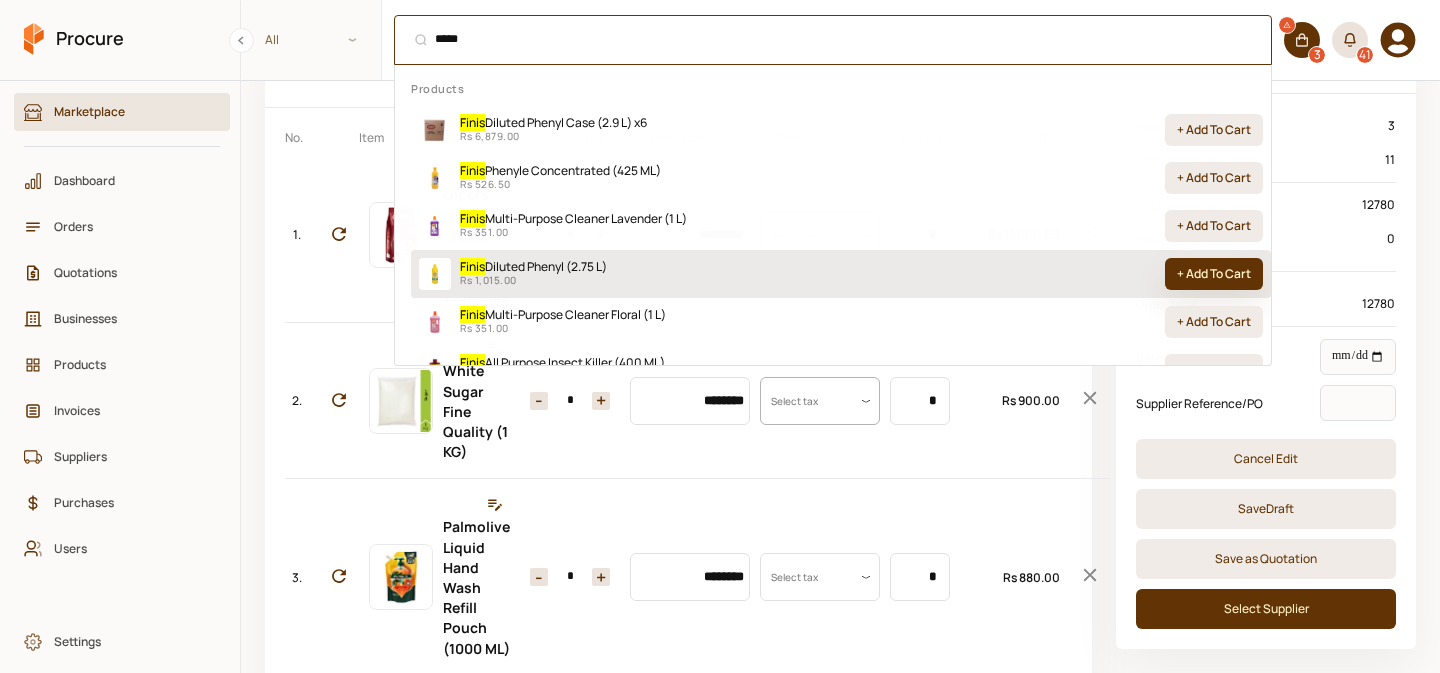 type on "*****" 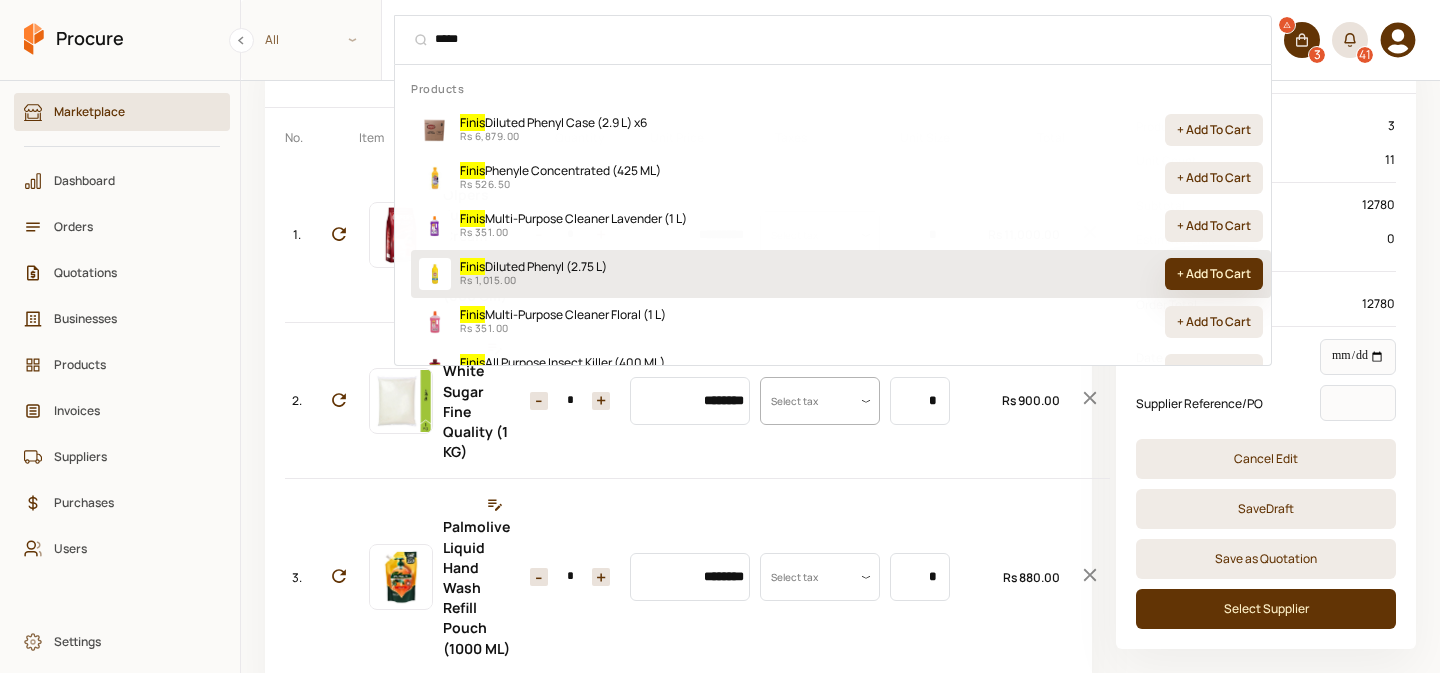 click on "+ Add To Cart" at bounding box center [1214, 274] 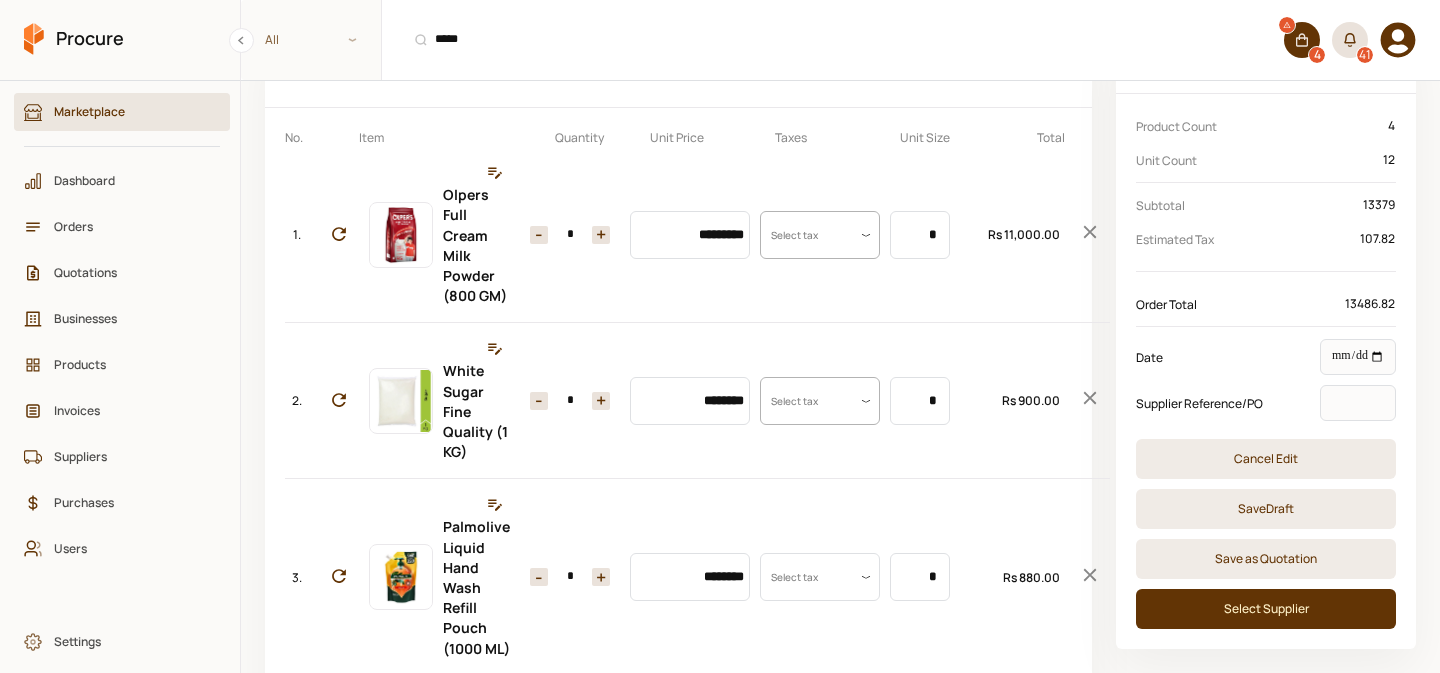 scroll, scrollTop: 300, scrollLeft: 0, axis: vertical 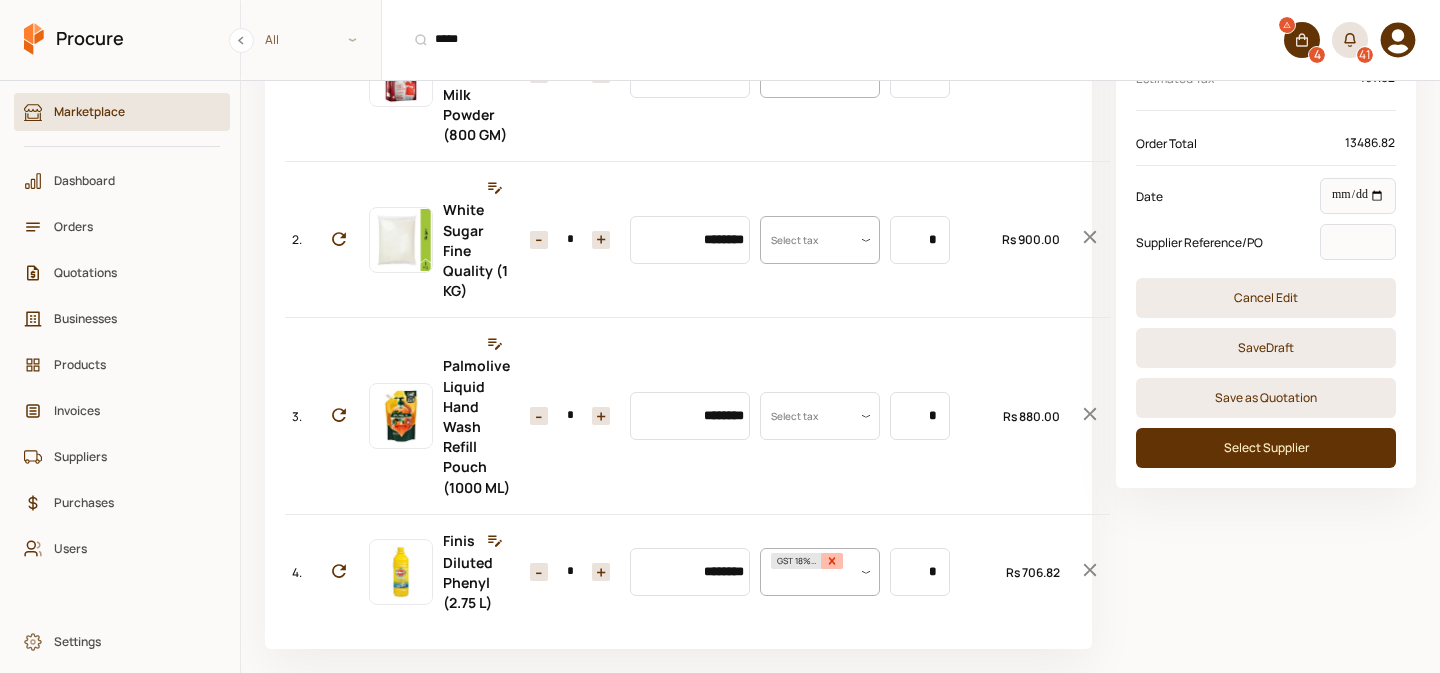 click 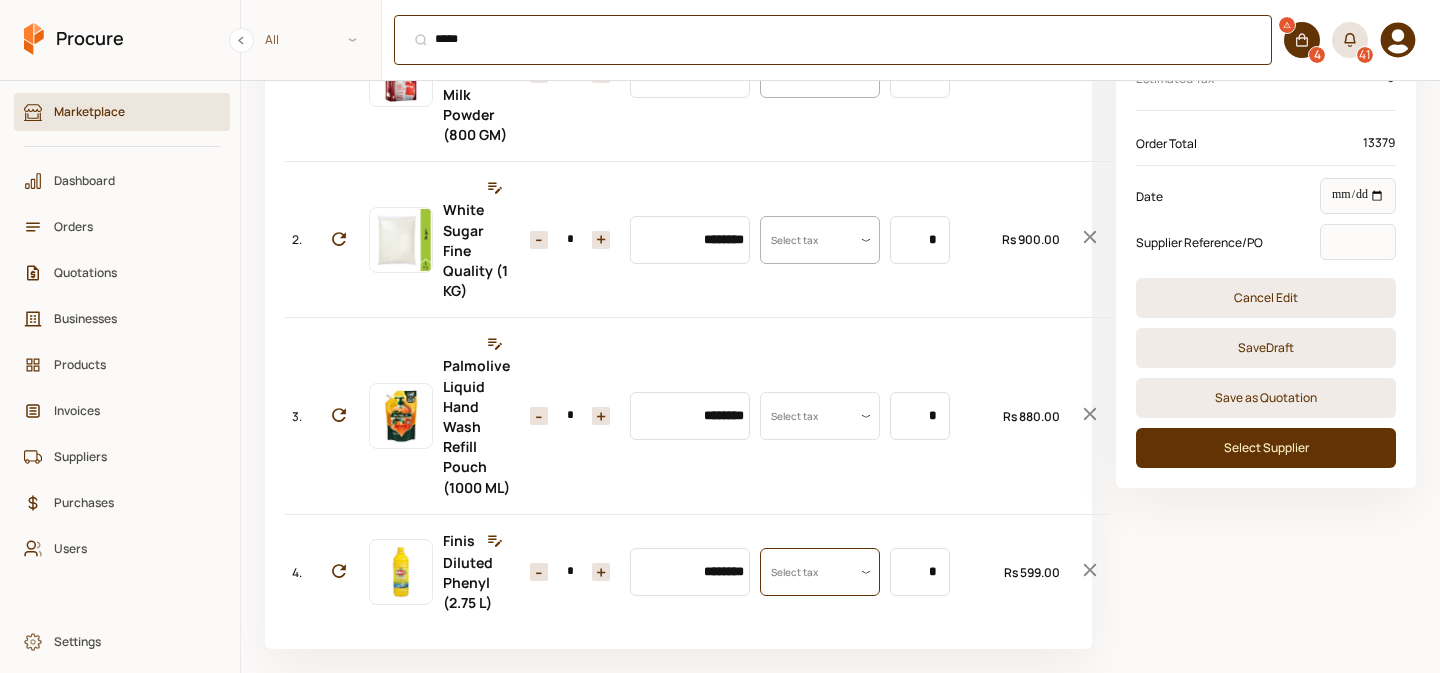 click on "***** ⌘  + K" at bounding box center (833, 40) 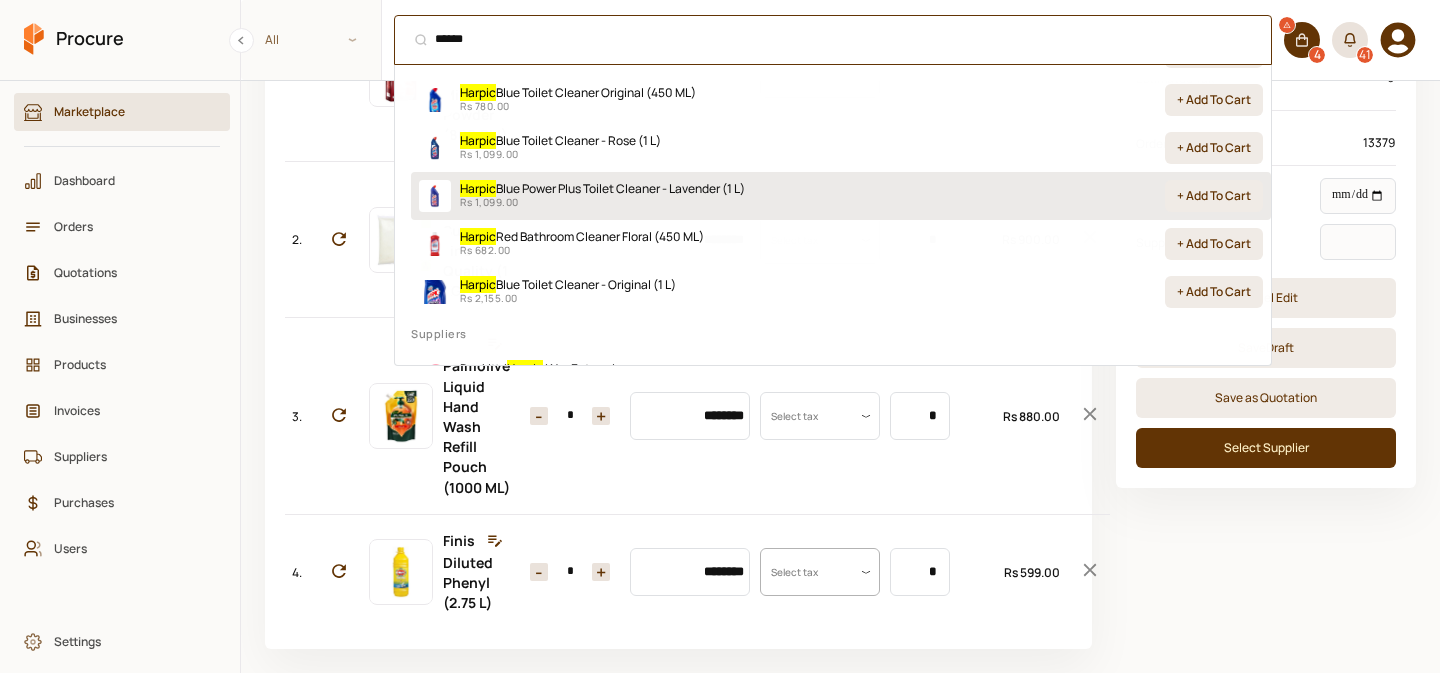 scroll, scrollTop: 256, scrollLeft: 0, axis: vertical 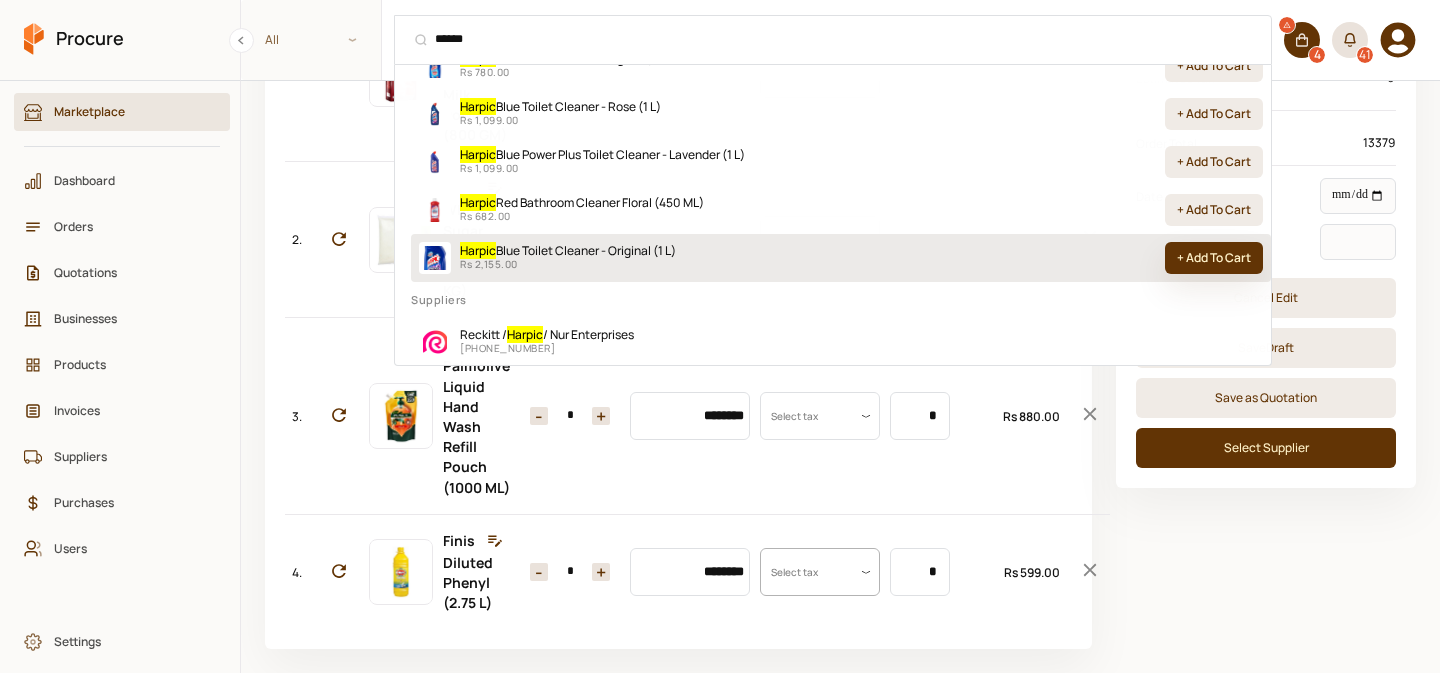 click on "+ Add To Cart" at bounding box center [1214, 258] 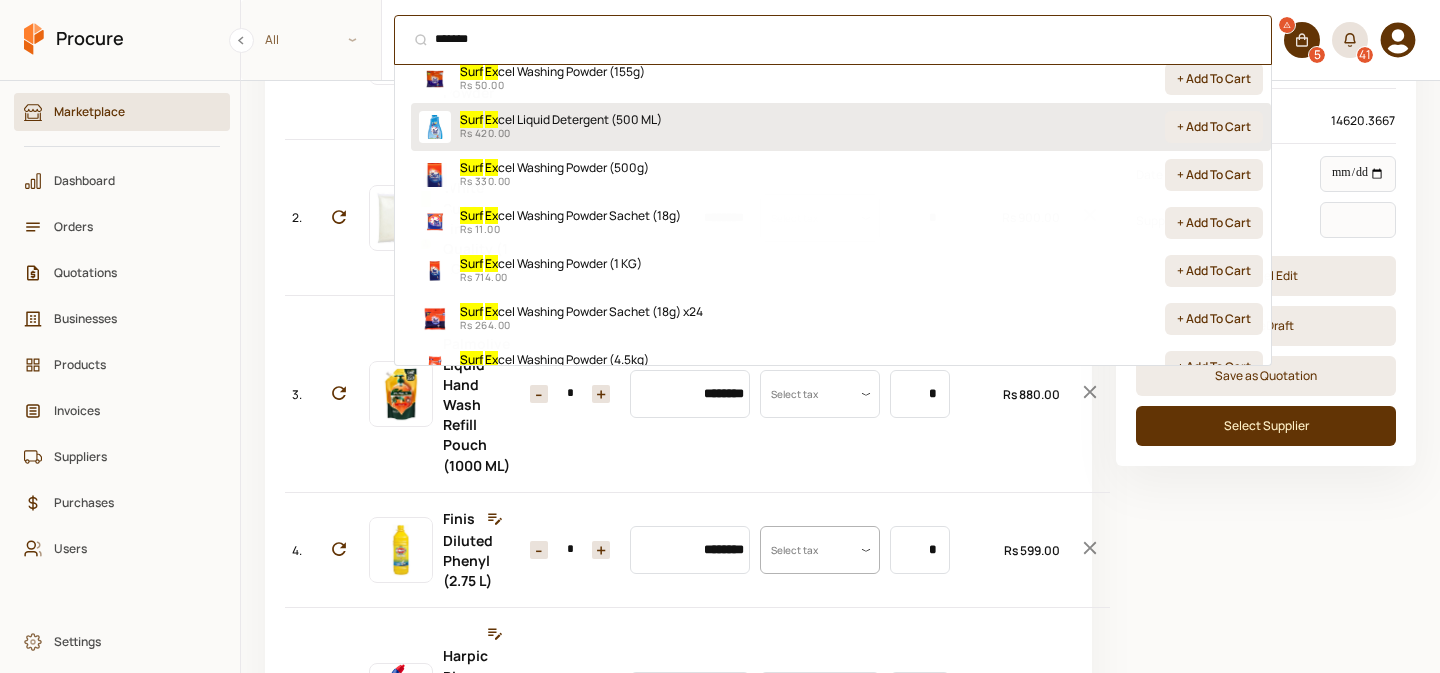 scroll, scrollTop: 148, scrollLeft: 0, axis: vertical 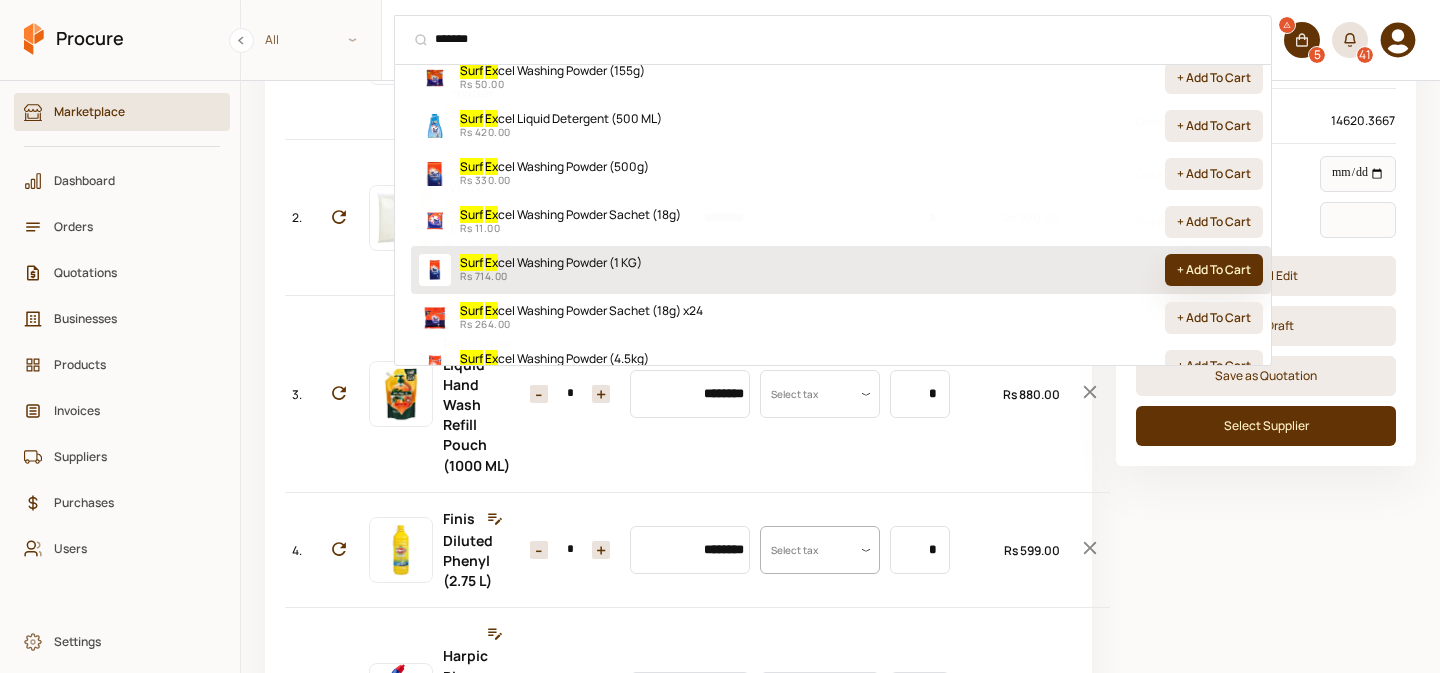 click on "+ Add To Cart" at bounding box center (1214, 270) 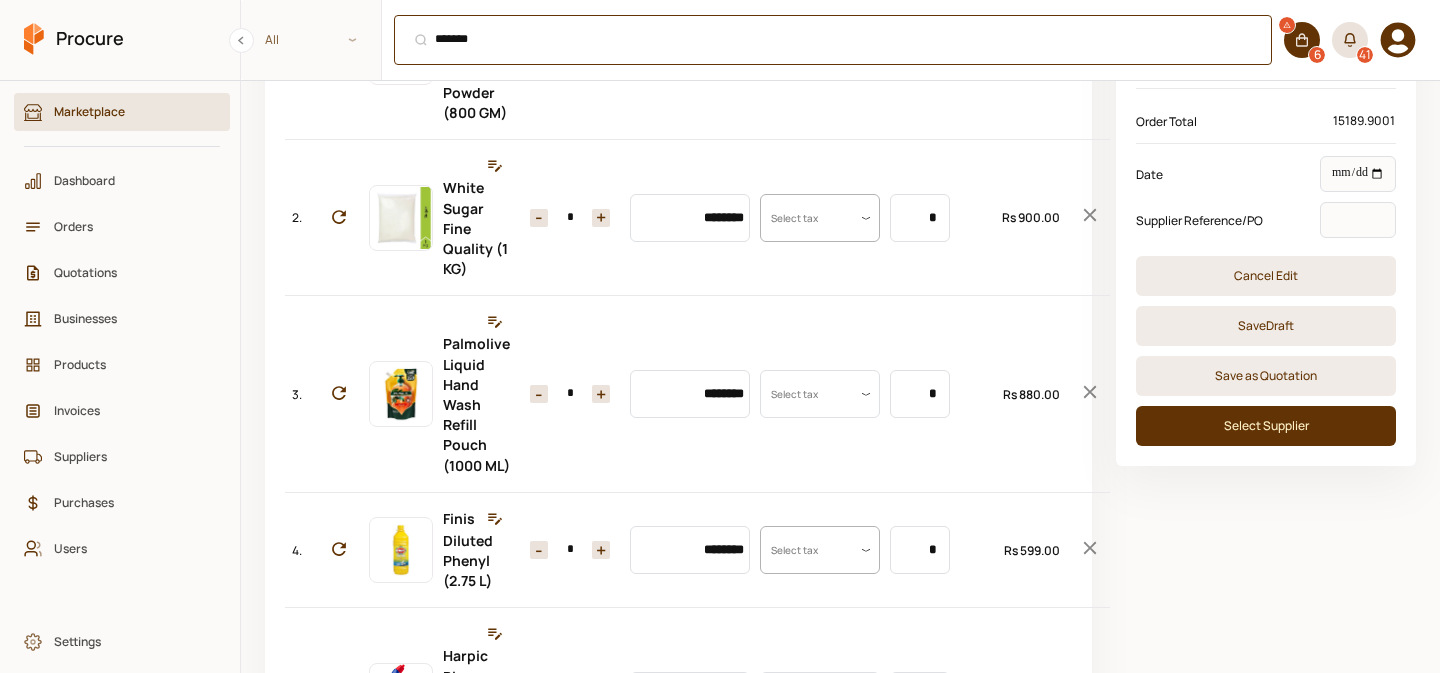 click on "******* ⌘  + K" at bounding box center [833, 40] 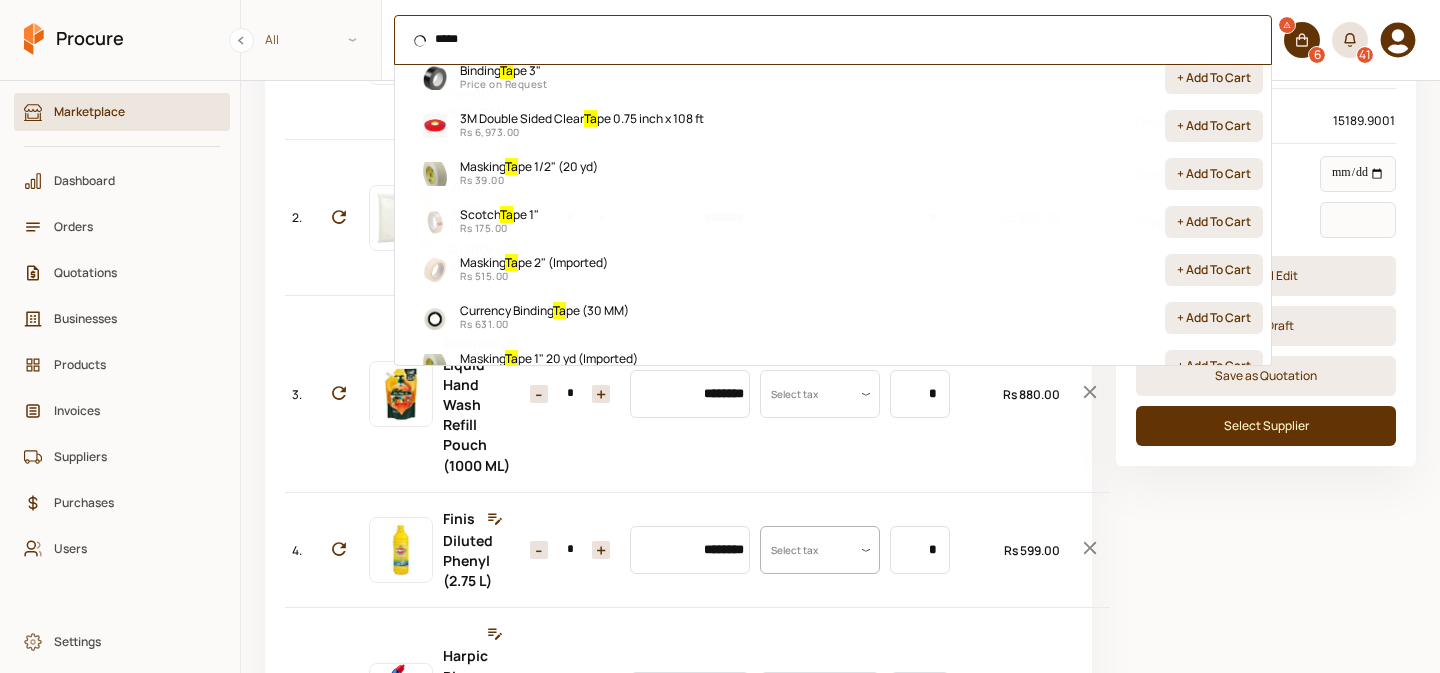 scroll, scrollTop: 196, scrollLeft: 0, axis: vertical 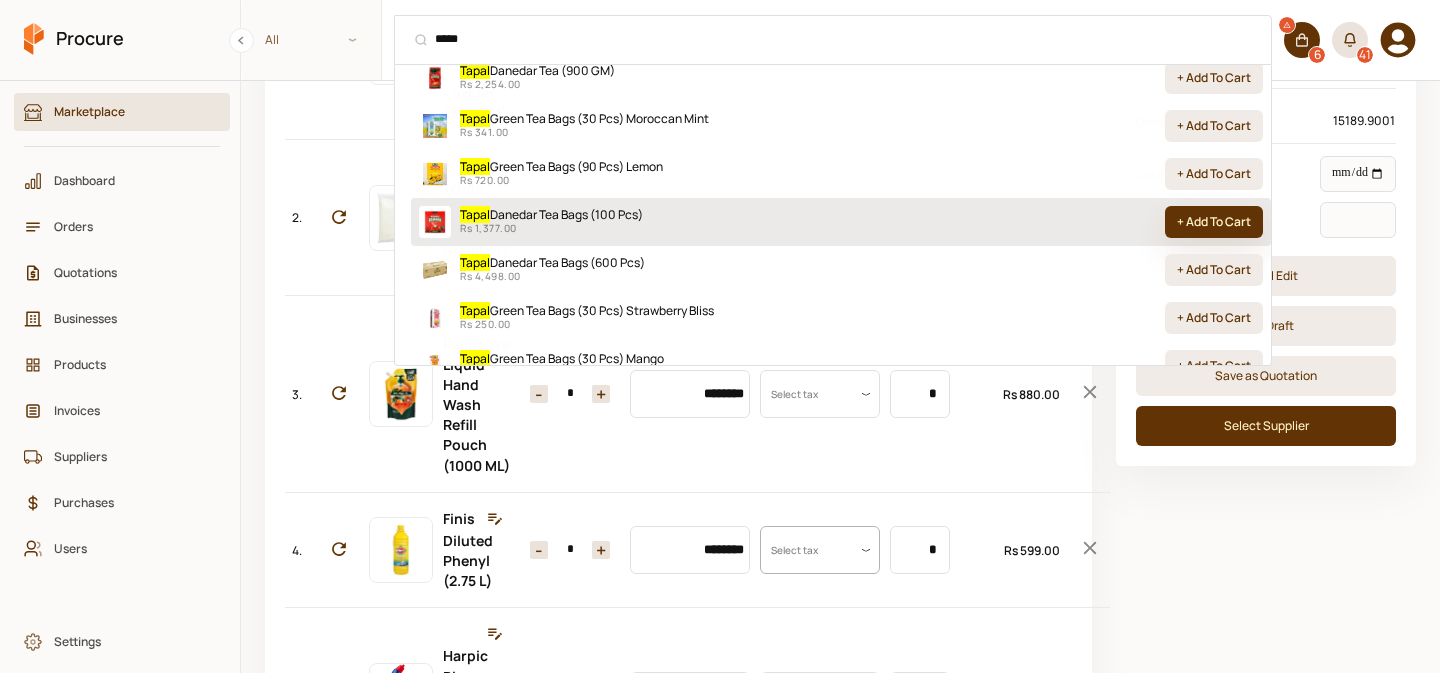 click on "+ Add To Cart" at bounding box center [1214, 222] 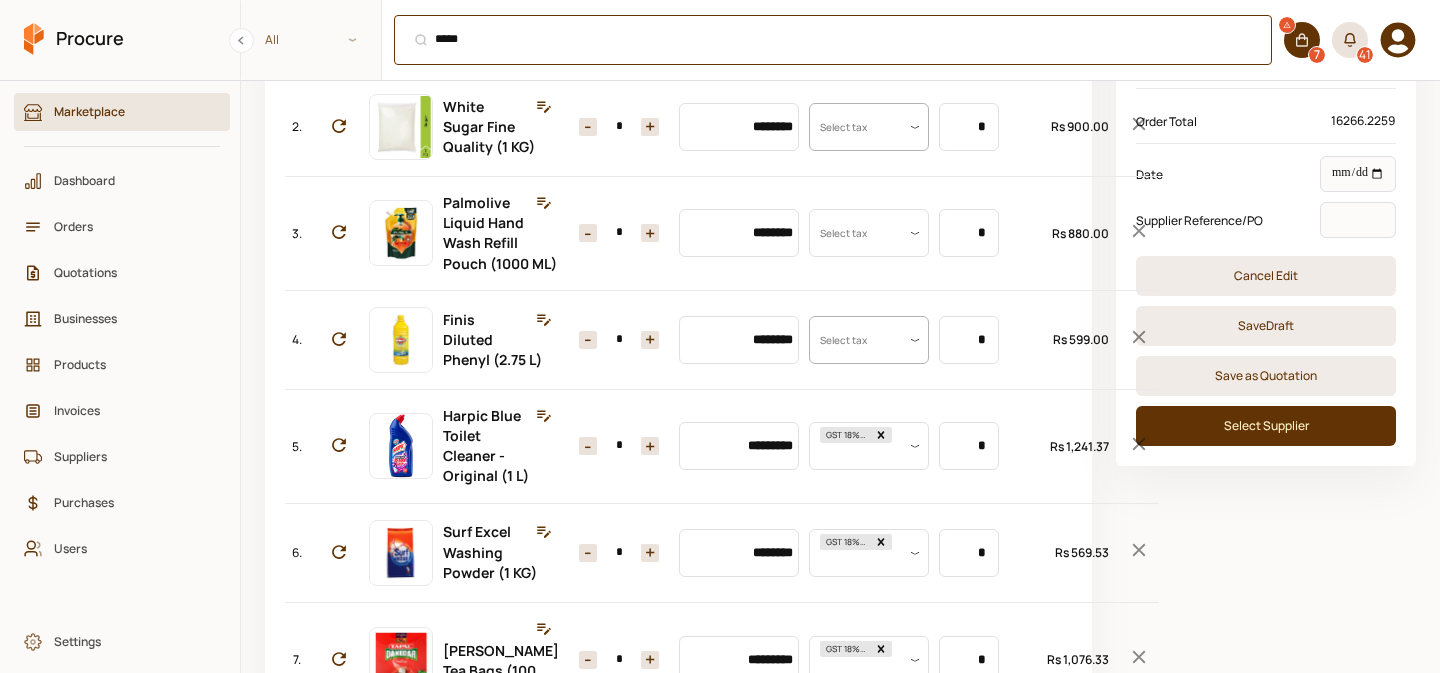 click on "***** ⌘  + K" at bounding box center [833, 40] 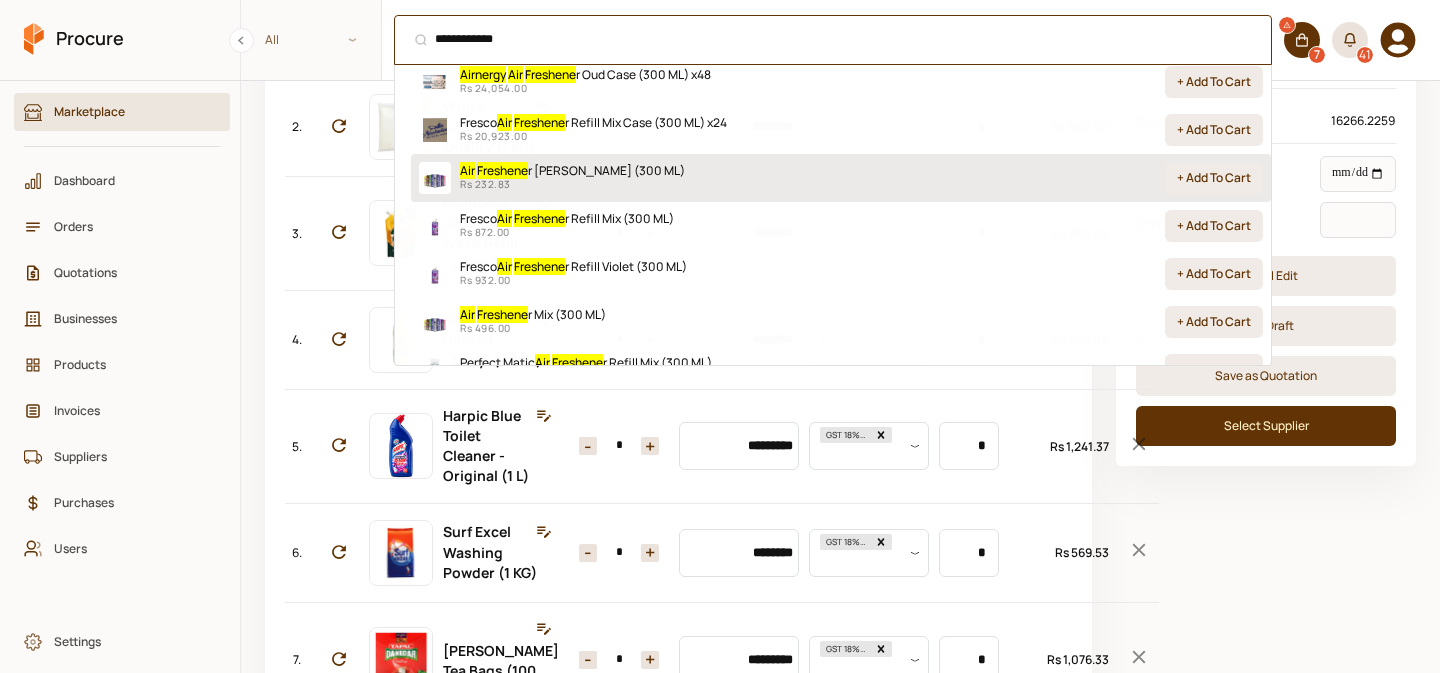scroll, scrollTop: 264, scrollLeft: 0, axis: vertical 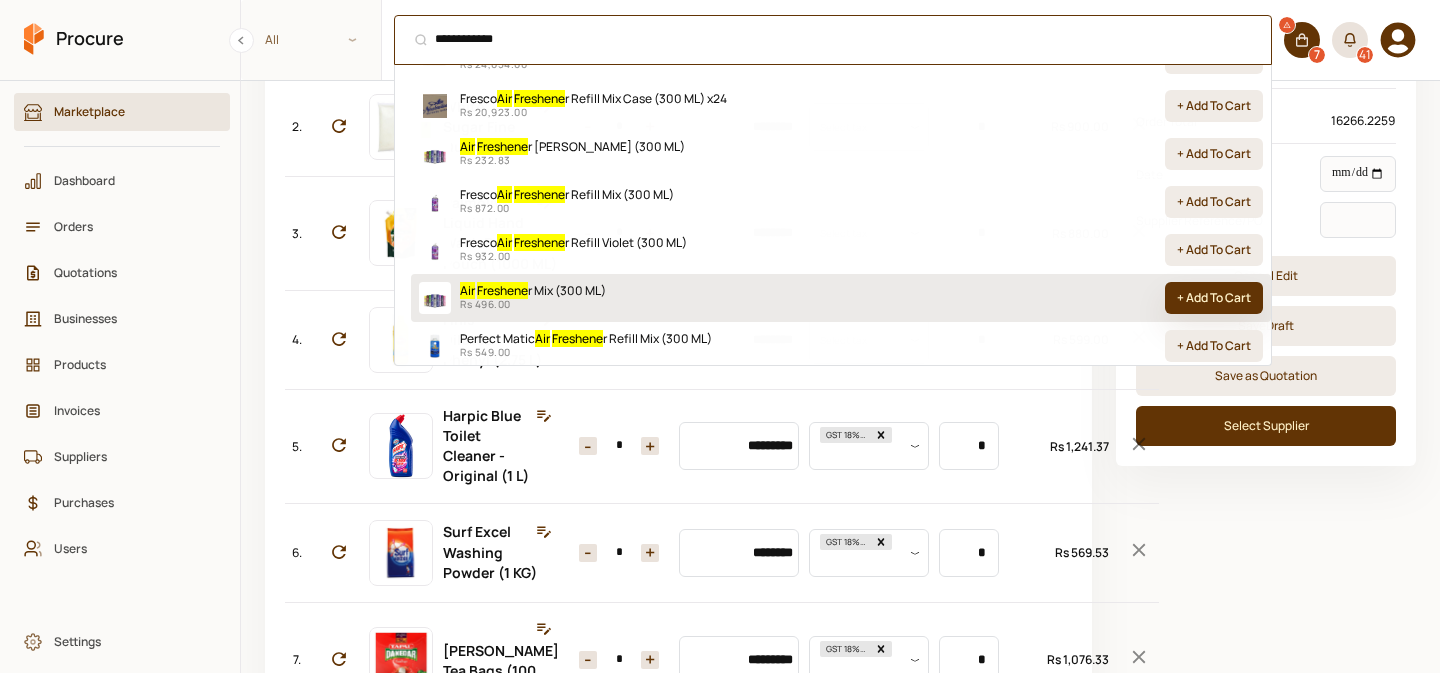 type on "**********" 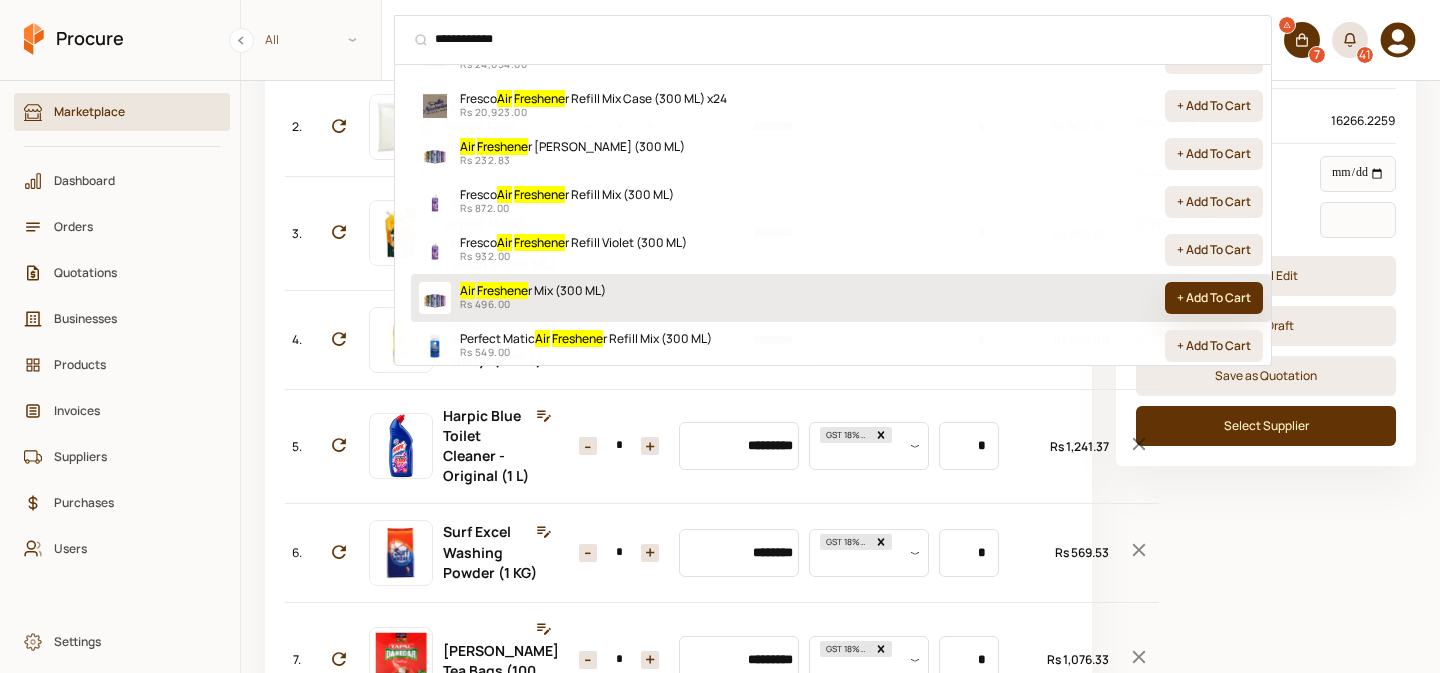 click on "+ Add To Cart" at bounding box center (1214, 298) 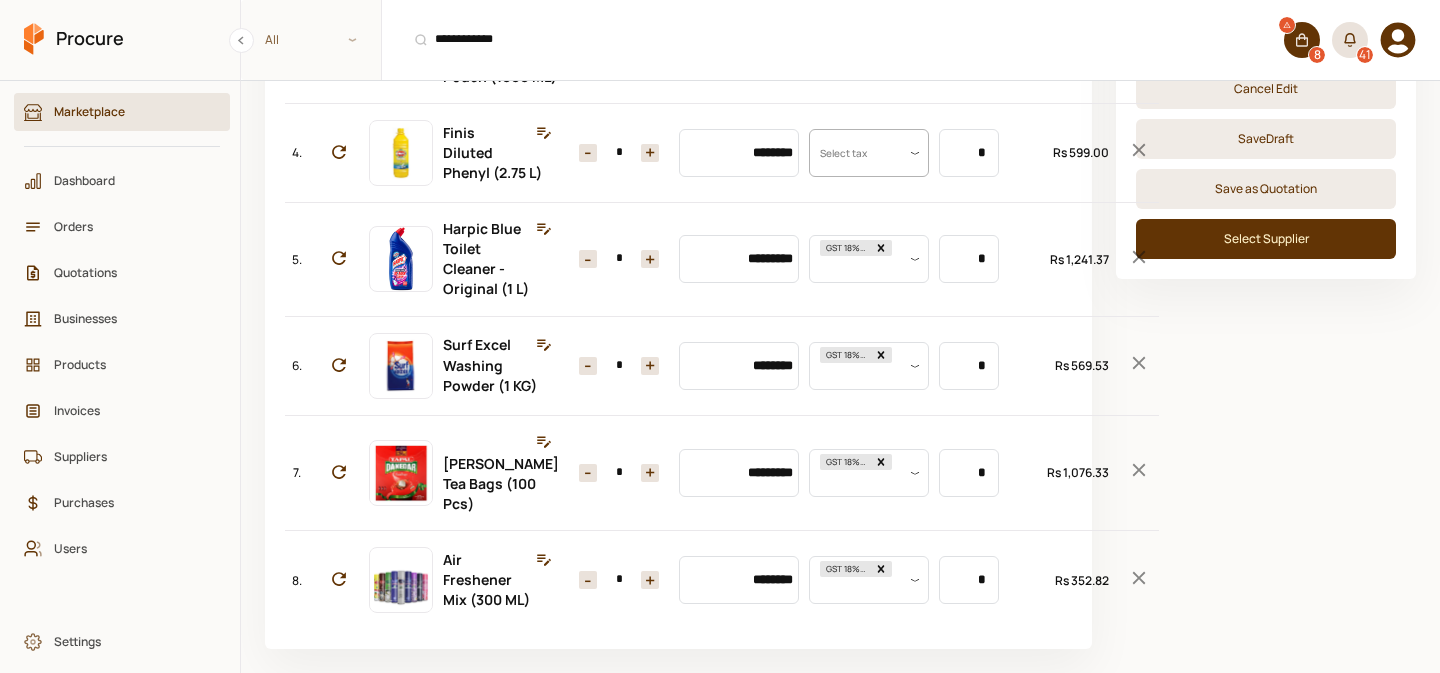 scroll, scrollTop: 668, scrollLeft: 0, axis: vertical 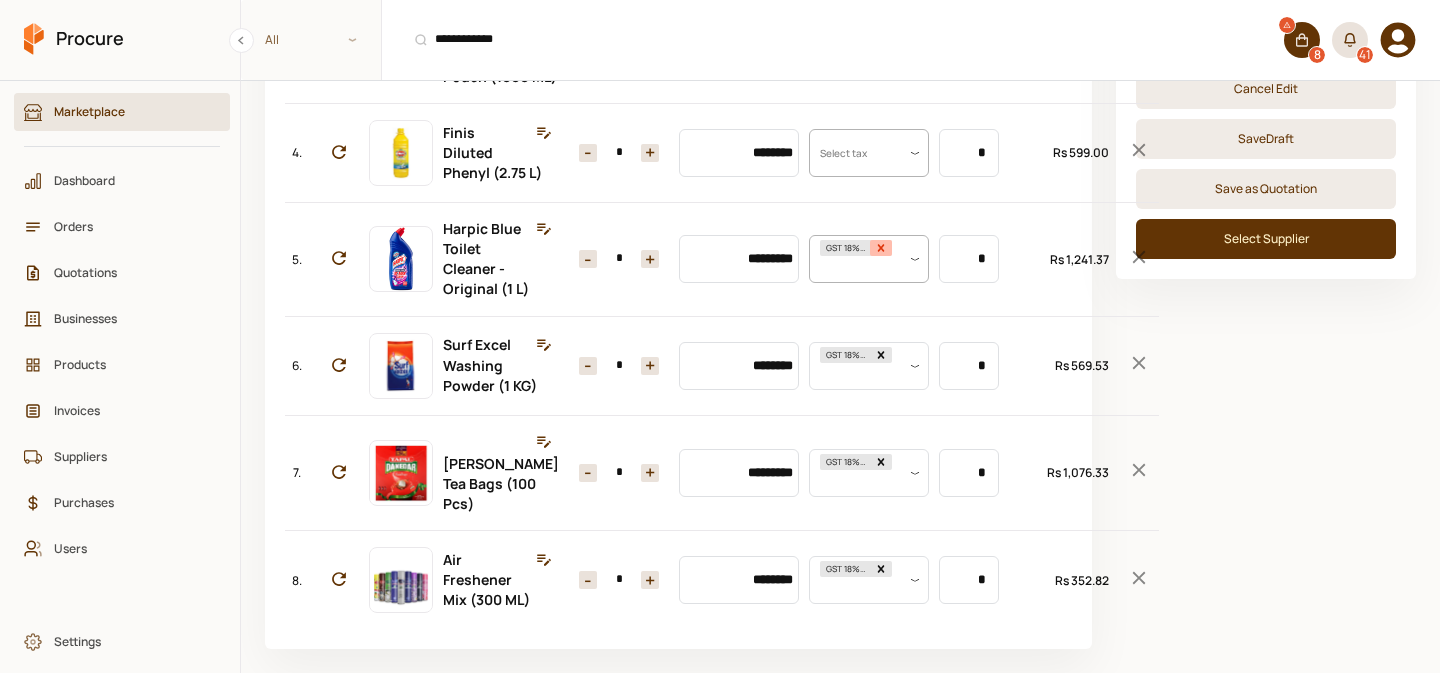 click 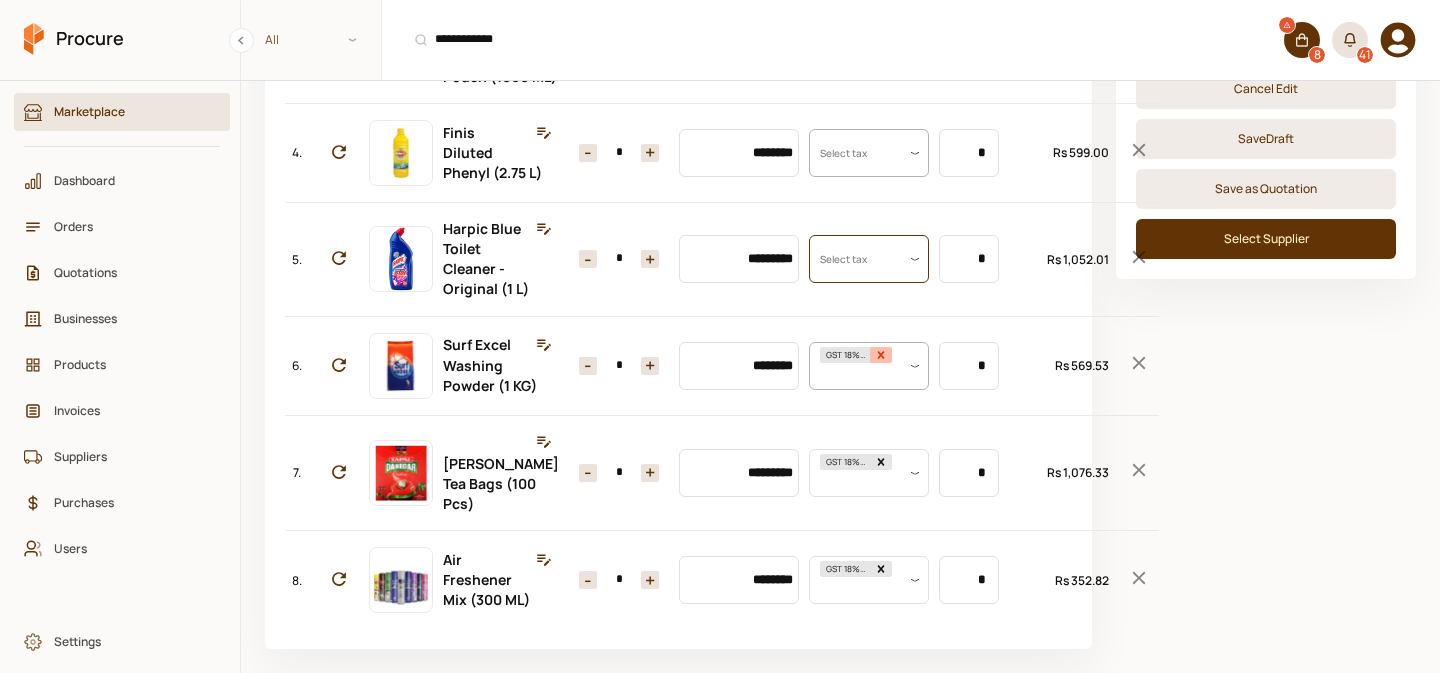 click 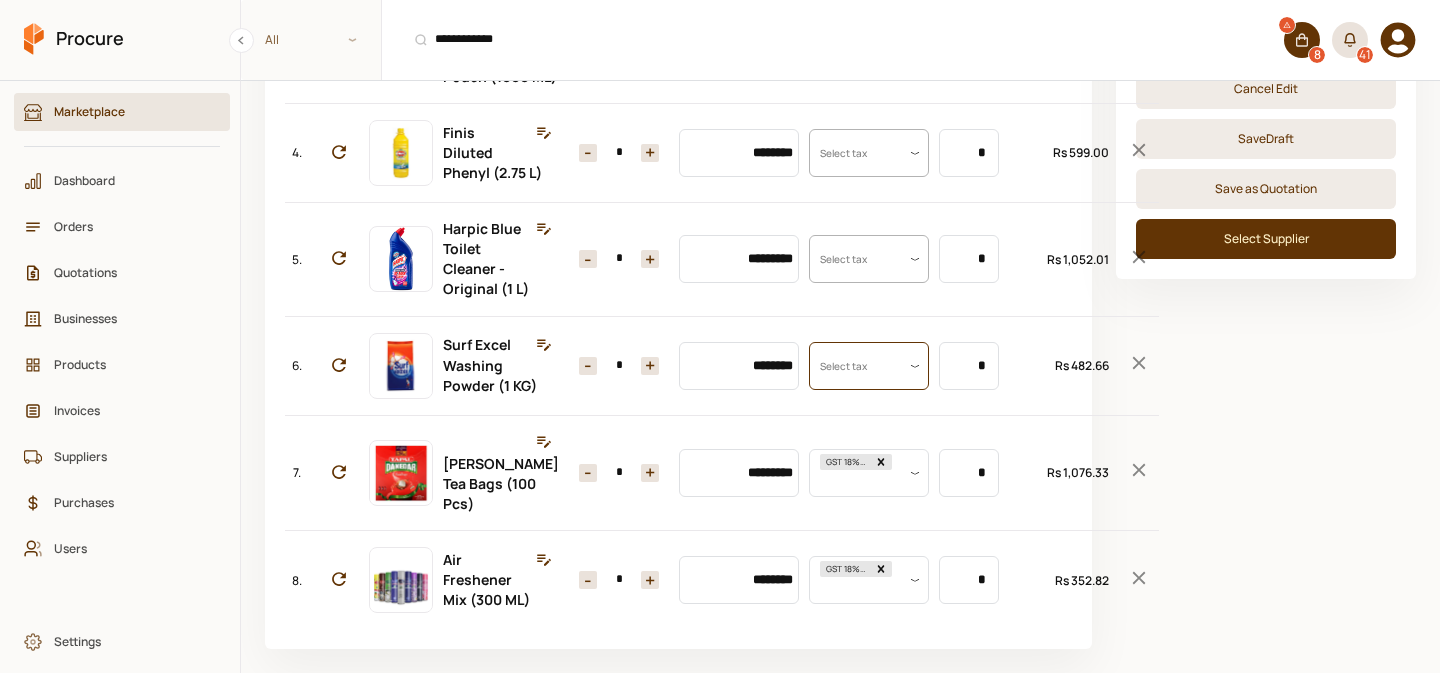 scroll, scrollTop: 0, scrollLeft: 0, axis: both 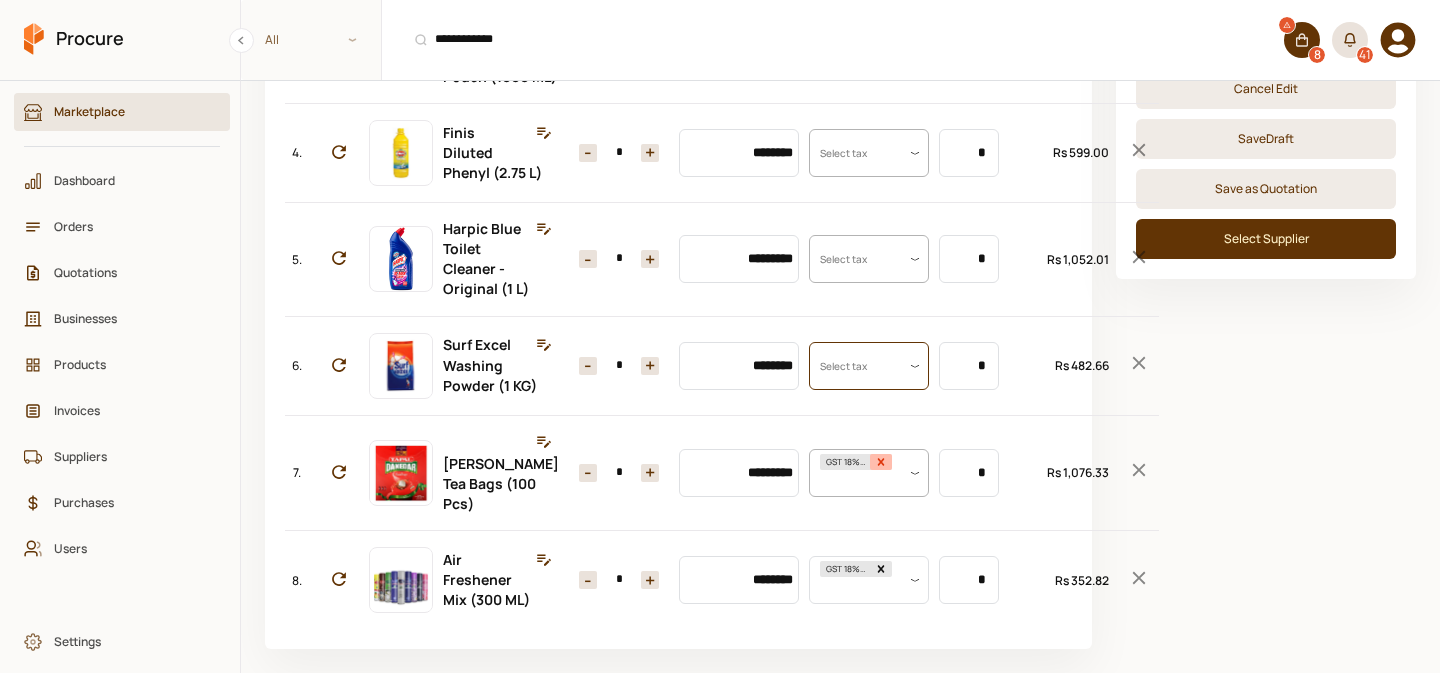click 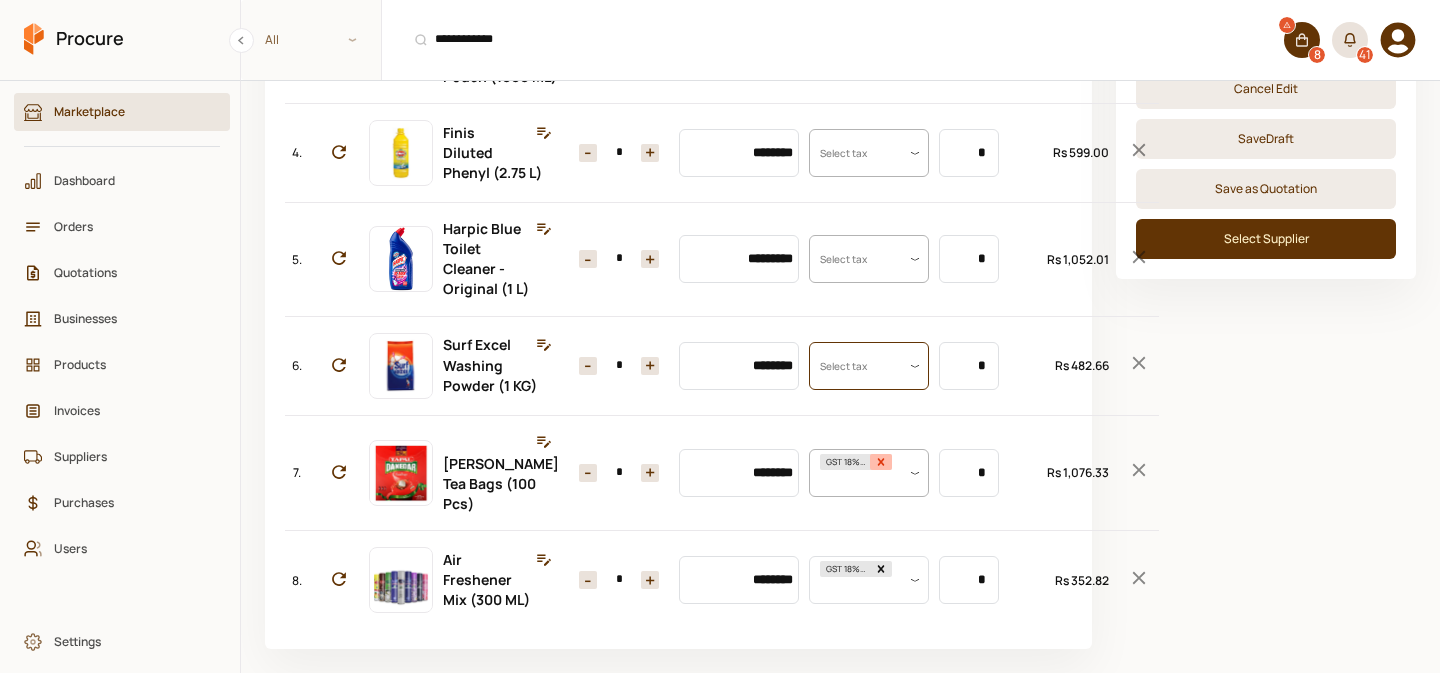 scroll, scrollTop: 0, scrollLeft: 0, axis: both 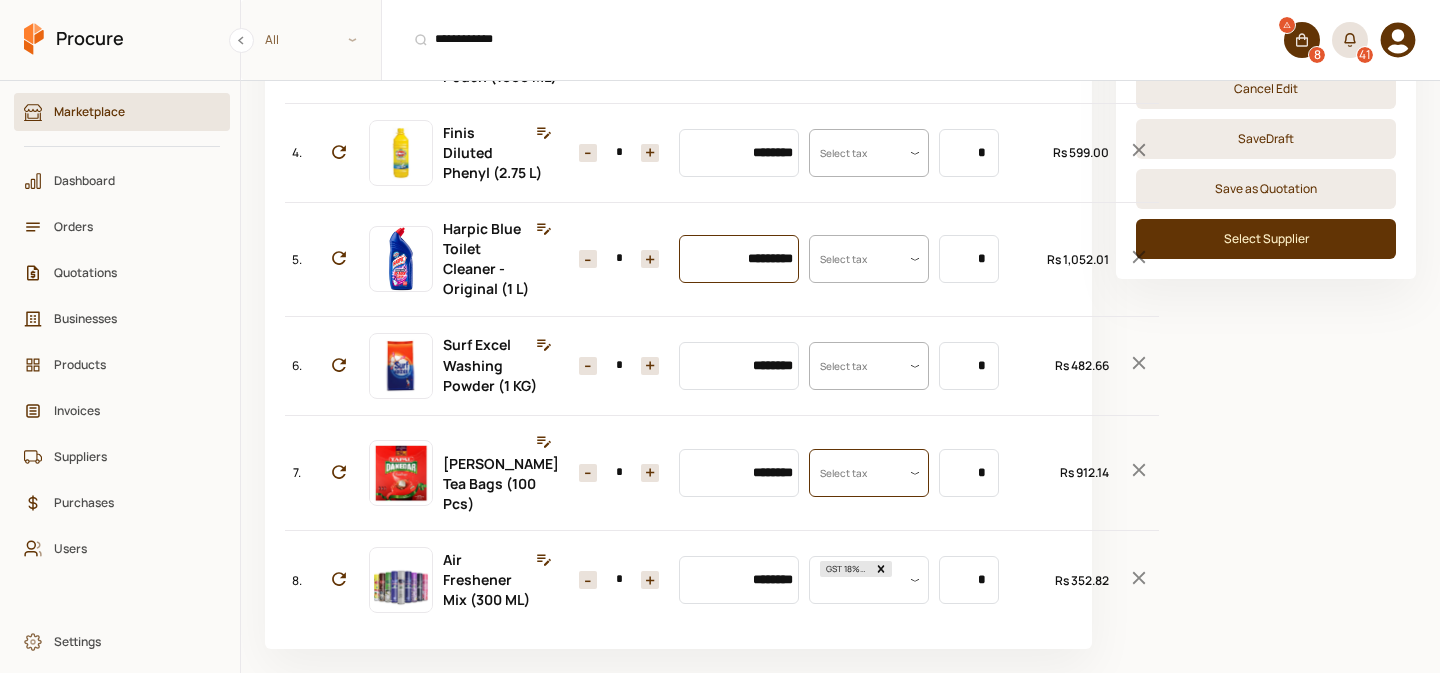 click on "*********" at bounding box center [739, 259] 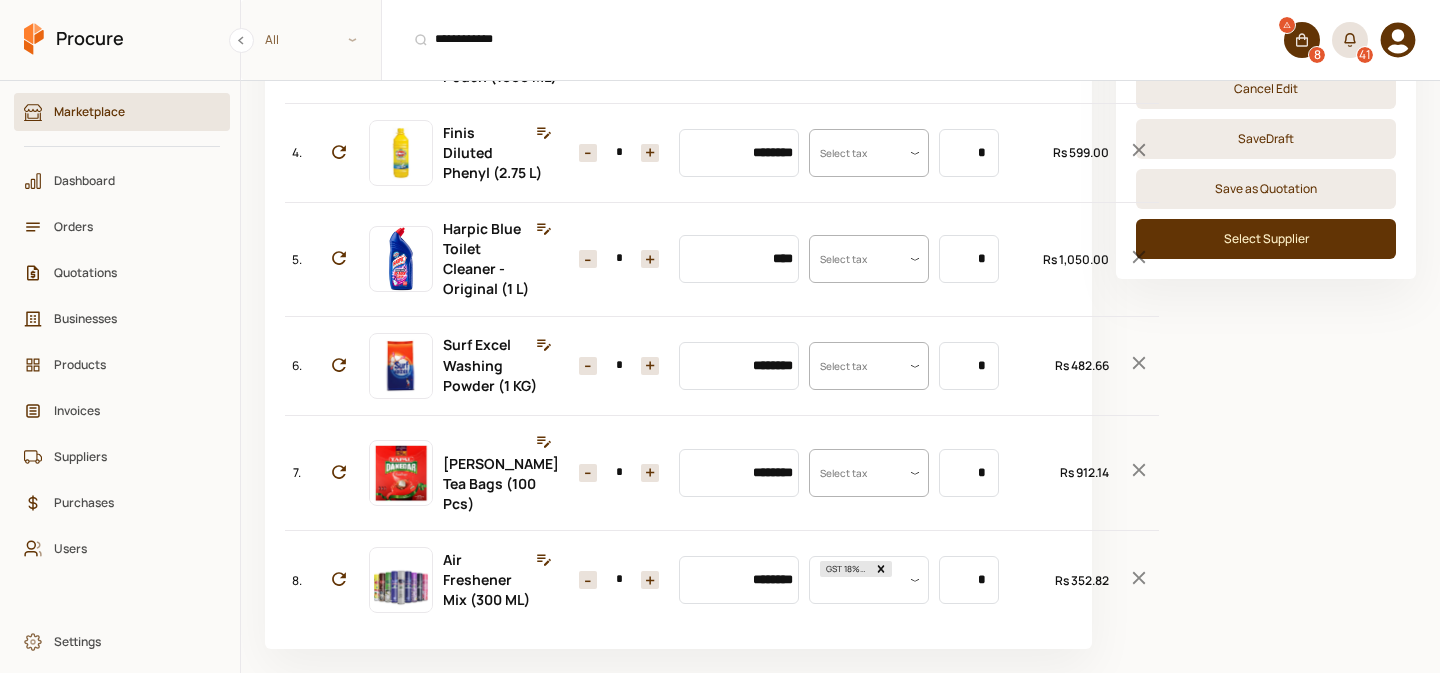 type on "*********" 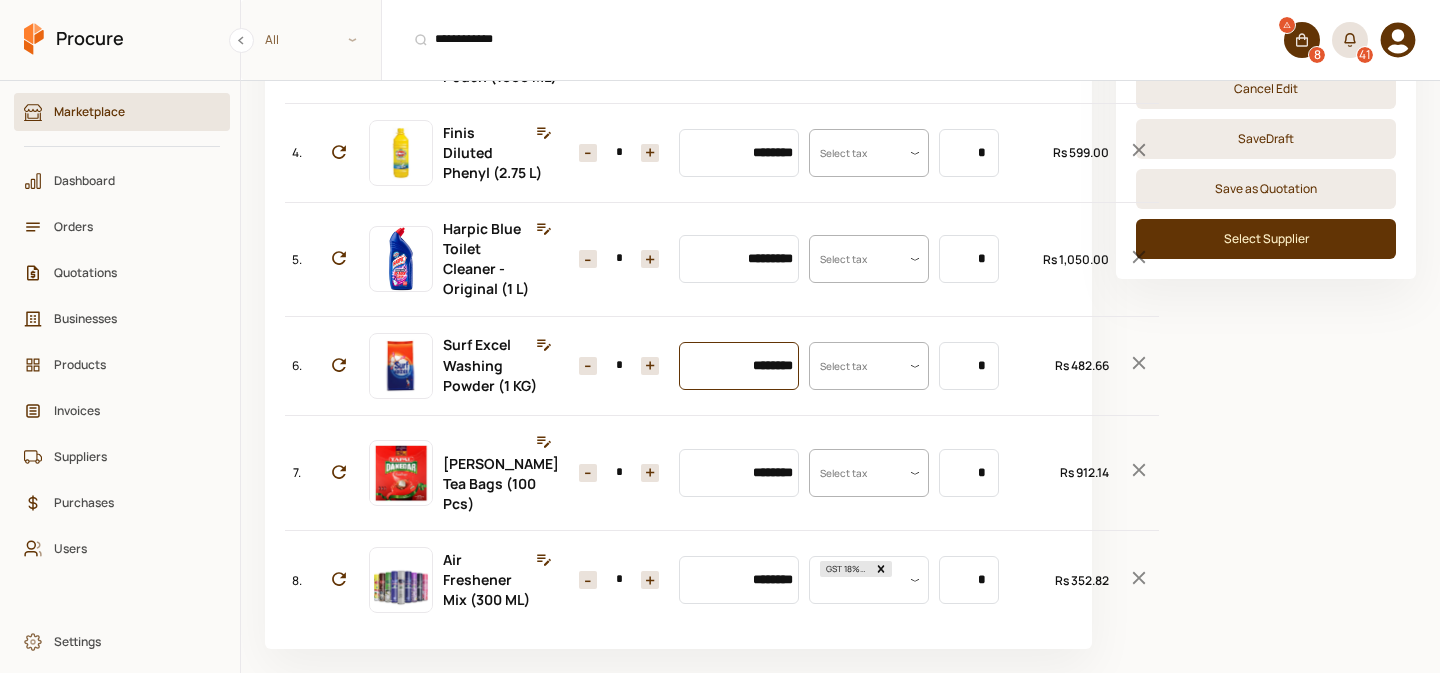 click on "********" at bounding box center [739, 366] 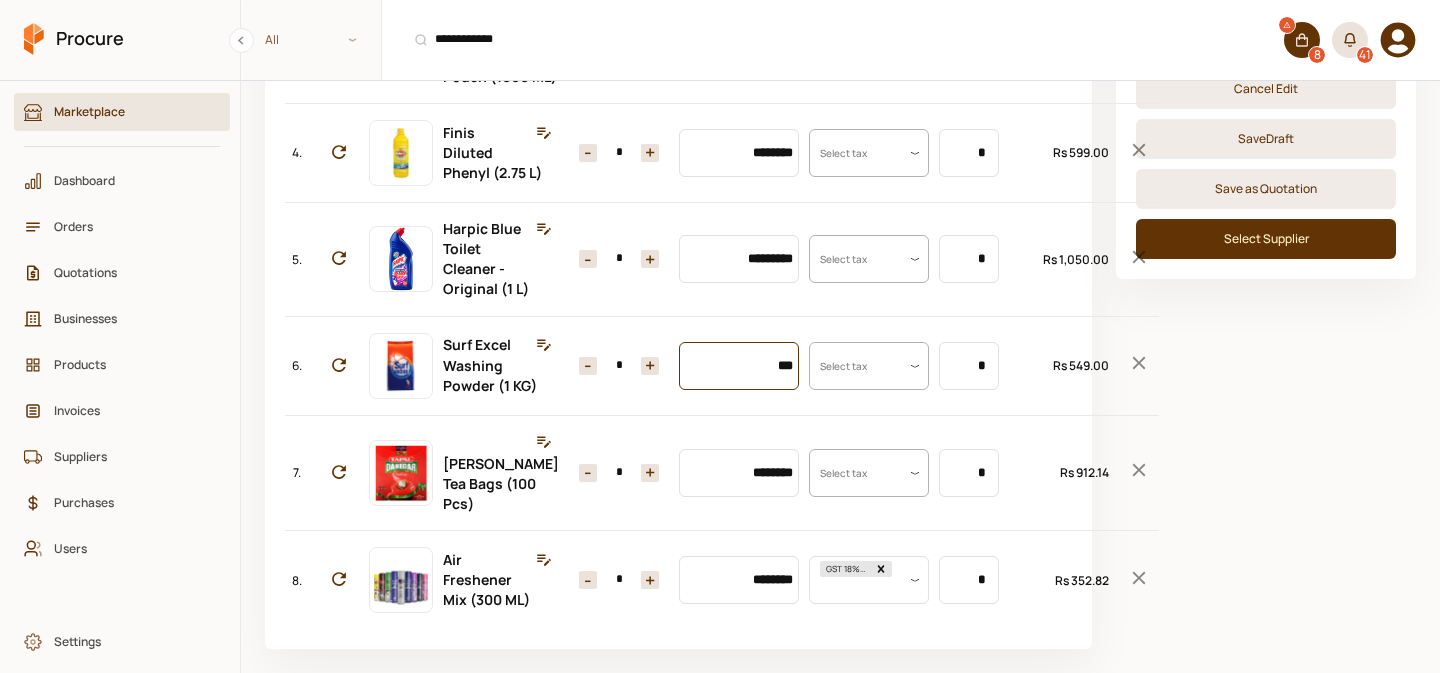 scroll, scrollTop: 846, scrollLeft: 0, axis: vertical 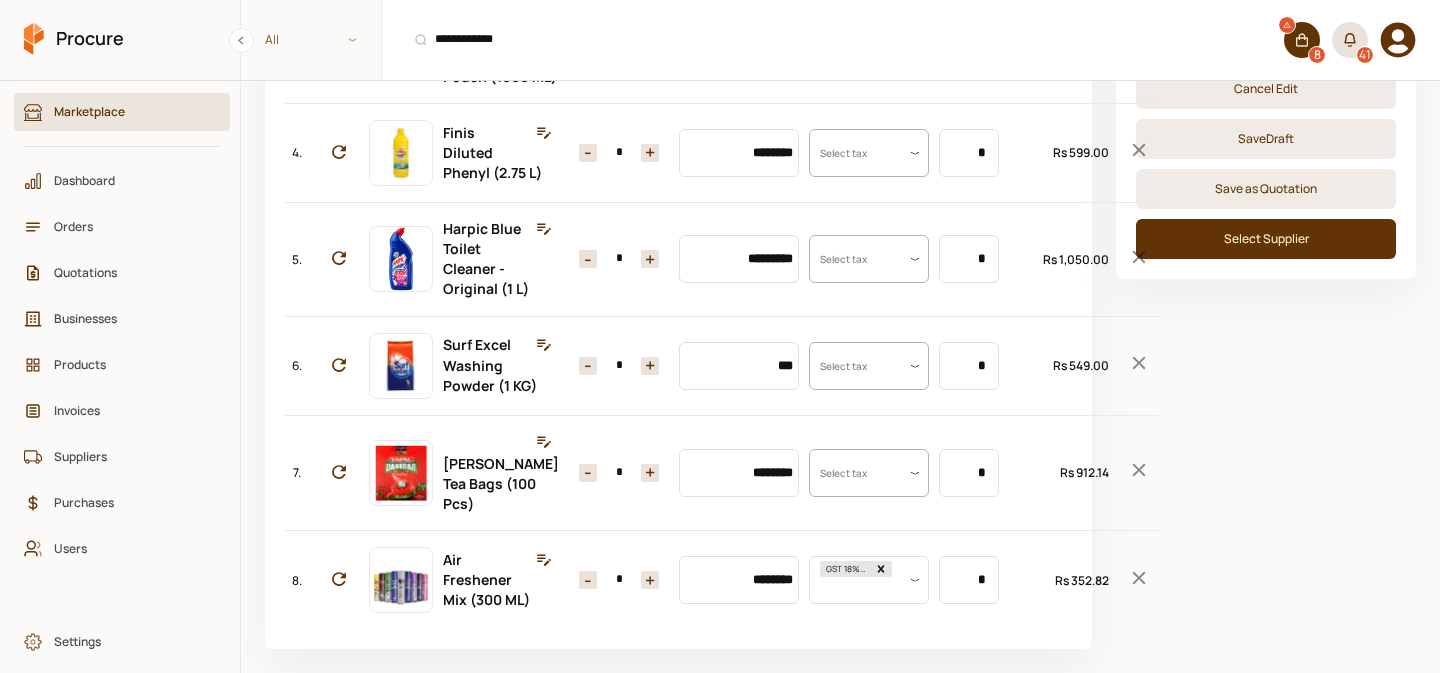 type on "********" 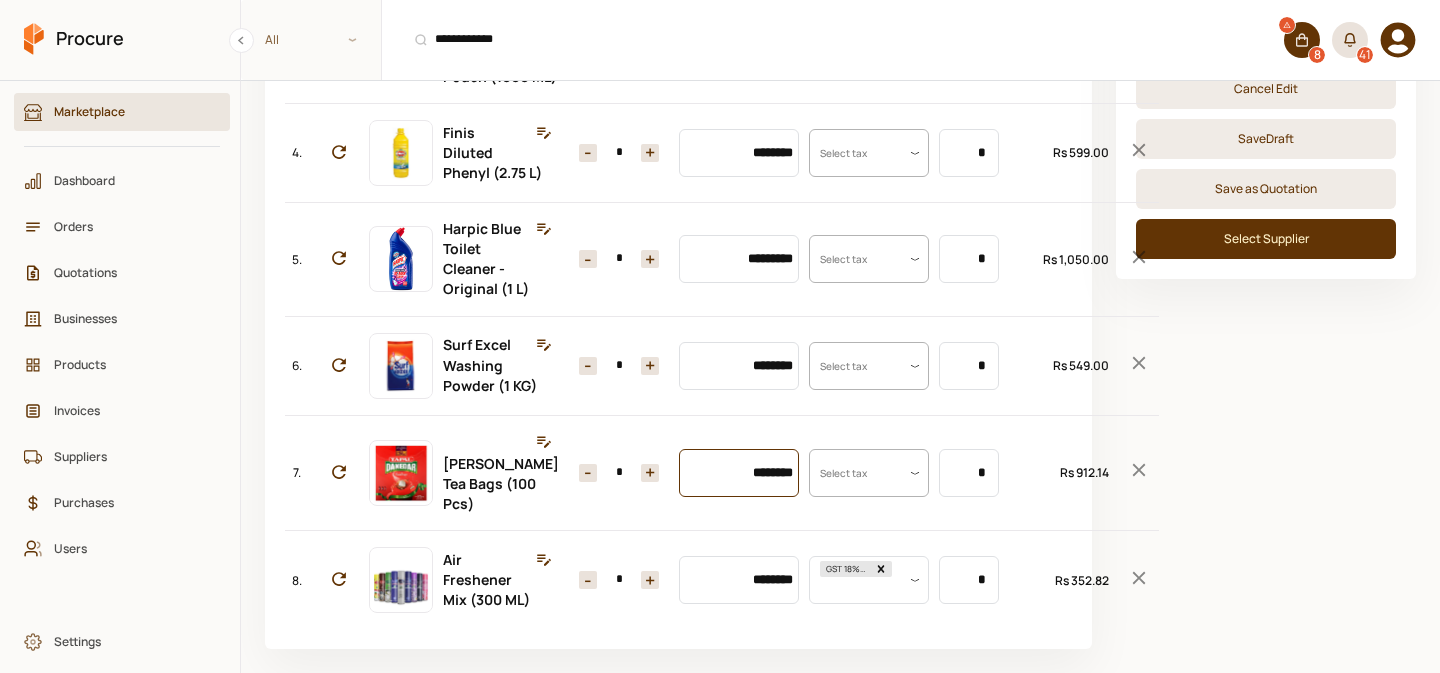 click on "********" at bounding box center (739, 473) 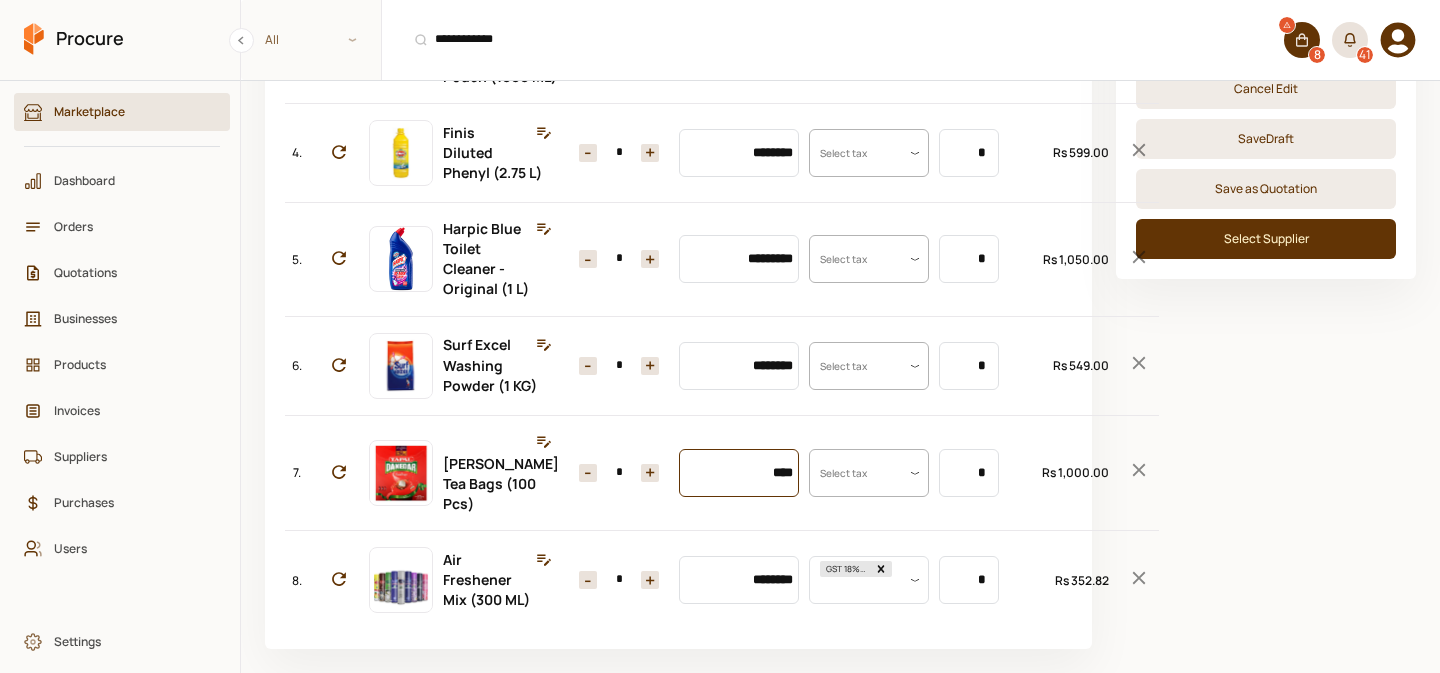 type on "****" 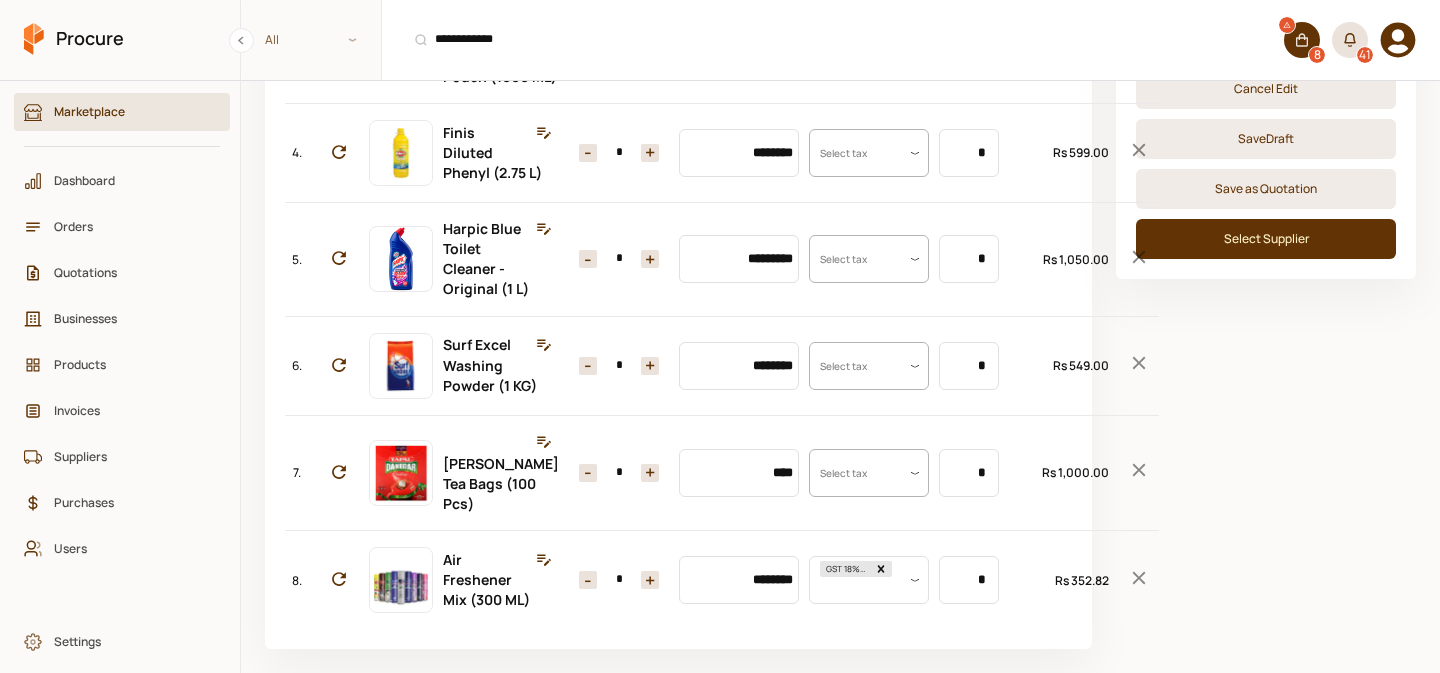 click on "+" at bounding box center (650, 473) 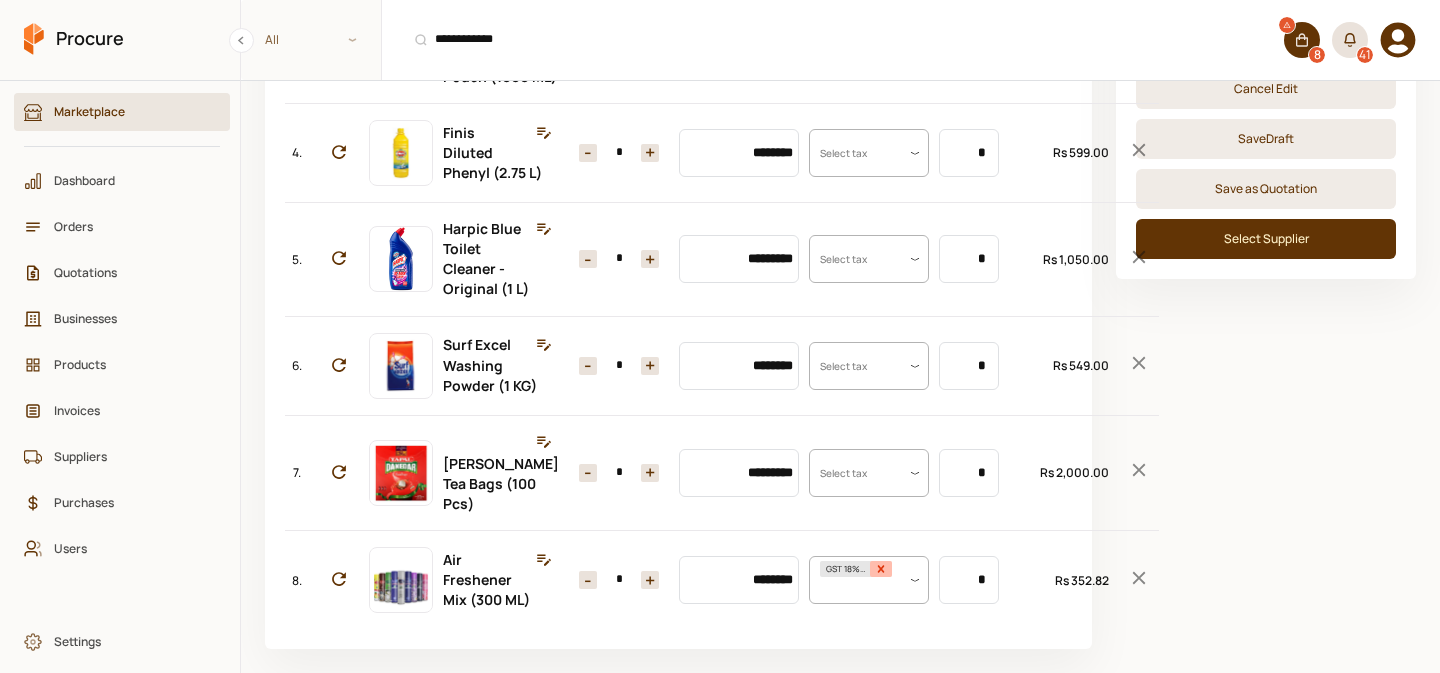 click 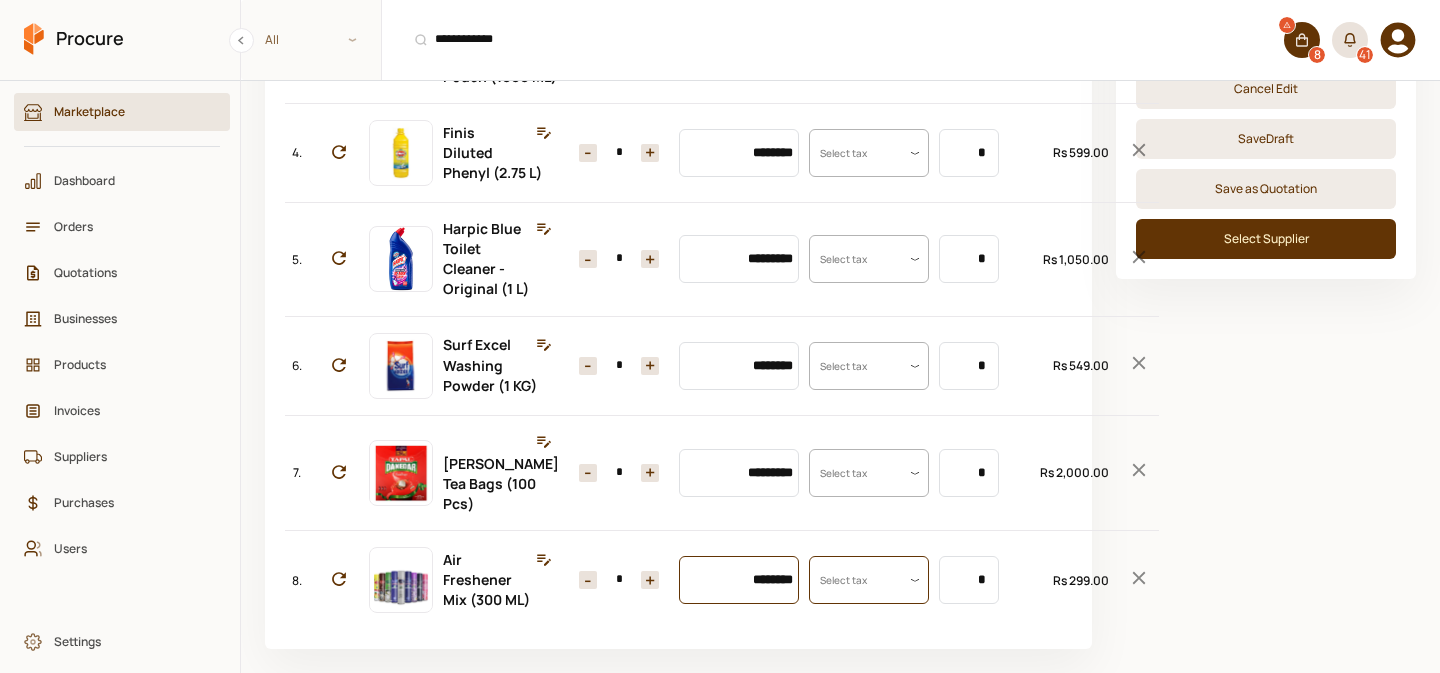 click on "********" at bounding box center [739, 580] 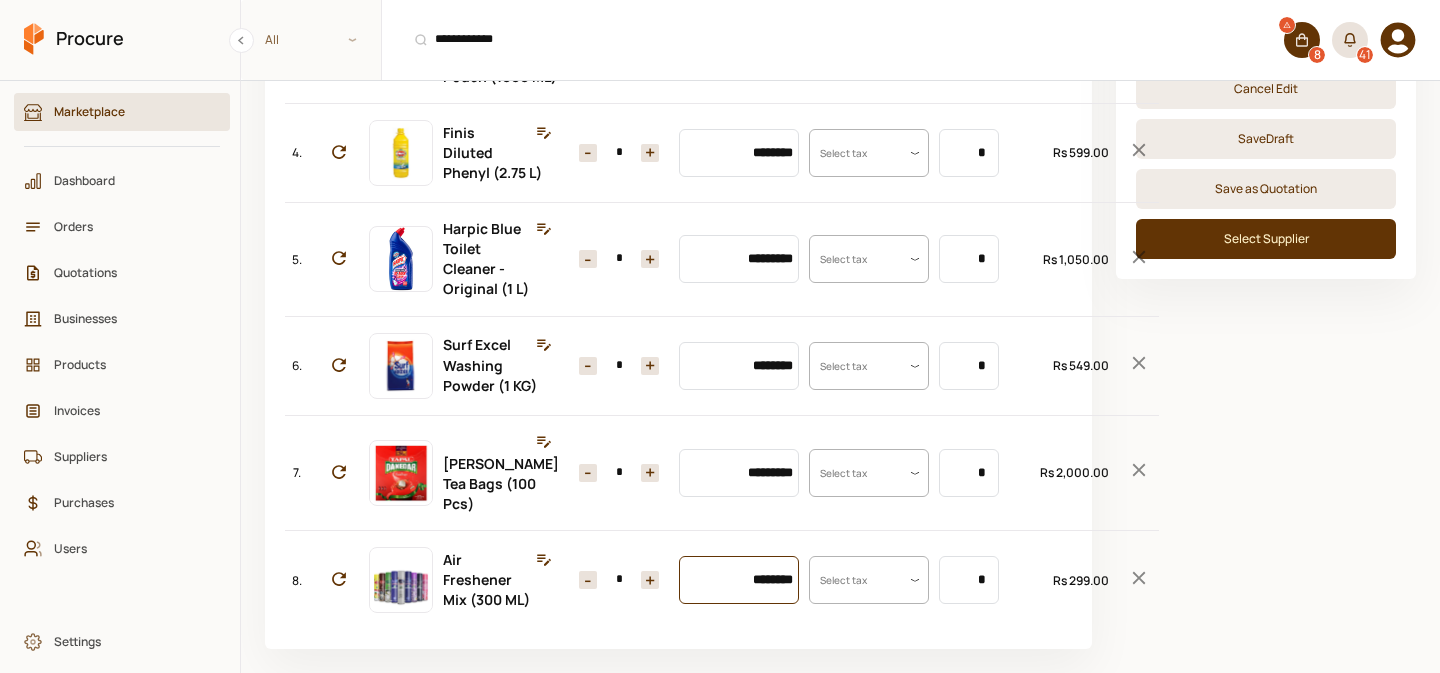 click on "********" at bounding box center [739, 580] 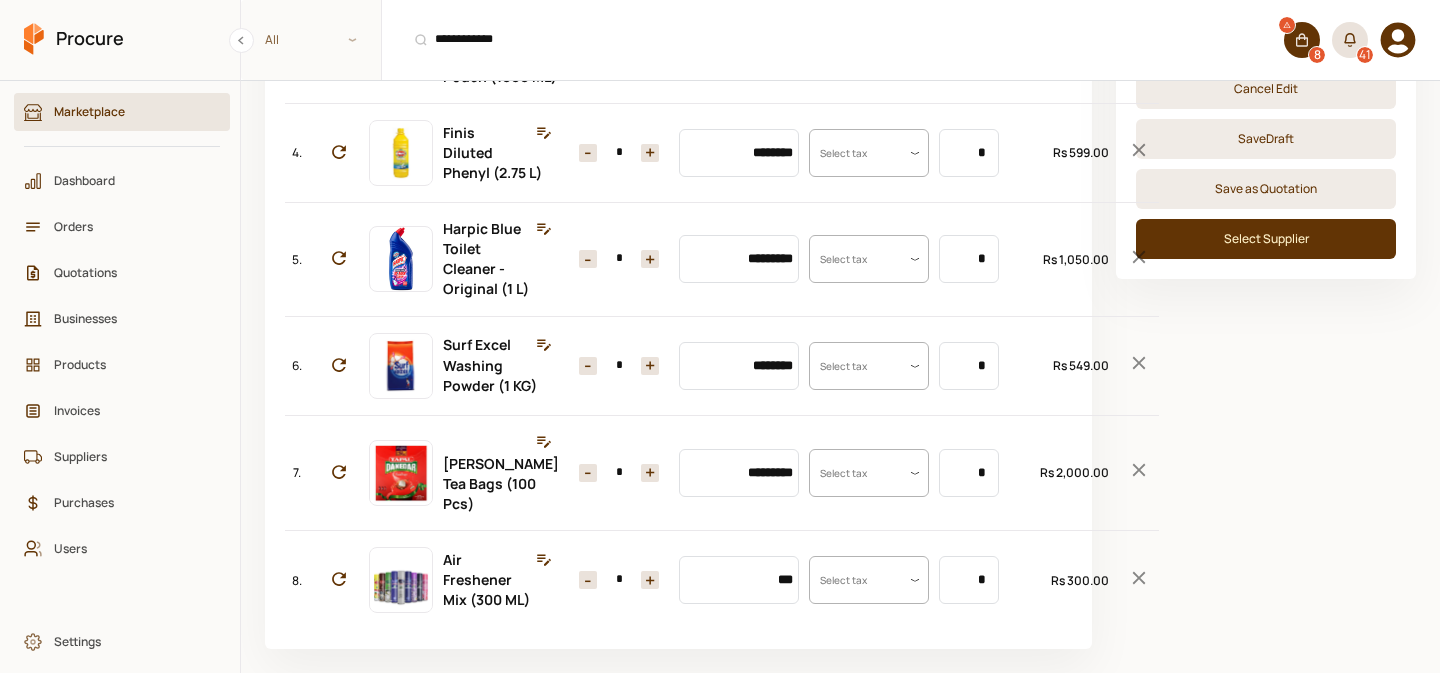 type on "********" 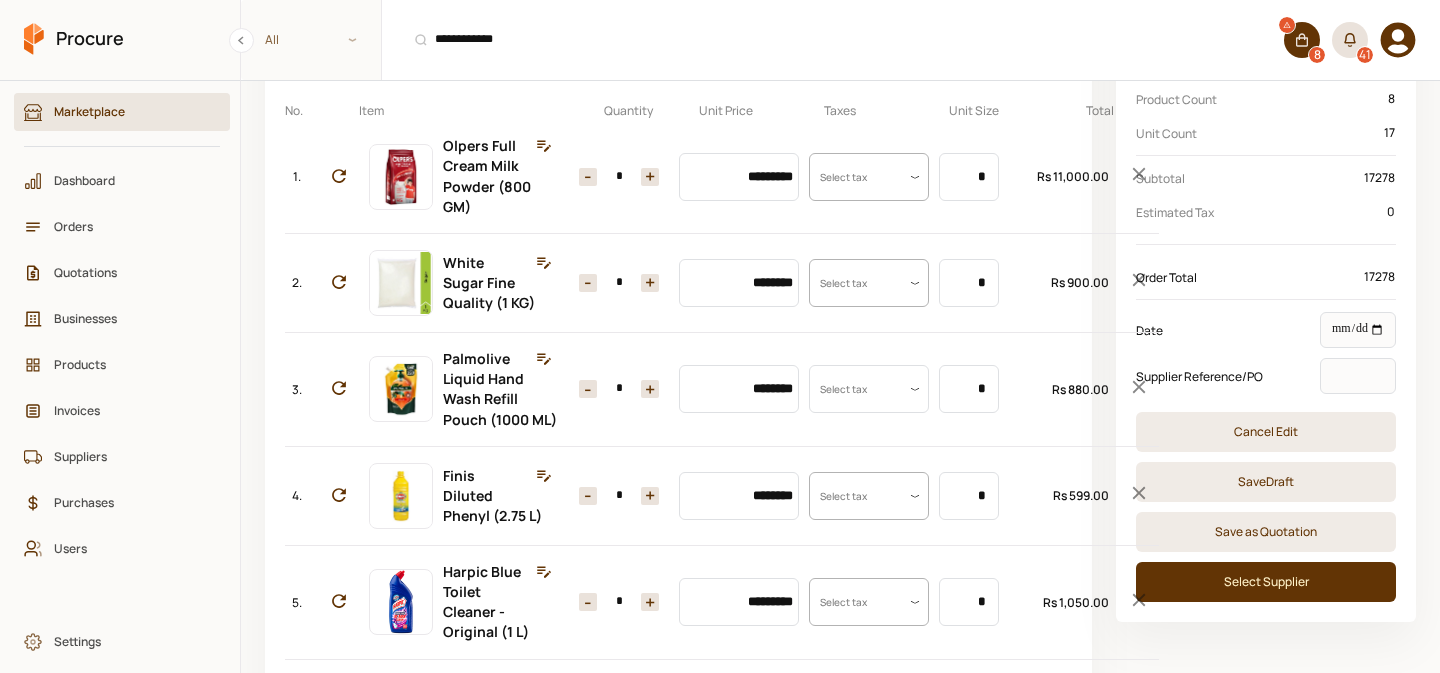 scroll, scrollTop: 167, scrollLeft: 0, axis: vertical 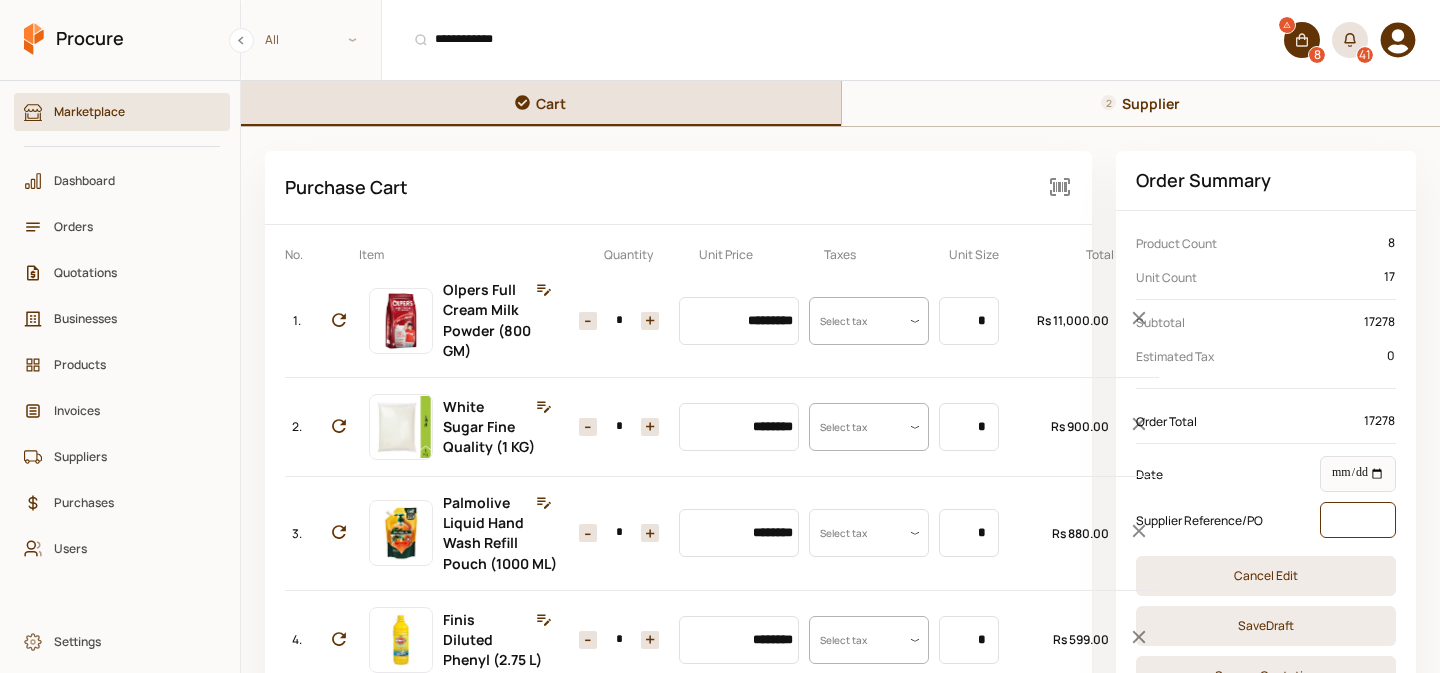 click at bounding box center (1358, 520) 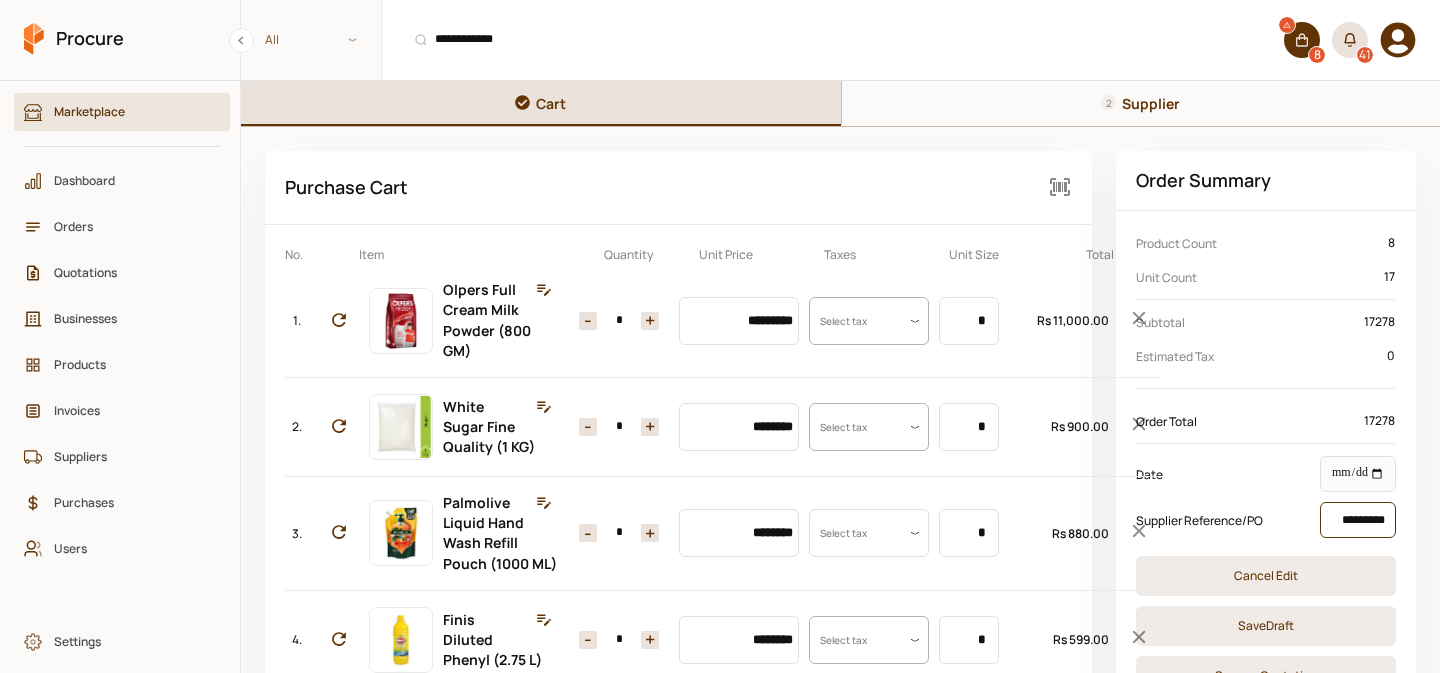 type on "**********" 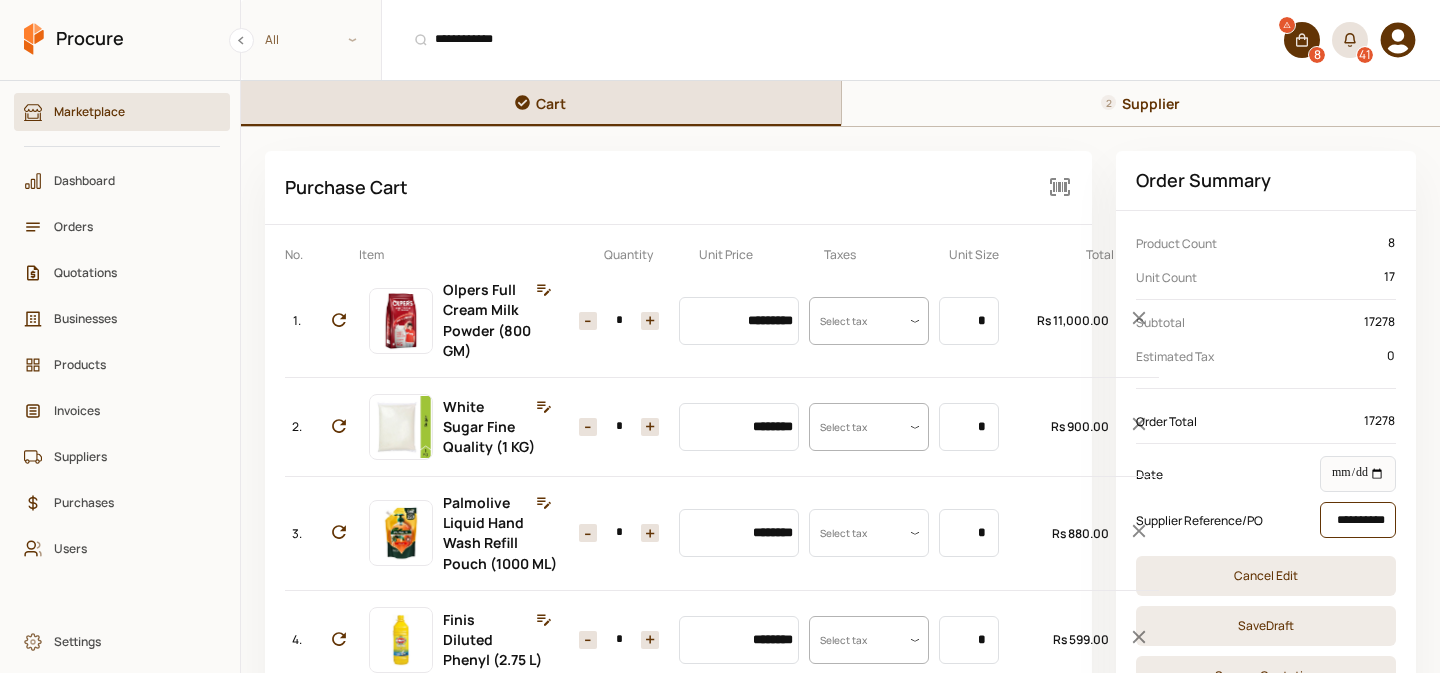 scroll, scrollTop: 0, scrollLeft: 5, axis: horizontal 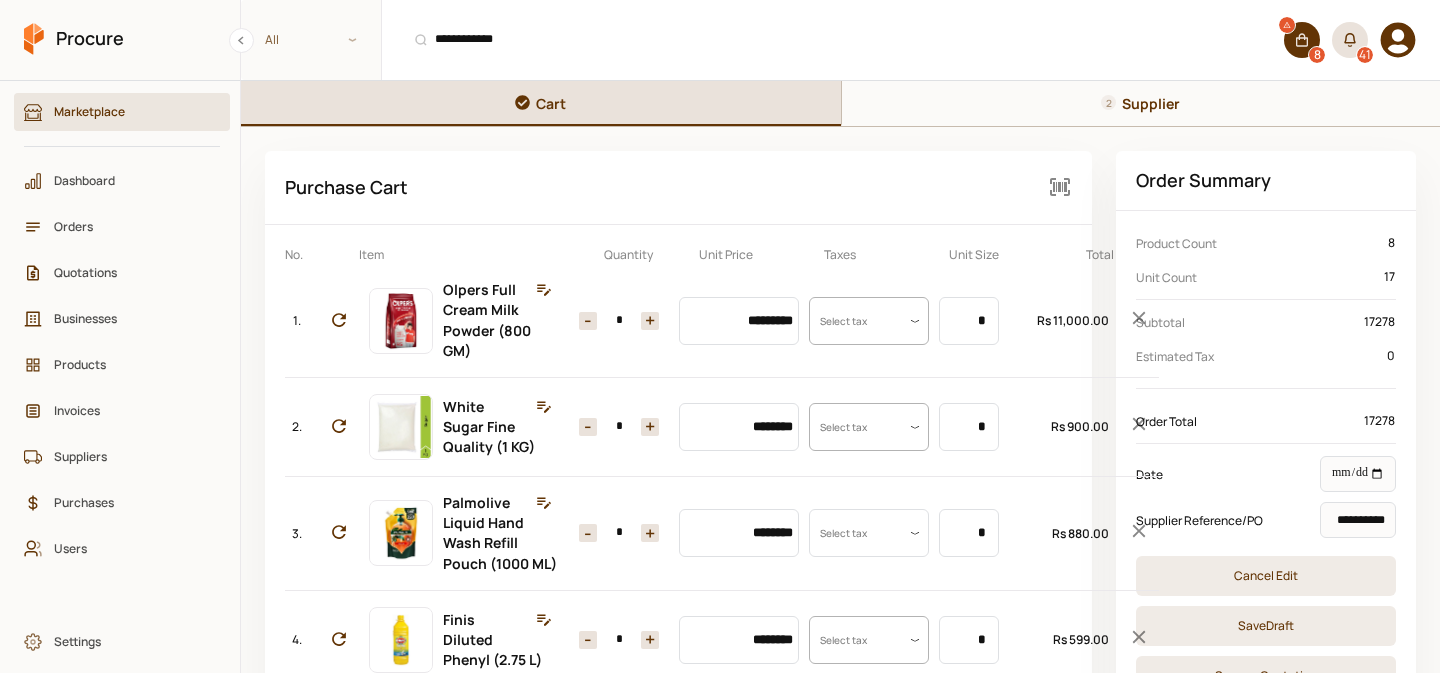 click at bounding box center (1108, 102) 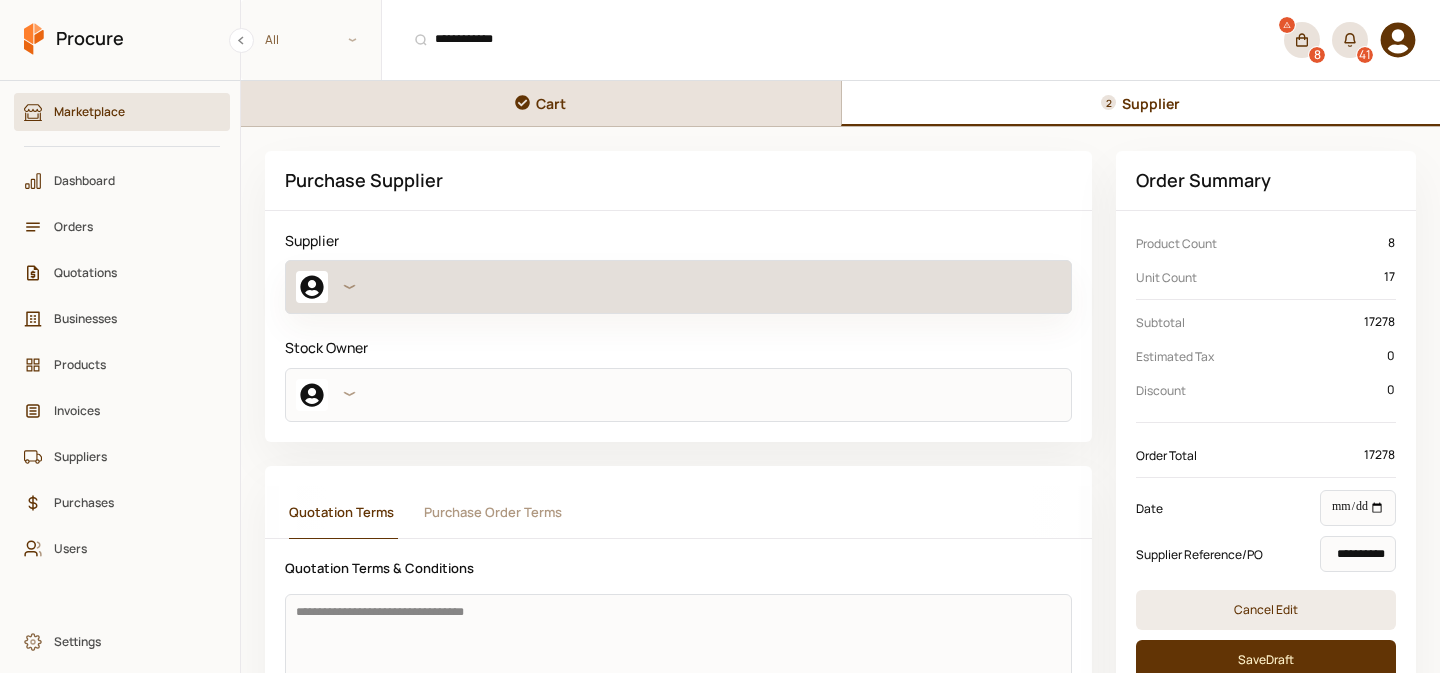 click at bounding box center [678, 287] 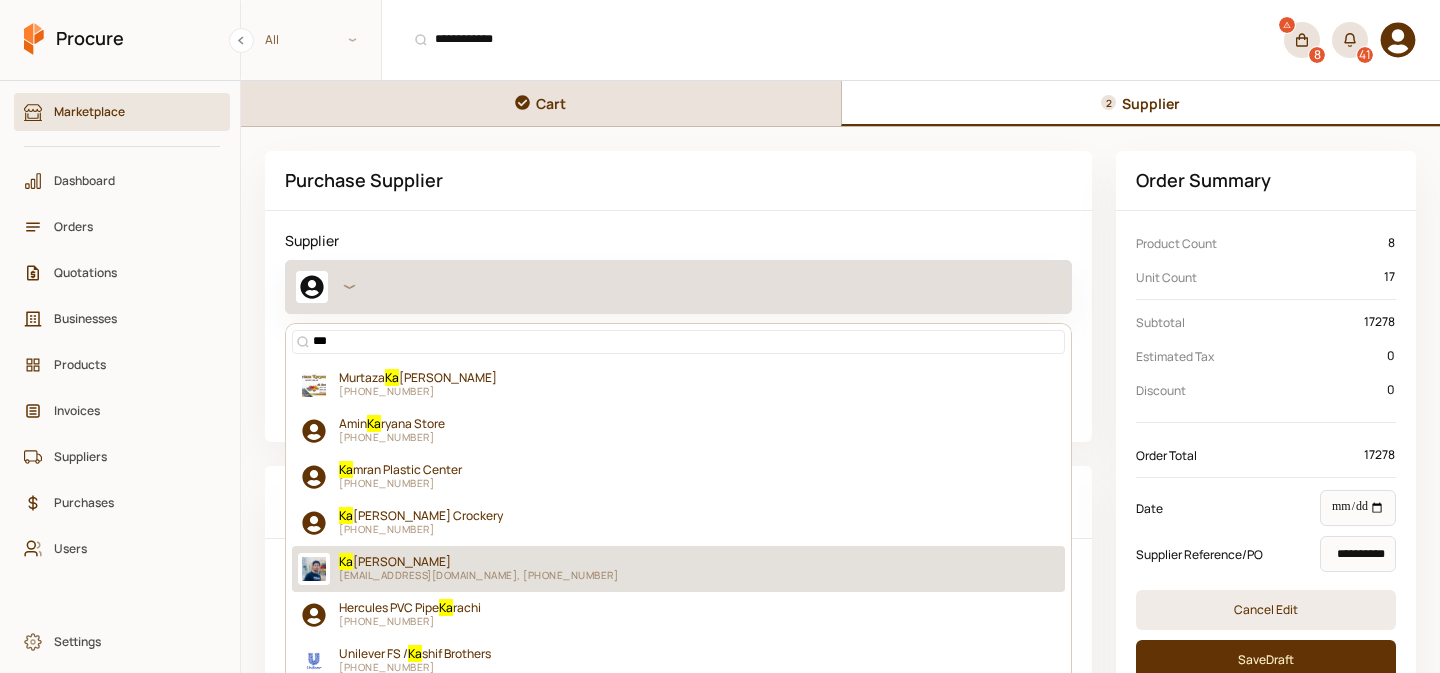 type on "****" 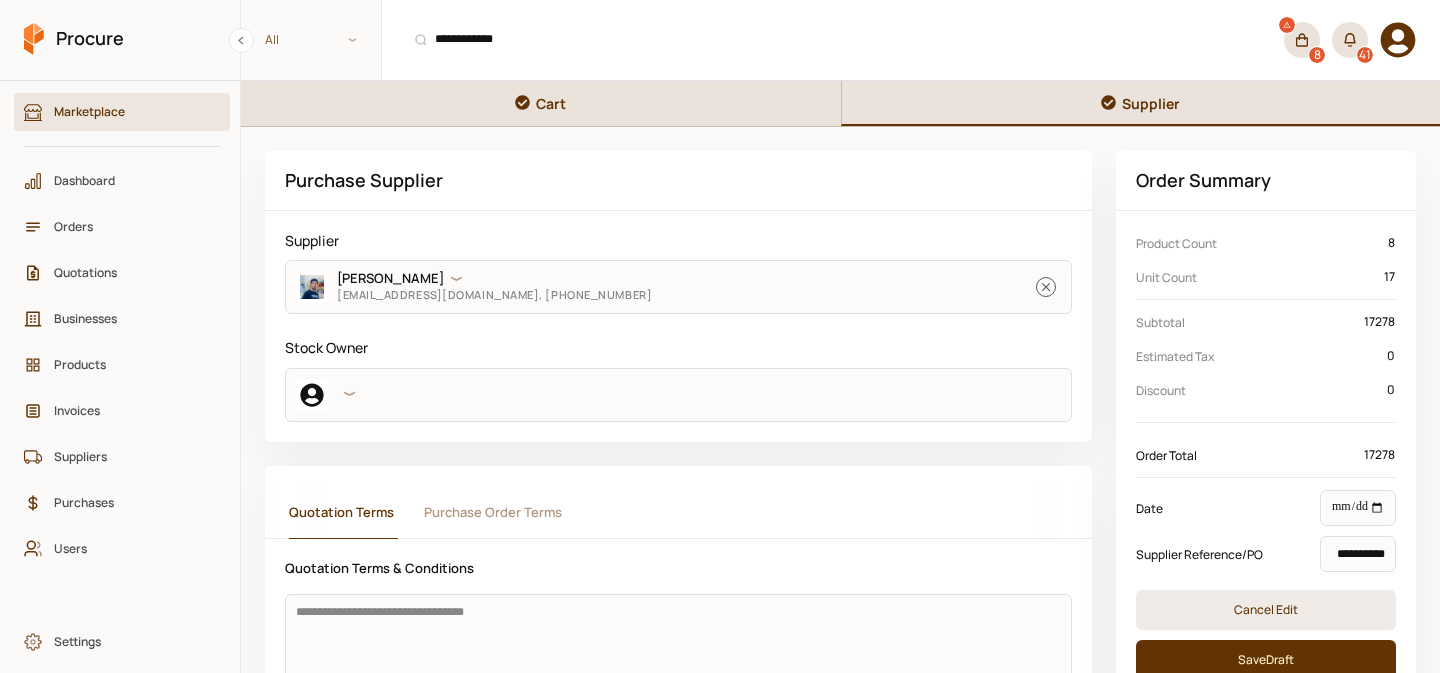 click on "Cart" at bounding box center [551, 103] 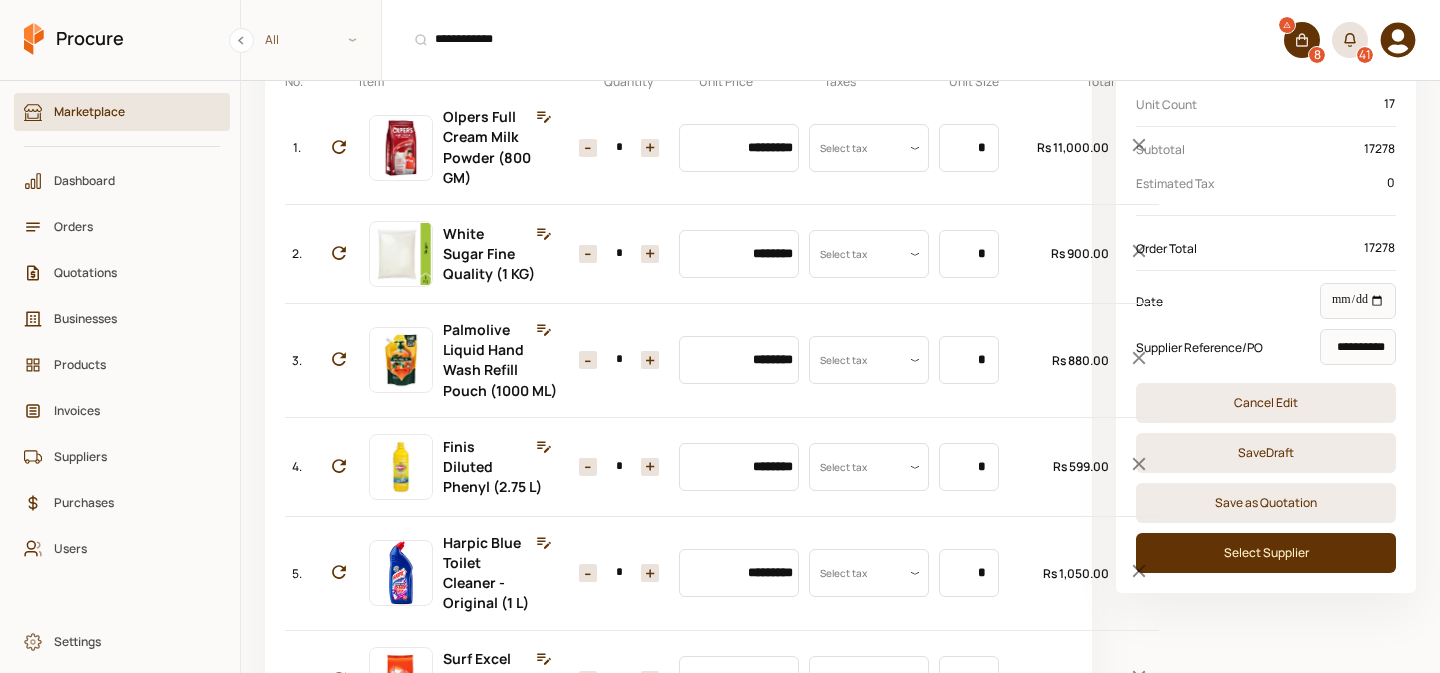 scroll, scrollTop: 204, scrollLeft: 0, axis: vertical 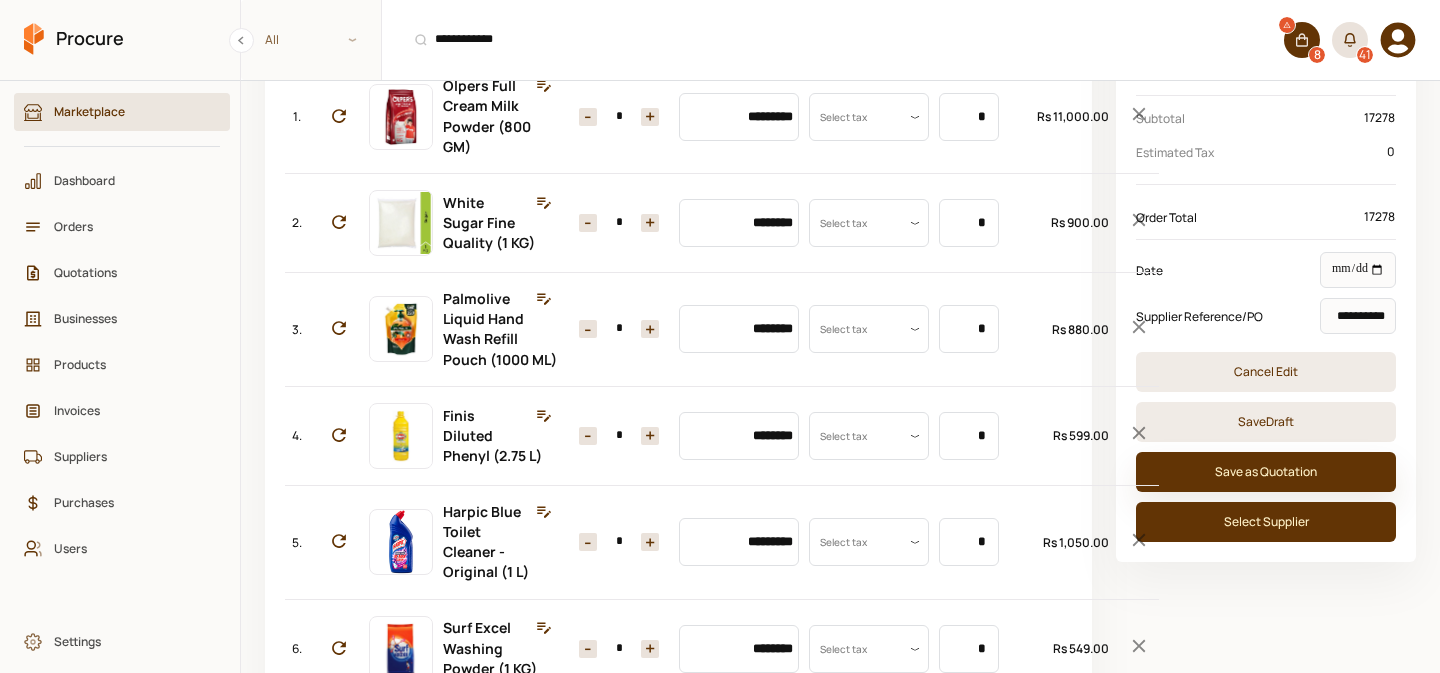 click on "Save as Quotation" at bounding box center [1266, 472] 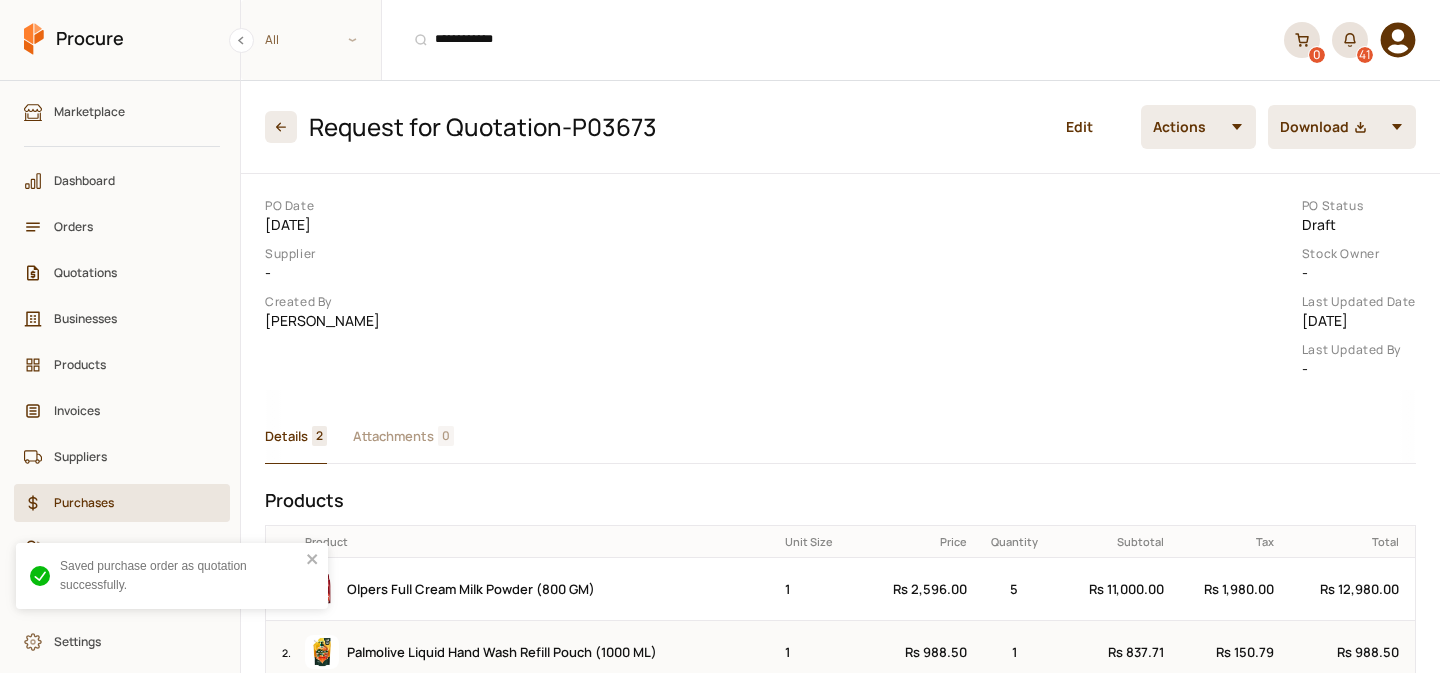 scroll, scrollTop: 0, scrollLeft: 0, axis: both 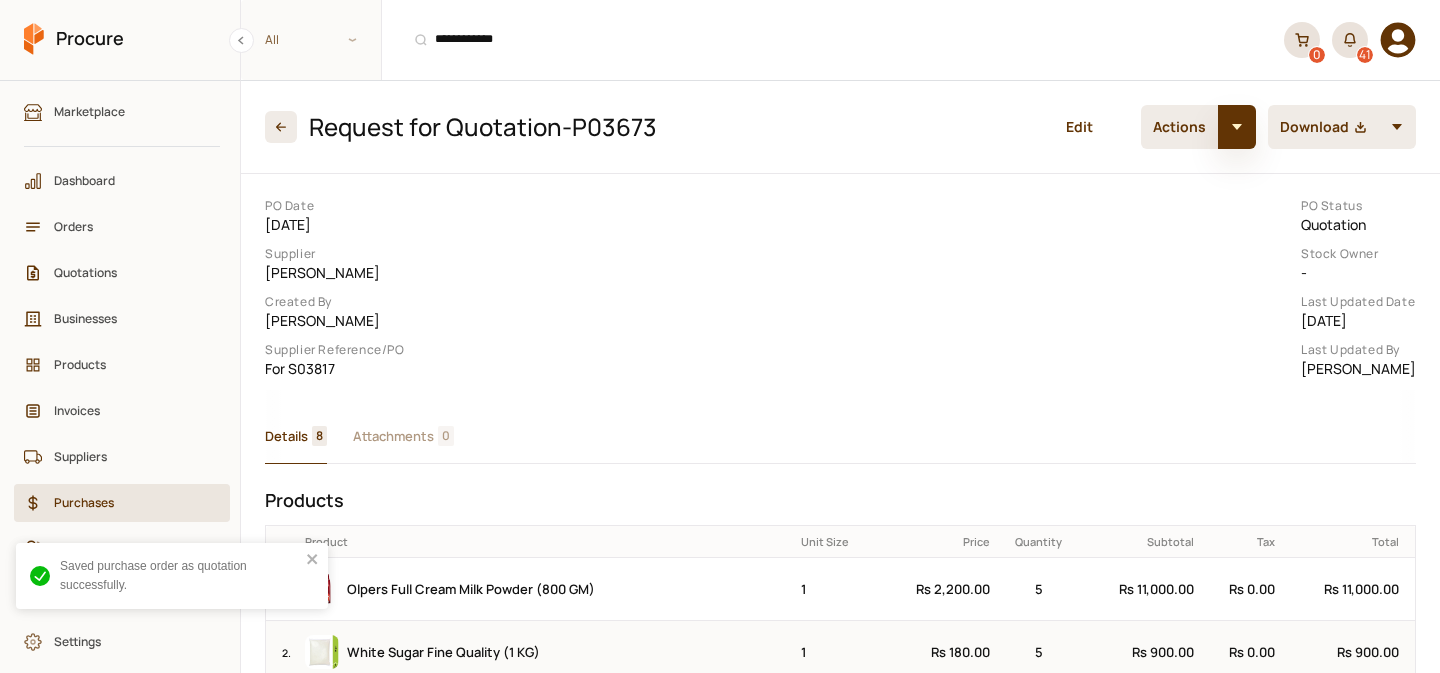 click at bounding box center (1237, 127) 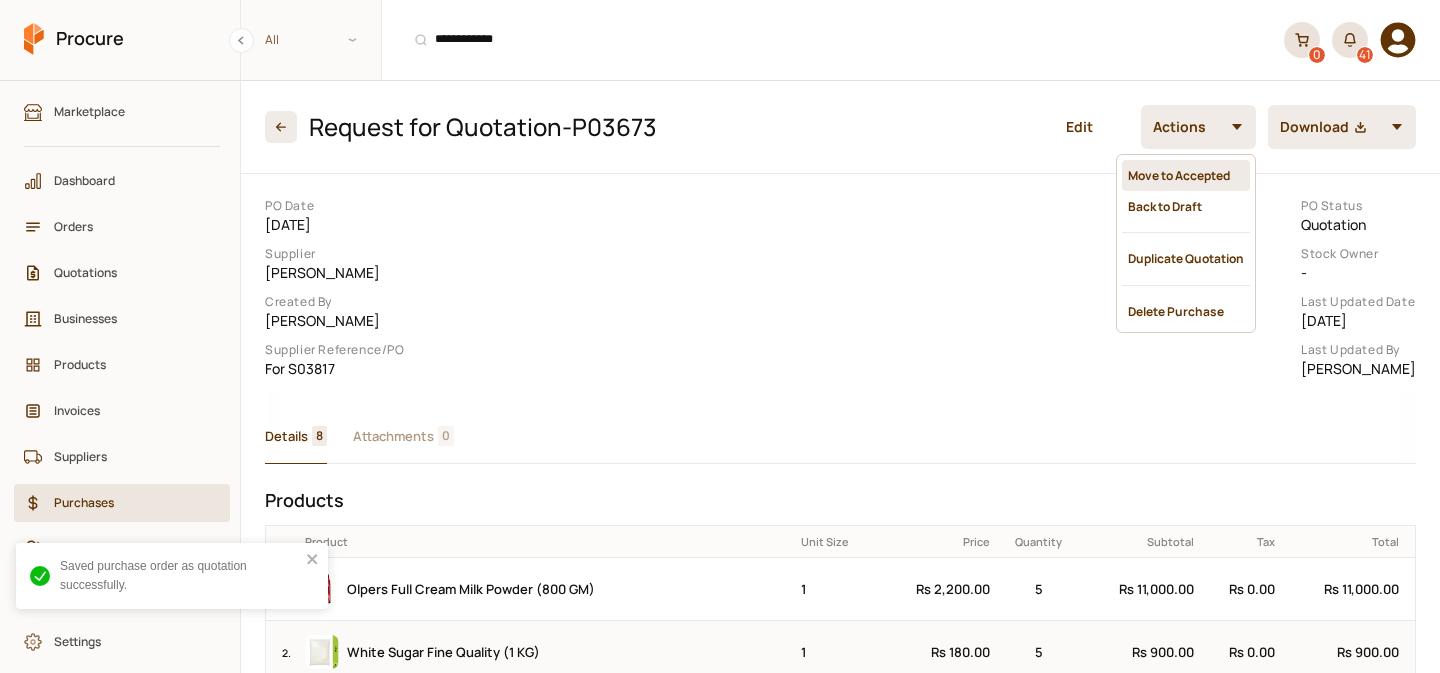 click on "Move to Accepted" at bounding box center [1186, 175] 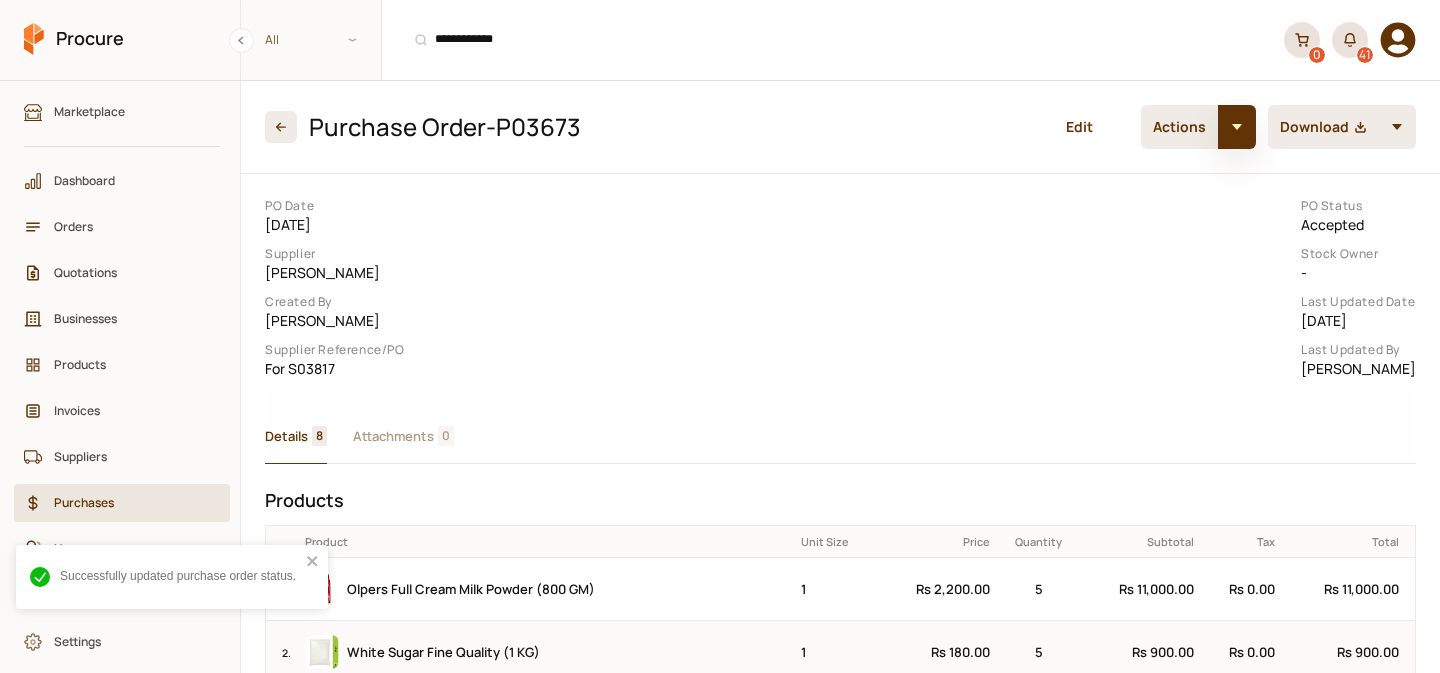 click at bounding box center (1237, 127) 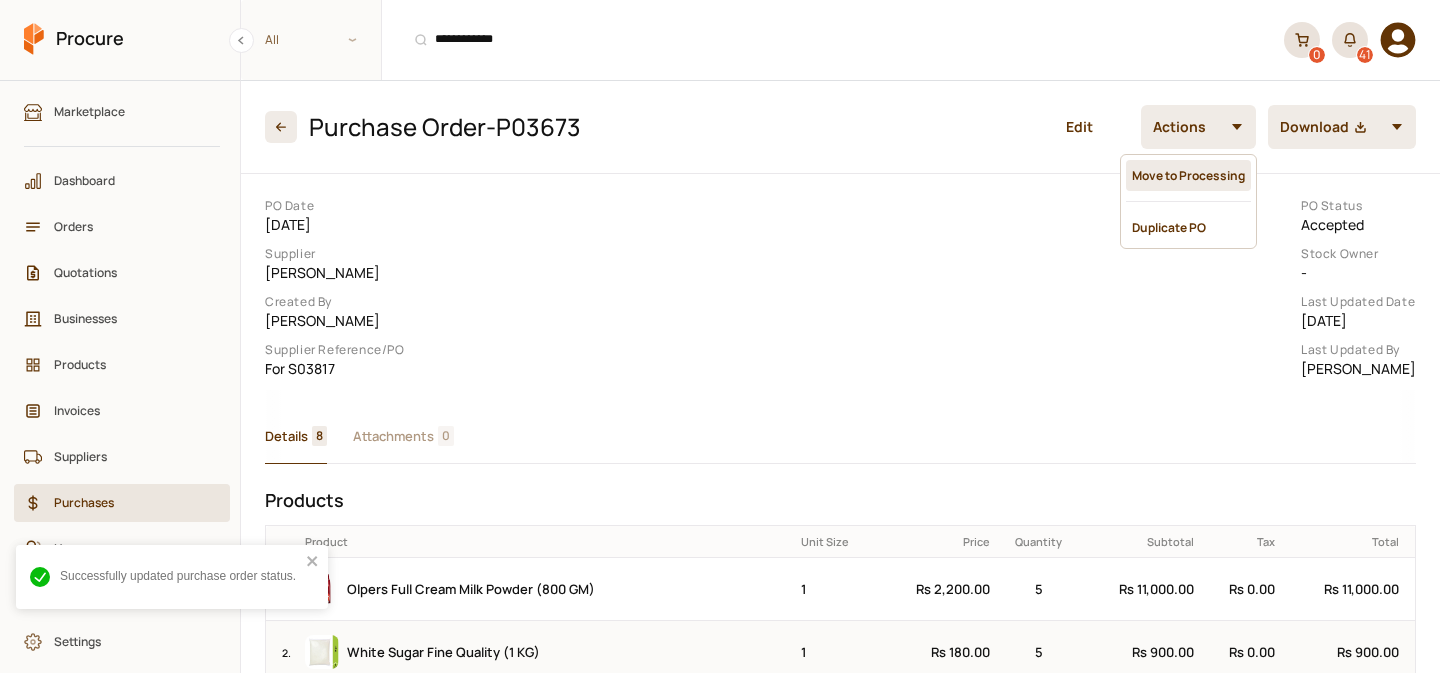 click on "Move to Processing" at bounding box center [1188, 175] 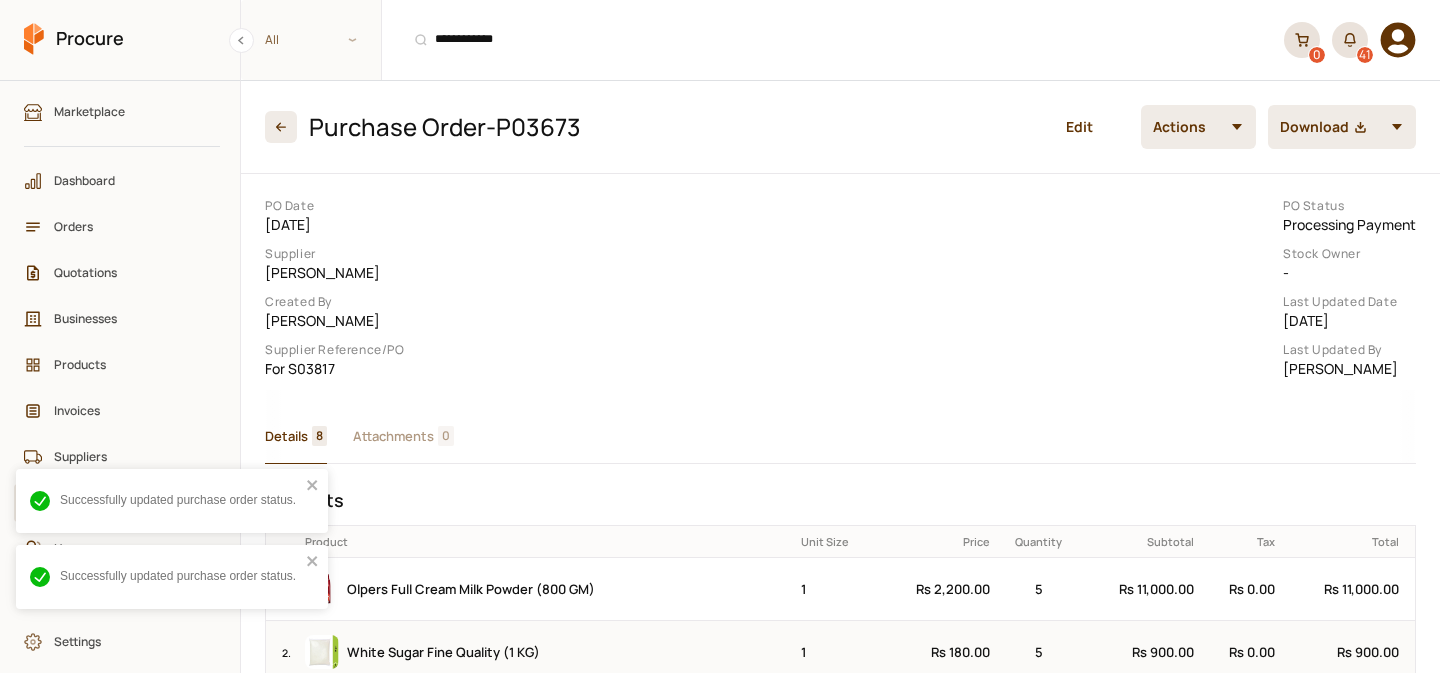 click at bounding box center [1237, 127] 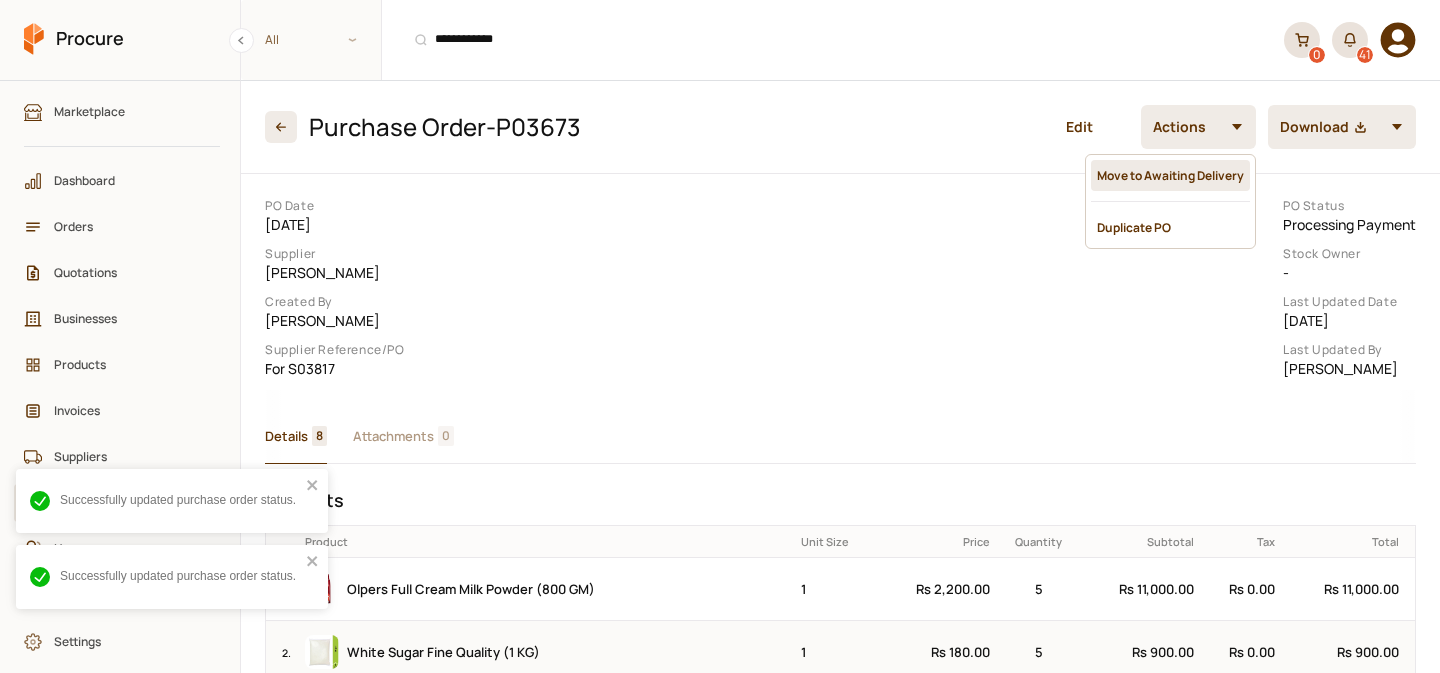 click on "Move to Awaiting Delivery" at bounding box center [1170, 175] 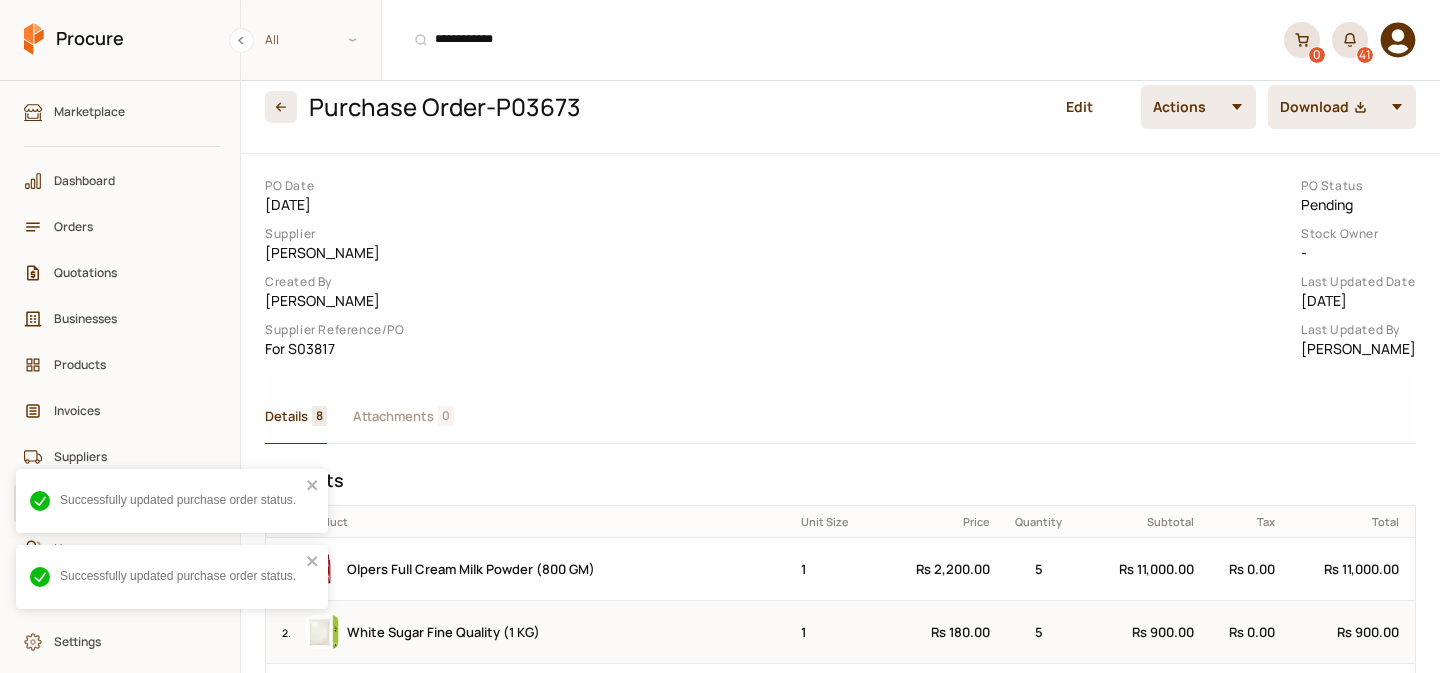 scroll, scrollTop: 0, scrollLeft: 0, axis: both 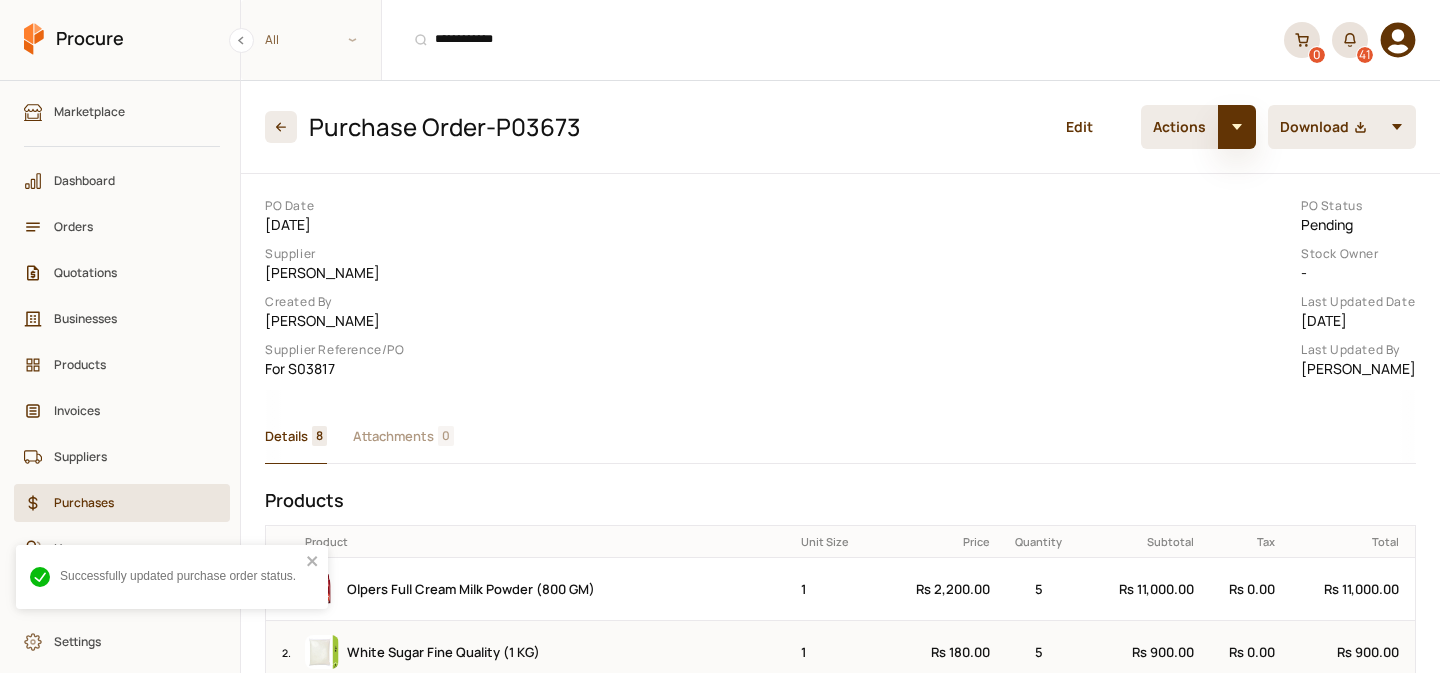 click at bounding box center (1237, 127) 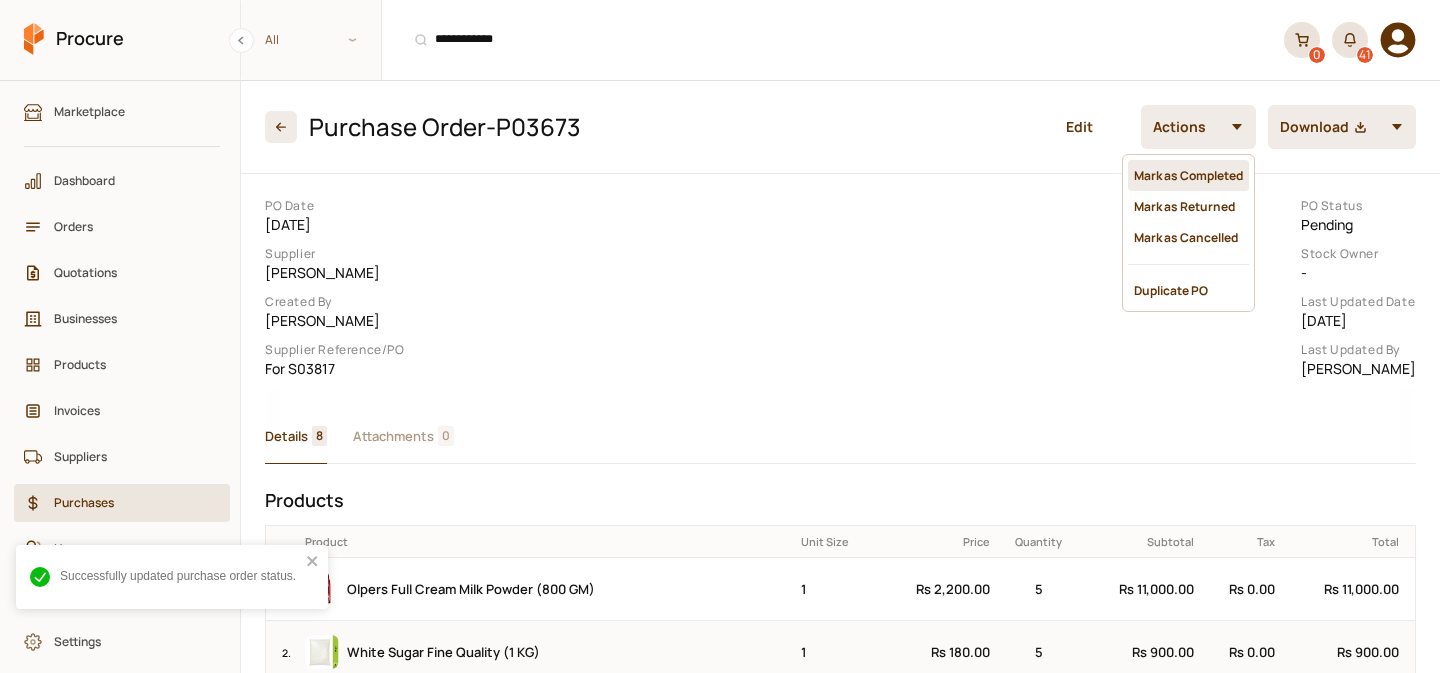 click on "Mark as Completed" at bounding box center [1188, 175] 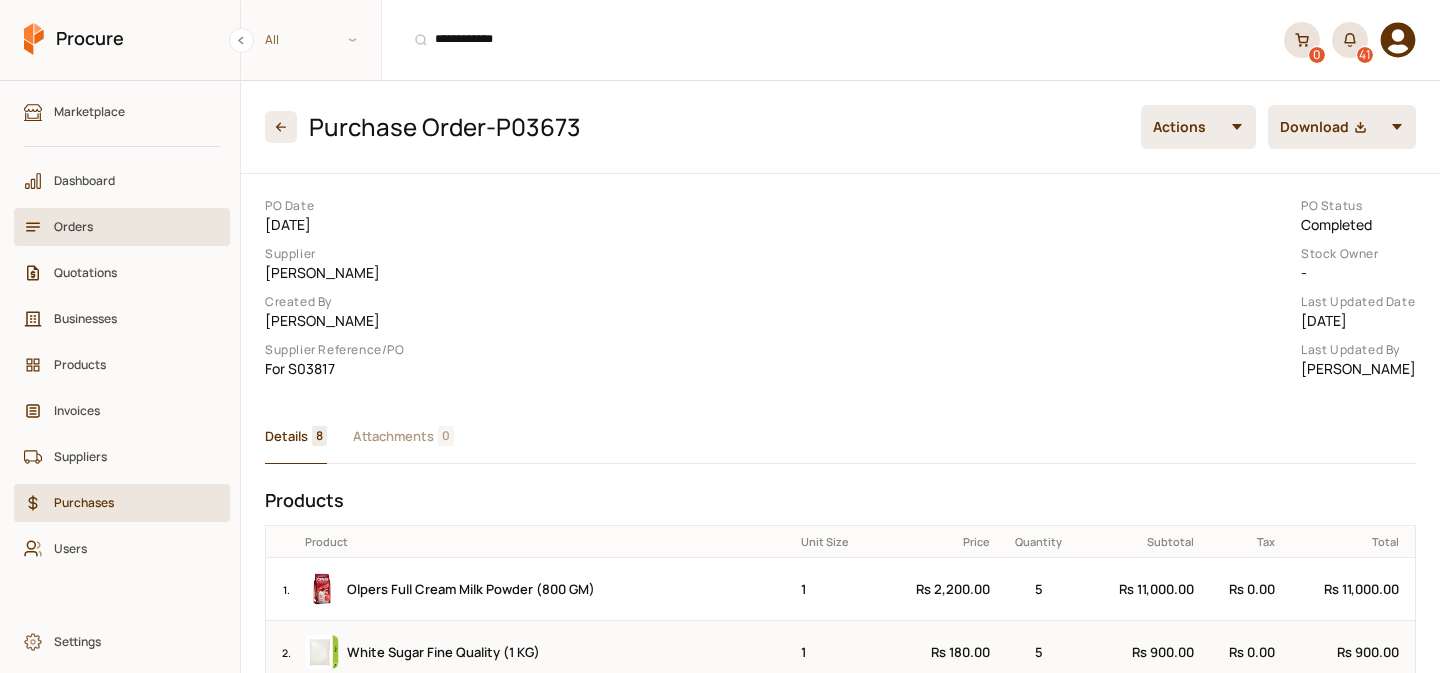 click on "Orders" at bounding box center (129, 226) 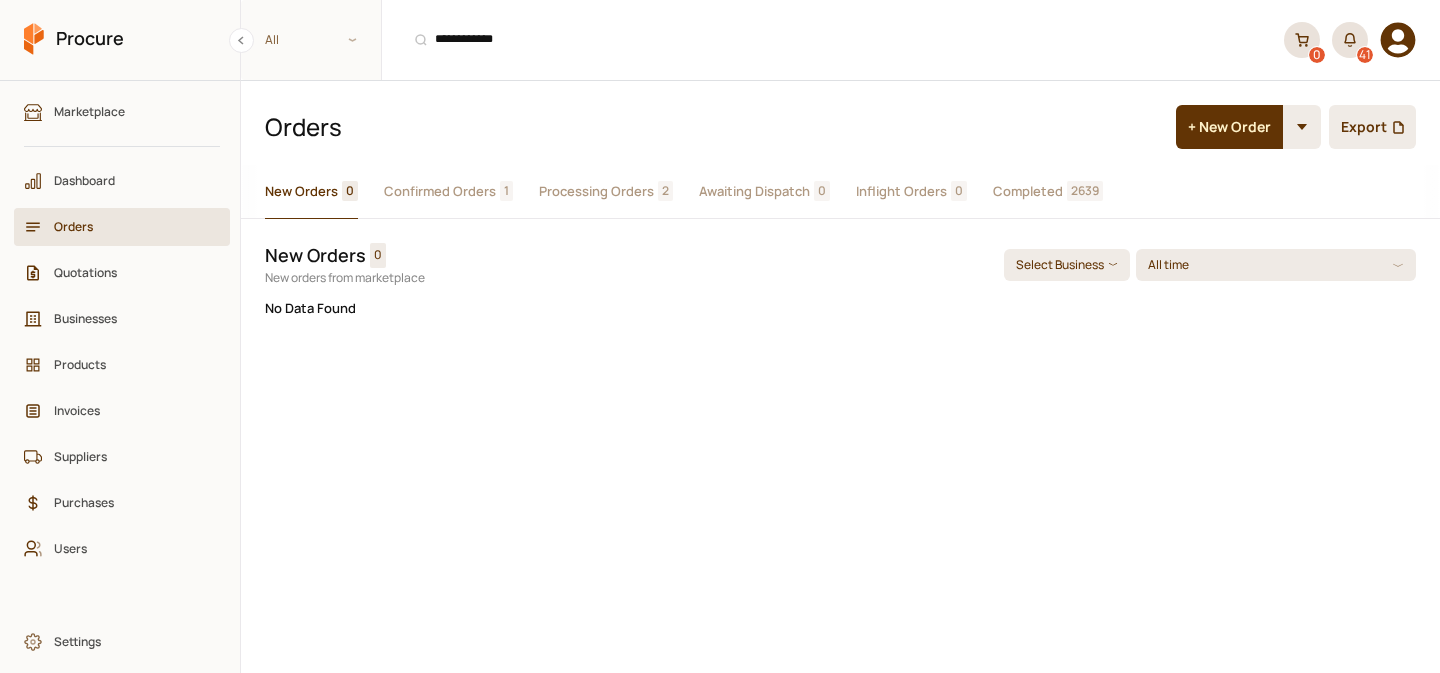 click on "Processing Orders" at bounding box center [596, 191] 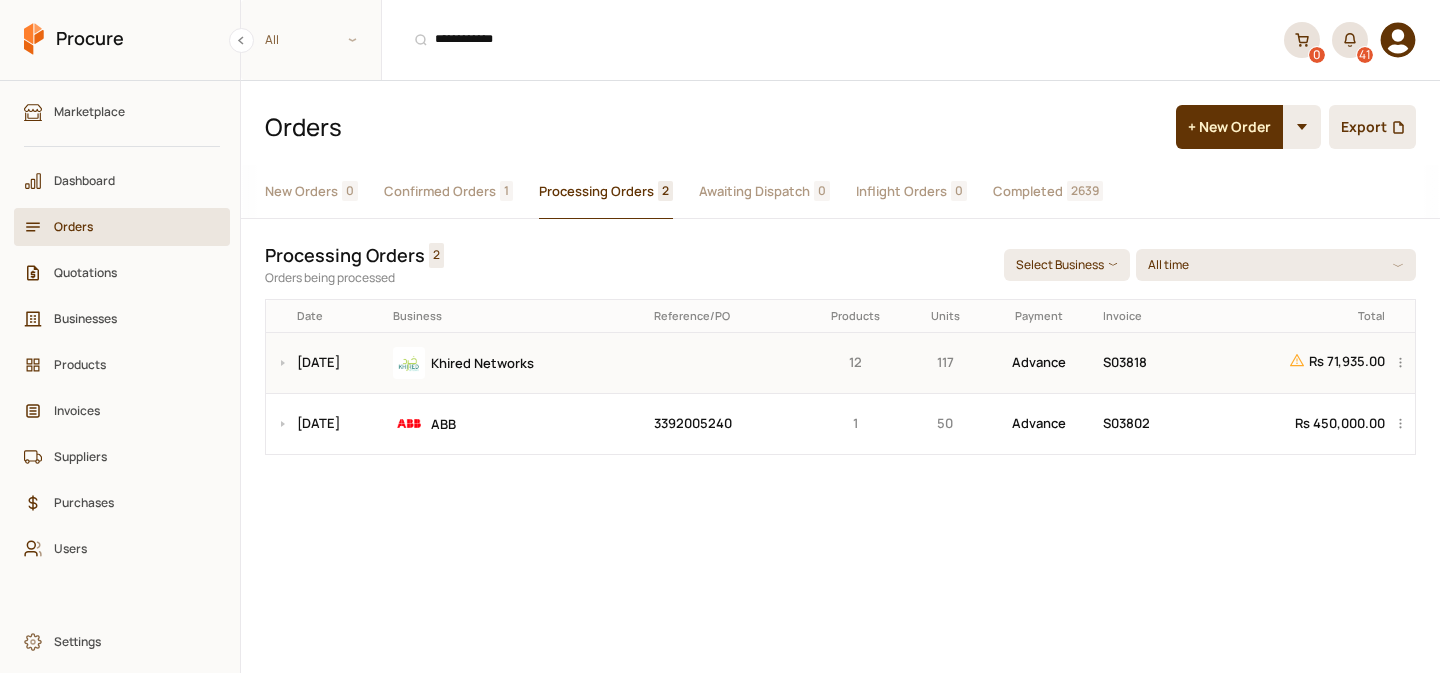 click on "Khired Networks" at bounding box center [517, 363] 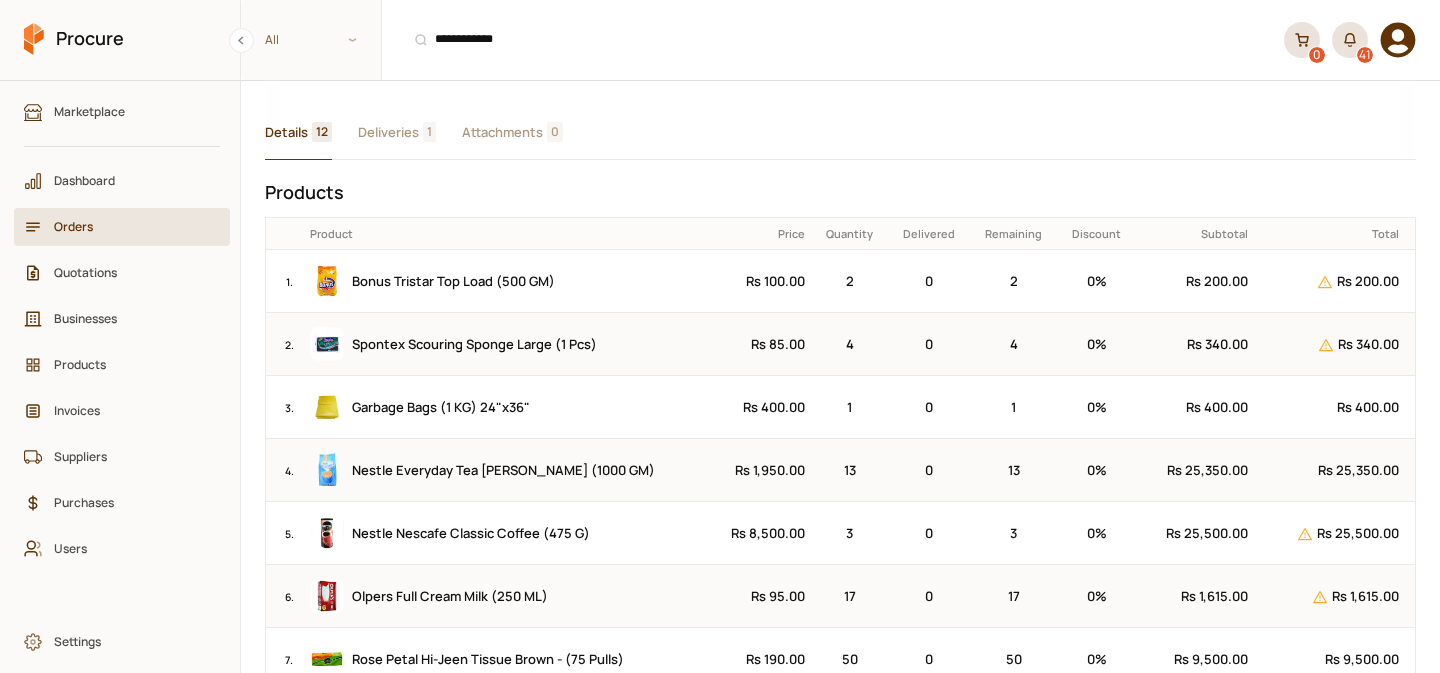 scroll, scrollTop: 0, scrollLeft: 0, axis: both 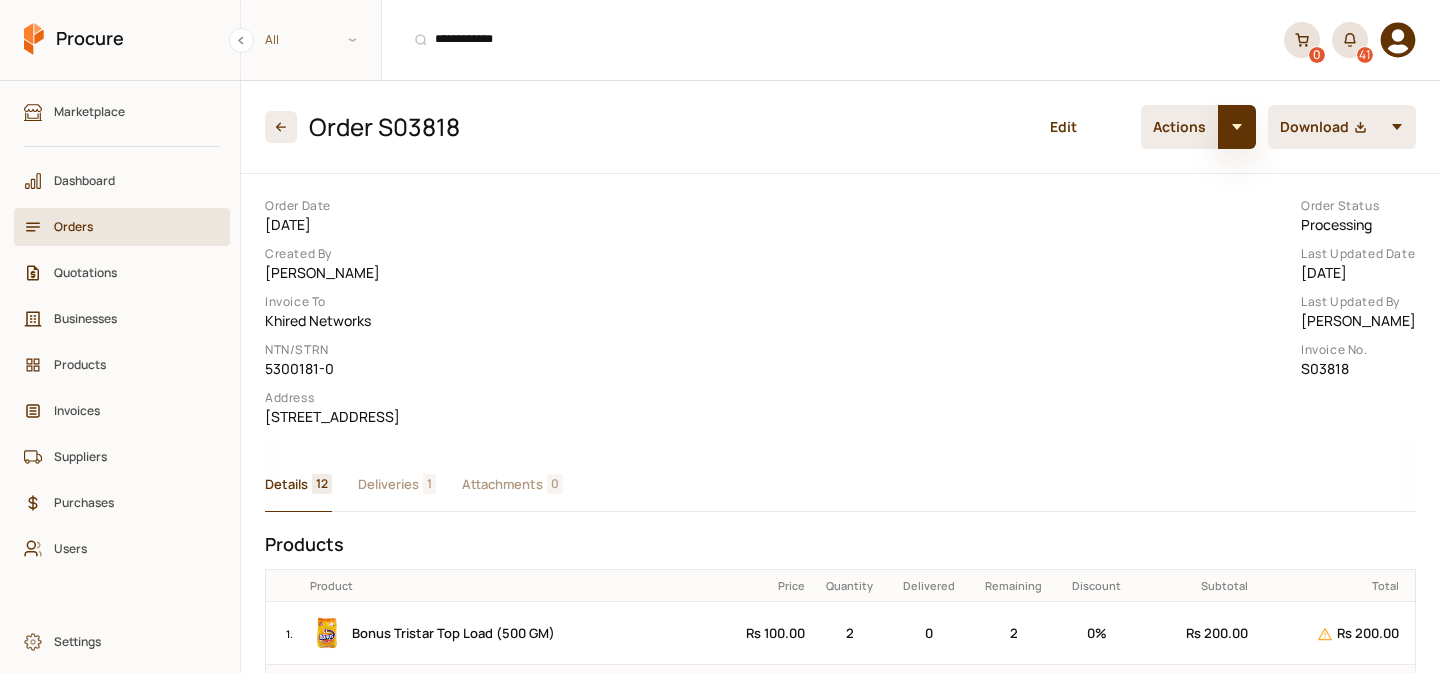 click at bounding box center [1237, 127] 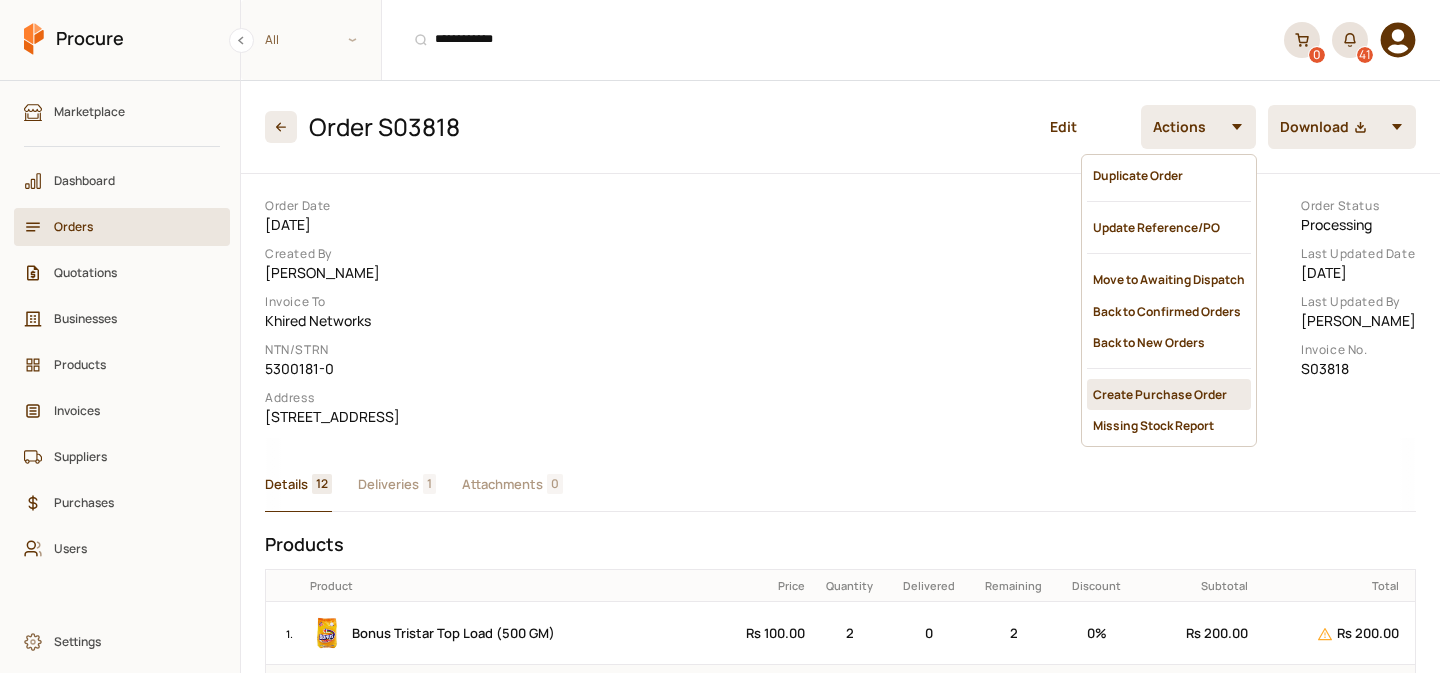 click on "Create Purchase Order" at bounding box center (1169, 394) 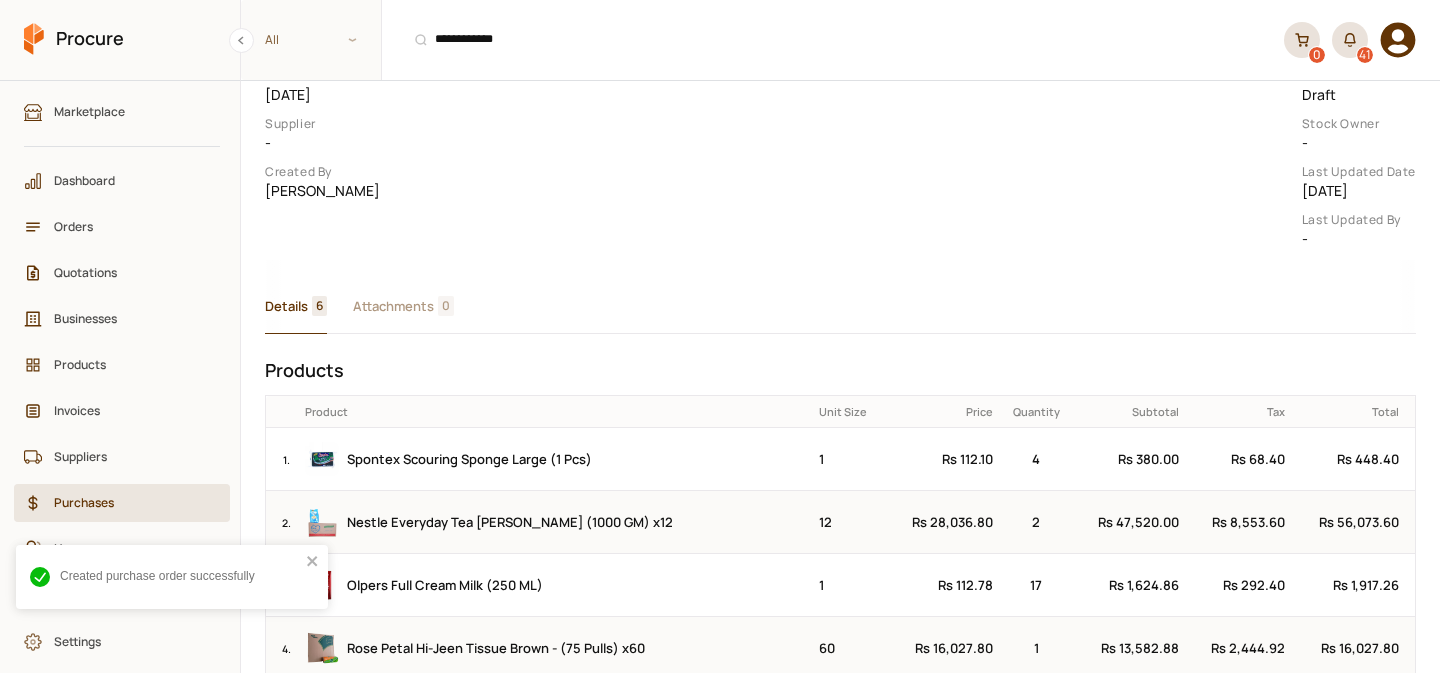 scroll, scrollTop: 0, scrollLeft: 0, axis: both 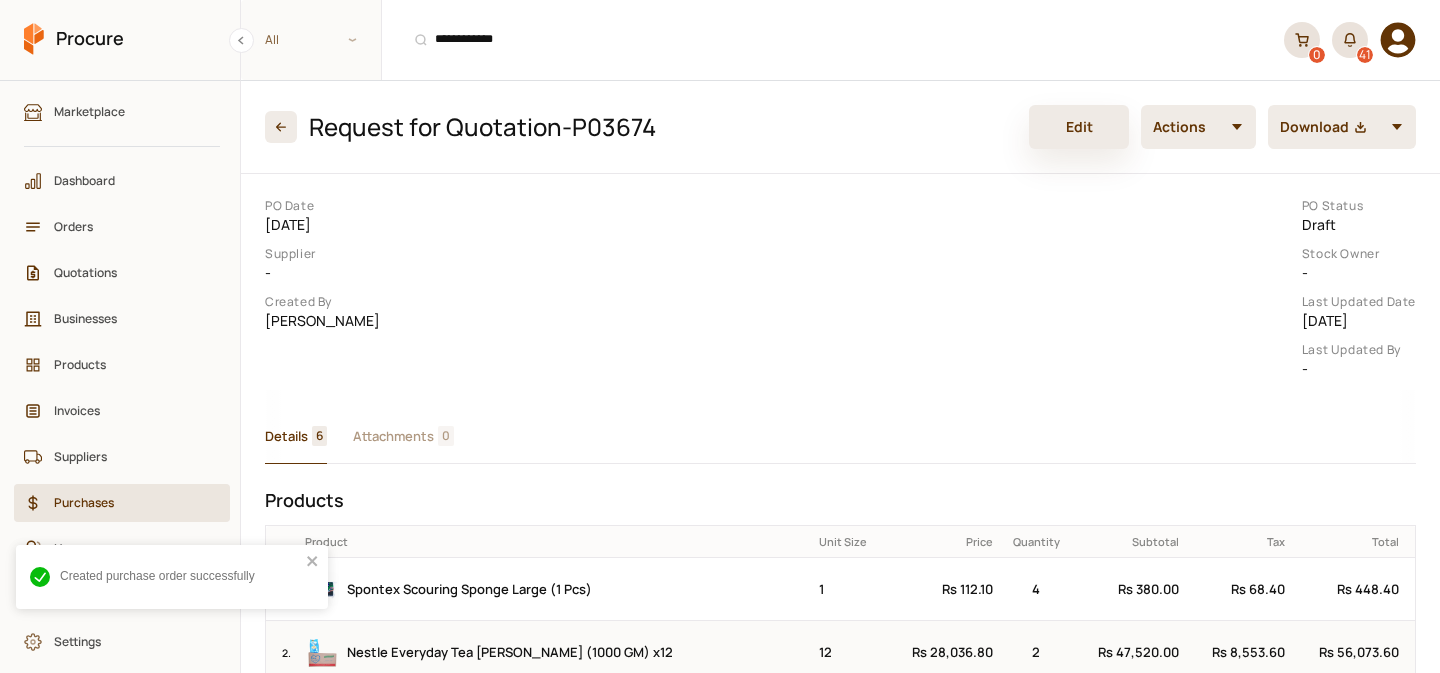click on "Edit" at bounding box center (1079, 127) 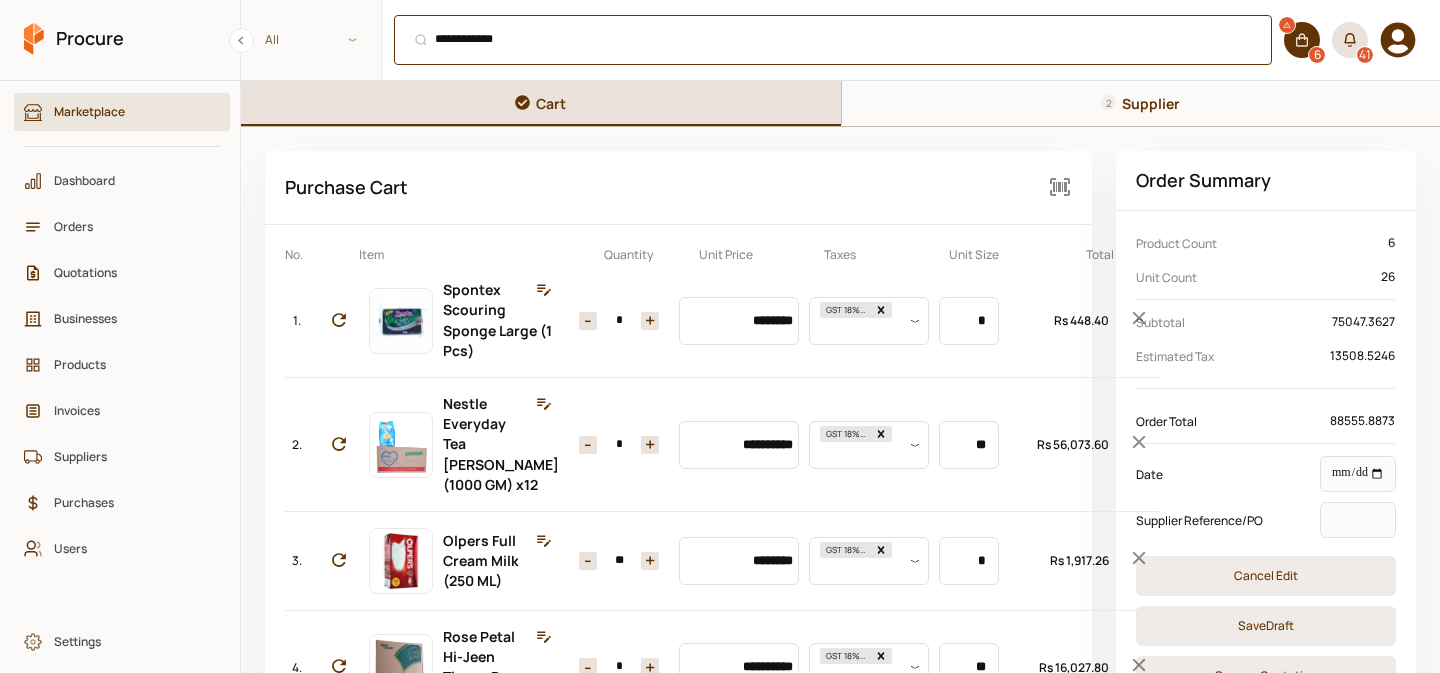 click on "**********" at bounding box center (833, 40) 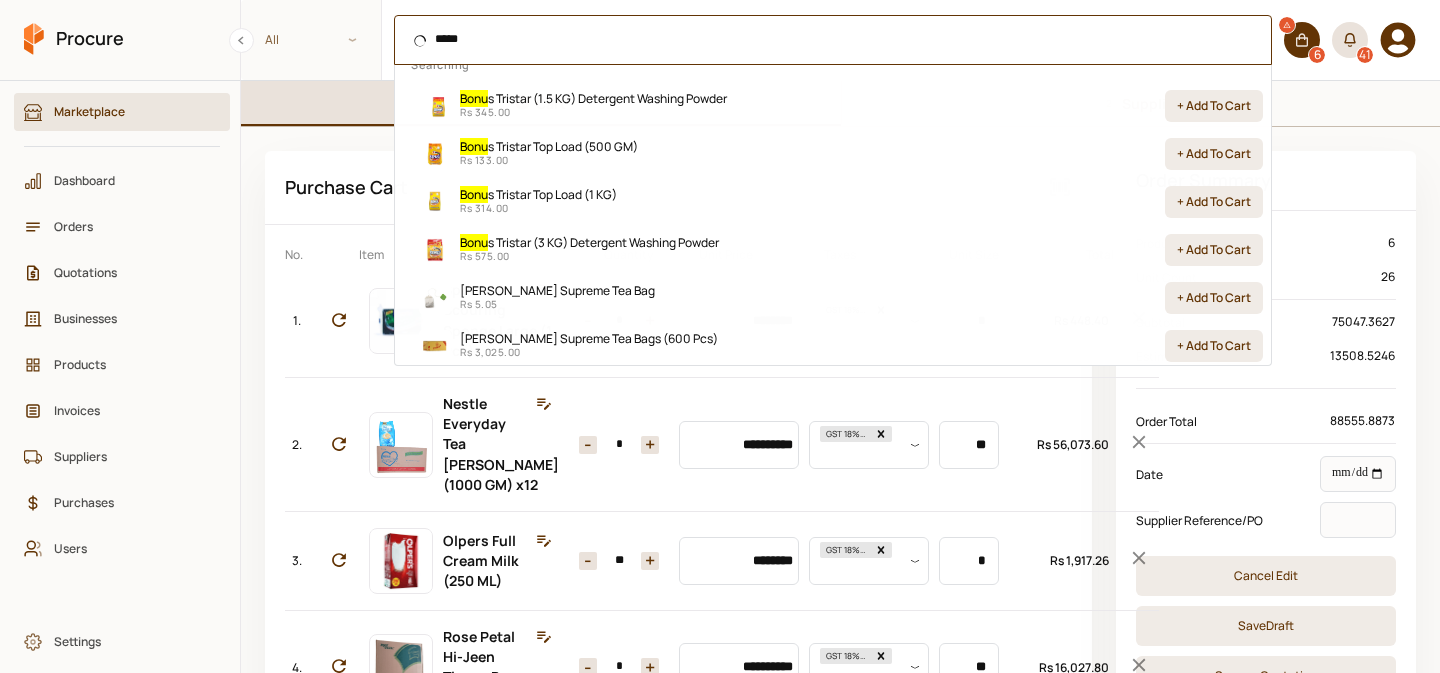 scroll, scrollTop: 0, scrollLeft: 0, axis: both 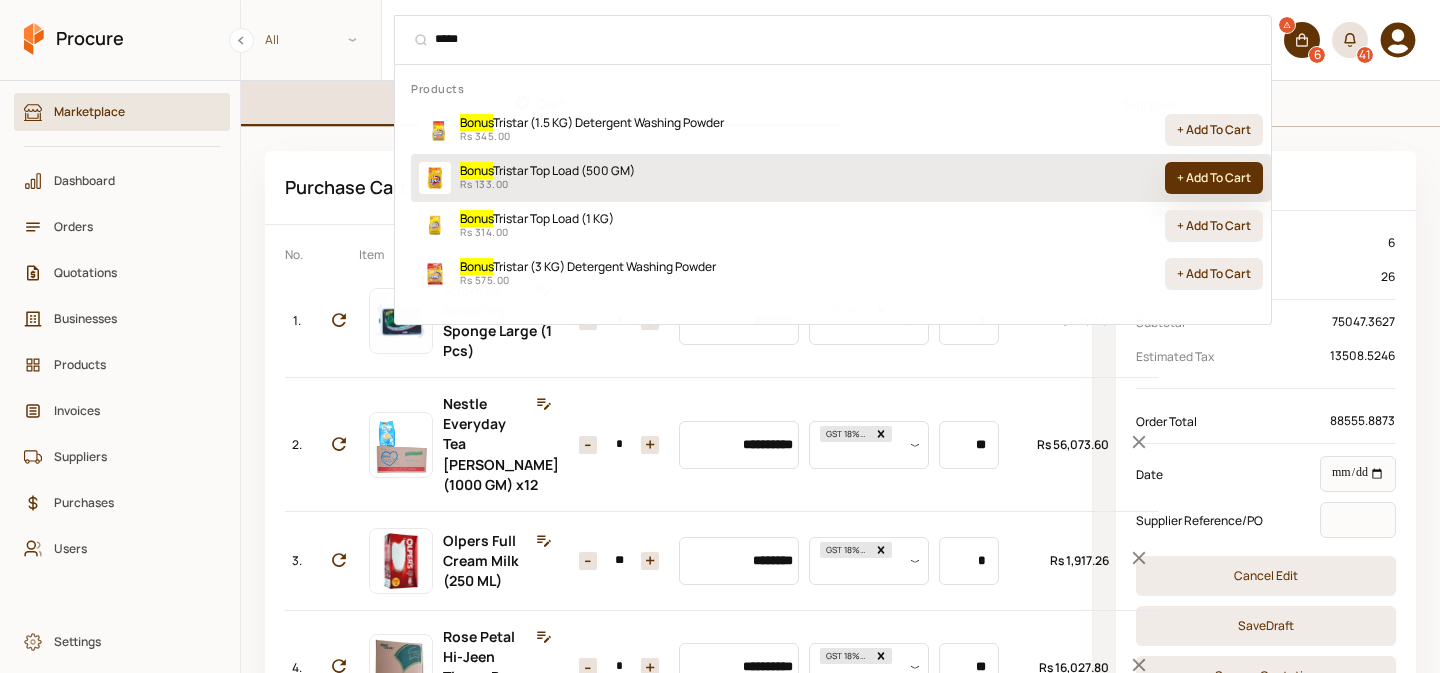 click on "+ Add To Cart" at bounding box center (1214, 178) 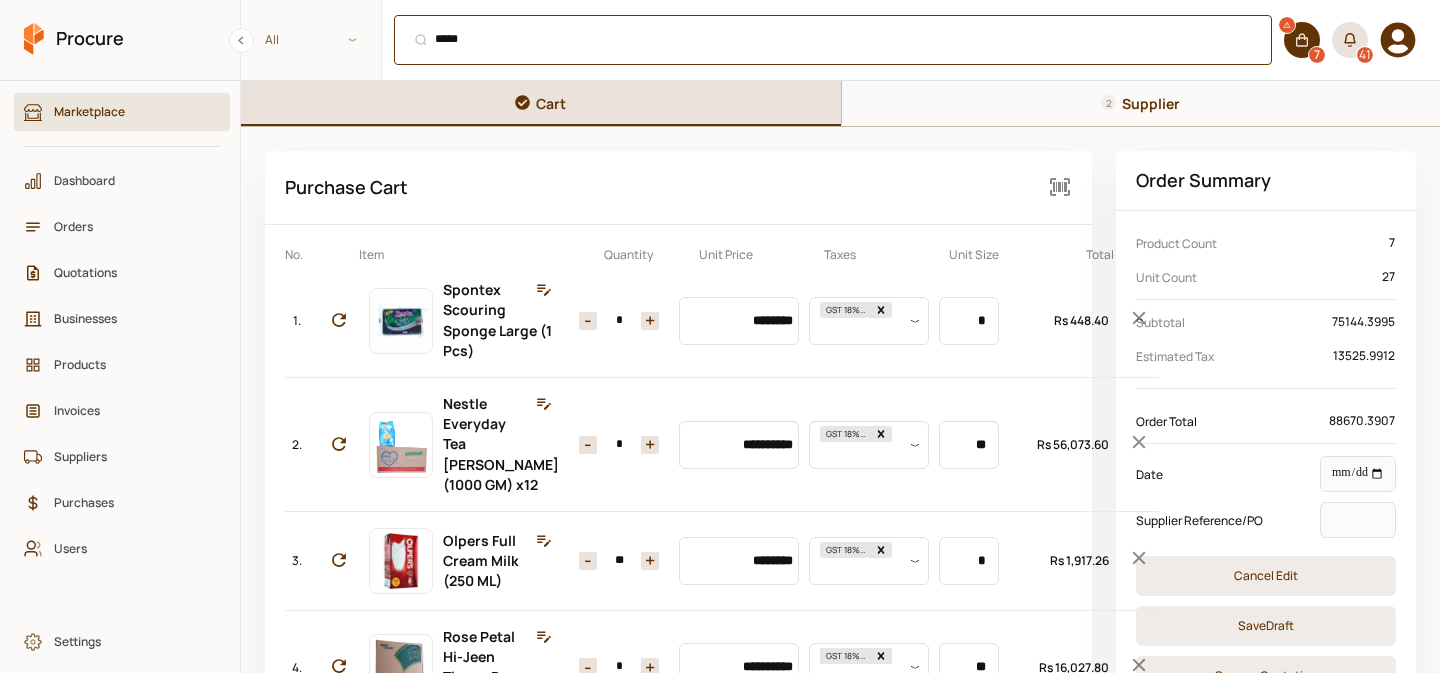 click on "***** ⌘  + K" at bounding box center (833, 40) 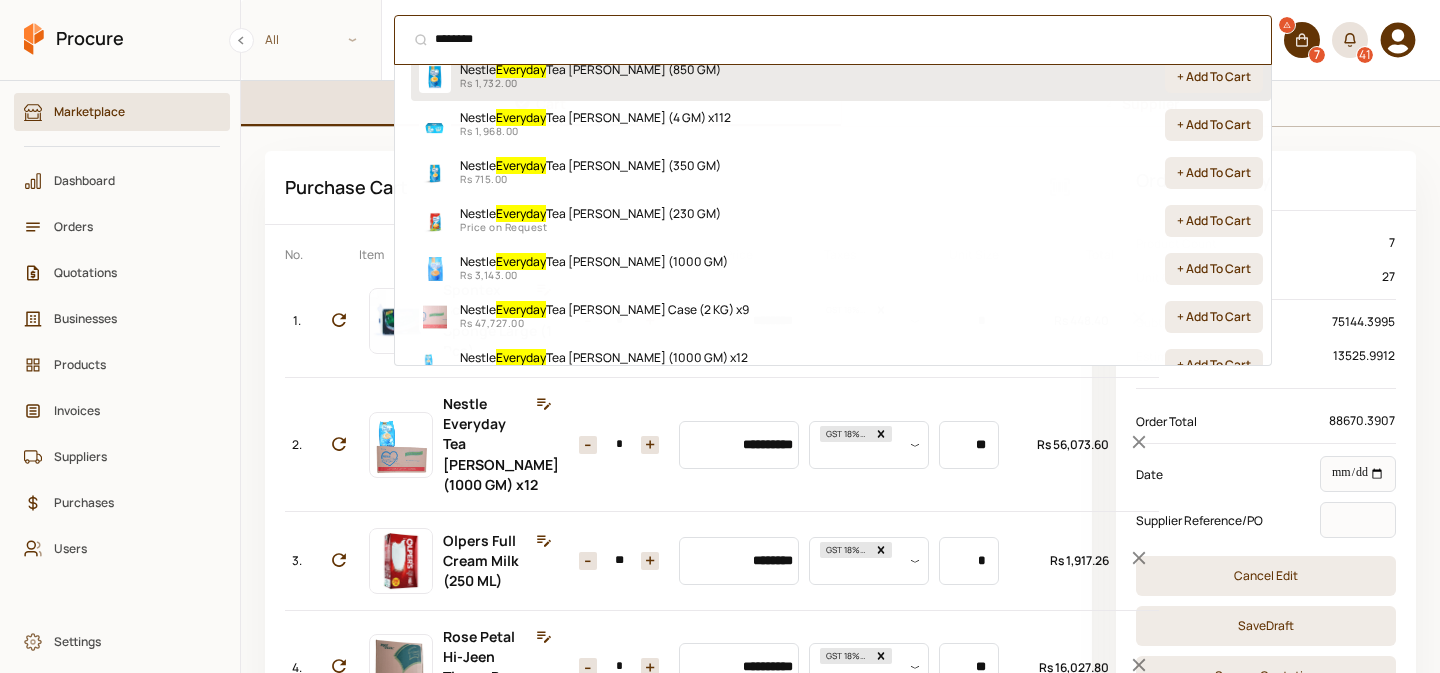 scroll, scrollTop: 159, scrollLeft: 0, axis: vertical 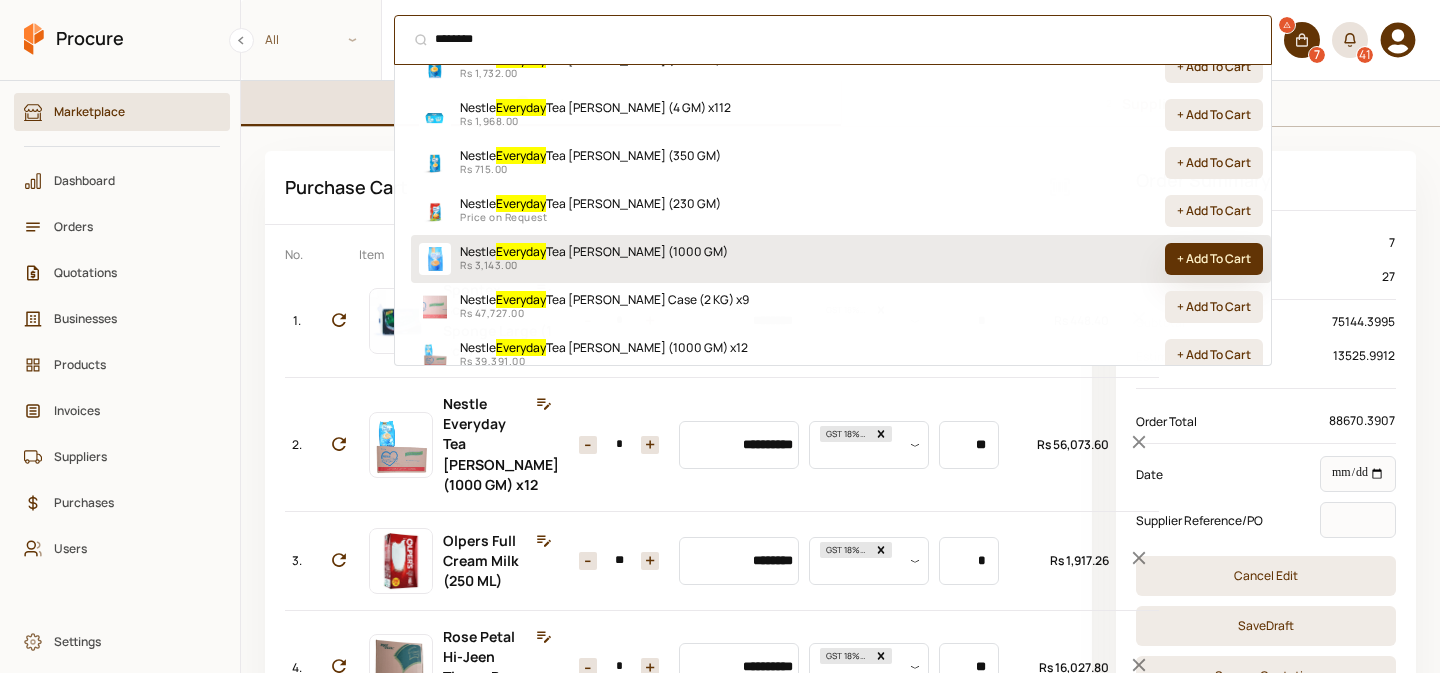 type on "********" 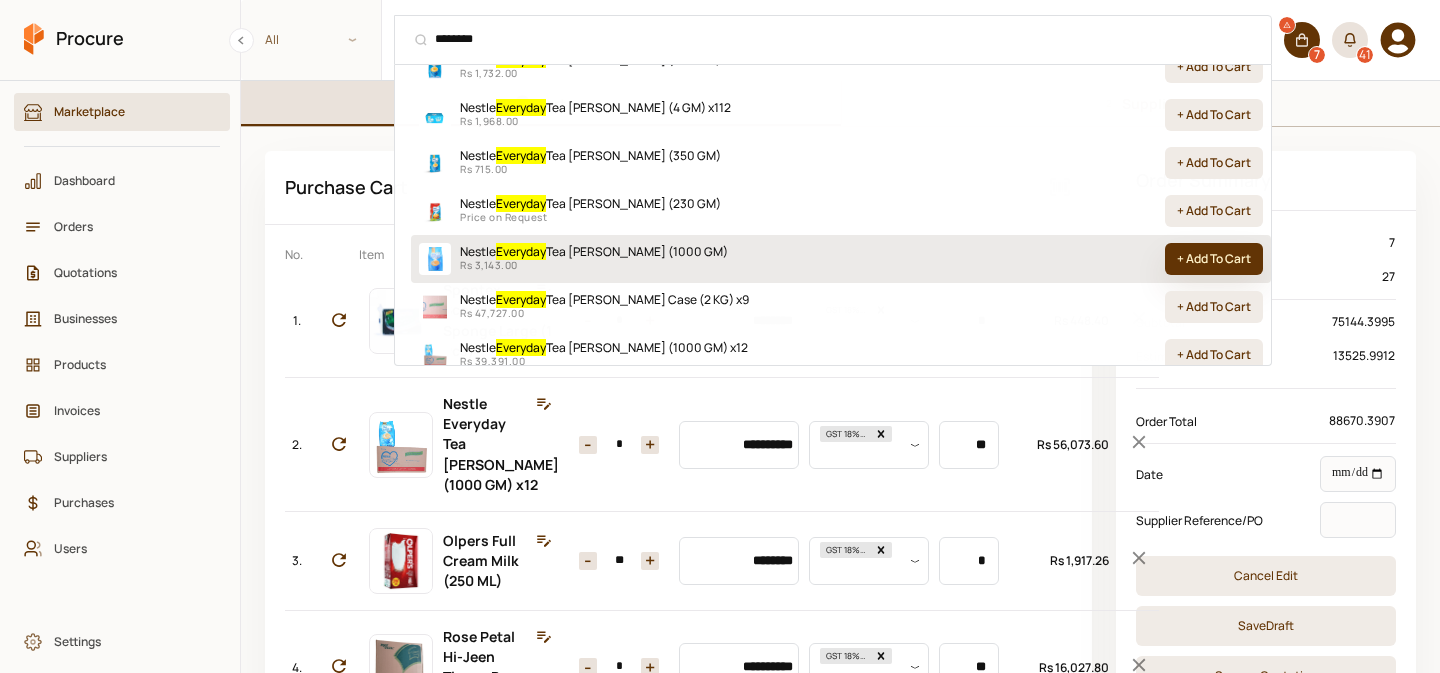 click on "+ Add To Cart" at bounding box center (1214, 259) 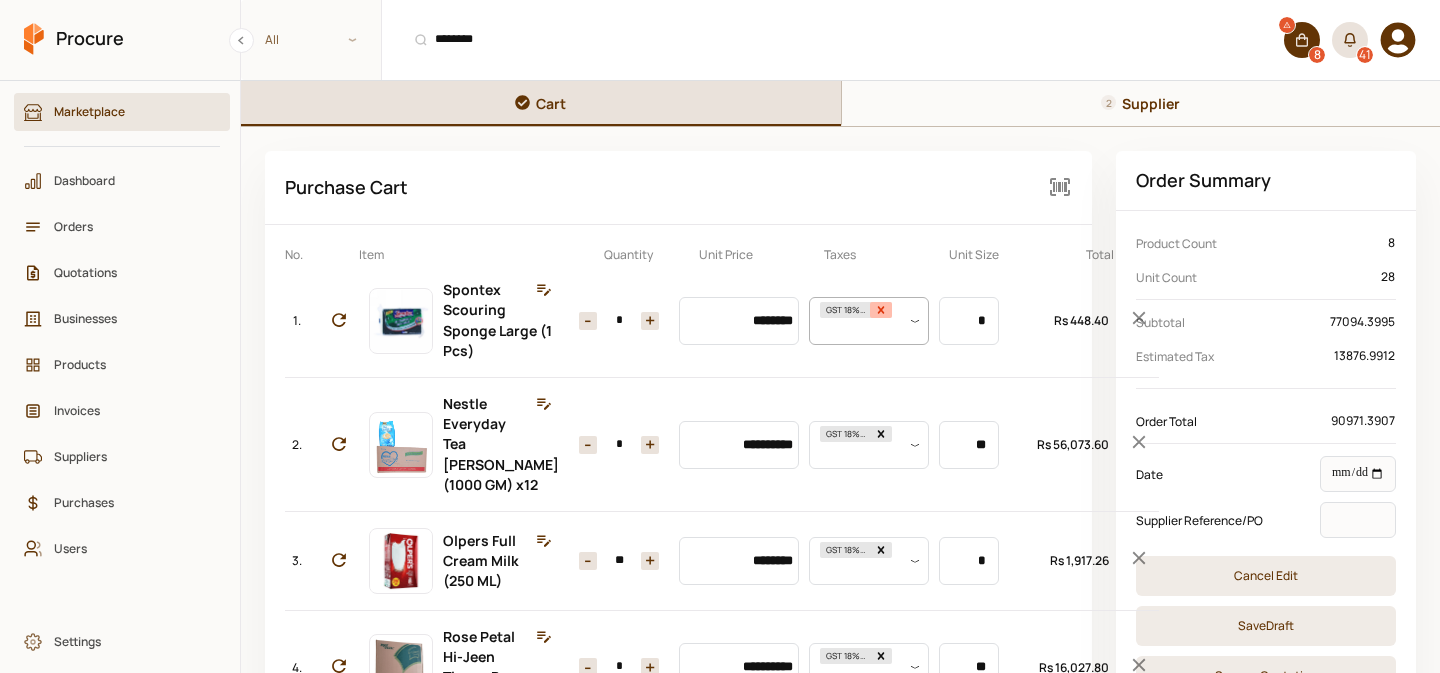 click at bounding box center (881, 310) 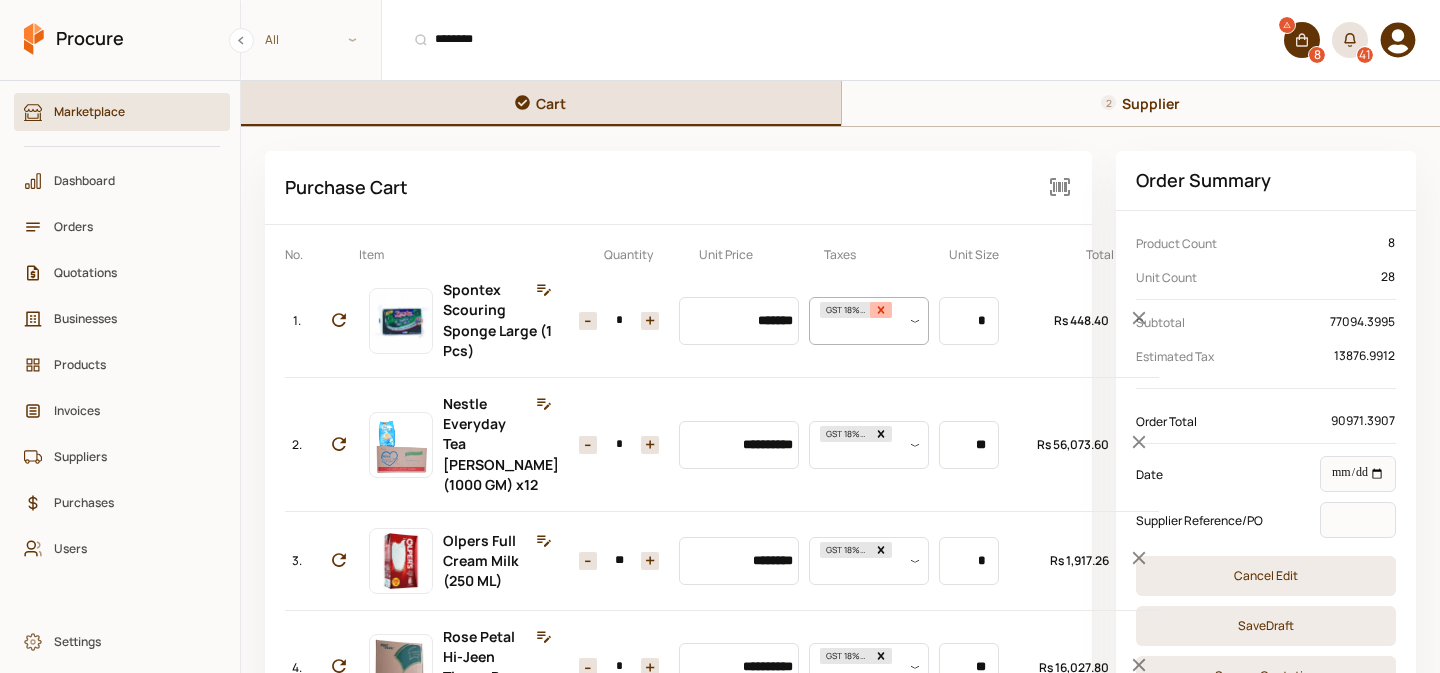 scroll, scrollTop: 0, scrollLeft: 0, axis: both 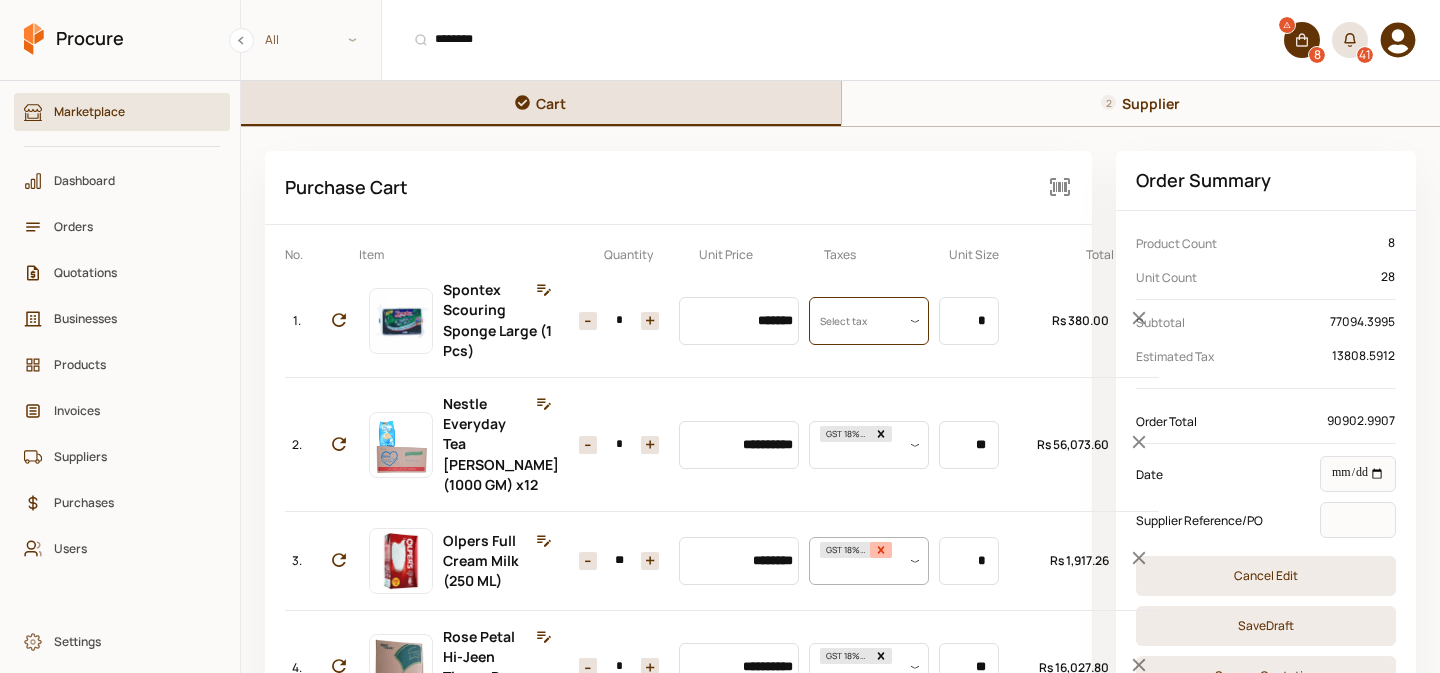click 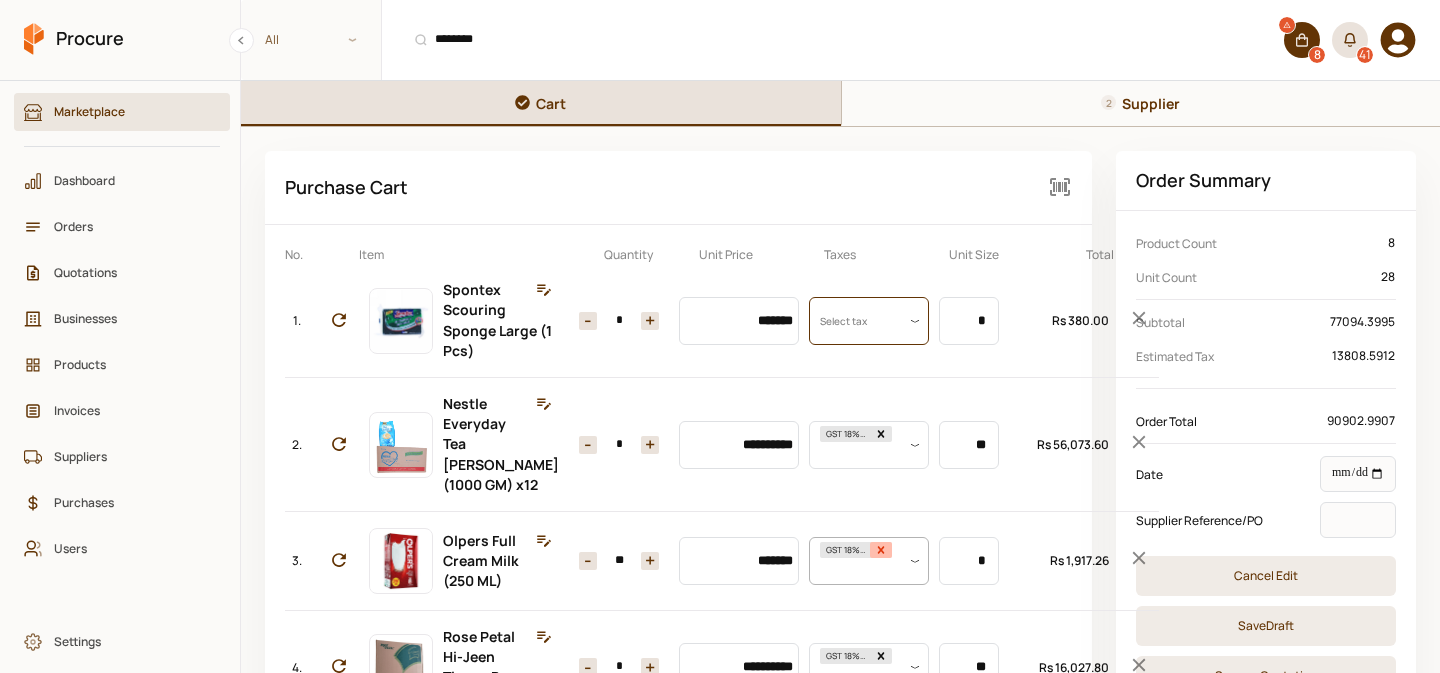 scroll, scrollTop: 0, scrollLeft: 0, axis: both 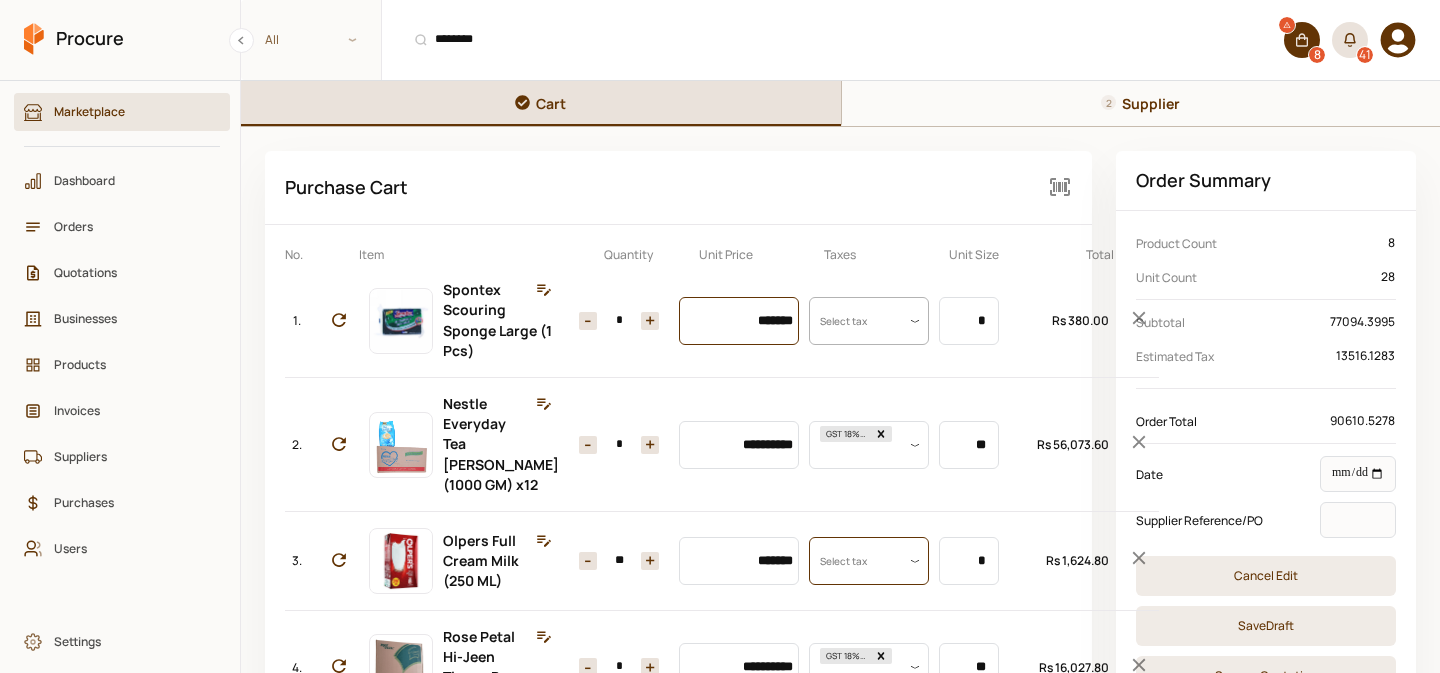 click on "*******" at bounding box center (739, 321) 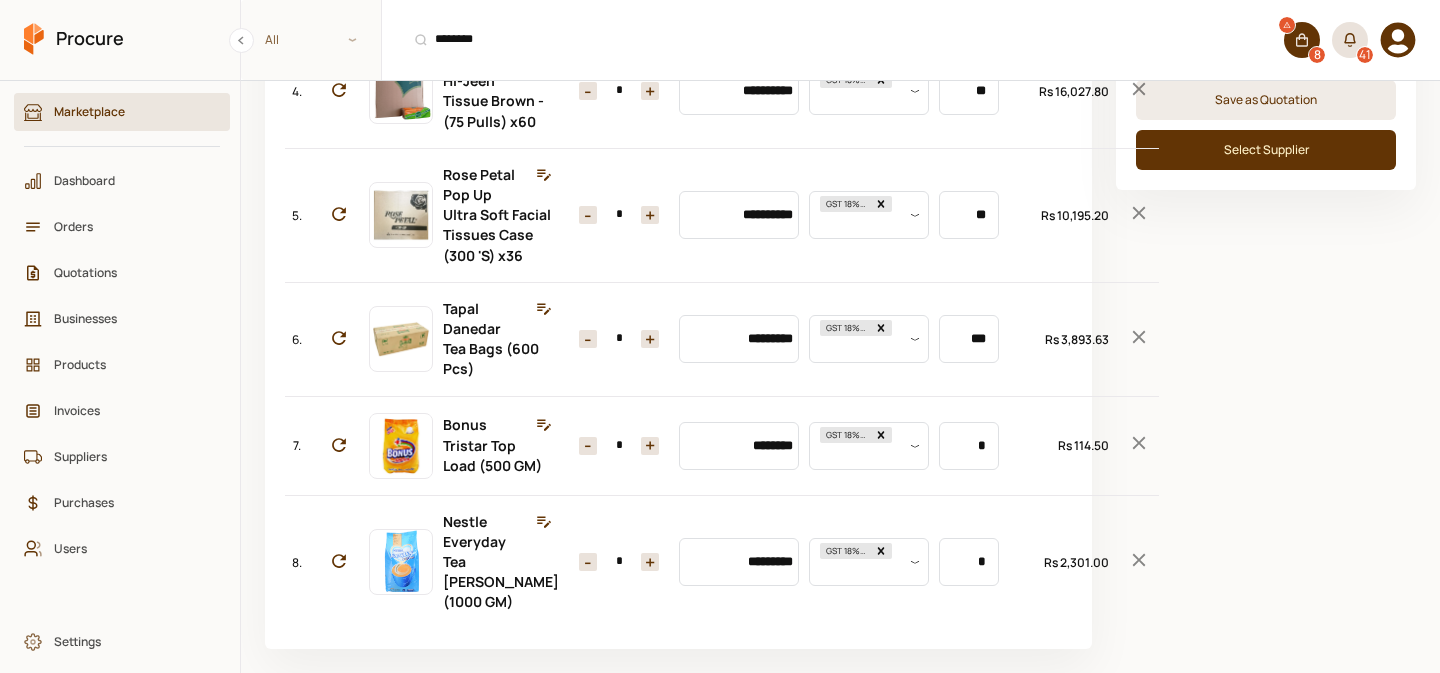 scroll, scrollTop: 1088, scrollLeft: 0, axis: vertical 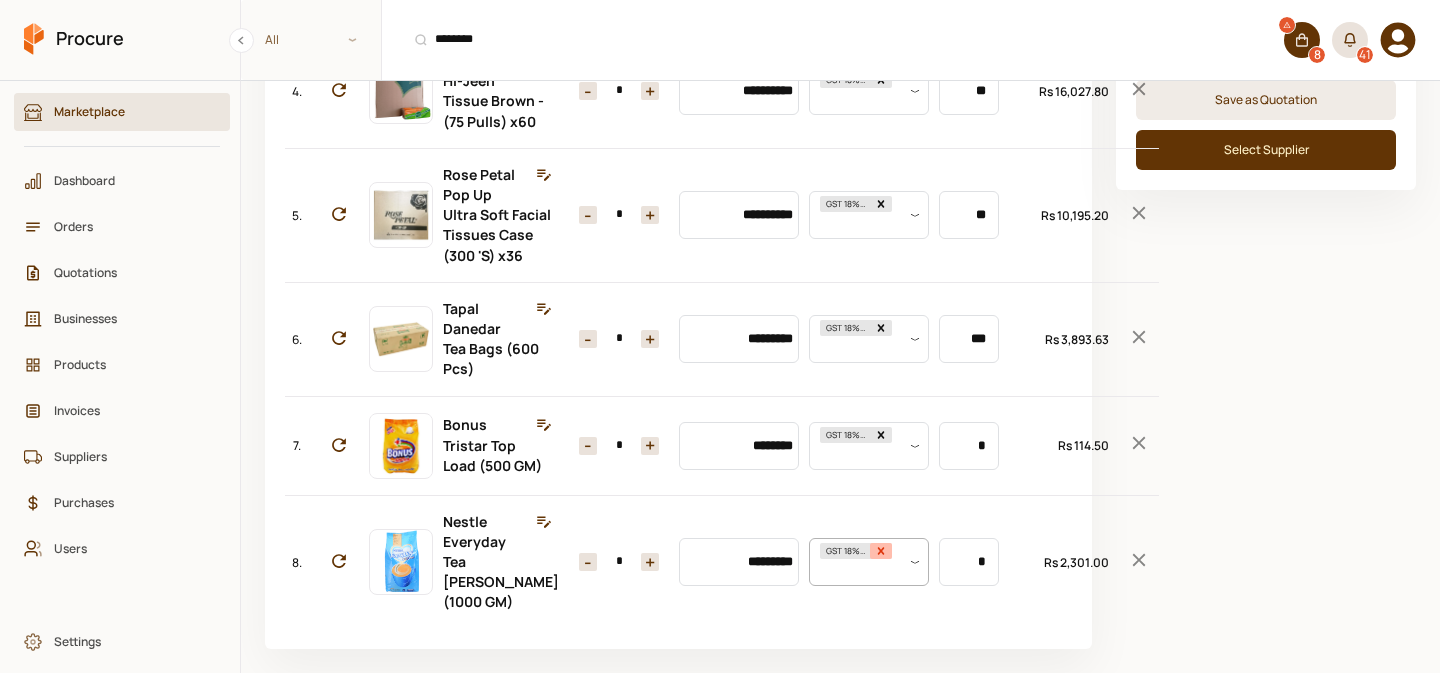 click 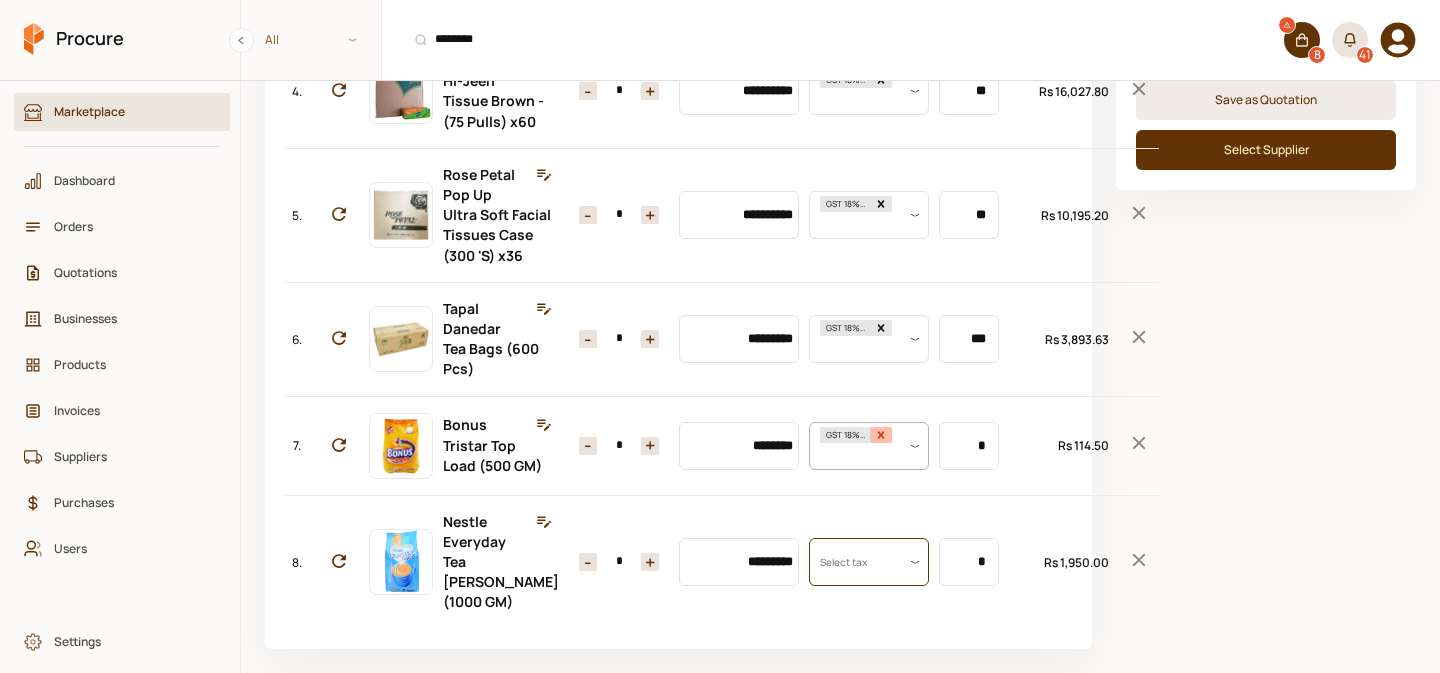 click 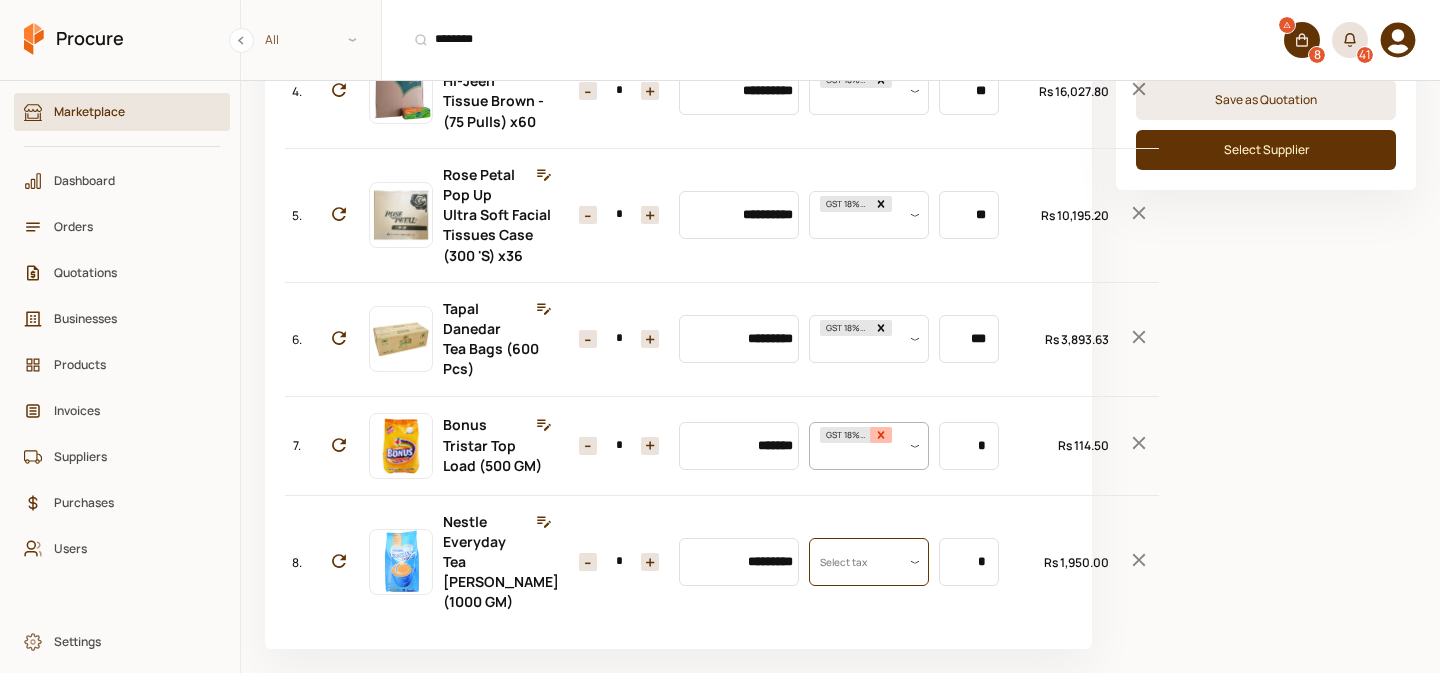 scroll, scrollTop: 0, scrollLeft: 0, axis: both 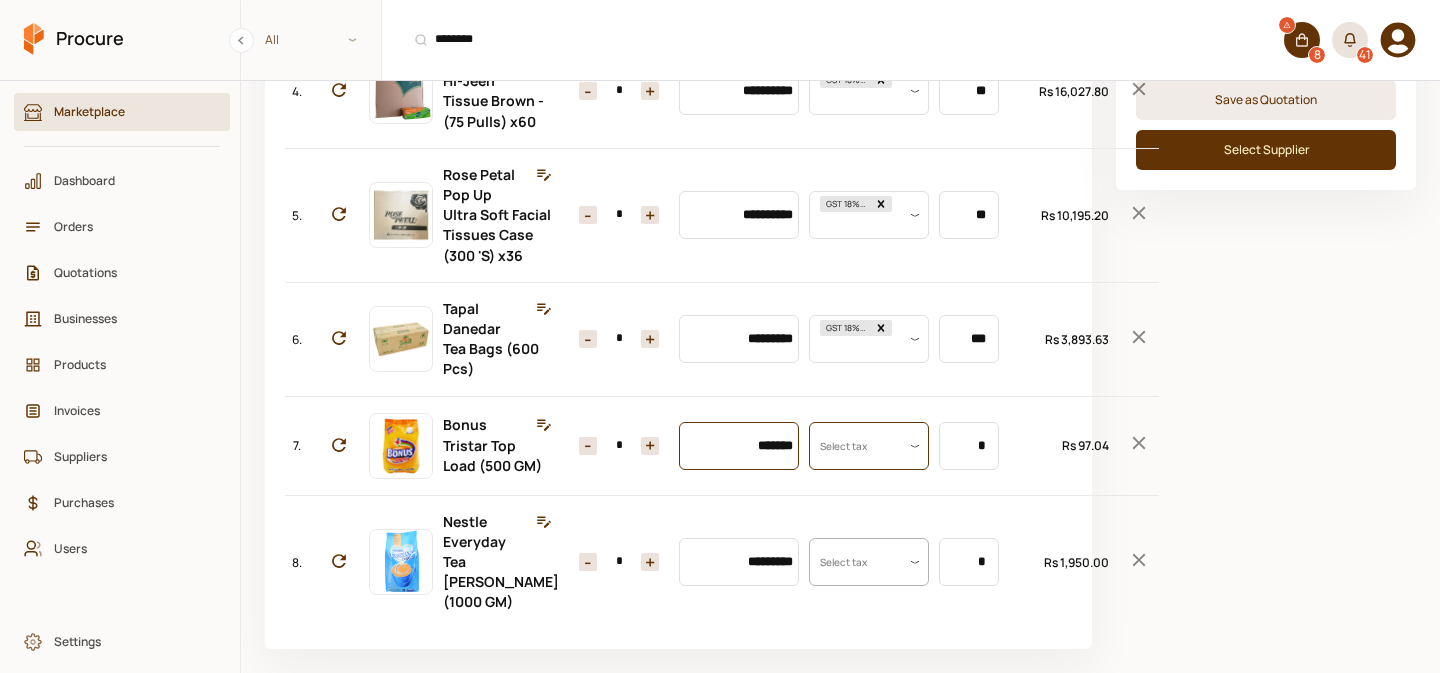 click on "*******" at bounding box center (739, 446) 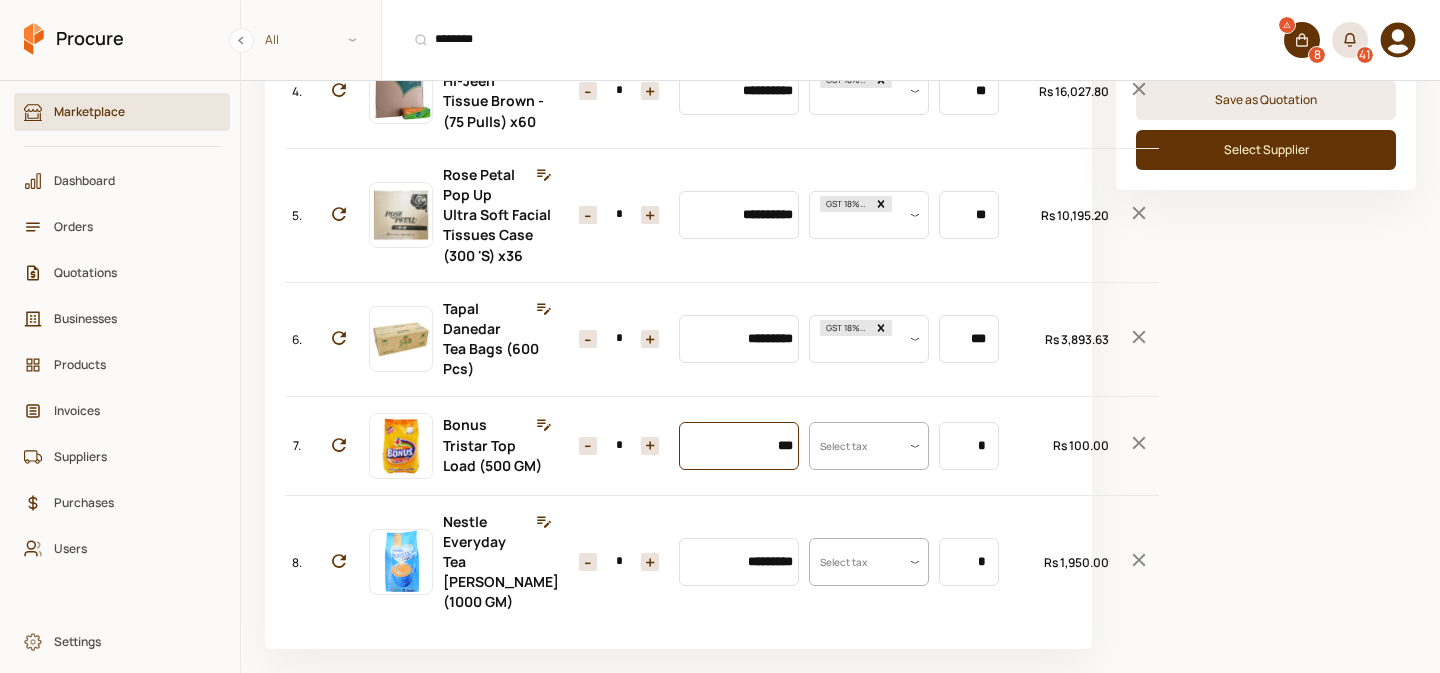 type on "***" 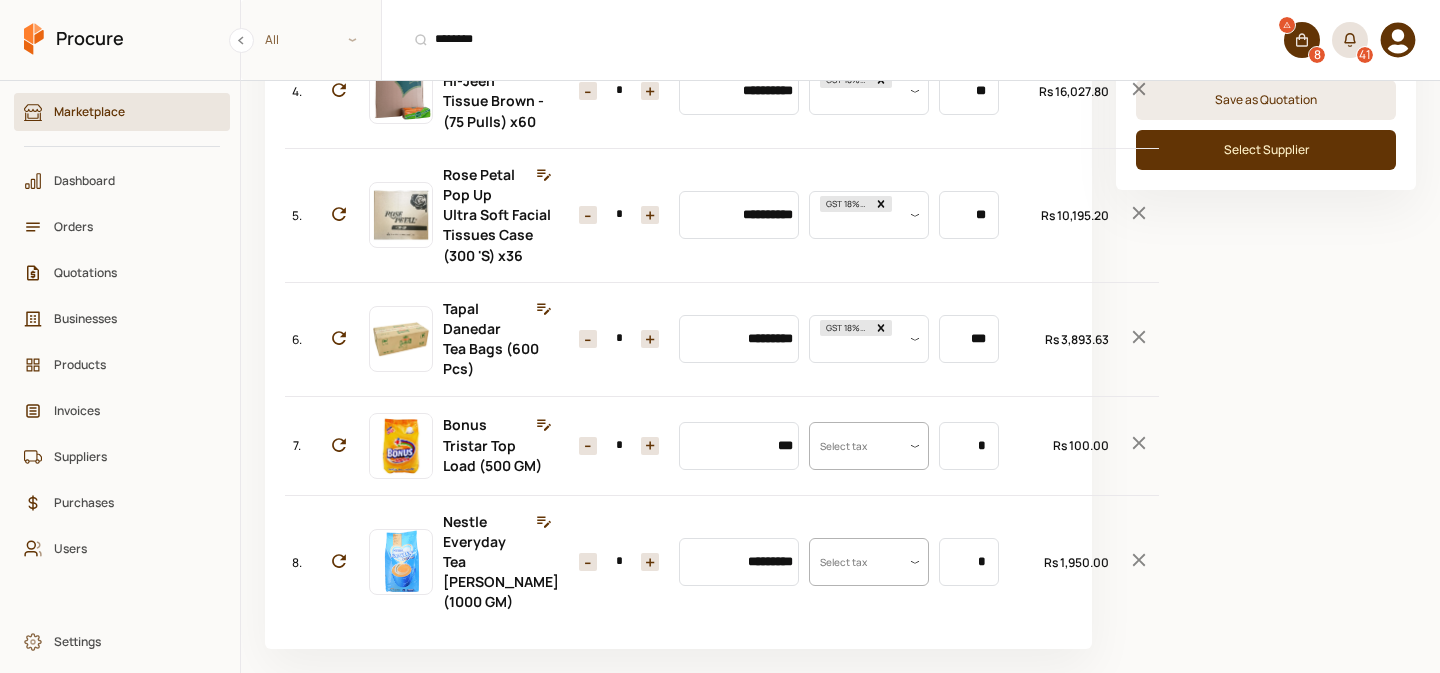 click on "+" at bounding box center [650, 446] 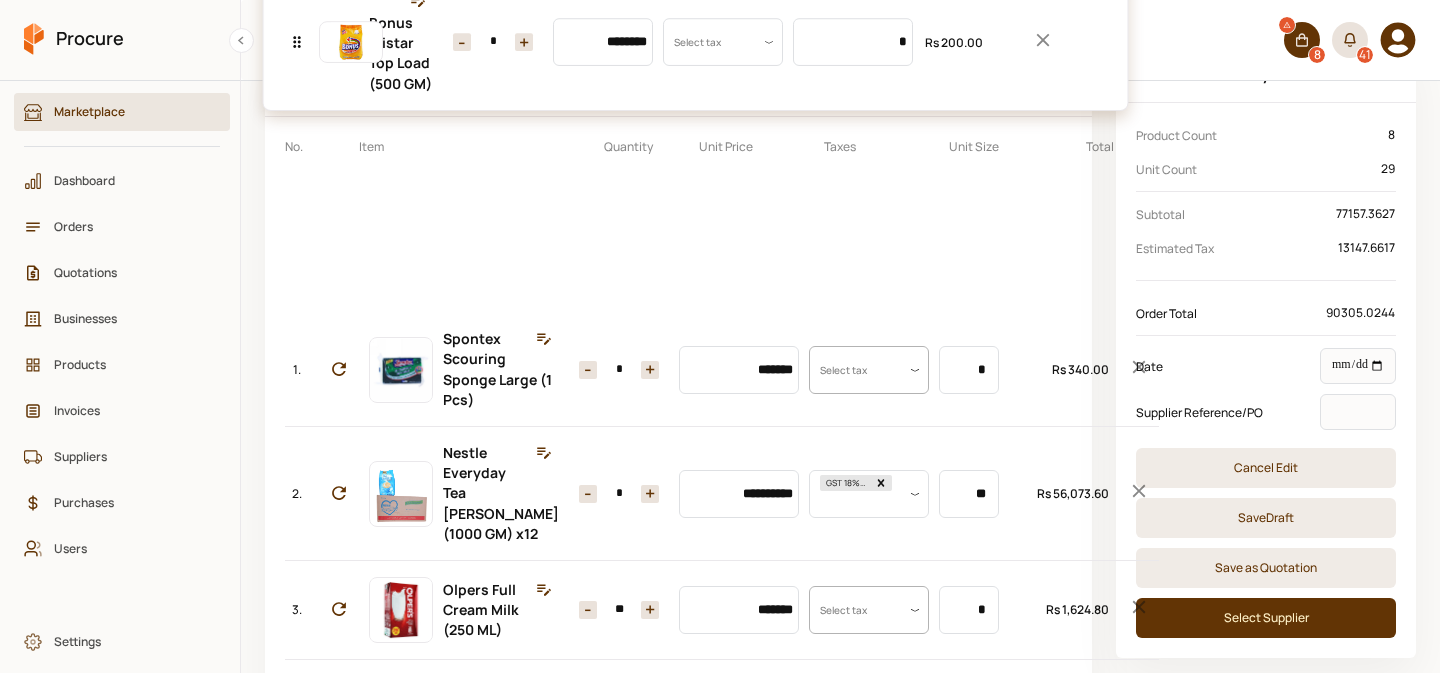 scroll, scrollTop: 0, scrollLeft: 0, axis: both 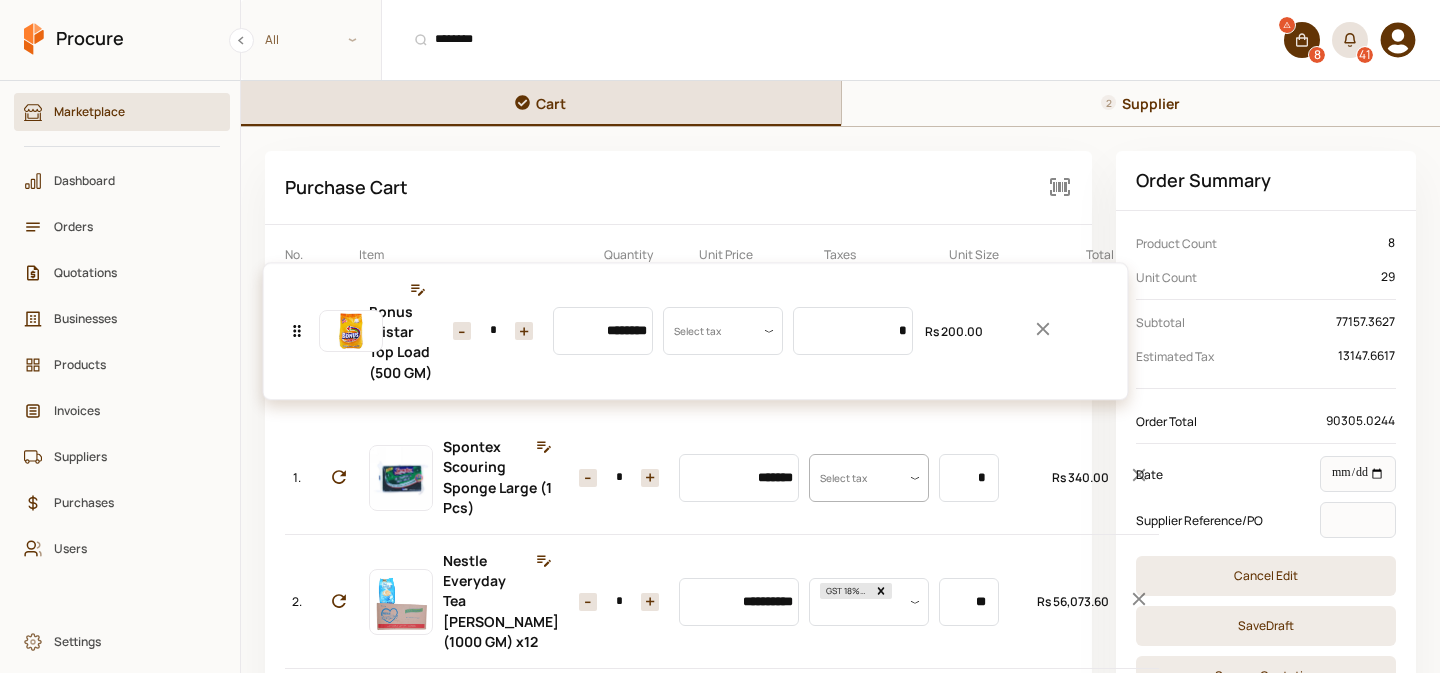 drag, startPoint x: 299, startPoint y: 377, endPoint x: 367, endPoint y: 314, distance: 92.69843 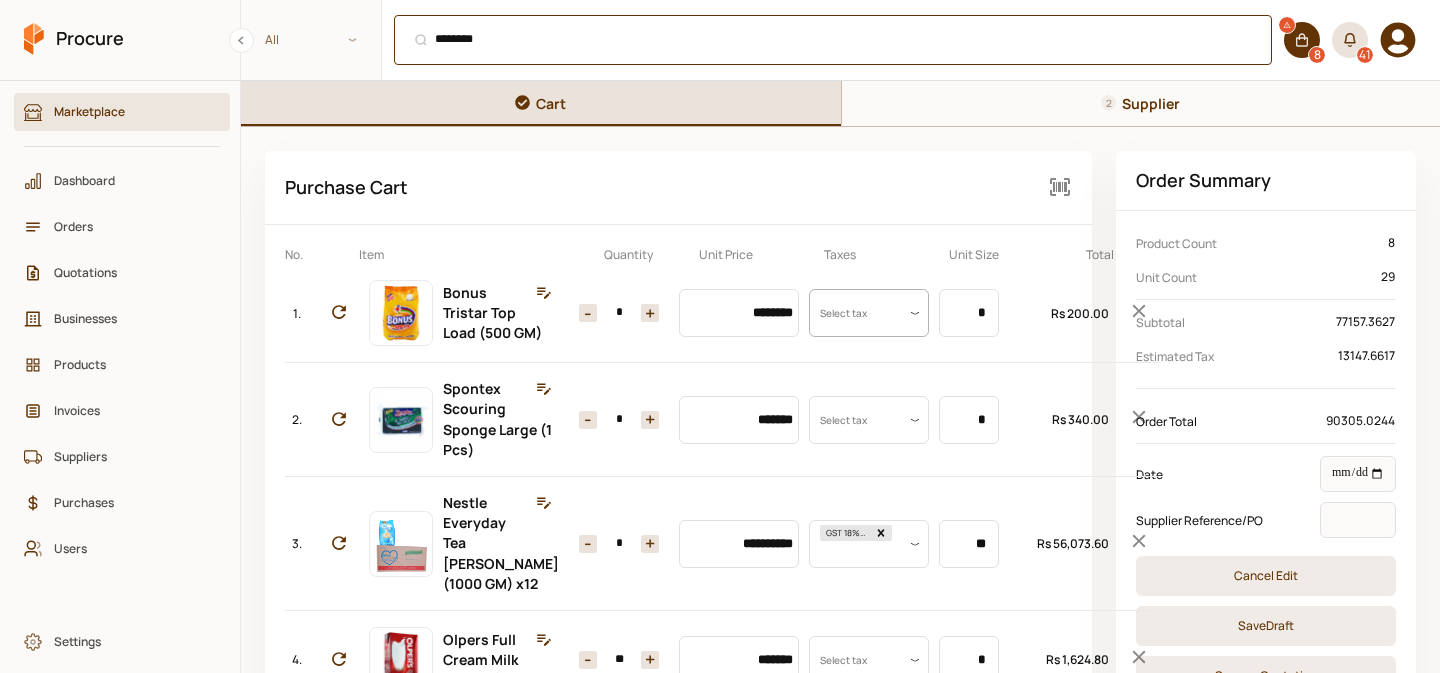 click on "******** ⌘  + K" at bounding box center [833, 40] 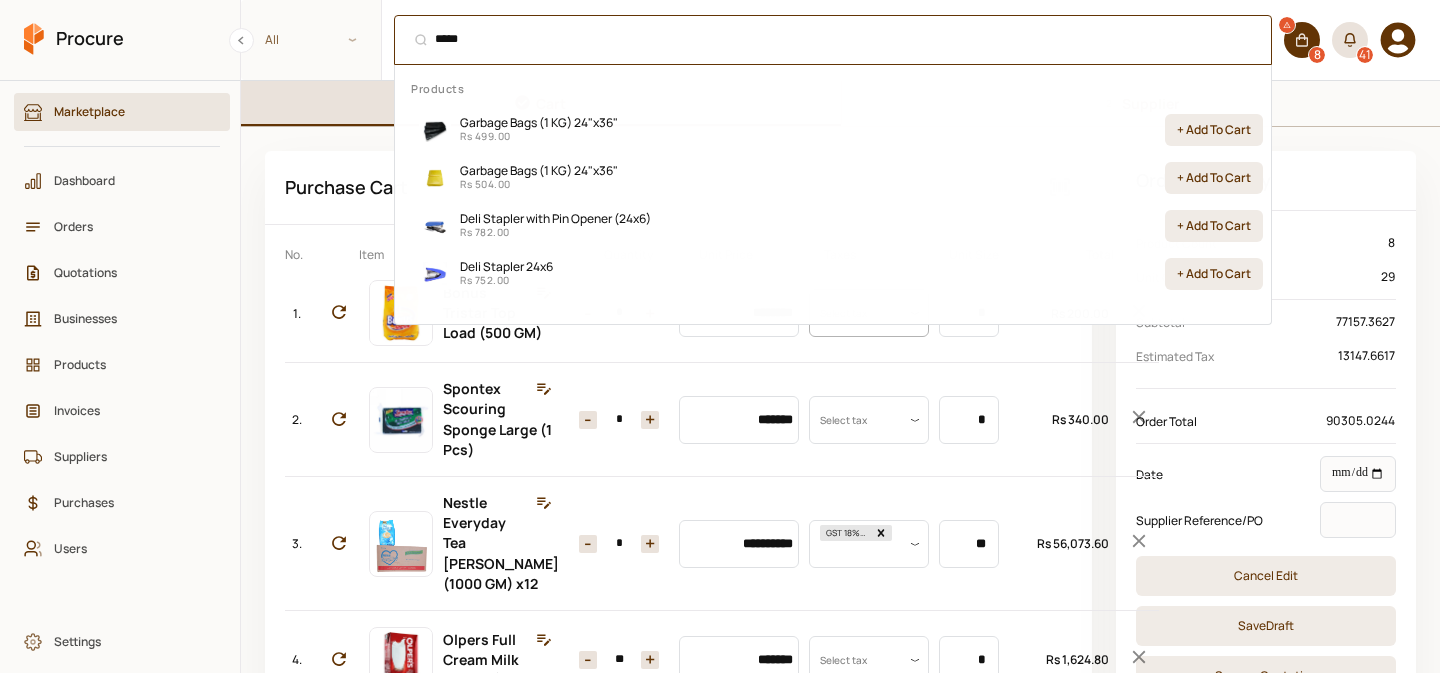scroll, scrollTop: 0, scrollLeft: 0, axis: both 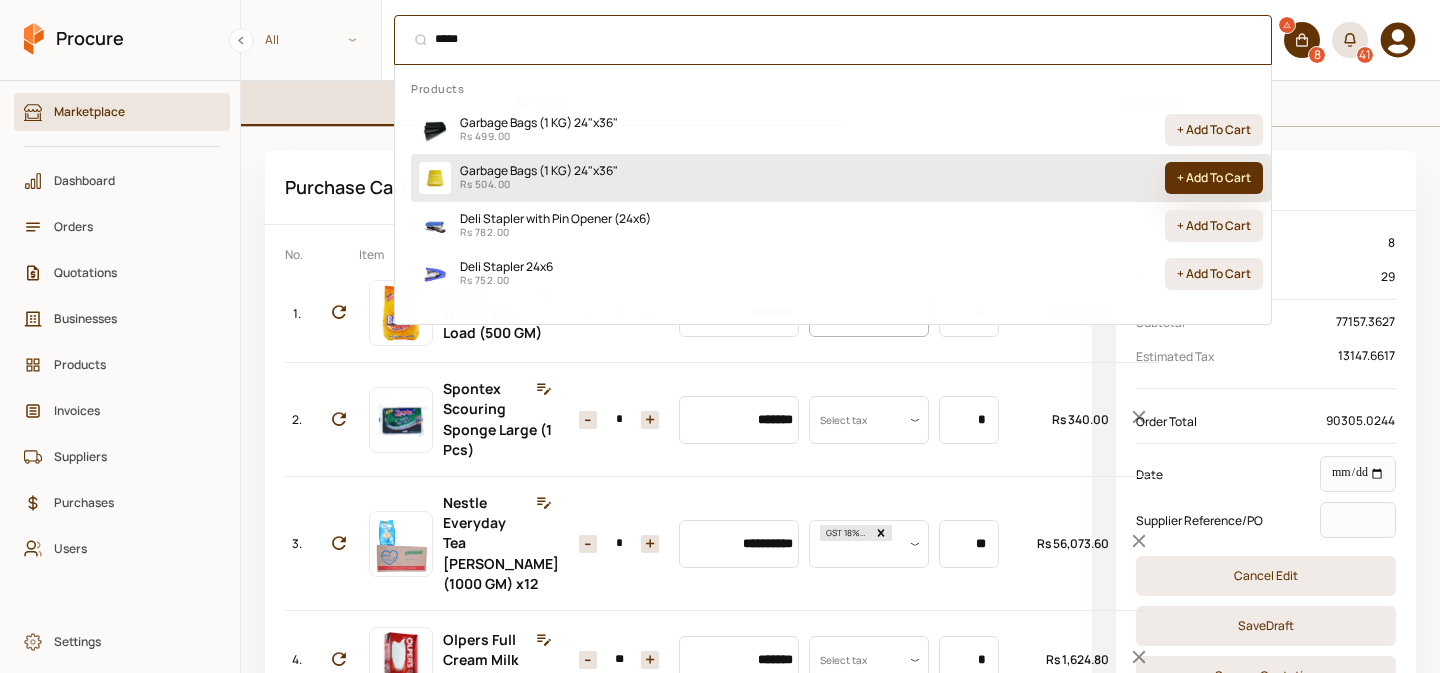 type on "*****" 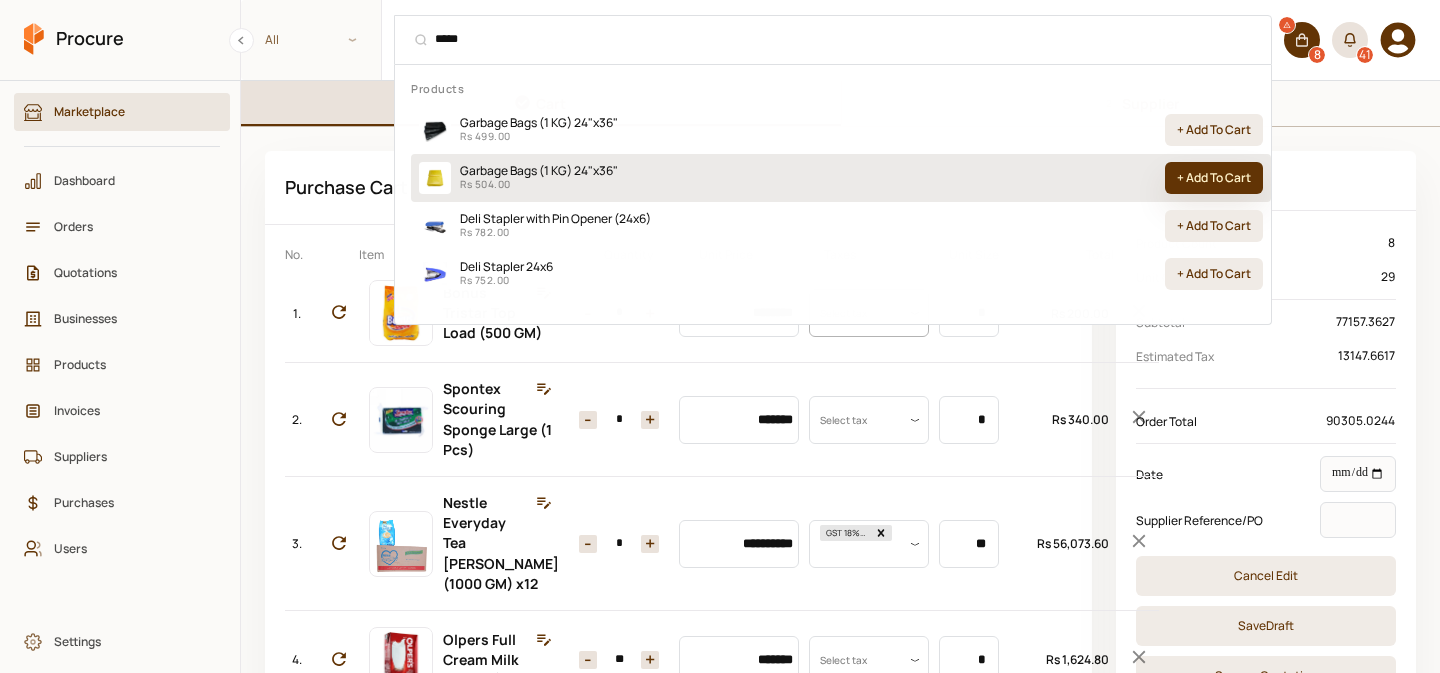 click on "+ Add To Cart" at bounding box center [1214, 178] 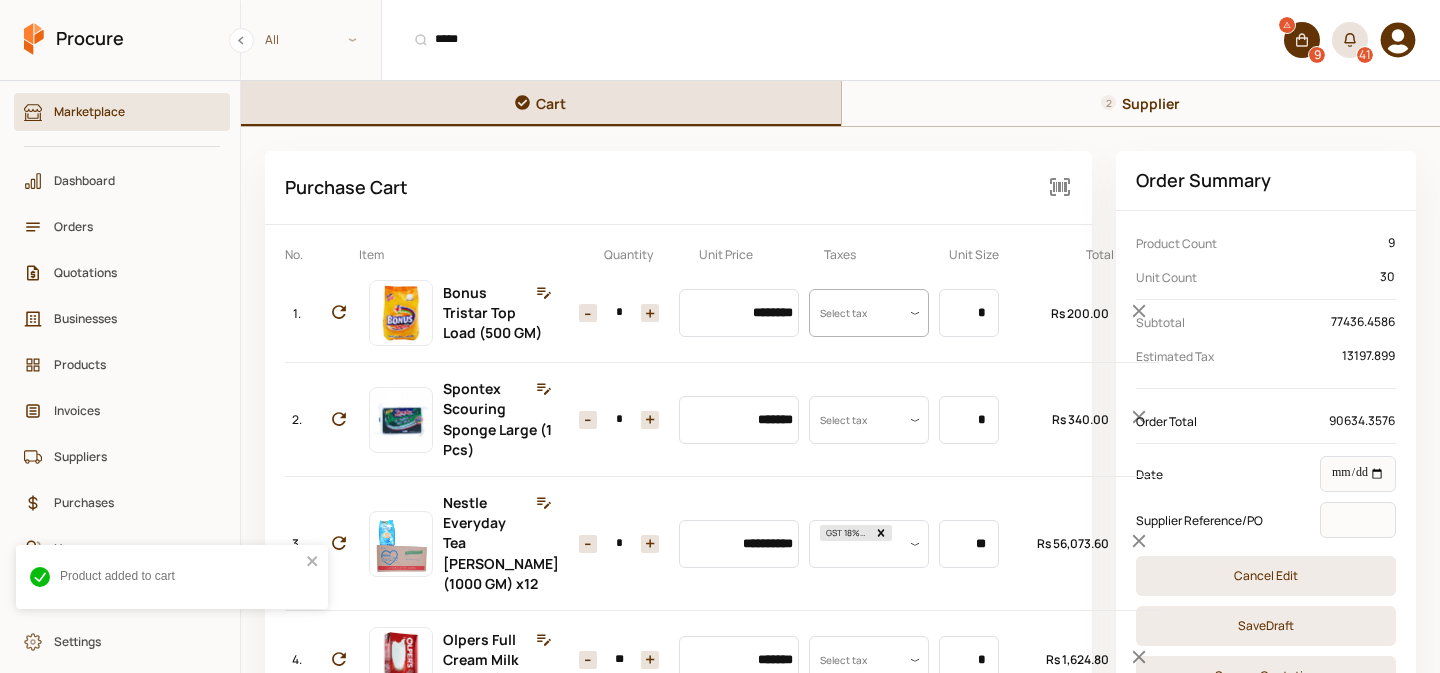 scroll, scrollTop: 1224, scrollLeft: 0, axis: vertical 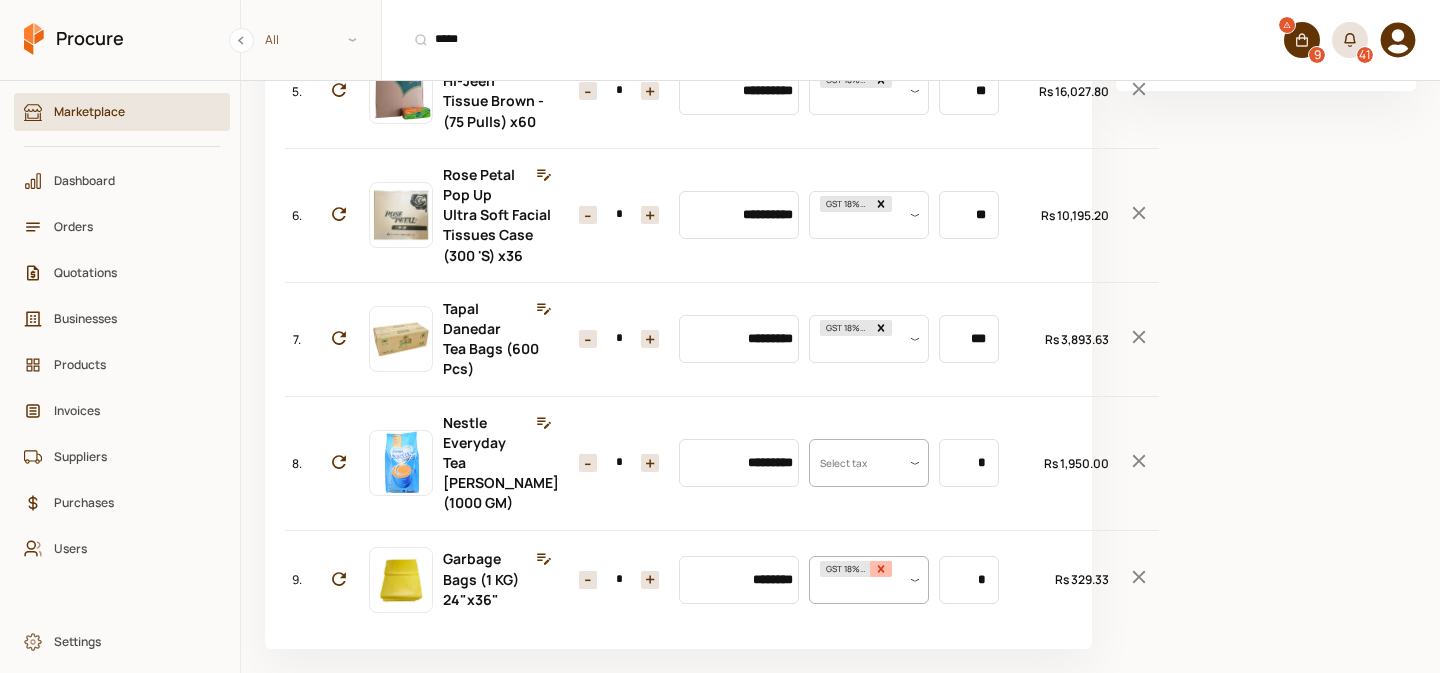 click 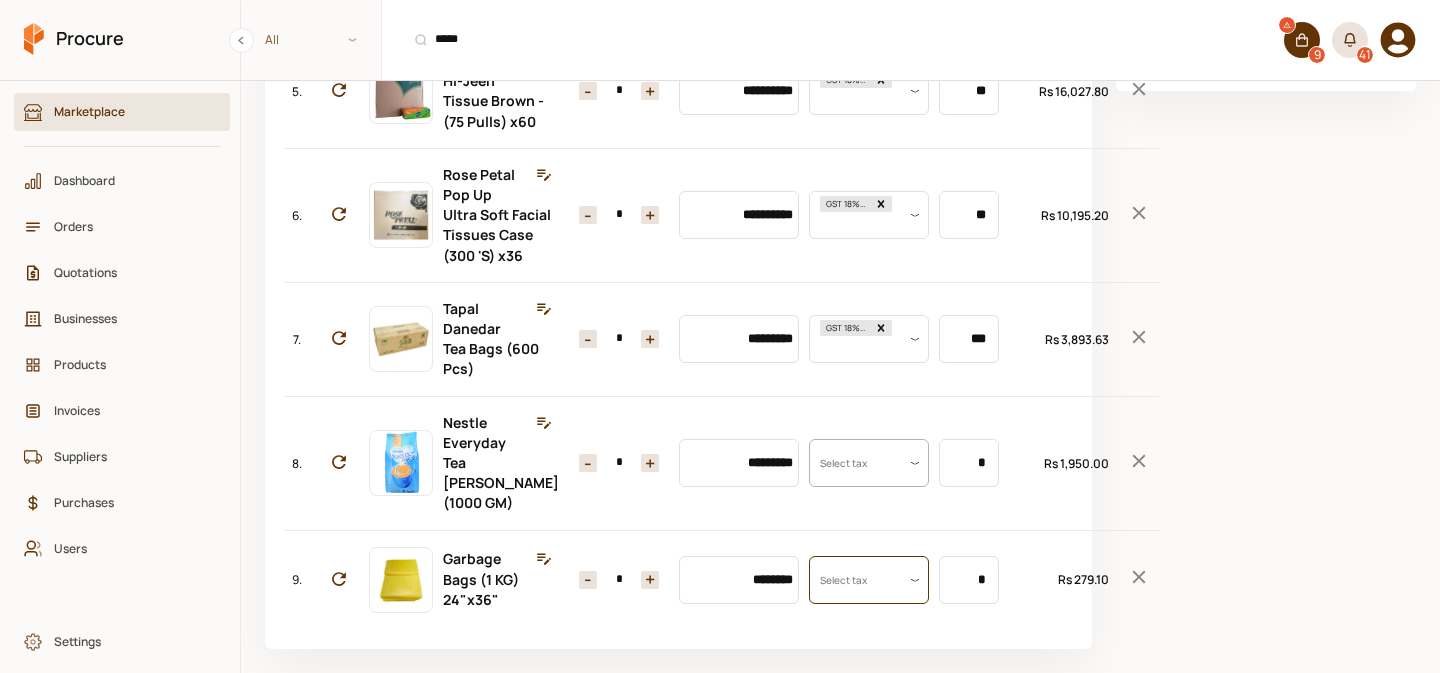 scroll, scrollTop: 0, scrollLeft: 0, axis: both 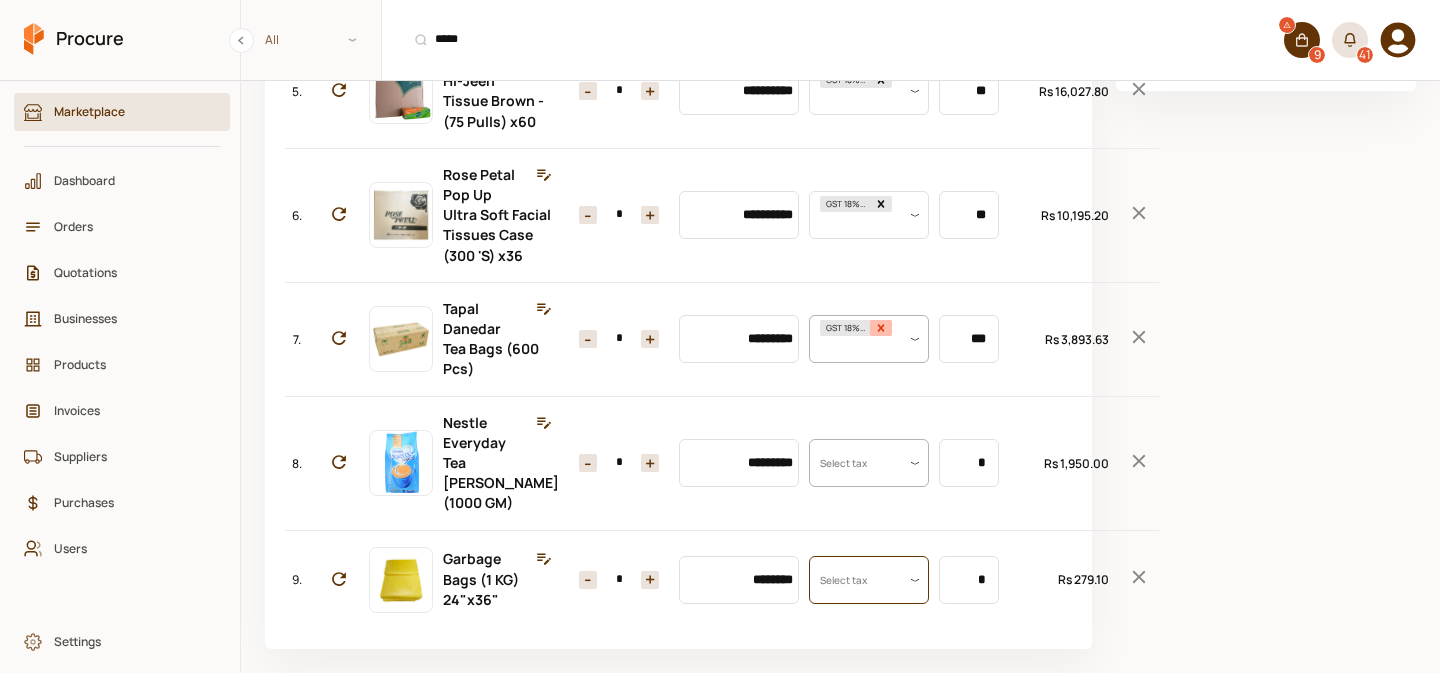 click 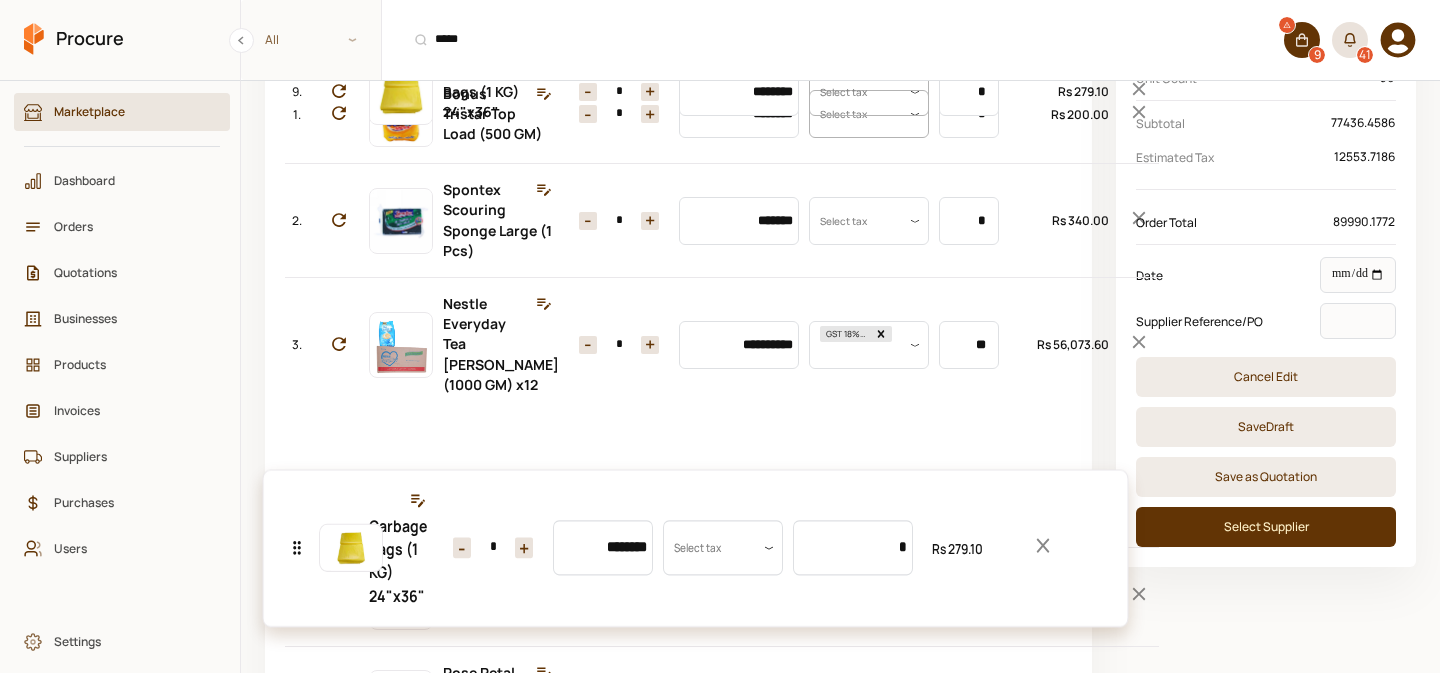 scroll, scrollTop: 202, scrollLeft: 0, axis: vertical 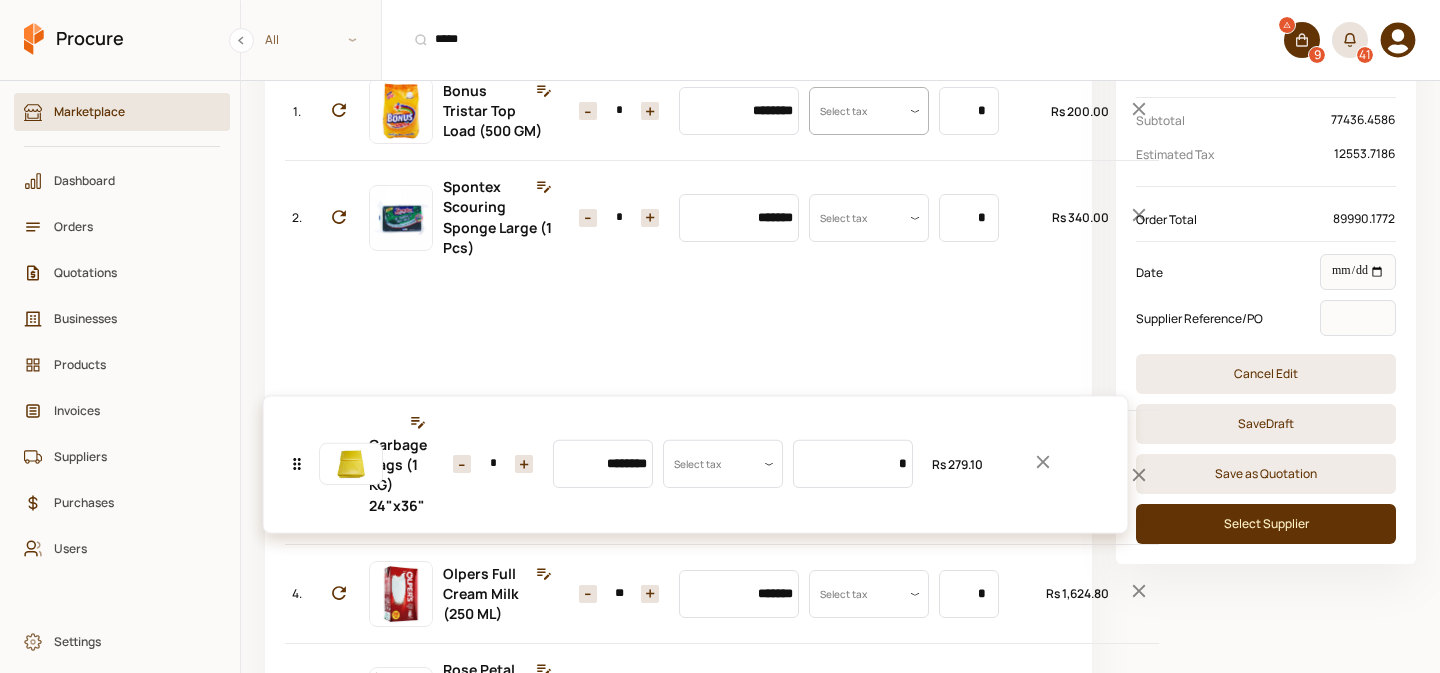 drag, startPoint x: 299, startPoint y: 567, endPoint x: 410, endPoint y: 477, distance: 142.90207 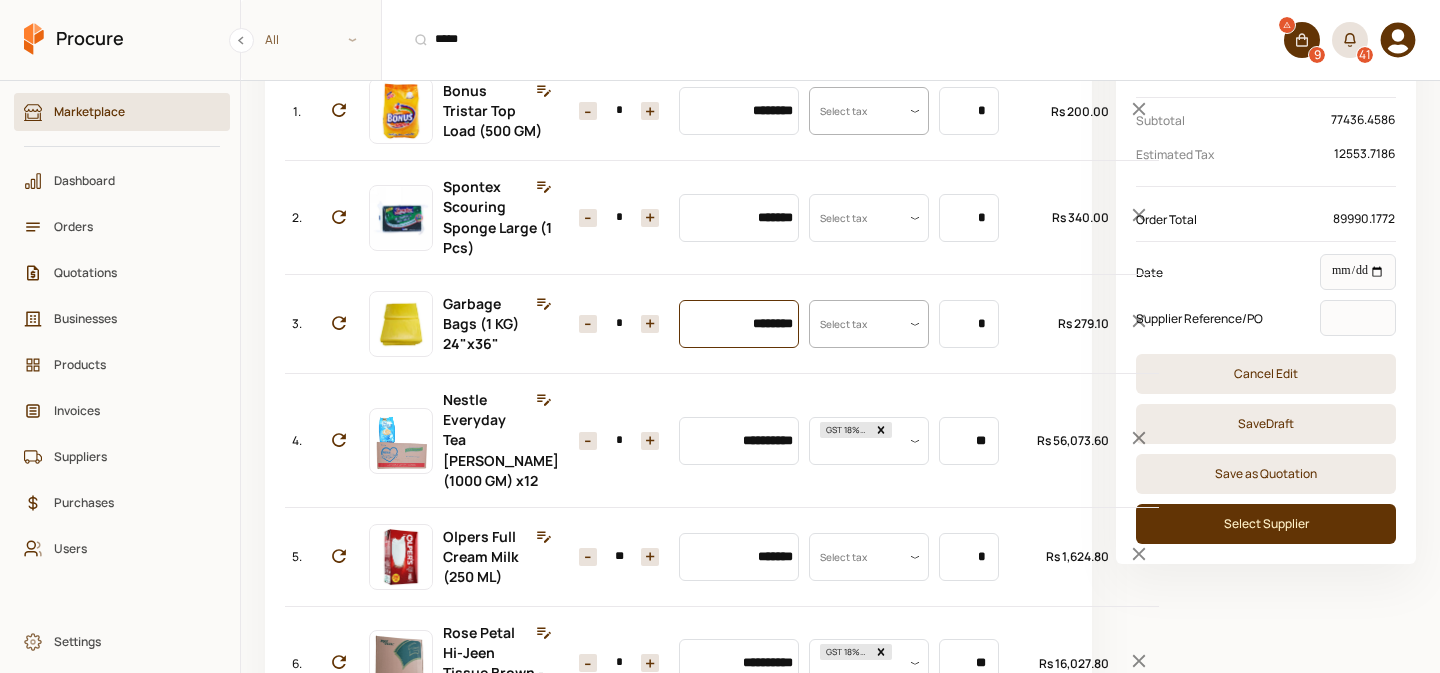 click on "********" at bounding box center (739, 324) 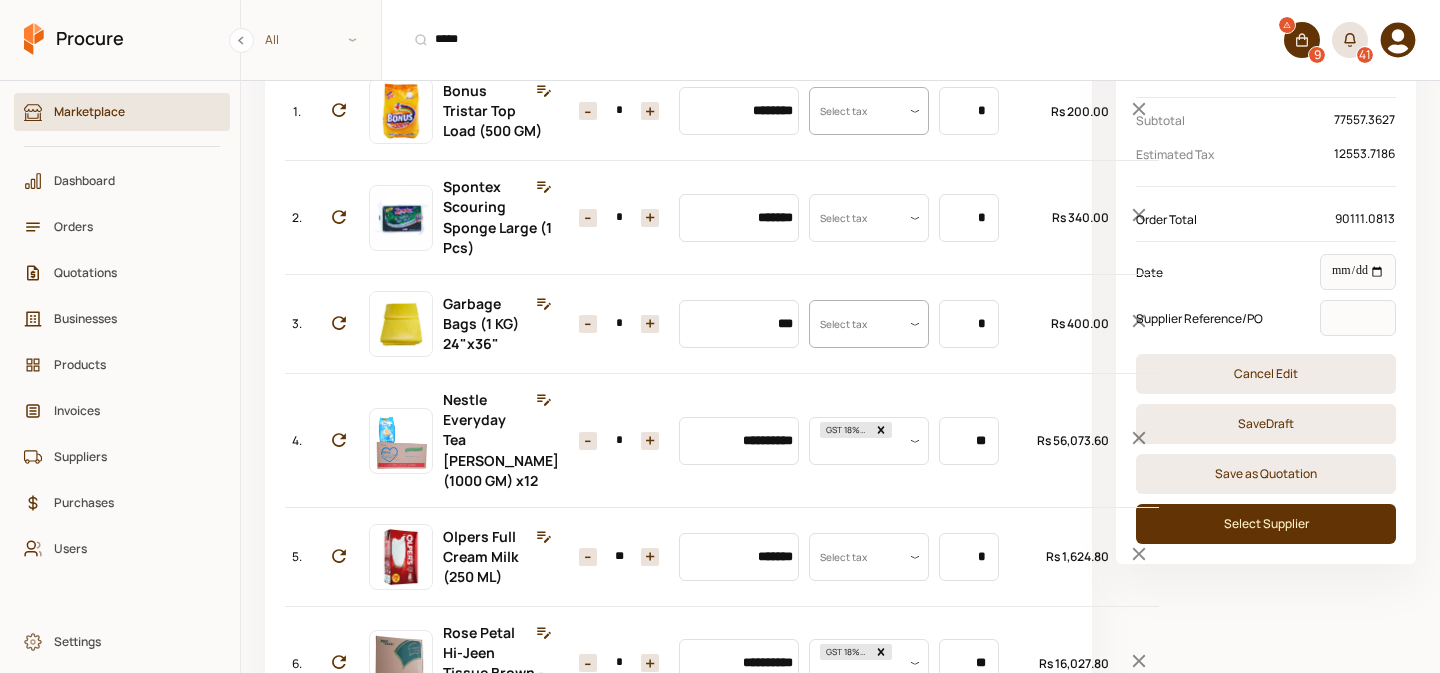 type on "********" 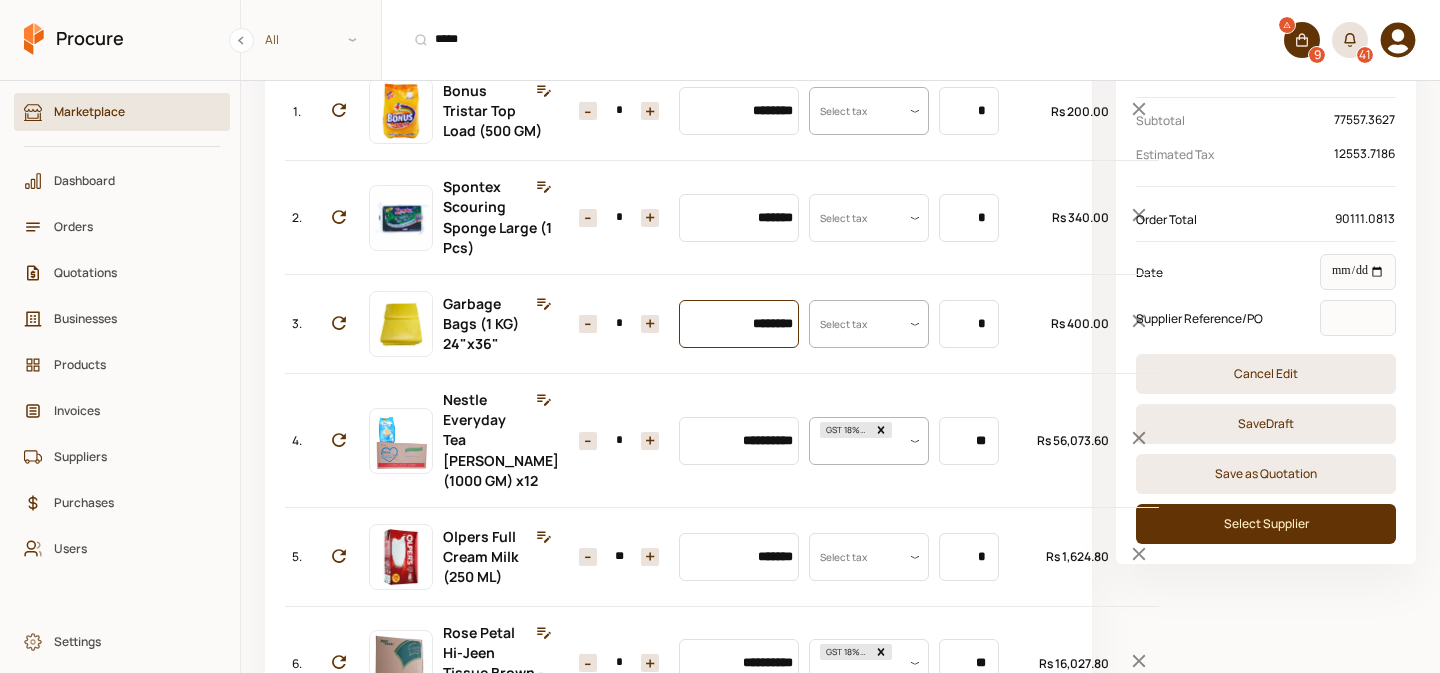 scroll, scrollTop: 1224, scrollLeft: 0, axis: vertical 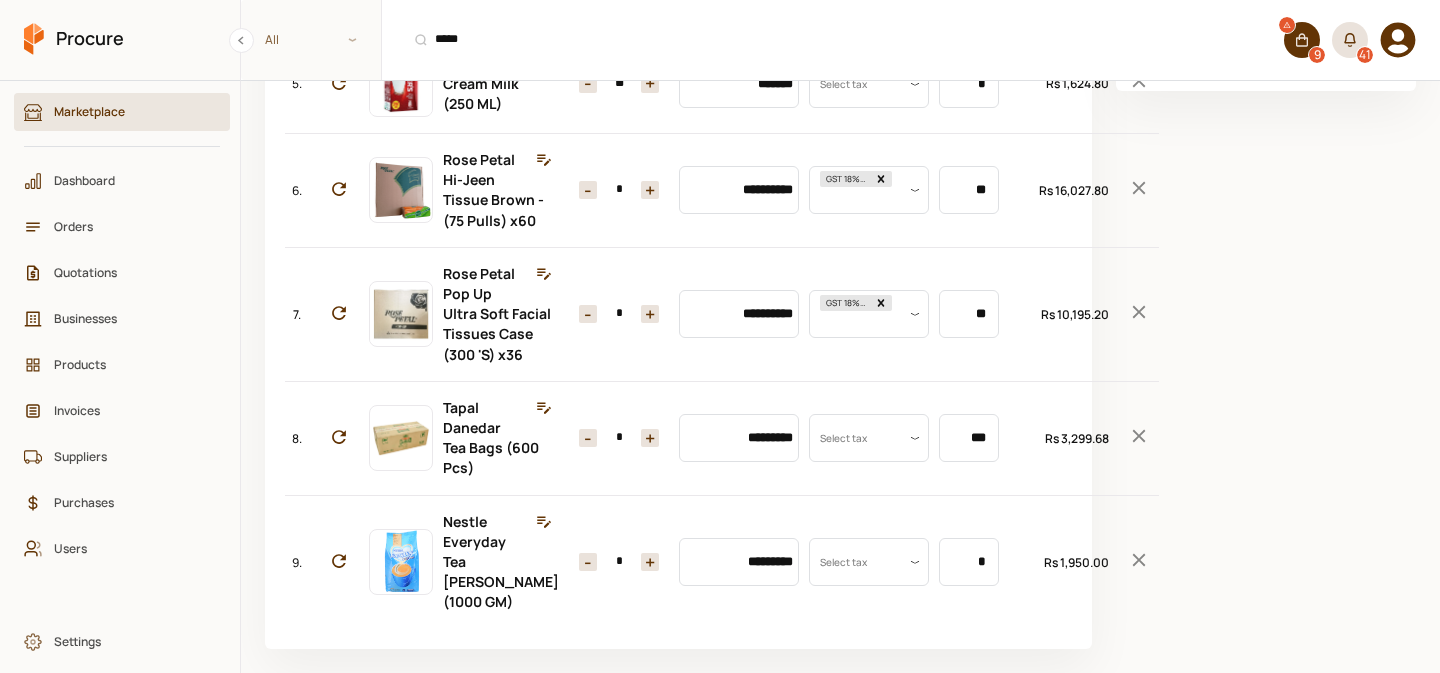 click on "*" at bounding box center (619, 562) 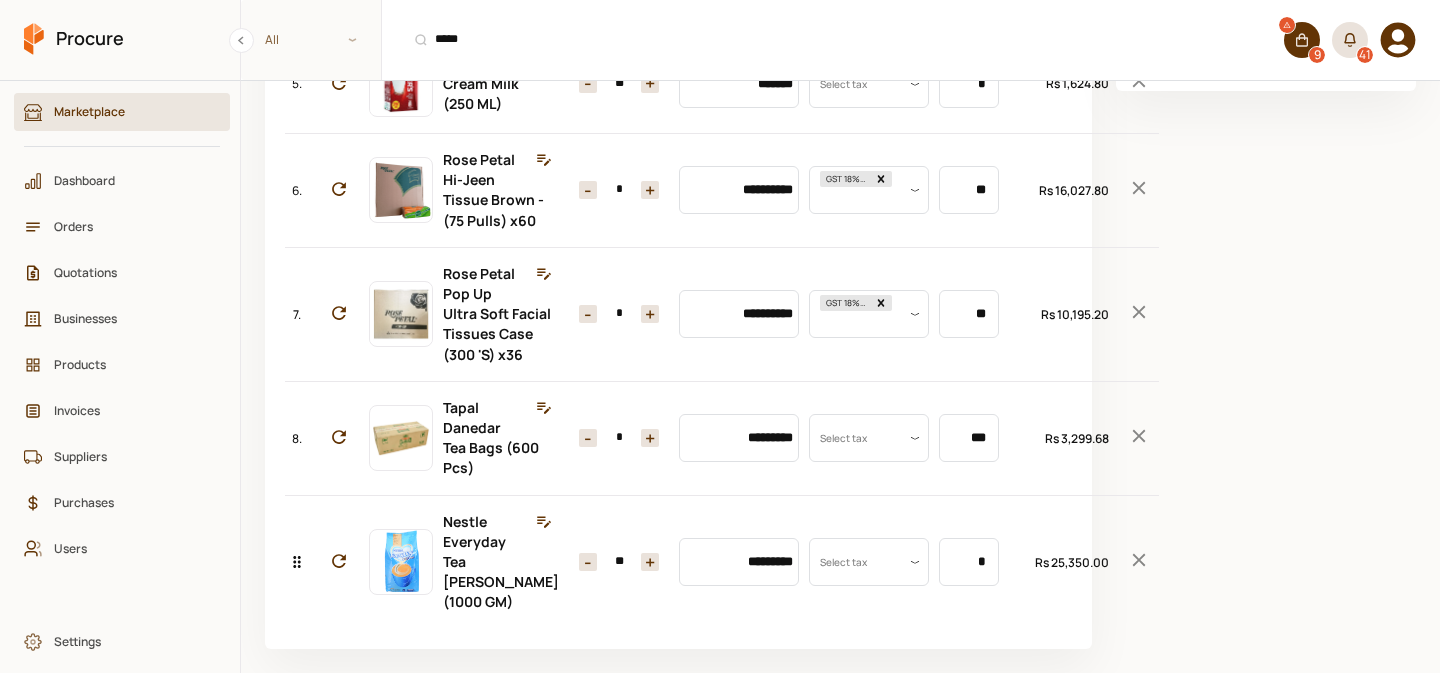 type on "**" 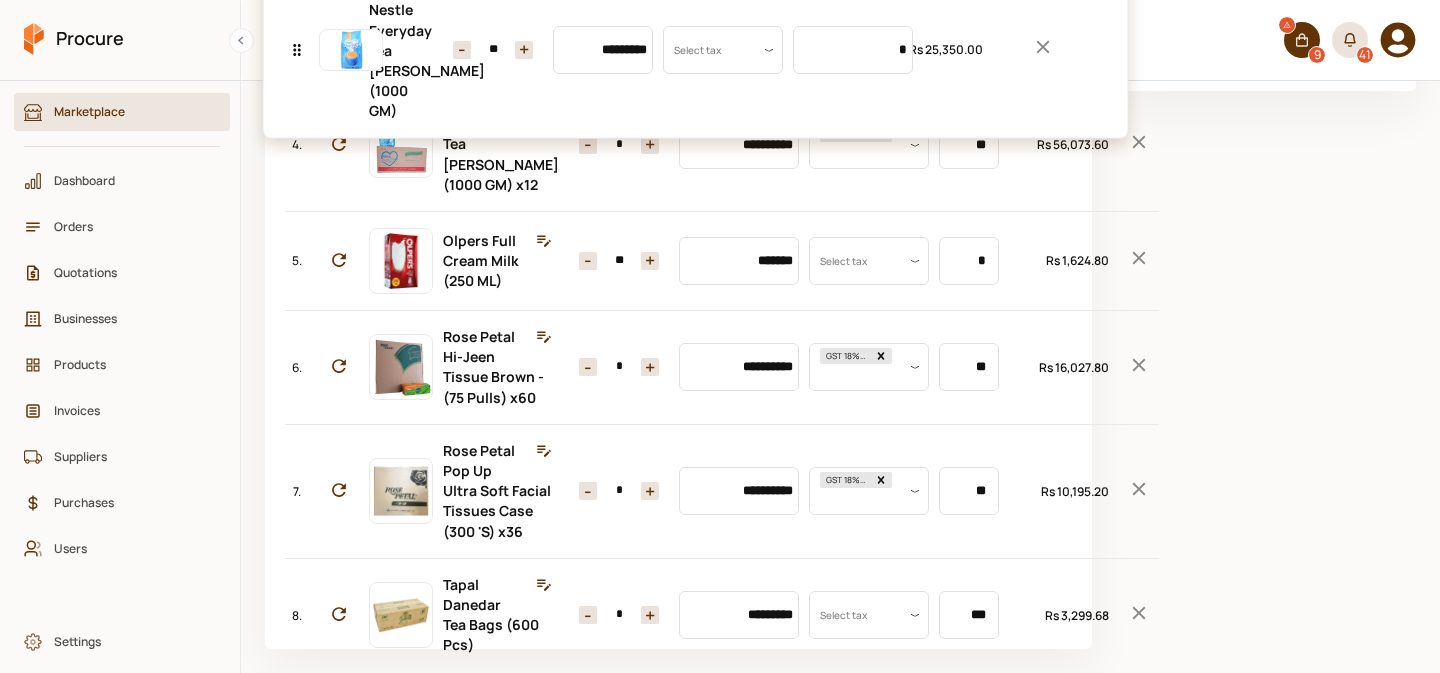 scroll, scrollTop: 394, scrollLeft: 0, axis: vertical 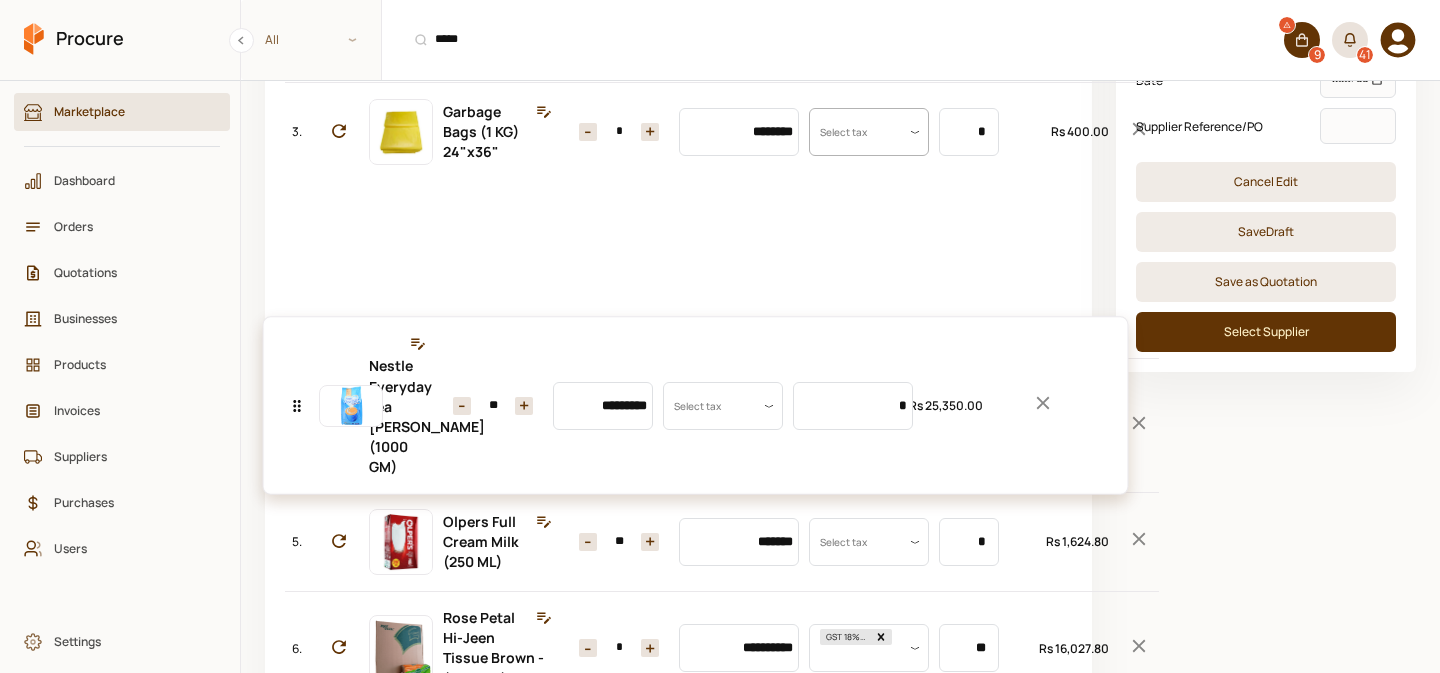 drag, startPoint x: 297, startPoint y: 545, endPoint x: 396, endPoint y: 409, distance: 168.21712 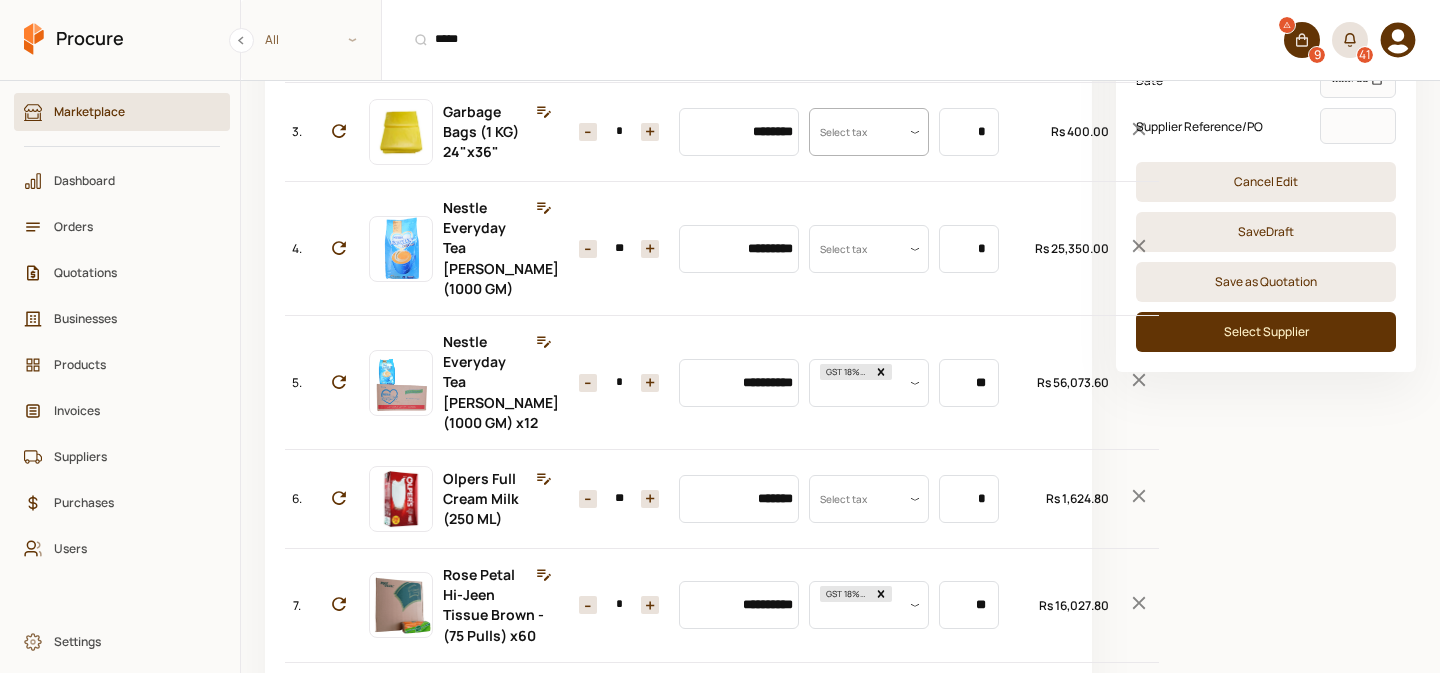 click 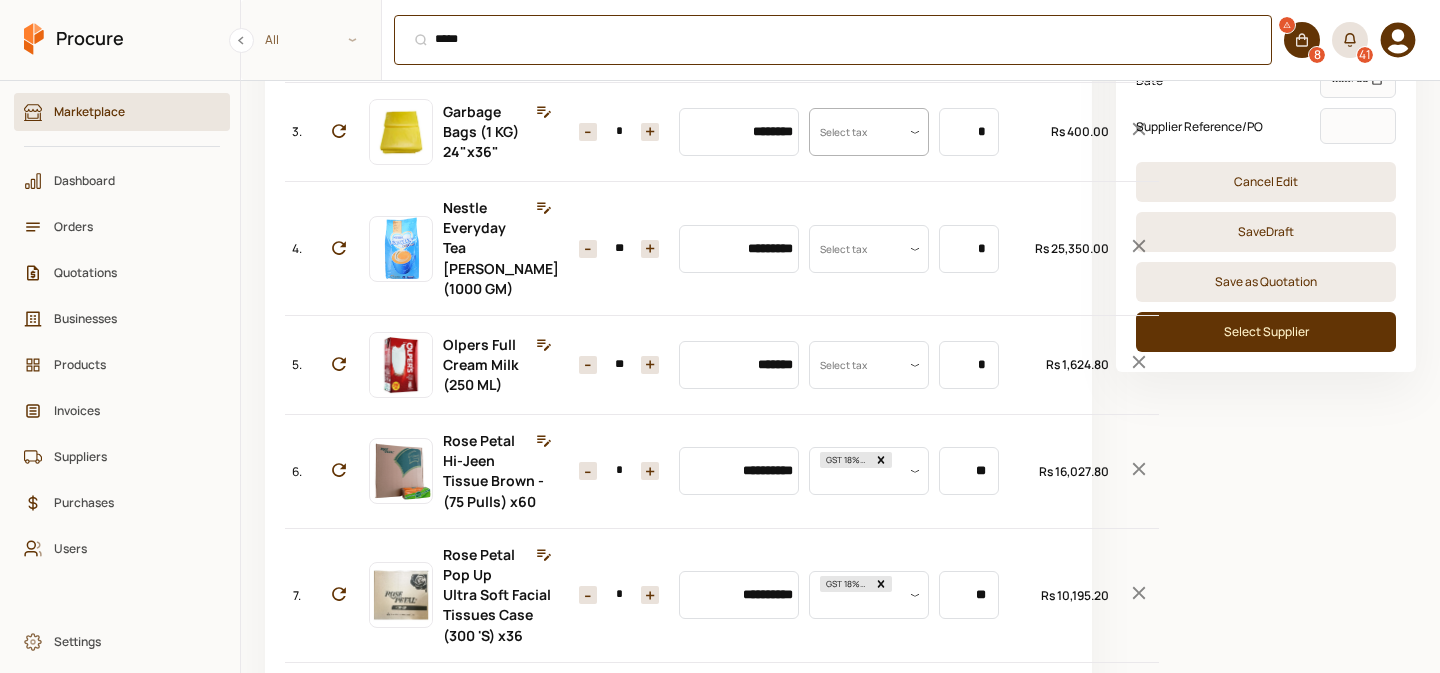 click on "***** ⌘  + K" at bounding box center (833, 40) 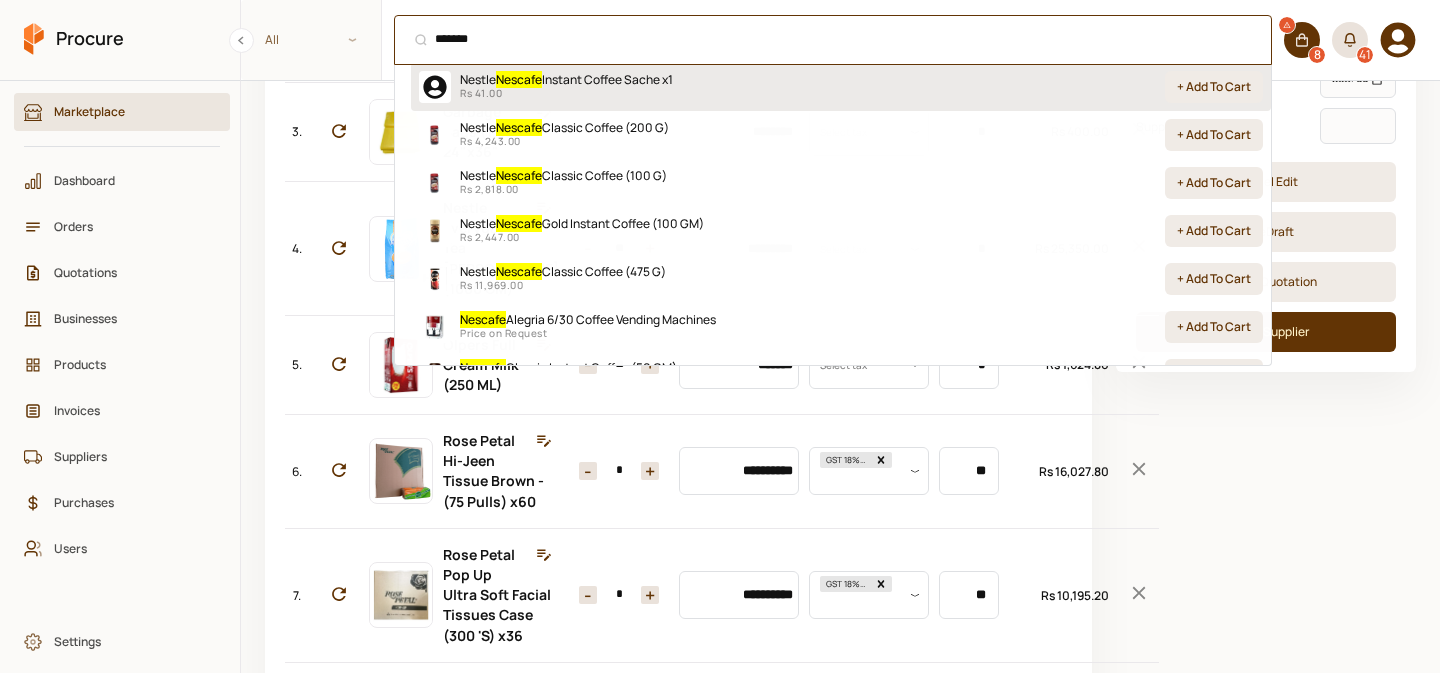 scroll, scrollTop: 44, scrollLeft: 0, axis: vertical 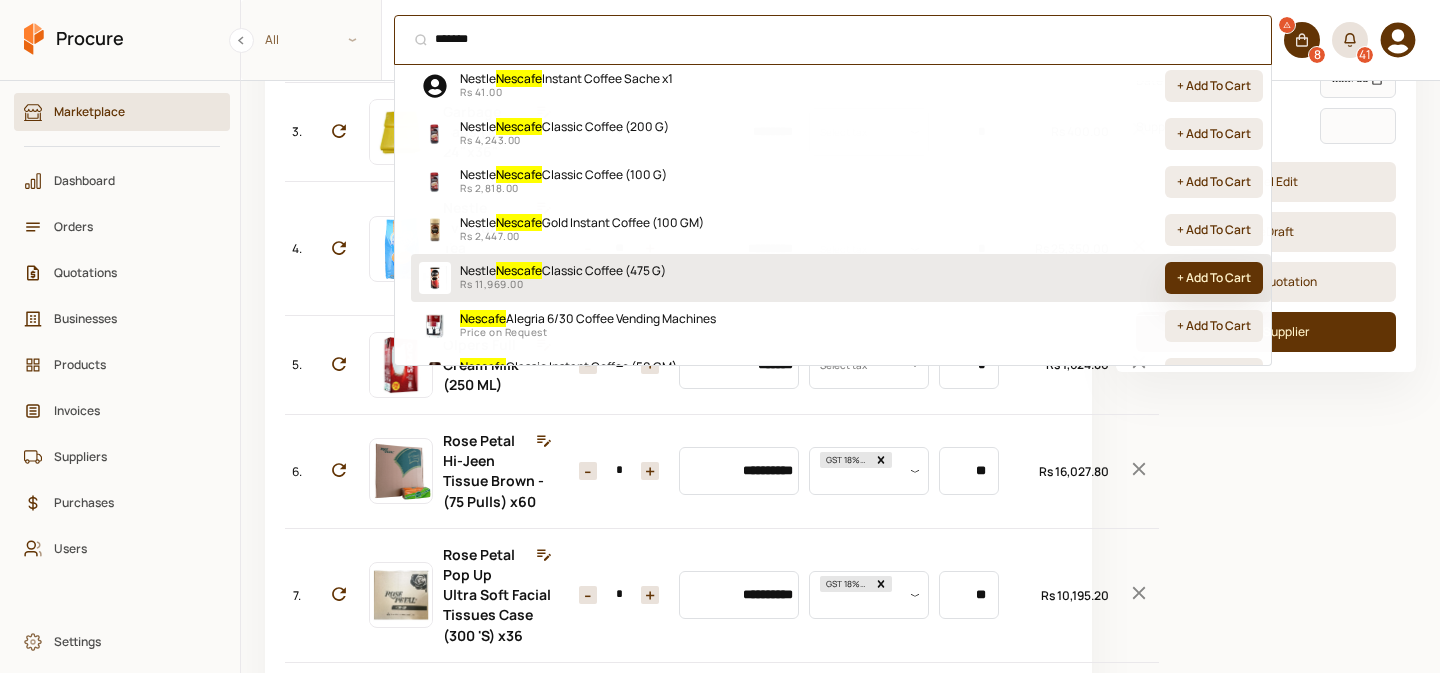 type on "*******" 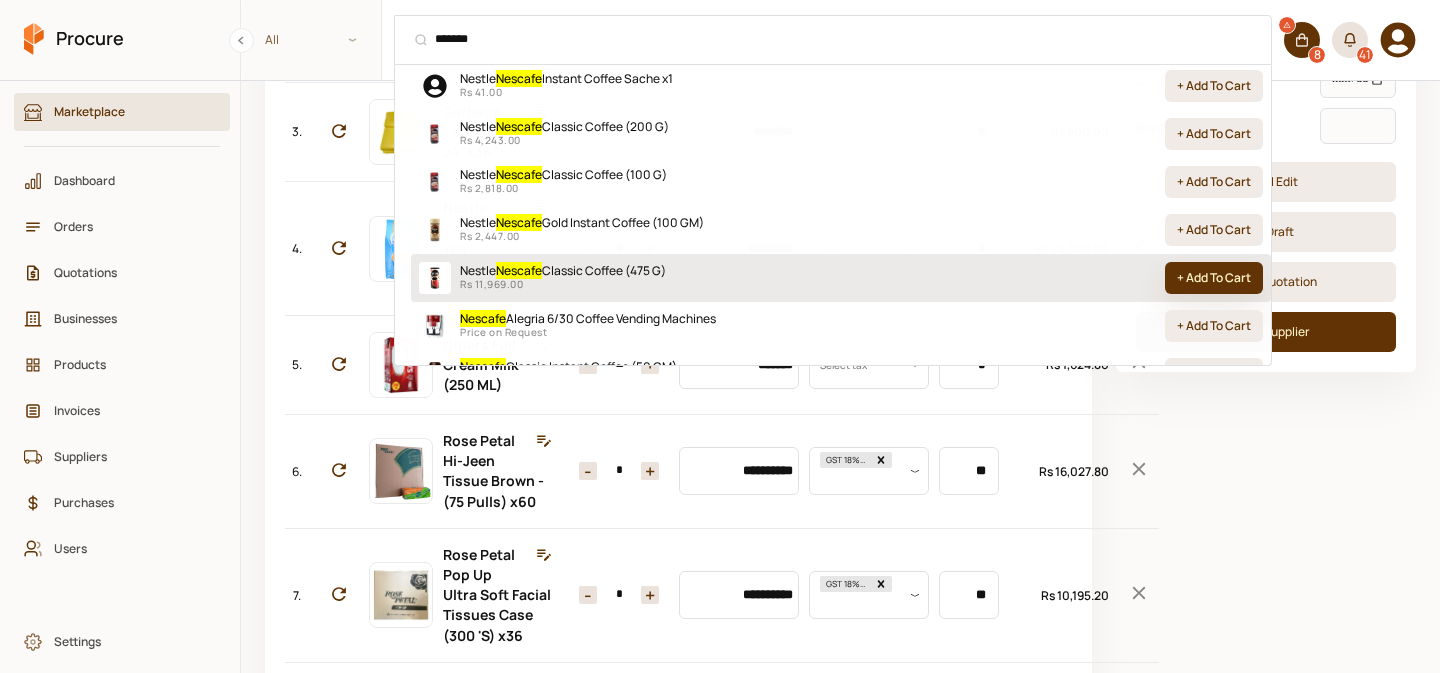 click on "+ Add To Cart" at bounding box center [1214, 278] 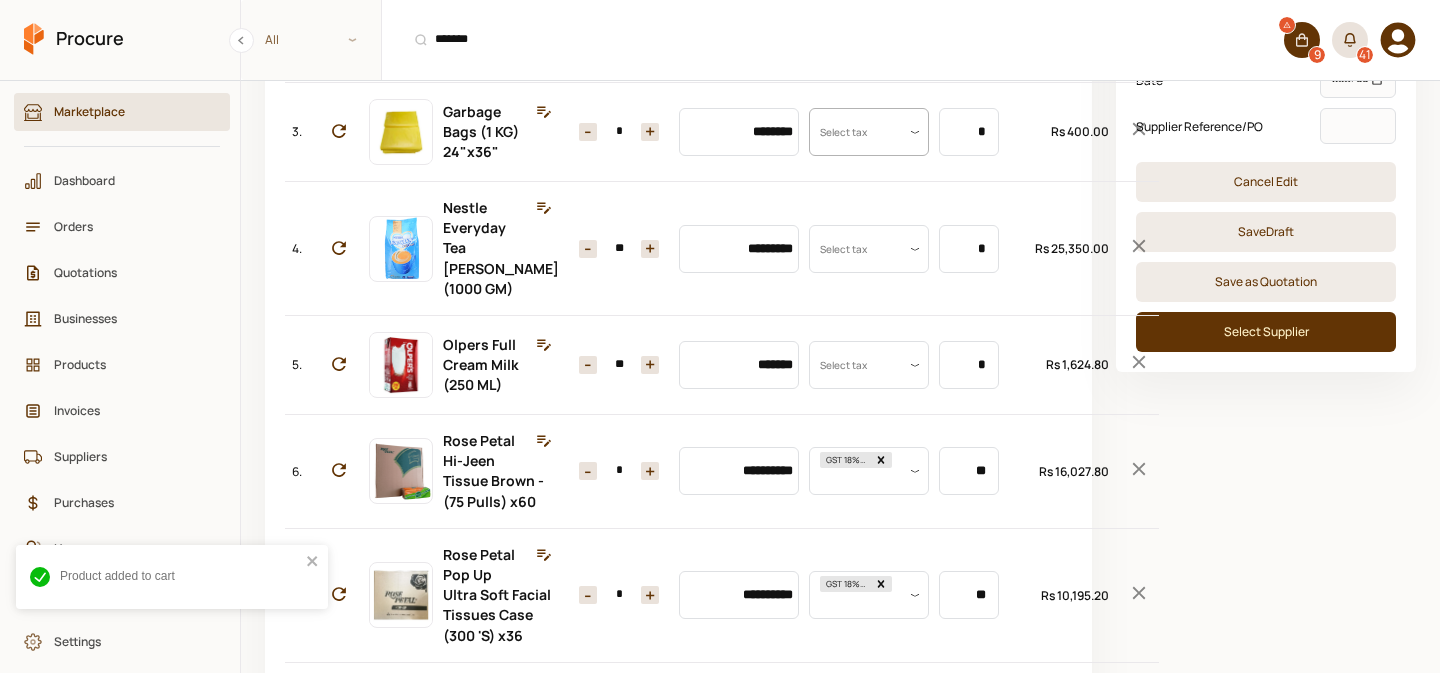 scroll, scrollTop: 1204, scrollLeft: 0, axis: vertical 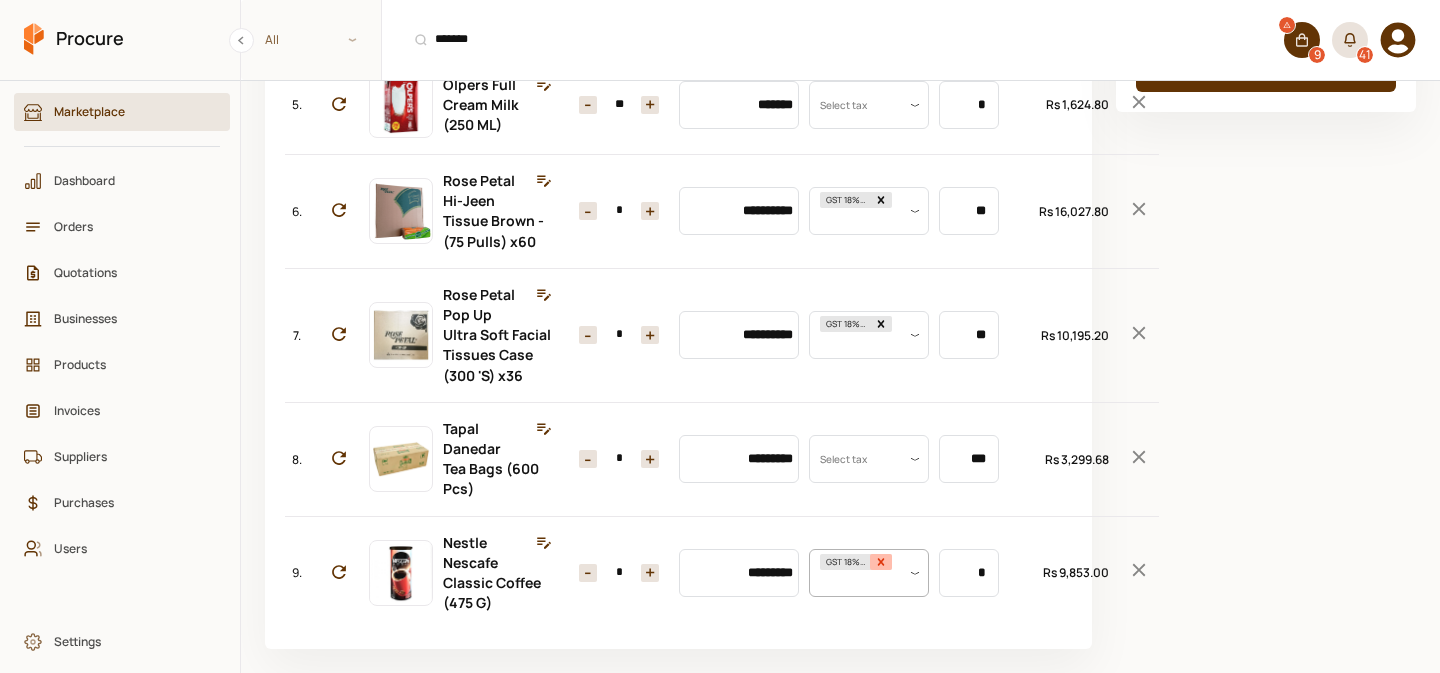 click at bounding box center (881, 562) 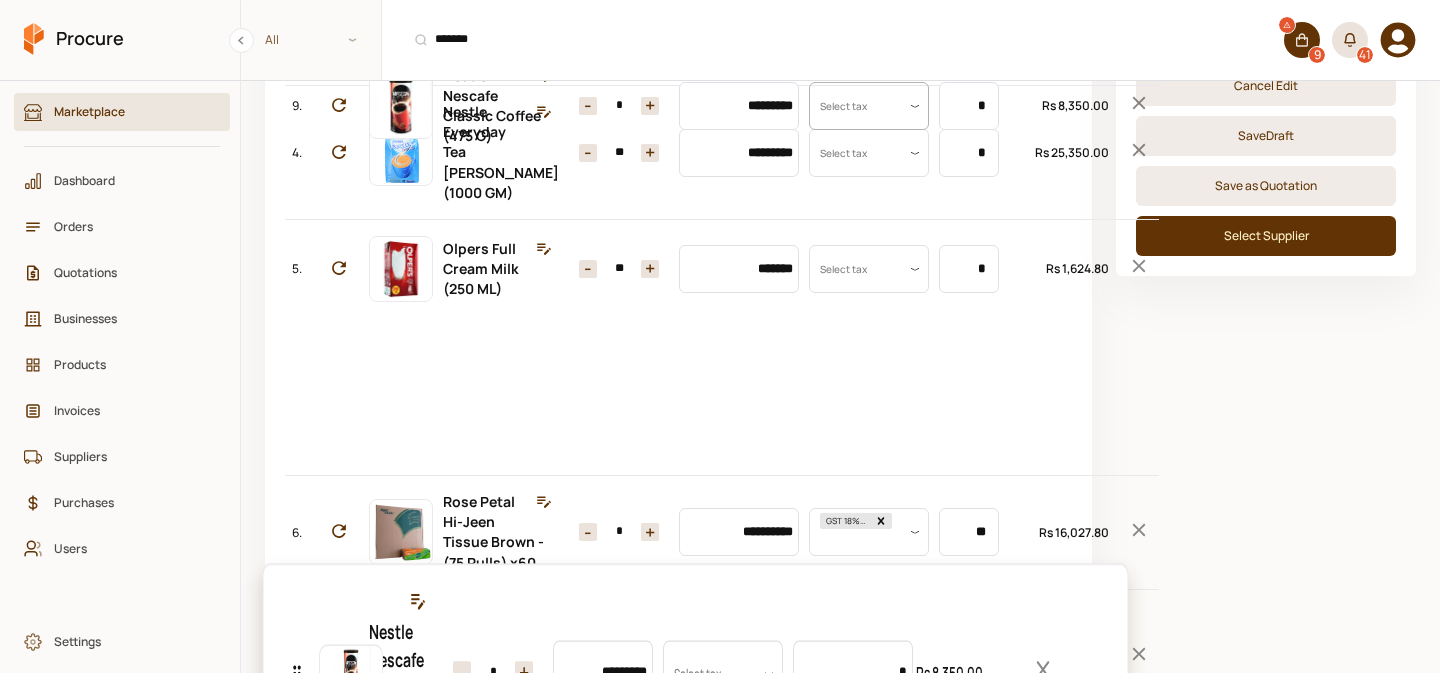 scroll, scrollTop: 492, scrollLeft: 0, axis: vertical 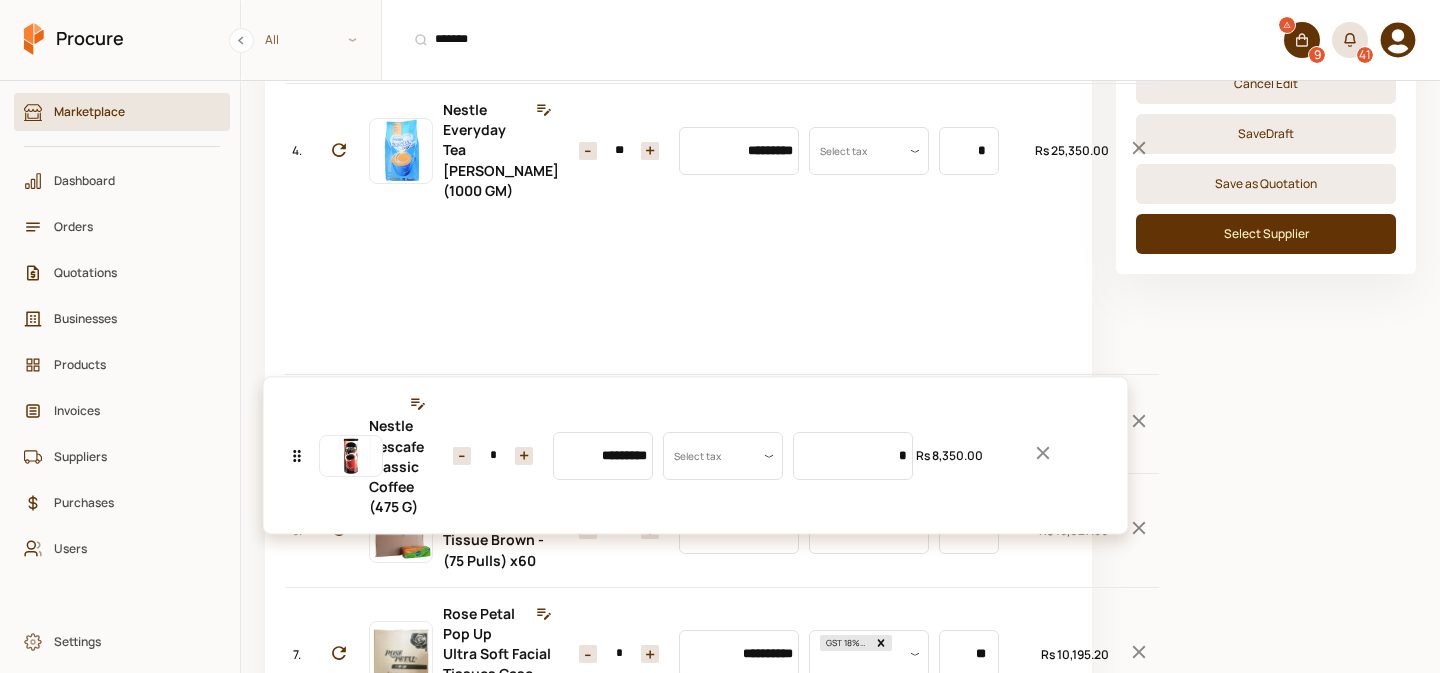 drag, startPoint x: 295, startPoint y: 556, endPoint x: 458, endPoint y: 462, distance: 188.16217 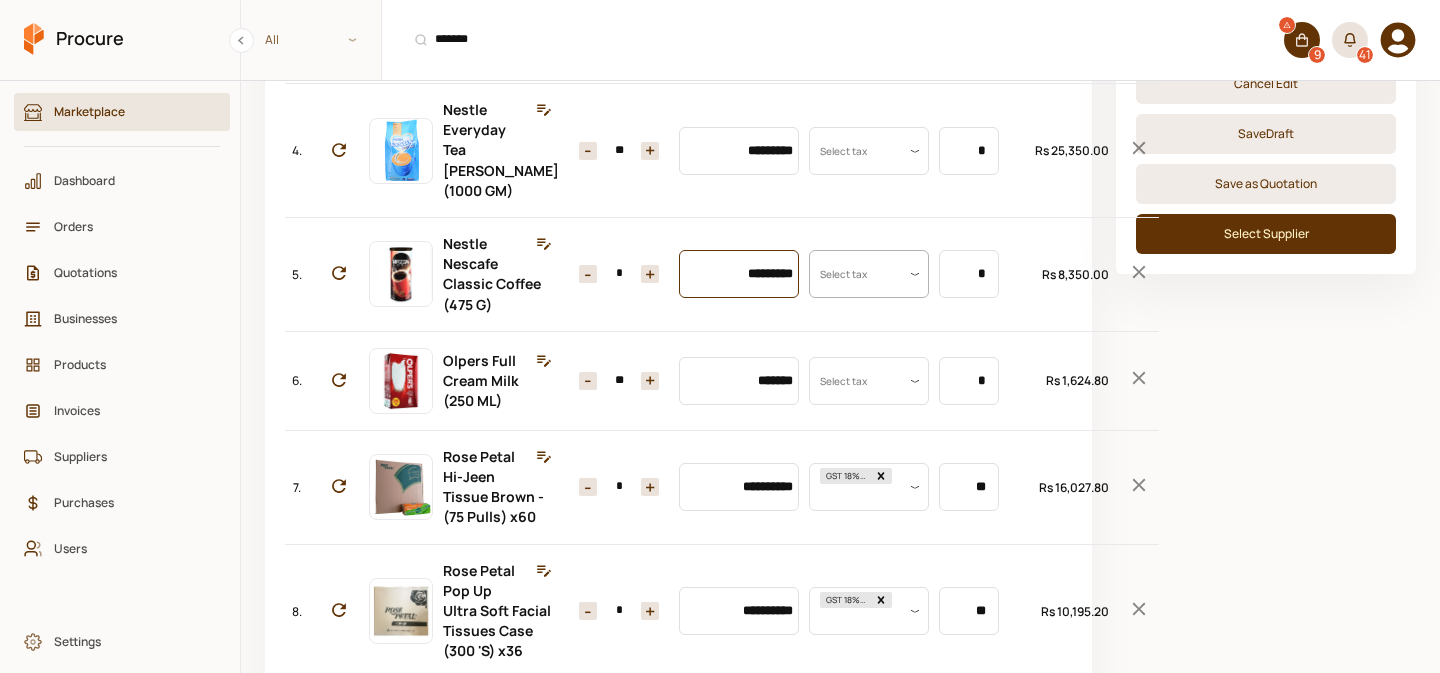click on "*********" at bounding box center (739, 274) 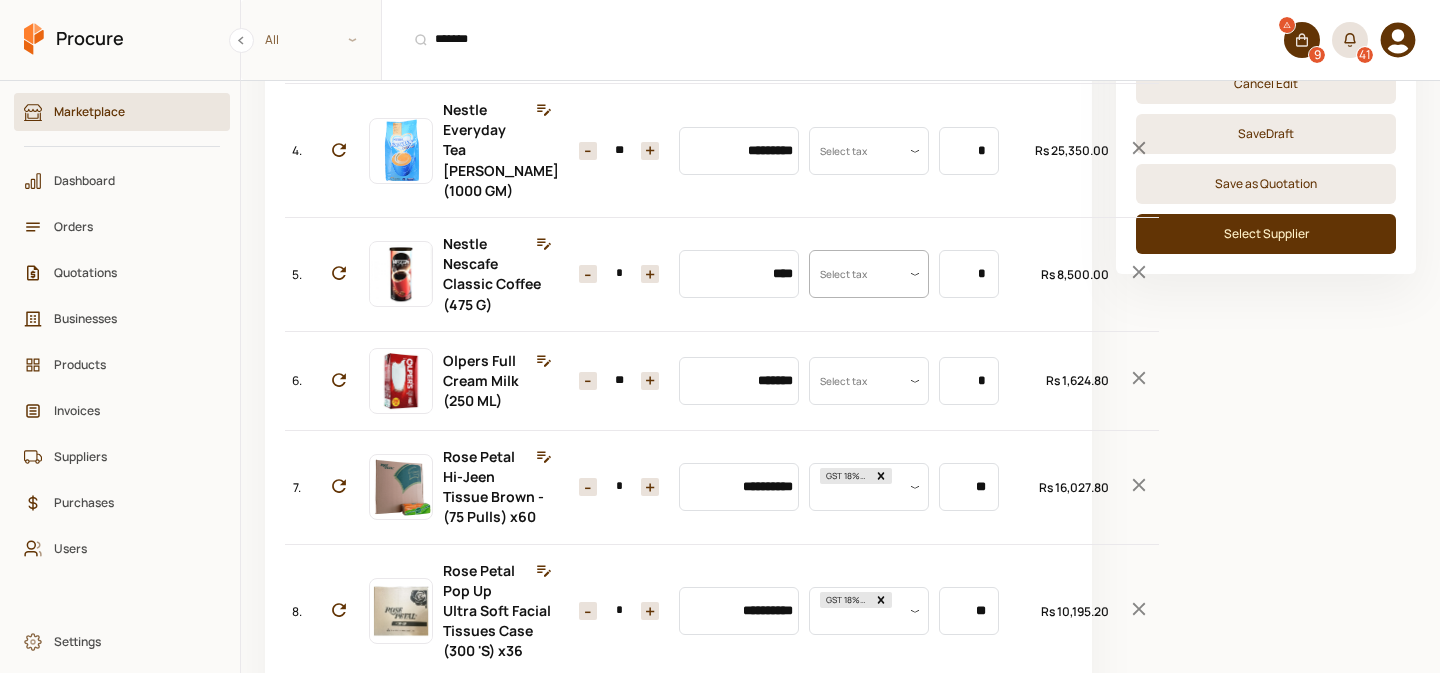 type on "*********" 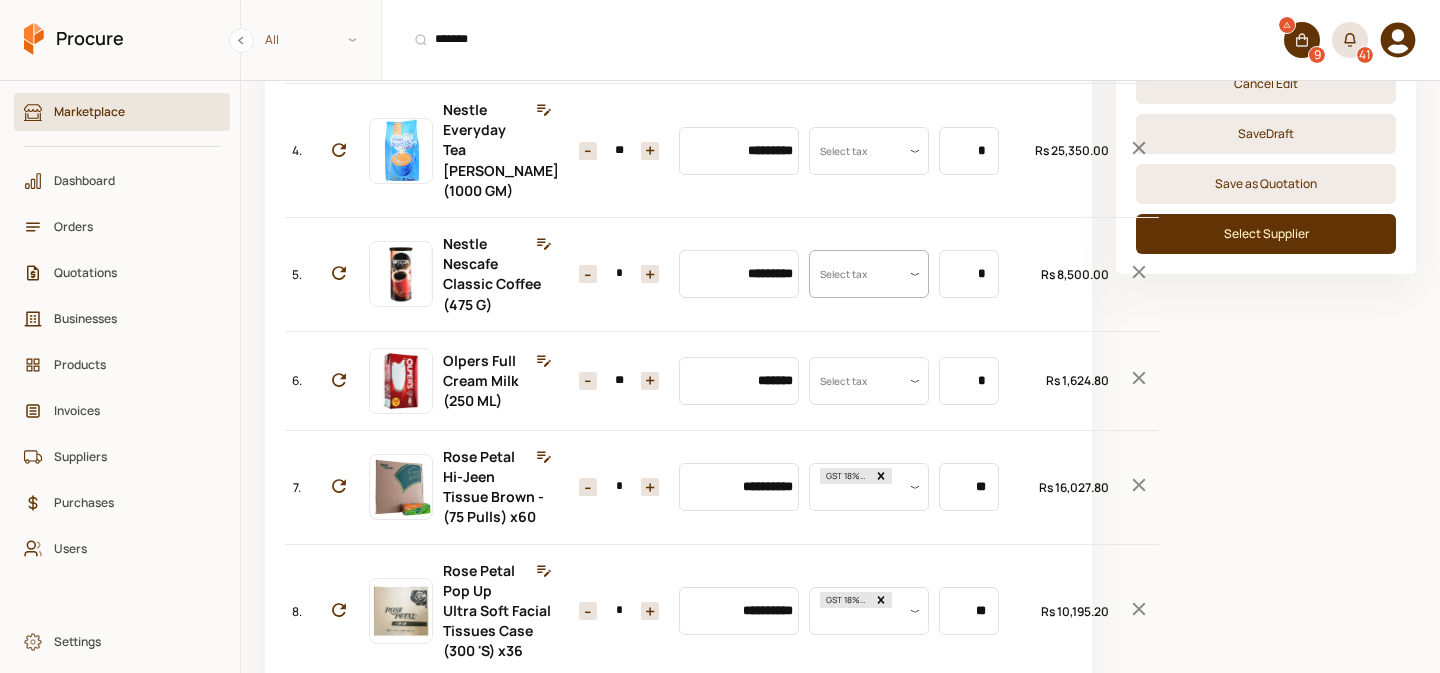 click on "+" at bounding box center (650, 274) 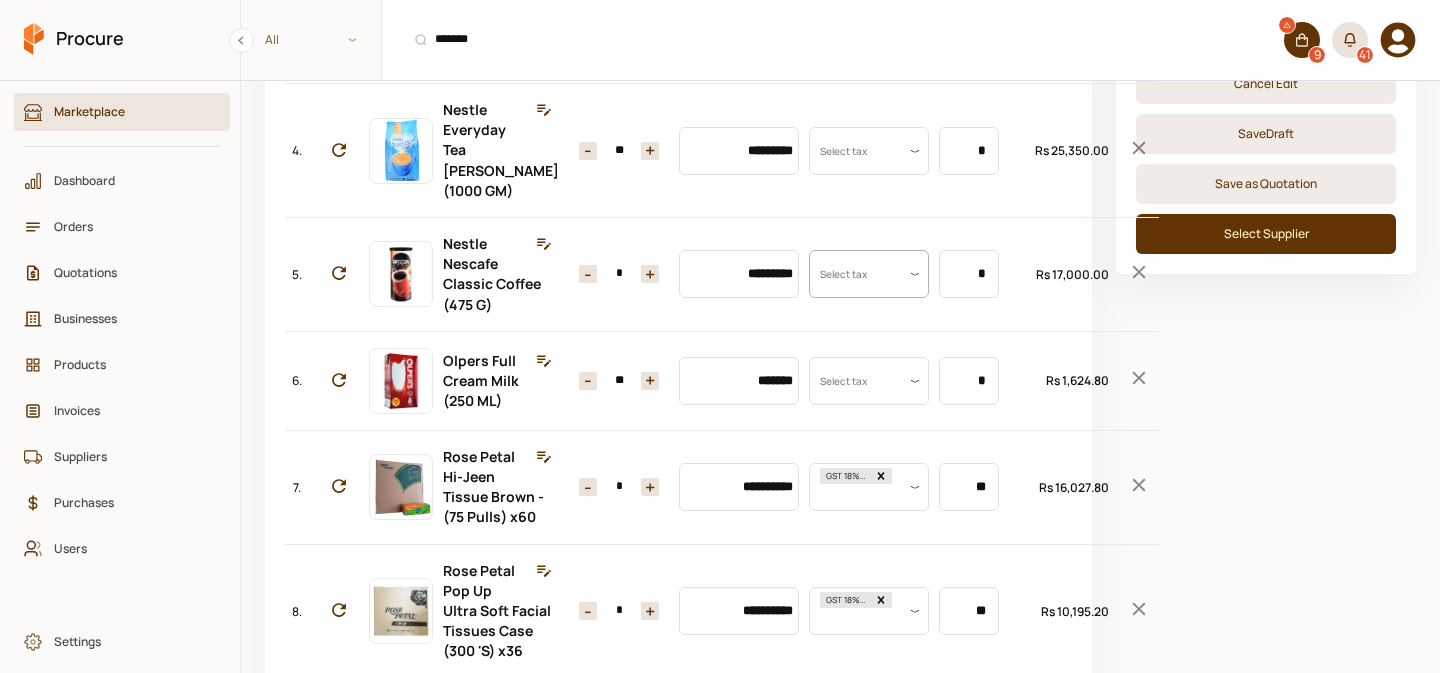 click on "+" at bounding box center (650, 274) 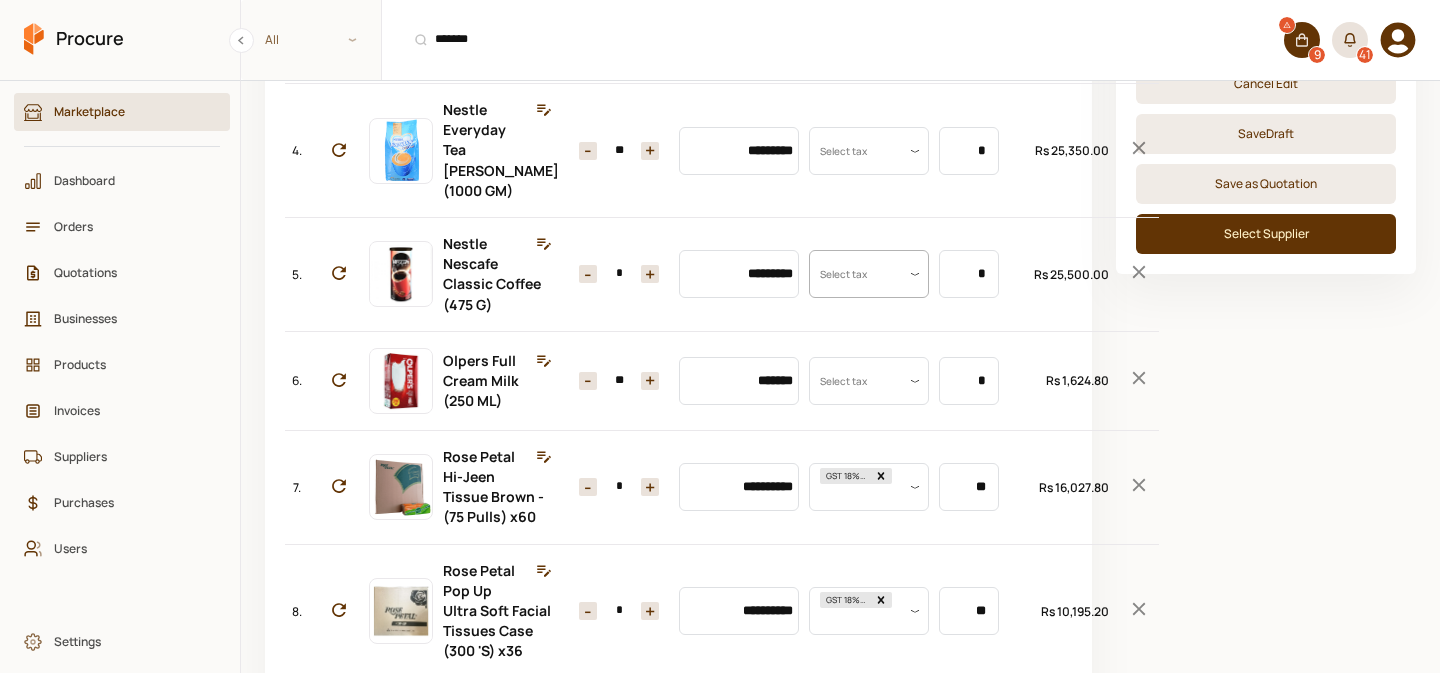click on "+" at bounding box center (650, 274) 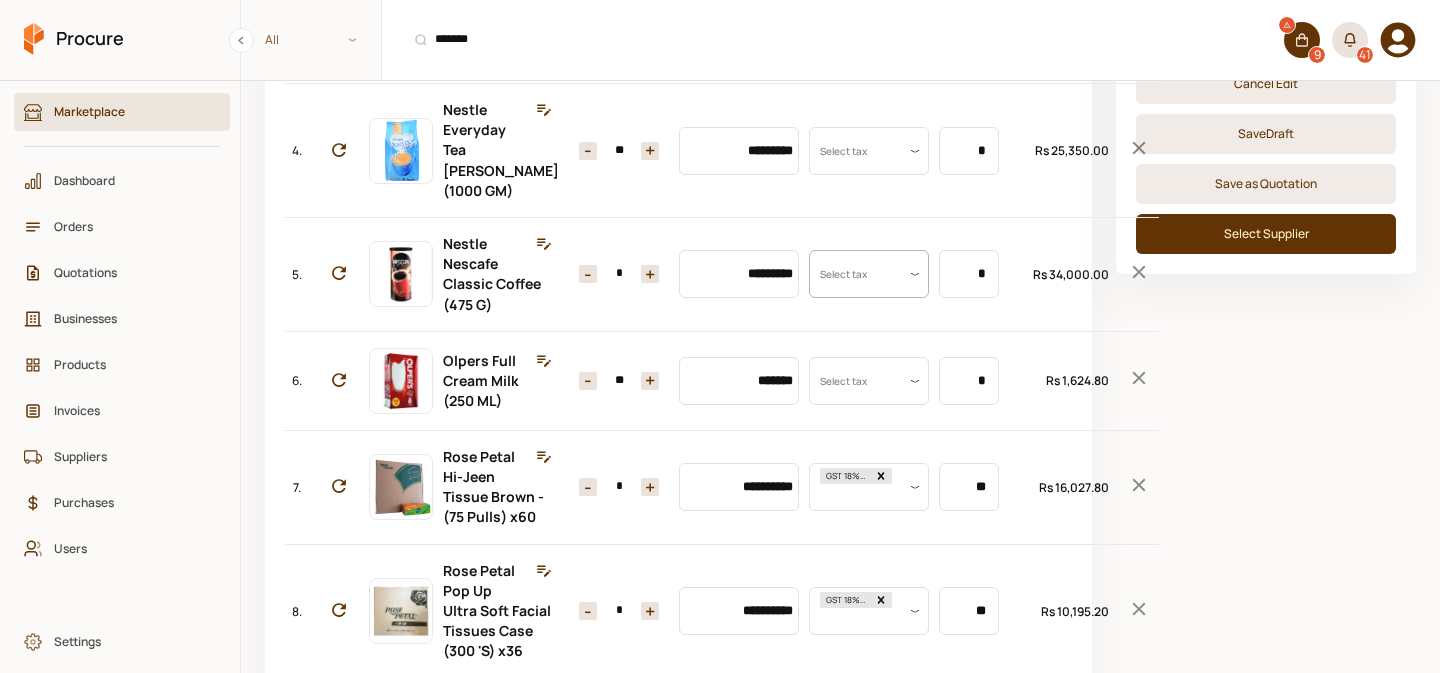 click on "-" at bounding box center (588, 274) 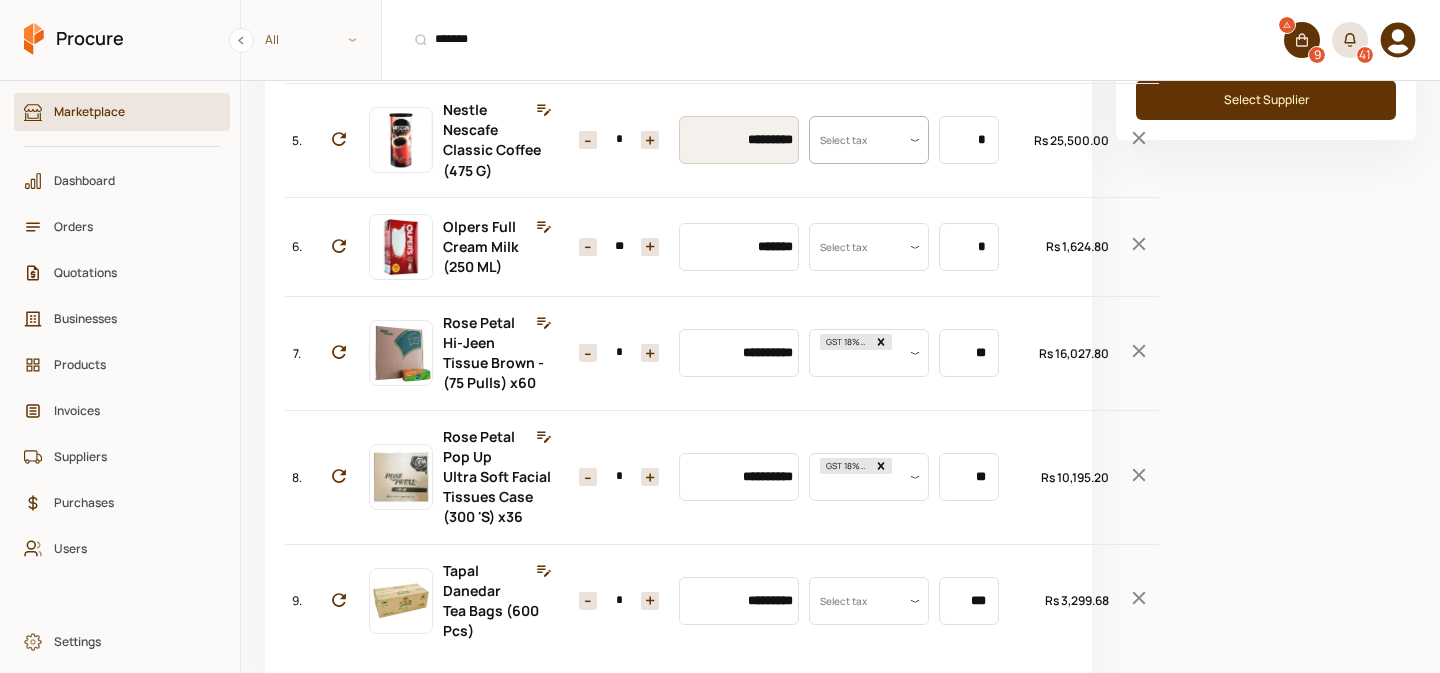 scroll, scrollTop: 632, scrollLeft: 0, axis: vertical 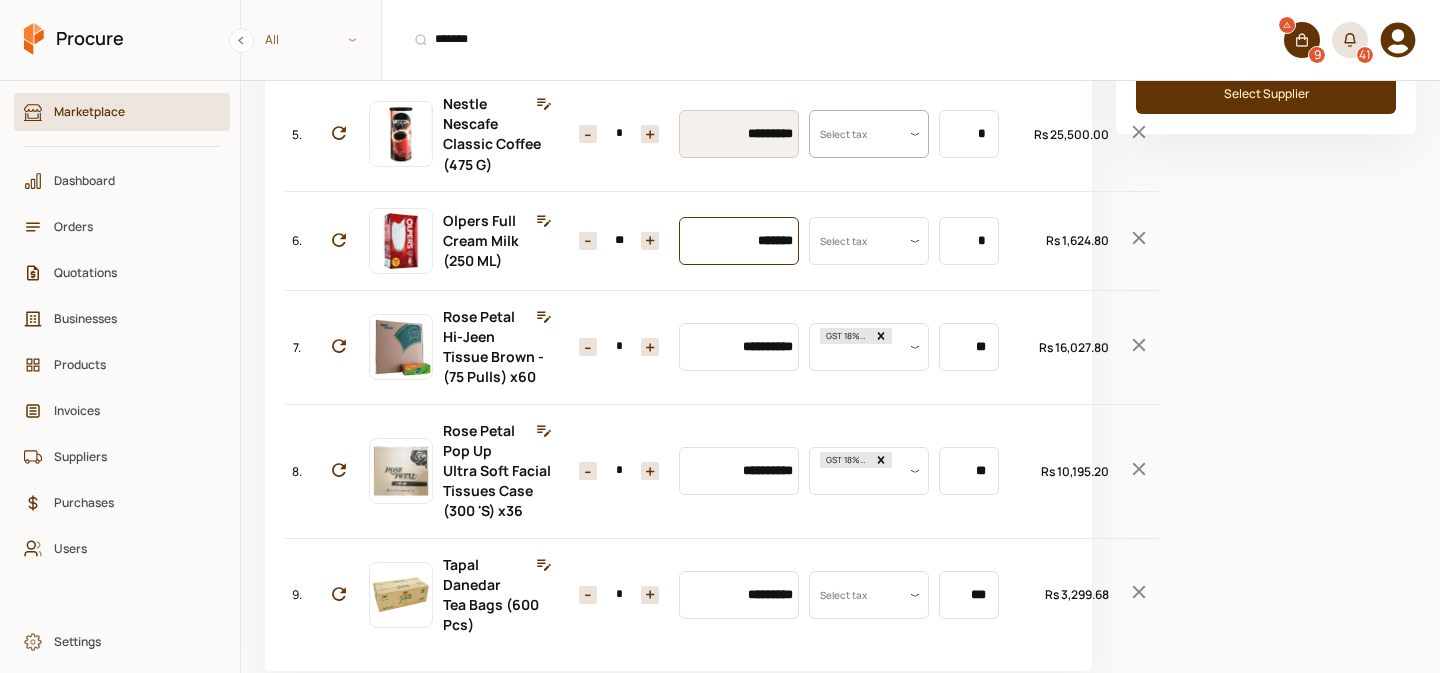click on "*******" at bounding box center [739, 241] 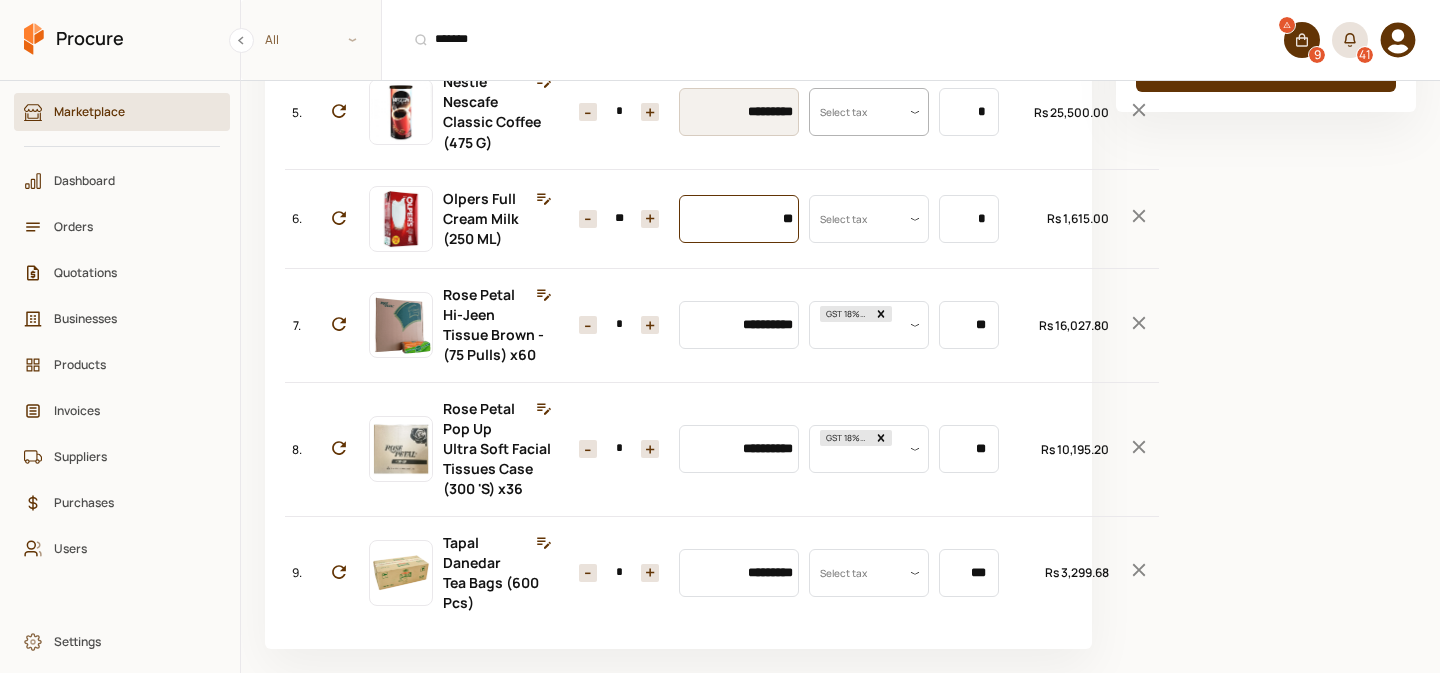 scroll, scrollTop: 777, scrollLeft: 0, axis: vertical 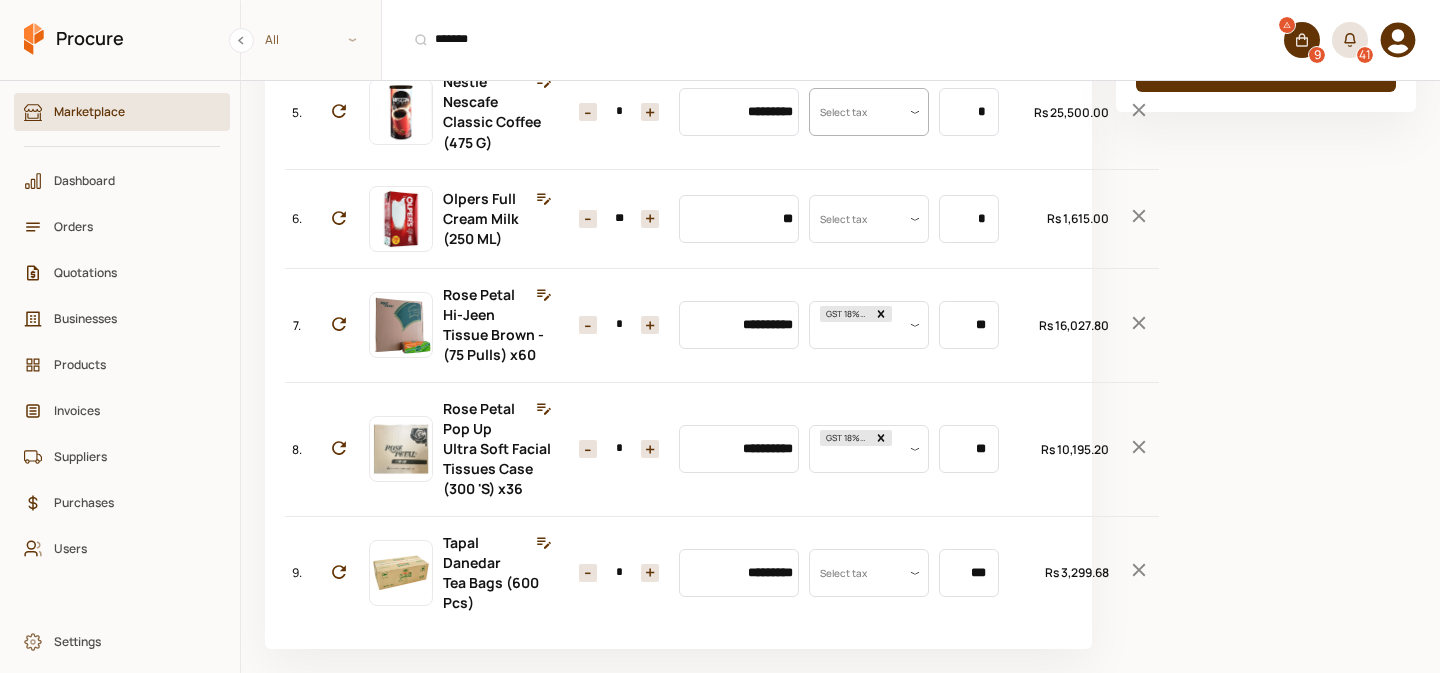 type on "*******" 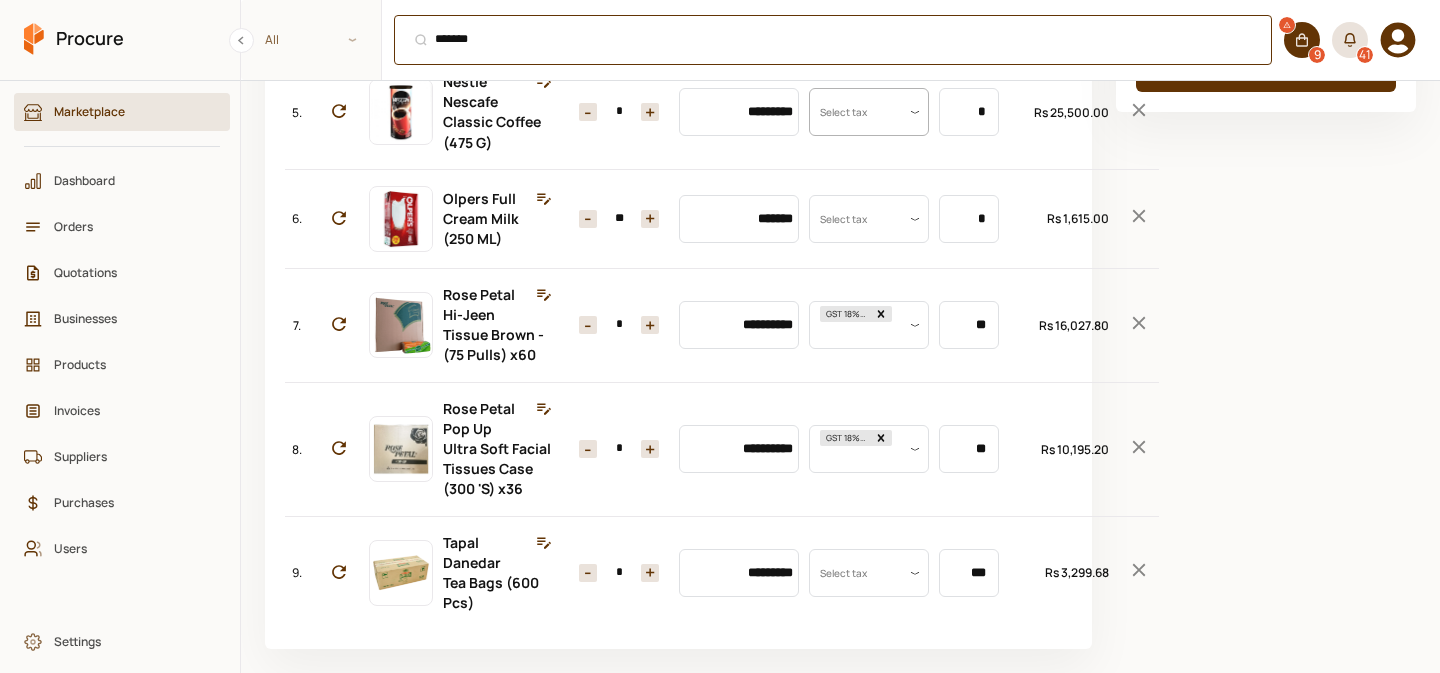 click on "******* ⌘  + K" at bounding box center [833, 40] 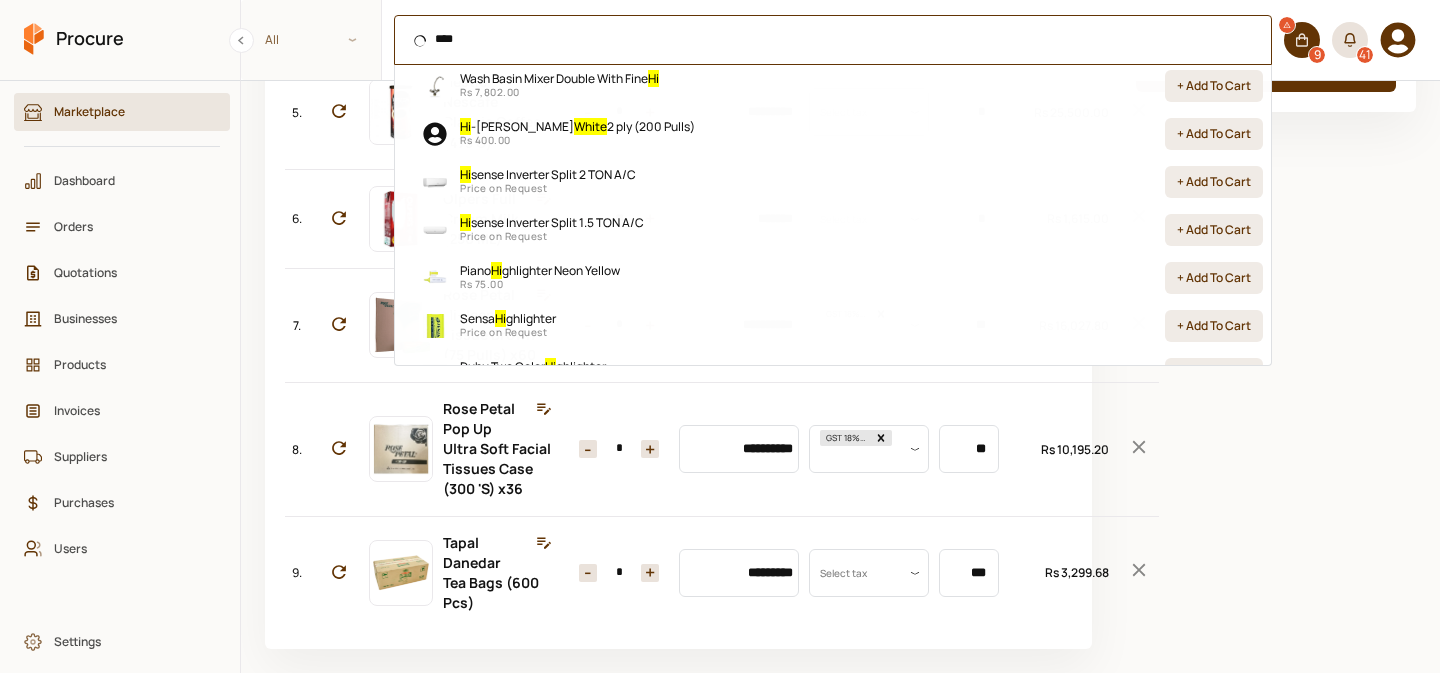 scroll, scrollTop: 92, scrollLeft: 0, axis: vertical 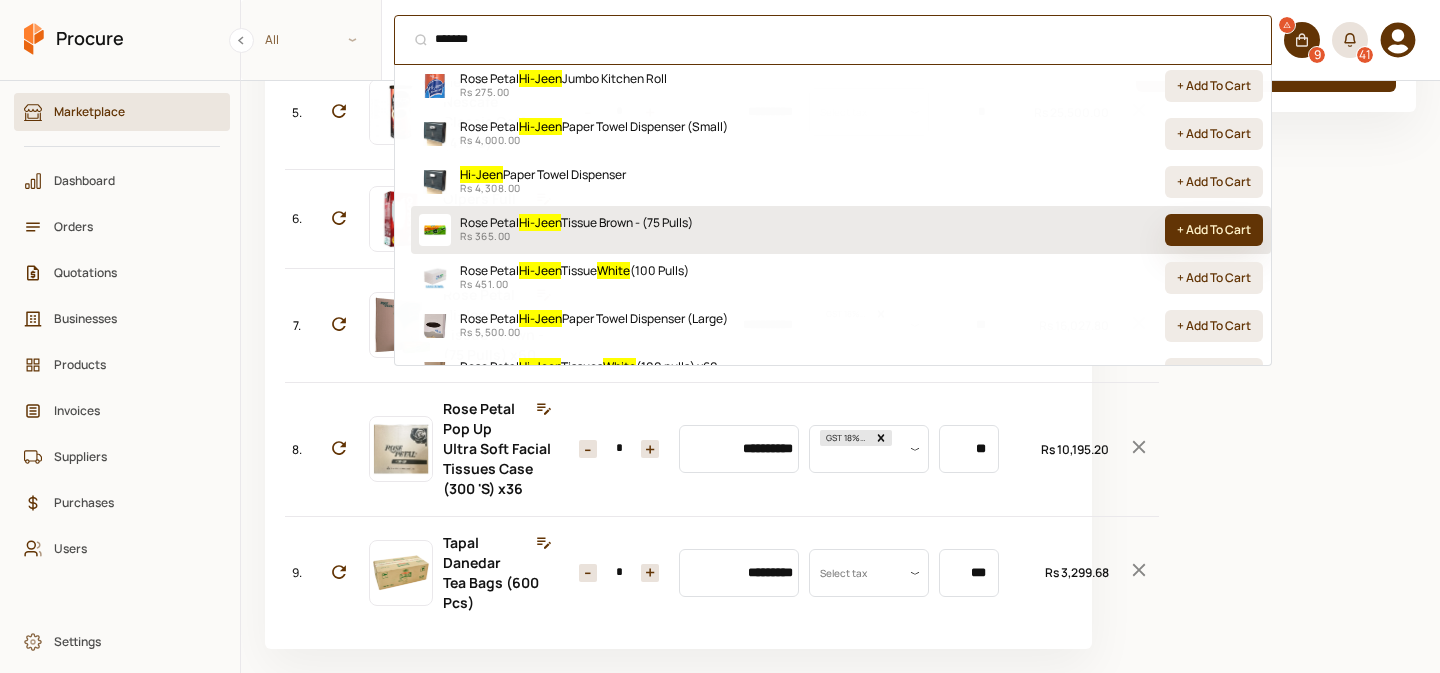 type on "*******" 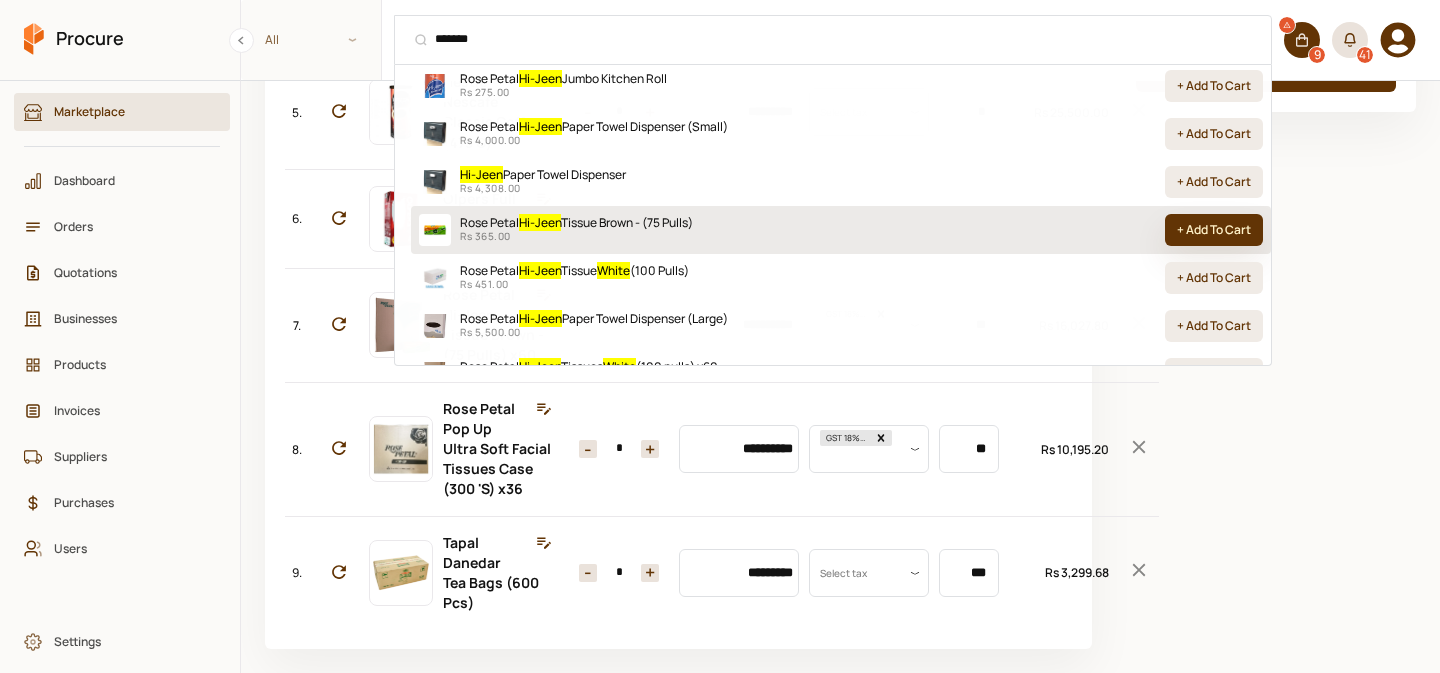 click on "+ Add To Cart" at bounding box center [1214, 230] 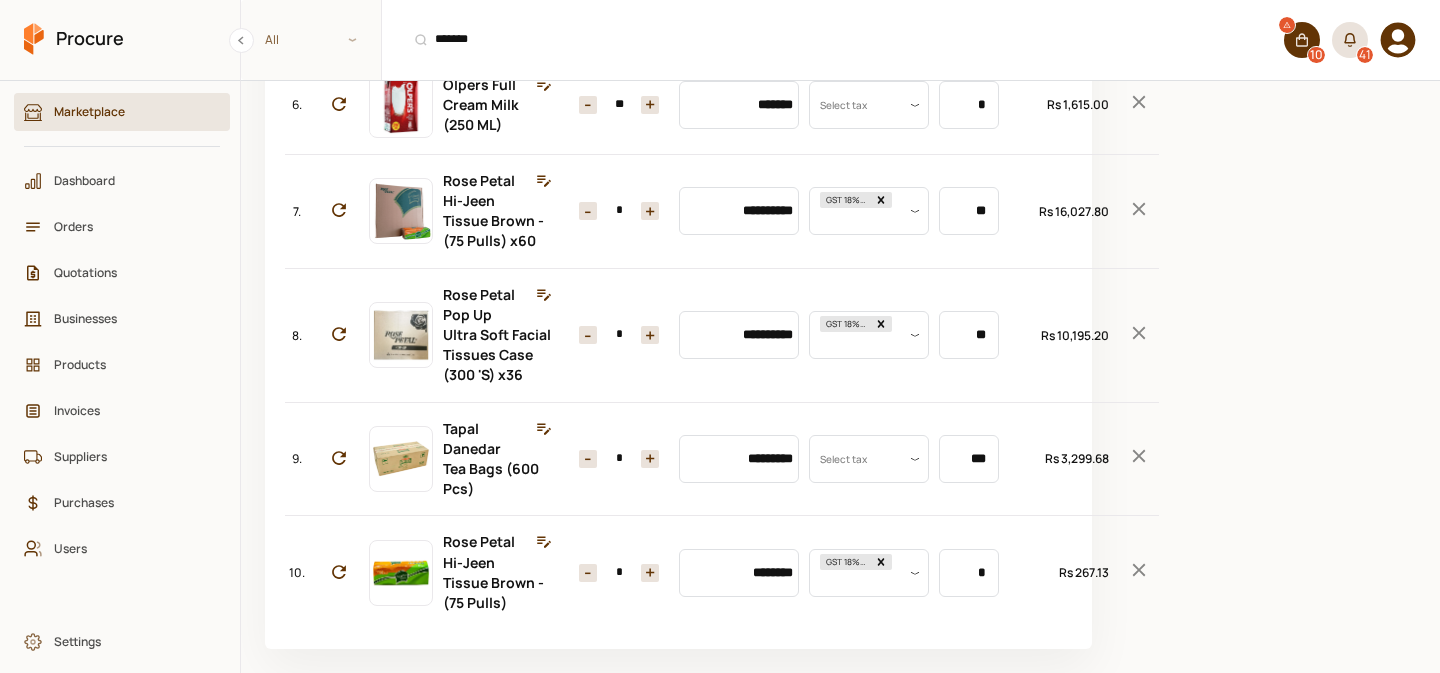 scroll, scrollTop: 1368, scrollLeft: 0, axis: vertical 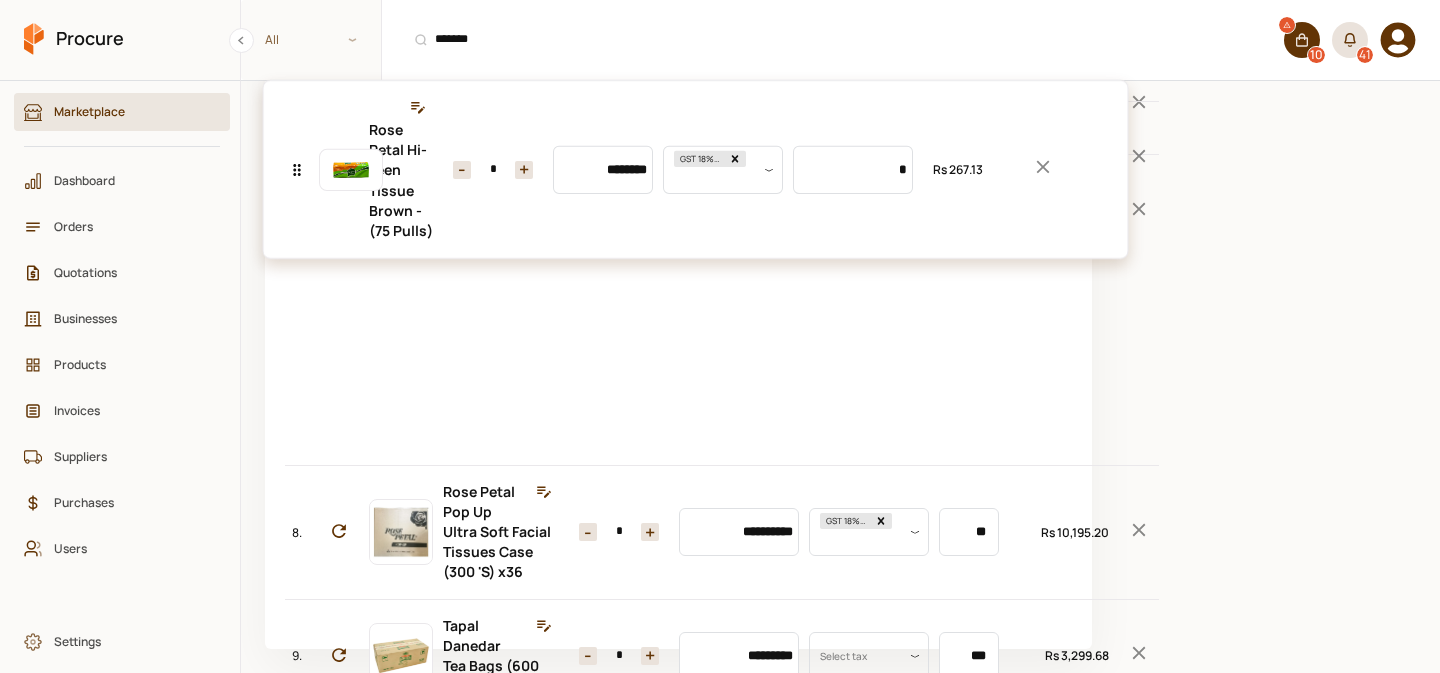 drag, startPoint x: 294, startPoint y: 567, endPoint x: 309, endPoint y: 224, distance: 343.32782 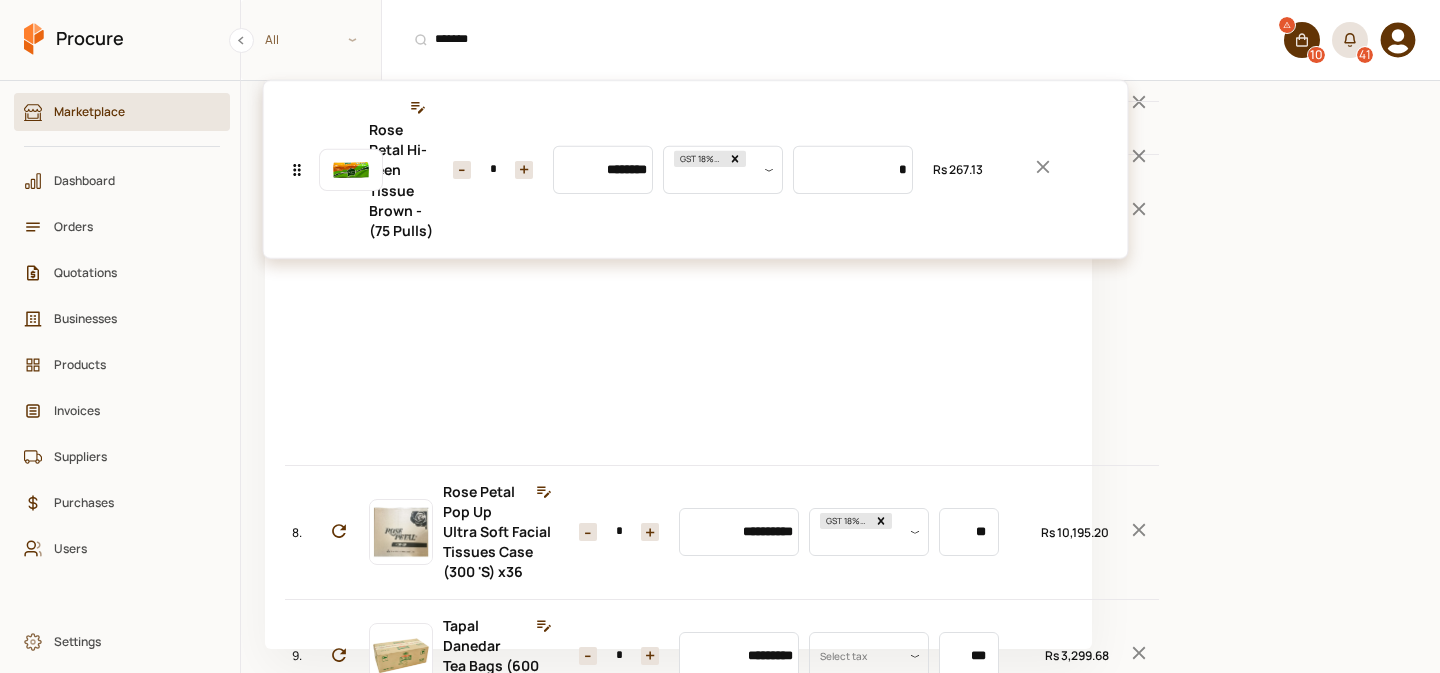 click on "**********" at bounding box center [678, 53] 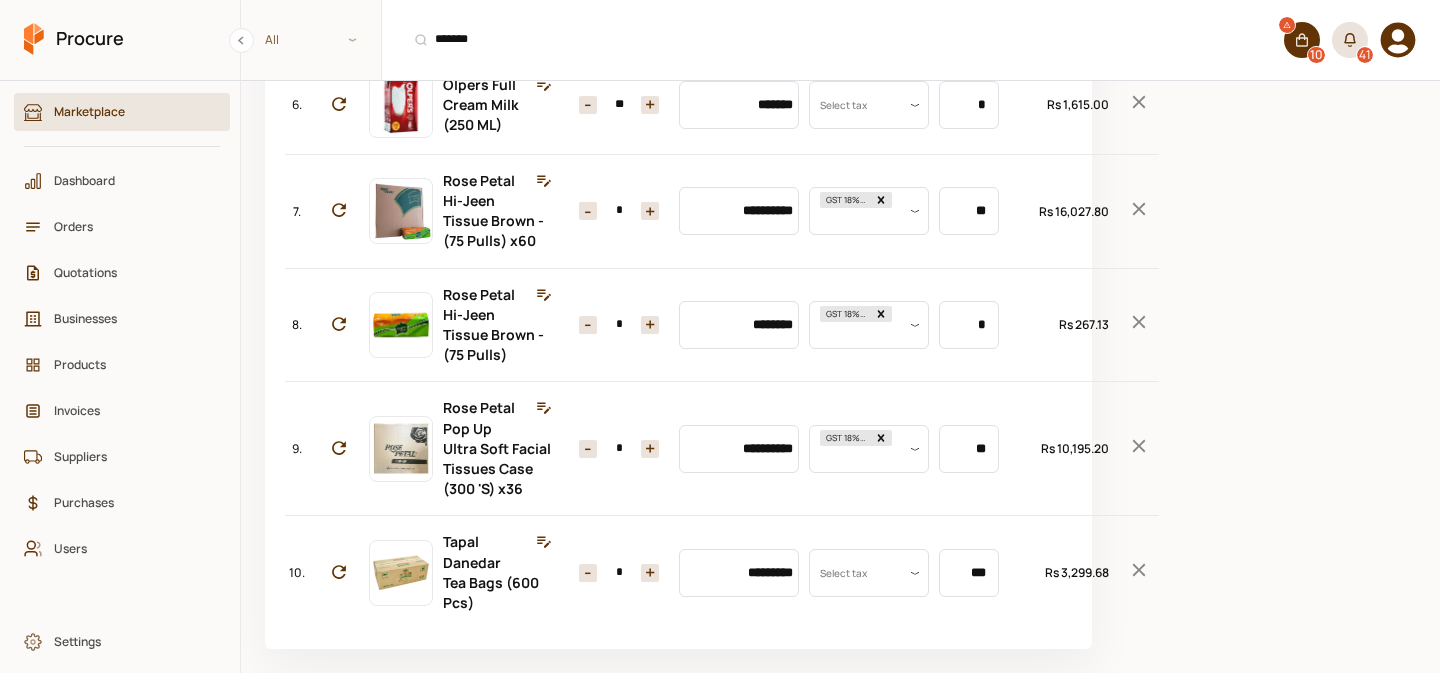 scroll, scrollTop: 996, scrollLeft: 0, axis: vertical 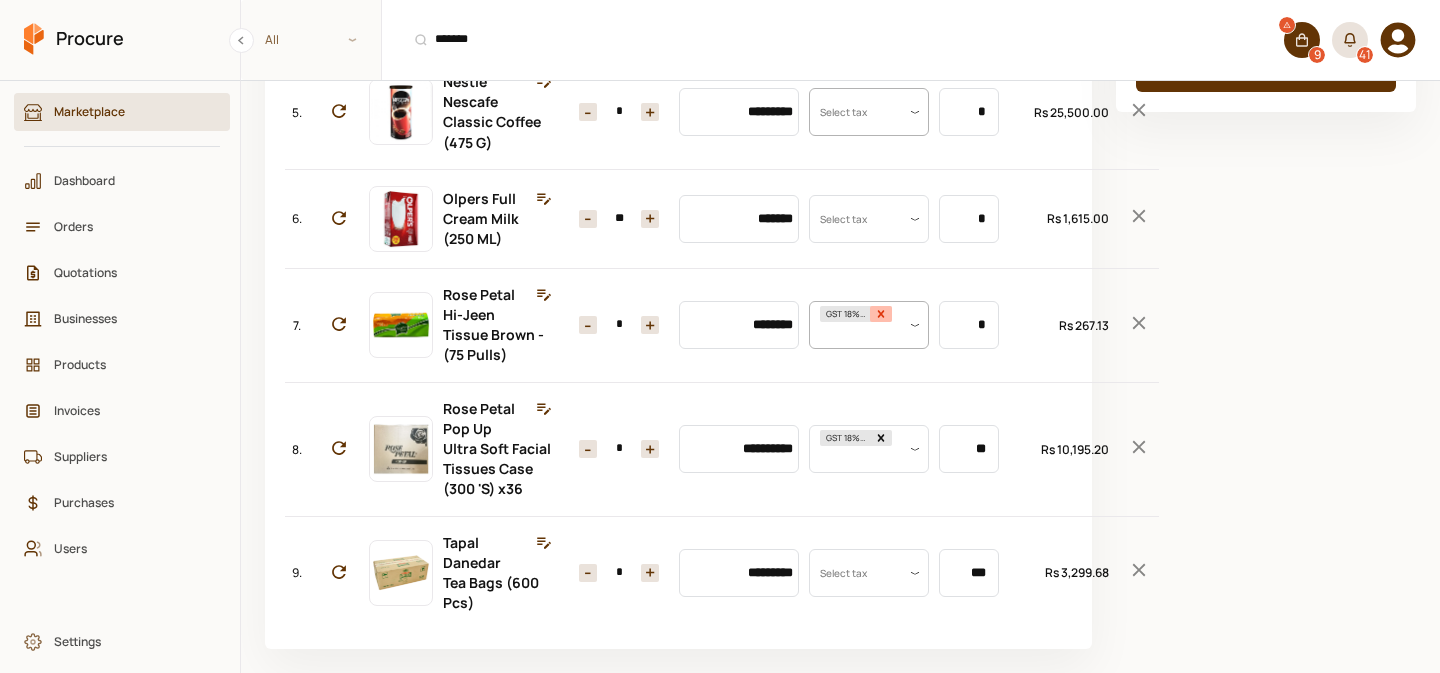 click 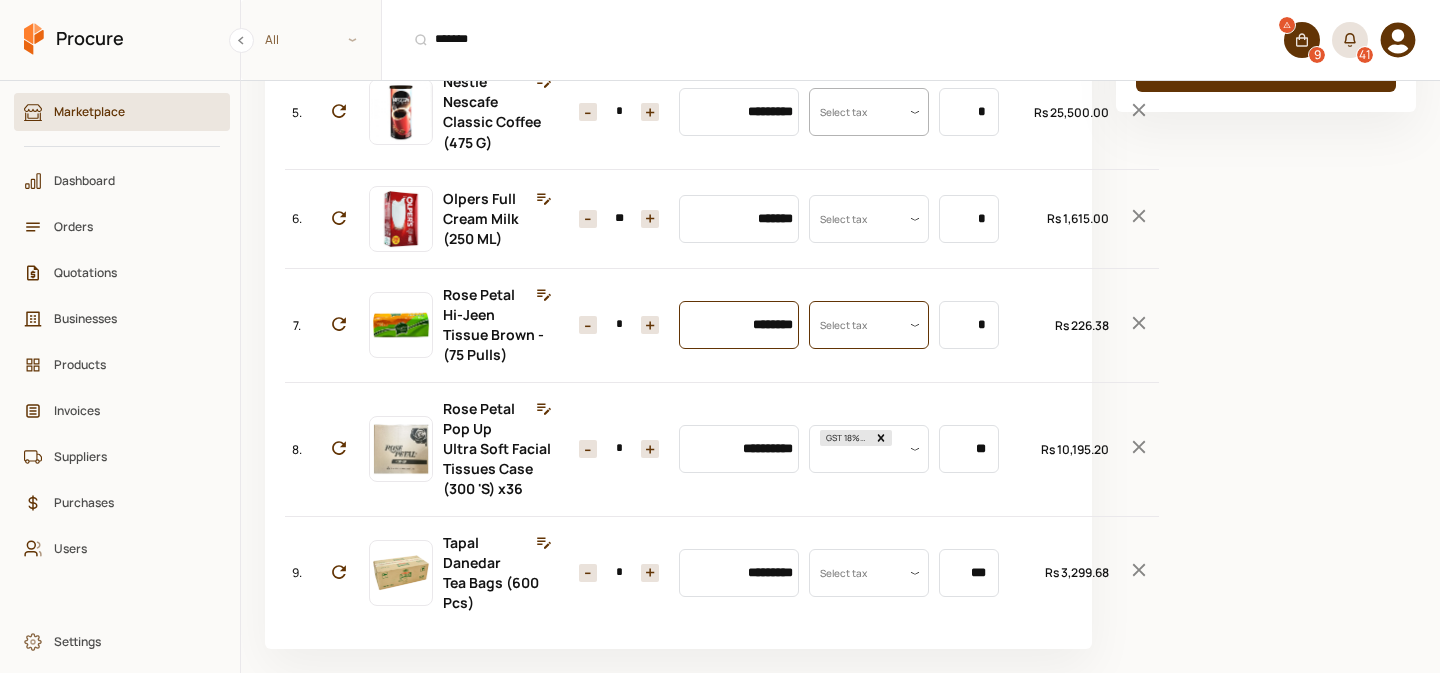 click on "********" at bounding box center (739, 325) 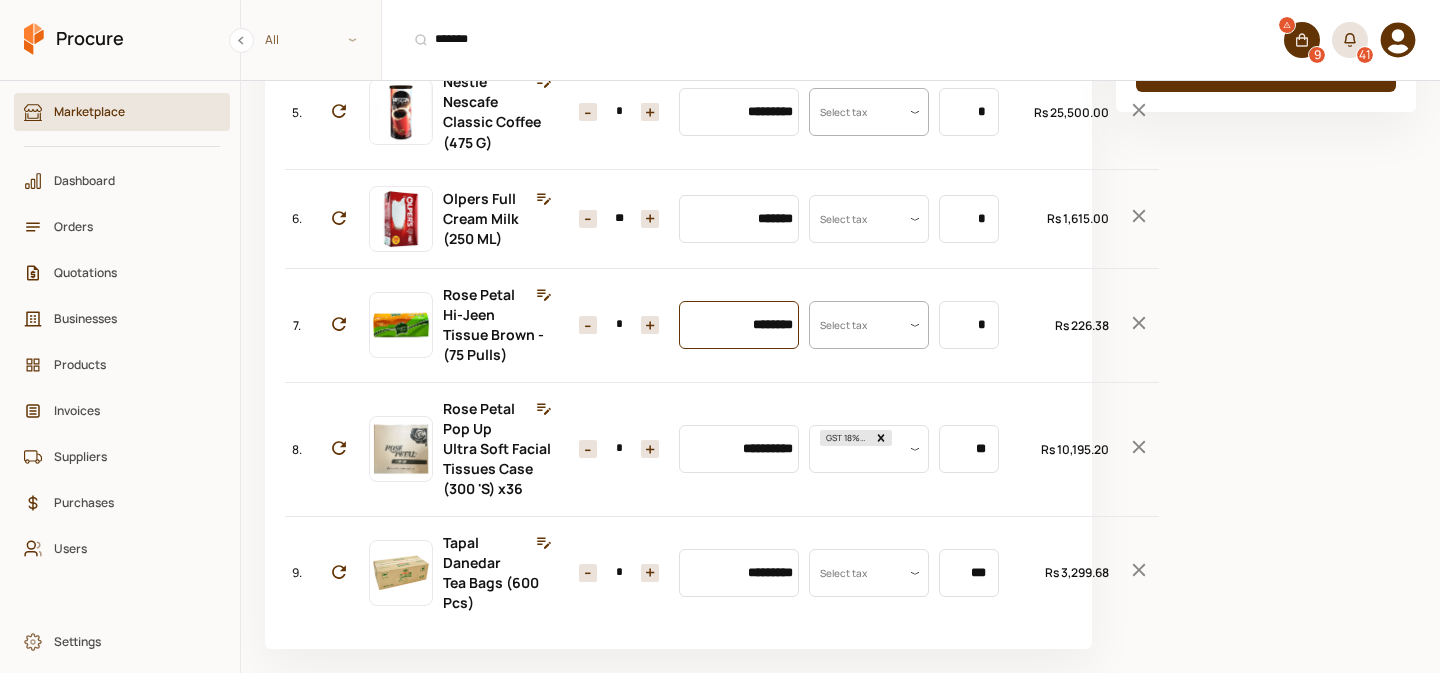 click on "********" at bounding box center [739, 325] 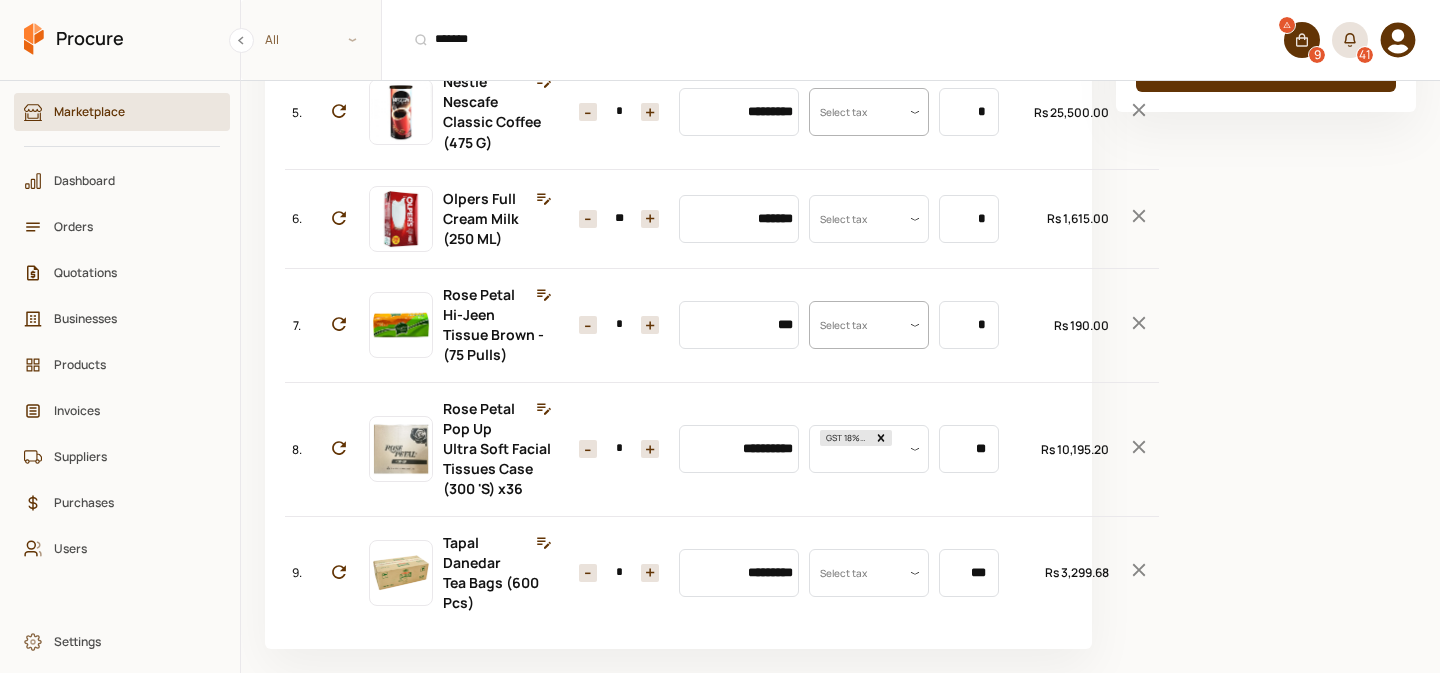click on "*" at bounding box center (619, 325) 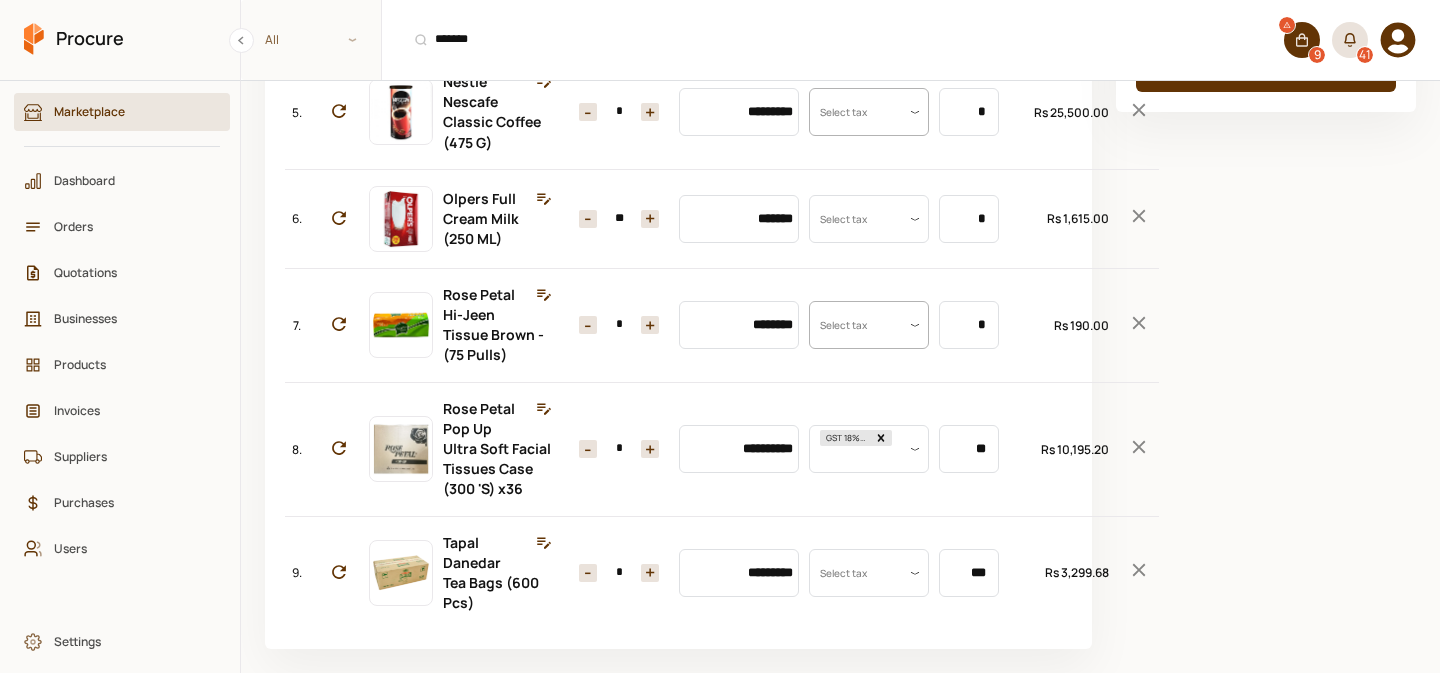 click on "*" at bounding box center [619, 325] 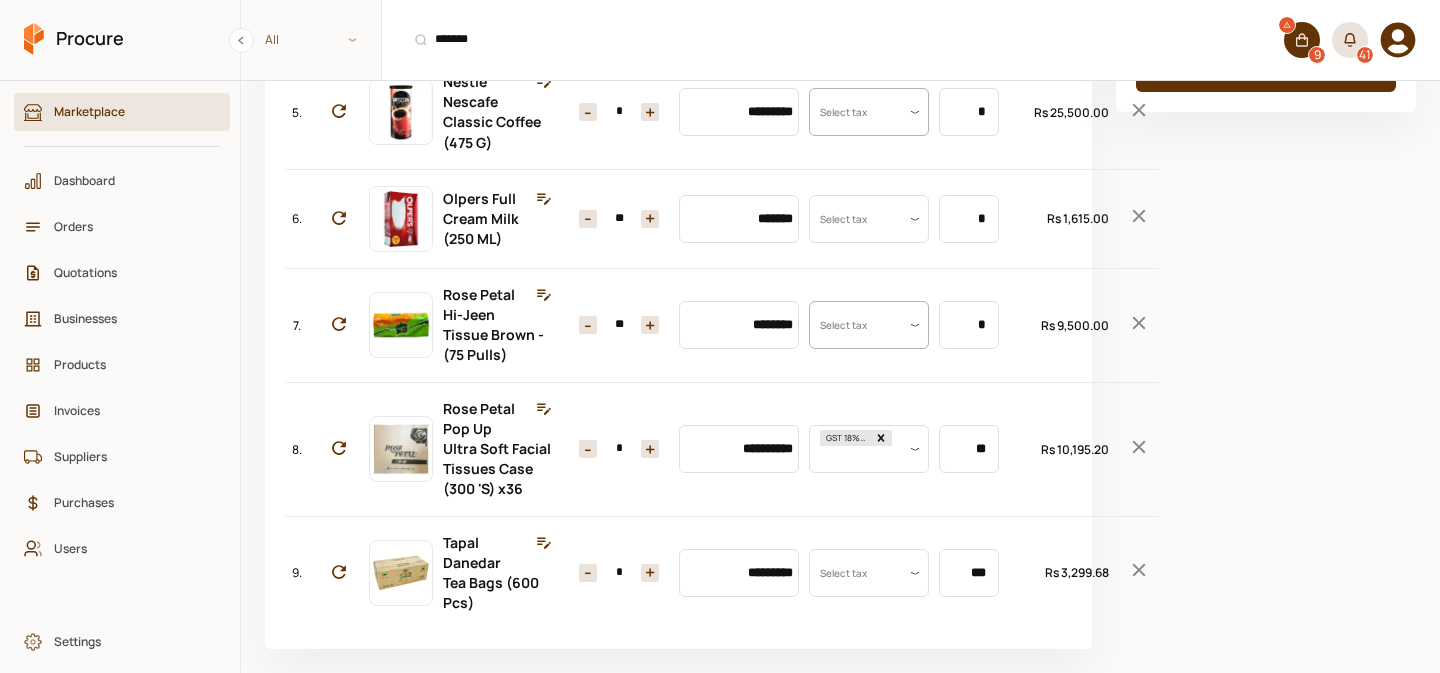 type on "**" 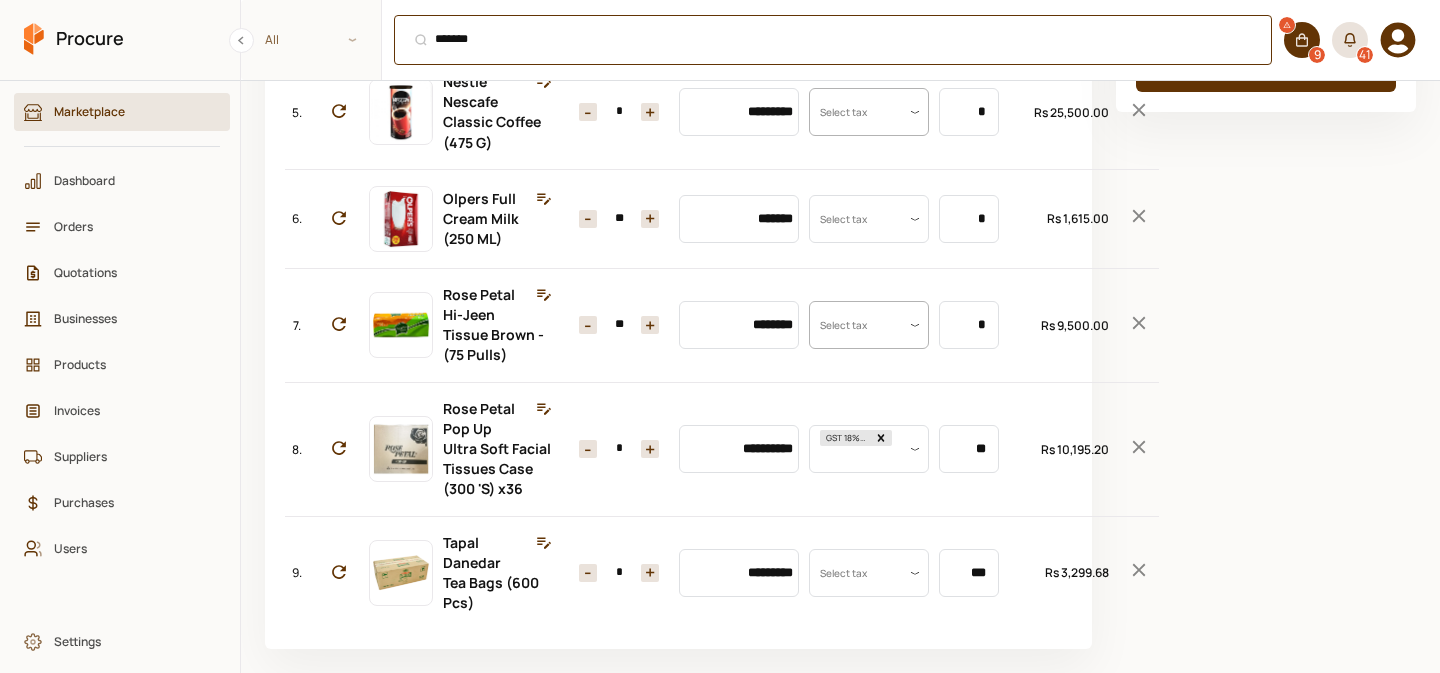 click on "******* ⌘  + K" at bounding box center (833, 40) 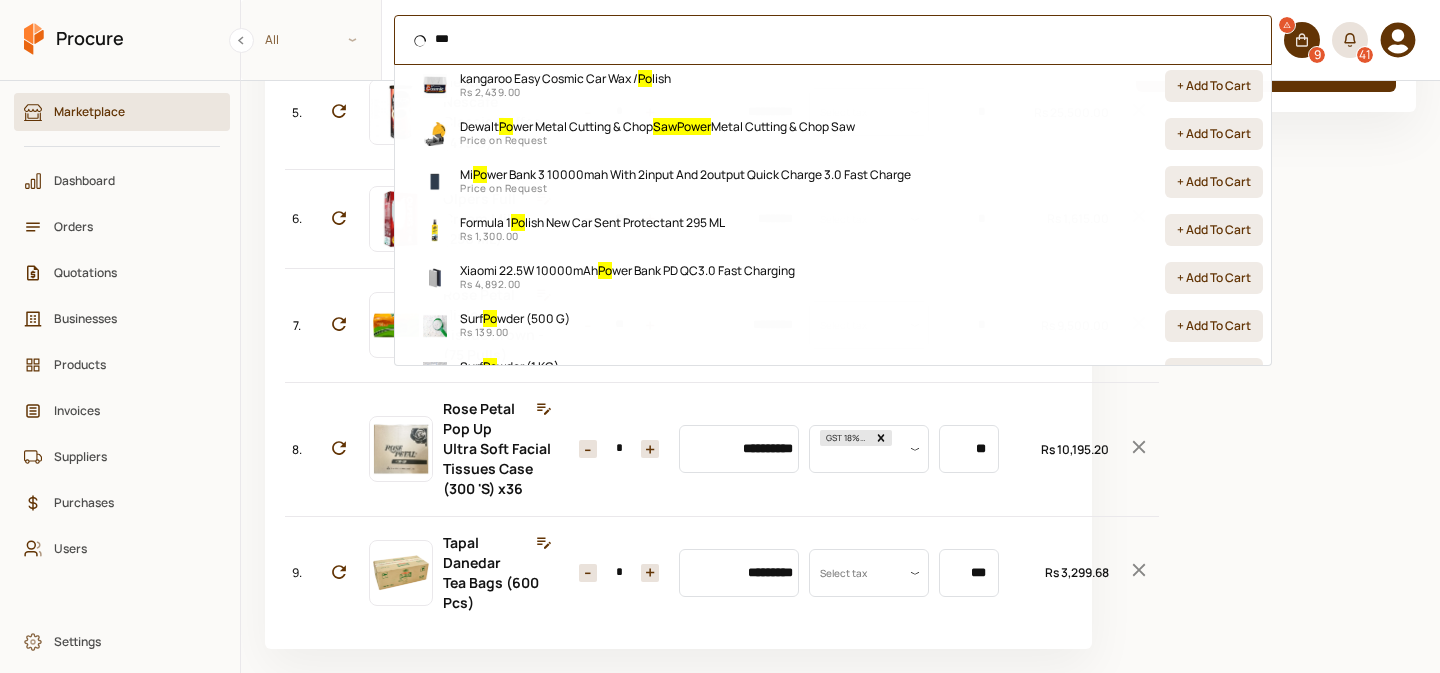 scroll, scrollTop: 0, scrollLeft: 0, axis: both 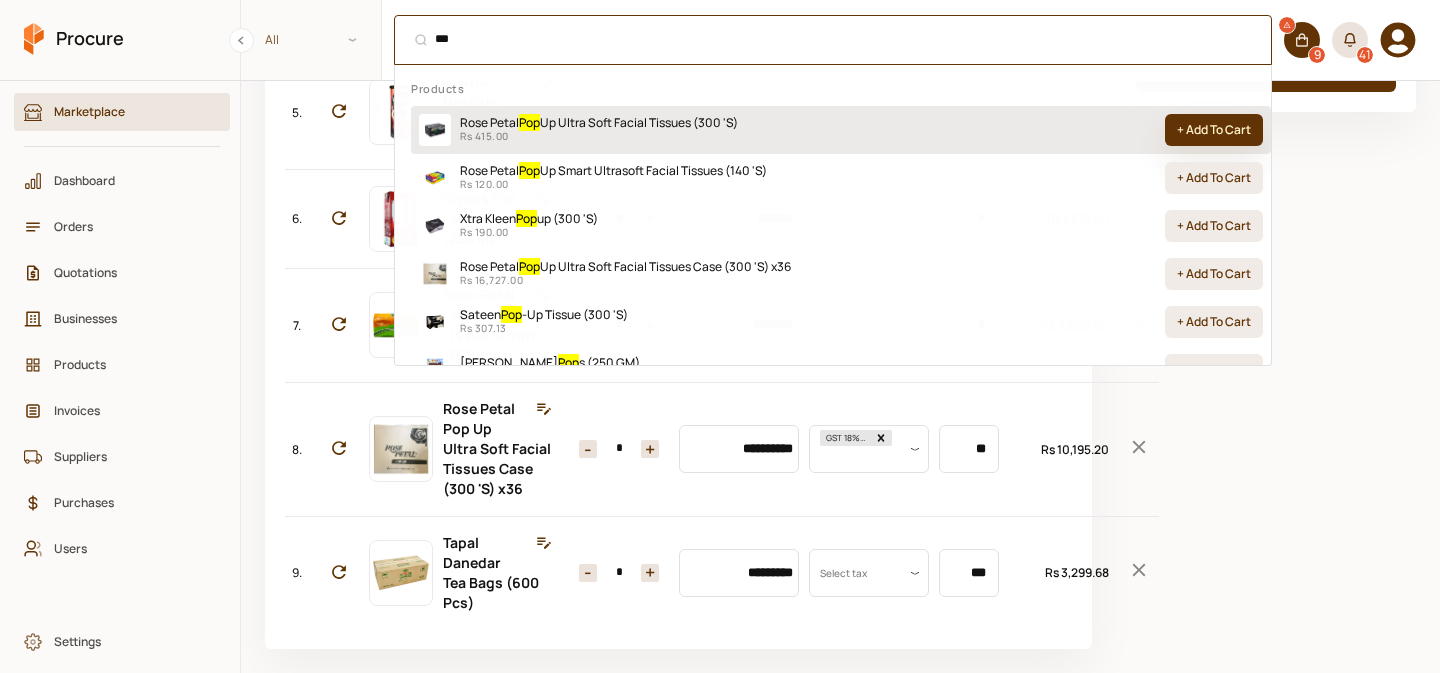 type on "***" 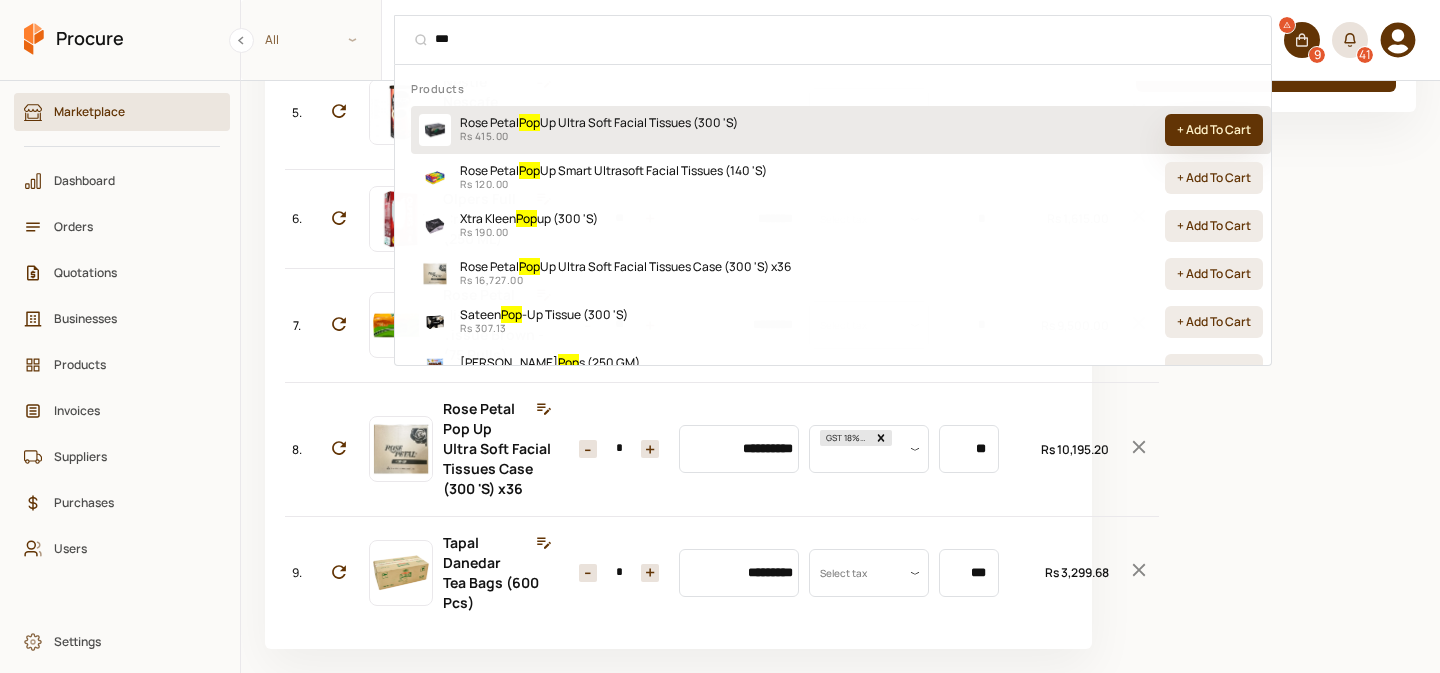 click on "+ Add To Cart" at bounding box center [1214, 130] 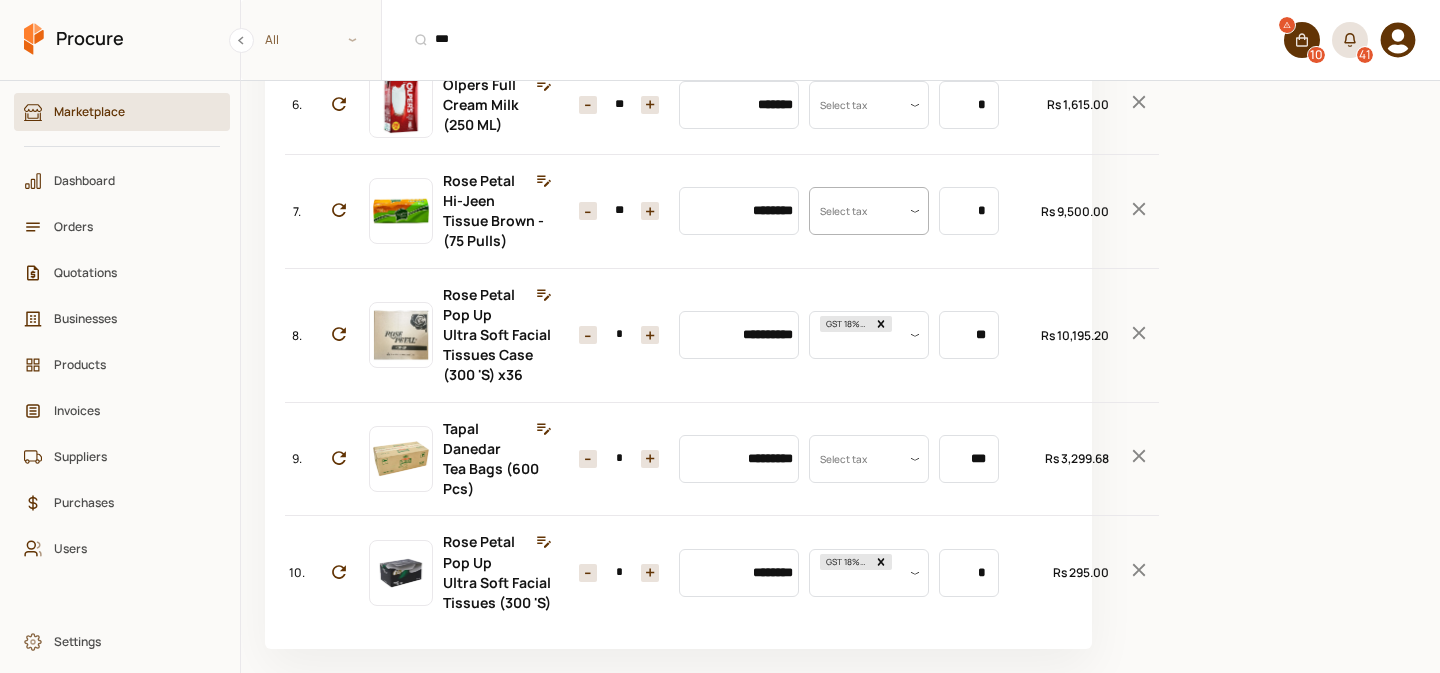 click 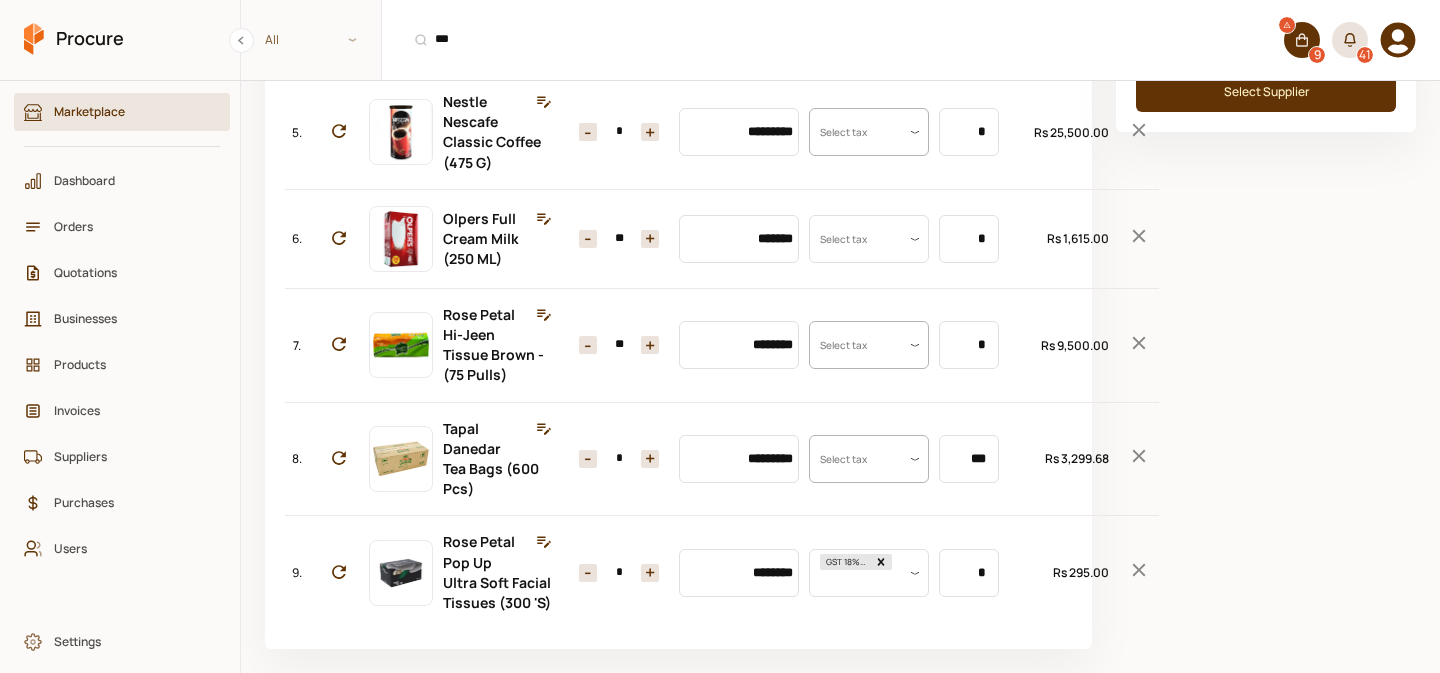 scroll, scrollTop: 1144, scrollLeft: 0, axis: vertical 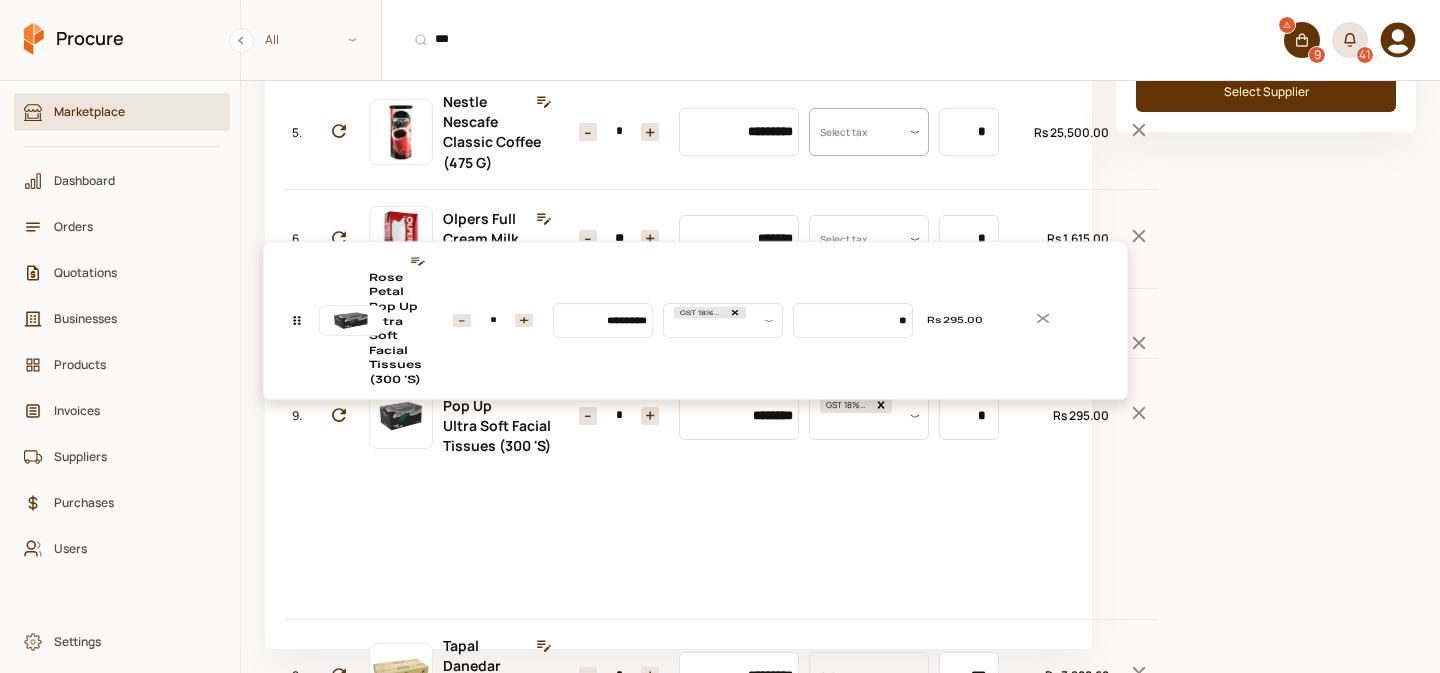 drag, startPoint x: 293, startPoint y: 525, endPoint x: 325, endPoint y: 316, distance: 211.43556 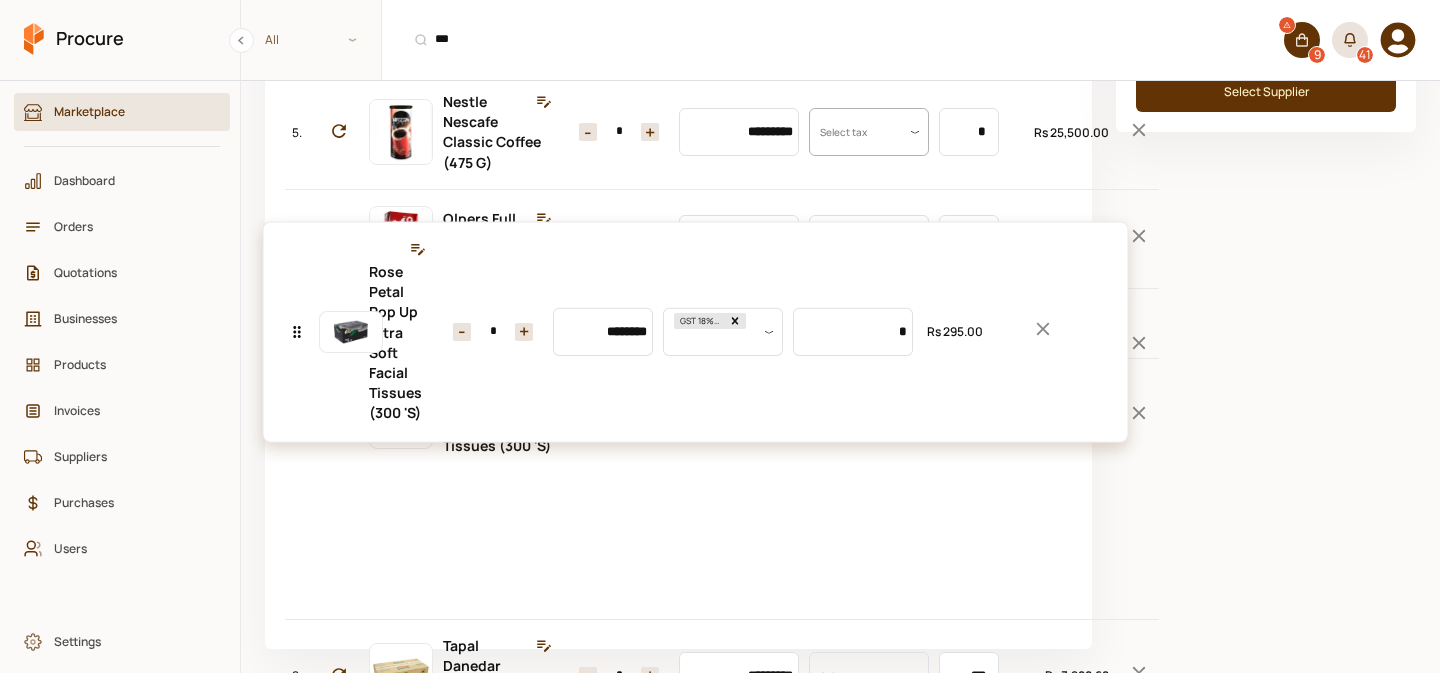 click on "No. Item Quantity Unit Price Taxes Unit Size Total 1. Bonus Tristar Top Load (500 GM) Quantity - * + Price ******** Tax Select tax Uom Value * Total Rs 200.00 2. Spontex Scouring Sponge Large (1 Pcs) Quantity - * + Price ******* Tax Select tax Uom Value * Total Rs 340.00 3. Garbage Bags (1 KG) 24"x36" Quantity - * + Price ******** Tax Select tax Uom Value * Total Rs 400.00 4. Nestle Everyday Tea [PERSON_NAME] (1000 GM) Quantity - ** + Price ********* Tax Select tax Uom Value * Total Rs 25,350.00 5. Nestle Nescafe Classic Coffee (475 G) Quantity - * + Price ********* Tax Select tax Uom Value * Total Rs 25,500.00 6. Olpers Full Cream Milk (250 ML) Quantity - ** + Price ******* Tax Select tax Uom Value * Total Rs 1,615.00 7. Rose Petal Hi-Jeen Tissue Brown - (75 Pulls) Quantity - ** + Price ******** Tax Select tax Uom Value * Total Rs 9,500.00 8. Tapal Danedar Tea Bags (600 Pcs) Quantity - * + Price ********* Tax Select tax Uom Value *** Total Rs 3,299.68 9. Quantity - * + Price ******** Tax GST 18% (INC) * -" at bounding box center [678, 120] 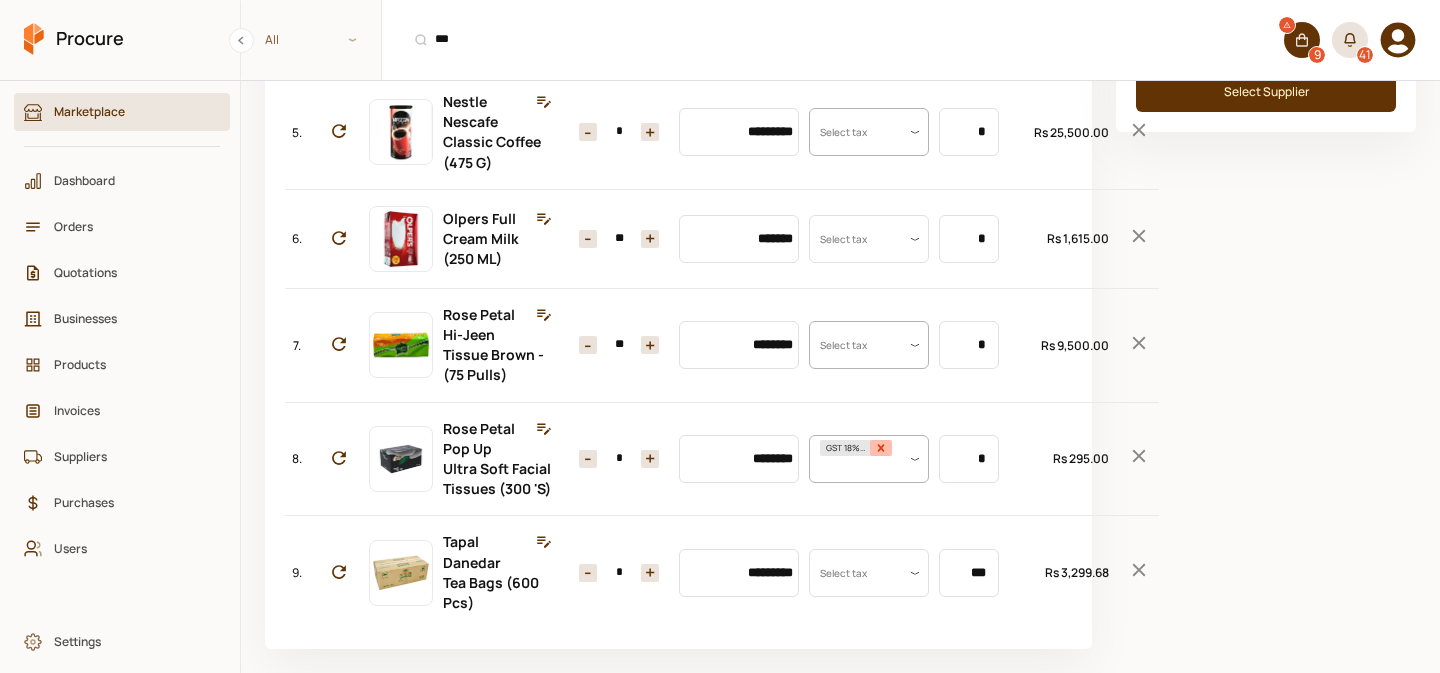 click at bounding box center (881, 448) 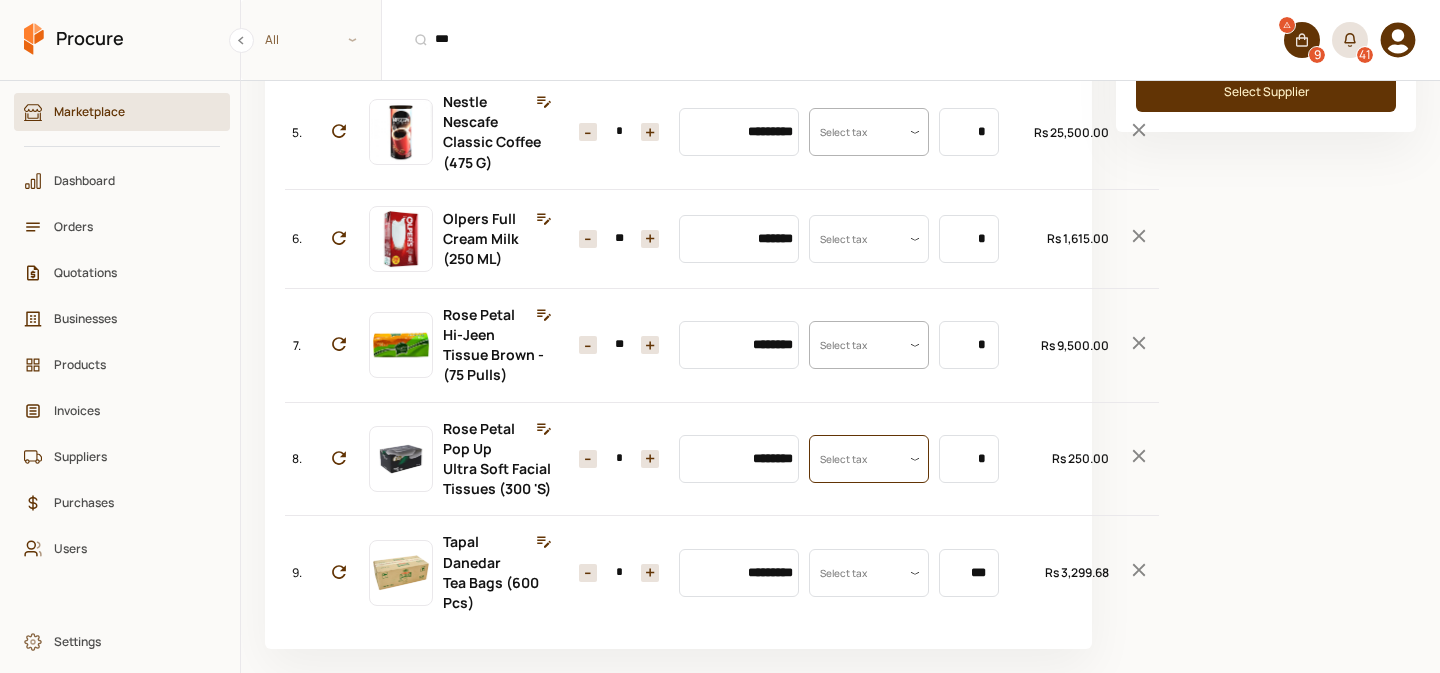 click on "*" at bounding box center (619, 459) 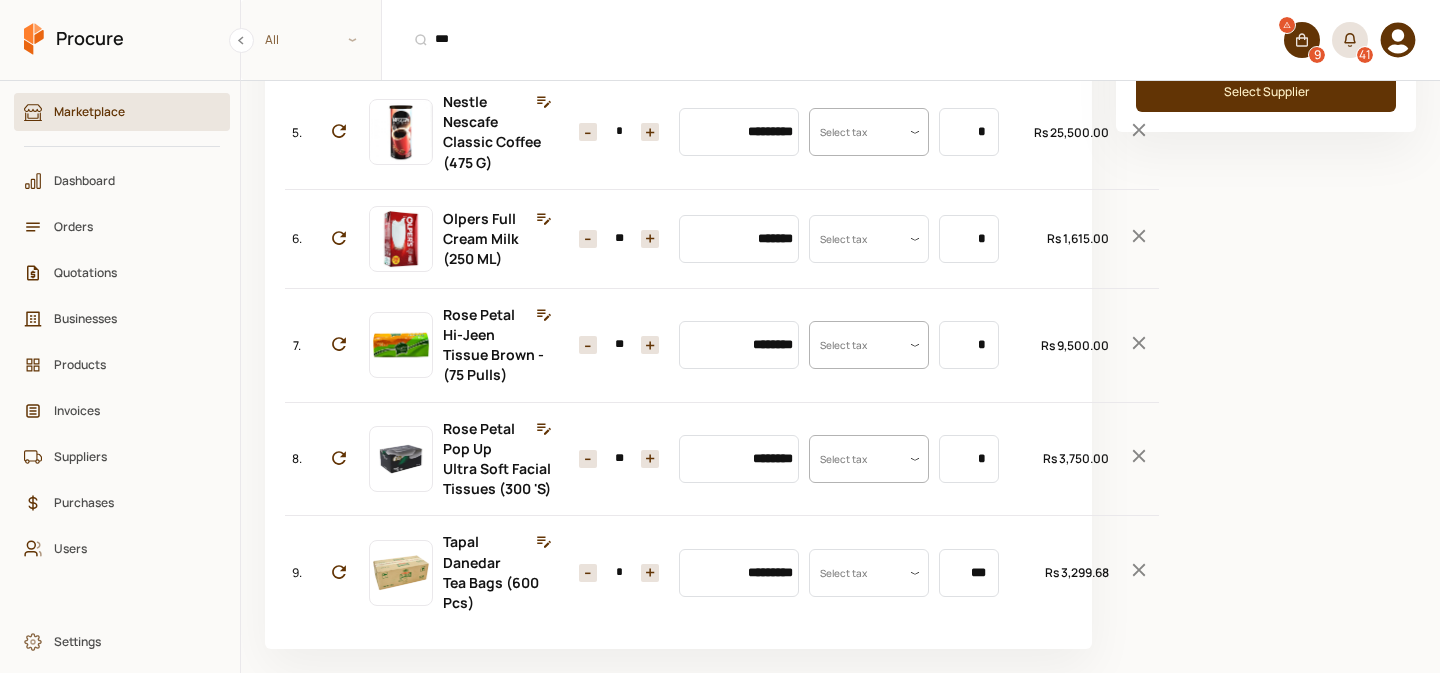 type on "**" 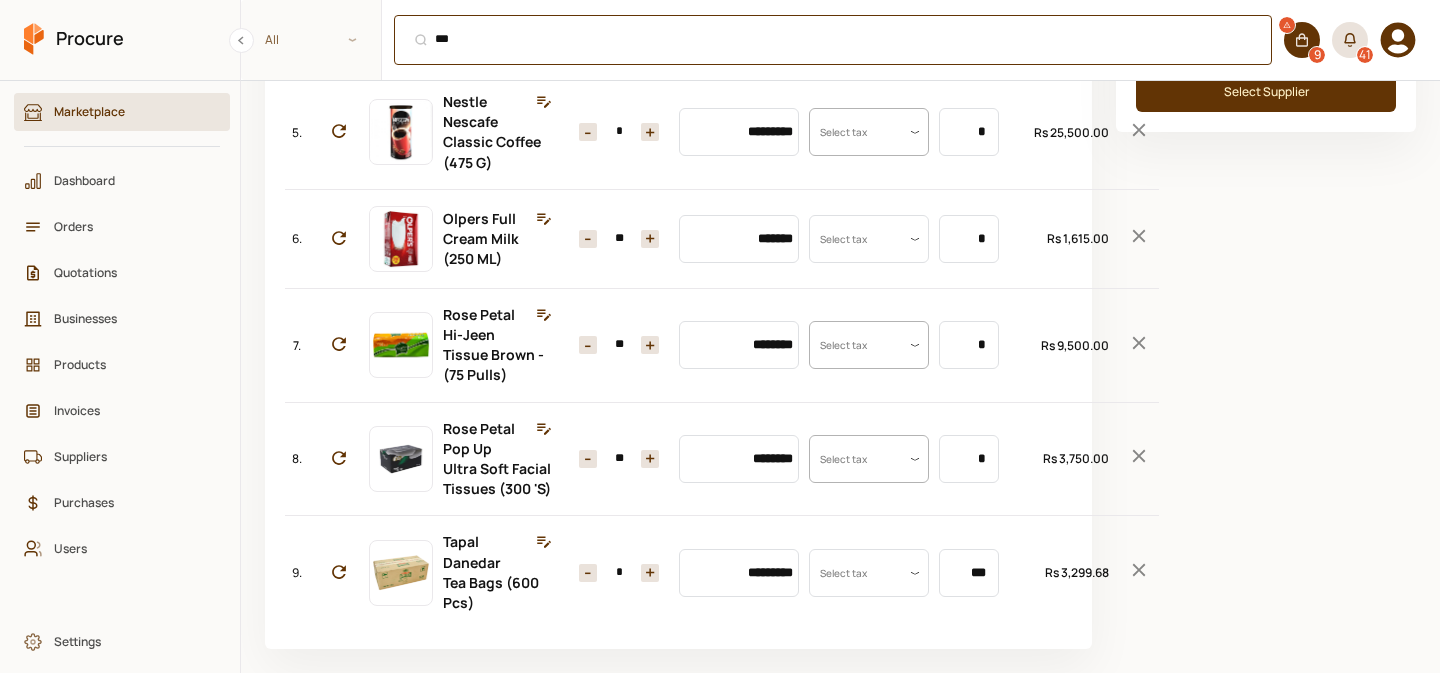click on "*** ⌘  + K" at bounding box center (833, 40) 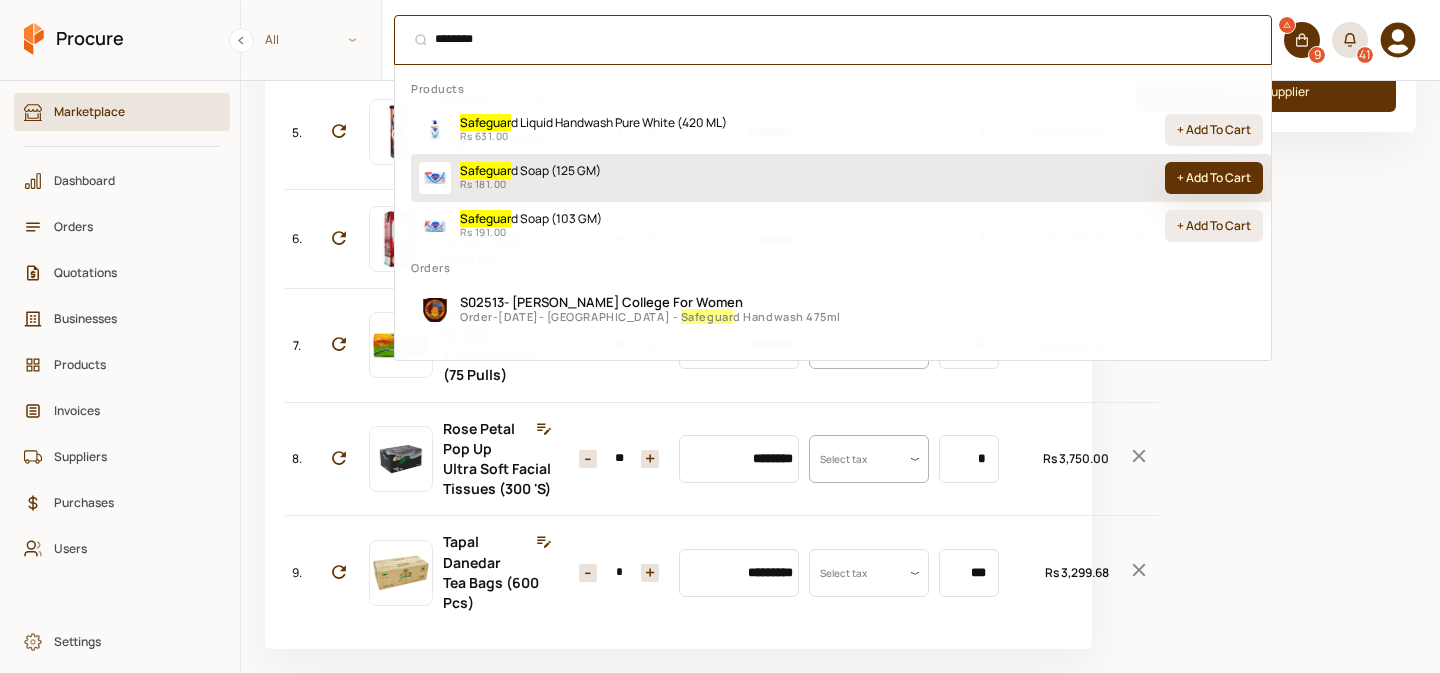 type on "********" 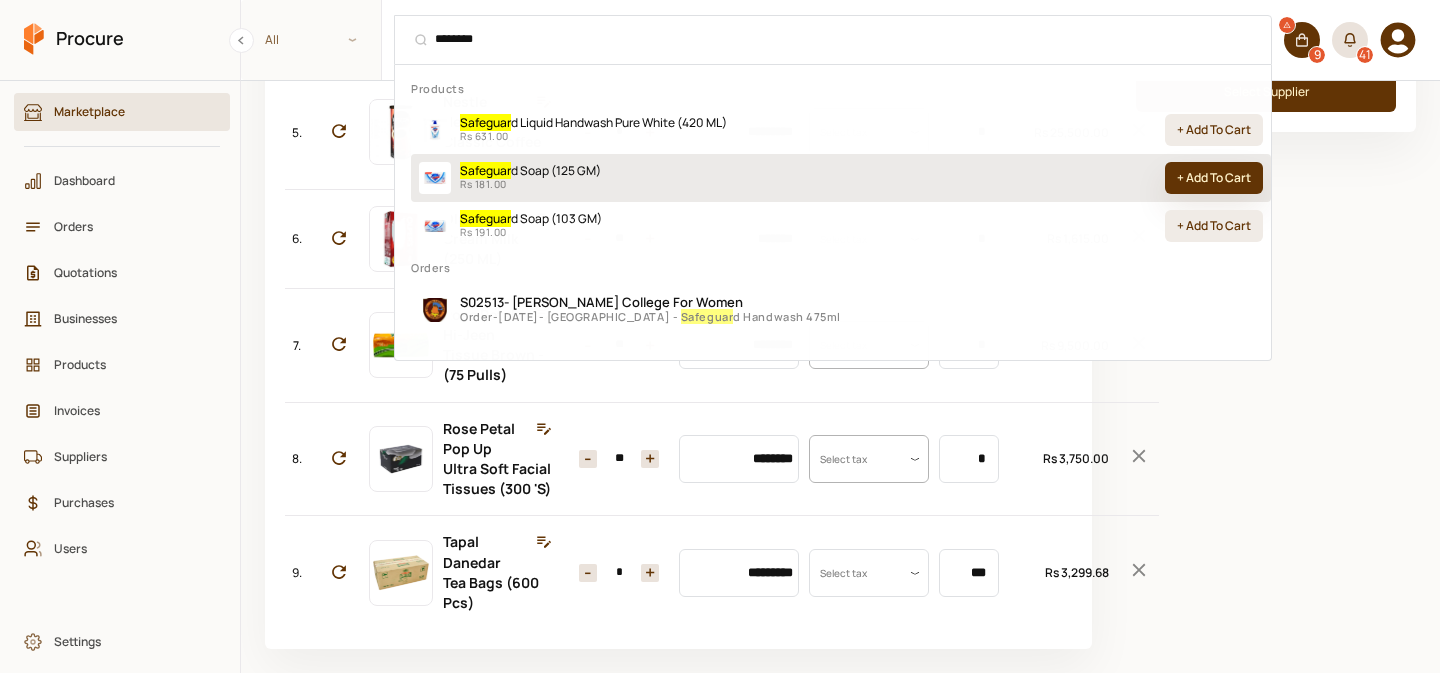 click on "+ Add To Cart" at bounding box center (1214, 178) 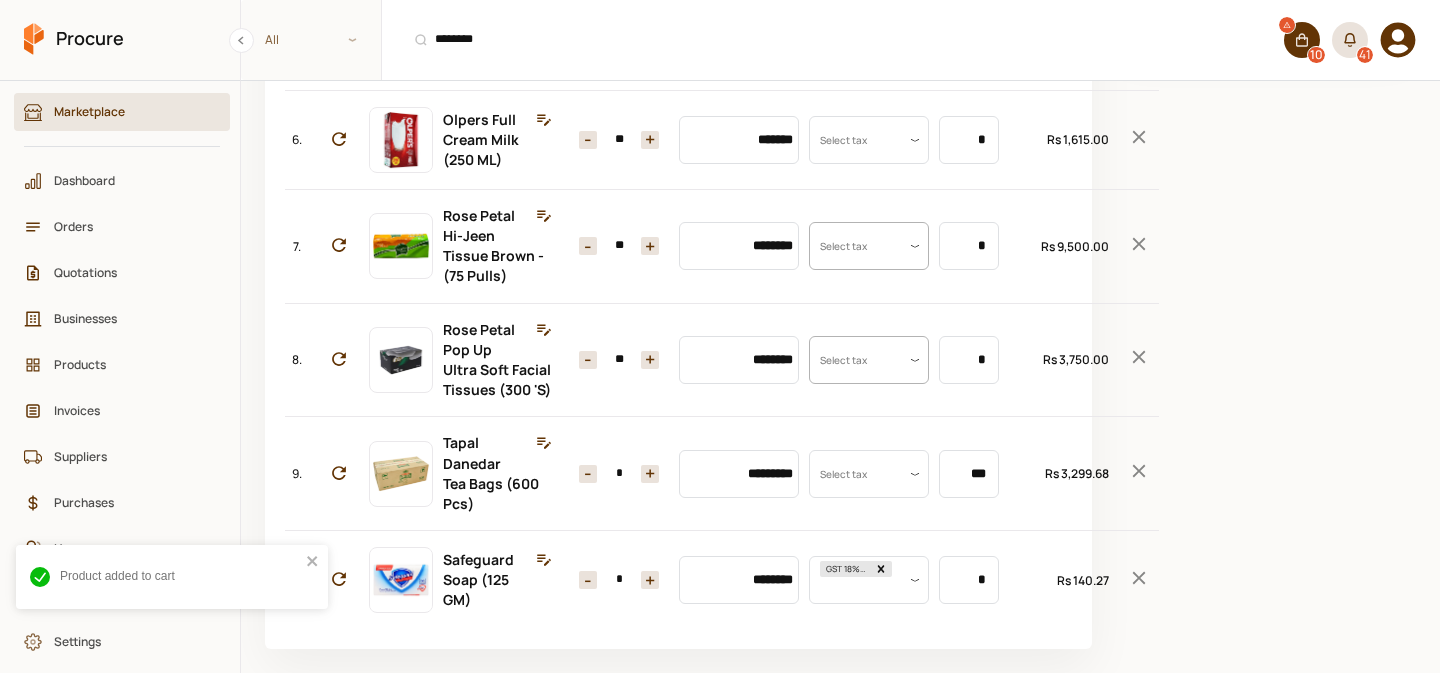 scroll, scrollTop: 1114, scrollLeft: 0, axis: vertical 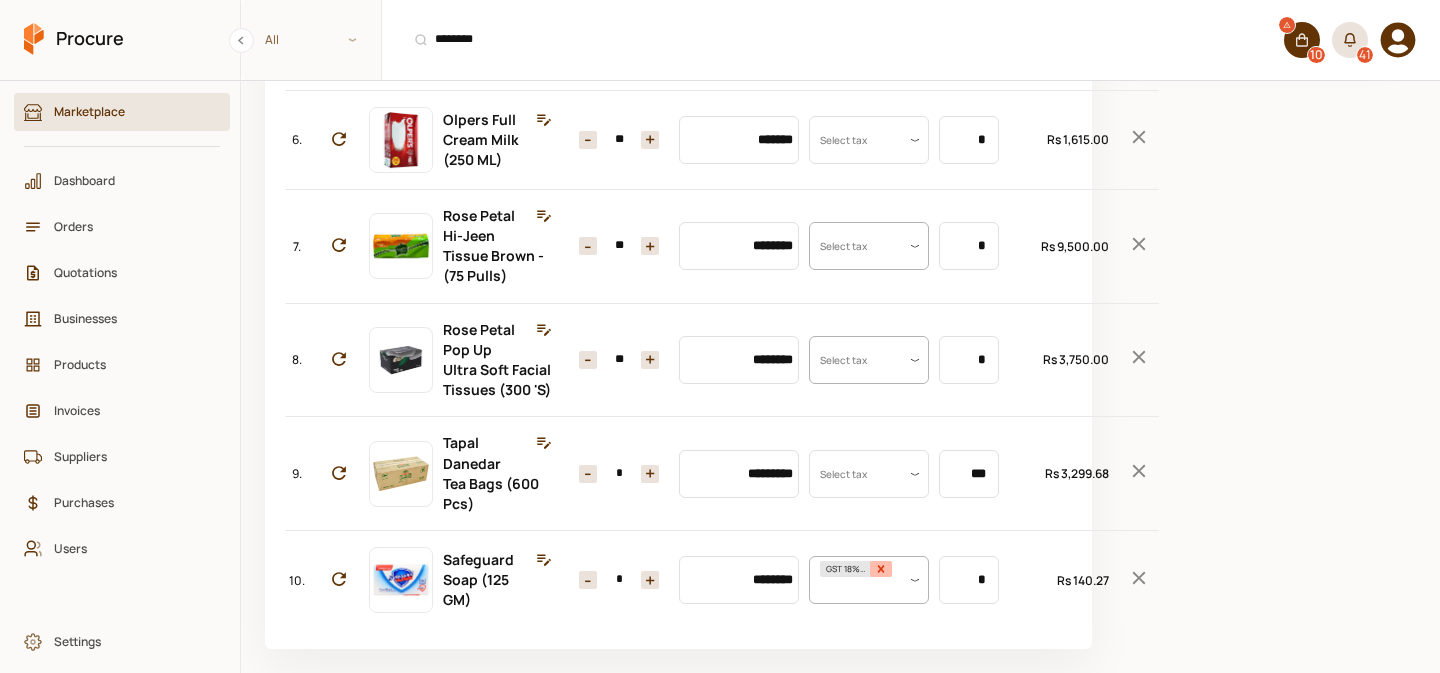 click 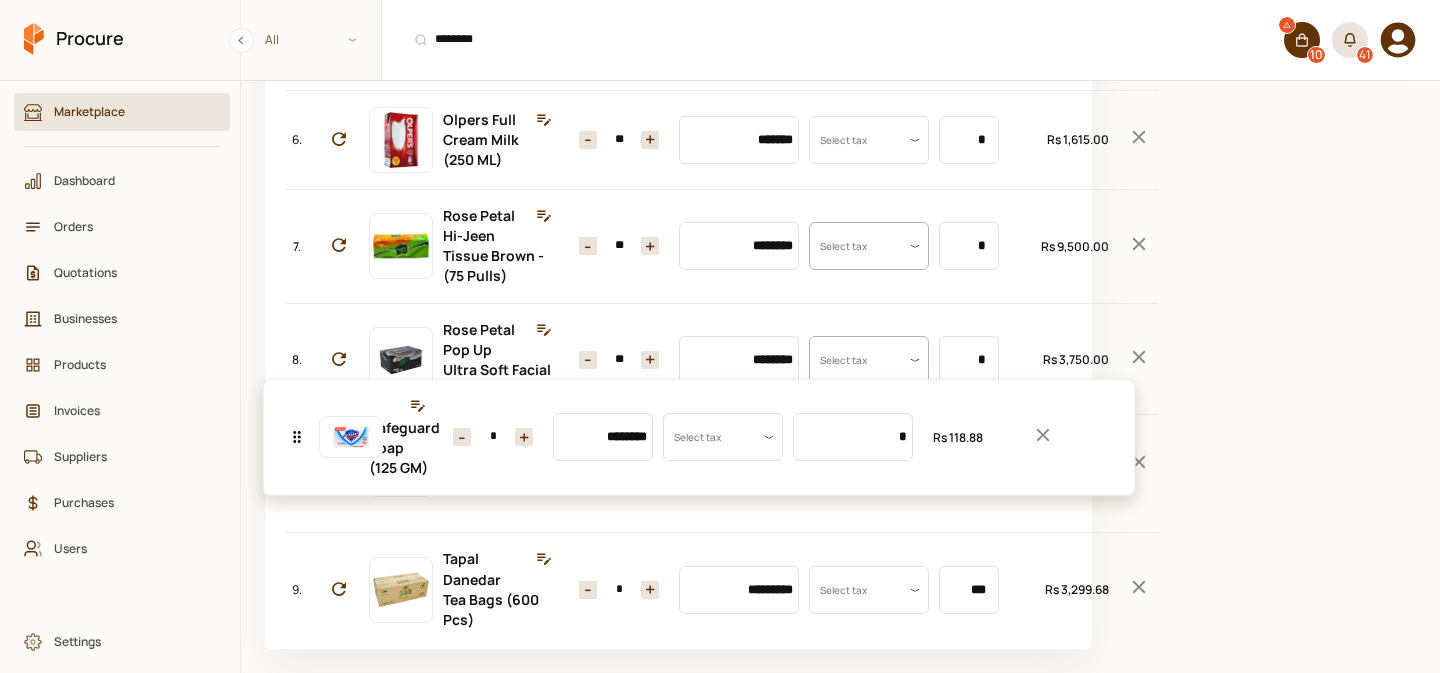 drag, startPoint x: 298, startPoint y: 572, endPoint x: 300, endPoint y: 418, distance: 154.01299 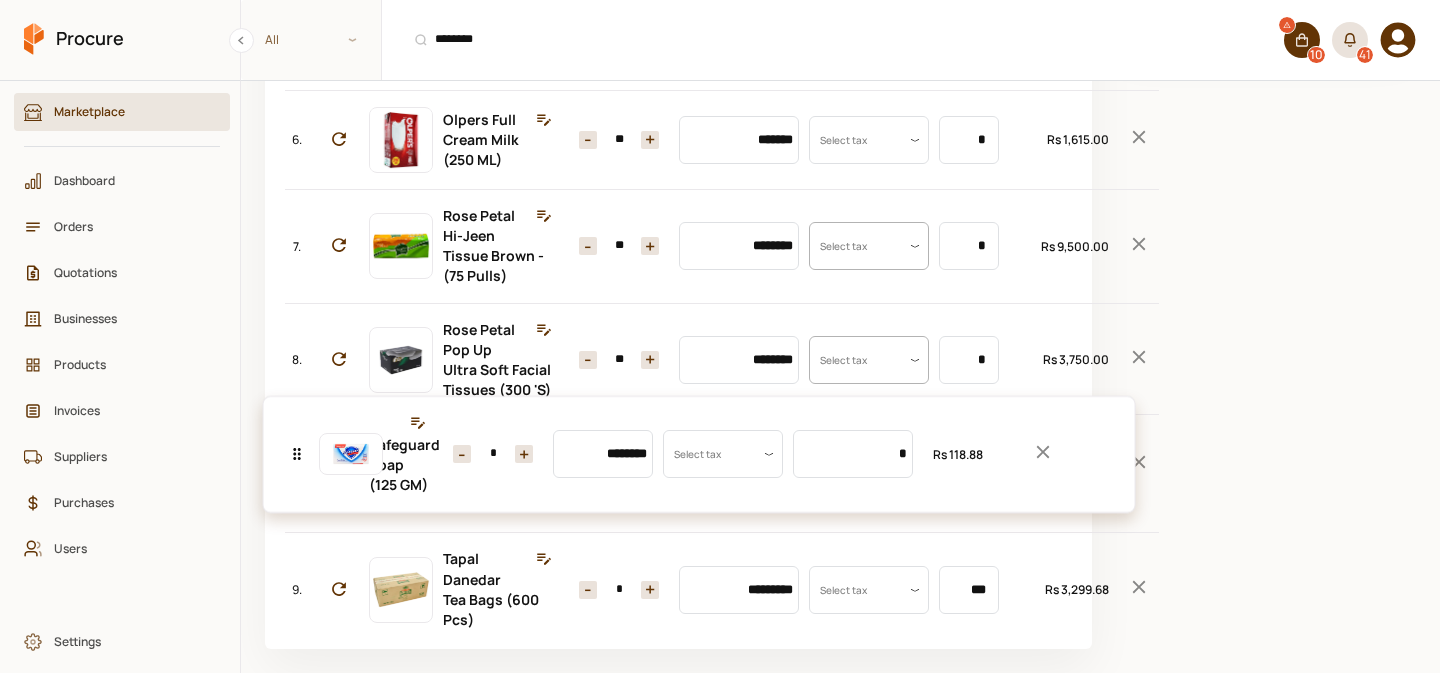 click on "No. Item Quantity Unit Price Taxes Unit Size Total 1. Bonus Tristar Top Load (500 GM) Quantity - * + Price ******** Tax Select tax Uom Value * Total Rs 200.00 2. Spontex Scouring Sponge Large (1 Pcs) Quantity - * + Price ******* Tax Select tax Uom Value * Total Rs 340.00 3. Garbage Bags (1 KG) 24"x36" Quantity - * + Price ******** Tax Select tax Uom Value * Total Rs 400.00 4. Nestle Everyday Tea [PERSON_NAME] (1000 GM) Quantity - ** + Price ********* Tax Select tax Uom Value * Total Rs 25,350.00 5. Nestle Nescafe Classic Coffee (475 G) Quantity - * + Price ********* Tax Select tax Uom Value * Total Rs 25,500.00 6. Olpers Full Cream Milk (250 ML) Quantity - ** + Price ******* Tax Select tax Uom Value * Total Rs 1,615.00 7. Rose Petal Hi-Jeen Tissue Brown - (75 Pulls) Quantity - ** + Price ******** Tax Select tax Uom Value * Total Rs 9,500.00 8. Rose Petal Pop Up Ultra Soft Facial Tissues (300 'S) Quantity - ** + Price ******** Tax Select tax Uom Value * Total Rs 3,750.00 9. Tapal Danedar Tea Bags (600 Pcs)" at bounding box center (678, 70) 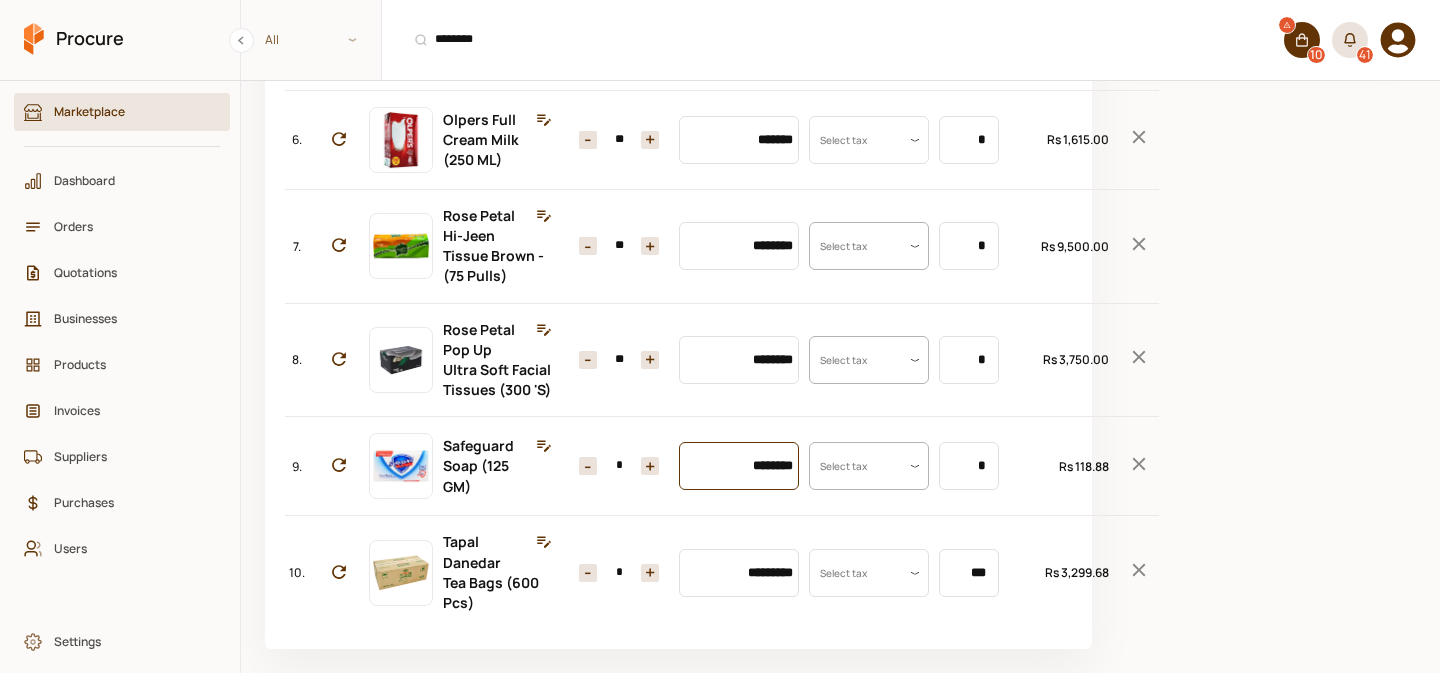 click on "********" at bounding box center (739, 466) 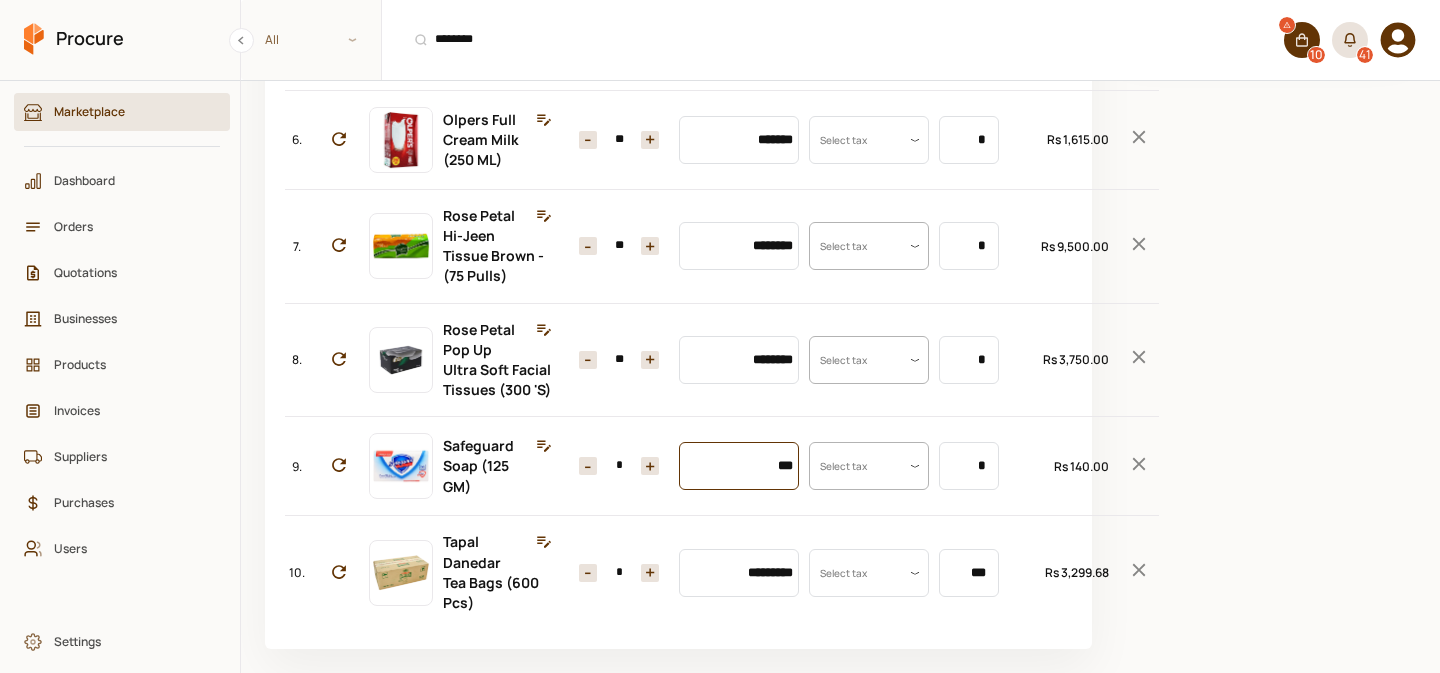 type on "***" 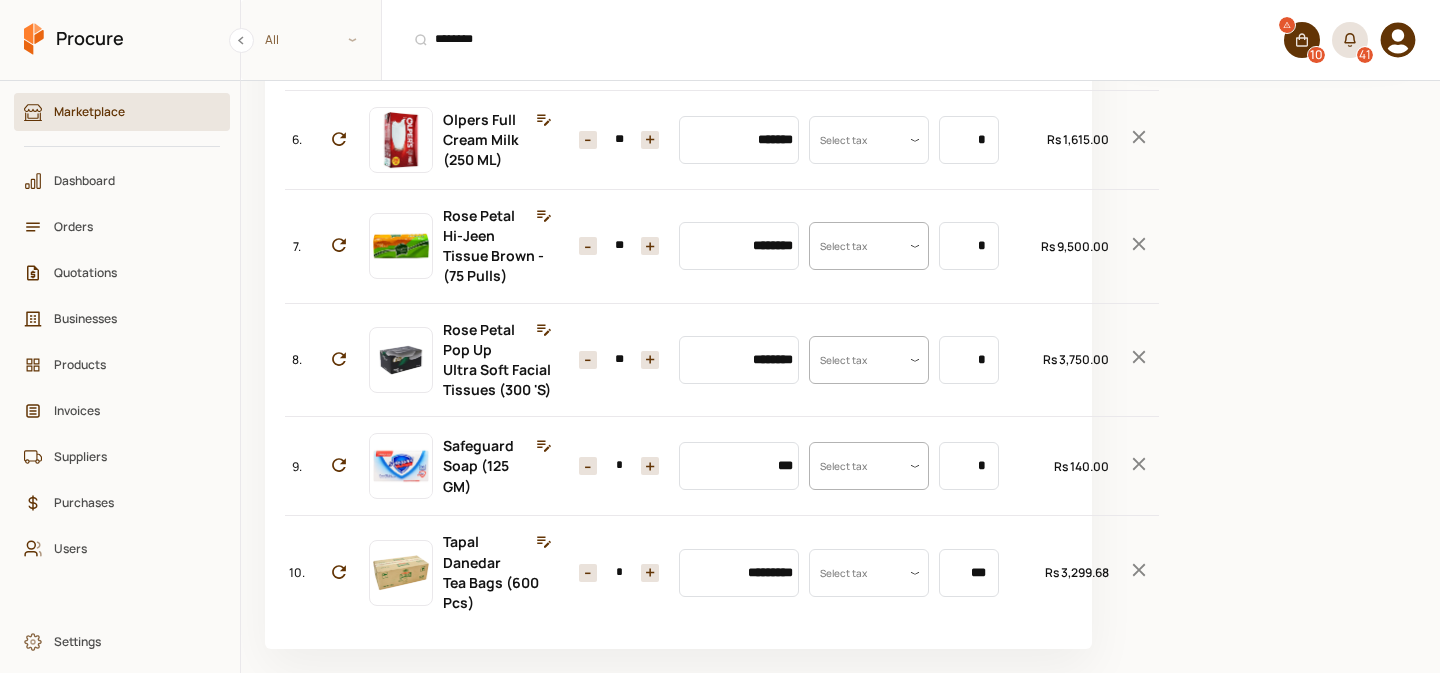 click on "+" at bounding box center [650, 466] 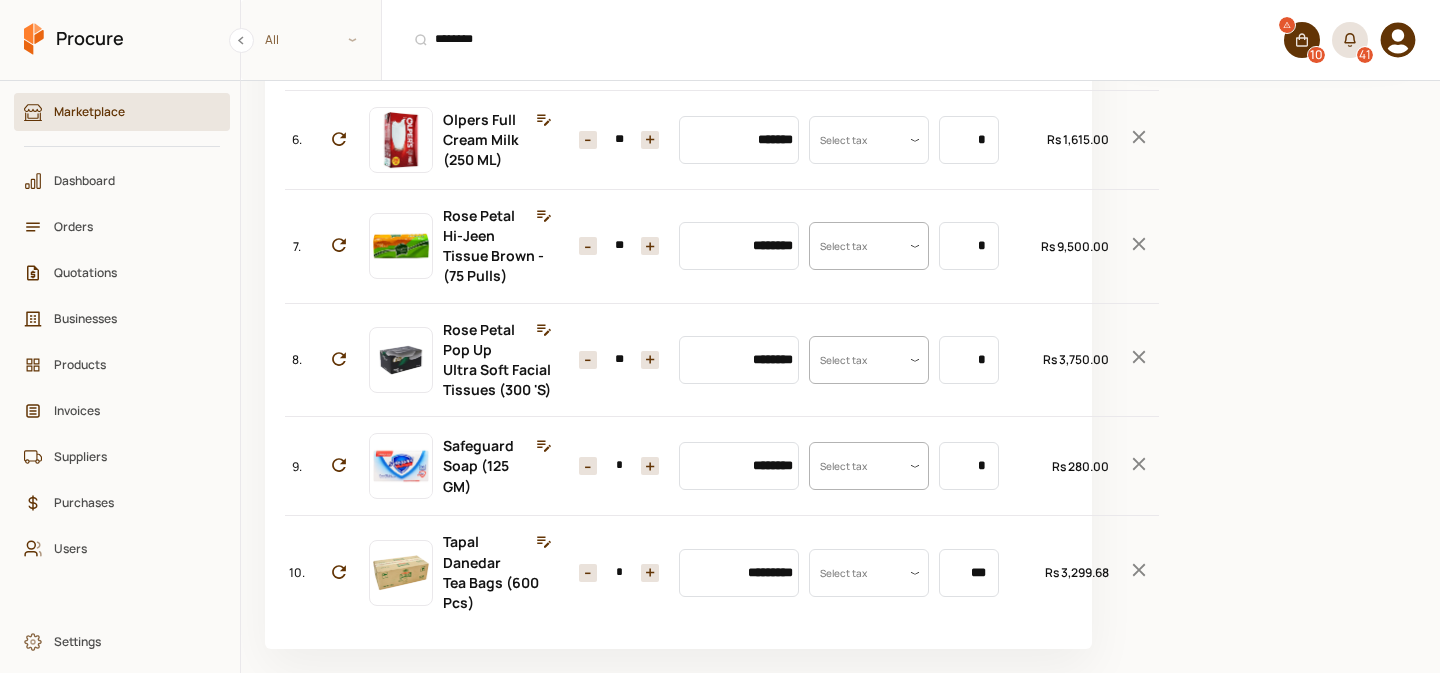 click on "+" at bounding box center [650, 466] 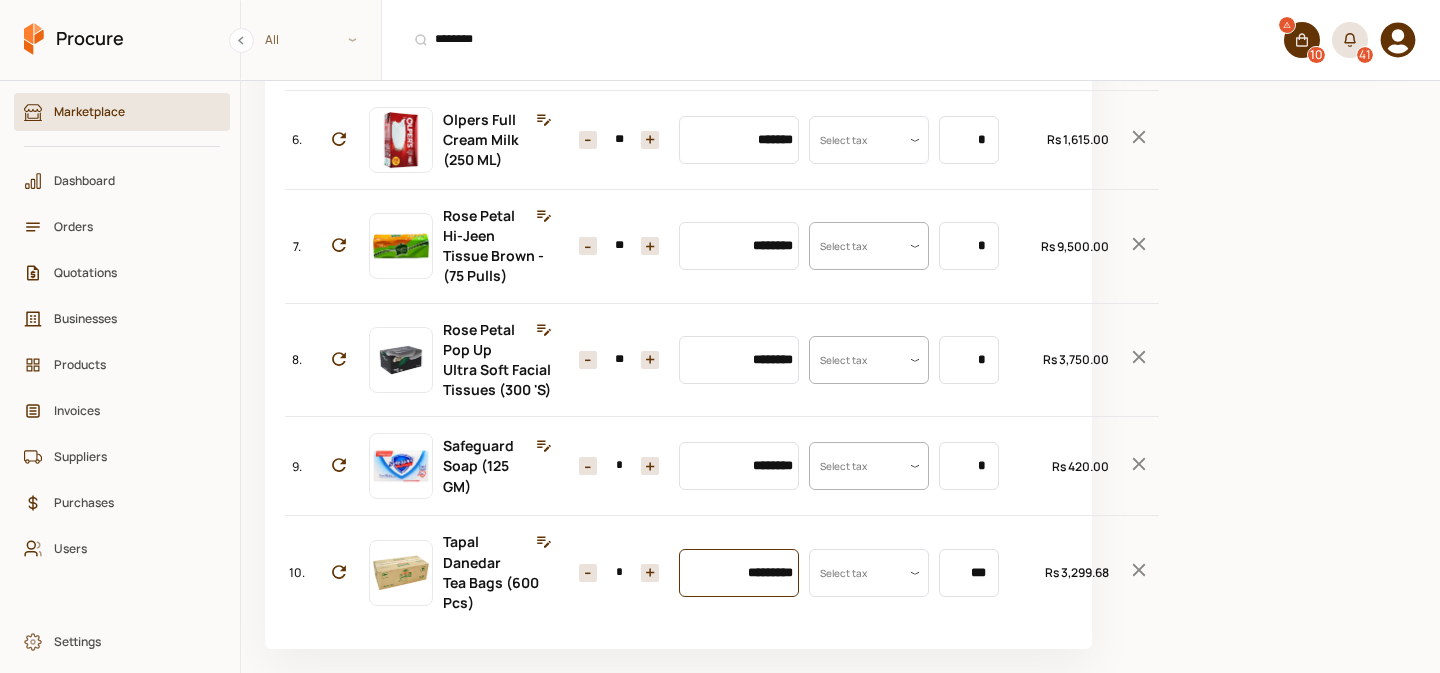 click on "*********" at bounding box center (739, 573) 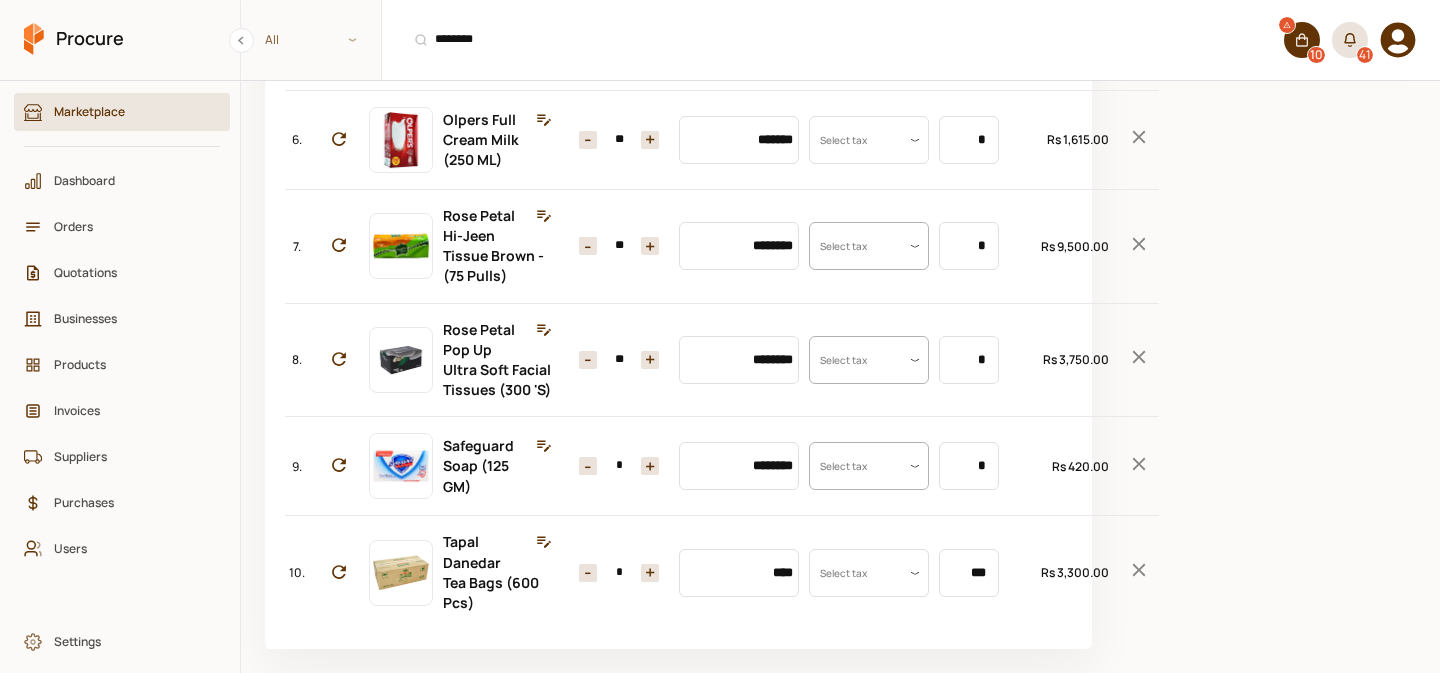 type on "*********" 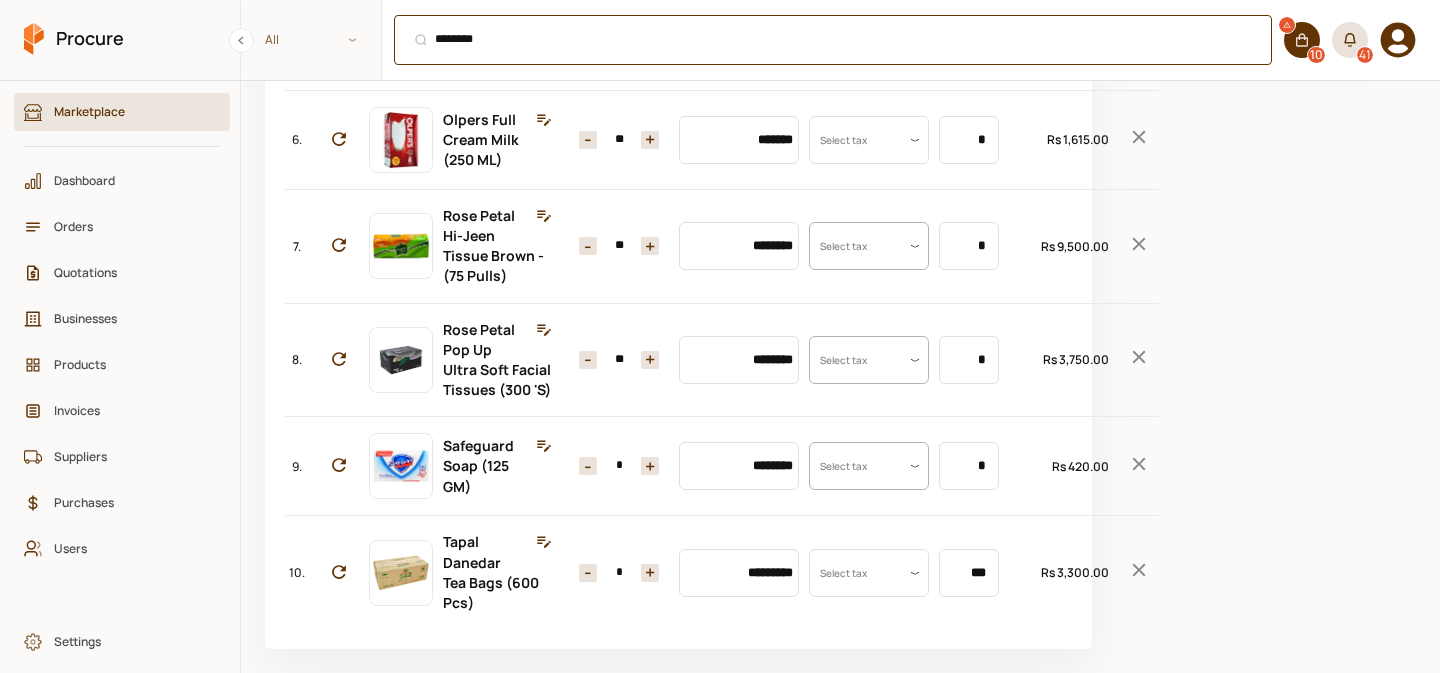 click on "******** ⌘  + K" at bounding box center (833, 40) 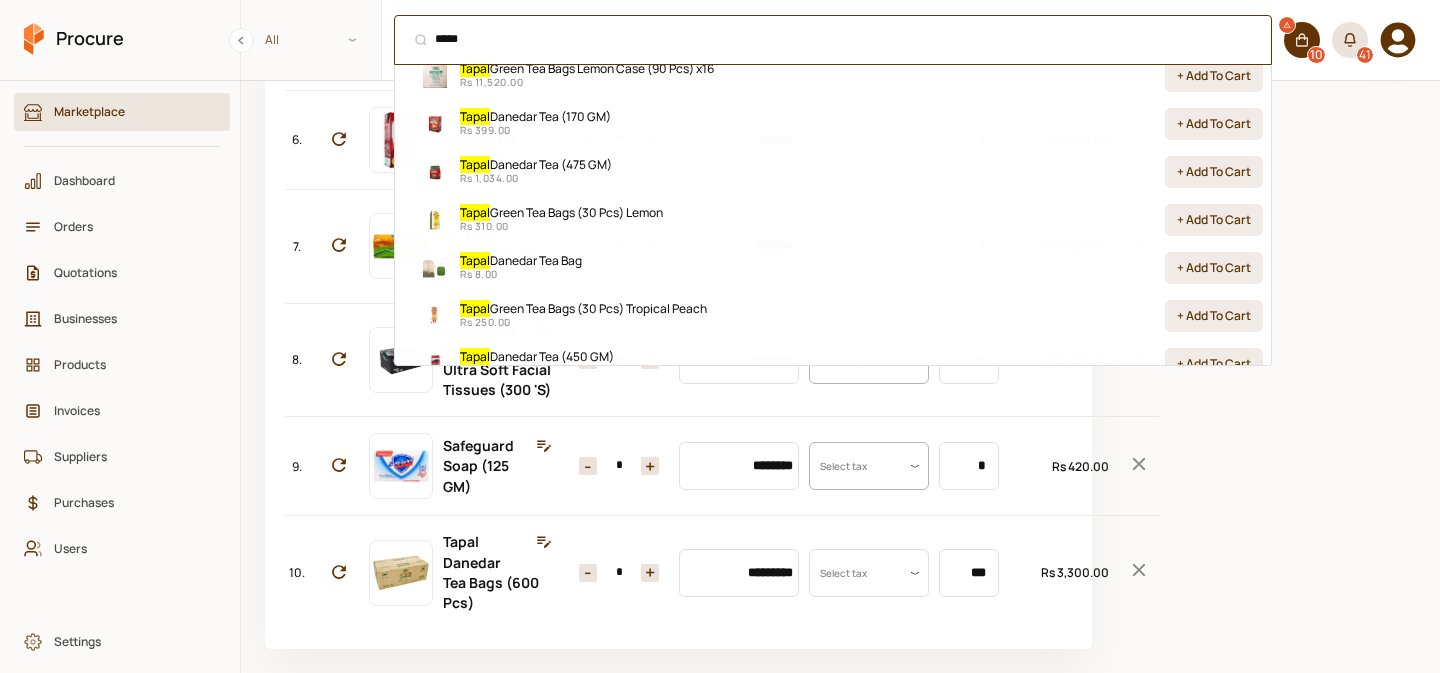 scroll, scrollTop: 632, scrollLeft: 0, axis: vertical 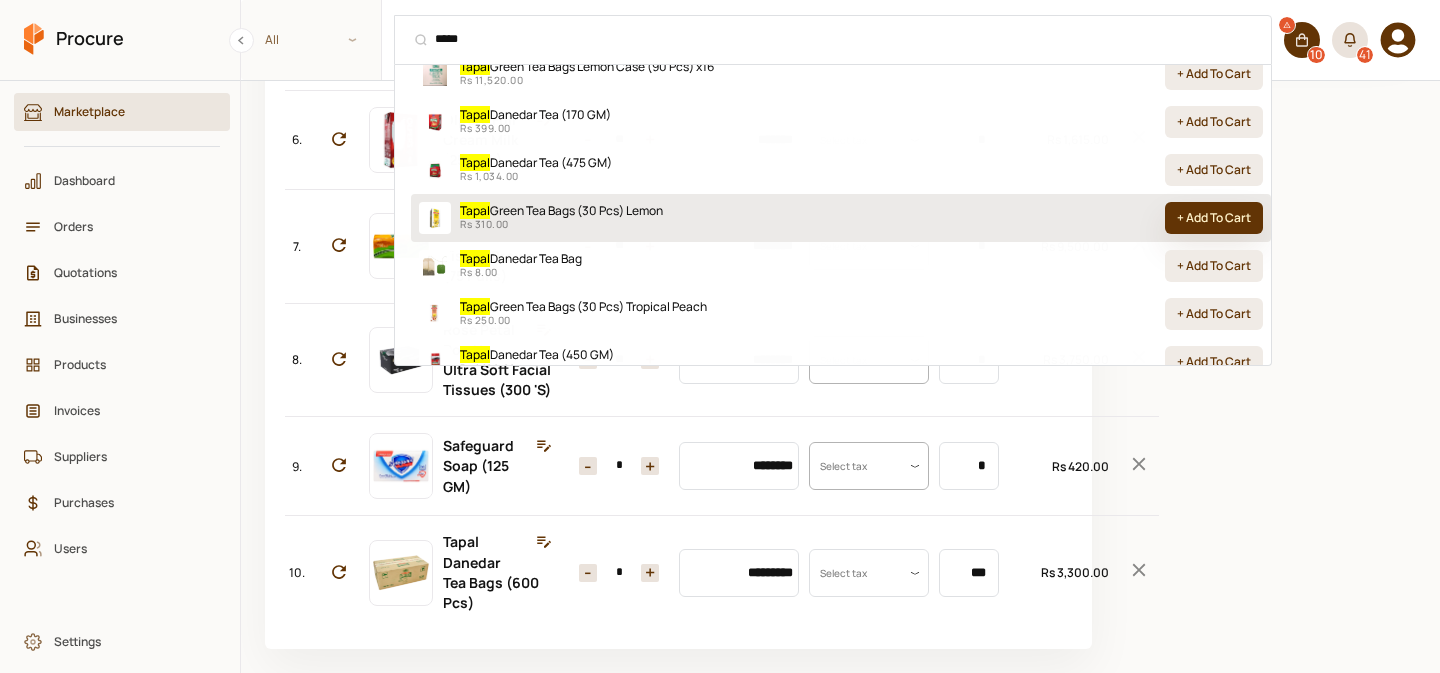 click on "+ Add To Cart" at bounding box center [1214, 218] 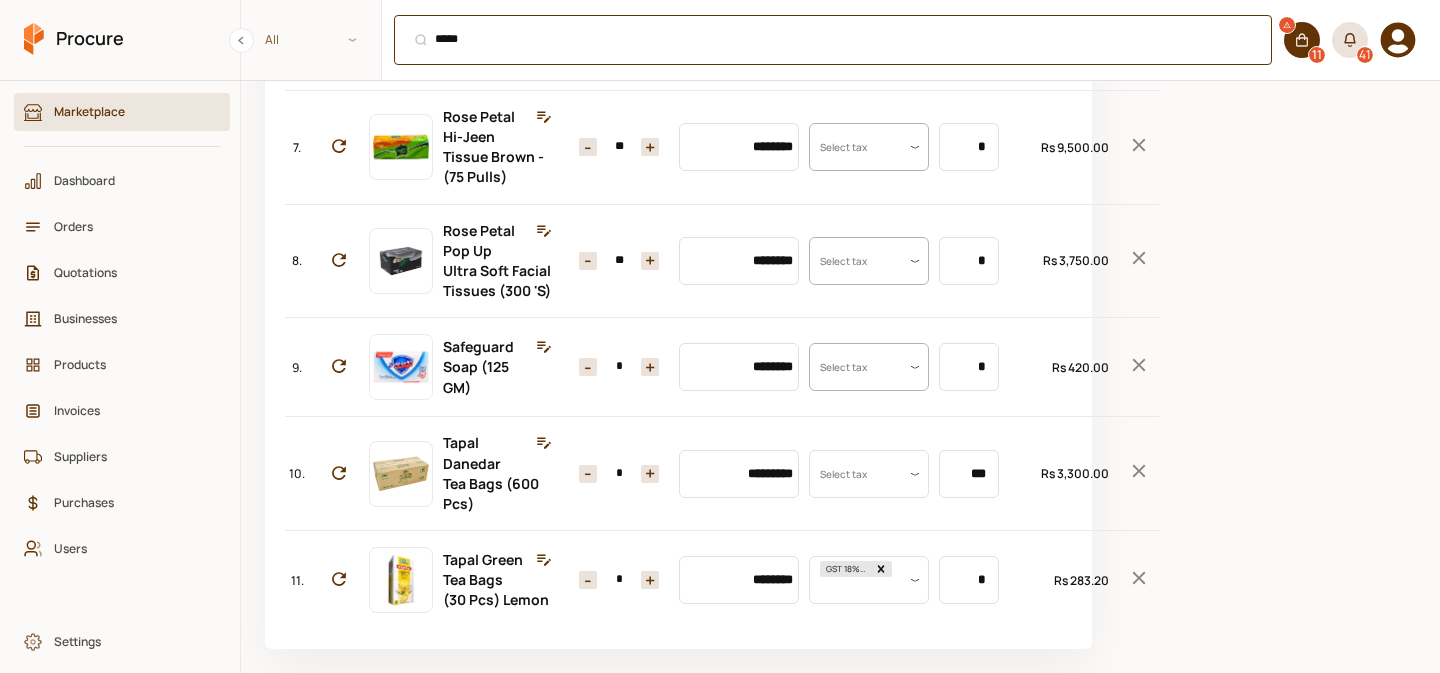 click on "***** ⌘  + K" at bounding box center (833, 40) 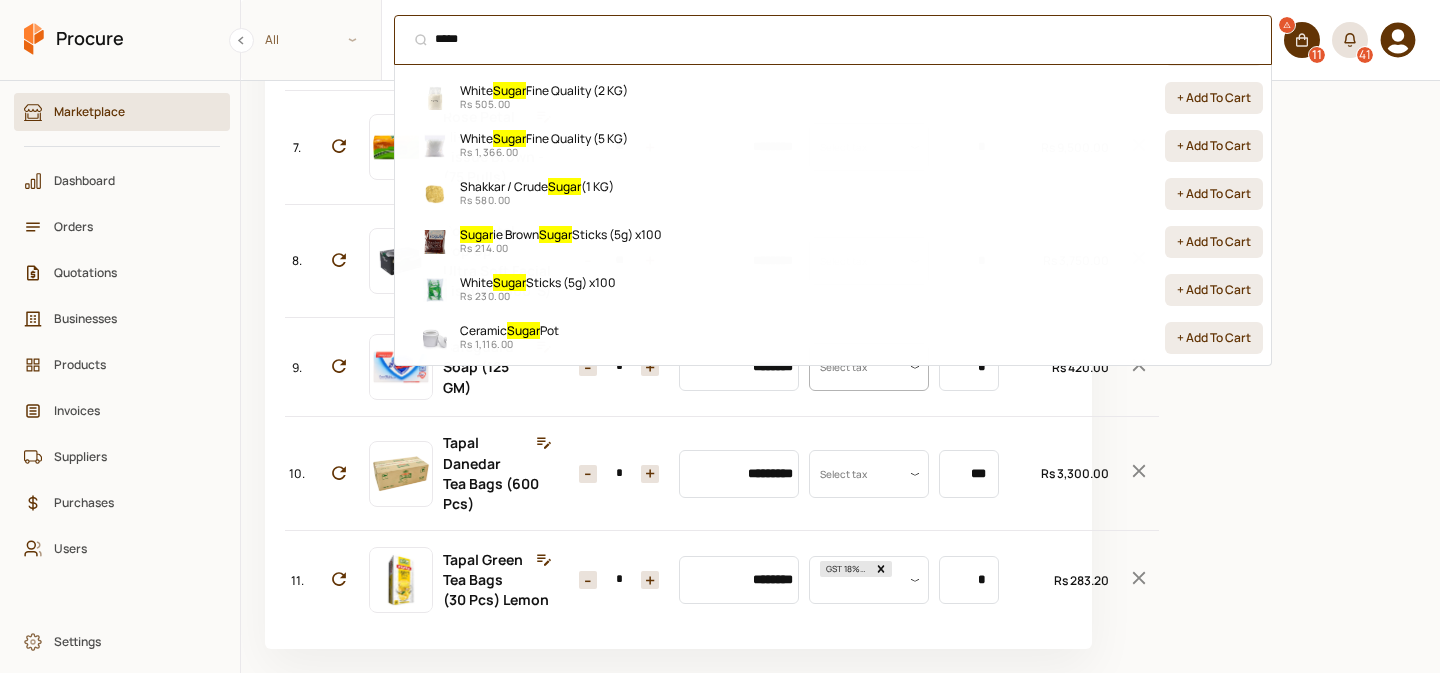 scroll, scrollTop: 0, scrollLeft: 0, axis: both 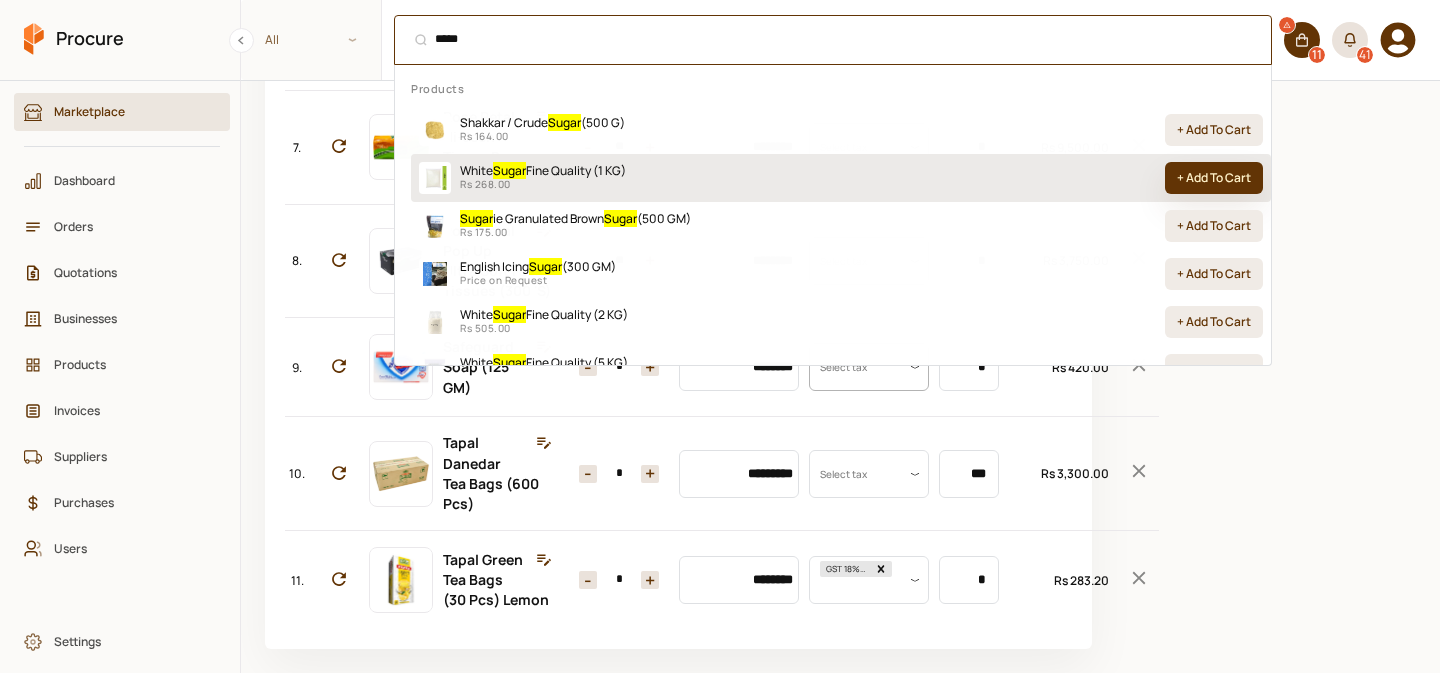 type on "*****" 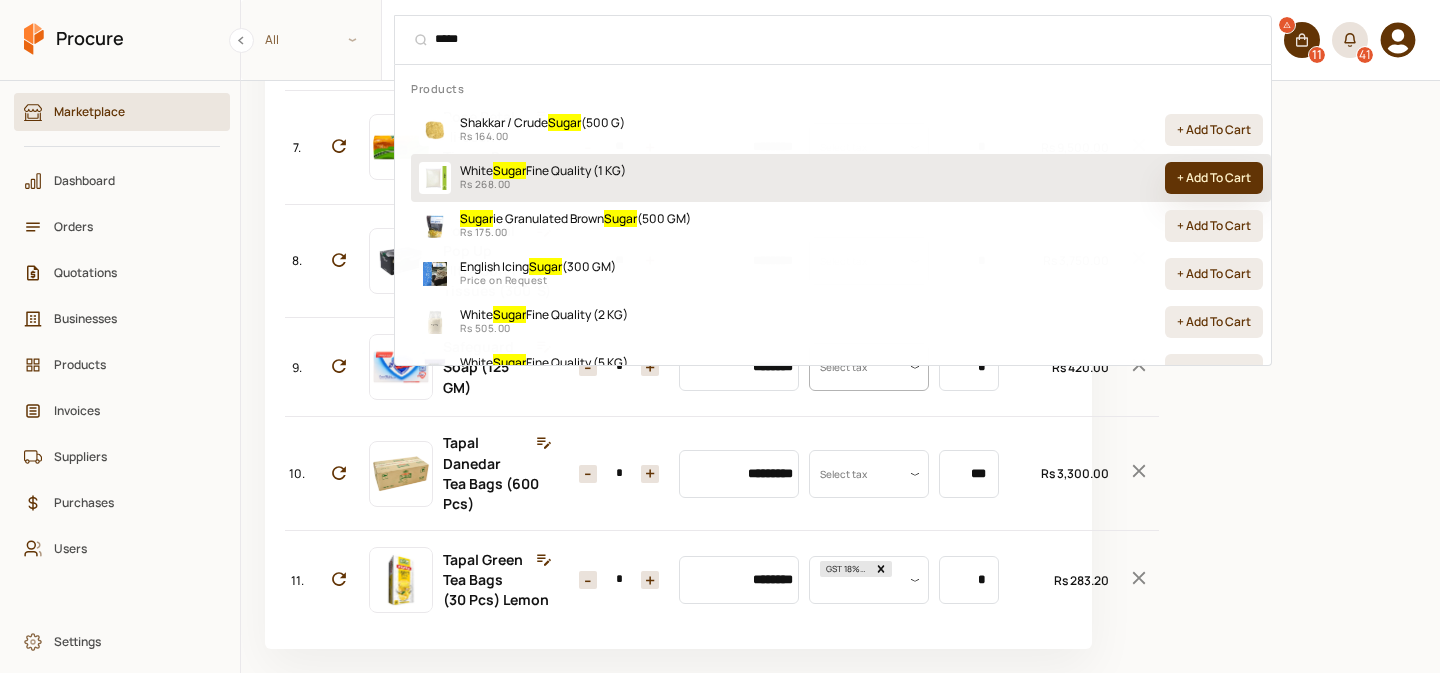 click on "+ Add To Cart" at bounding box center (1214, 178) 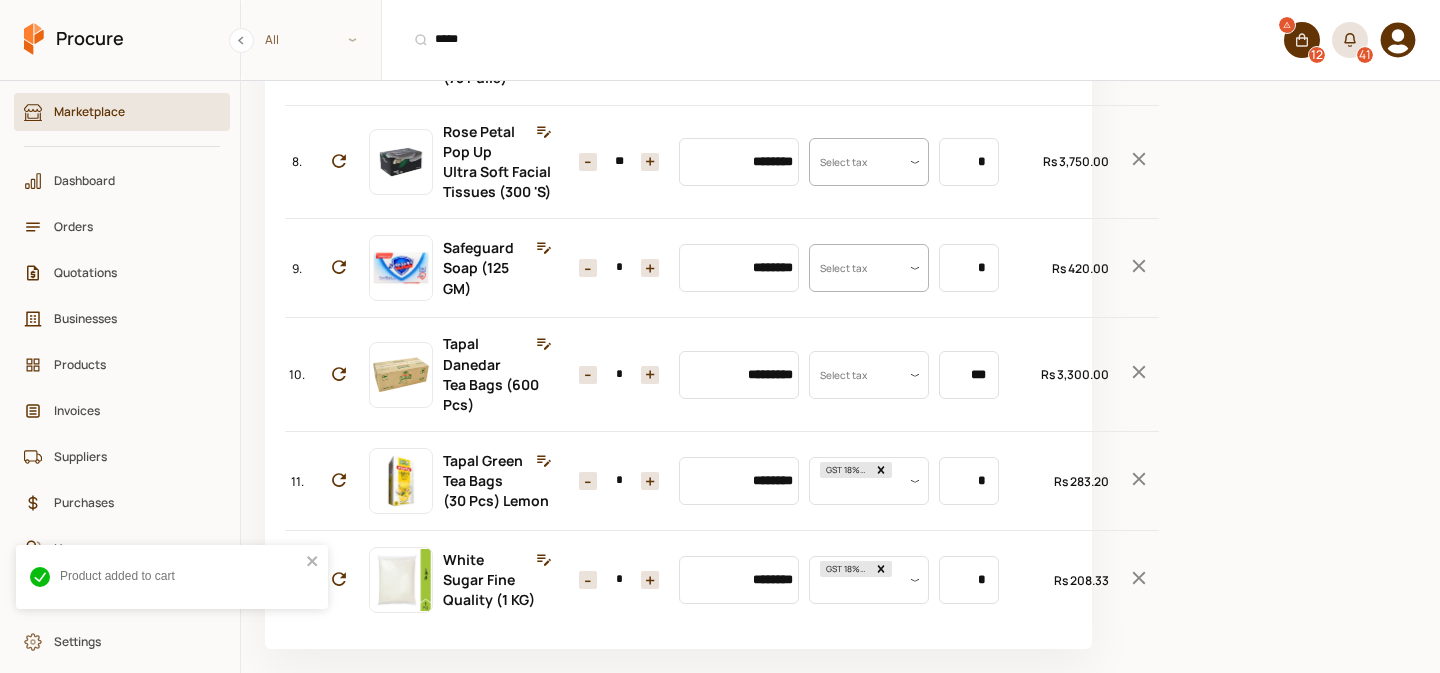 scroll, scrollTop: 1407, scrollLeft: 0, axis: vertical 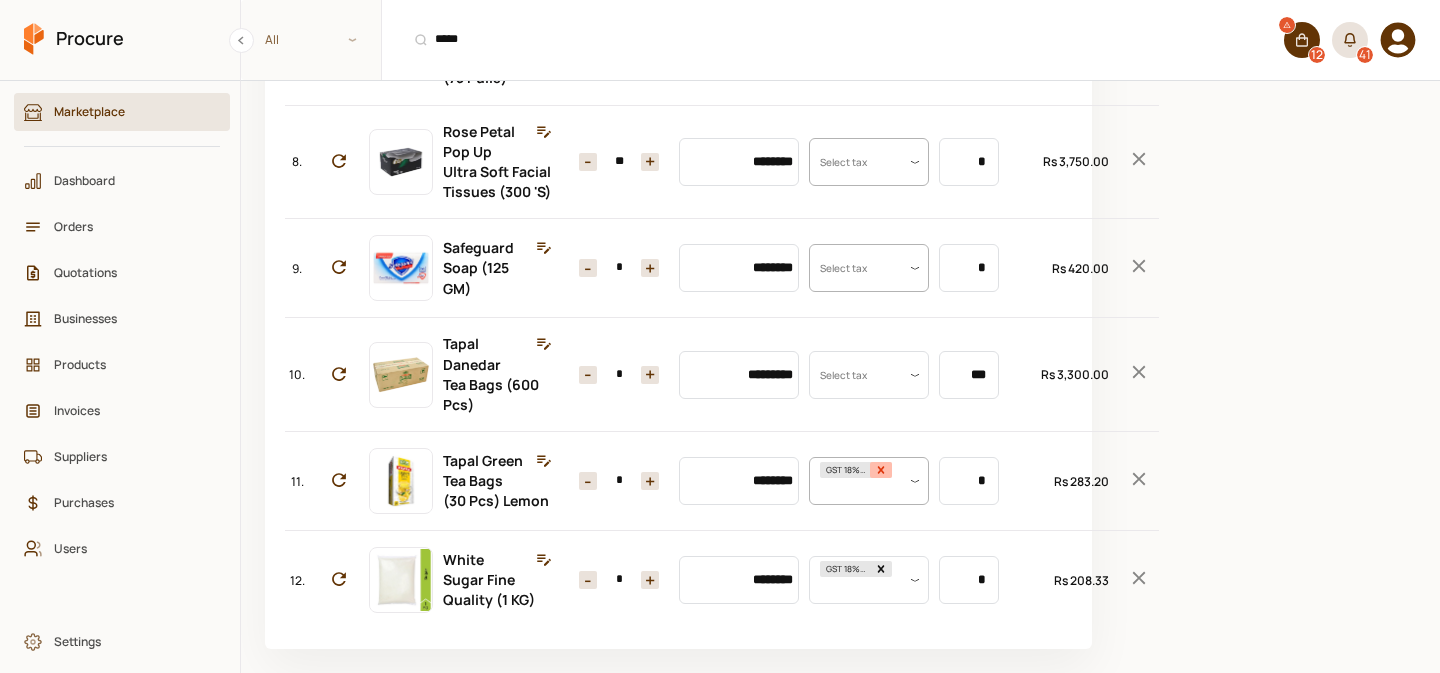 click 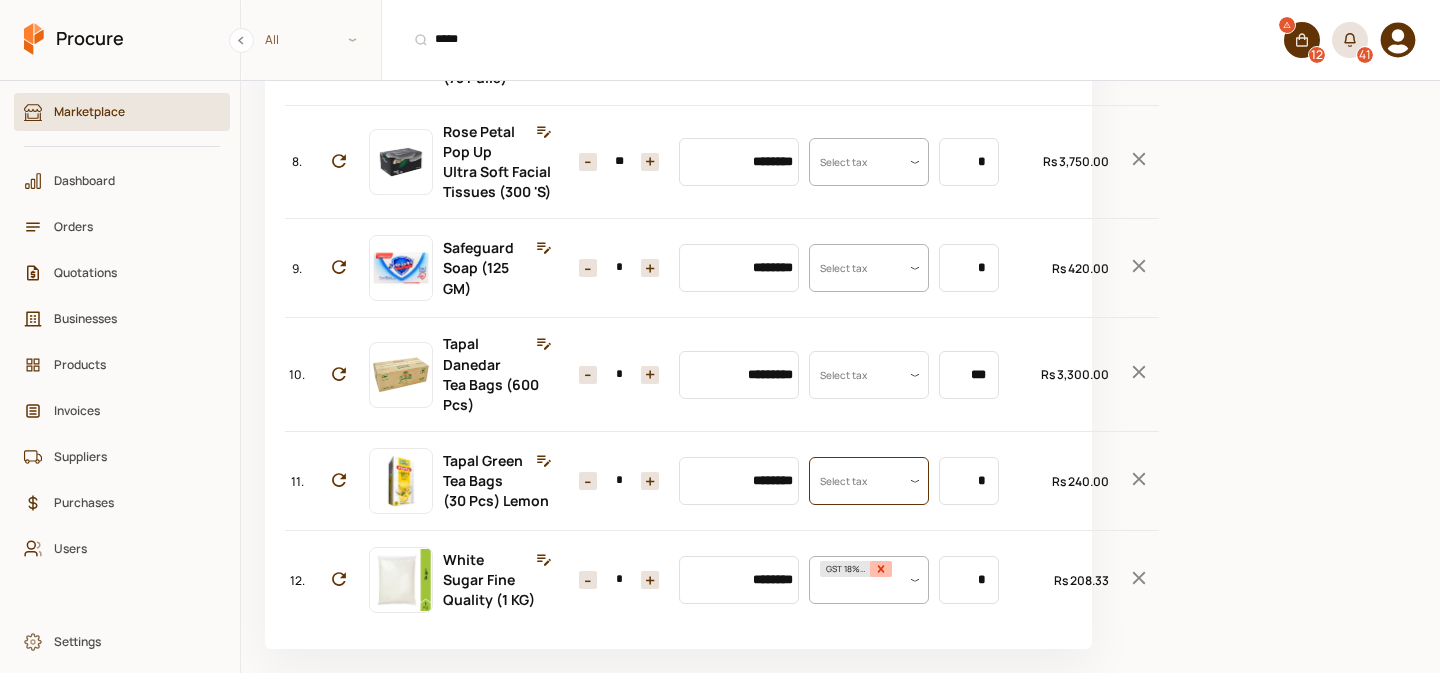 click 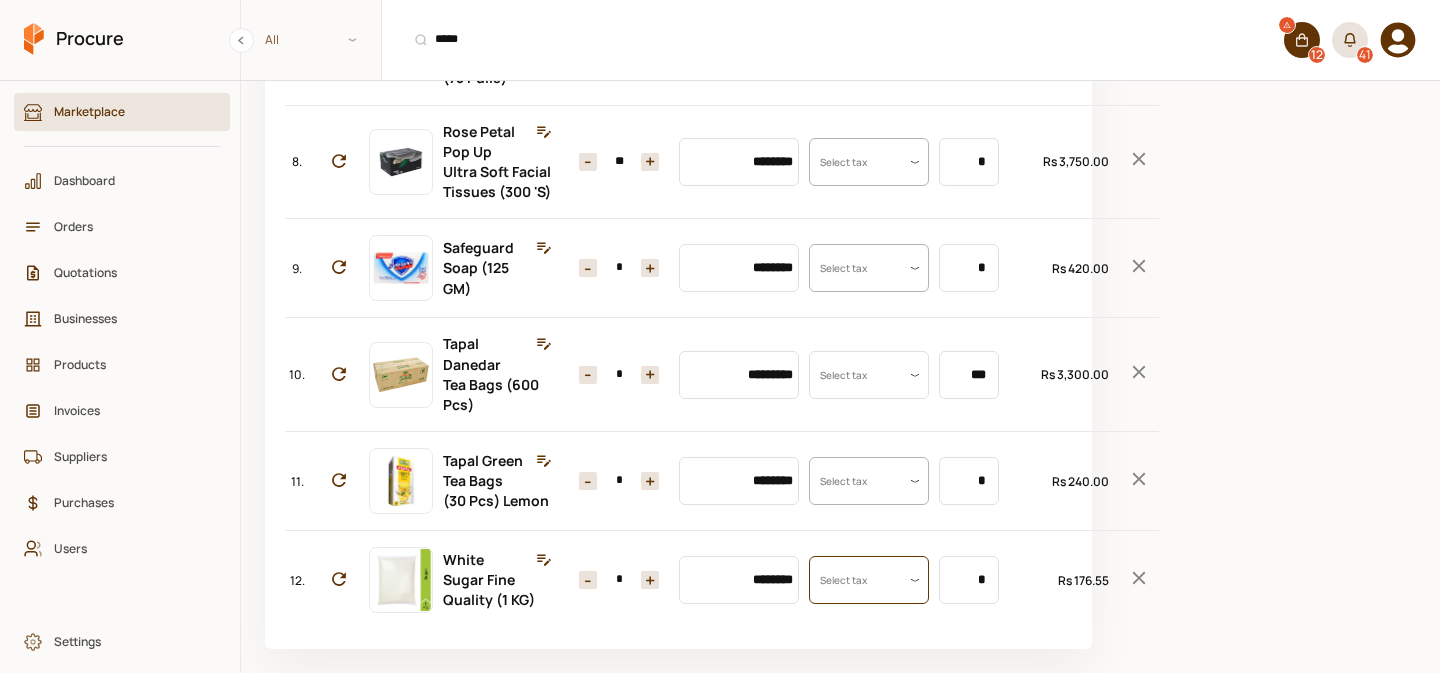 click on "+" at bounding box center [650, 481] 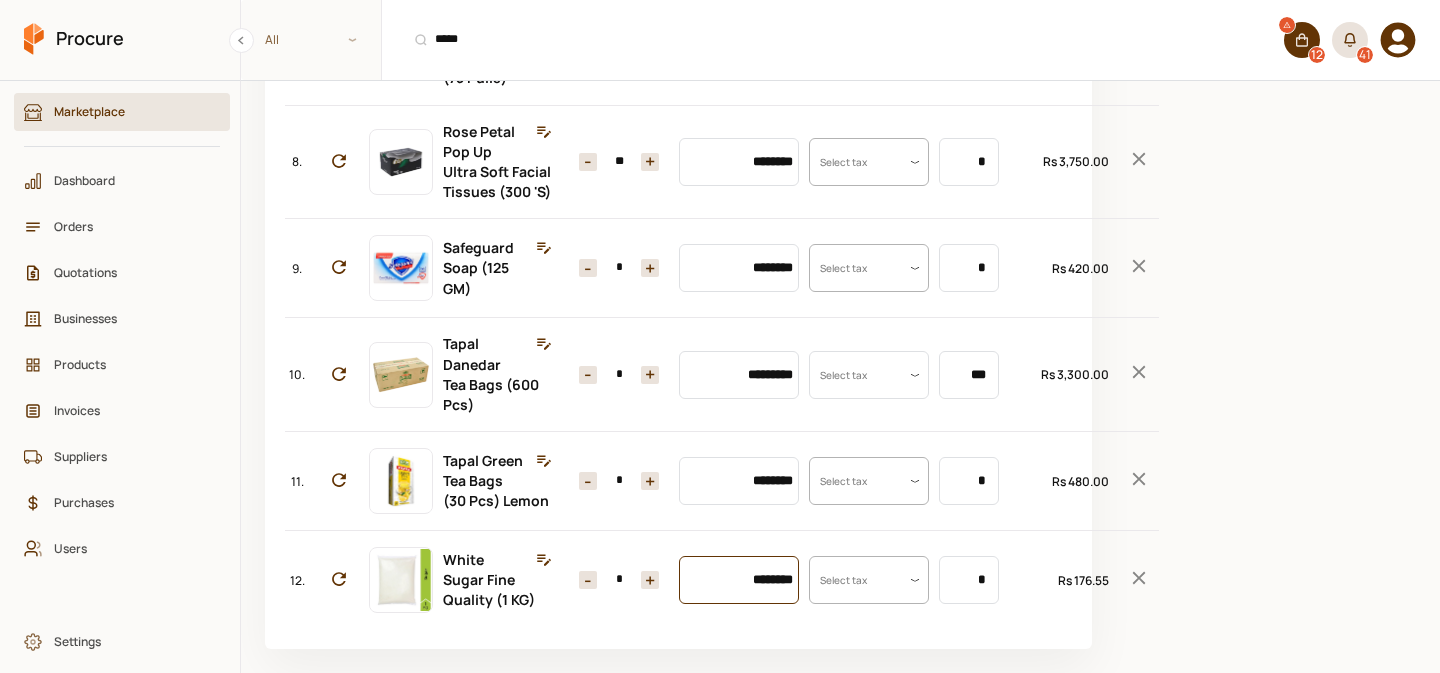 click on "********" at bounding box center [739, 580] 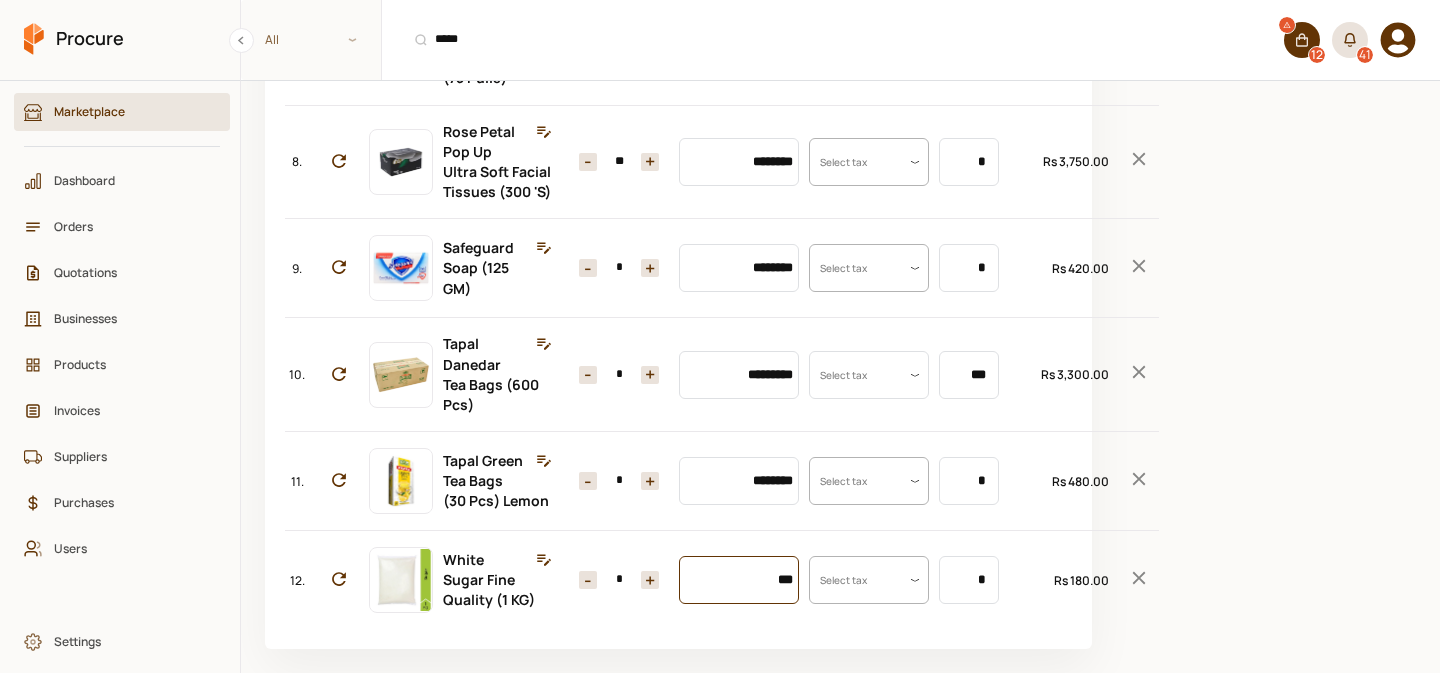 type on "***" 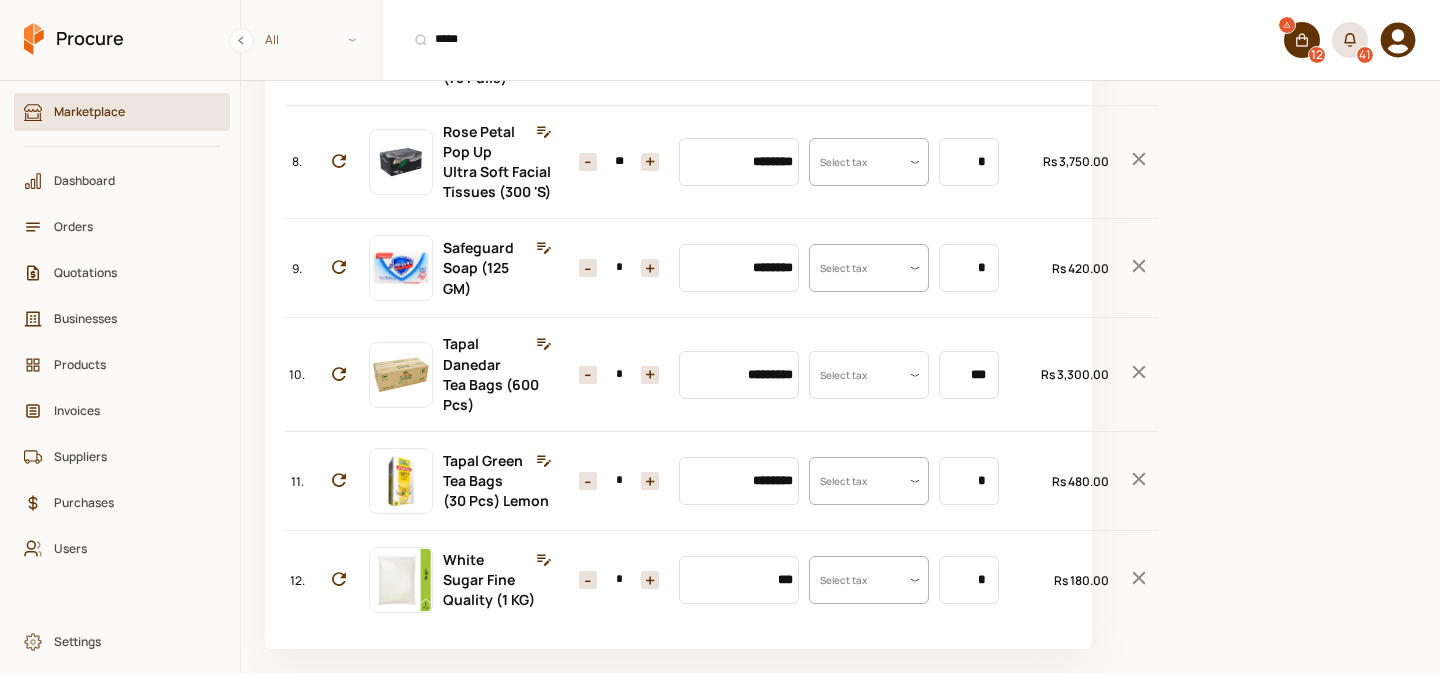 click on "+" at bounding box center (650, 580) 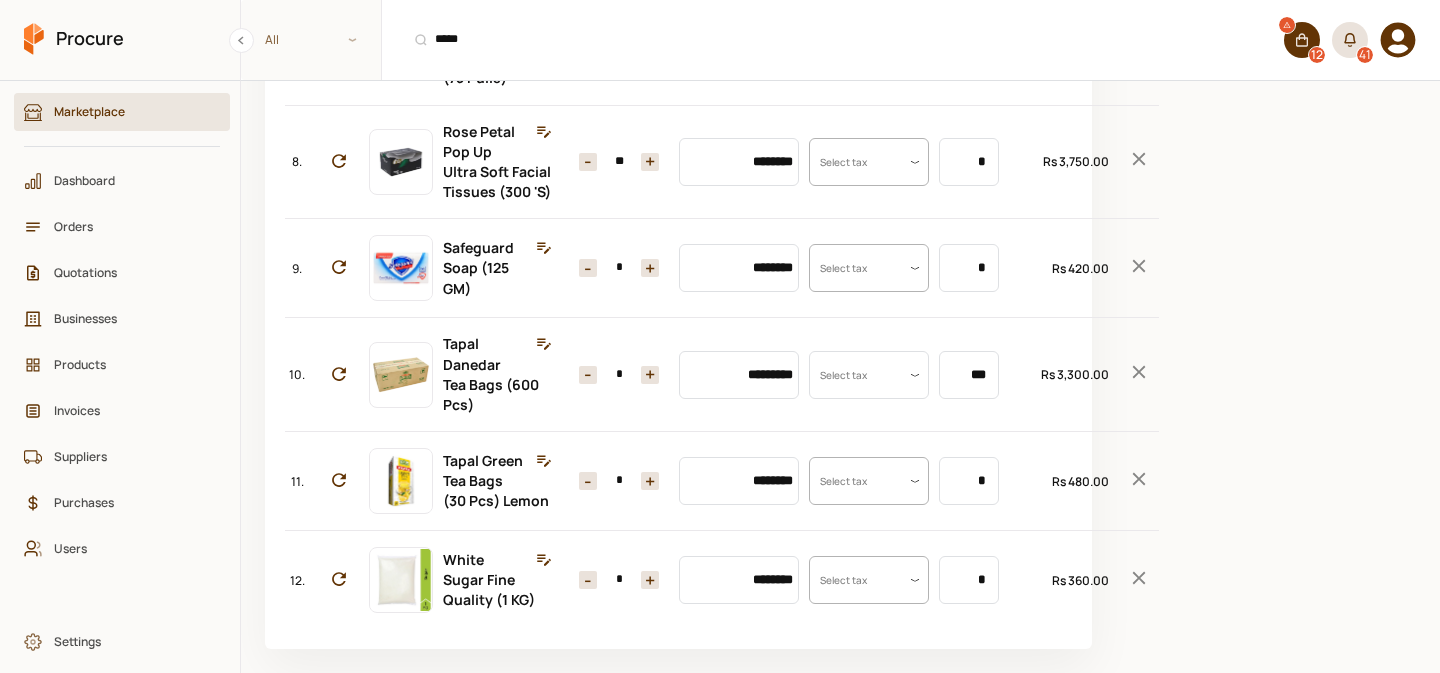 click on "+" at bounding box center [650, 580] 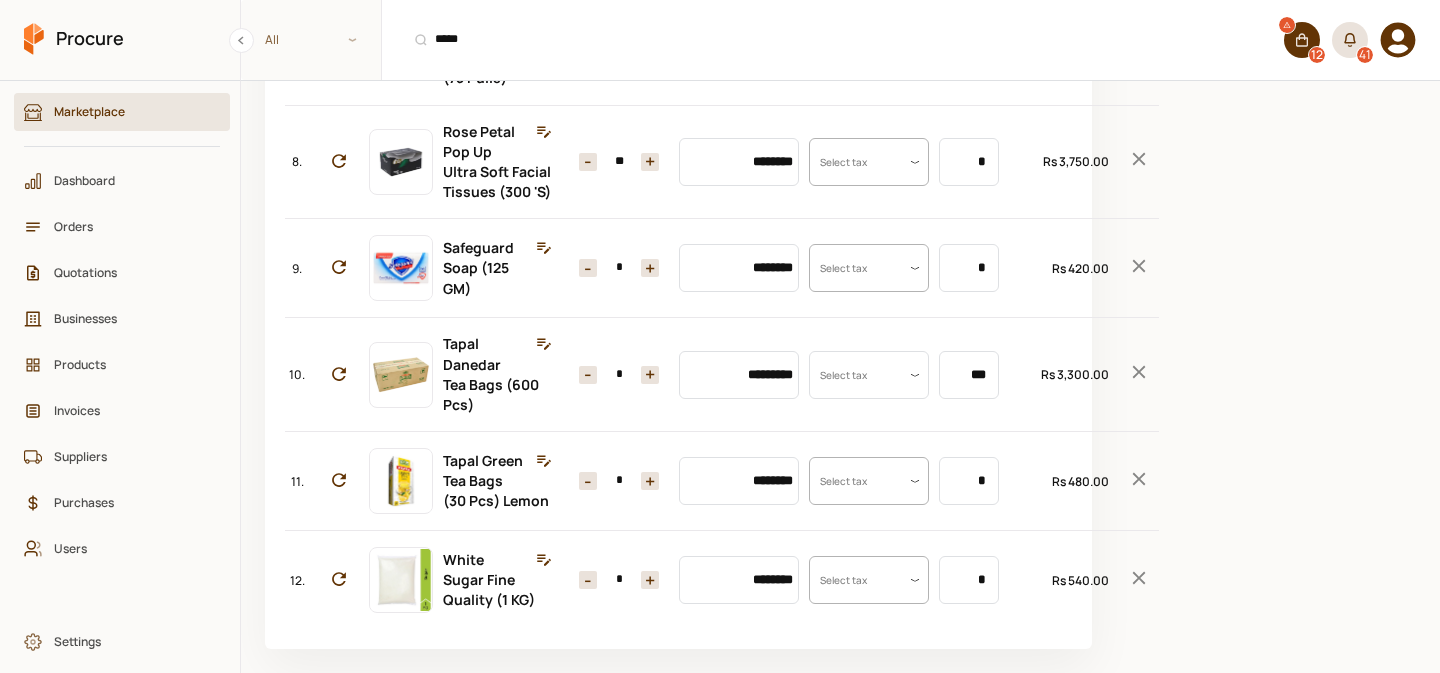 click on "+" at bounding box center [650, 580] 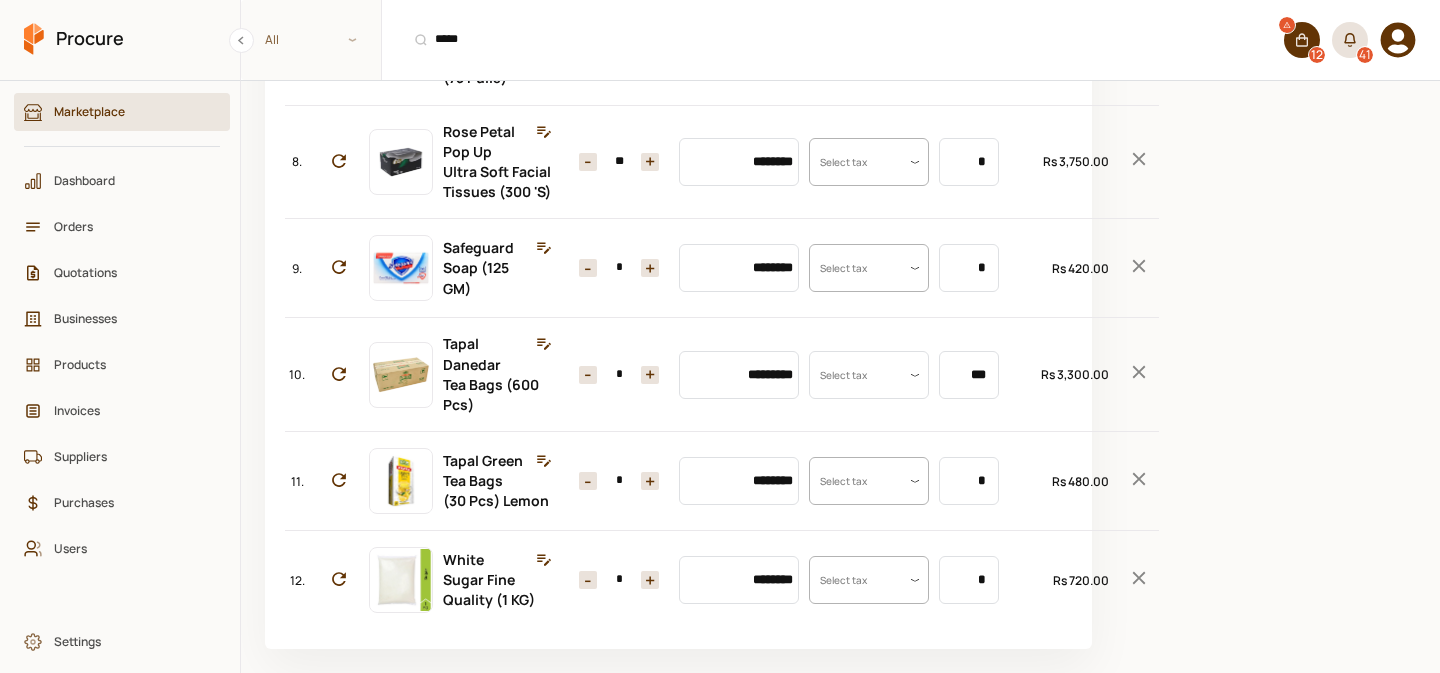 click on "+" at bounding box center [650, 580] 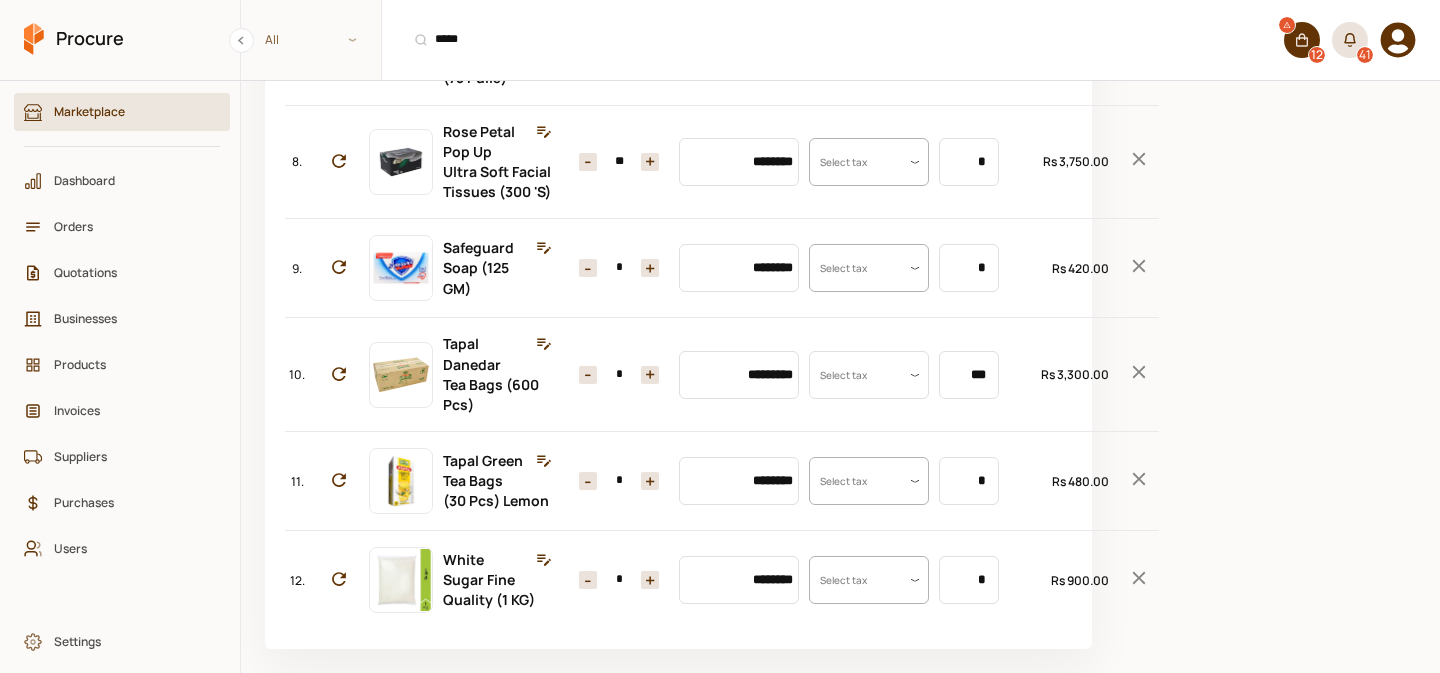 click on "+" at bounding box center (650, 580) 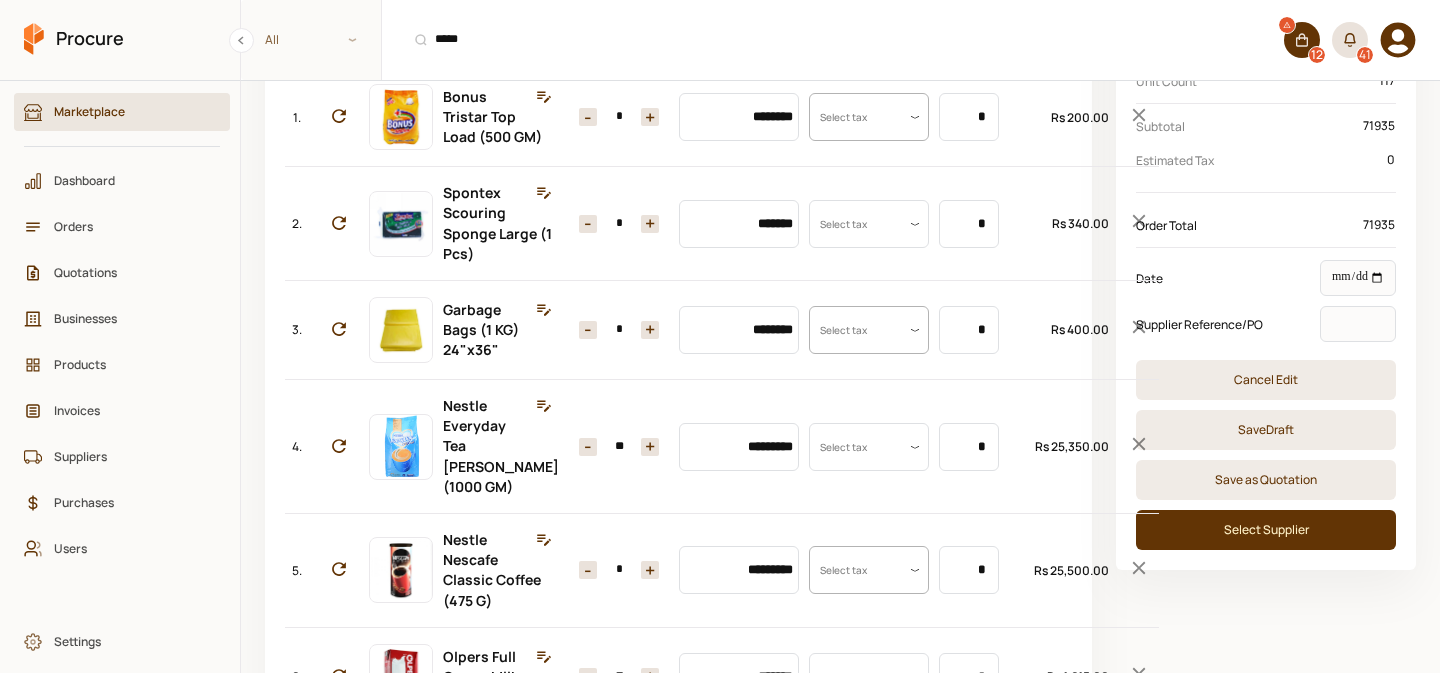 scroll, scrollTop: 194, scrollLeft: 0, axis: vertical 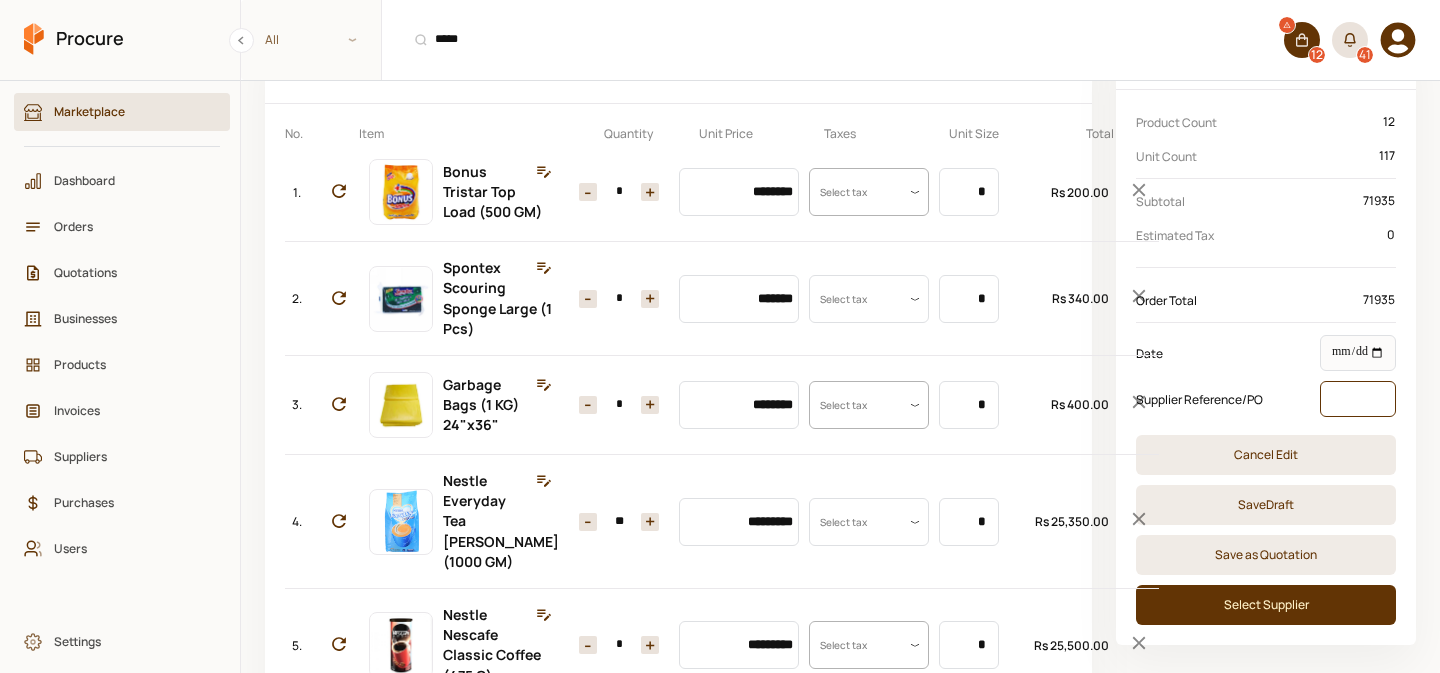 click at bounding box center [1358, 399] 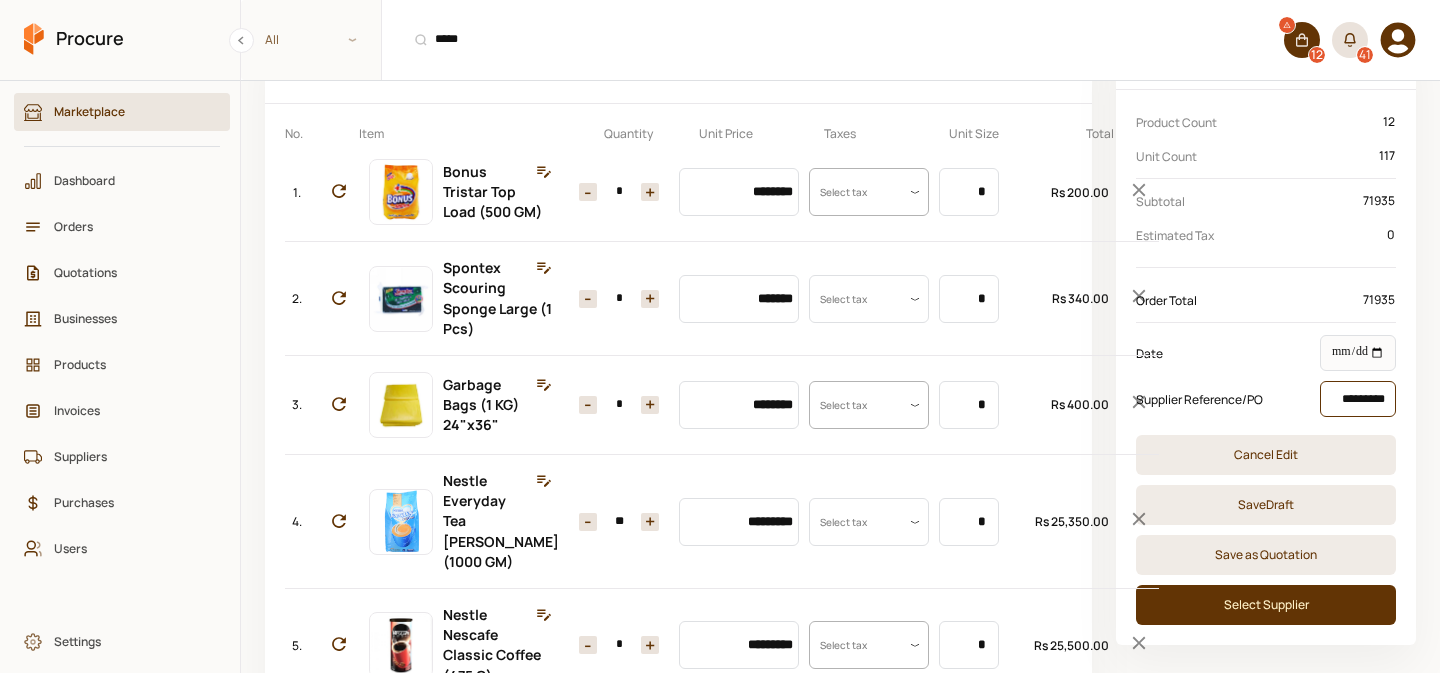 type on "**********" 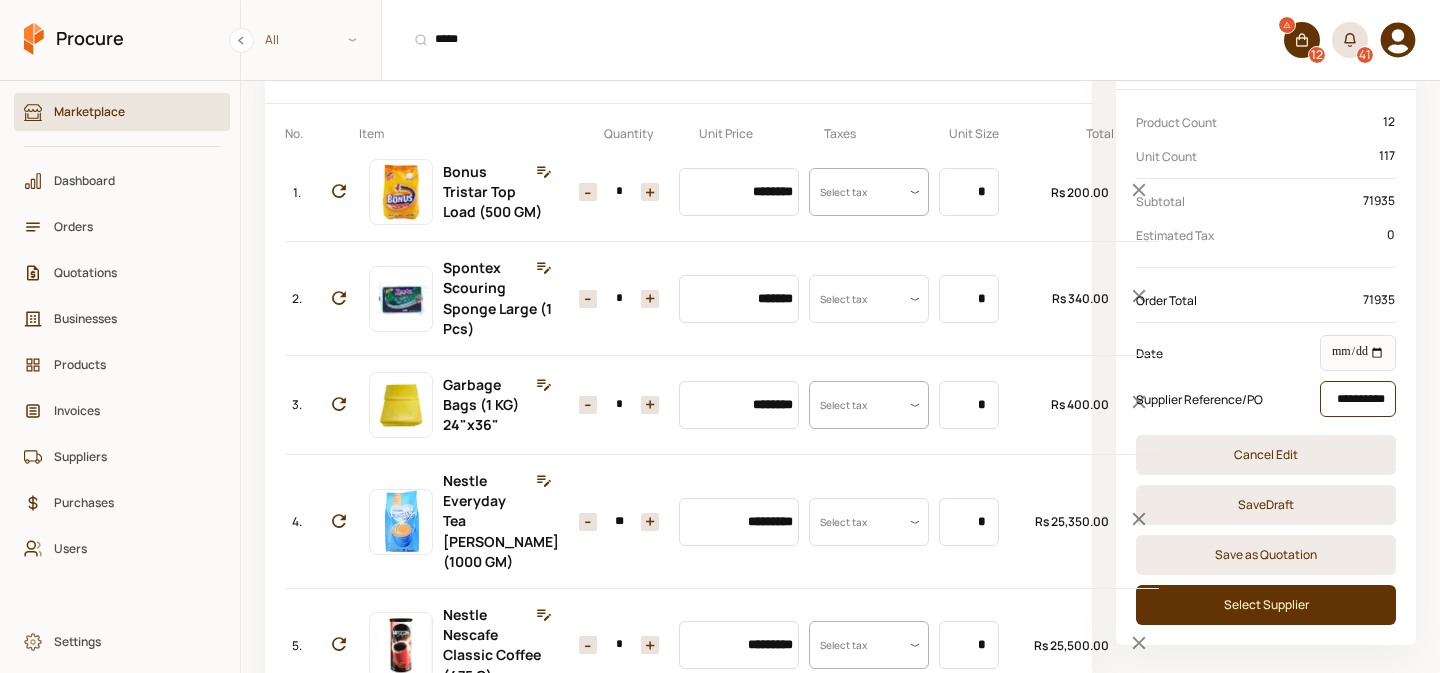 scroll, scrollTop: 0, scrollLeft: 6, axis: horizontal 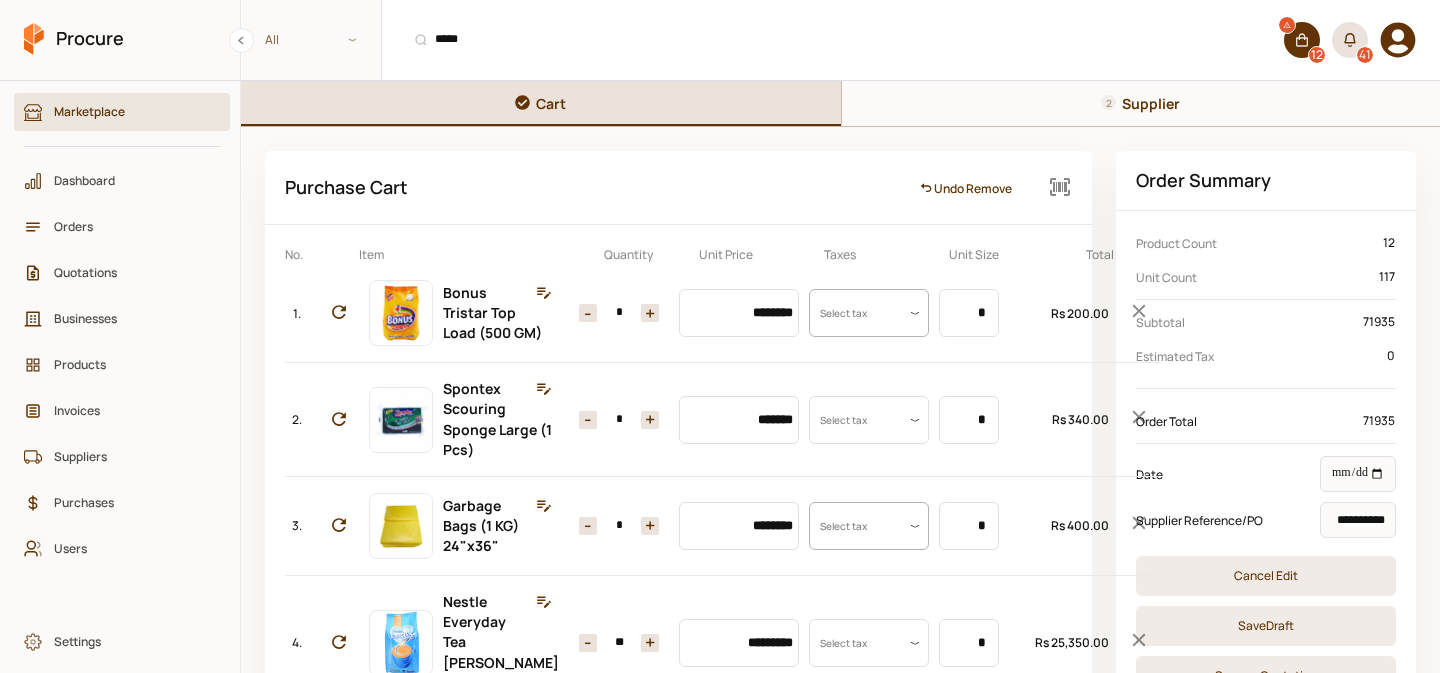 click on "Supplier" at bounding box center [1141, 103] 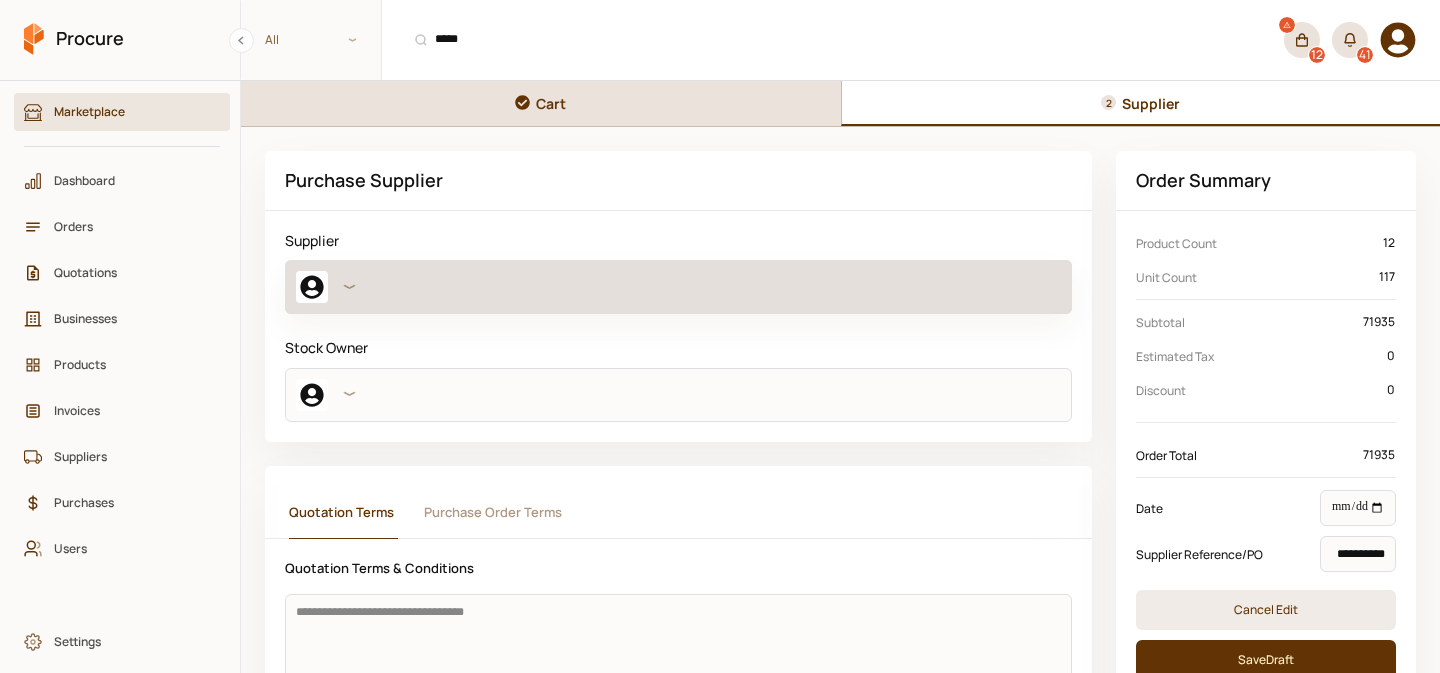 click at bounding box center [678, 287] 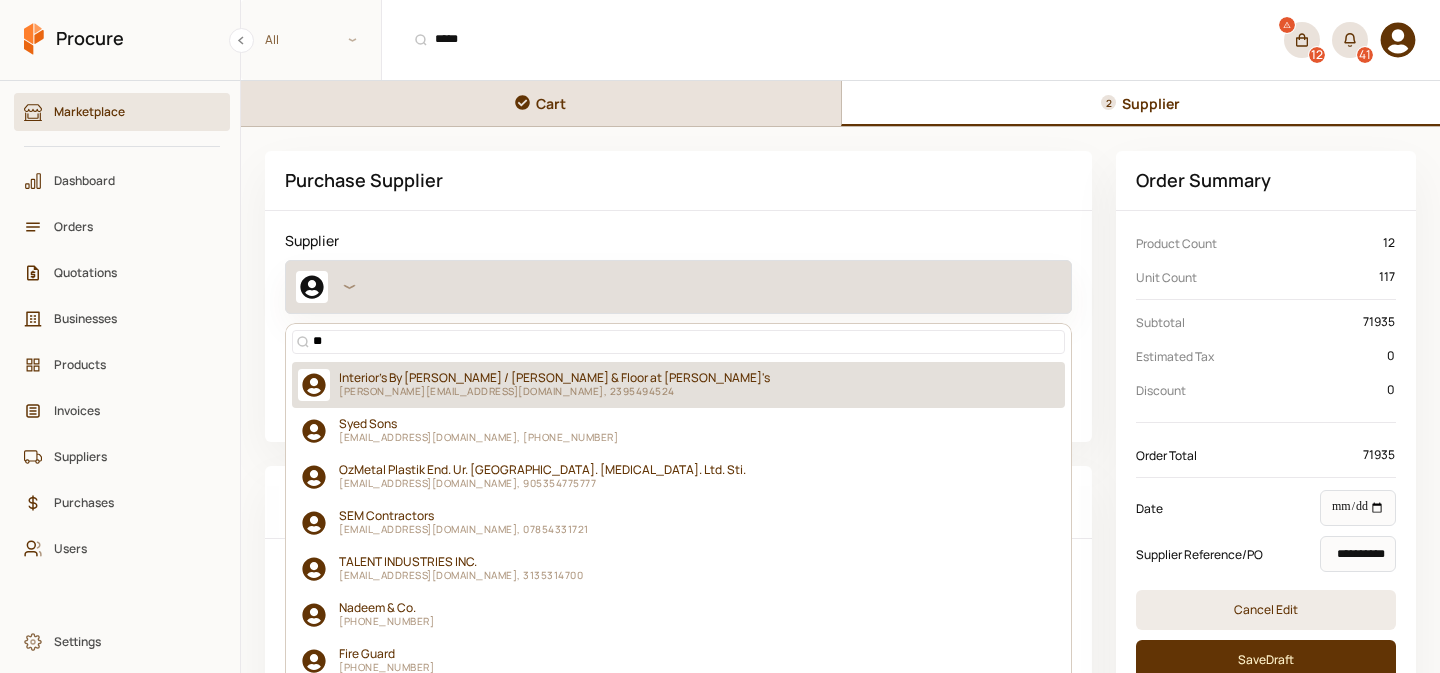 type on "***" 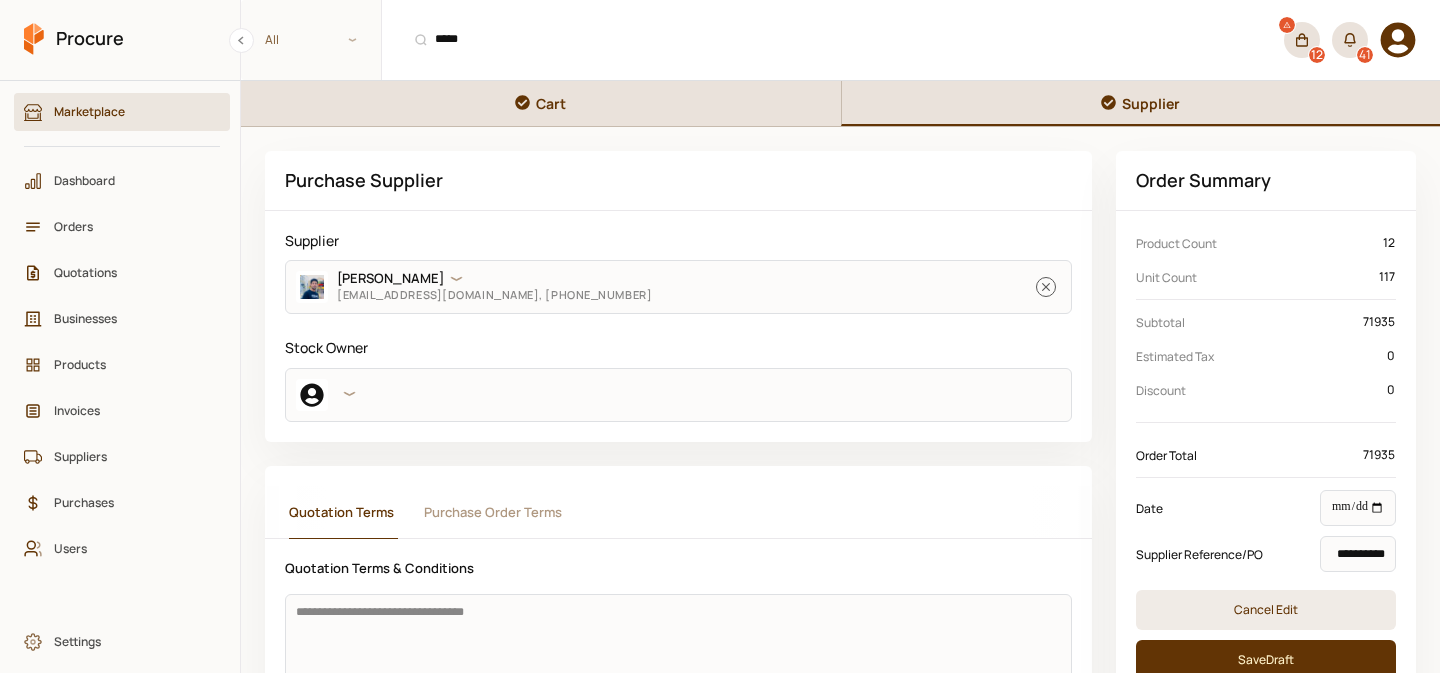 click on "Cart" at bounding box center (541, 103) 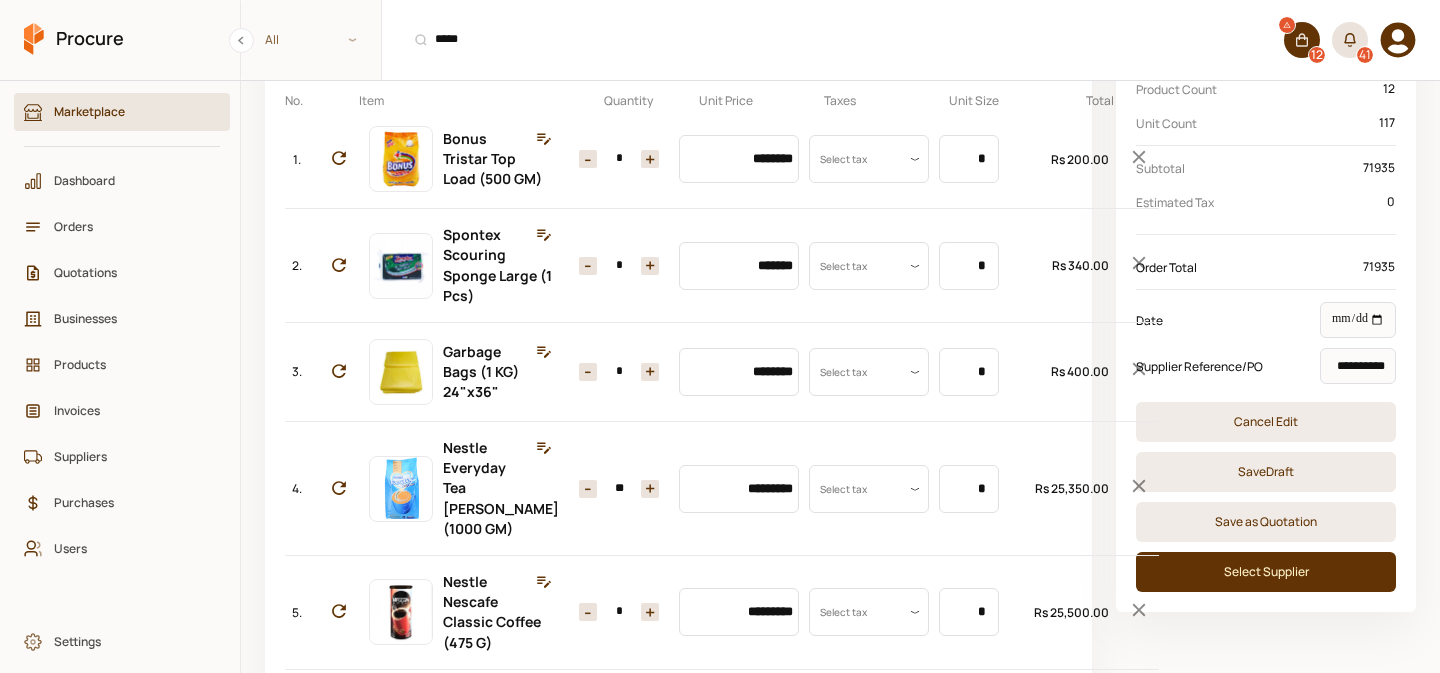 scroll, scrollTop: 218, scrollLeft: 0, axis: vertical 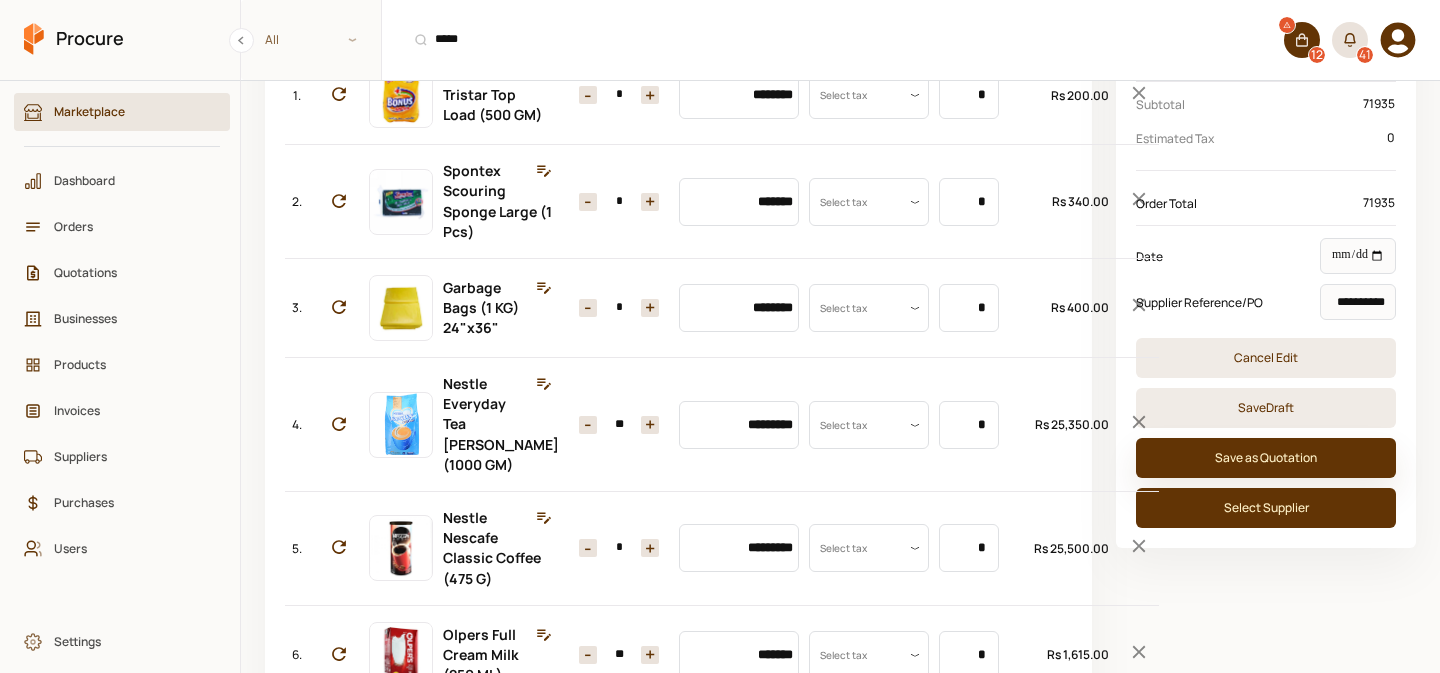 click on "Save as Quotation" at bounding box center (1266, 458) 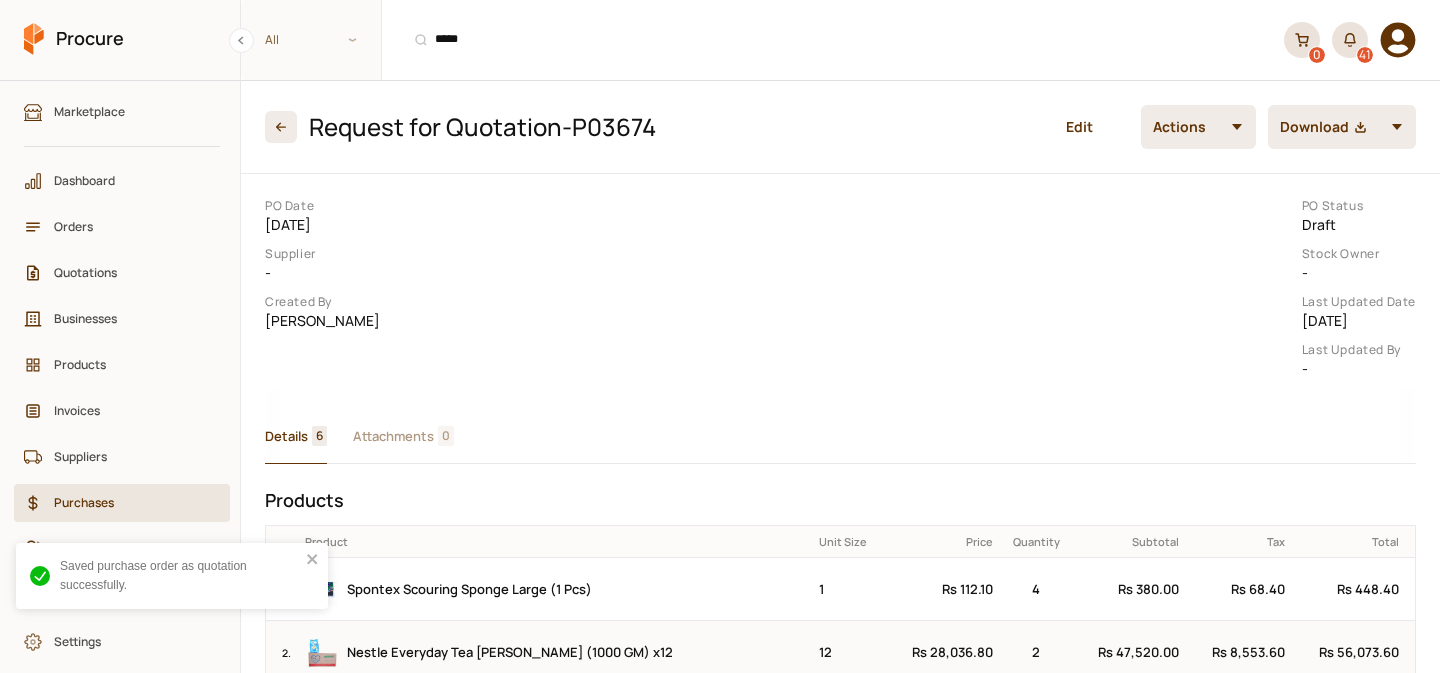 scroll, scrollTop: 0, scrollLeft: 0, axis: both 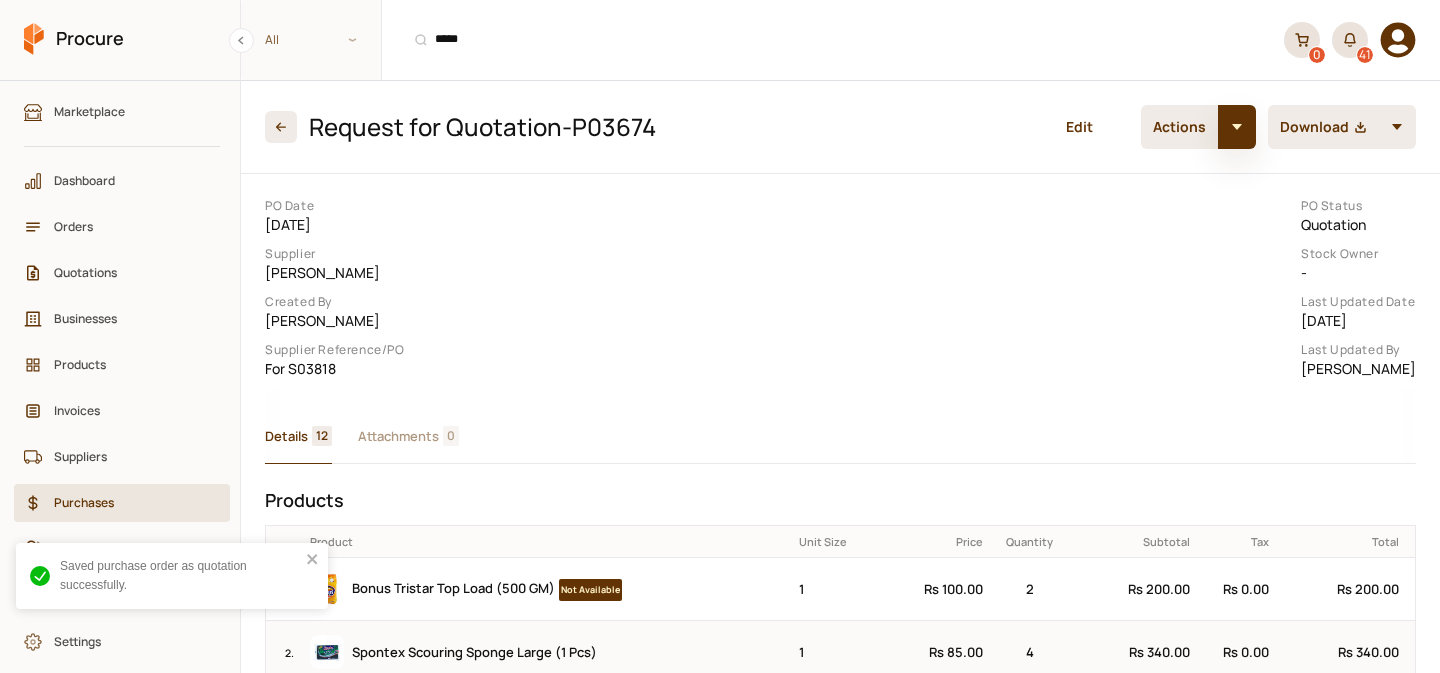 click at bounding box center [1237, 127] 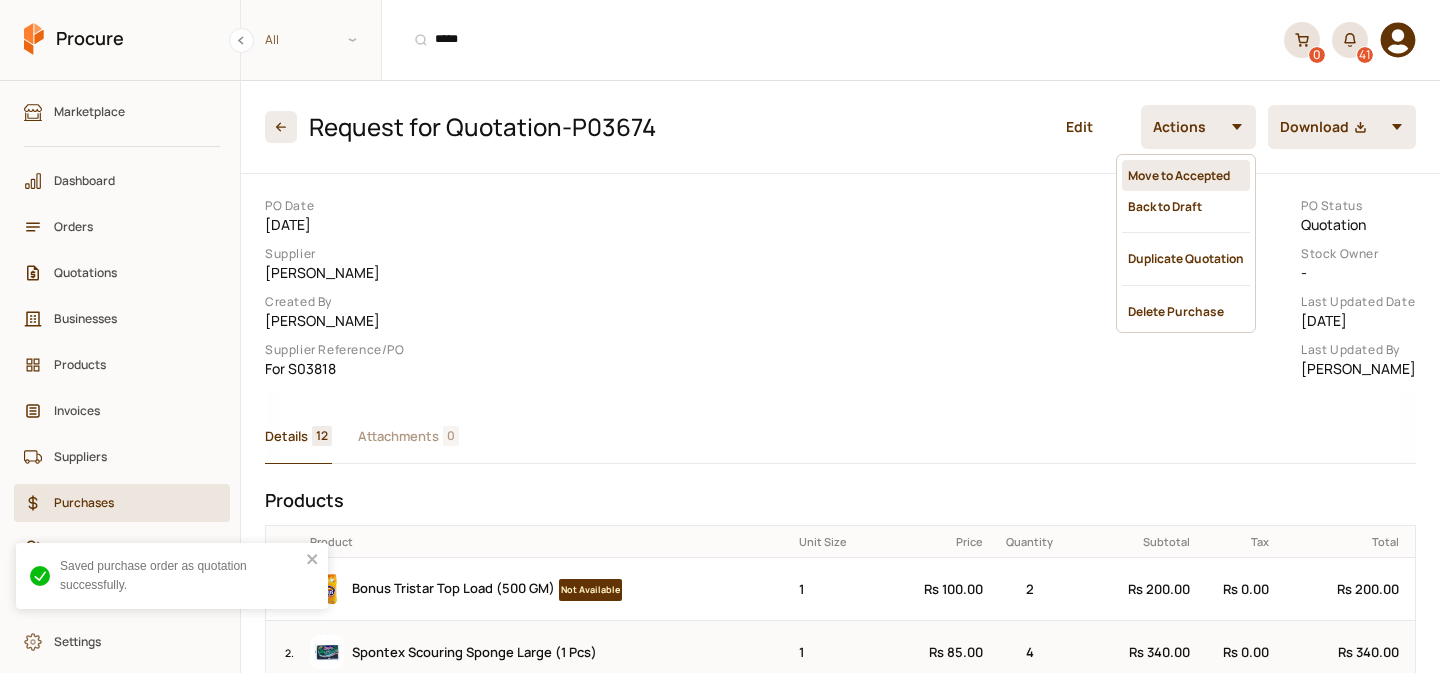 click on "Move to Accepted" at bounding box center (1186, 175) 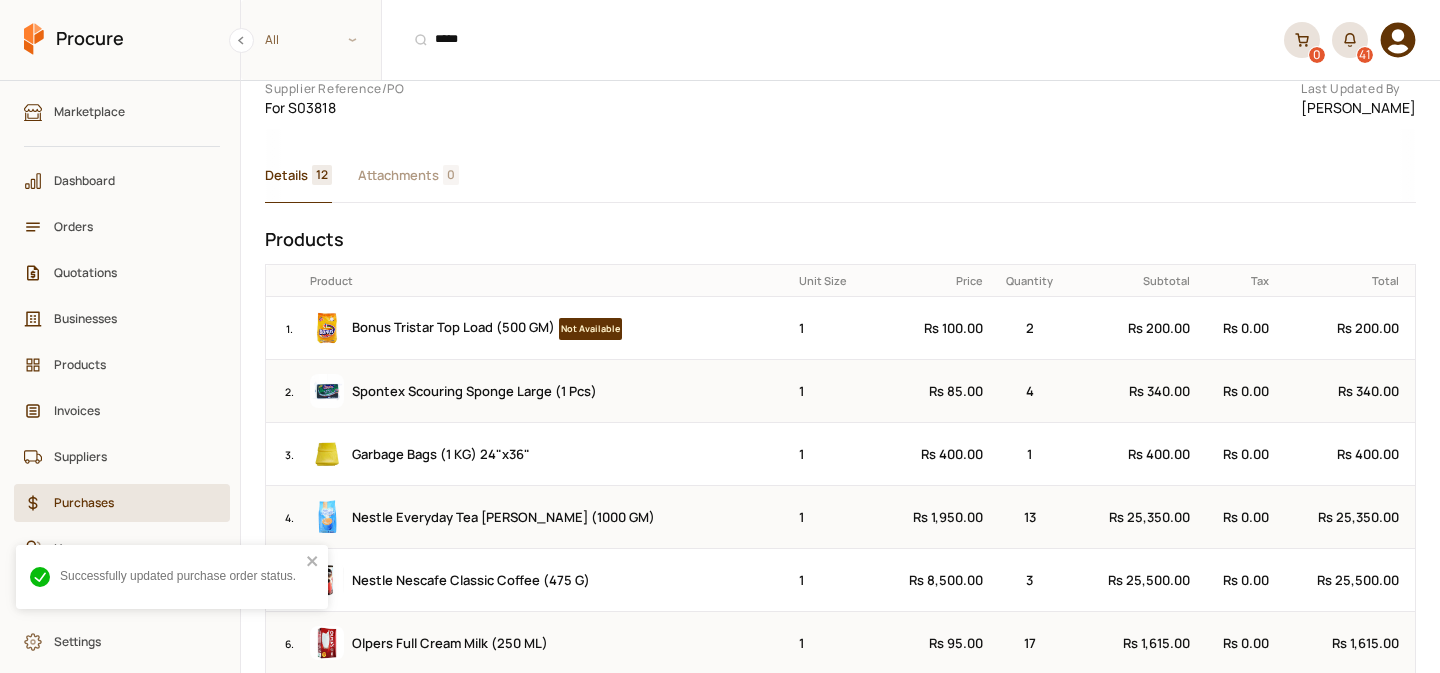 scroll, scrollTop: 0, scrollLeft: 0, axis: both 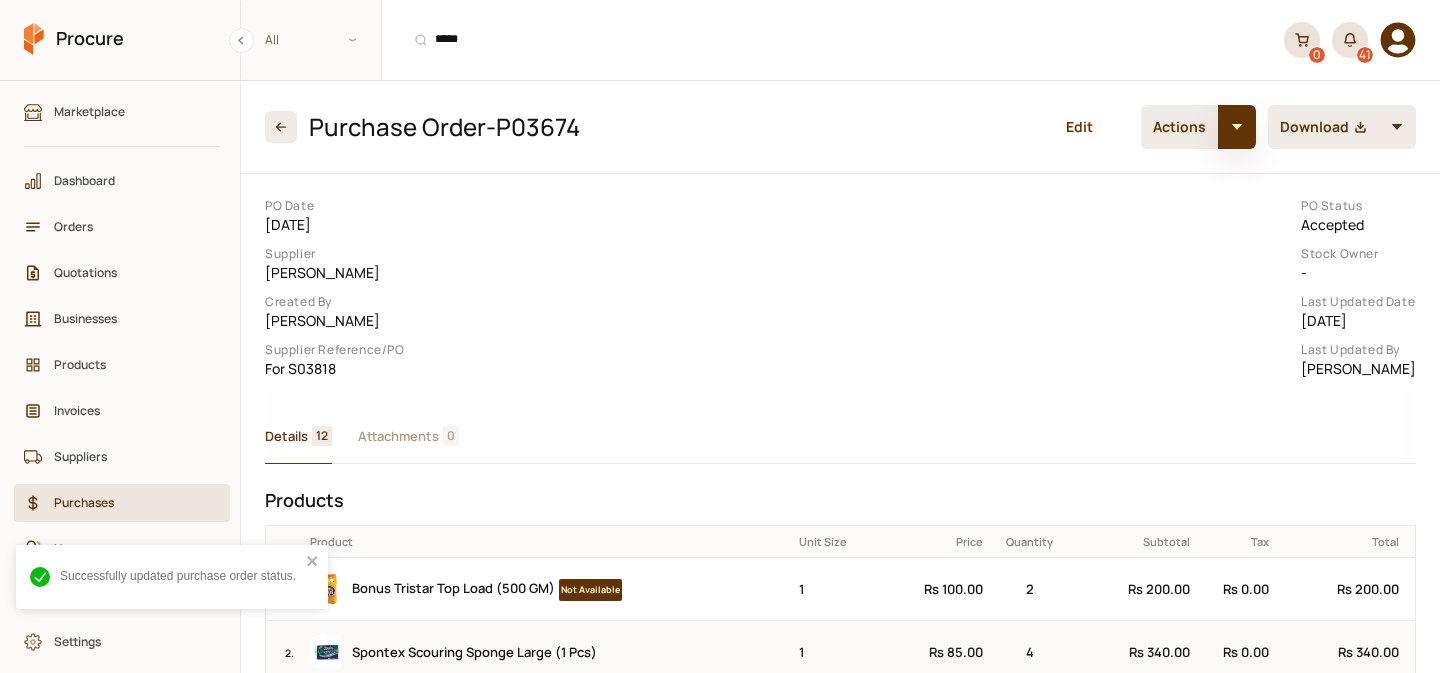 click at bounding box center [1237, 127] 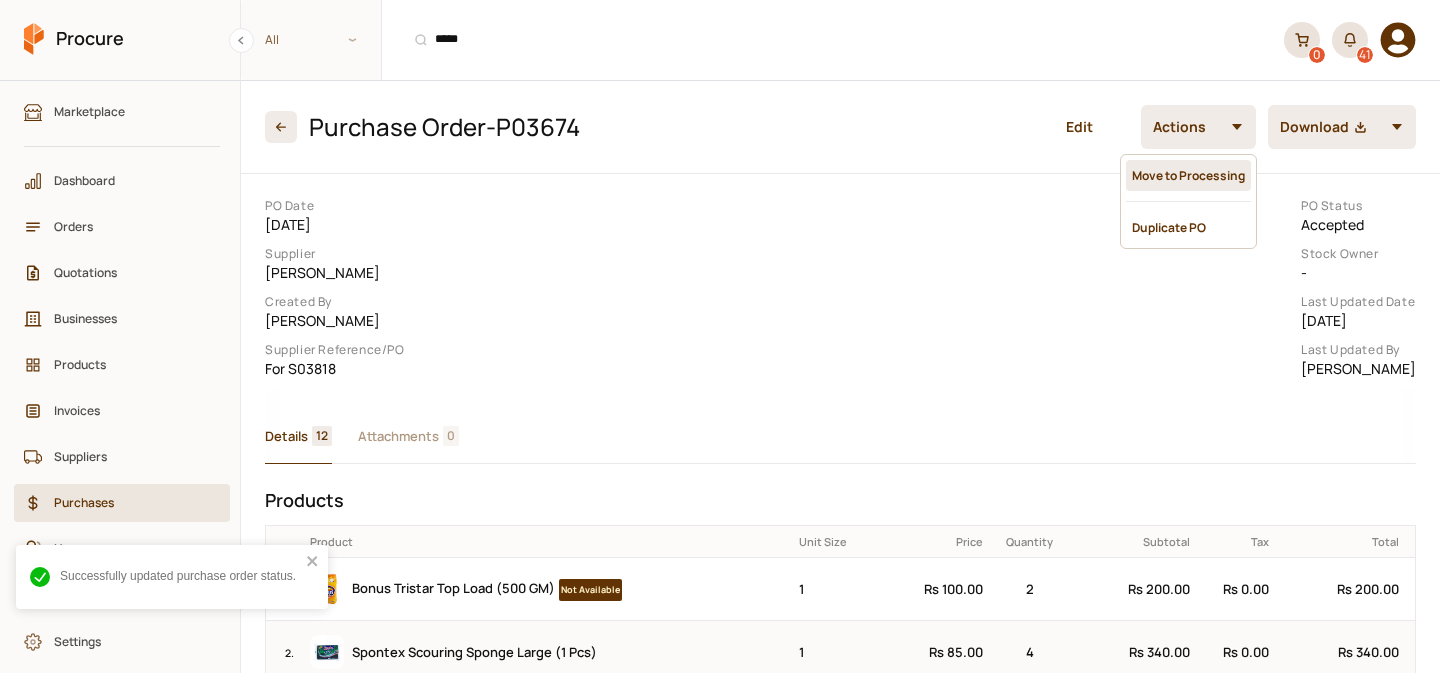 click on "Move to Processing" at bounding box center (1188, 175) 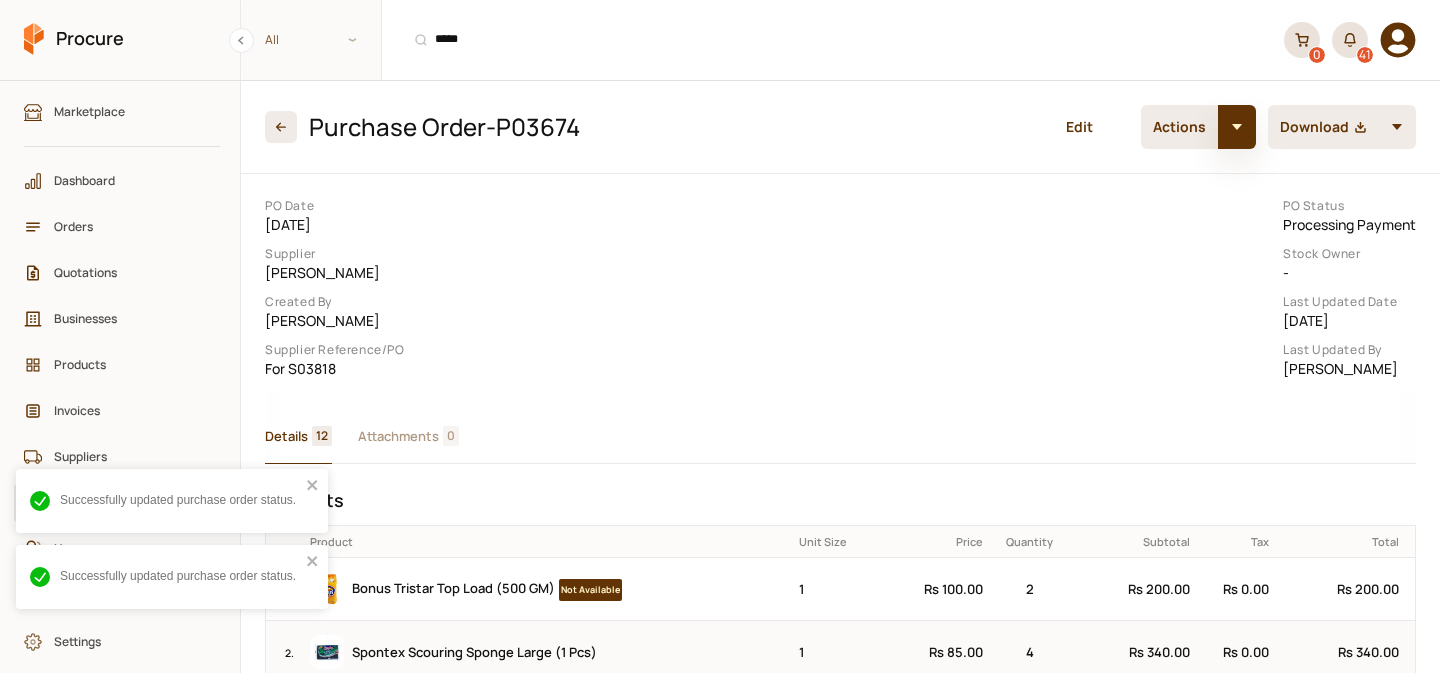 click at bounding box center [1237, 127] 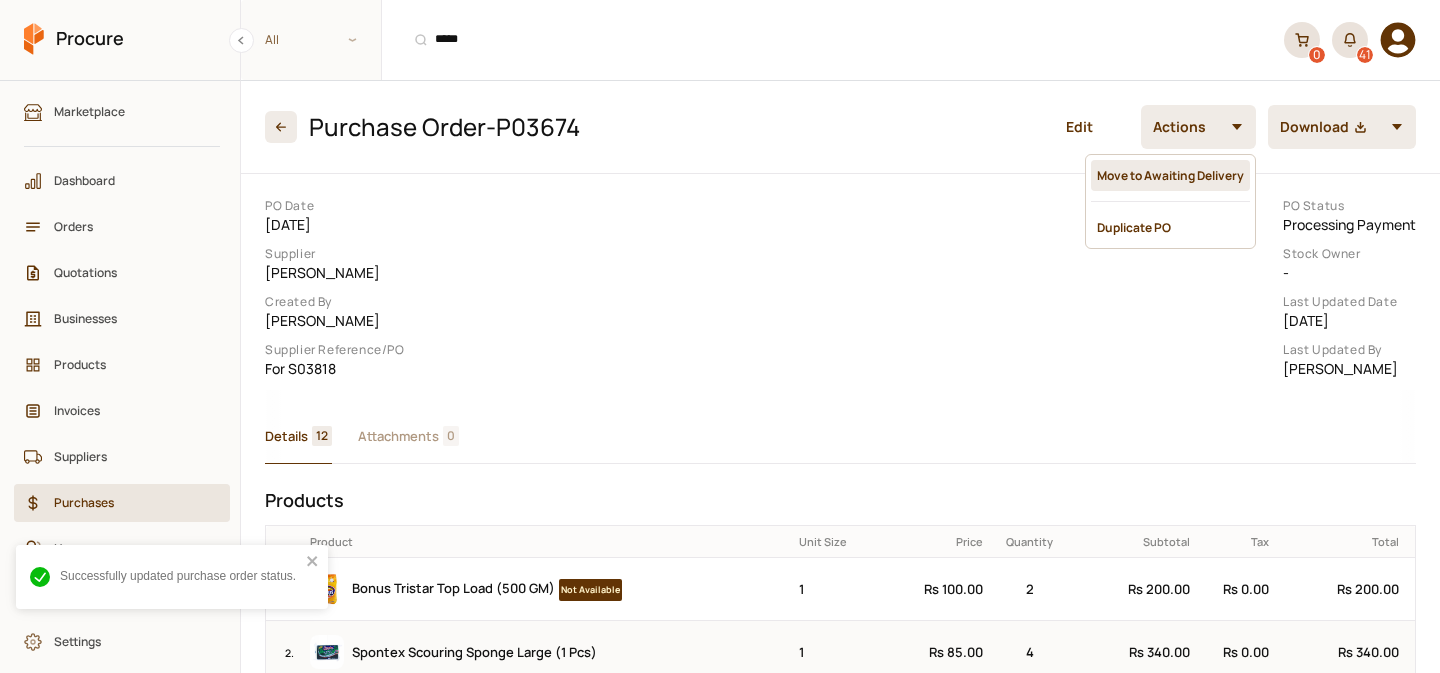 click on "Move to Awaiting Delivery" at bounding box center (1170, 175) 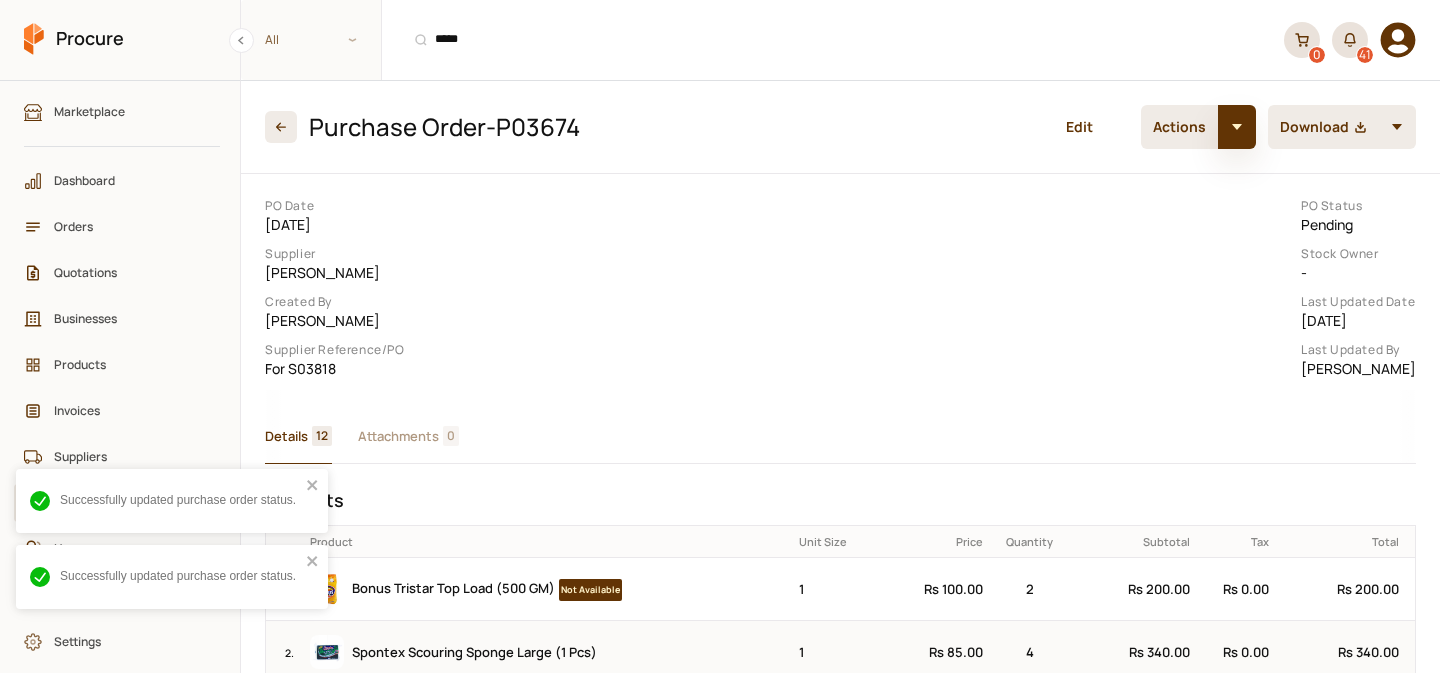 click at bounding box center (1237, 127) 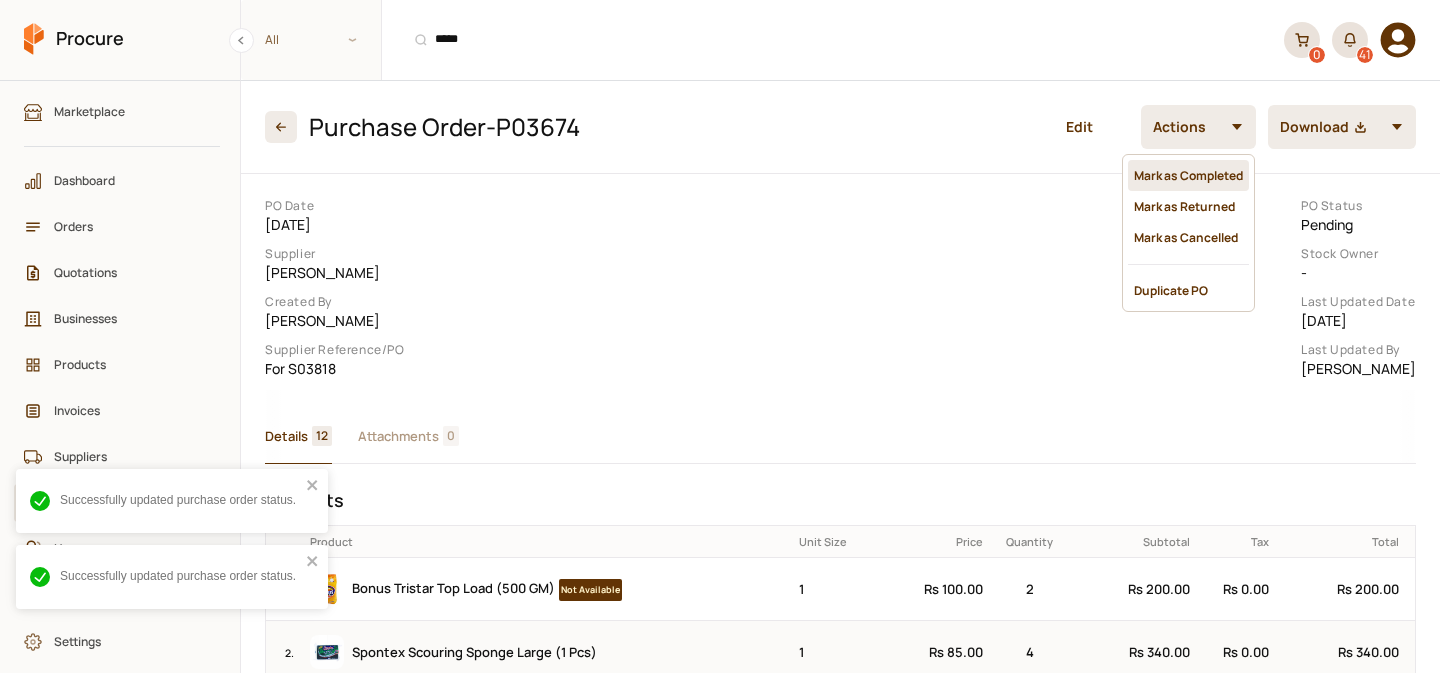 click on "Mark as Completed" at bounding box center [1188, 175] 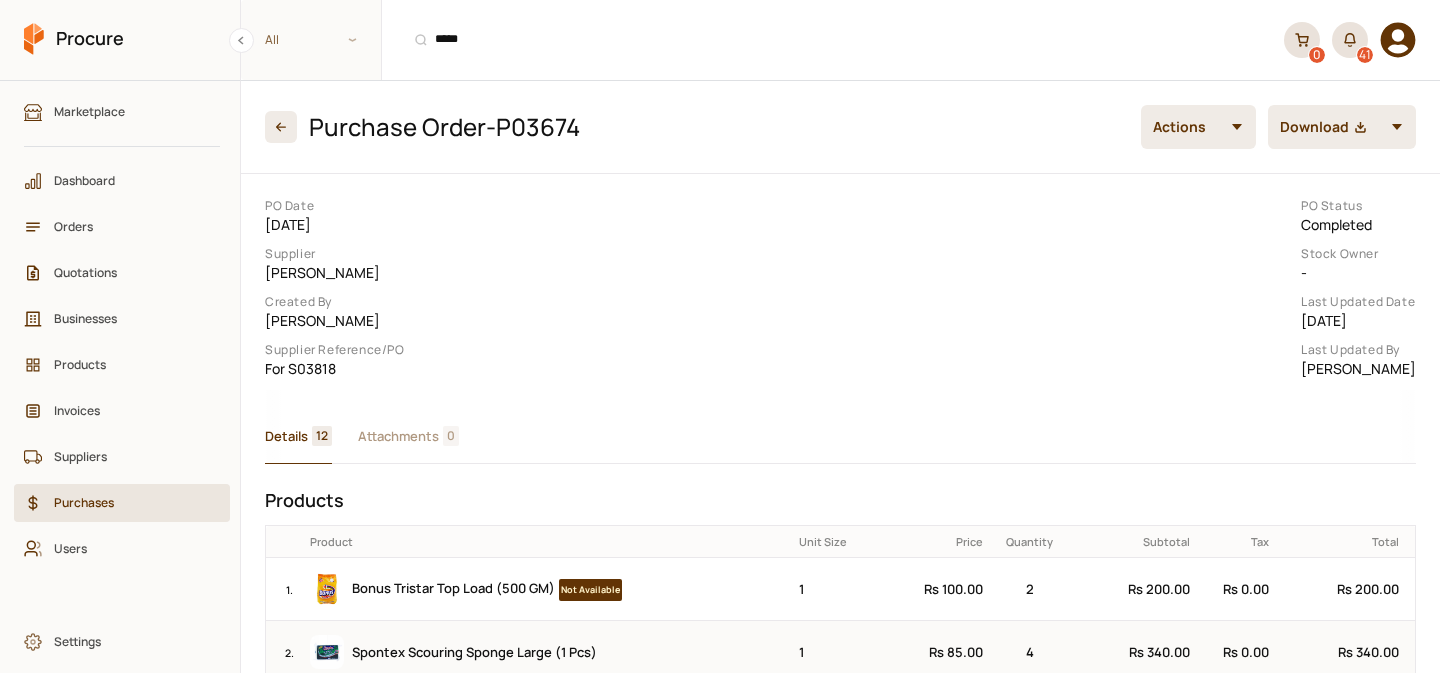 click on "Purchases" at bounding box center [129, 502] 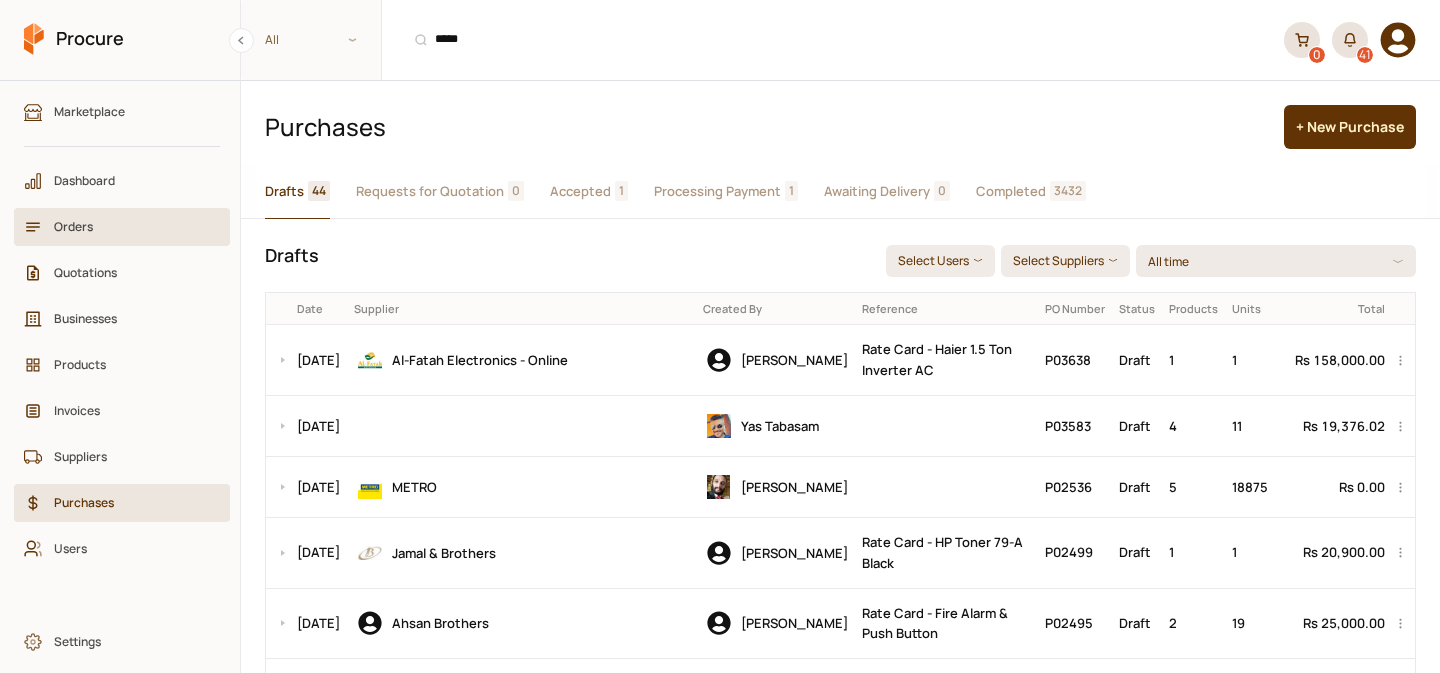 click on "Orders" at bounding box center (129, 226) 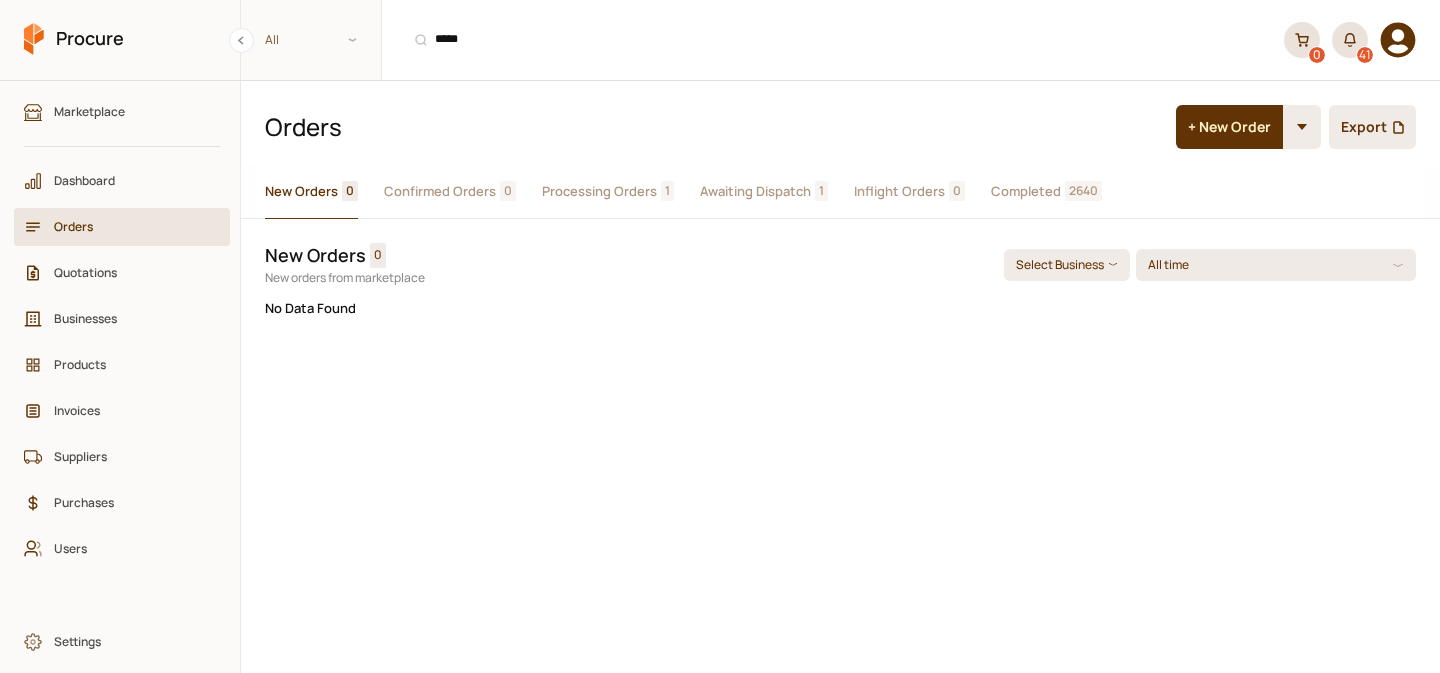 click on "Processing Orders" at bounding box center (599, 191) 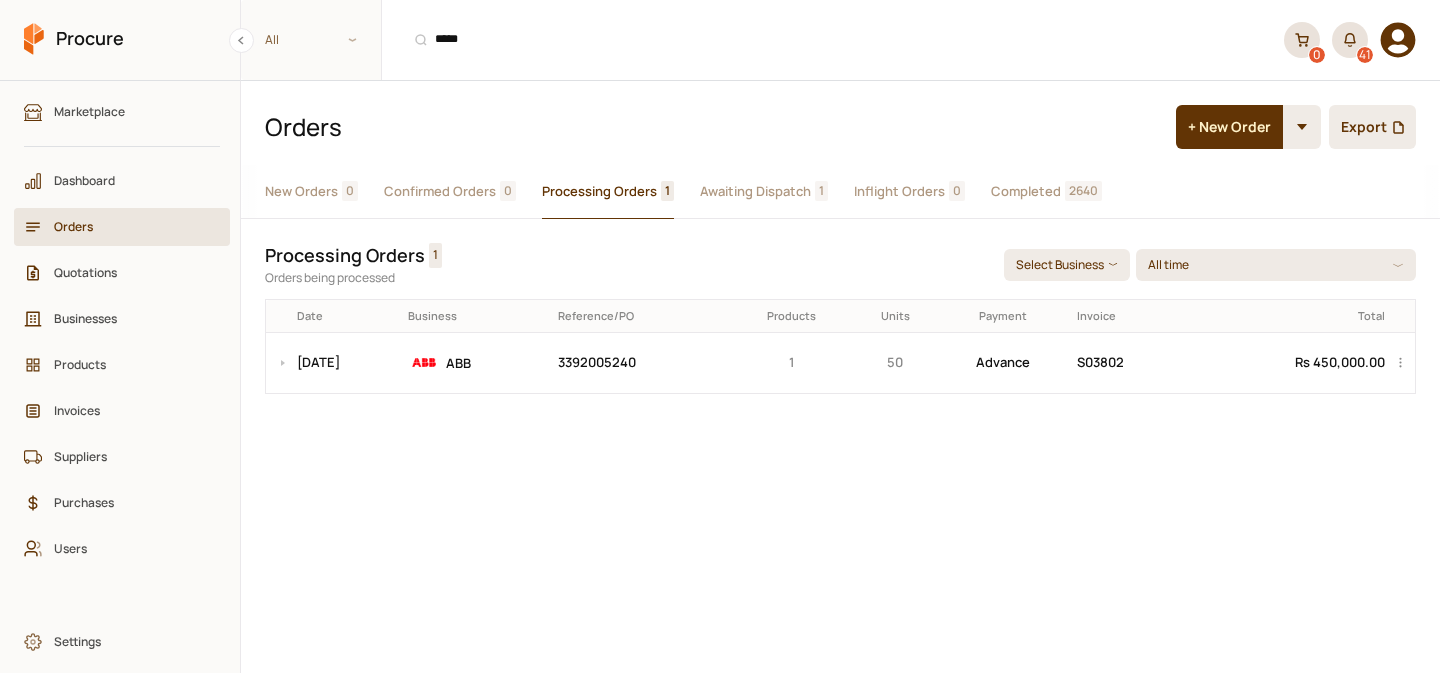 click on "Awaiting Dispatch" at bounding box center [755, 191] 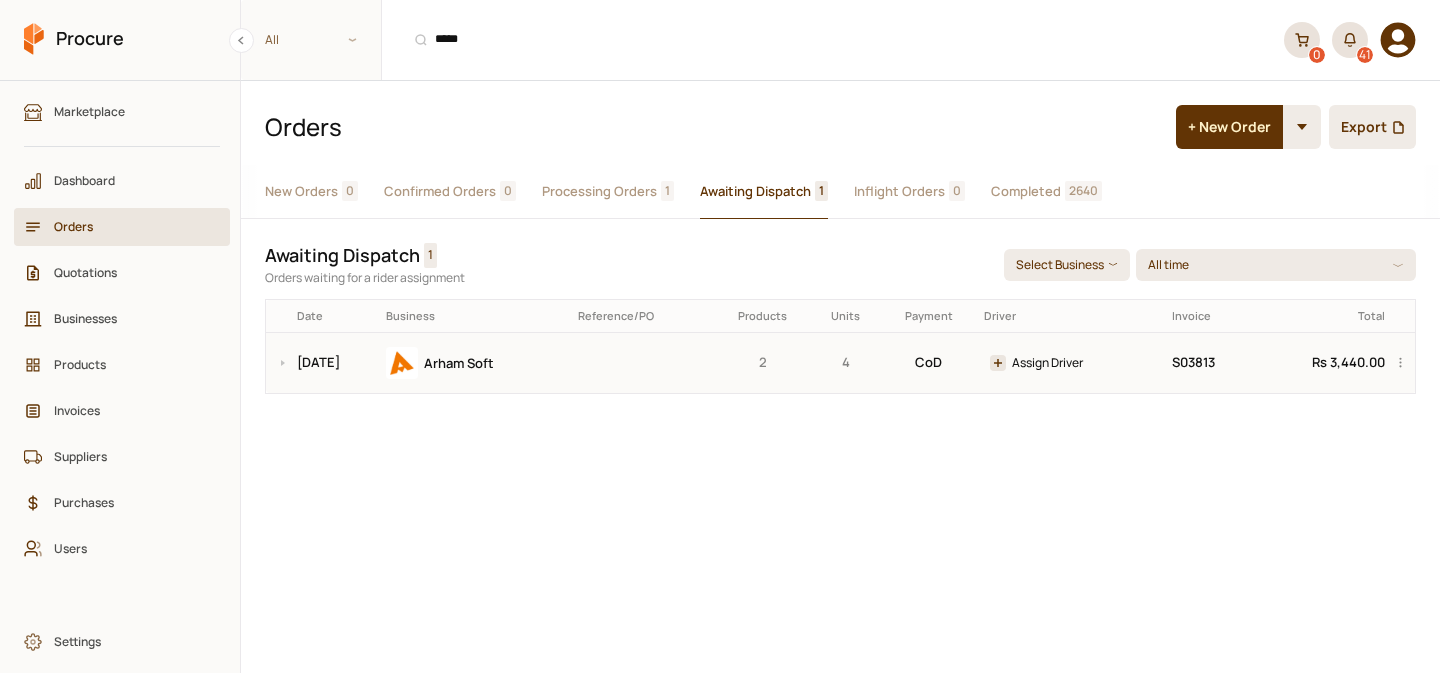 click at bounding box center [642, 362] 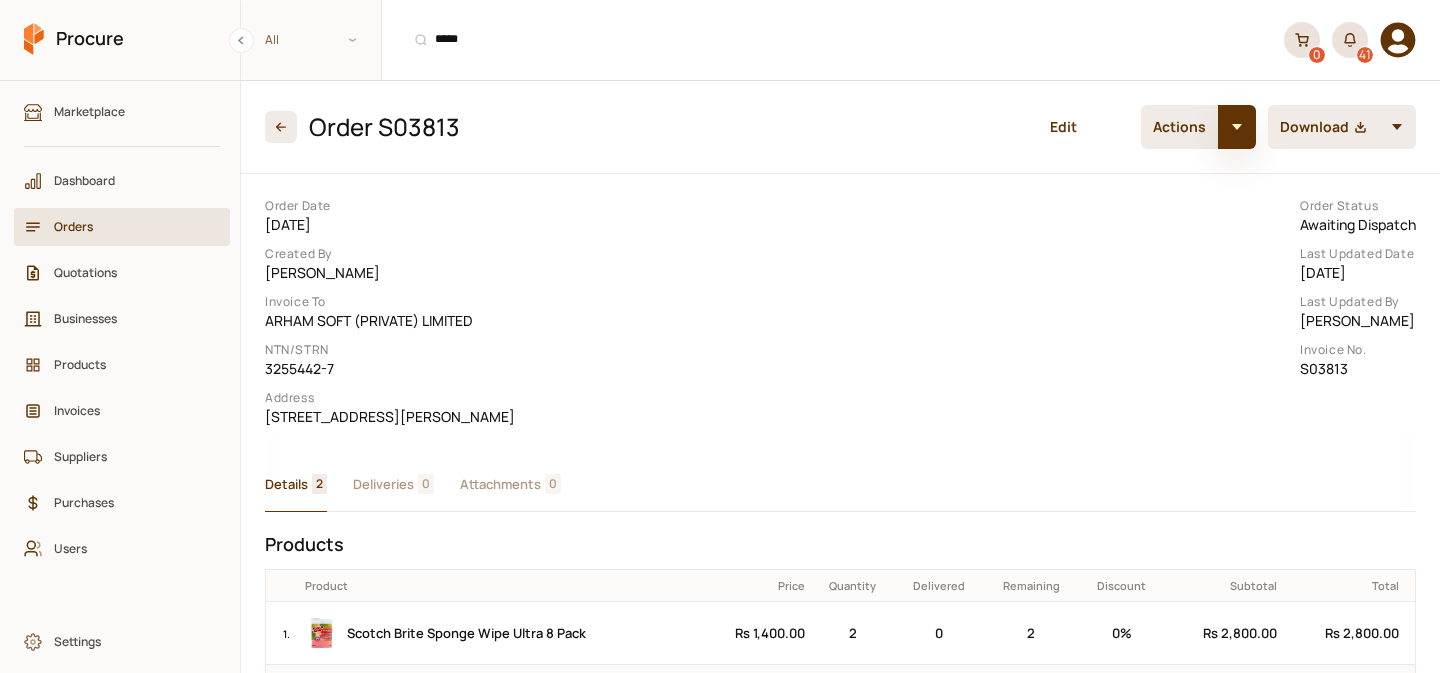 click at bounding box center [1237, 127] 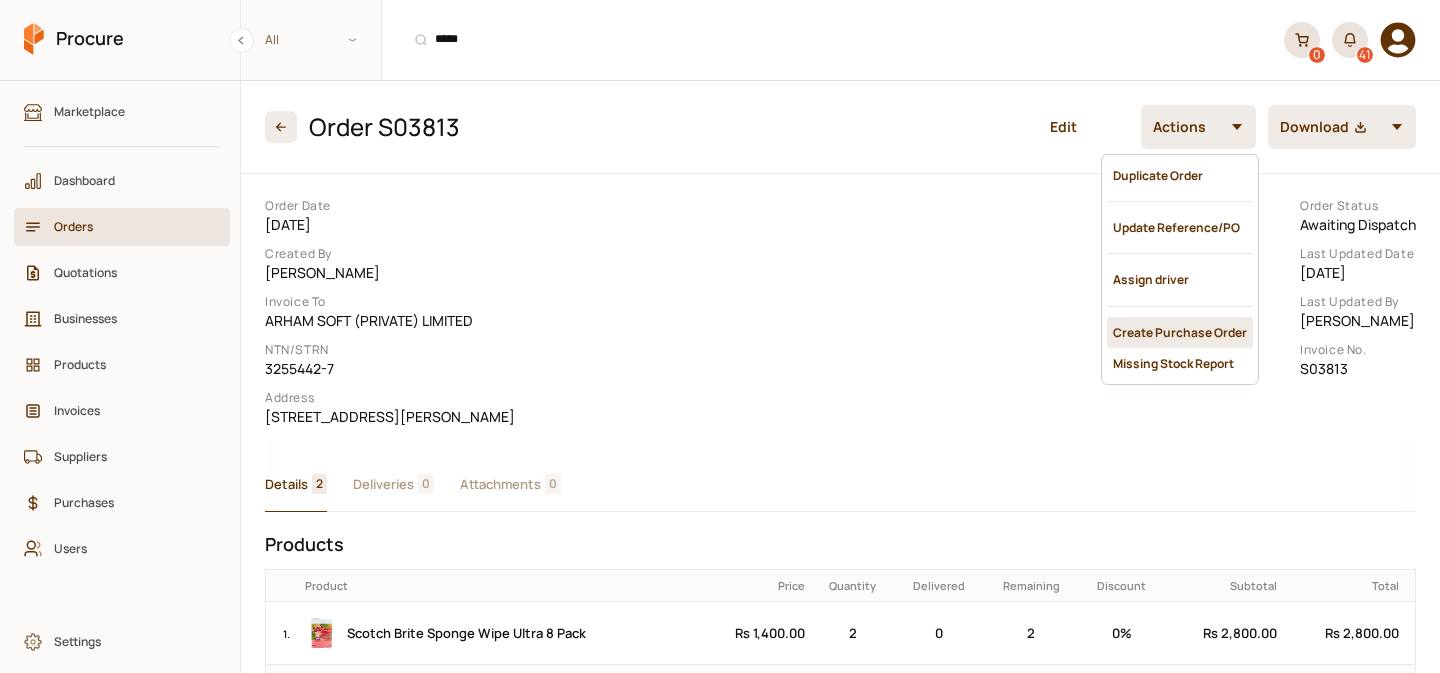 click on "Create Purchase Order" at bounding box center [1180, 332] 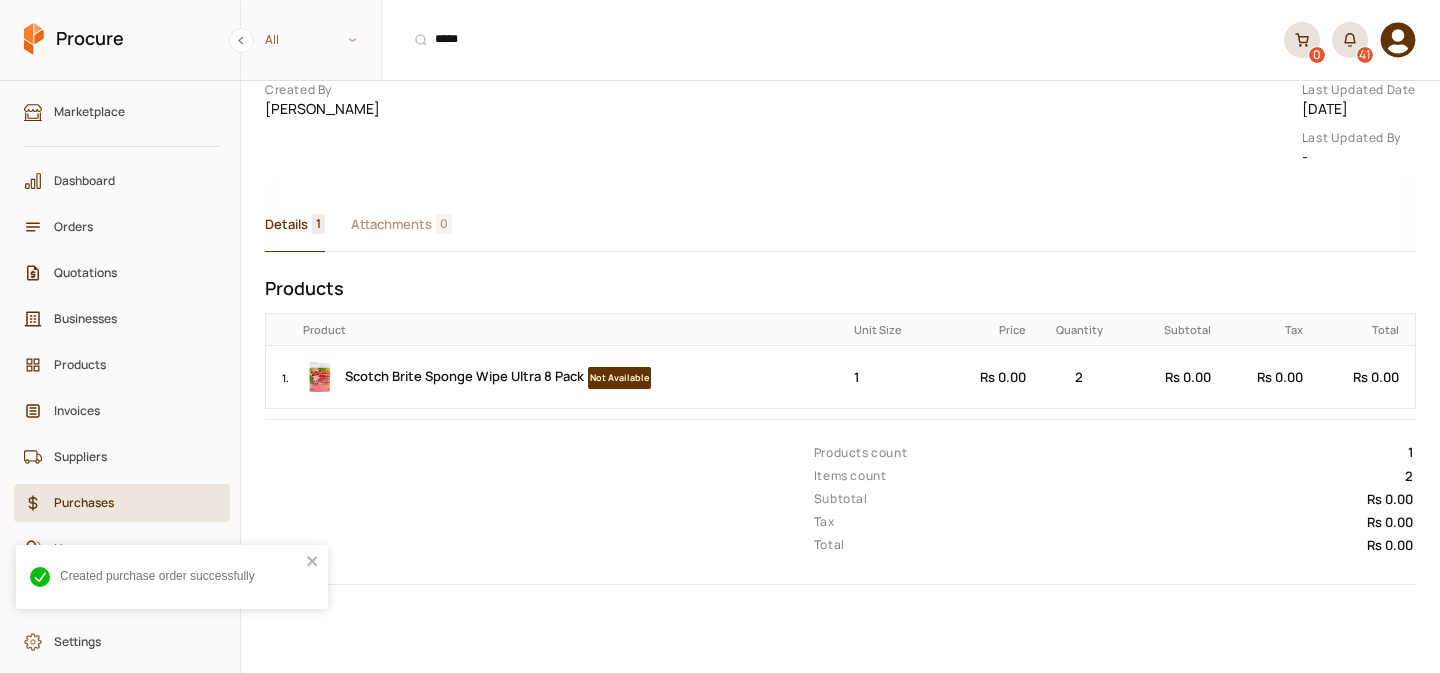 scroll, scrollTop: 0, scrollLeft: 0, axis: both 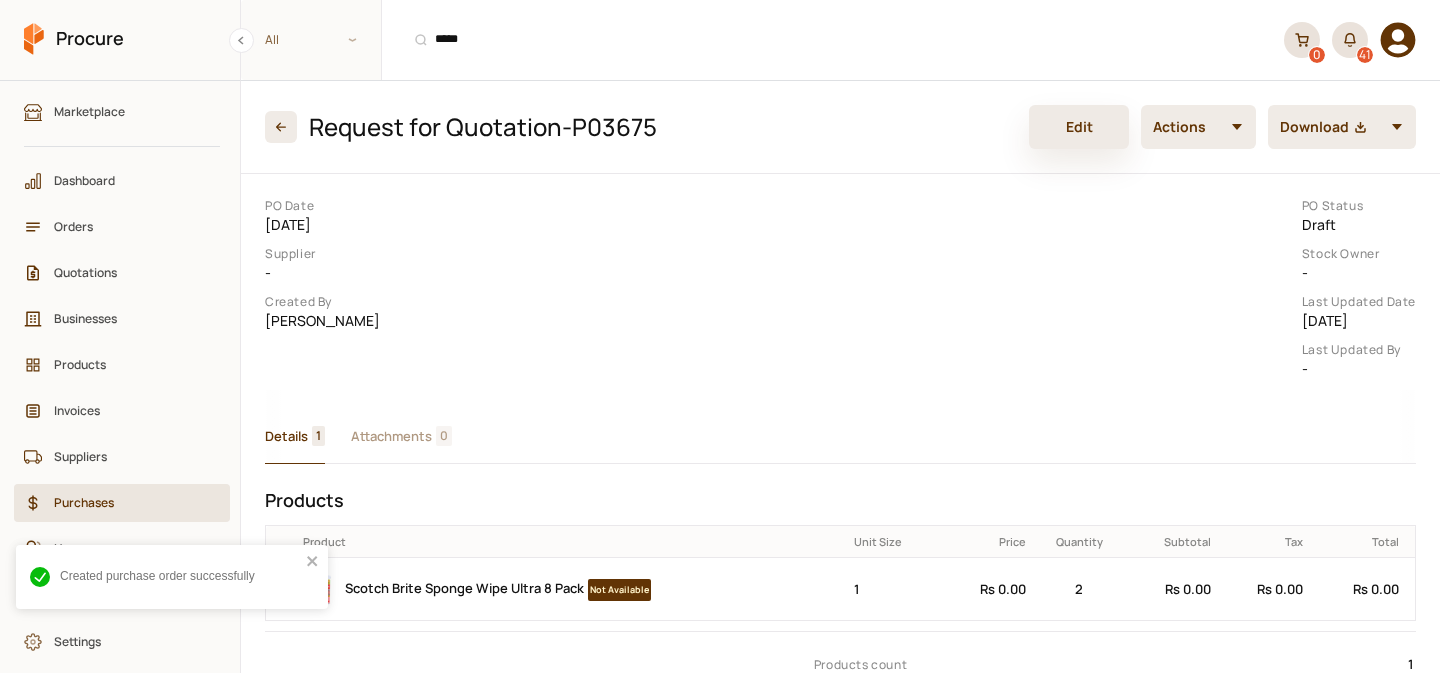 click on "Edit" at bounding box center [1079, 127] 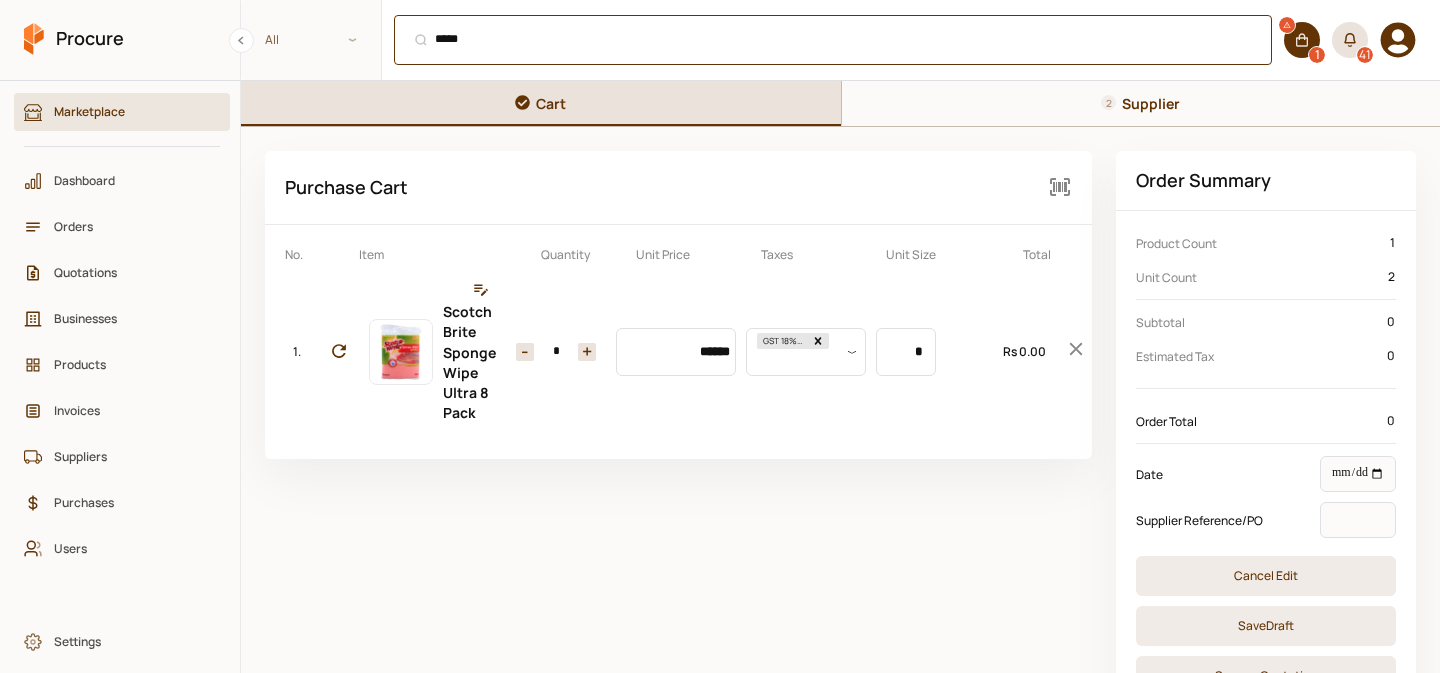 click on "***** ⌘  + K" at bounding box center [833, 40] 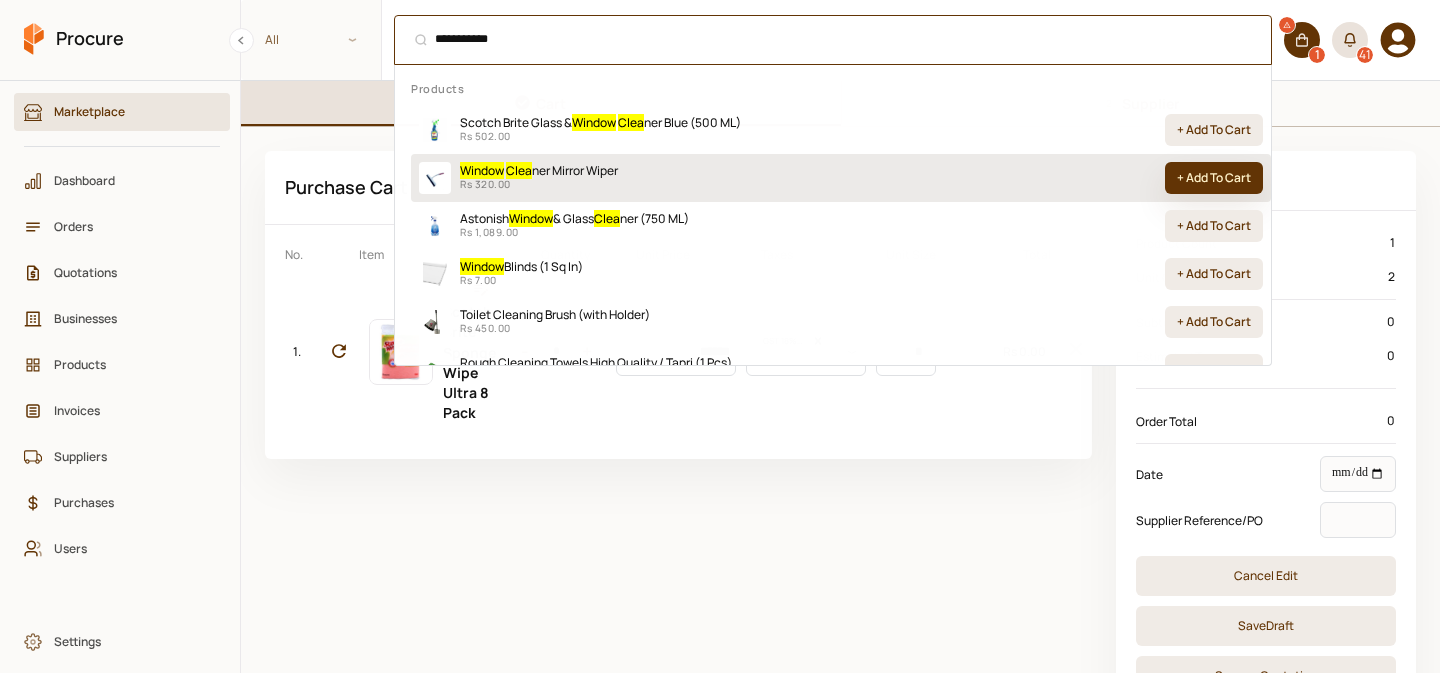 type on "**********" 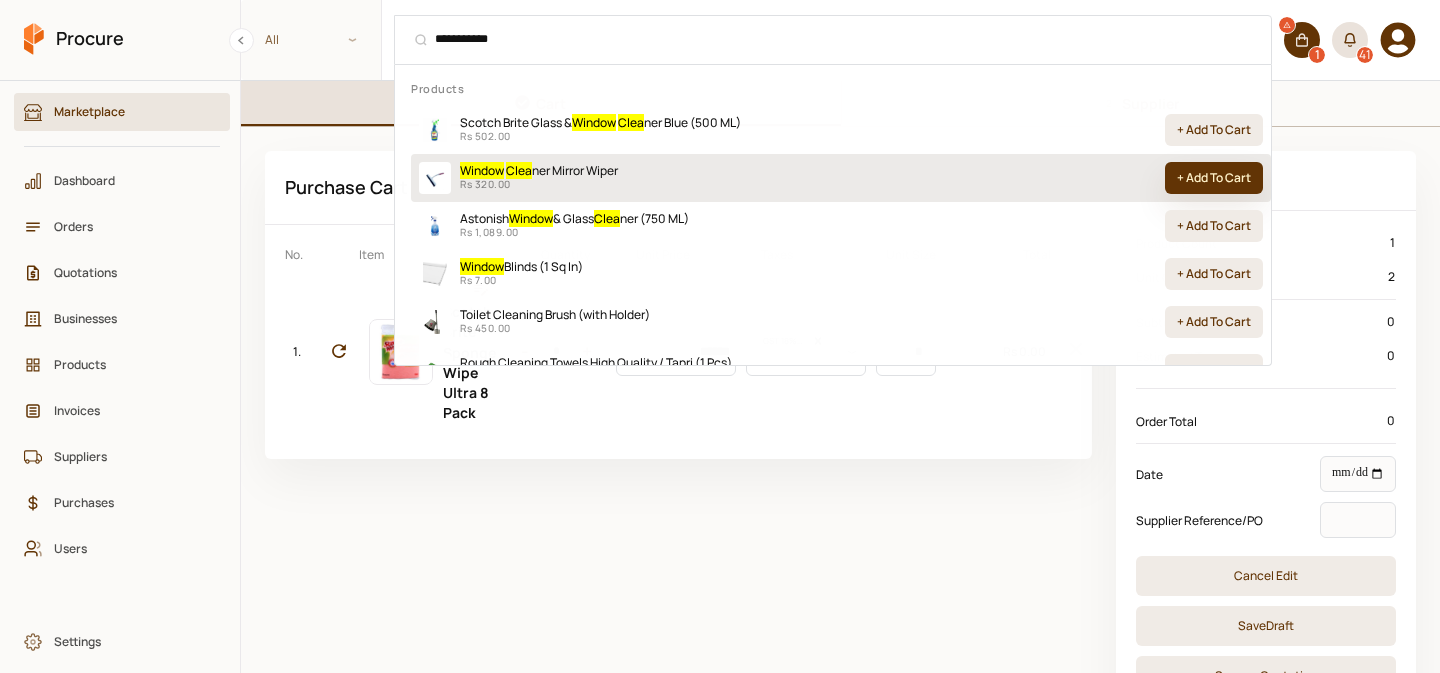 click on "+ Add To Cart" at bounding box center [1214, 178] 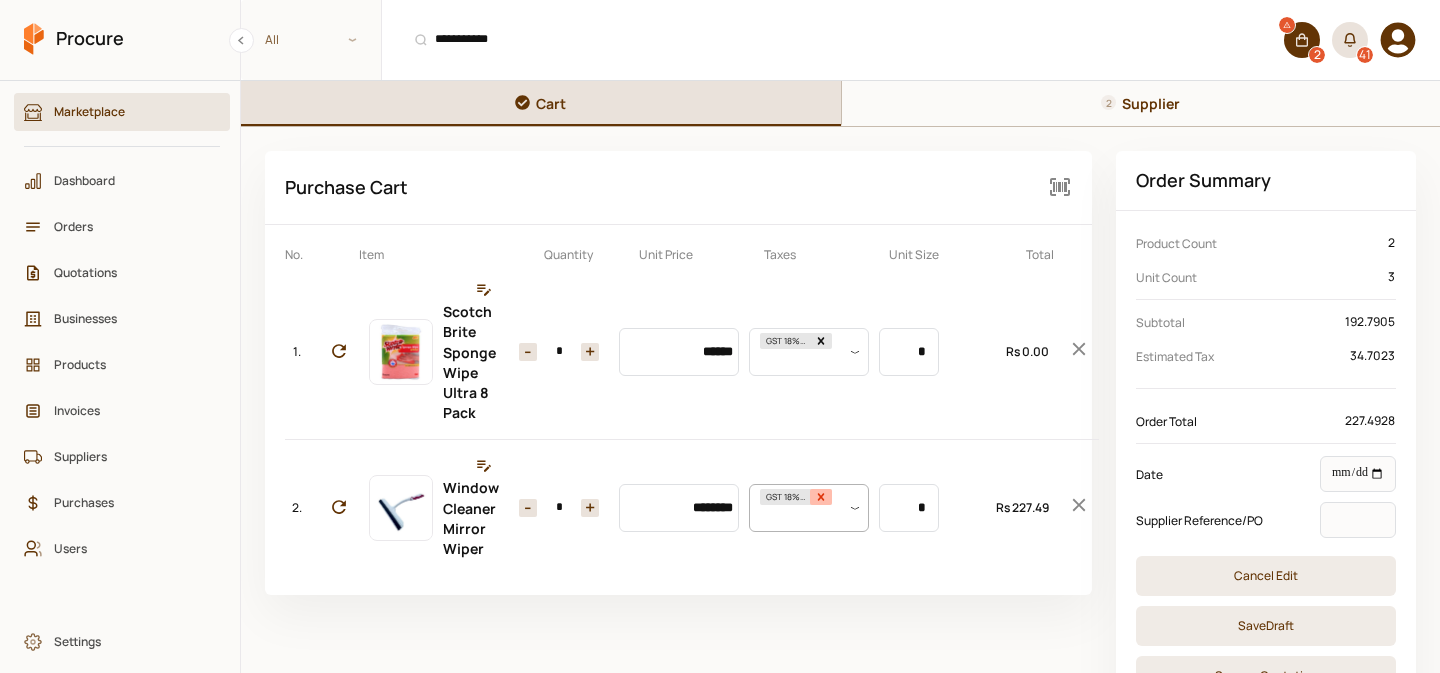 click 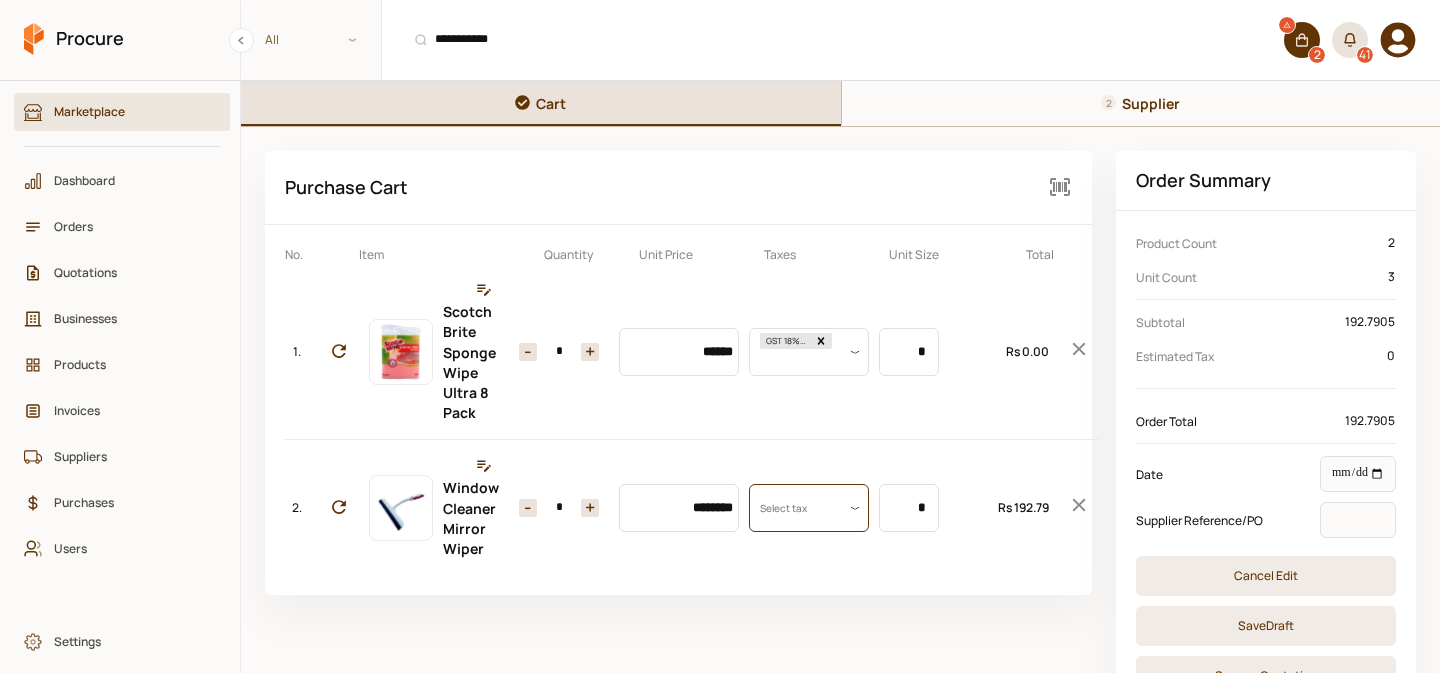 scroll, scrollTop: 0, scrollLeft: 0, axis: both 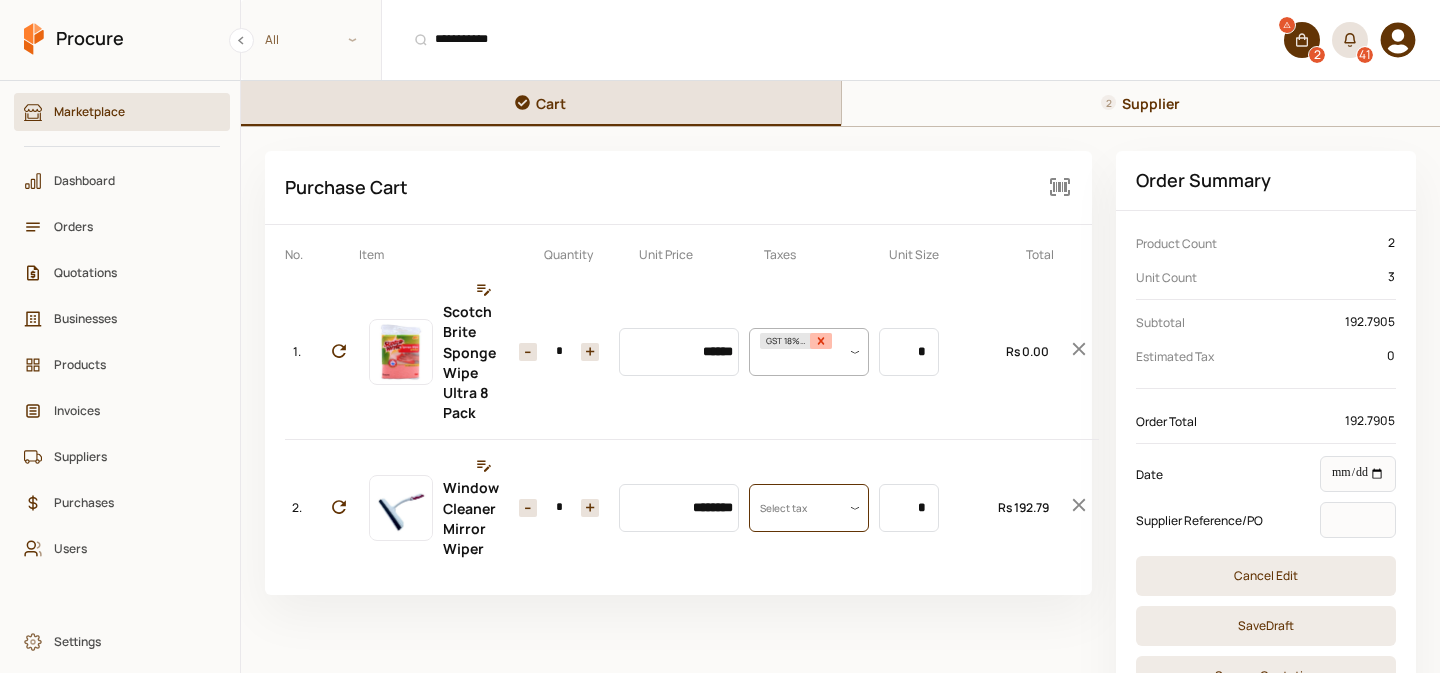 click 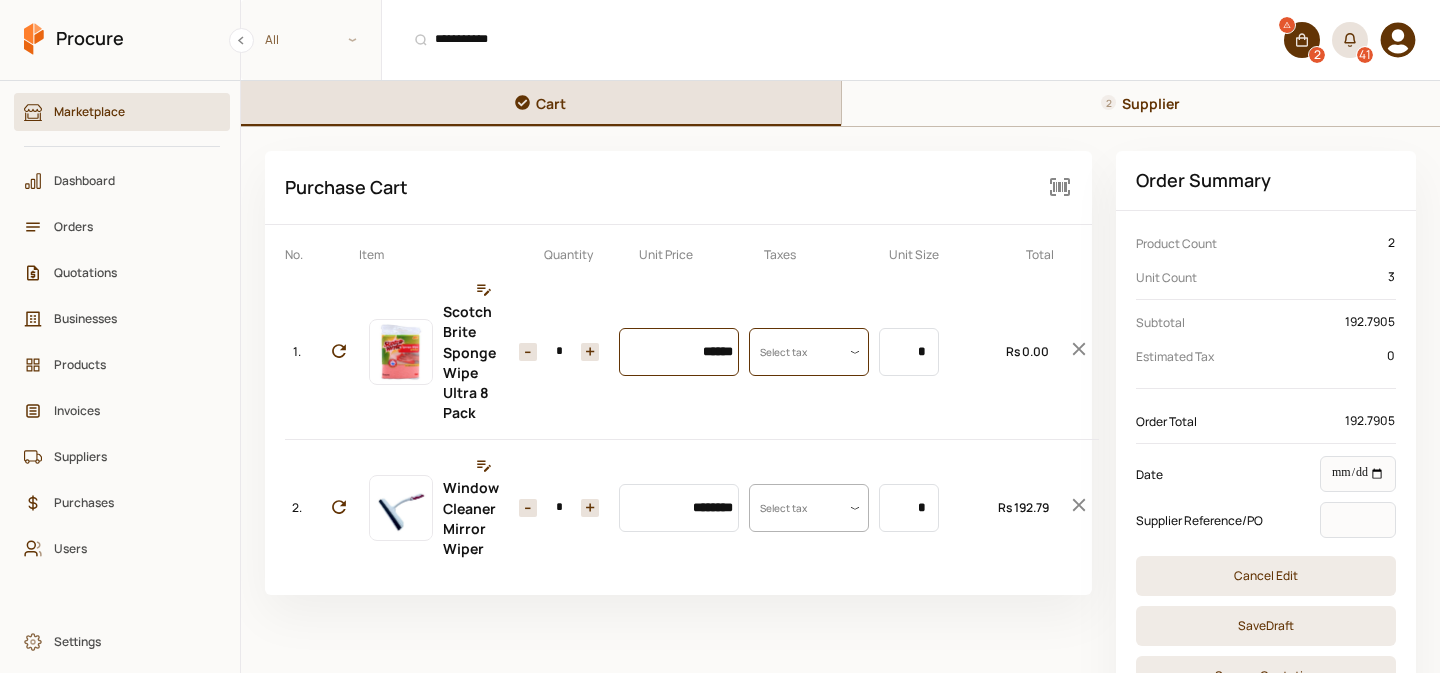 click on "******" at bounding box center (679, 352) 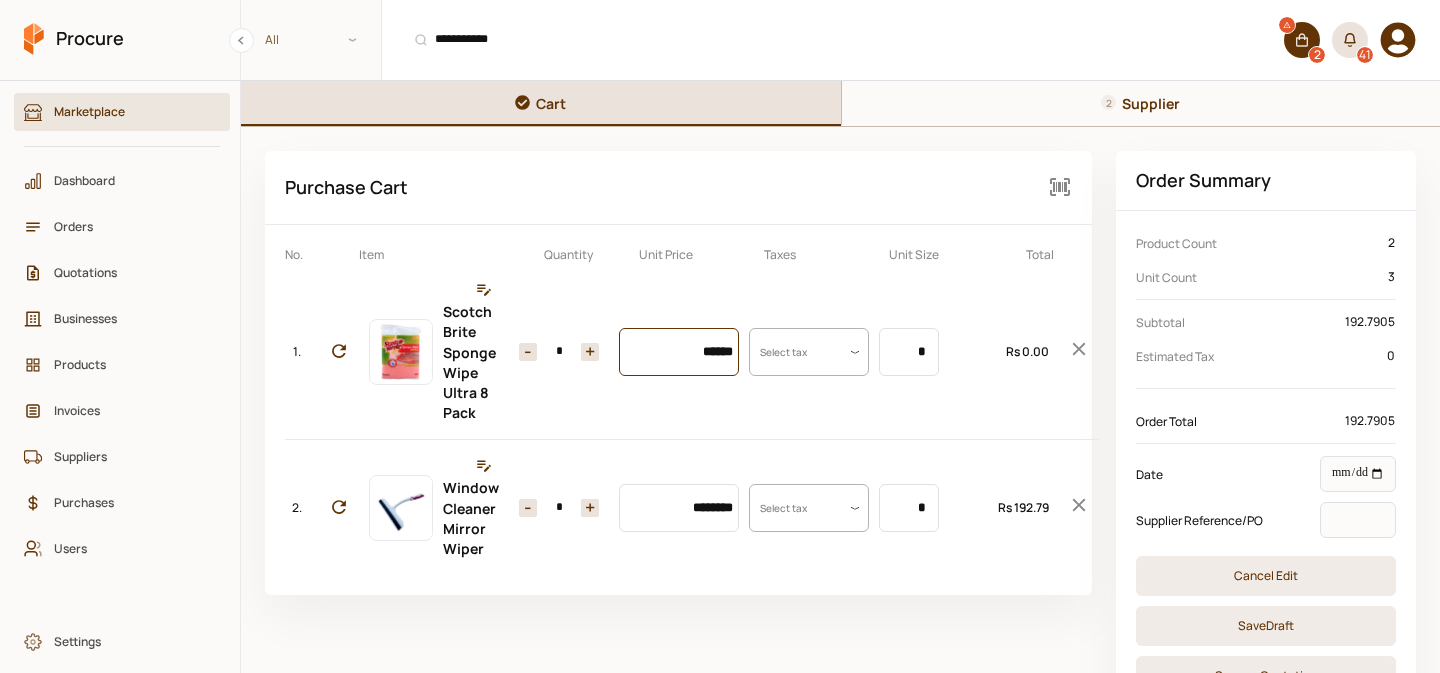 click on "******" at bounding box center (679, 352) 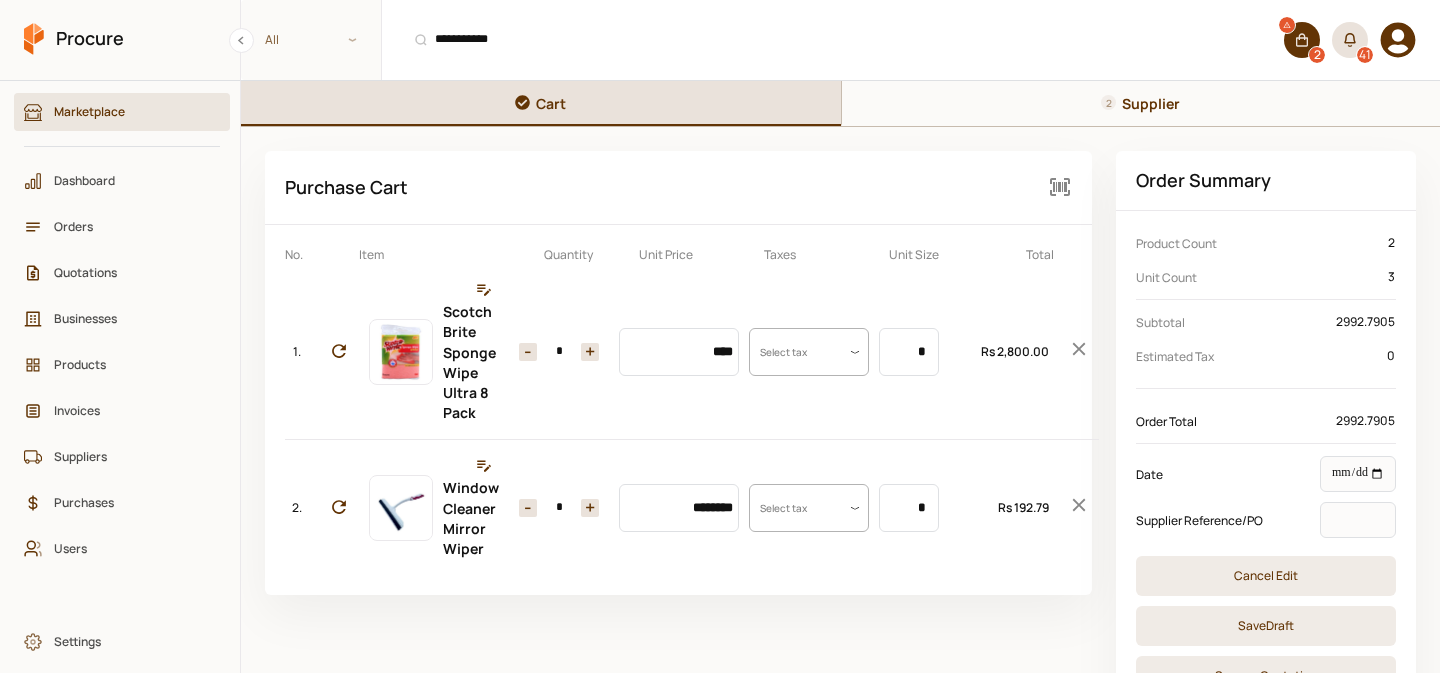 type on "*********" 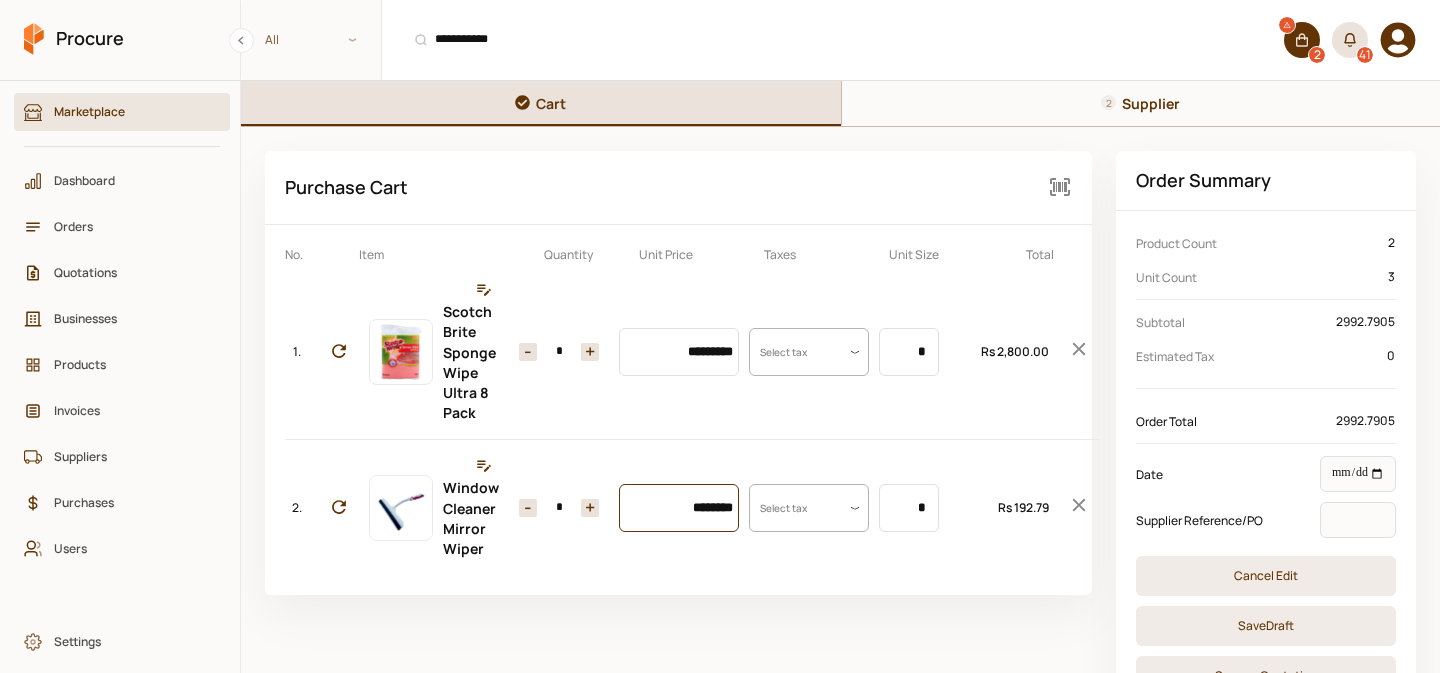 click on "********" at bounding box center (679, 508) 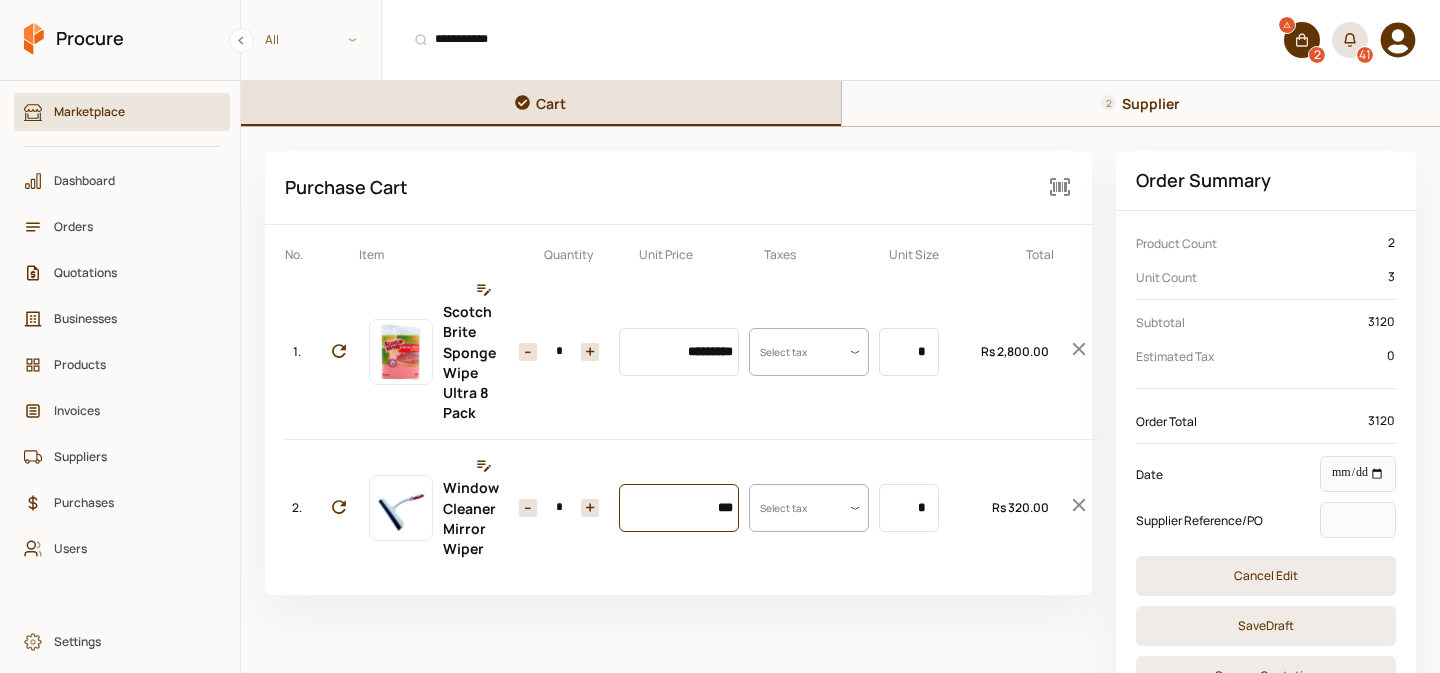 type on "***" 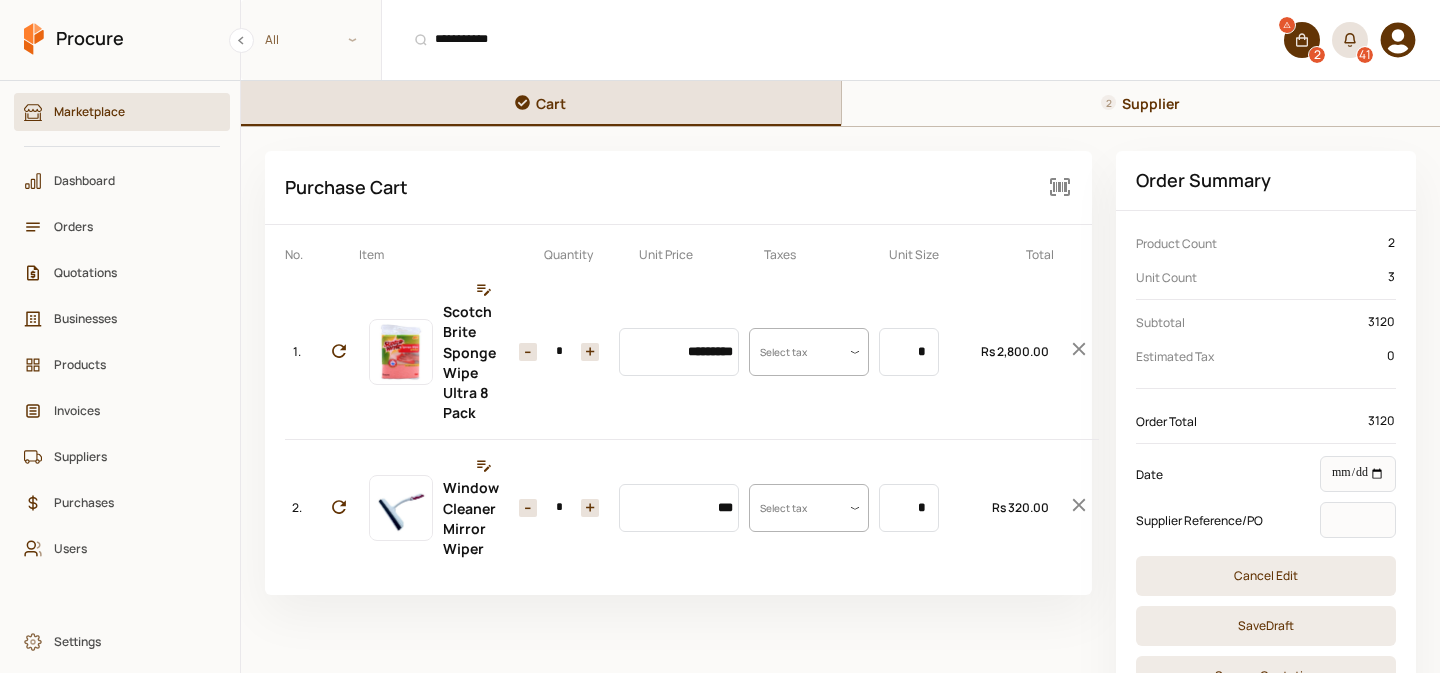 click on "+" at bounding box center [590, 508] 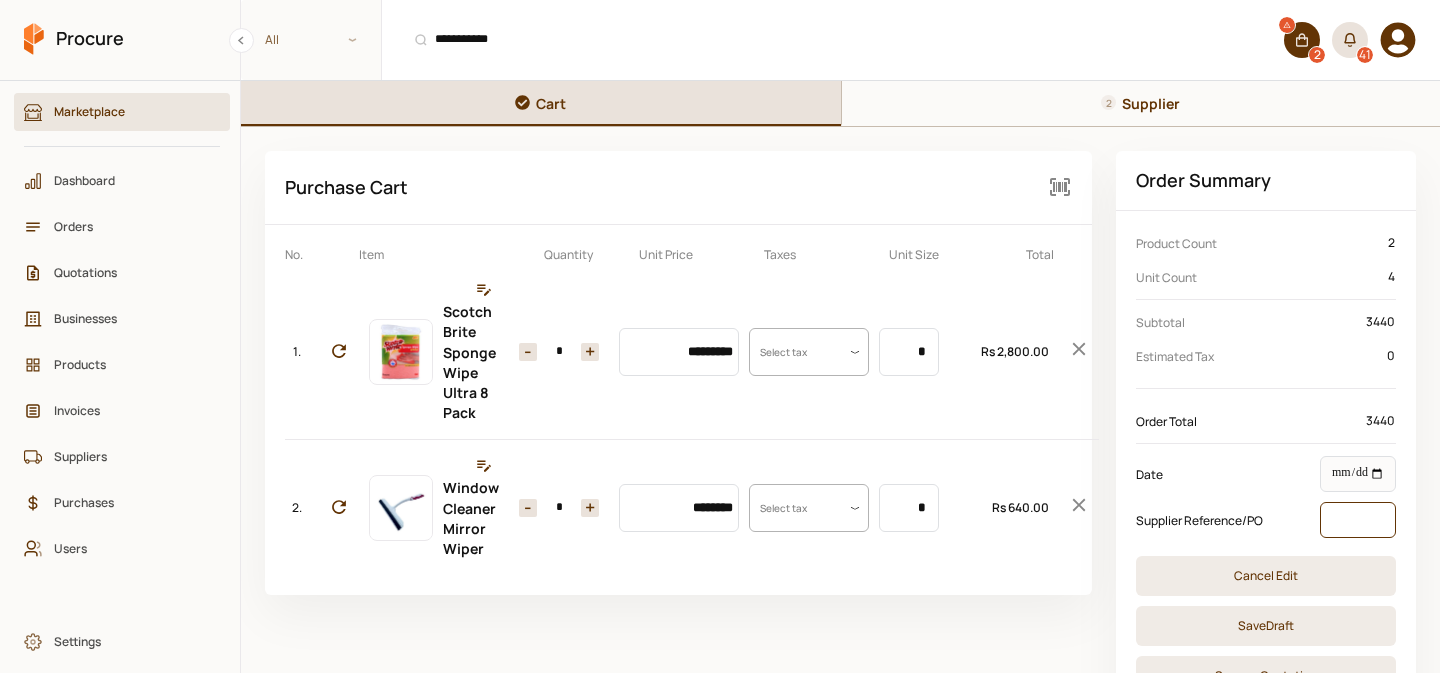click at bounding box center [1358, 520] 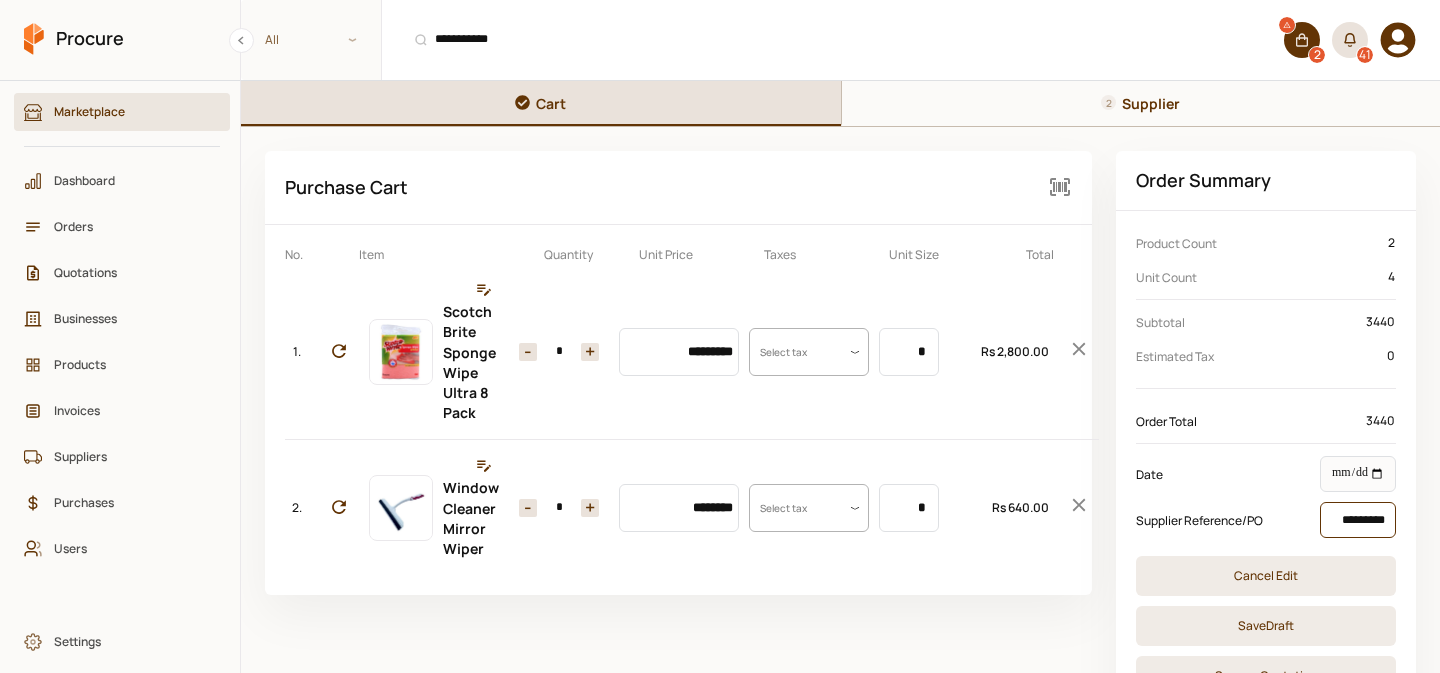 type on "**********" 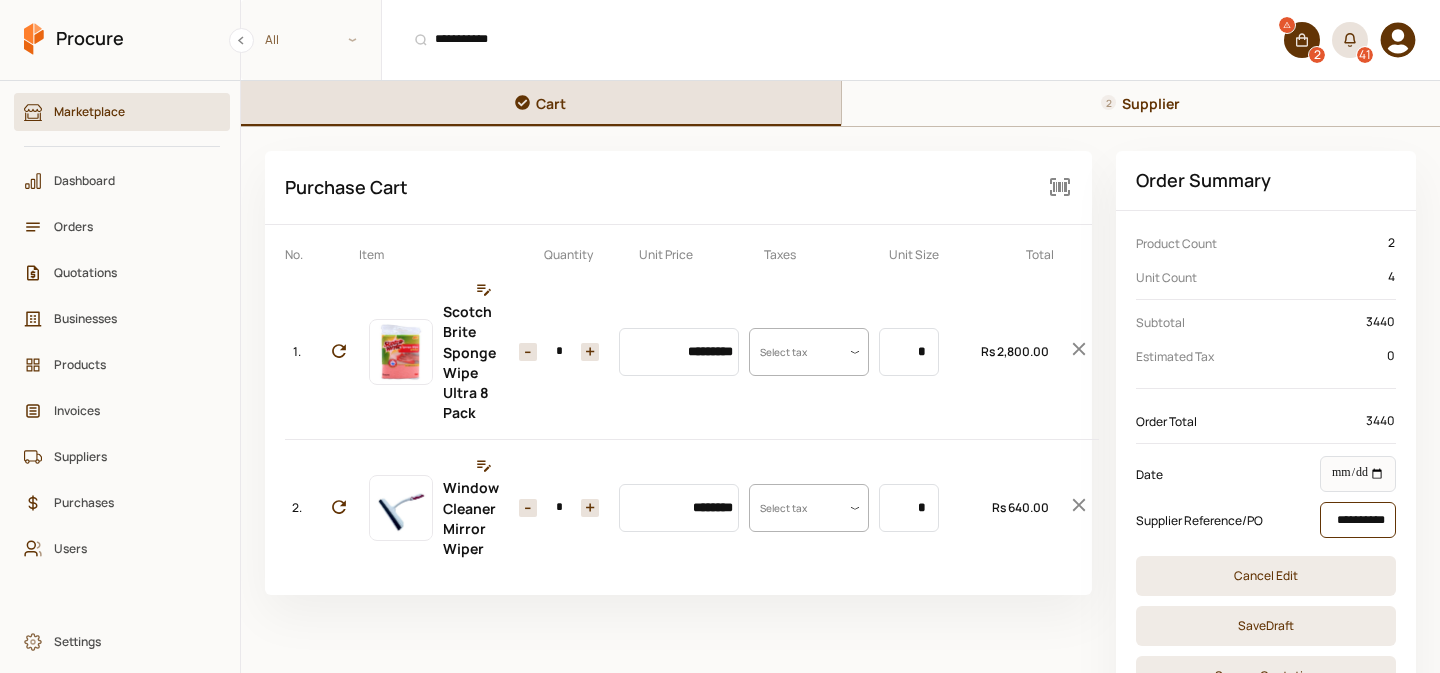 scroll, scrollTop: 0, scrollLeft: 6, axis: horizontal 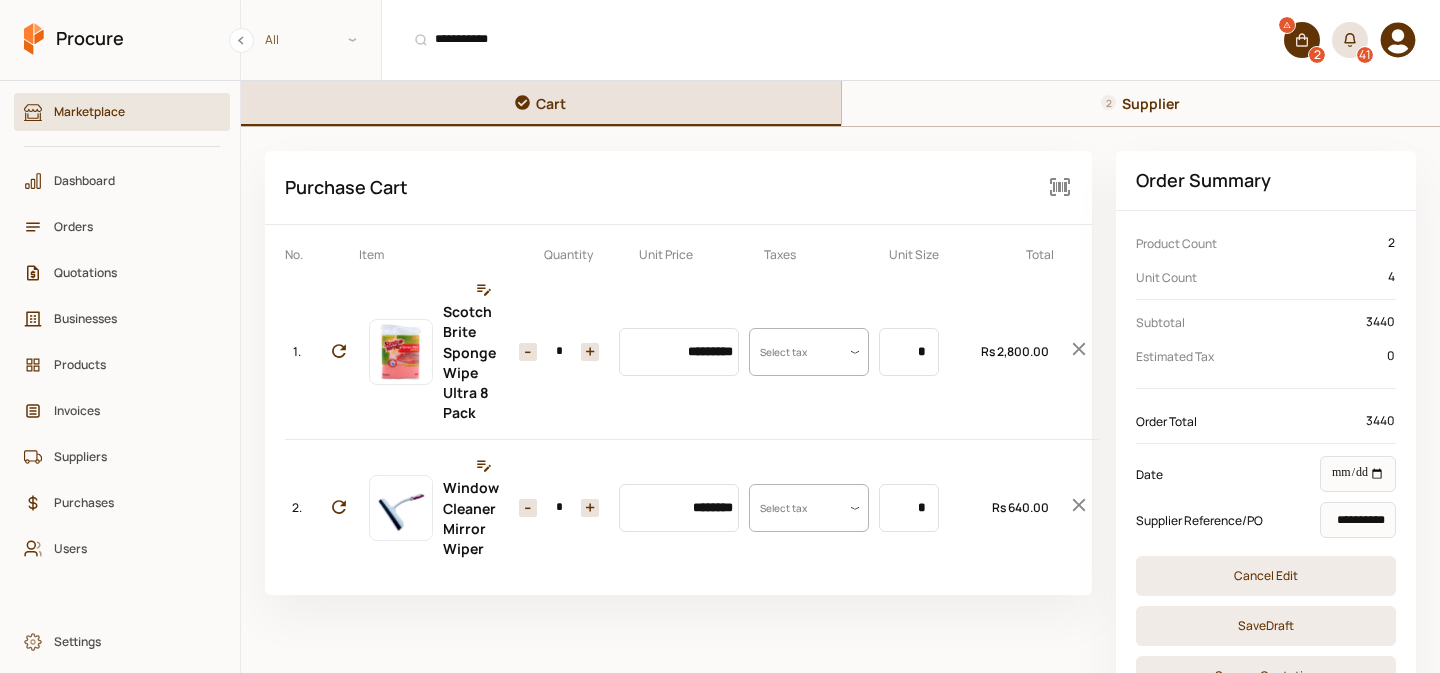 click on "Supplier" at bounding box center [1151, 103] 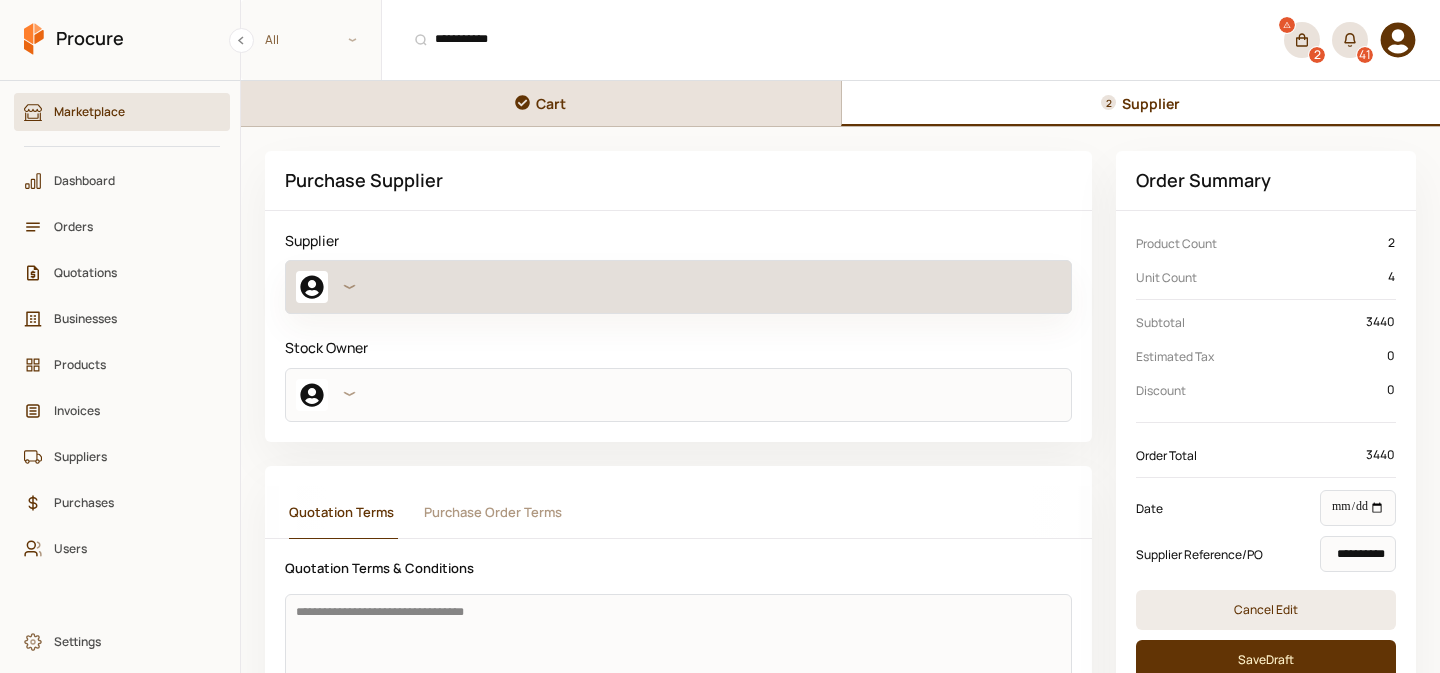 click at bounding box center (678, 287) 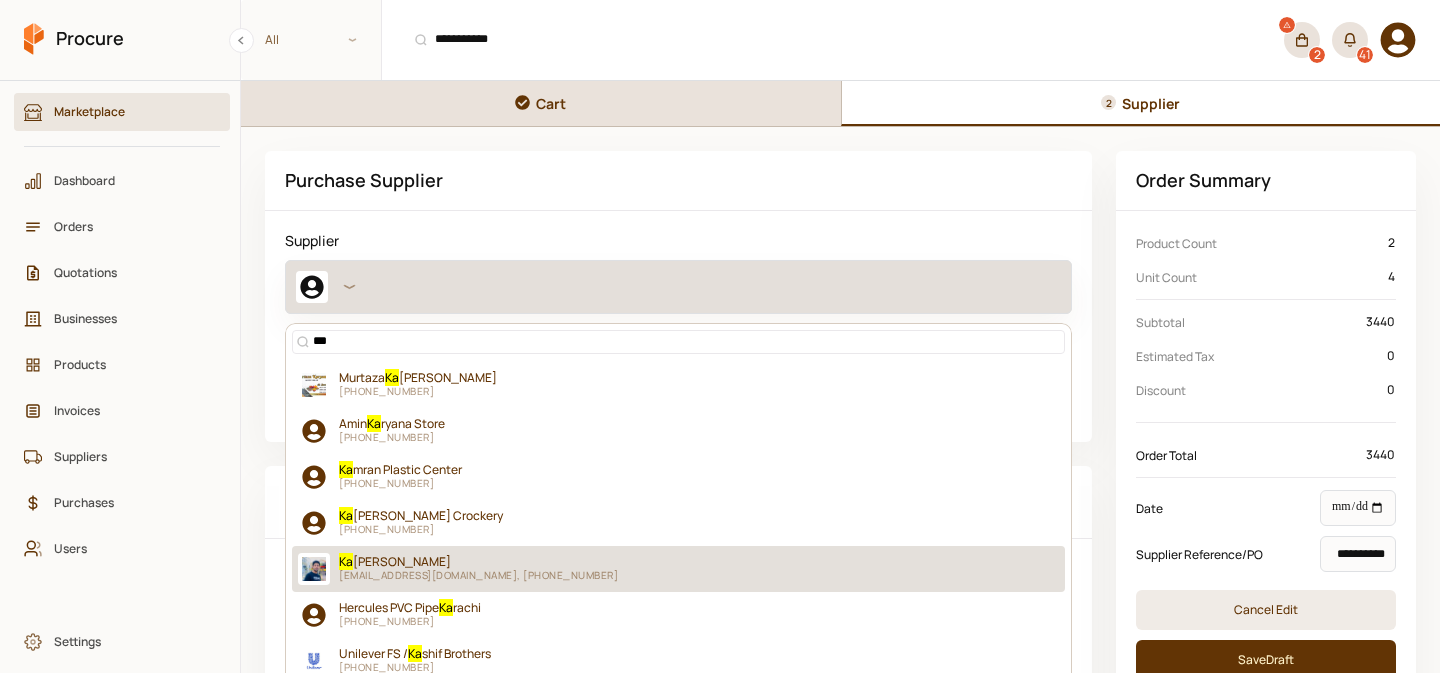 type on "****" 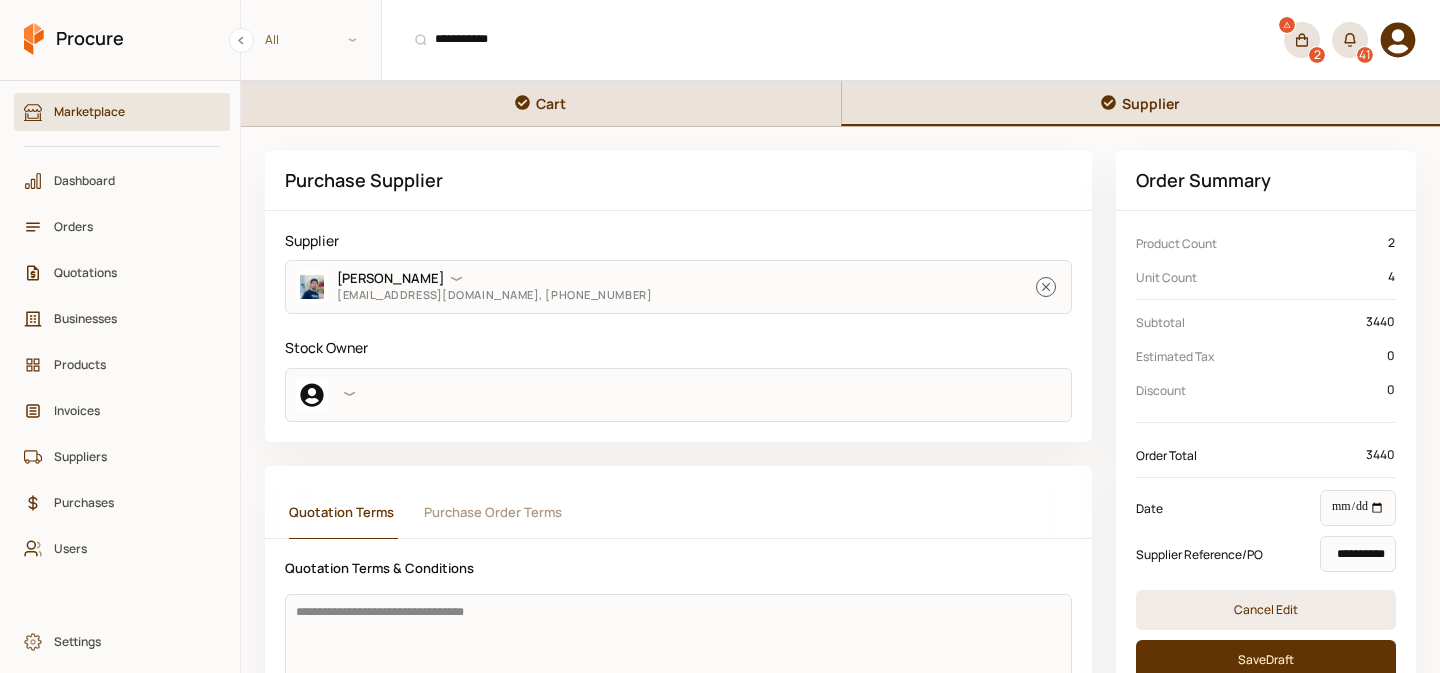 click on "Cart" at bounding box center [541, 103] 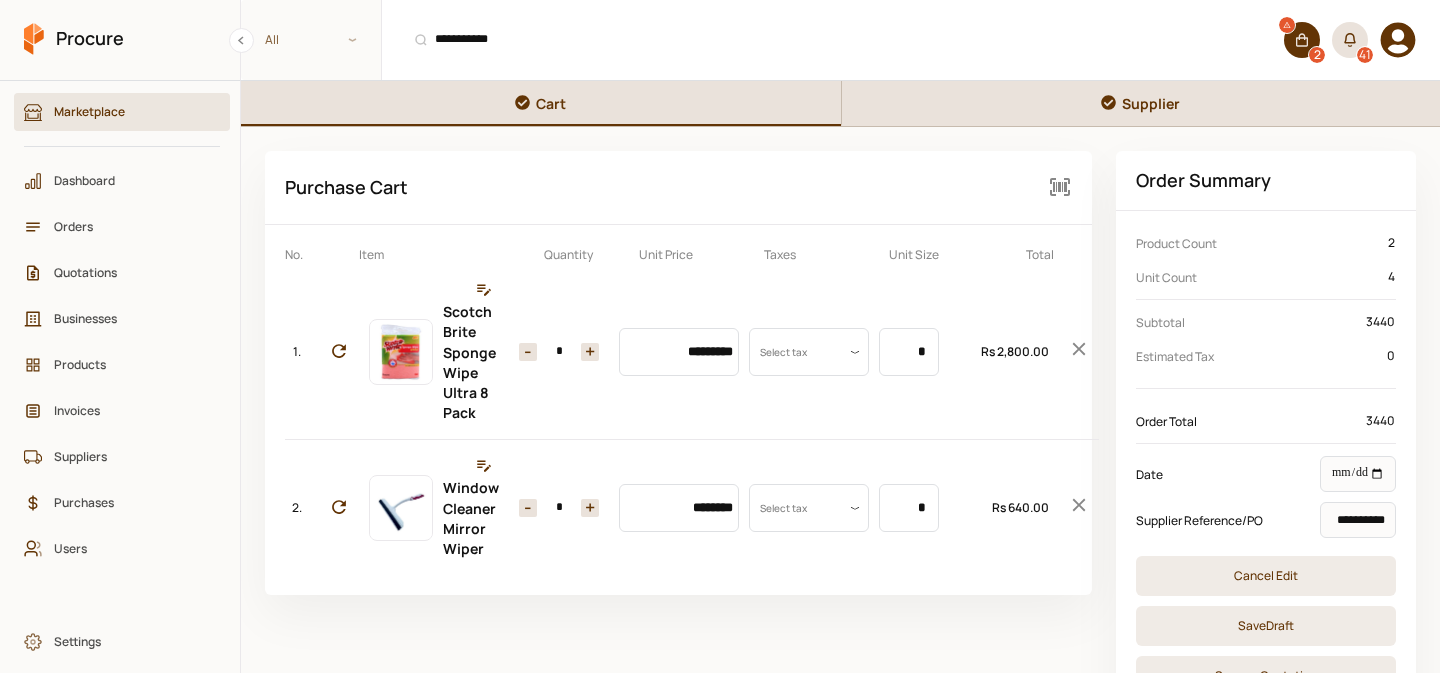scroll, scrollTop: 104, scrollLeft: 0, axis: vertical 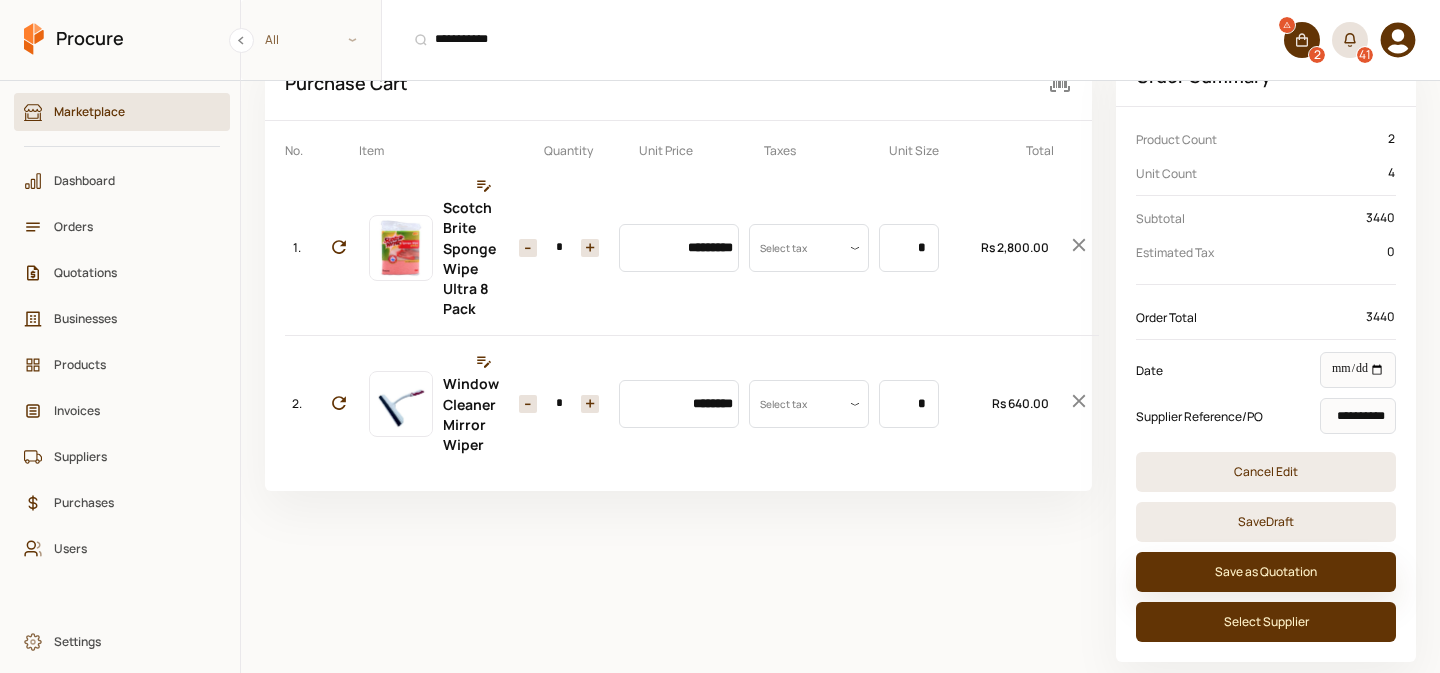 click on "Save as Quotation" at bounding box center (1266, 572) 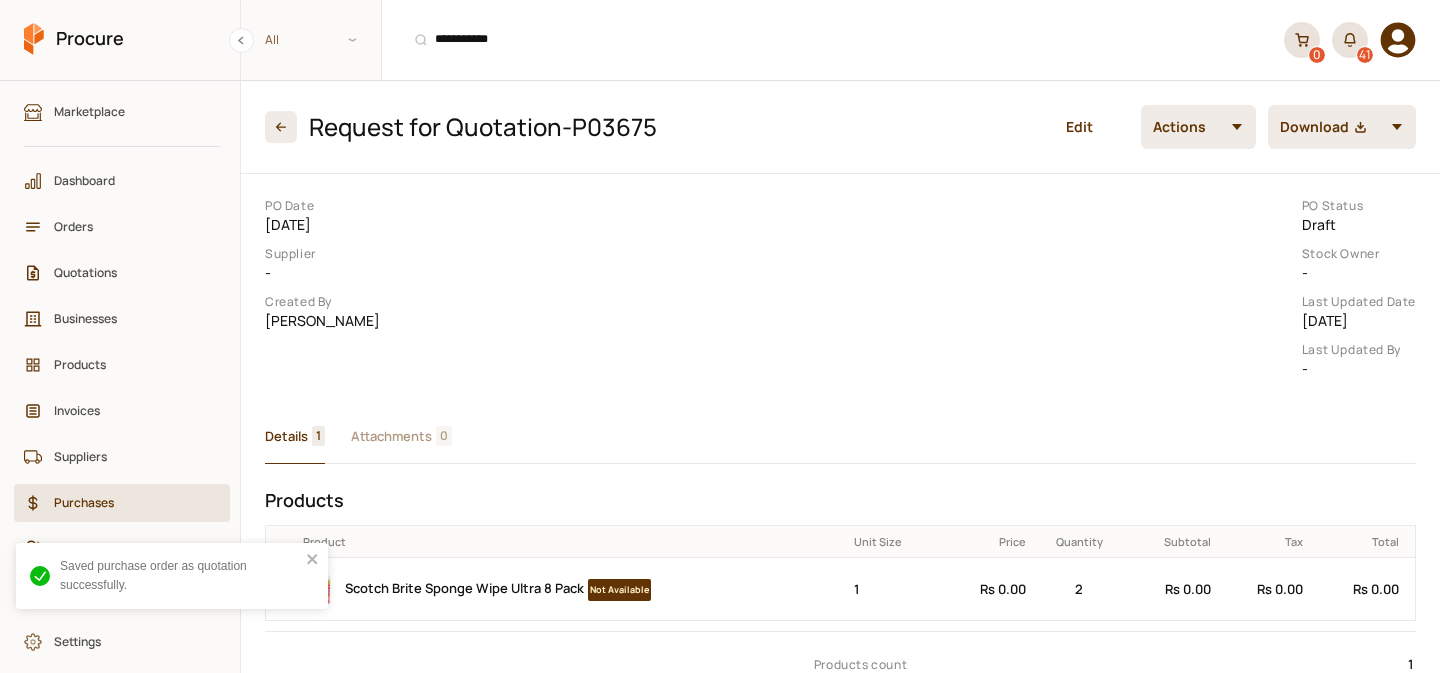 scroll, scrollTop: 0, scrollLeft: 0, axis: both 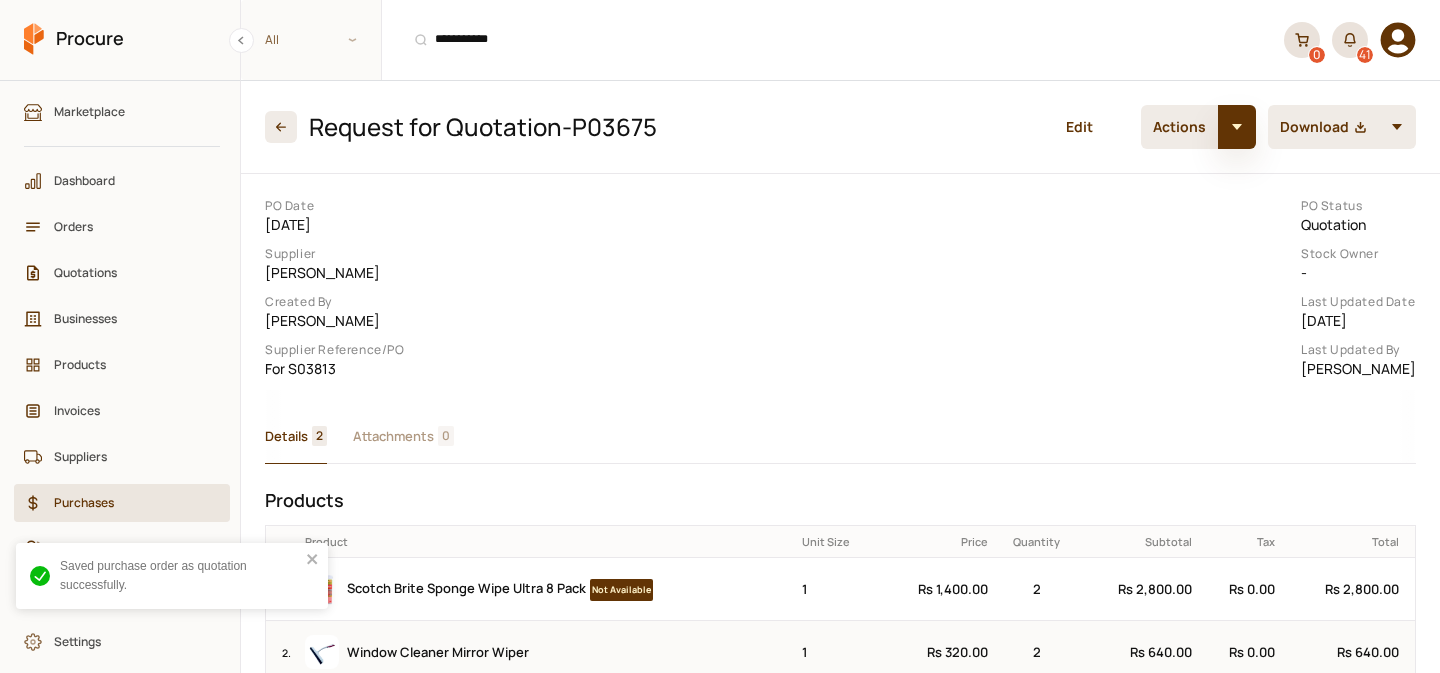 click at bounding box center (1237, 127) 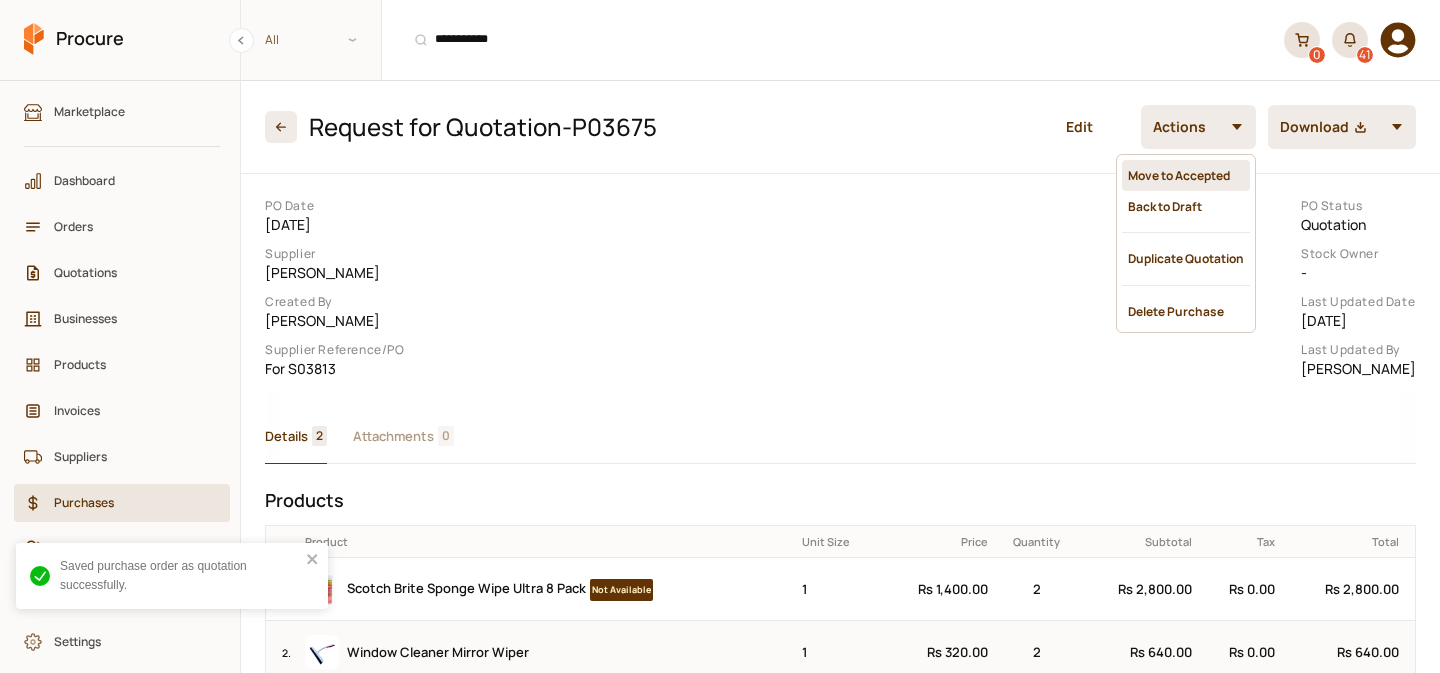 click on "Move to Accepted" at bounding box center (1186, 175) 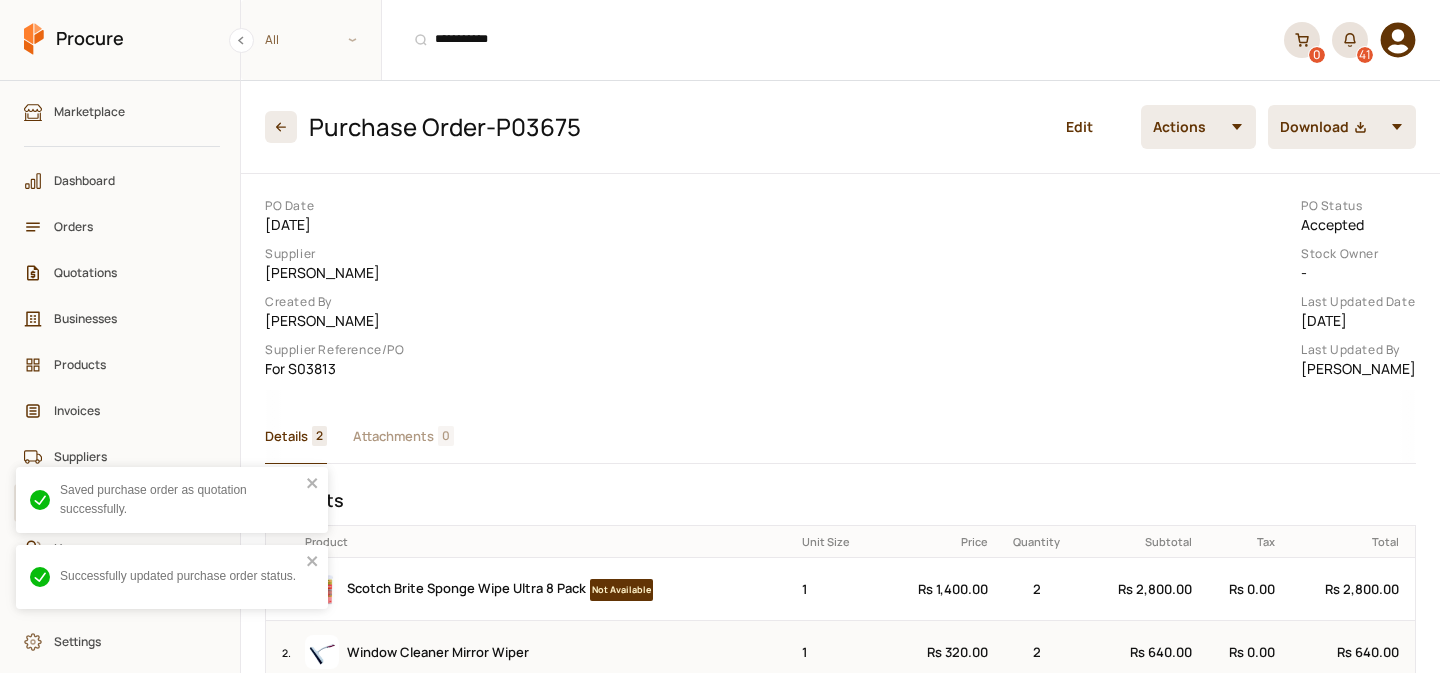 click at bounding box center (1237, 127) 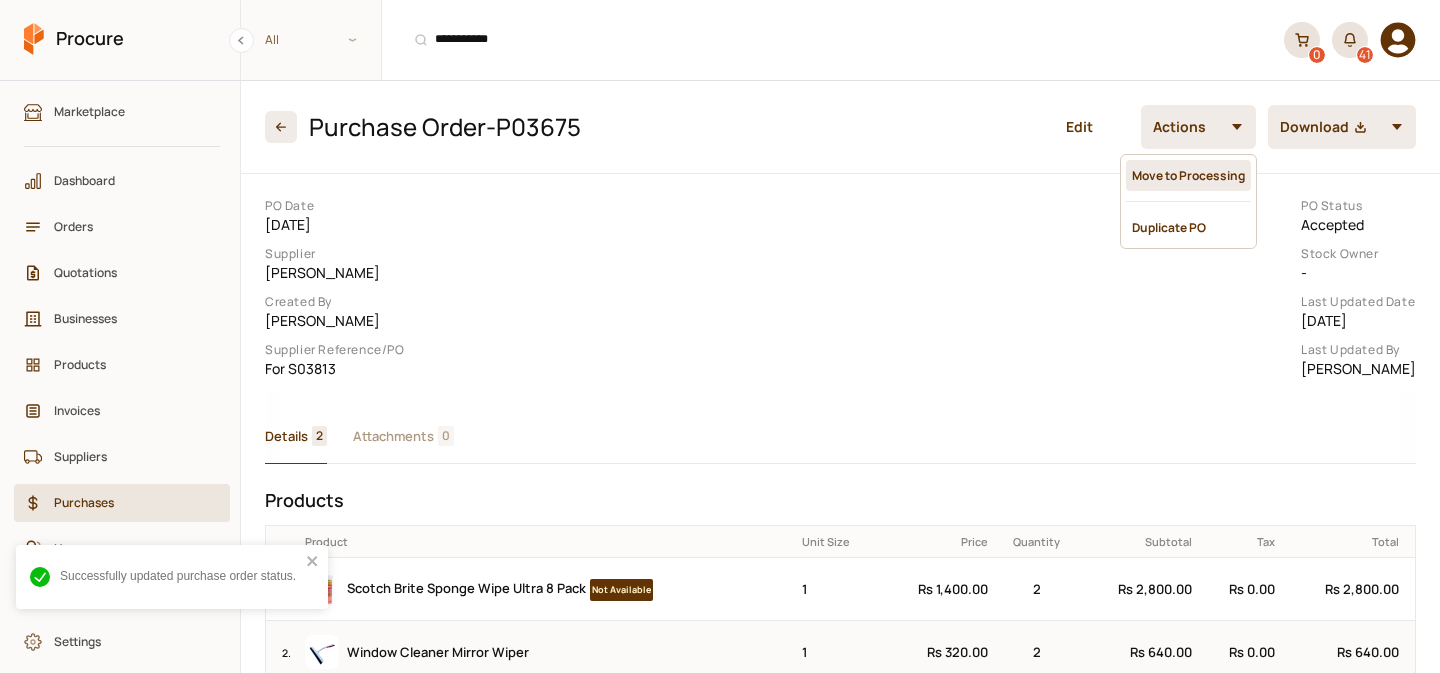 click on "Move to Processing" at bounding box center (1188, 175) 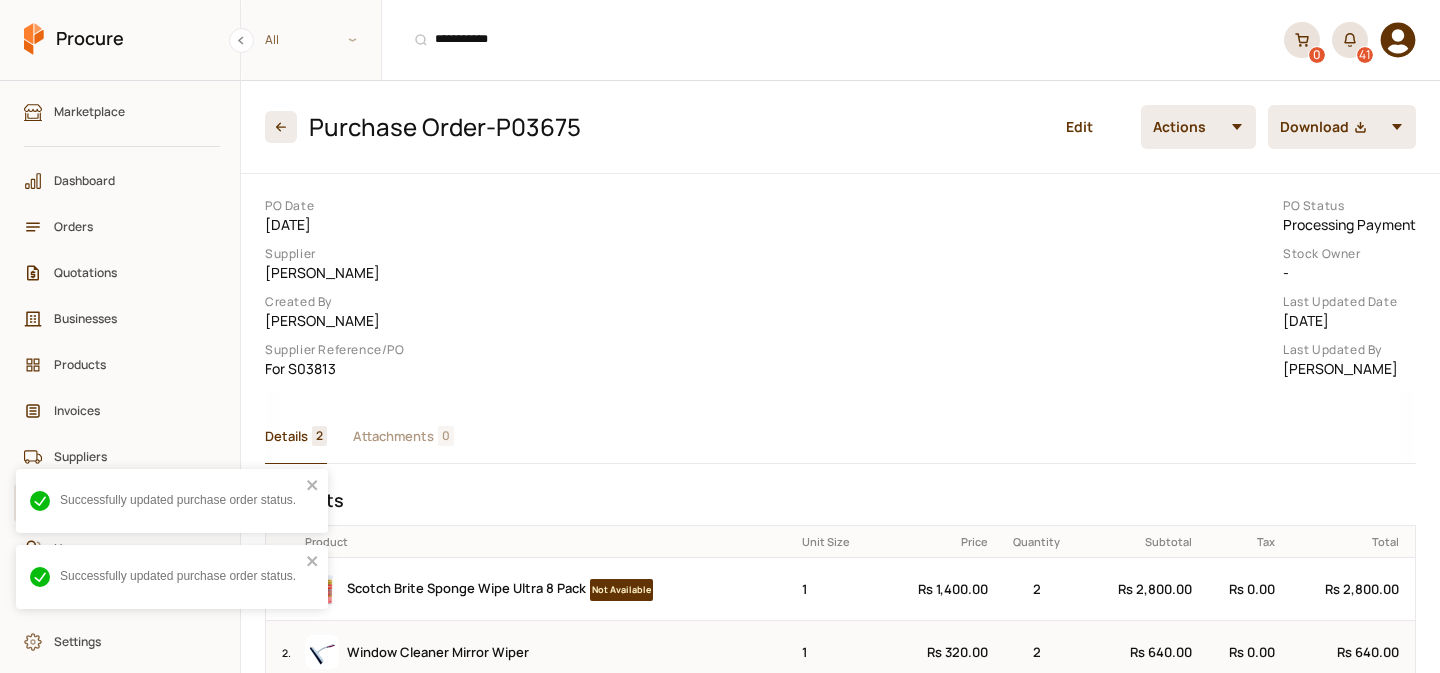 click at bounding box center (1237, 127) 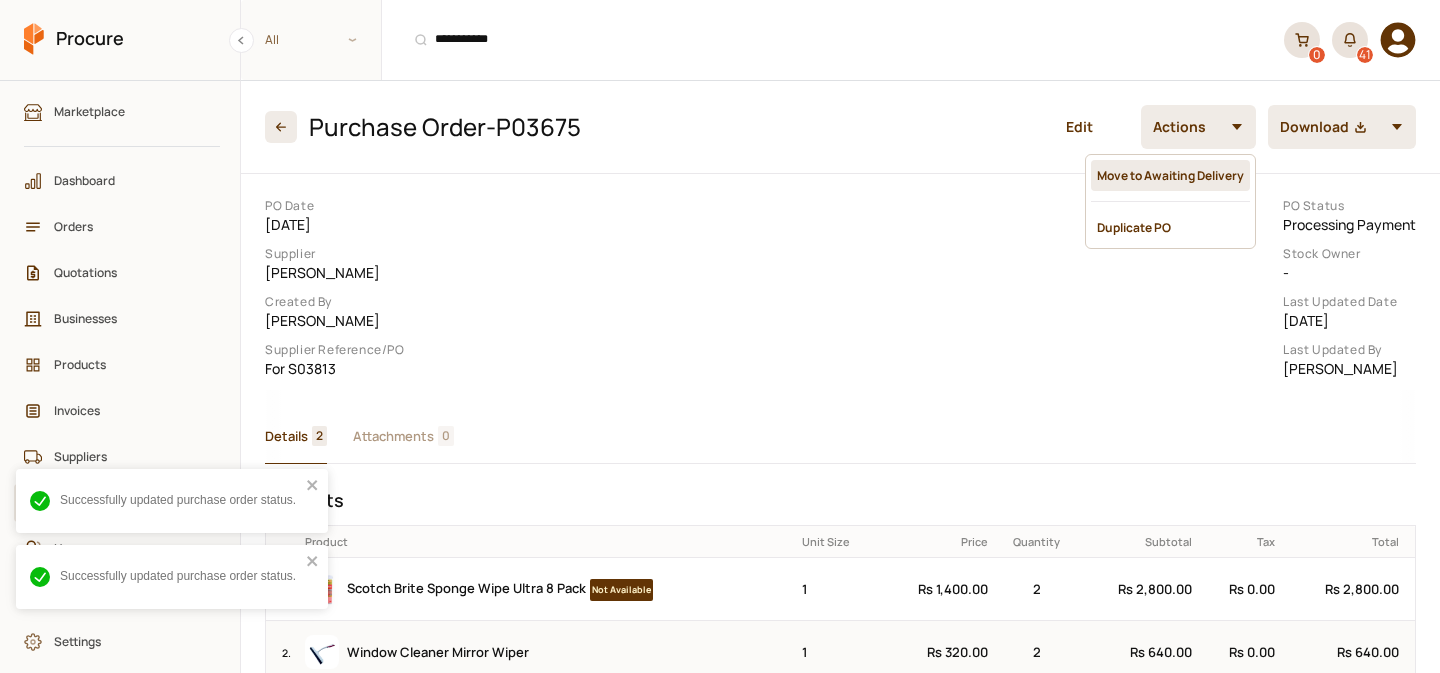 click on "Move to Awaiting Delivery" at bounding box center [1170, 175] 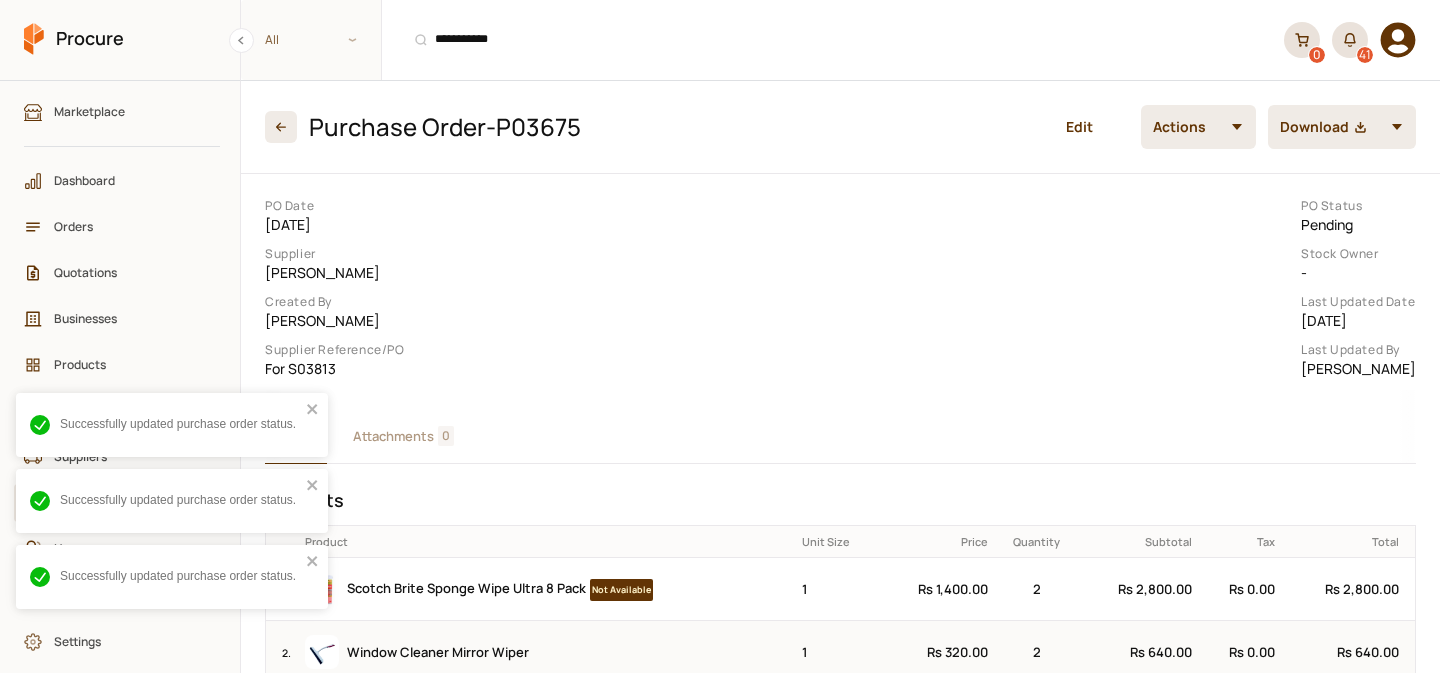 click at bounding box center [1237, 127] 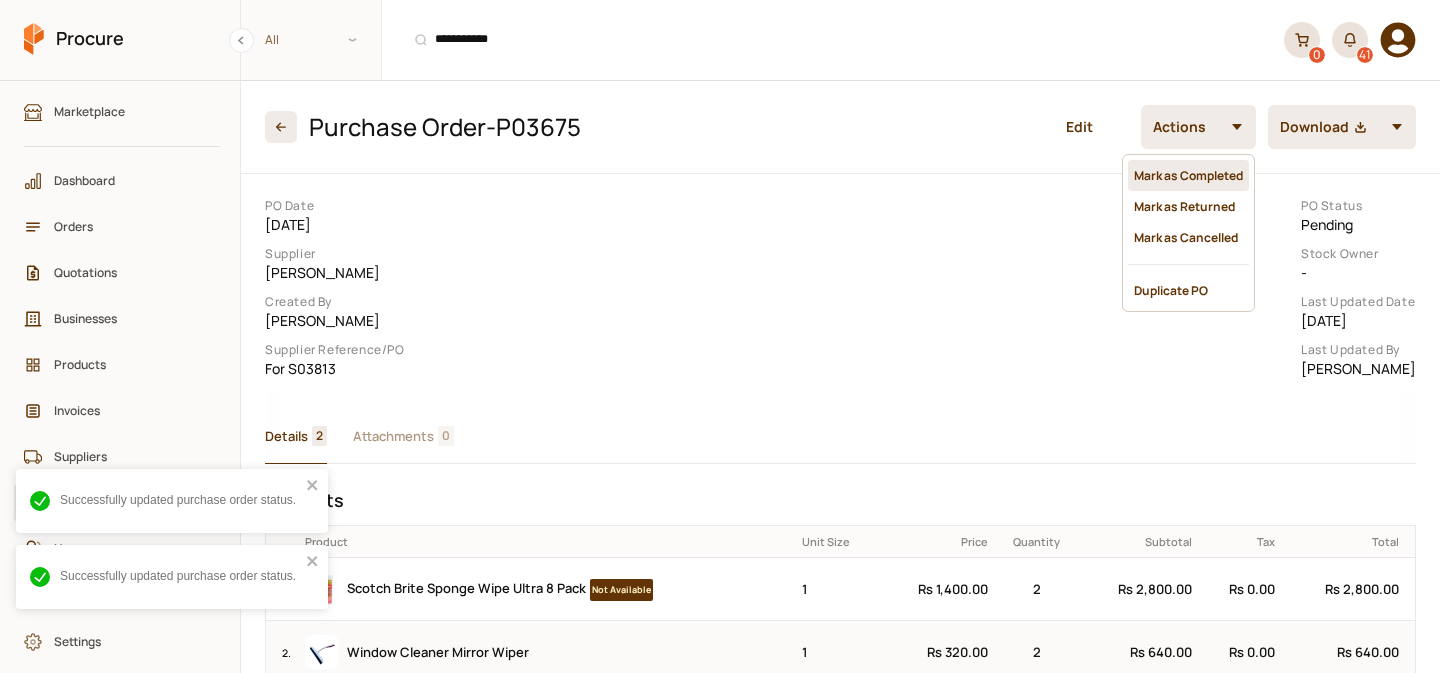 click on "Mark as Completed" at bounding box center [1188, 175] 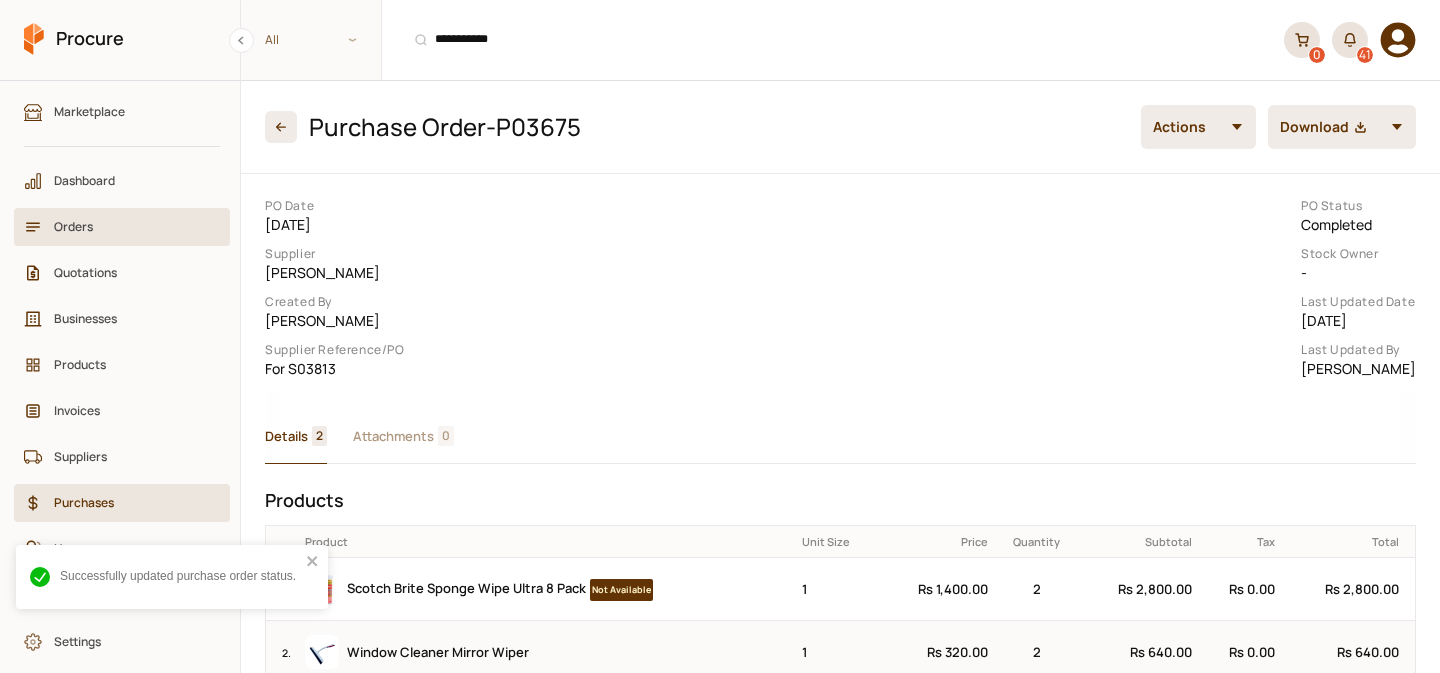 click on "Orders" at bounding box center [129, 226] 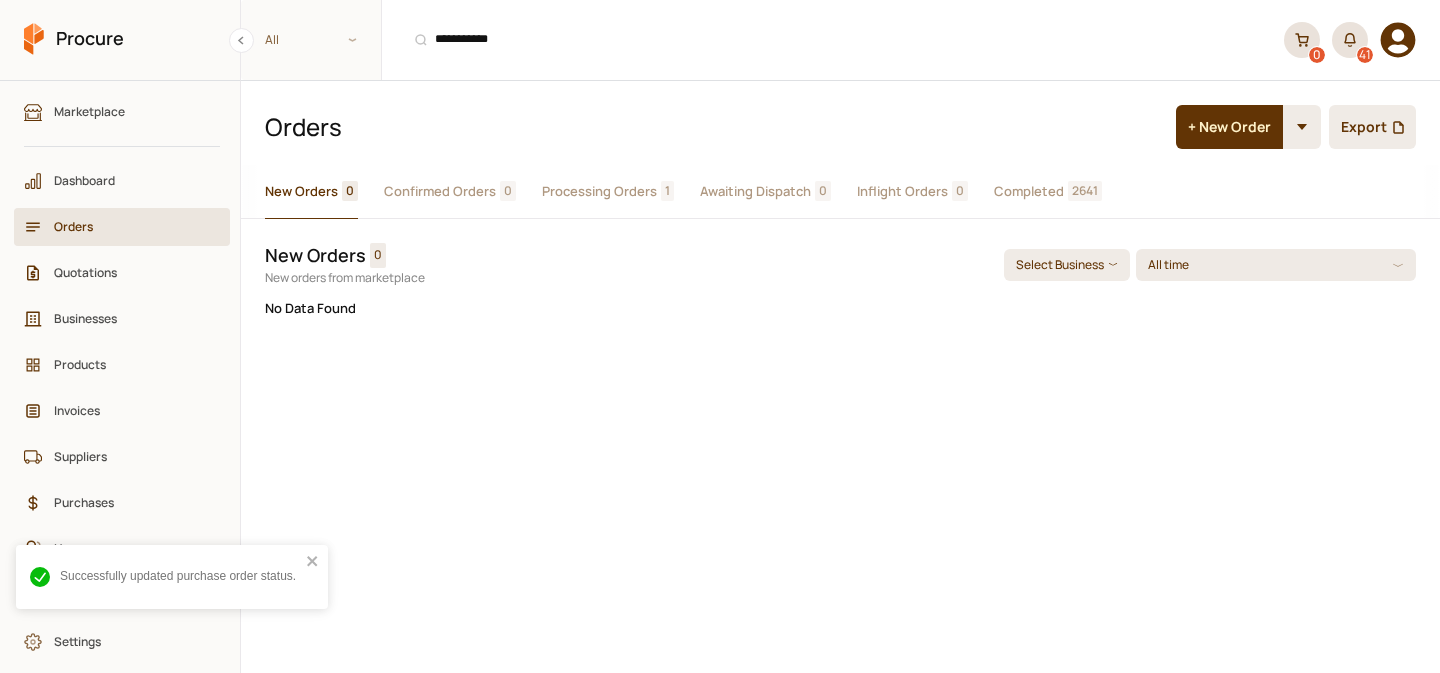 click on "Processing Orders" at bounding box center [599, 191] 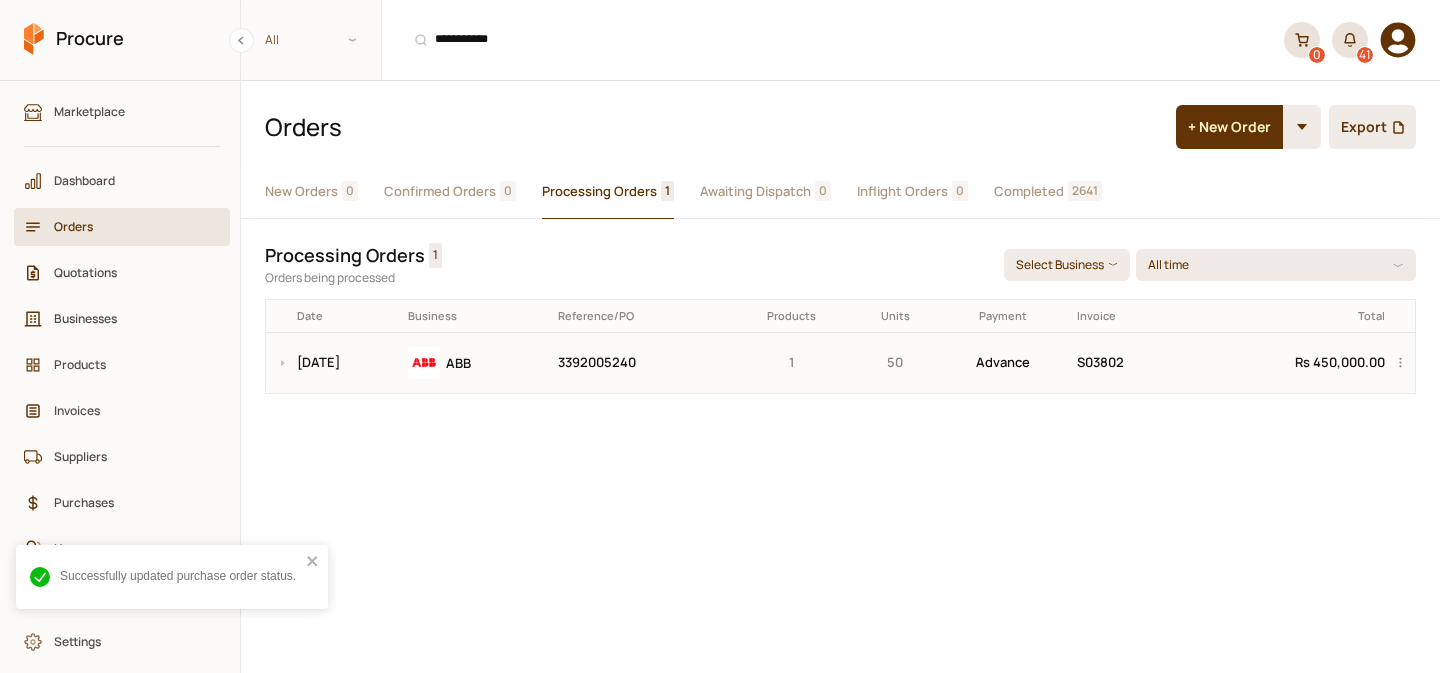 click on "ABB" at bounding box center (476, 363) 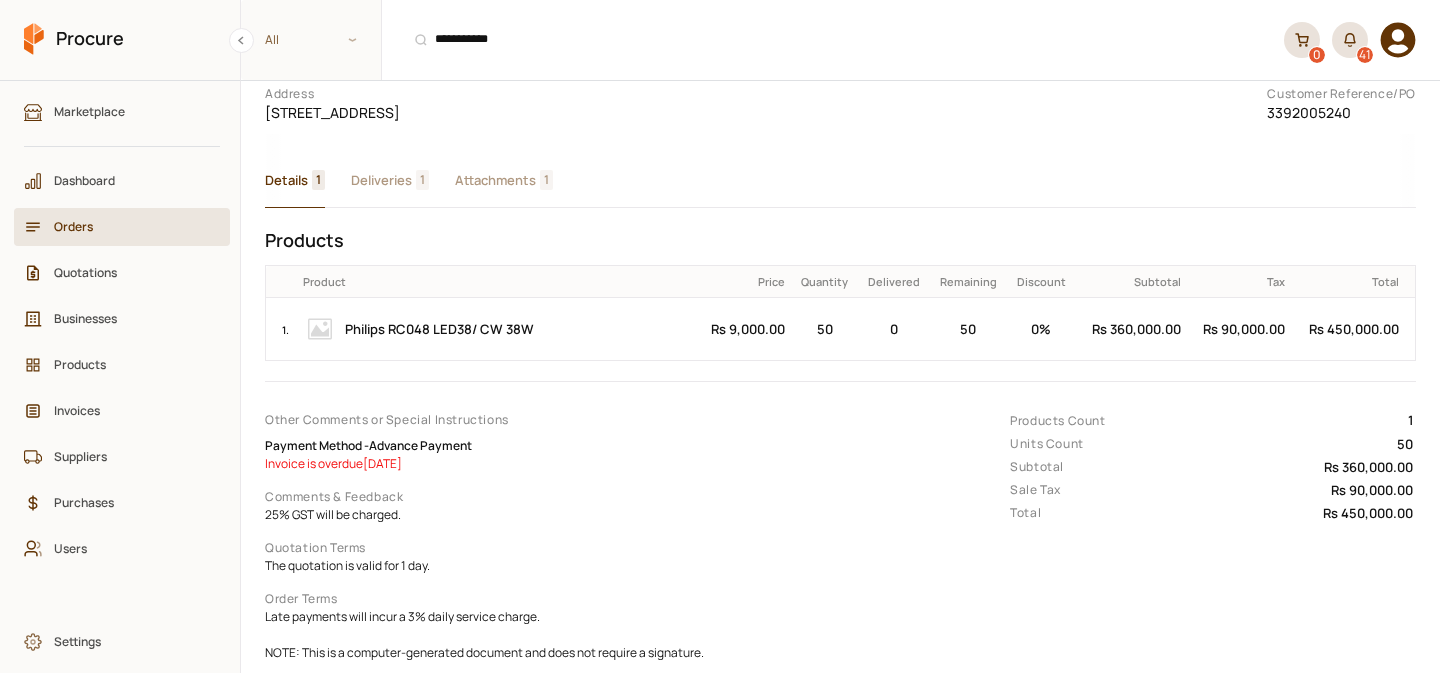 scroll, scrollTop: 0, scrollLeft: 0, axis: both 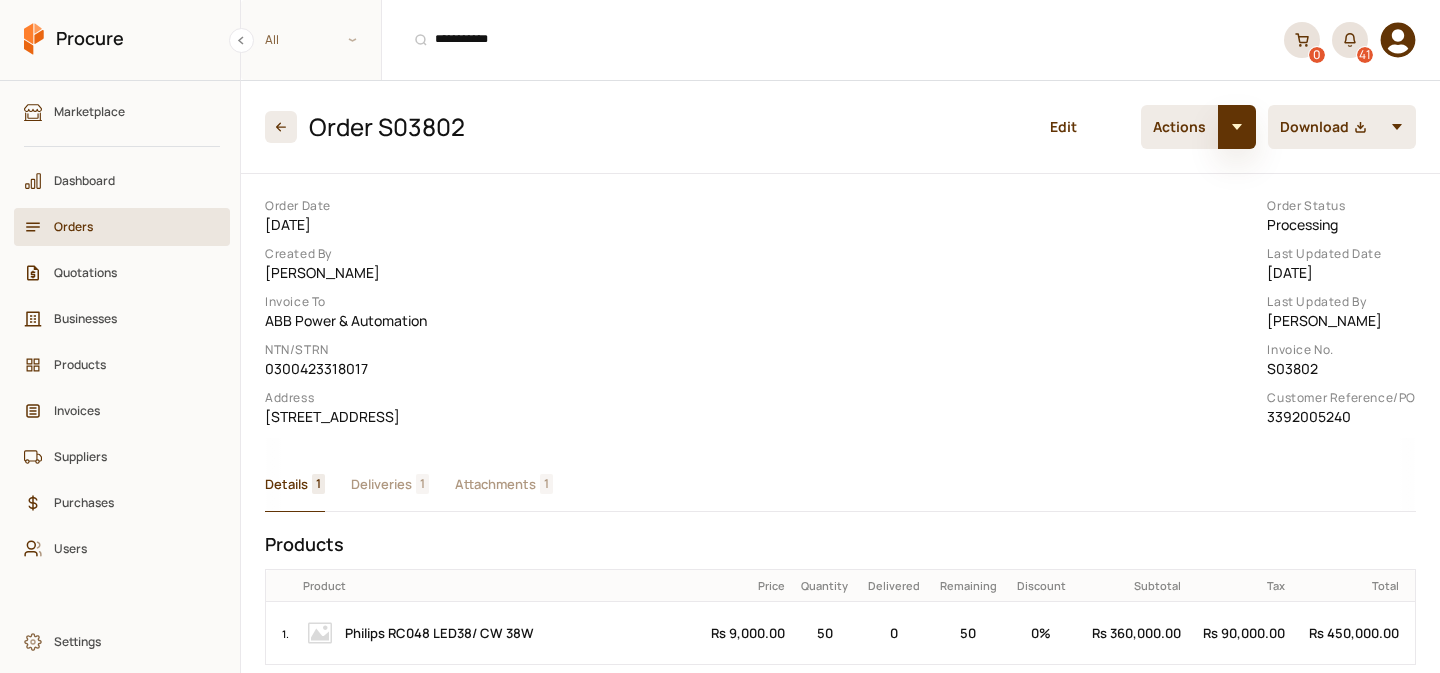 click at bounding box center (1237, 127) 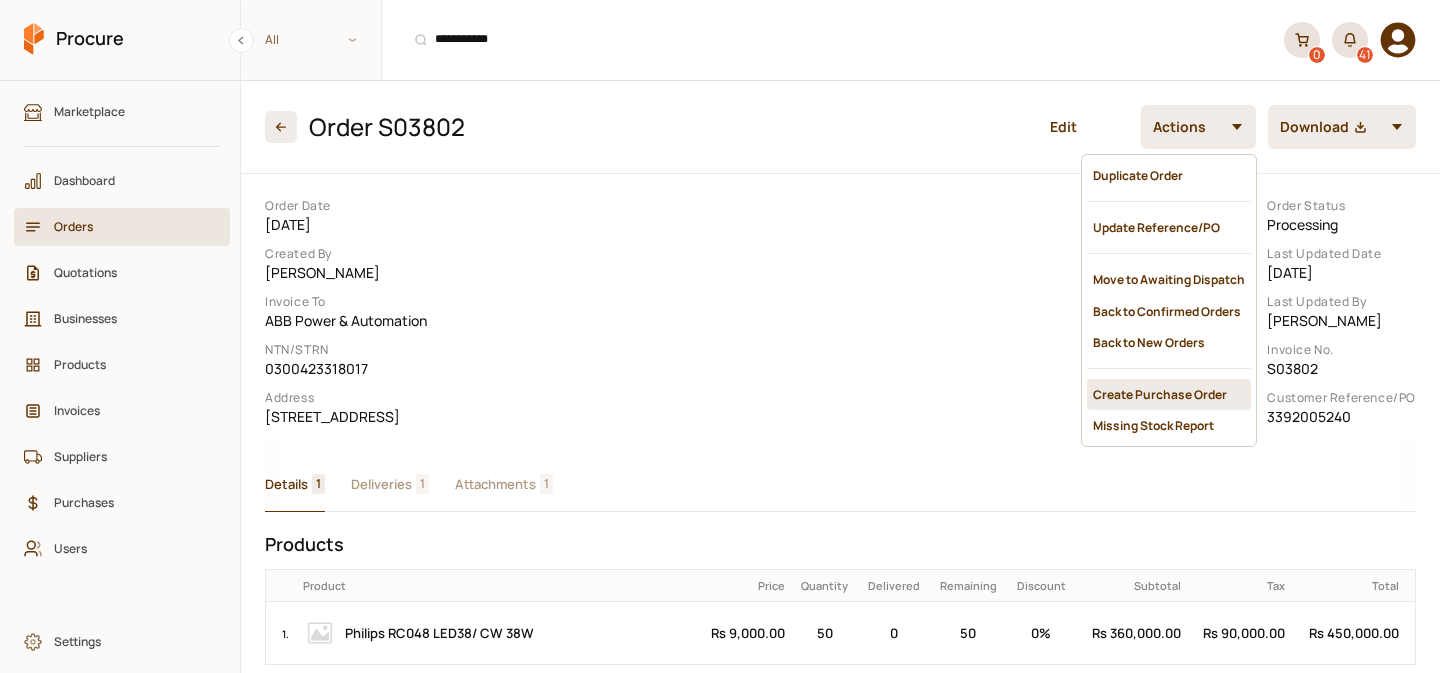 click on "Create Purchase Order" at bounding box center [1169, 394] 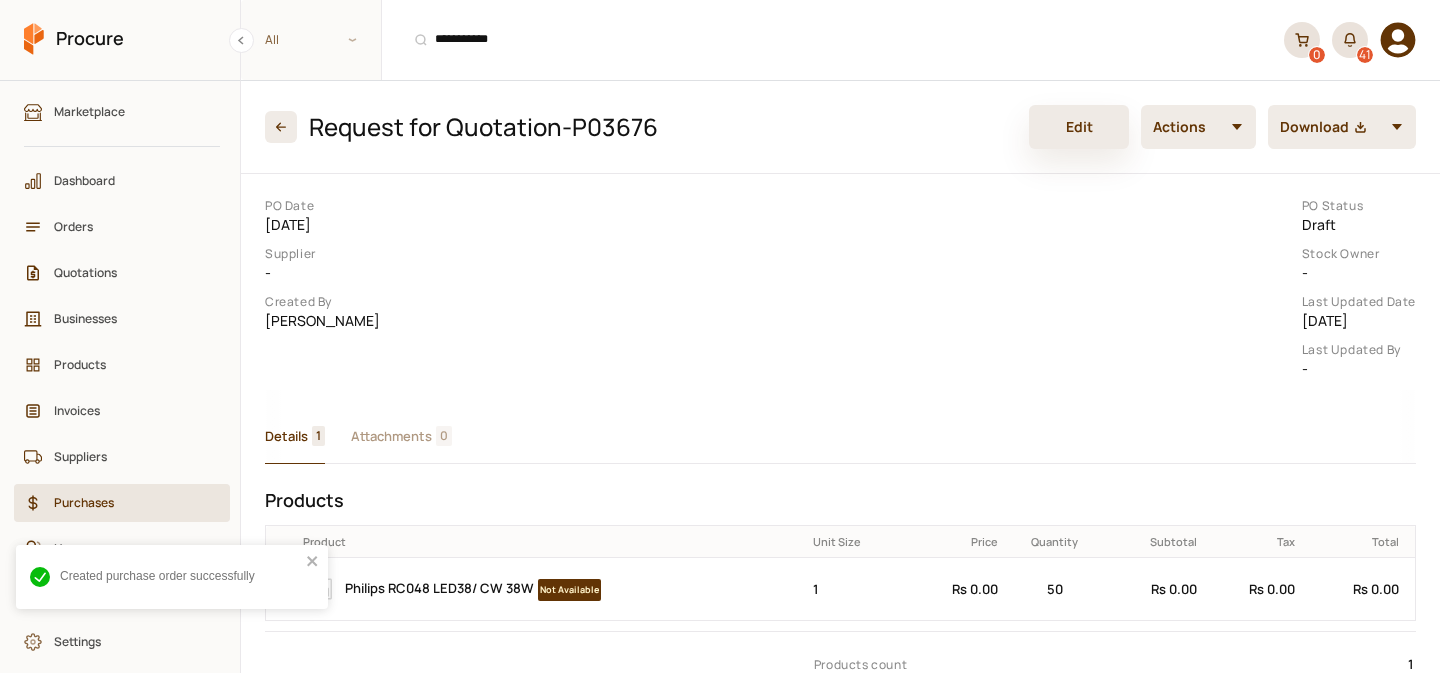 click on "Edit" at bounding box center (1079, 127) 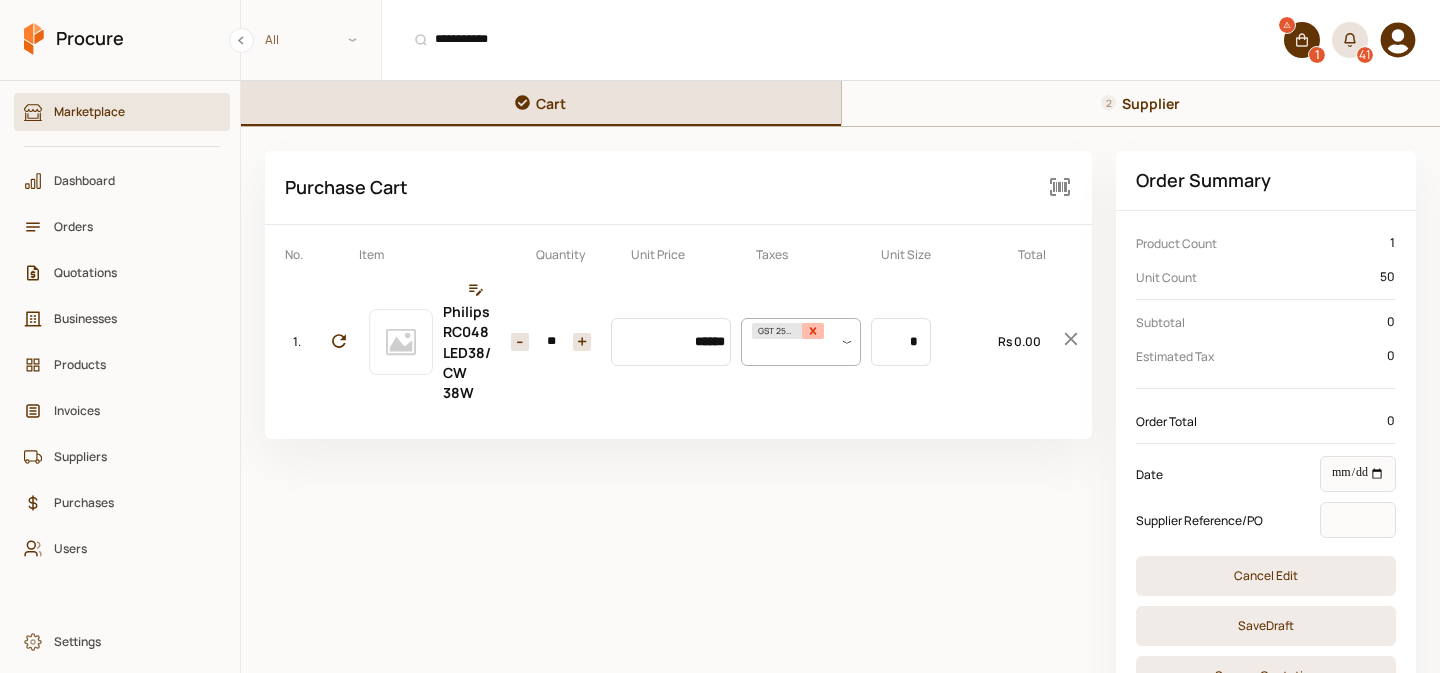 click 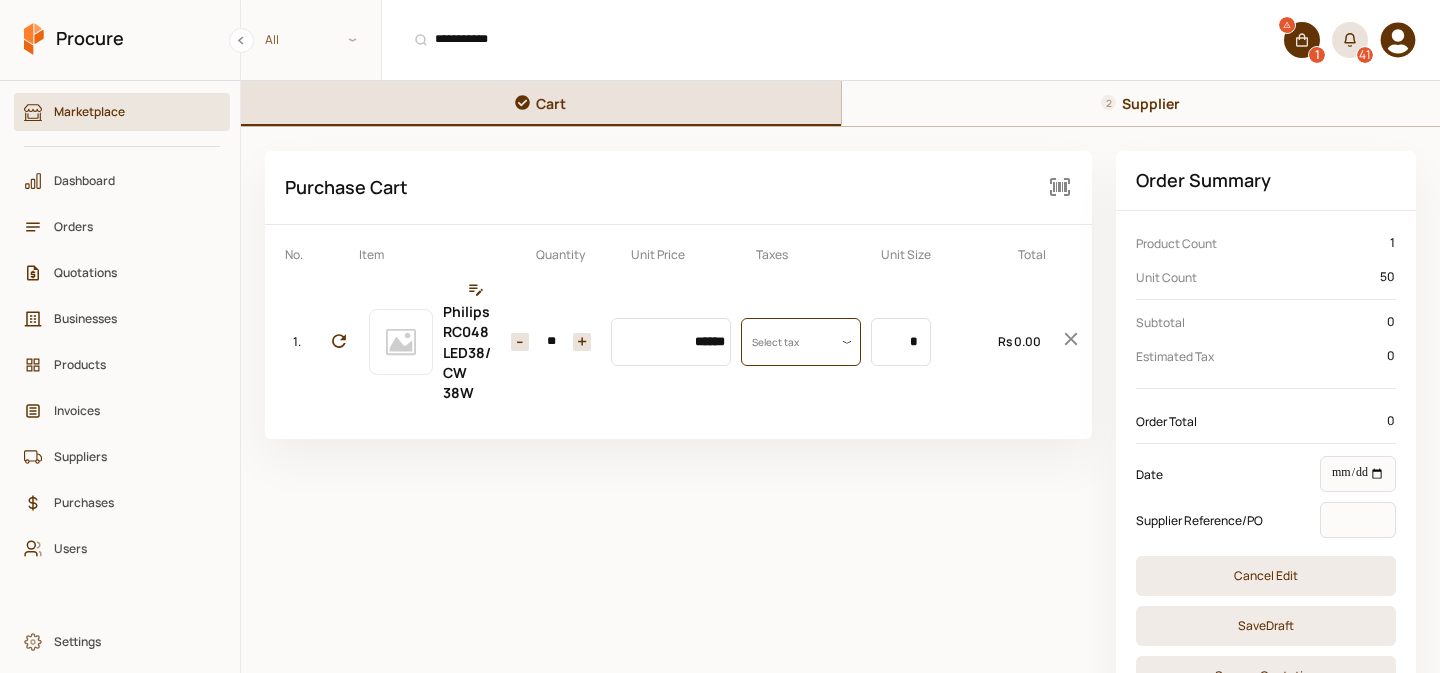 scroll, scrollTop: 0, scrollLeft: 0, axis: both 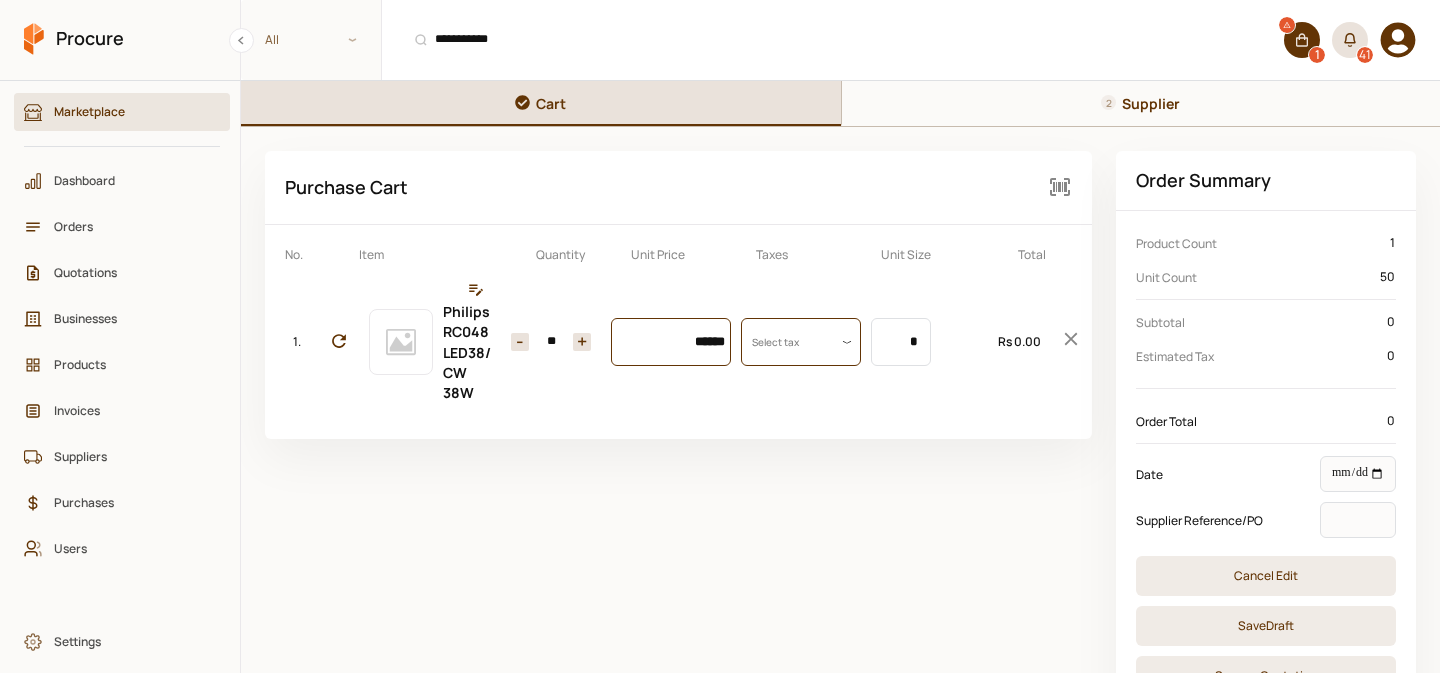 click on "******" at bounding box center (671, 342) 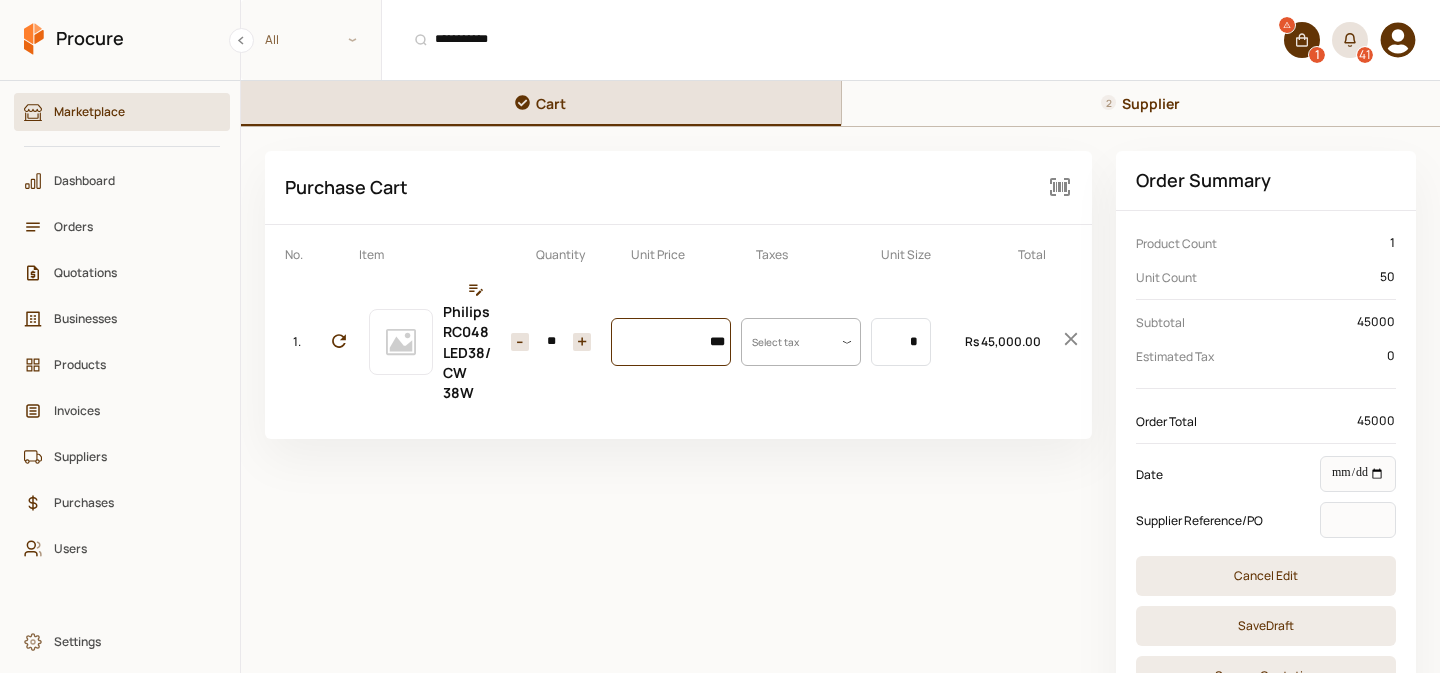 type on "****" 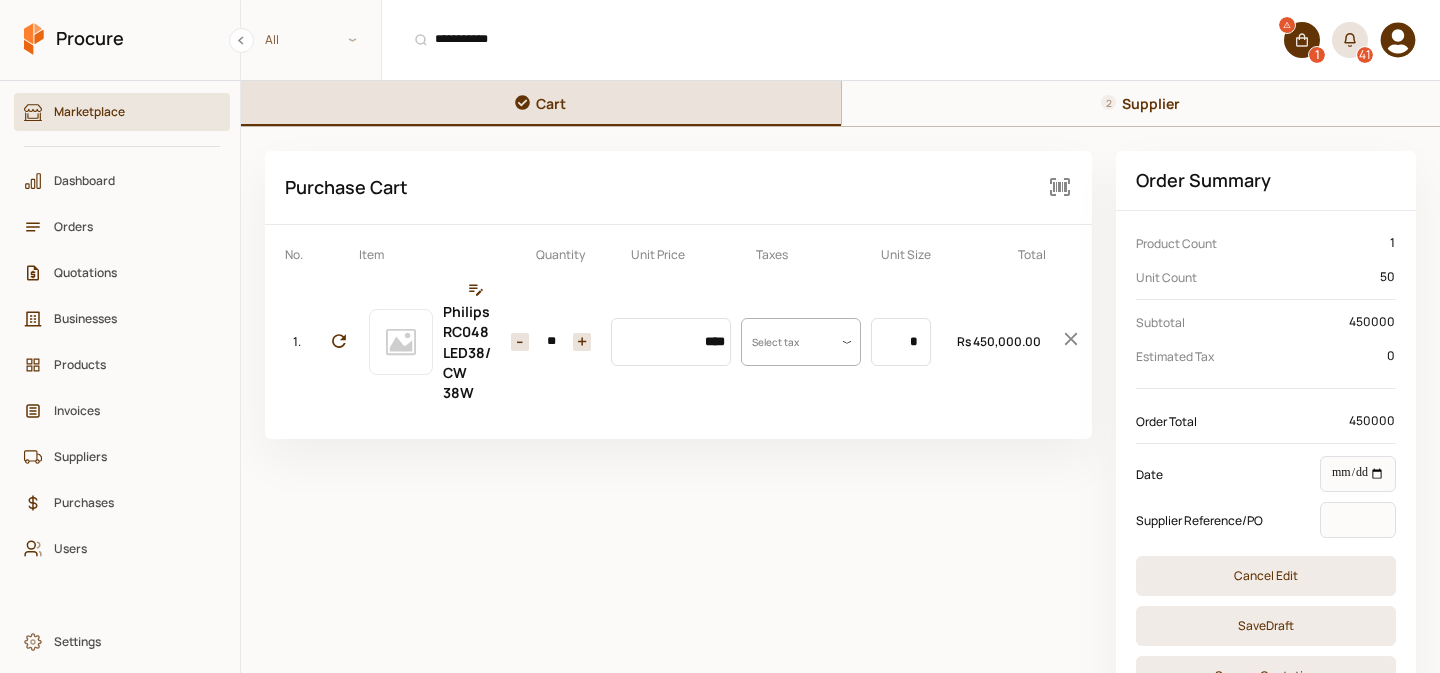 click on "Supplier" at bounding box center (1141, 103) 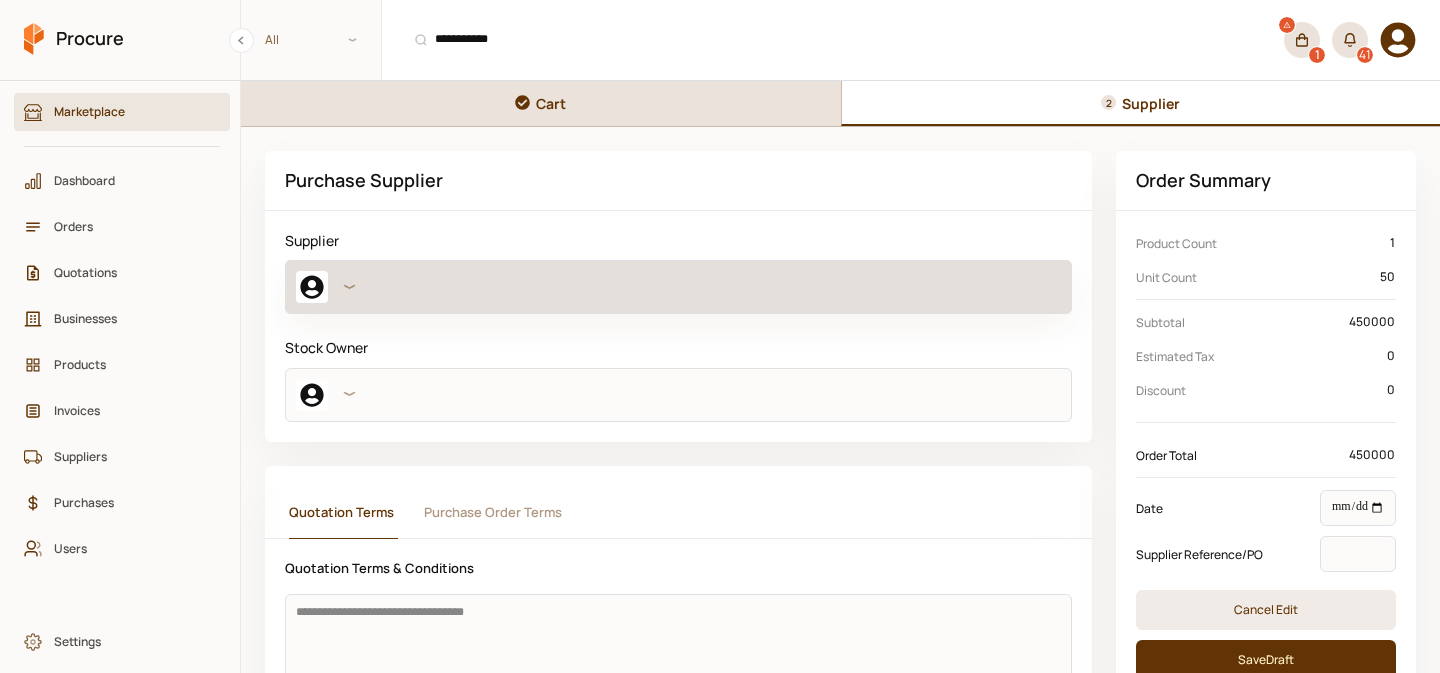 click at bounding box center [678, 287] 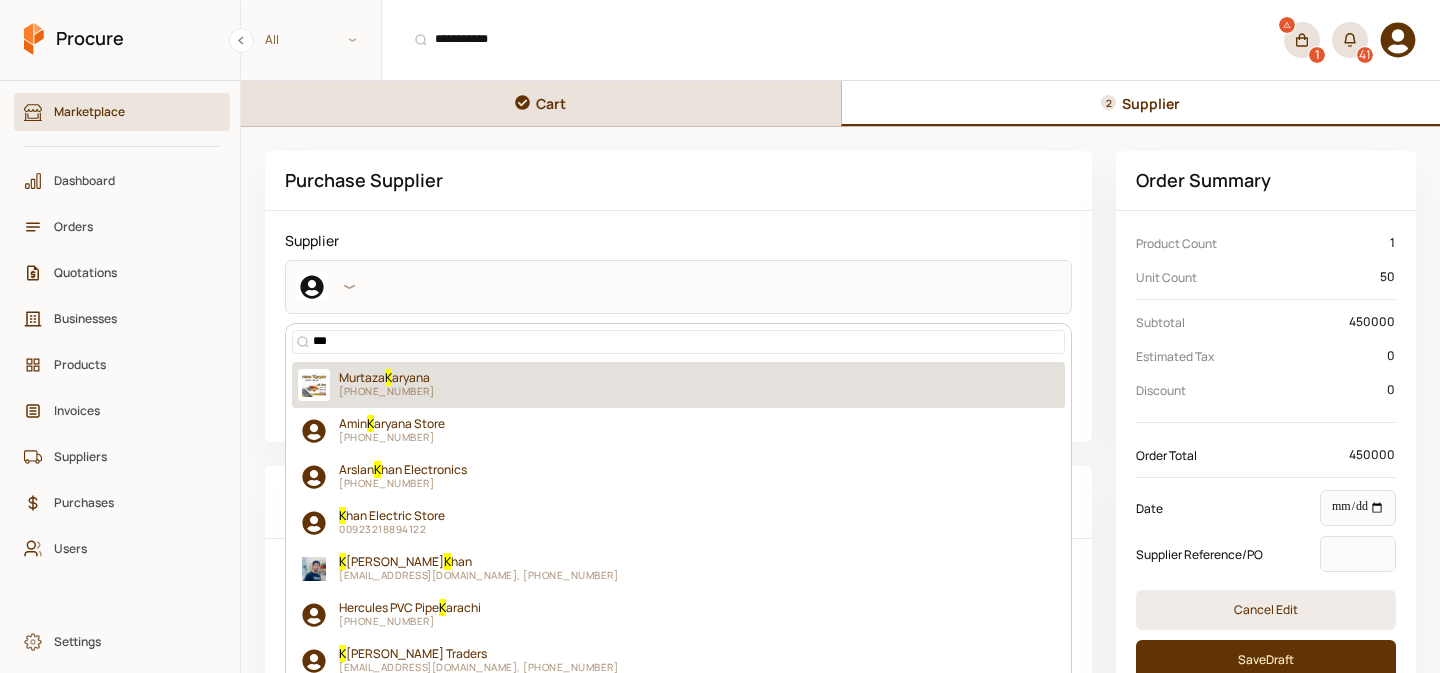 type on "***" 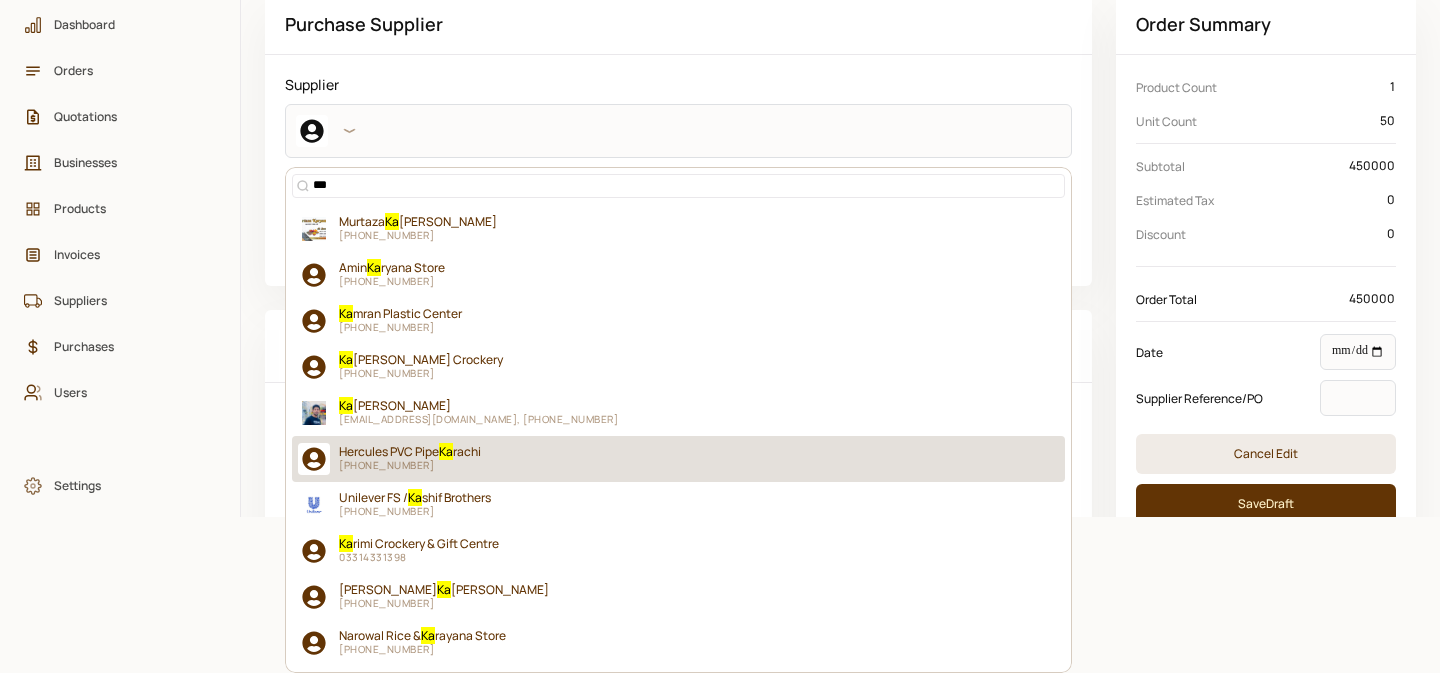 scroll, scrollTop: 0, scrollLeft: 0, axis: both 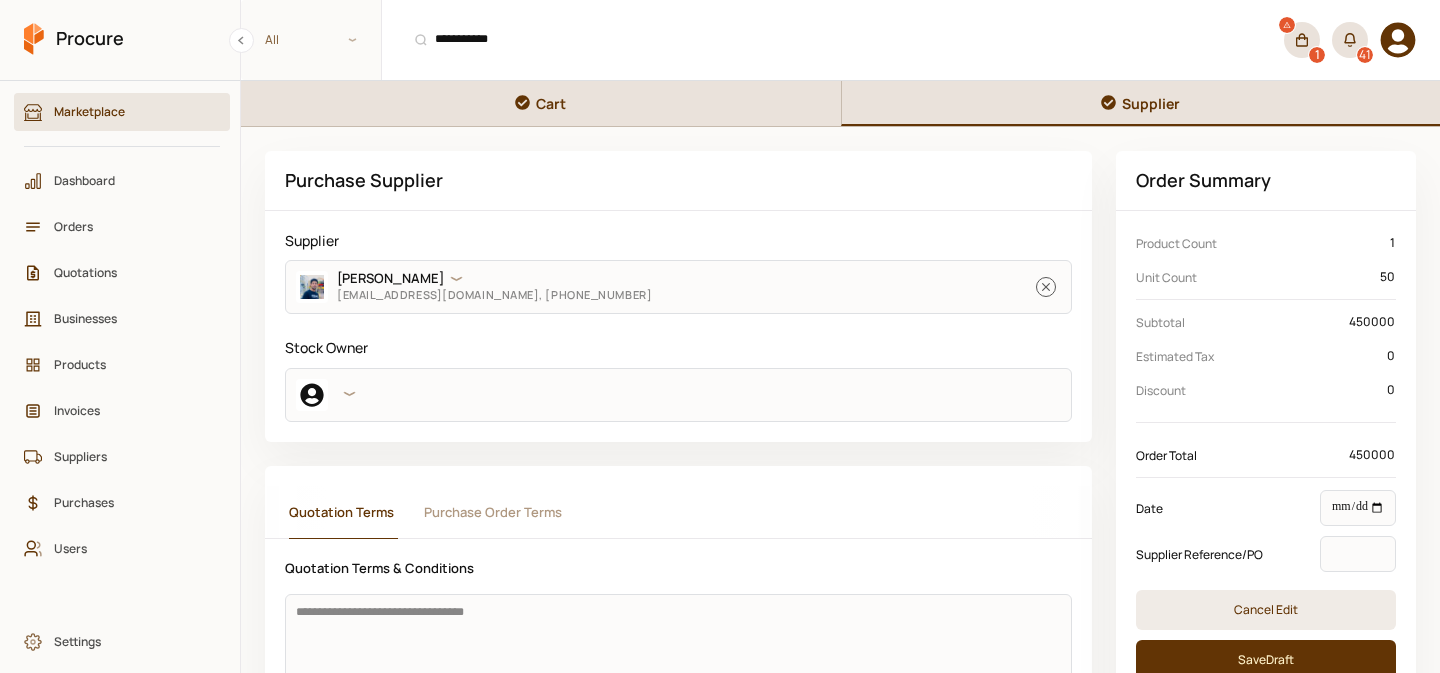 click on "Cart" at bounding box center (541, 103) 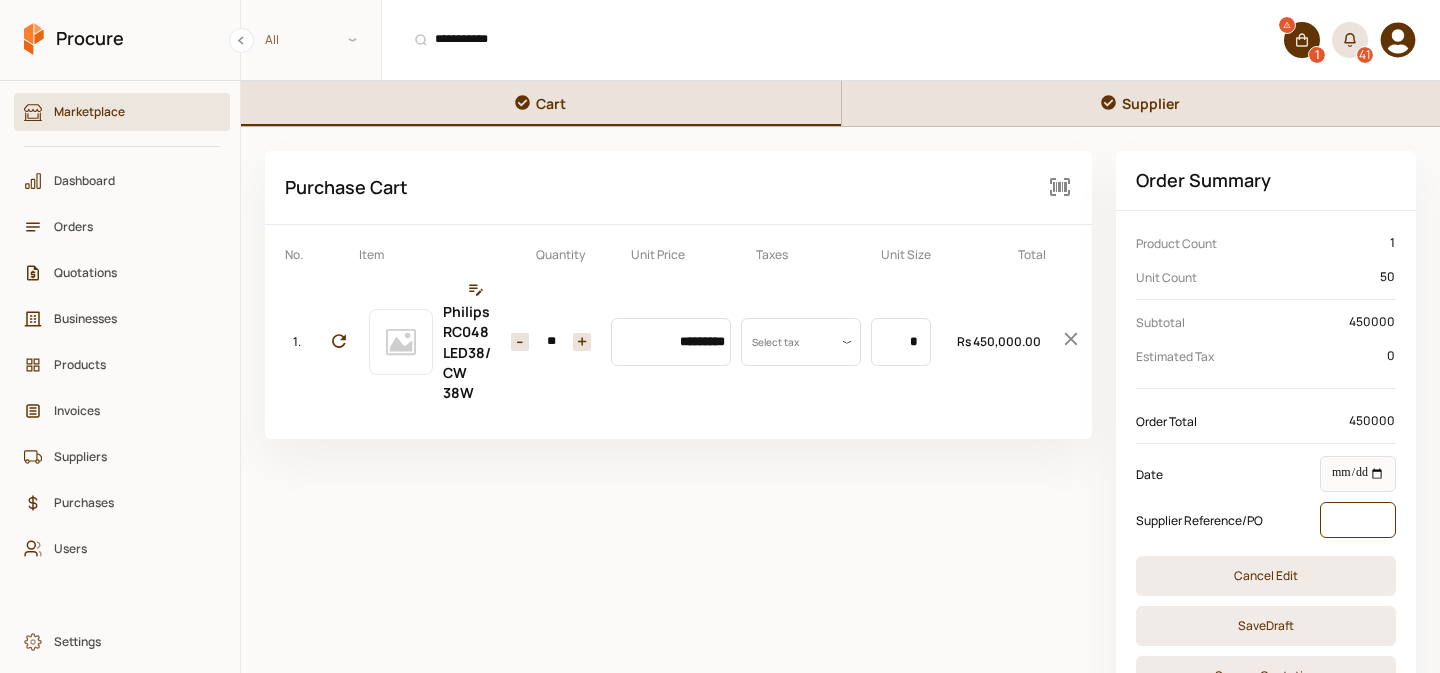 click at bounding box center [1358, 520] 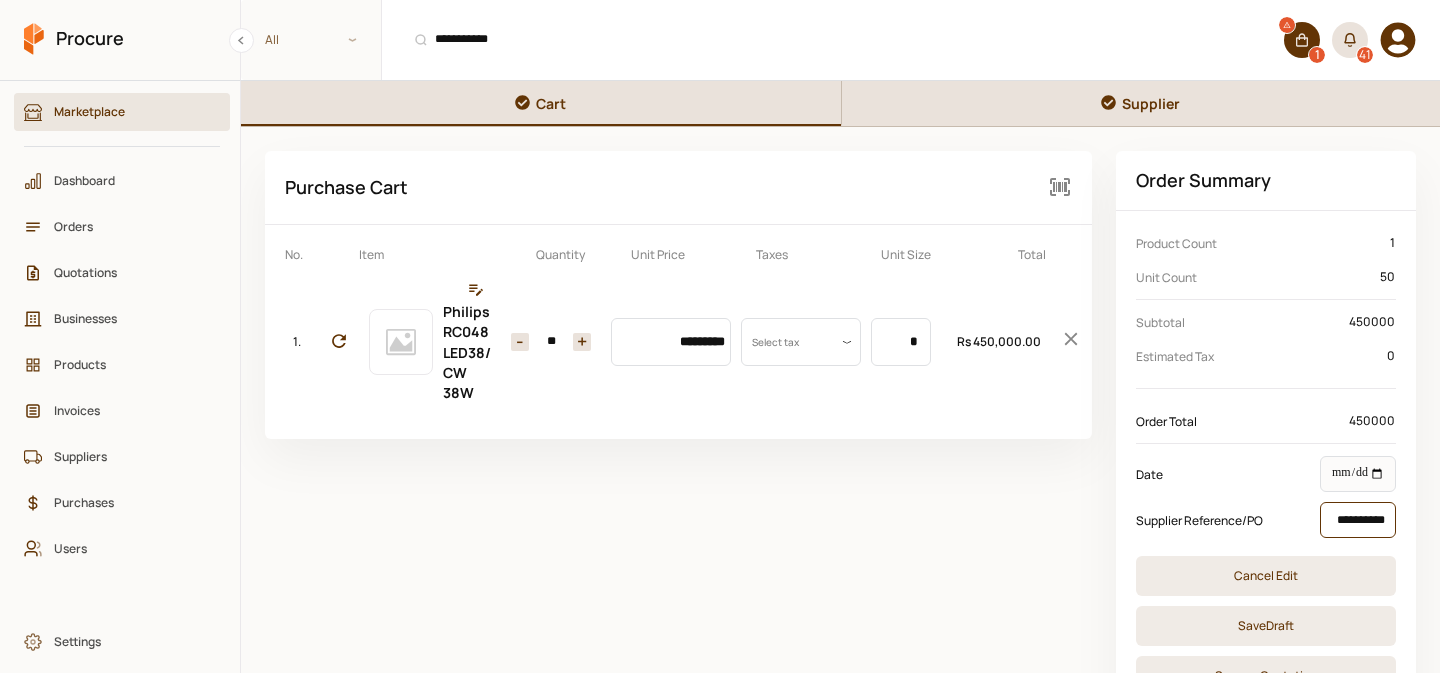 scroll, scrollTop: 0, scrollLeft: 9, axis: horizontal 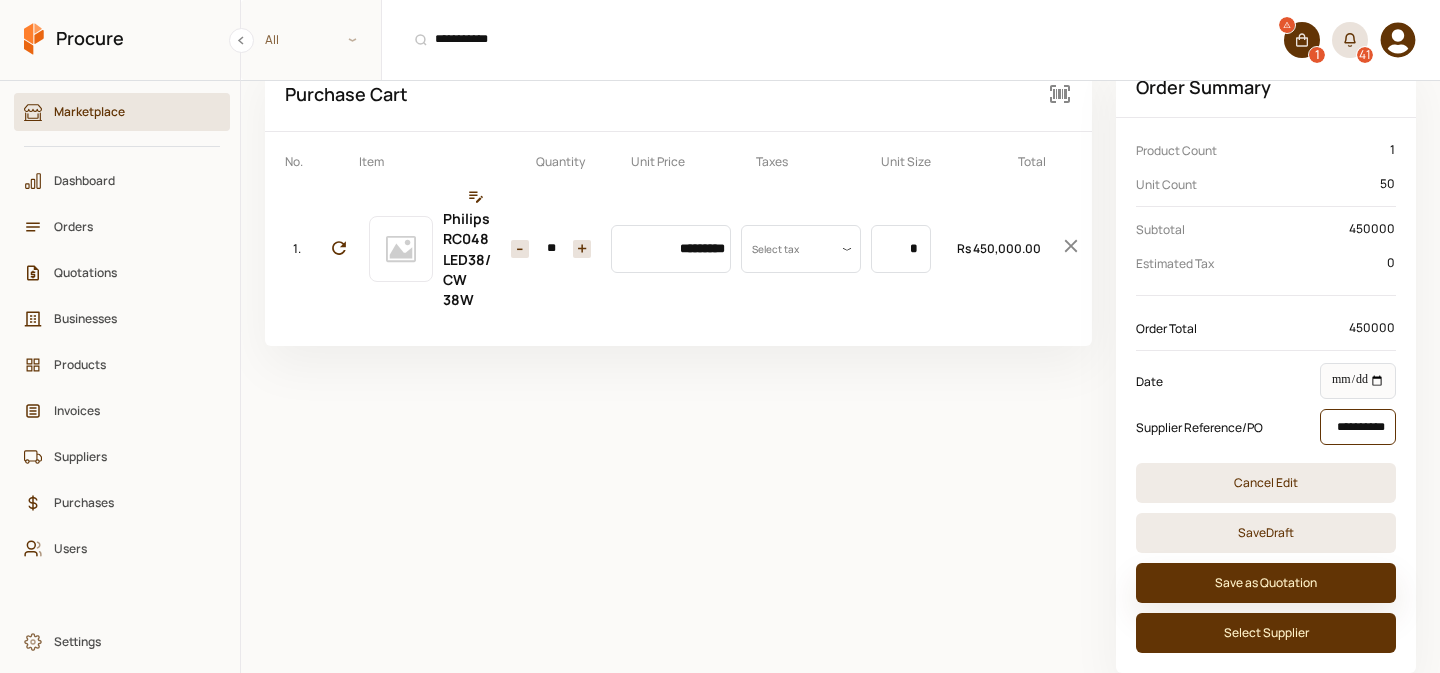 type on "**********" 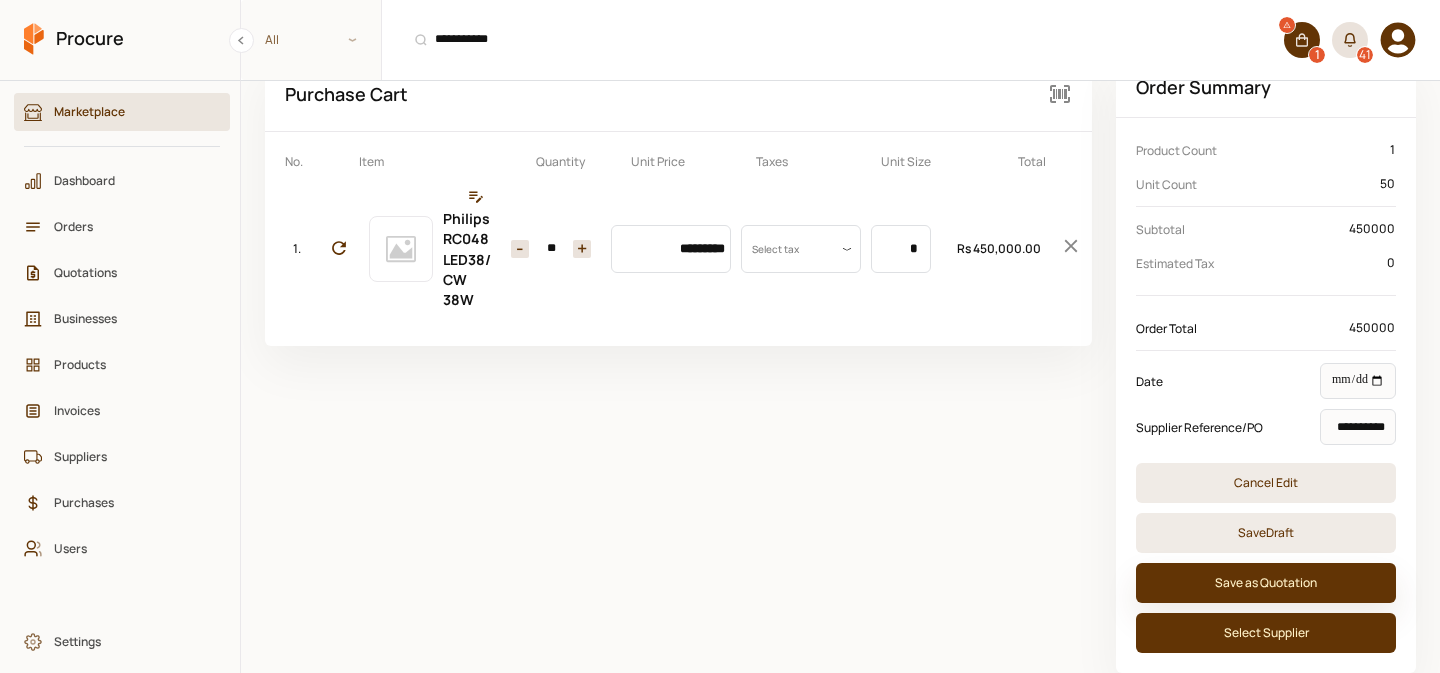 click on "Save as Quotation" at bounding box center [1266, 583] 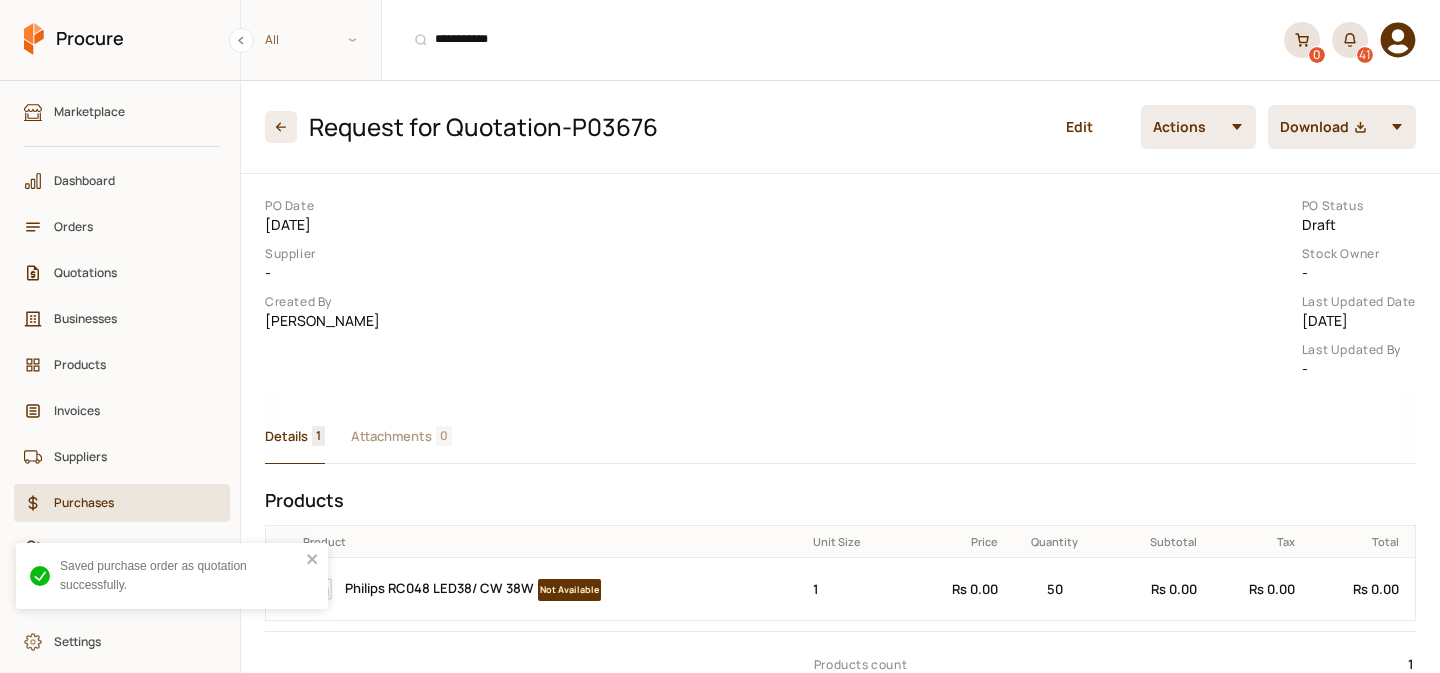 scroll, scrollTop: 0, scrollLeft: 0, axis: both 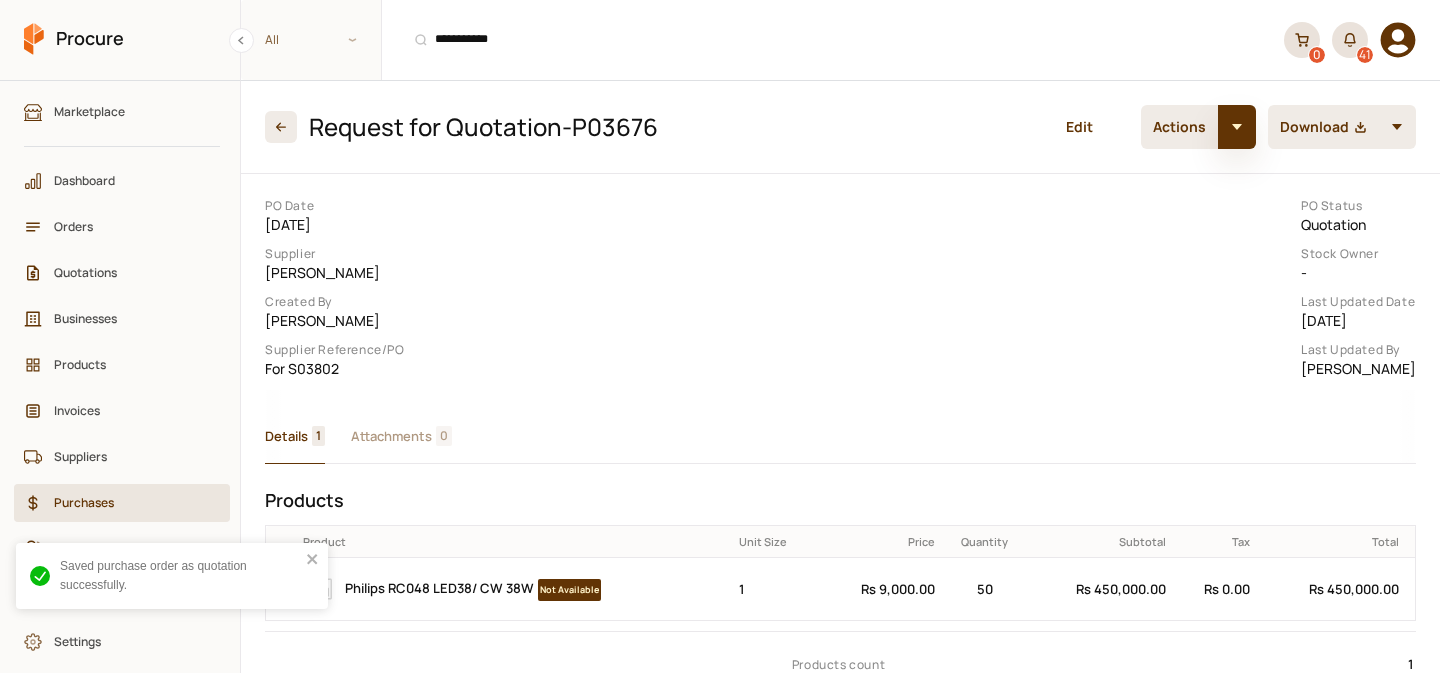 click at bounding box center (1237, 127) 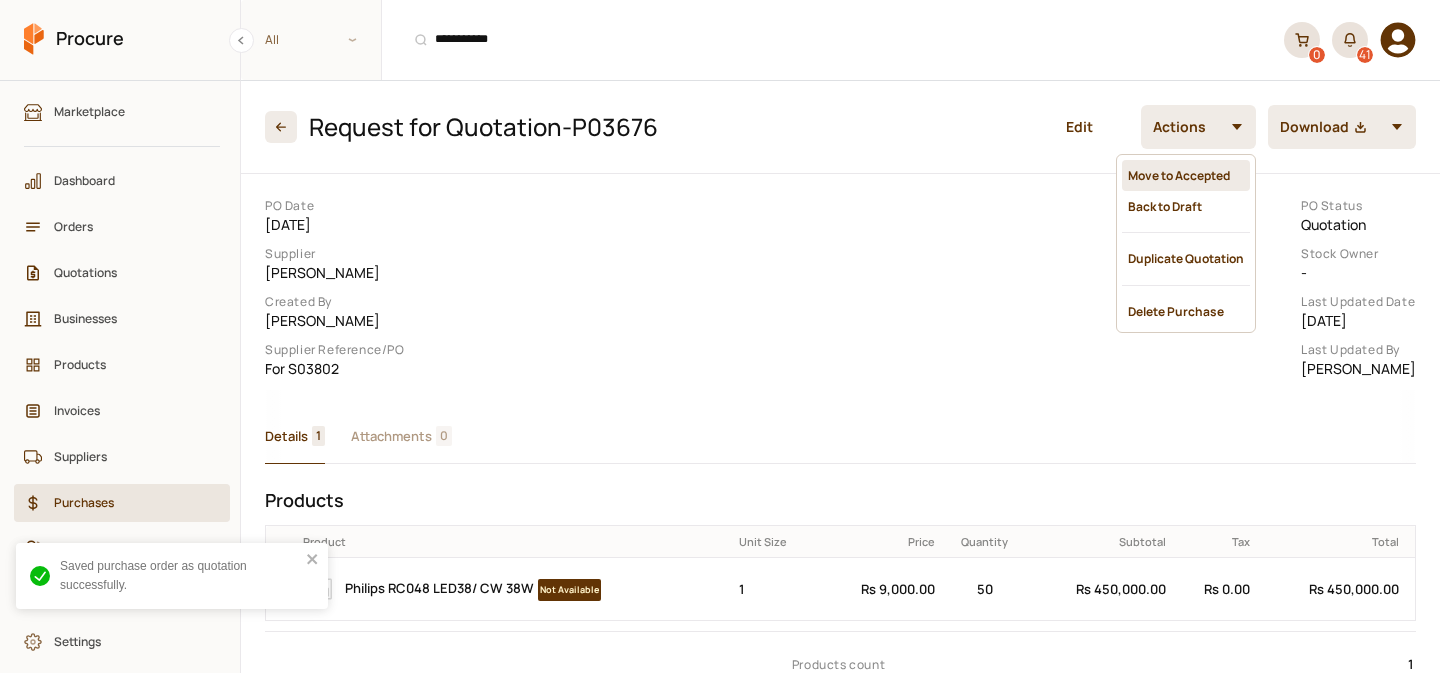 click on "Move to Accepted" at bounding box center (1186, 175) 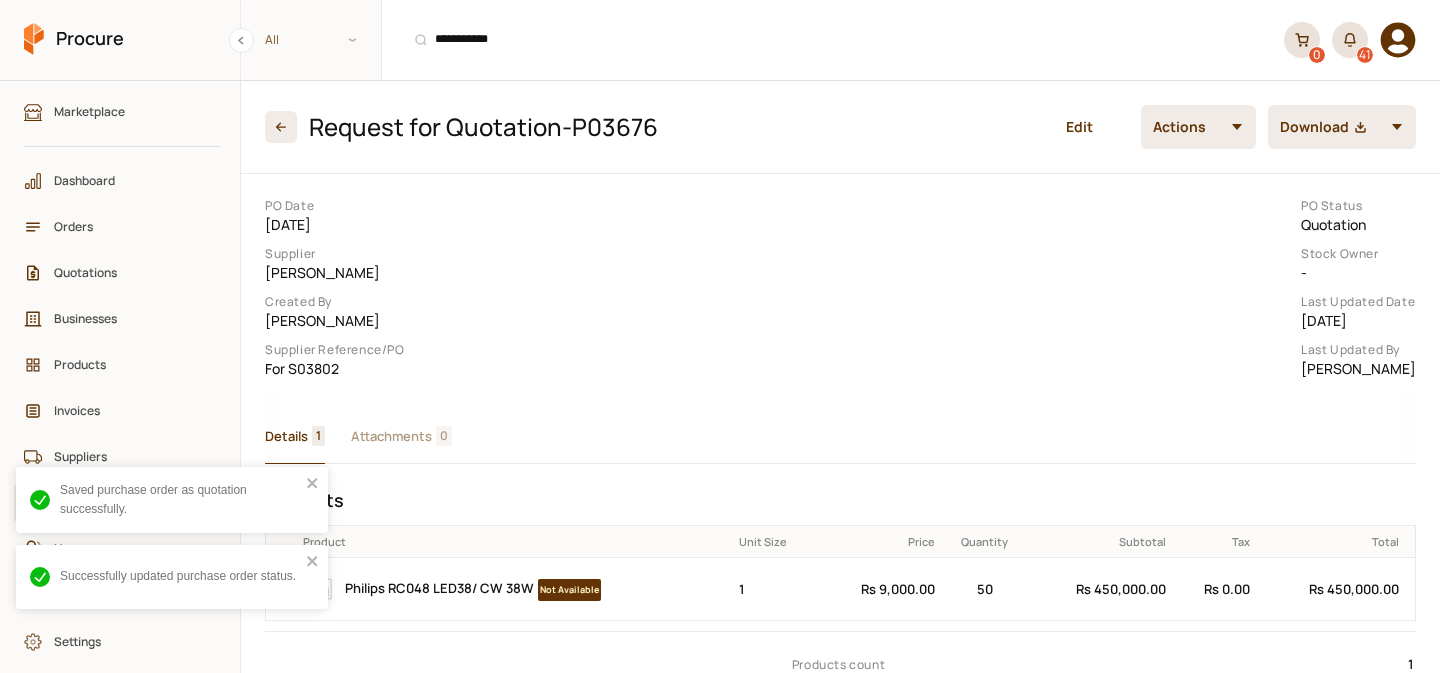 click at bounding box center [1237, 127] 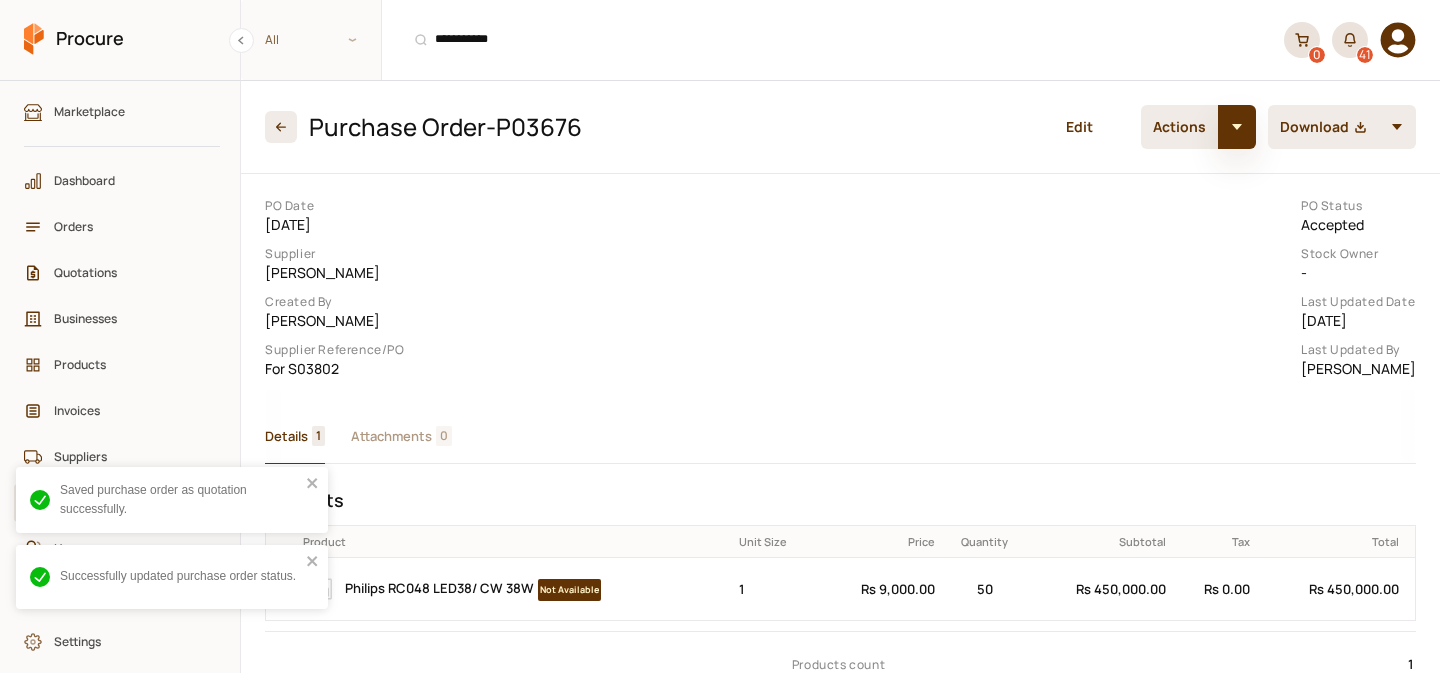 click at bounding box center (1237, 127) 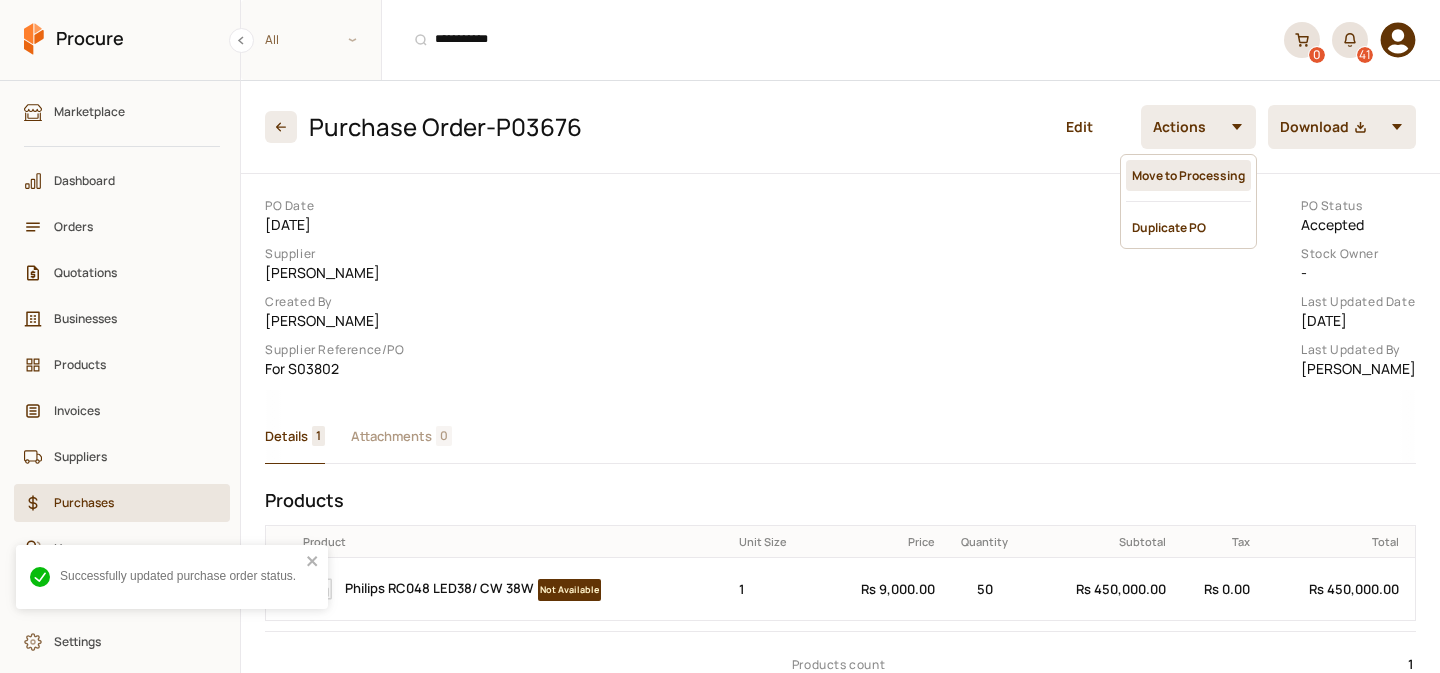 click on "Move to Processing" at bounding box center [1188, 175] 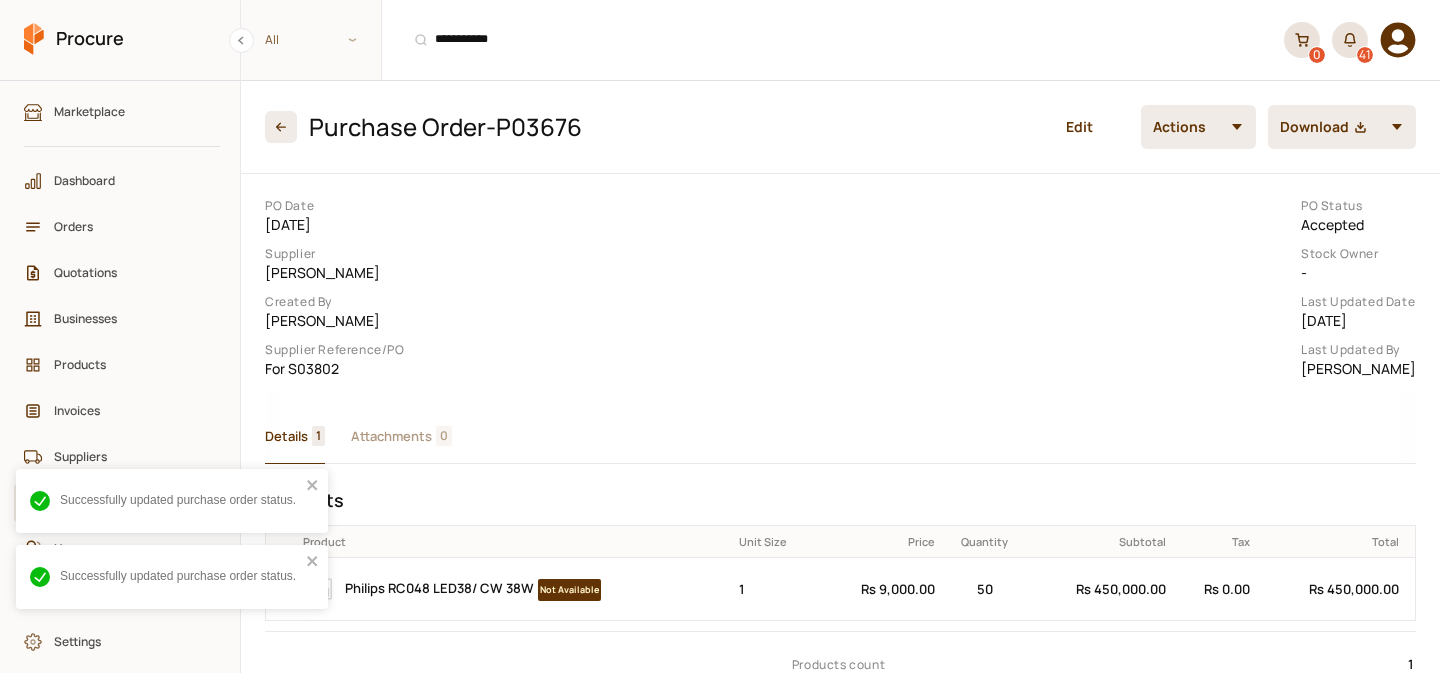 click at bounding box center [1237, 127] 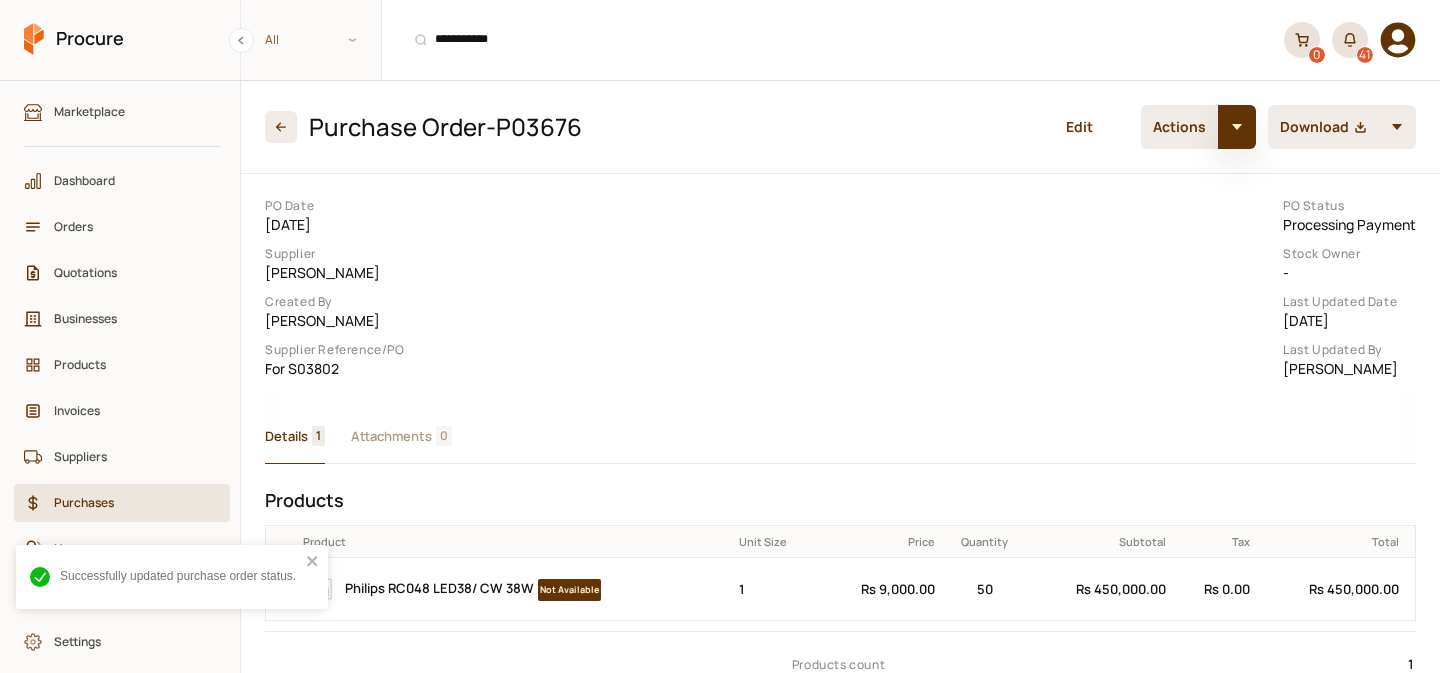 click at bounding box center [1237, 127] 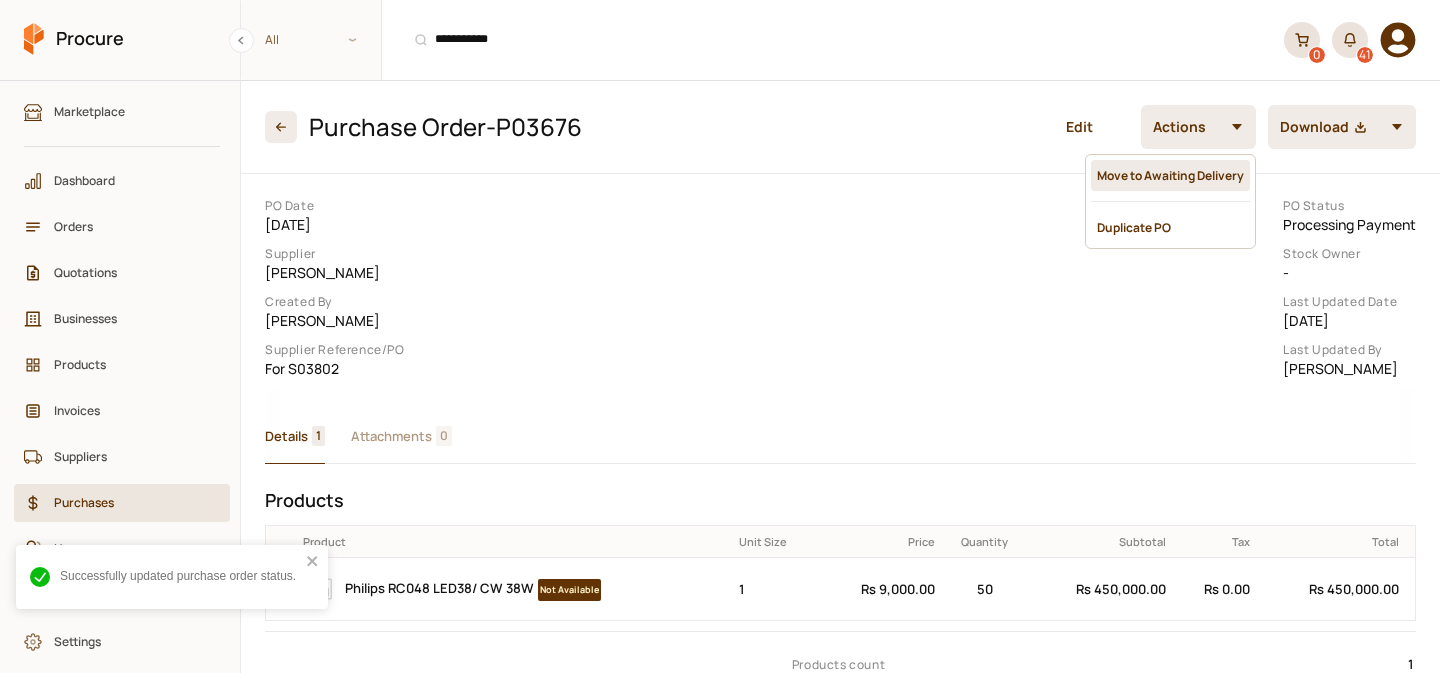 click on "Move to Awaiting Delivery" at bounding box center (1170, 175) 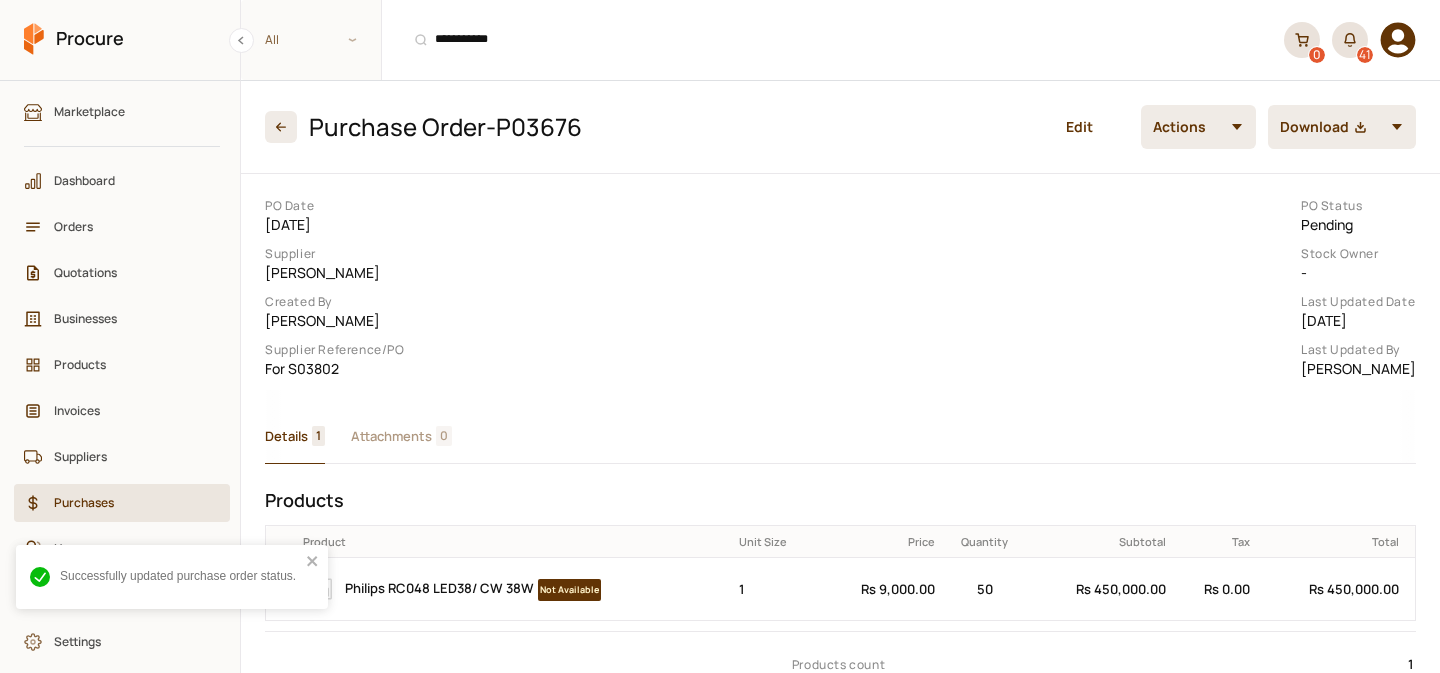 click at bounding box center (1237, 127) 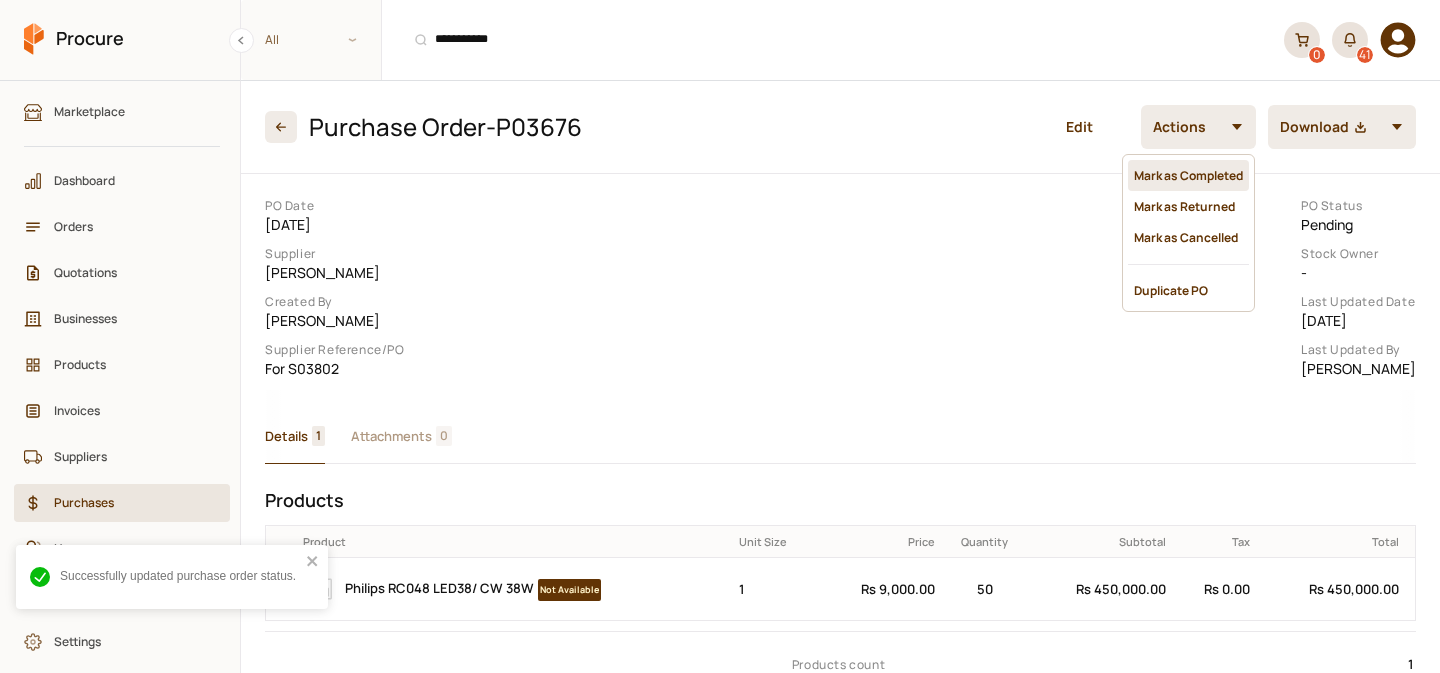 click on "Mark as Completed" at bounding box center [1188, 175] 